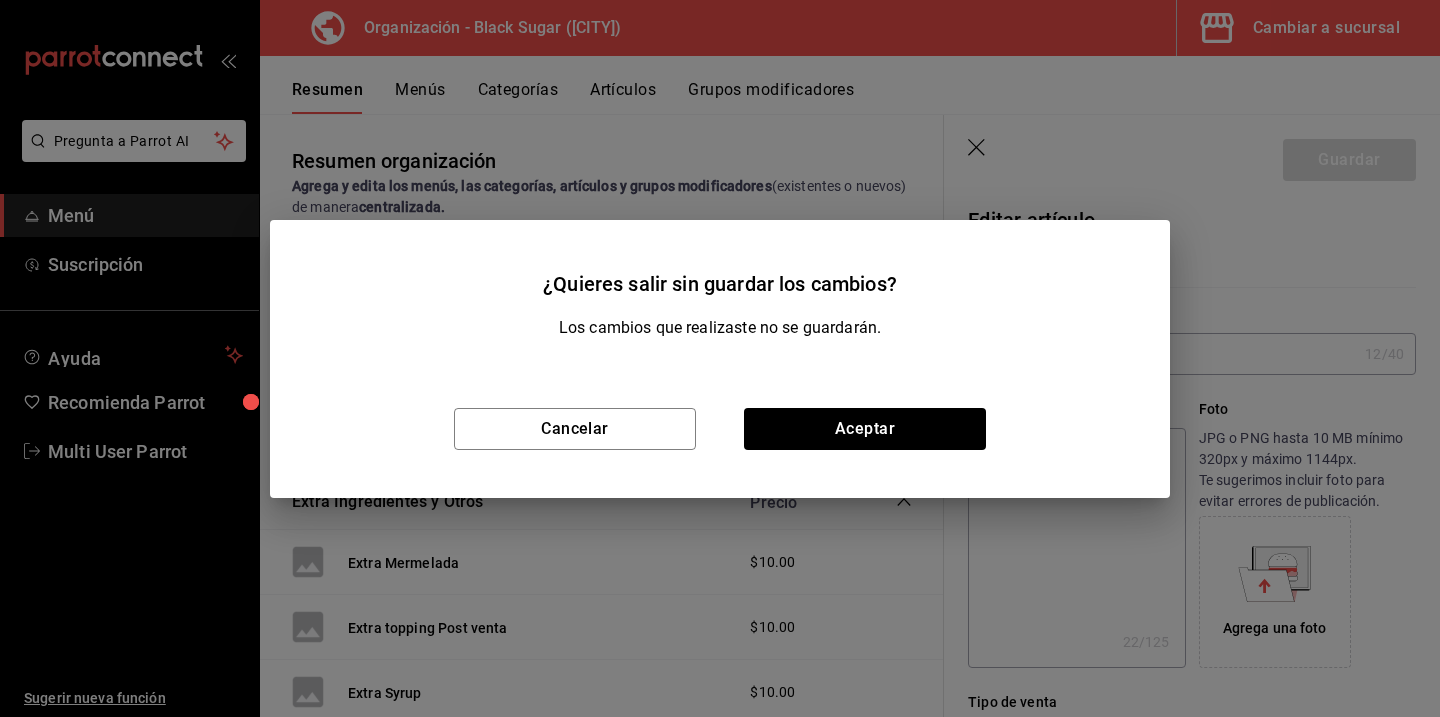 scroll, scrollTop: 0, scrollLeft: 0, axis: both 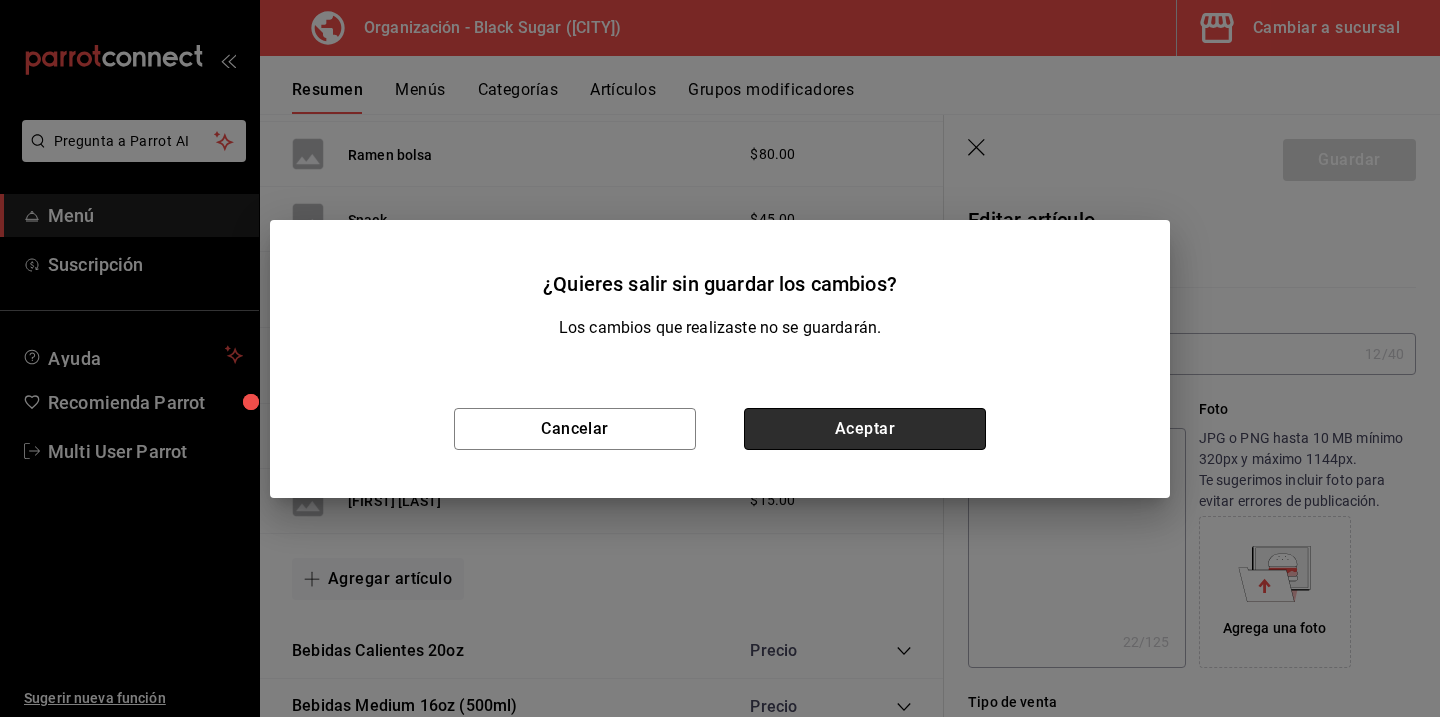 click on "Aceptar" at bounding box center (865, 429) 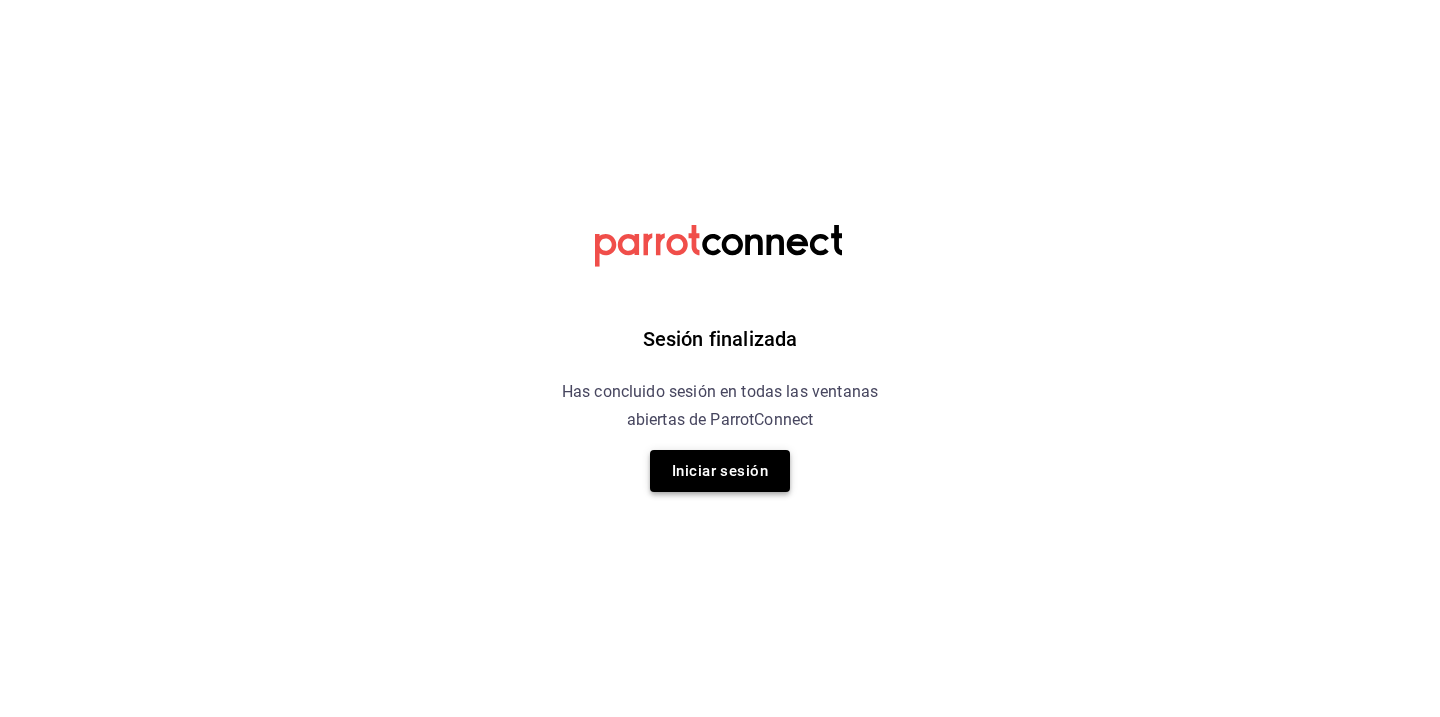 click on "Iniciar sesión" at bounding box center (720, 471) 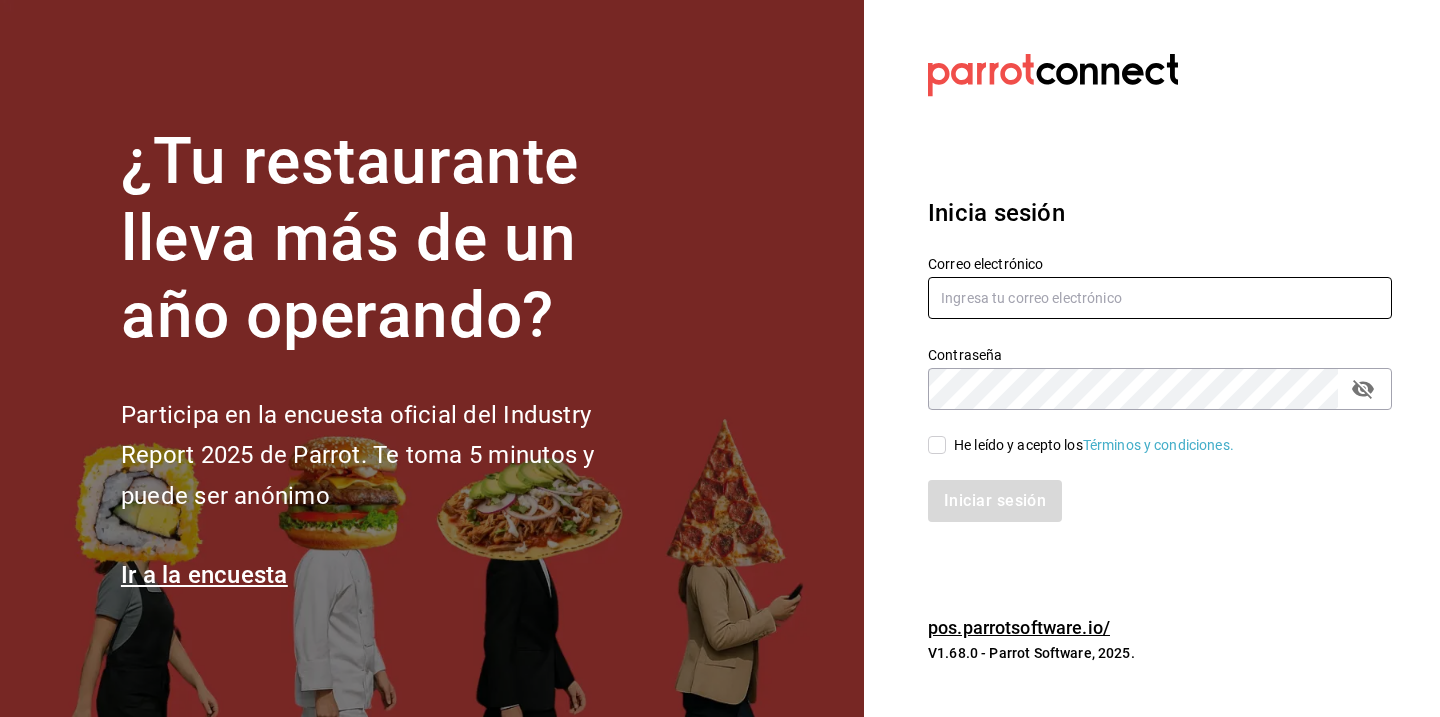 type on "[USERNAME]@example.com" 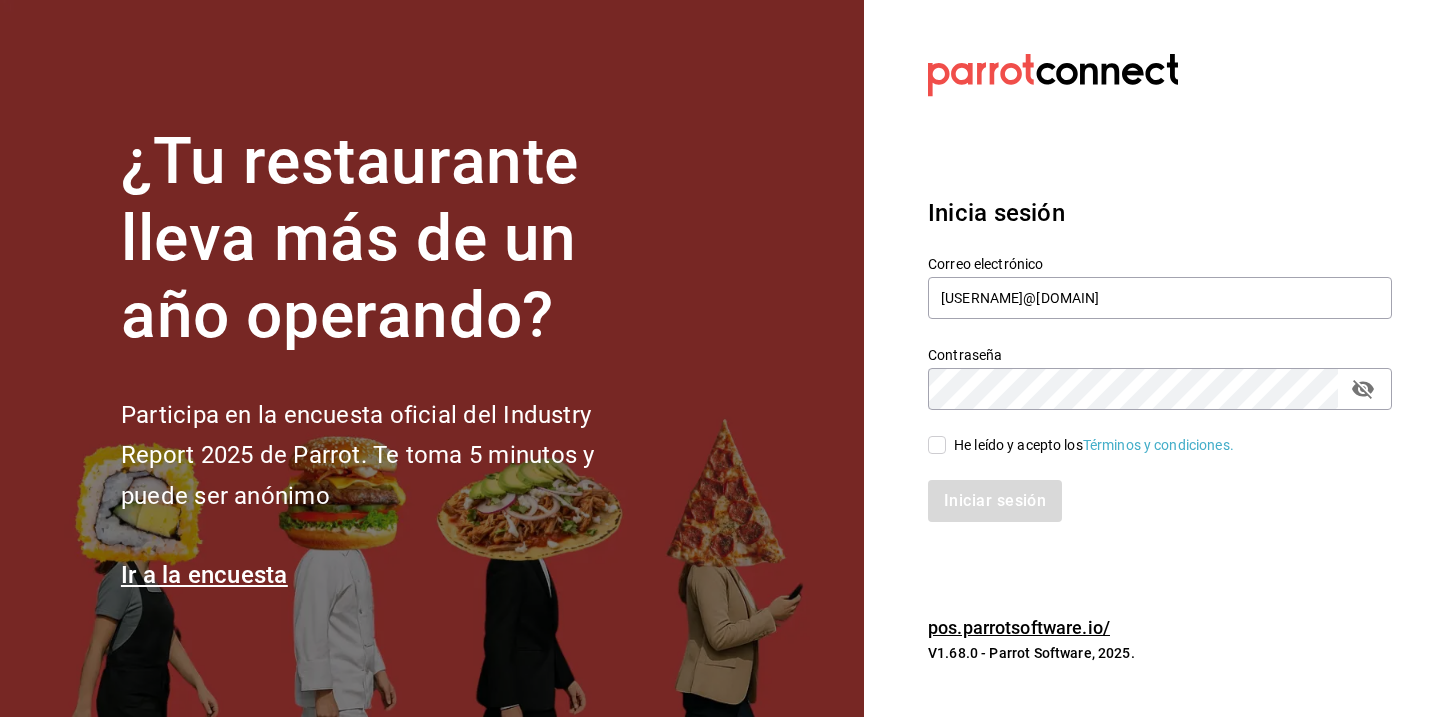 click on "He leído y acepto los  Términos y condiciones." at bounding box center (937, 445) 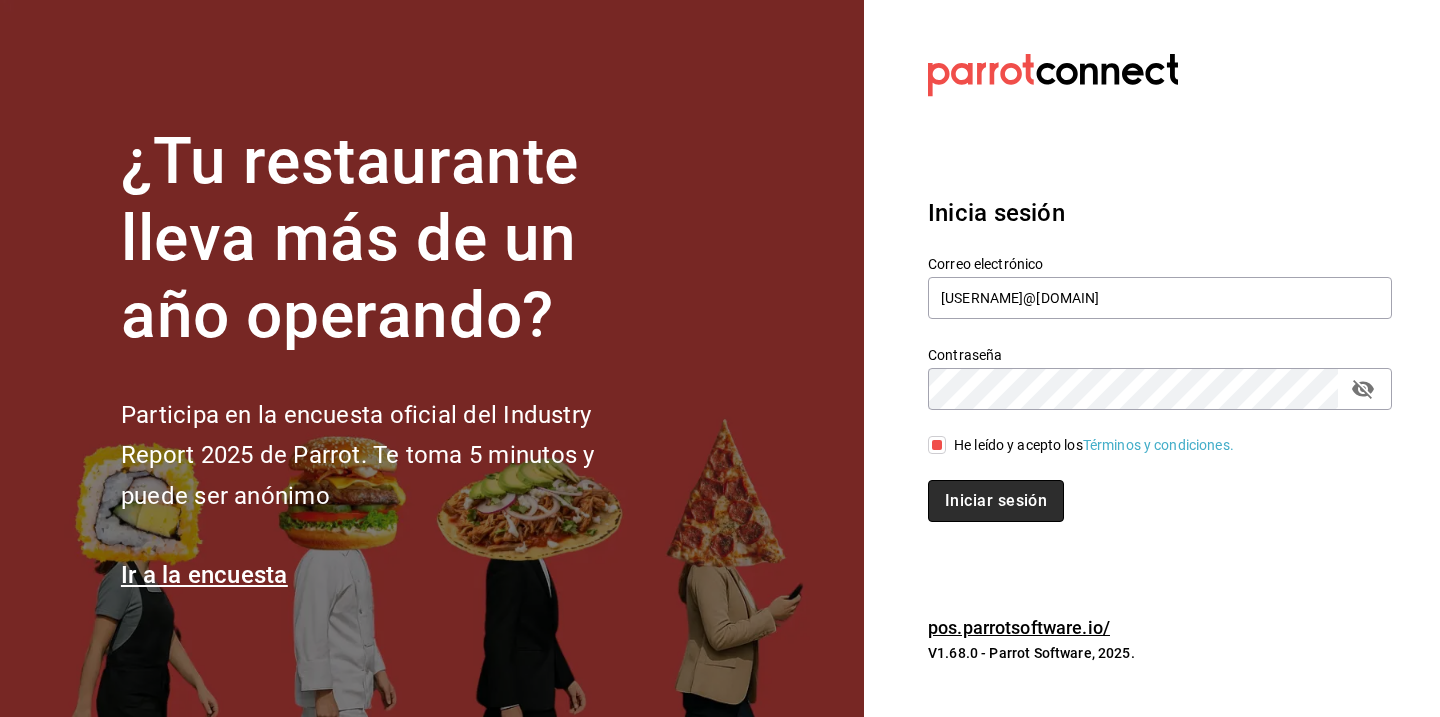 click on "Iniciar sesión" at bounding box center (996, 501) 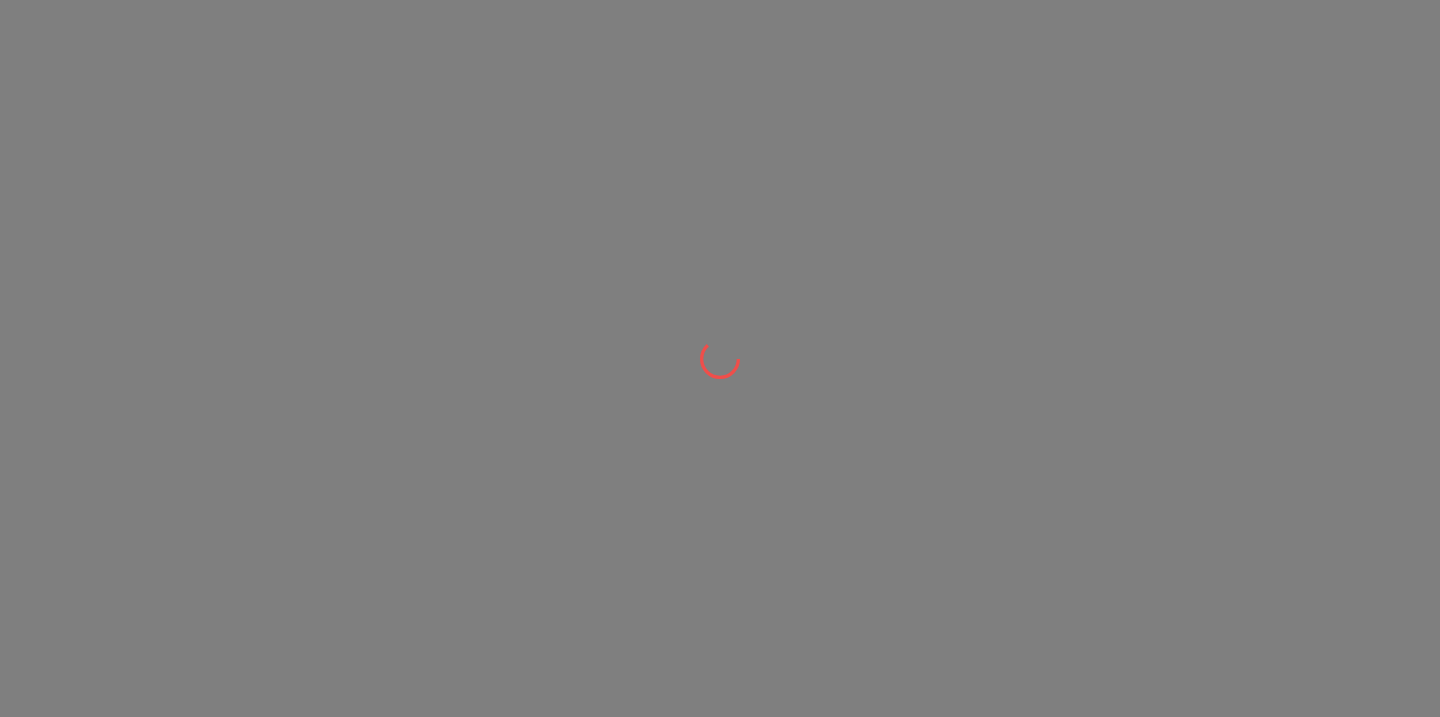 scroll, scrollTop: 0, scrollLeft: 0, axis: both 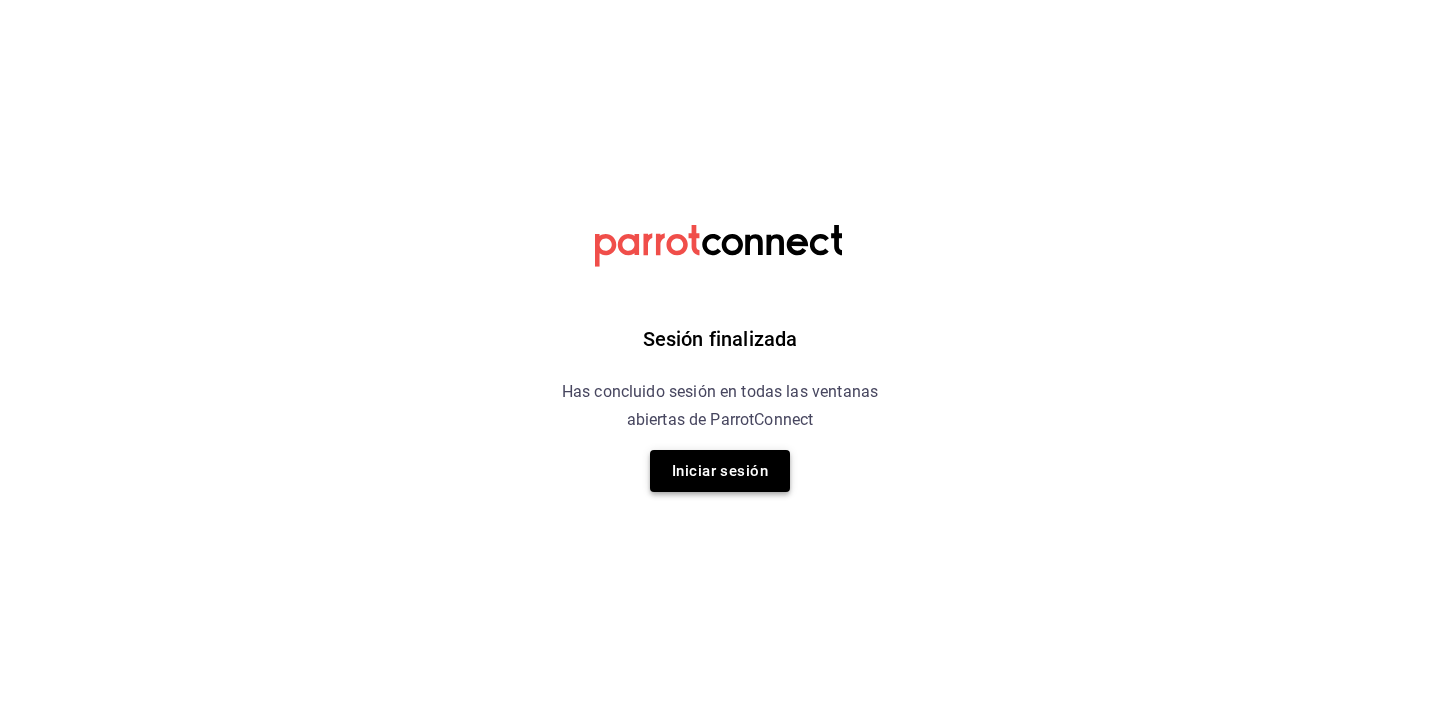 click on "Iniciar sesión" at bounding box center (720, 471) 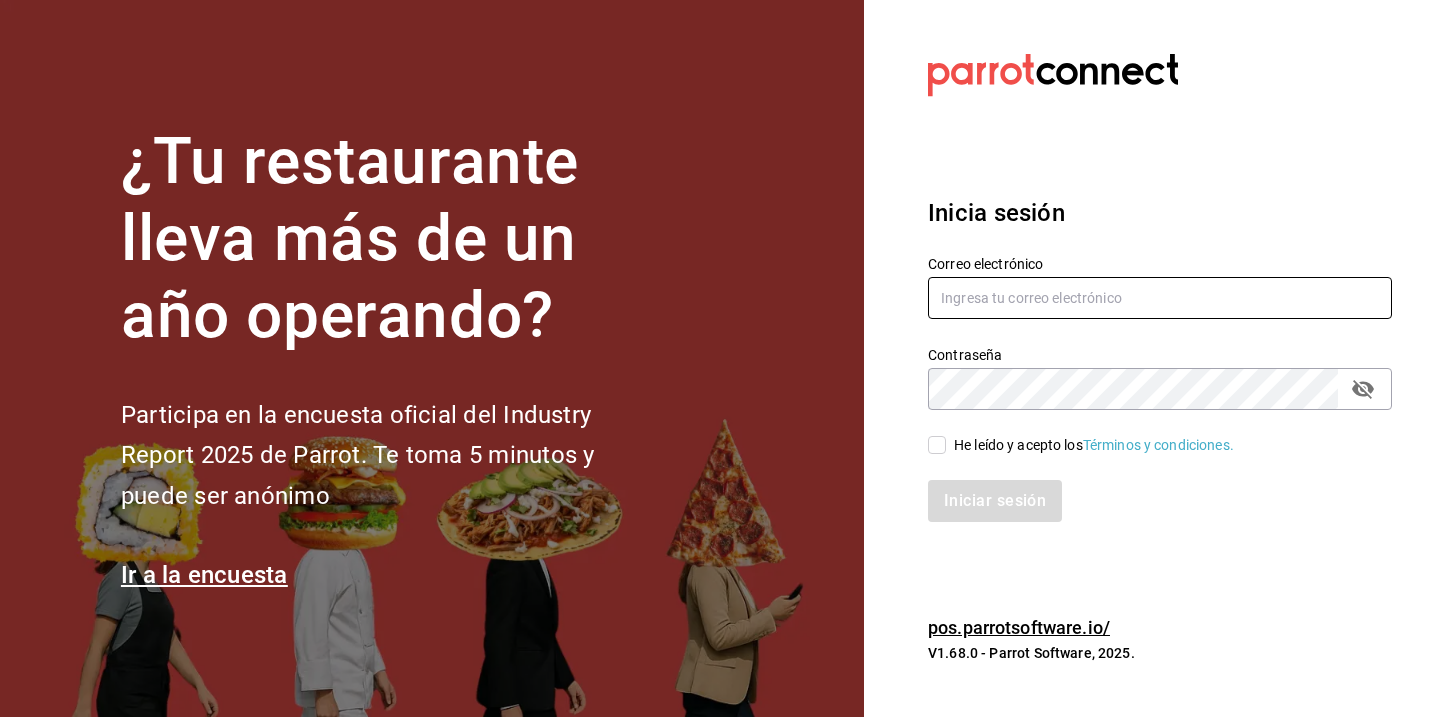 type on "[USERNAME]@example.com" 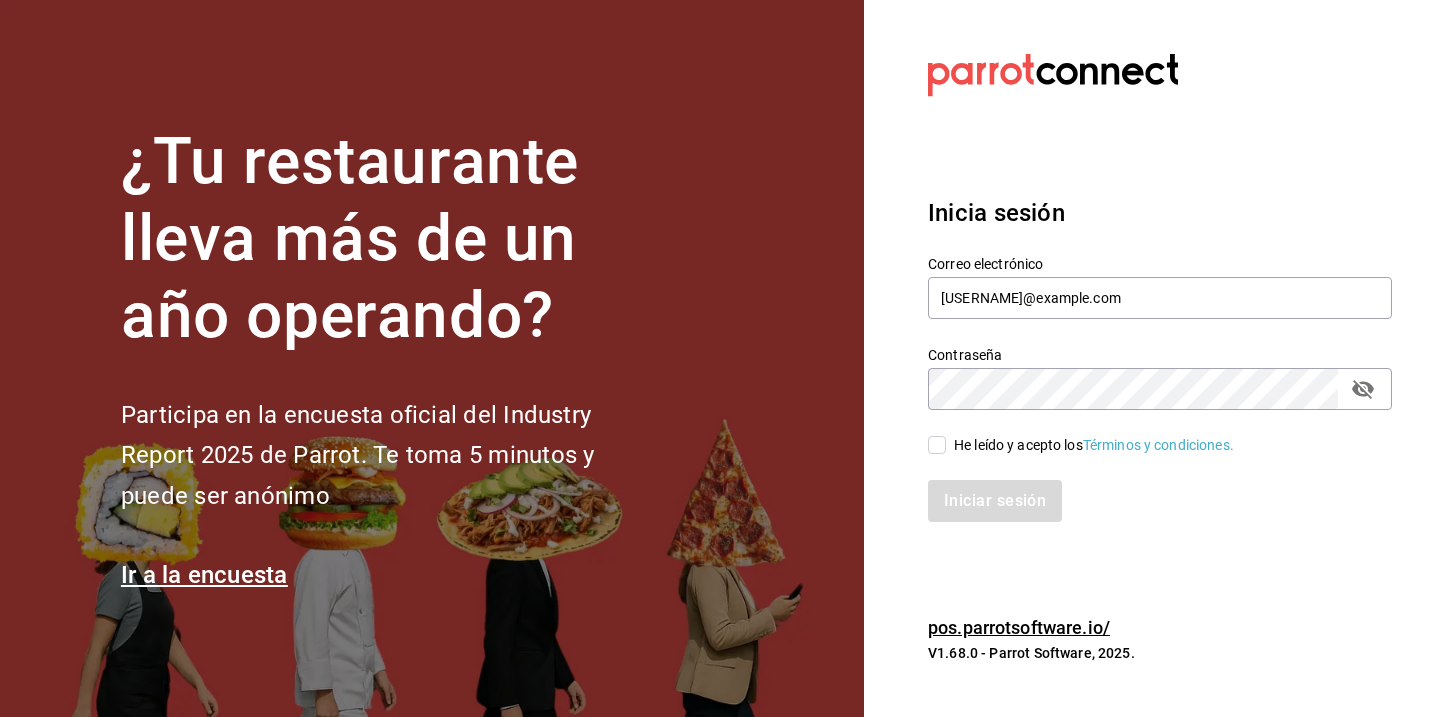click on "He leído y acepto los  Términos y condiciones." at bounding box center (937, 445) 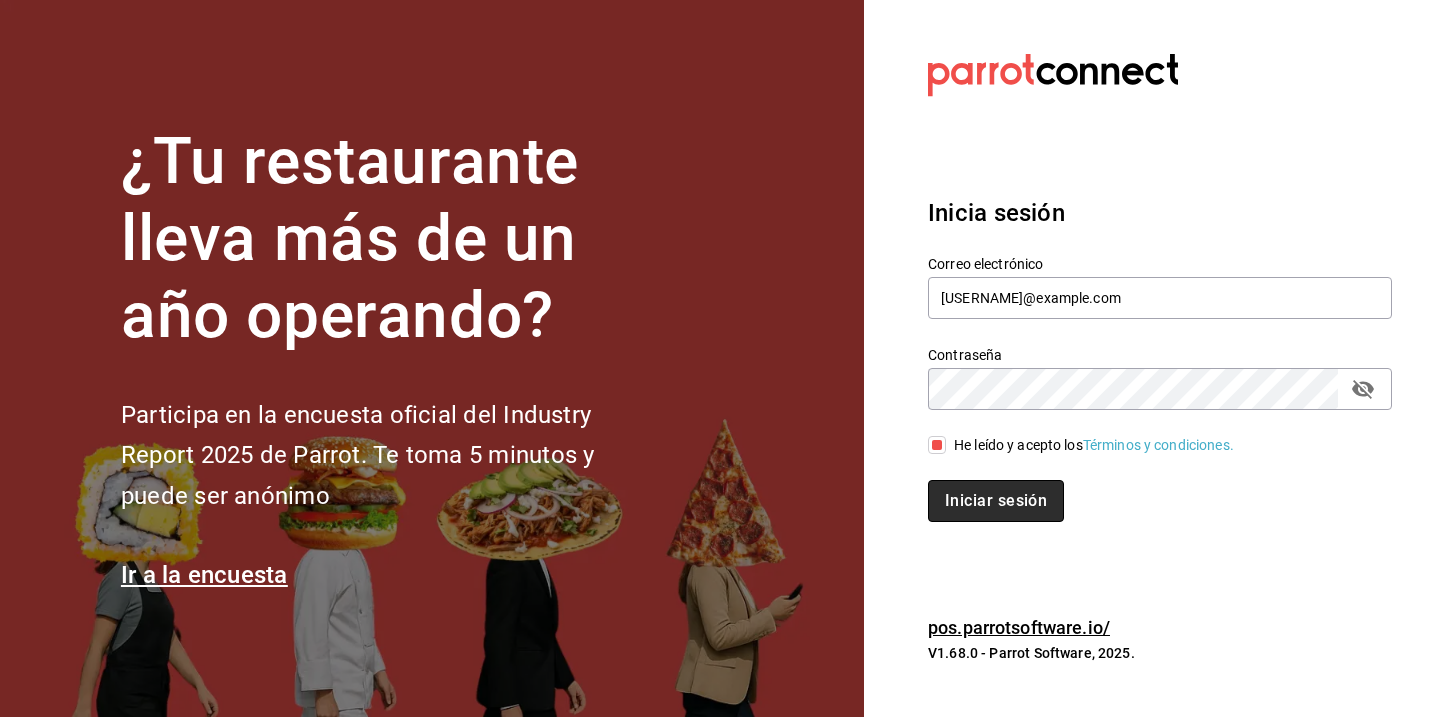 click on "Iniciar sesión" at bounding box center (996, 501) 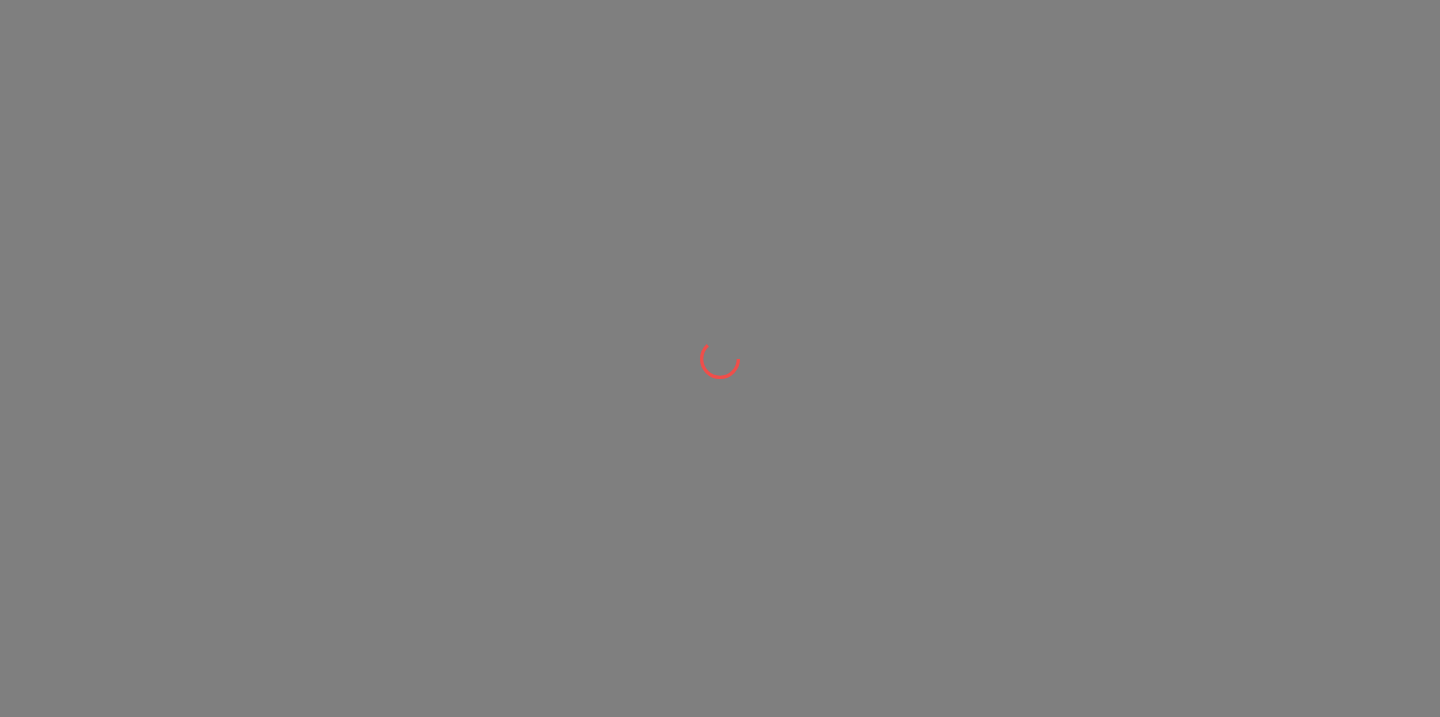 scroll, scrollTop: 0, scrollLeft: 0, axis: both 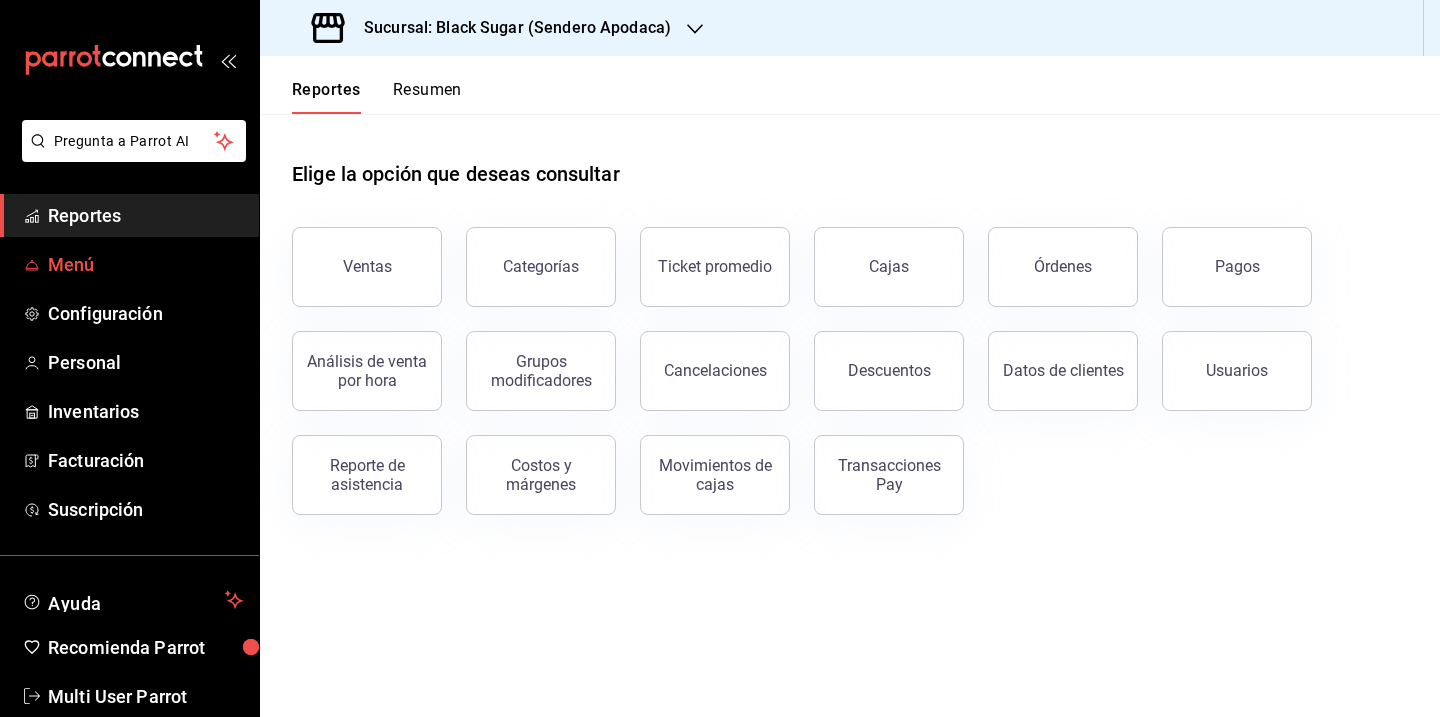 click on "Menú" at bounding box center [129, 264] 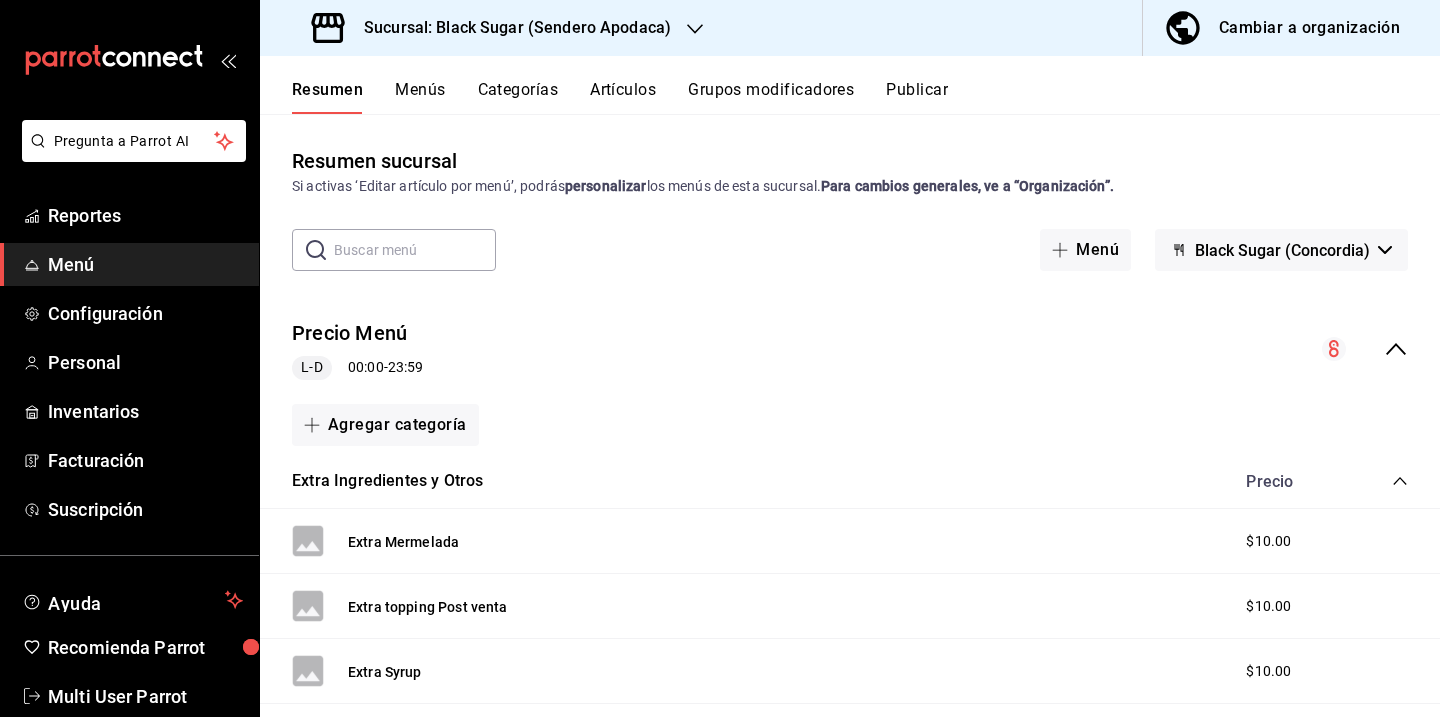 click on "Cambiar a organización" at bounding box center [1283, 28] 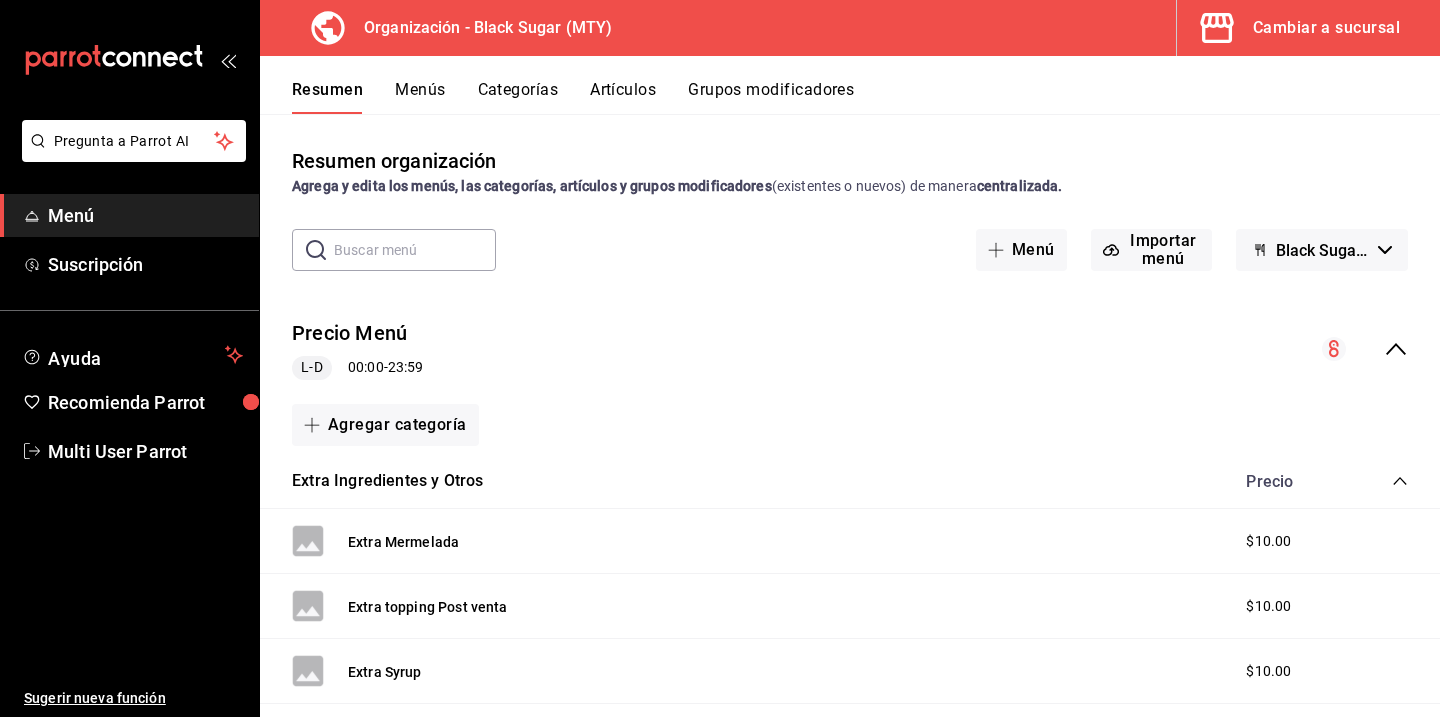 click on "Categorías" at bounding box center (518, 97) 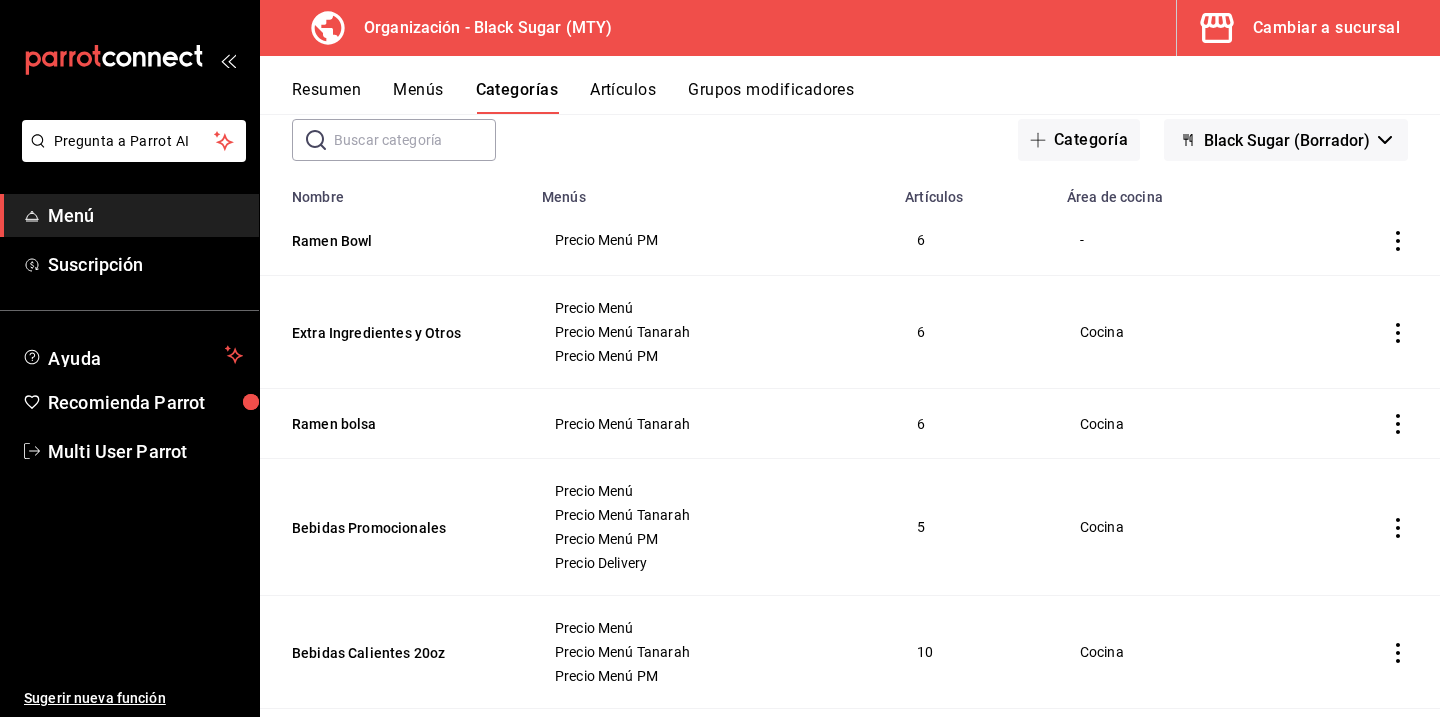 scroll, scrollTop: 100, scrollLeft: 0, axis: vertical 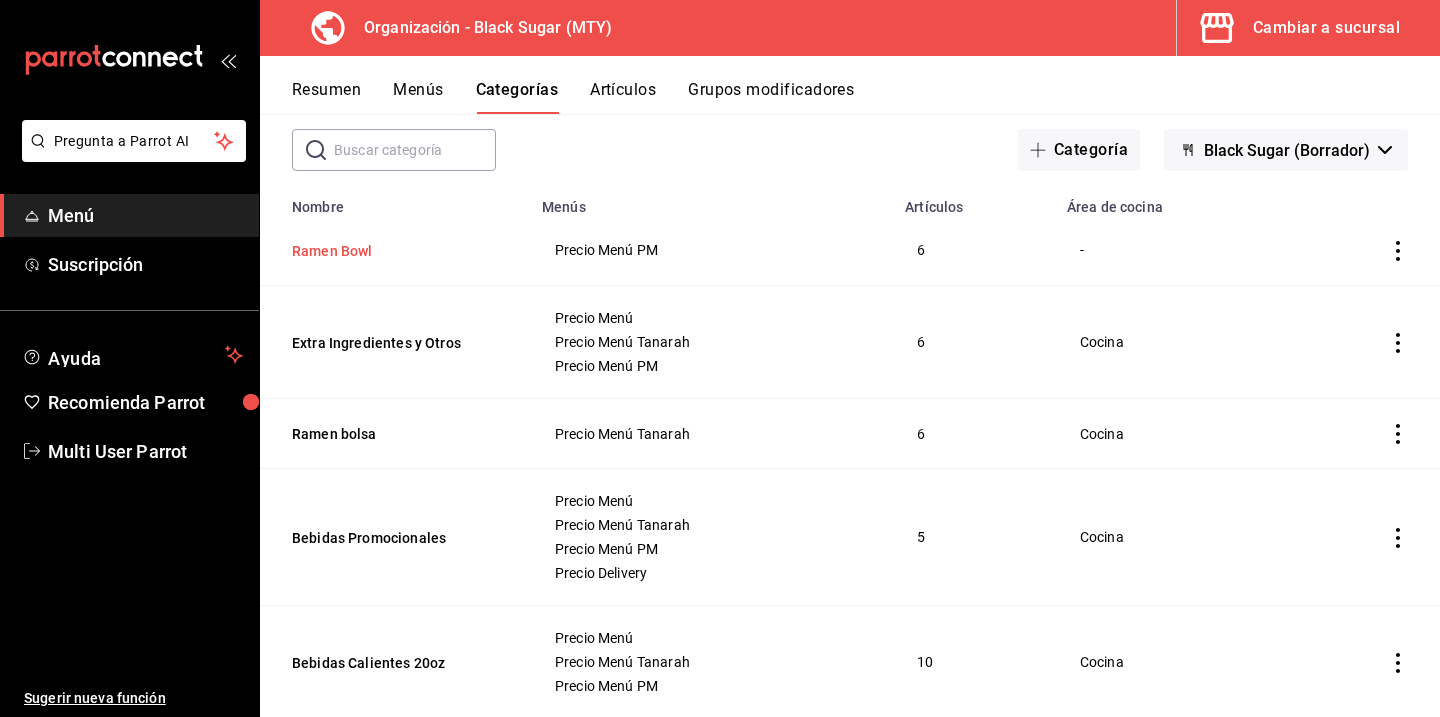 click on "Ramen Bowl" at bounding box center (392, 251) 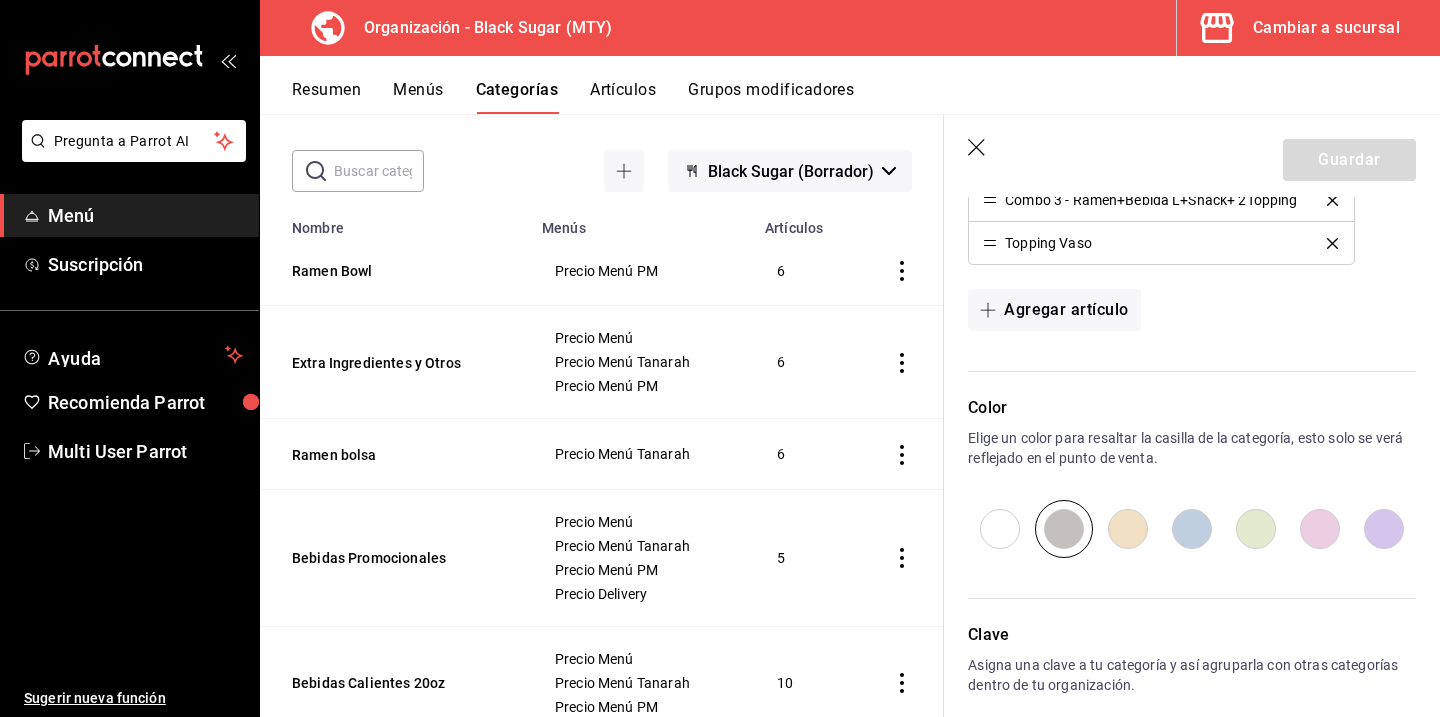 scroll, scrollTop: 945, scrollLeft: 0, axis: vertical 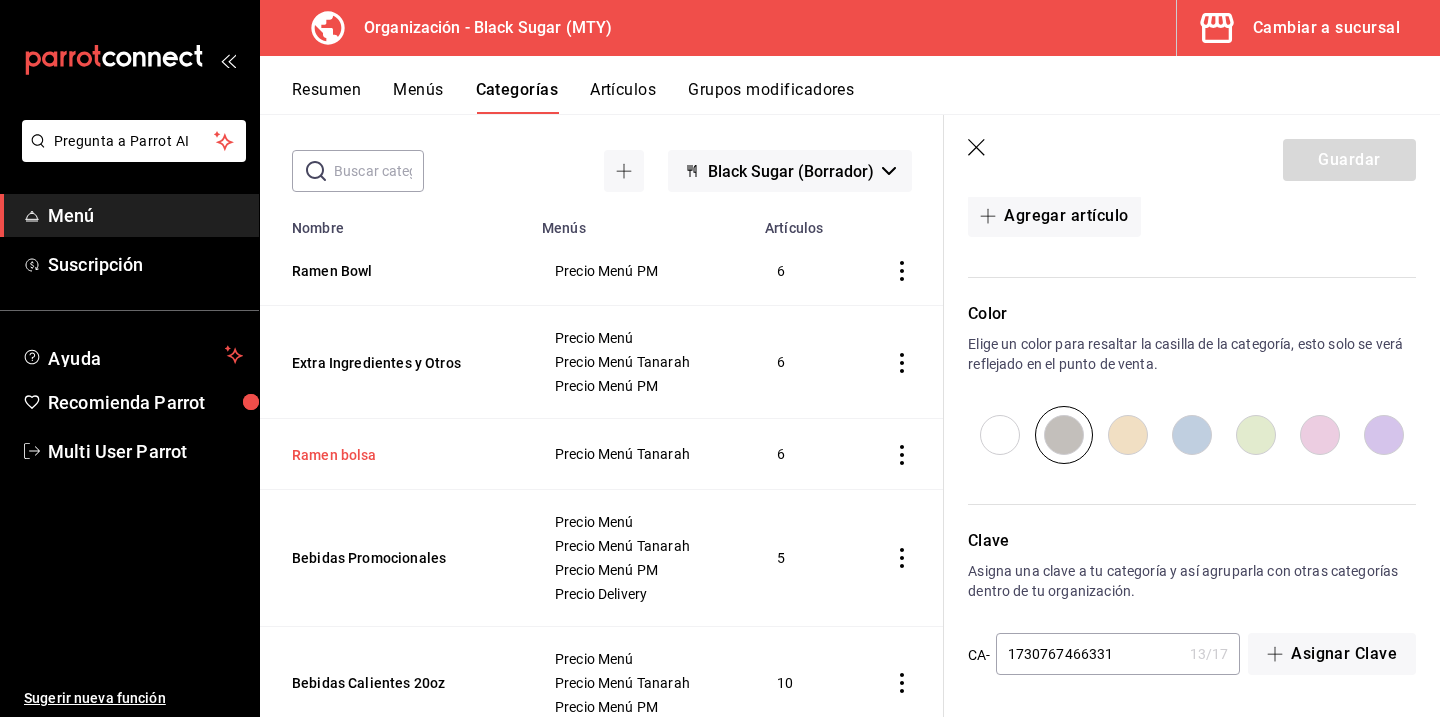 click on "Ramen bolsa" at bounding box center [392, 455] 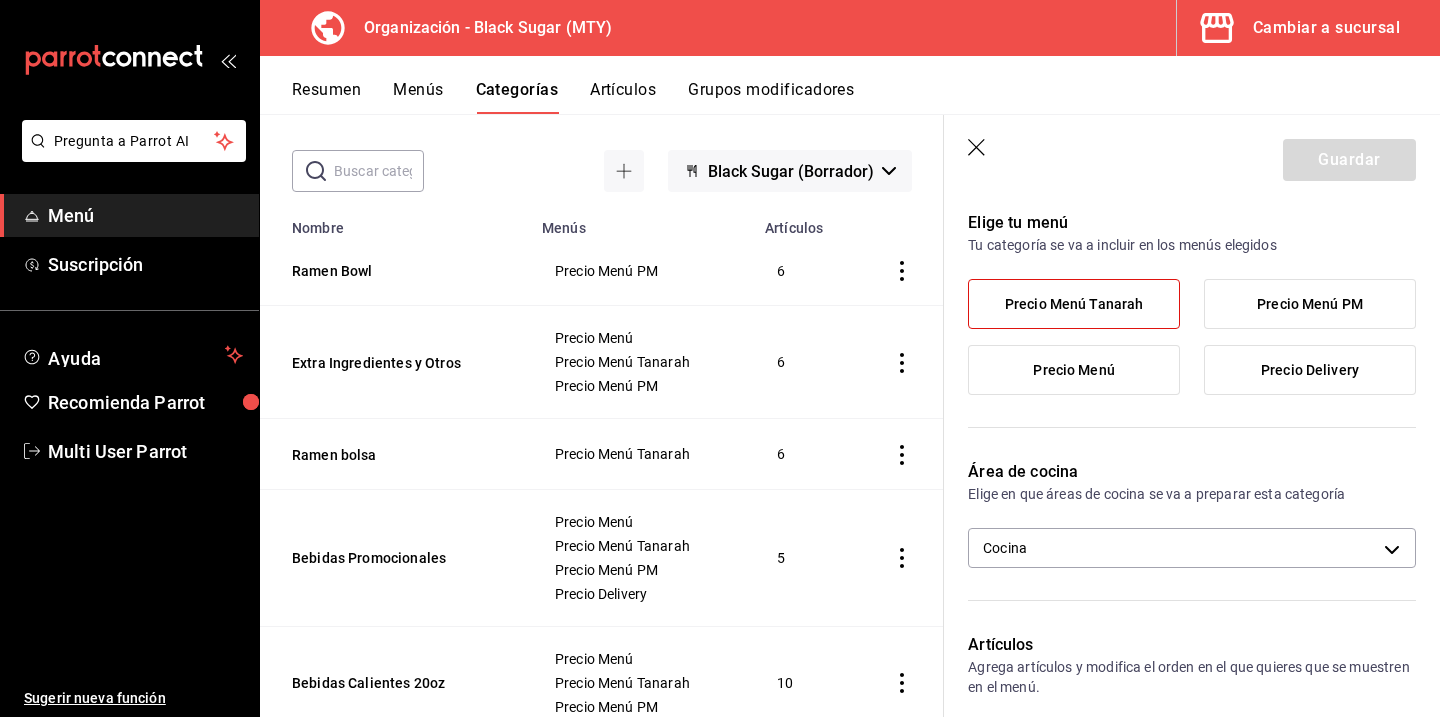 scroll, scrollTop: 0, scrollLeft: 0, axis: both 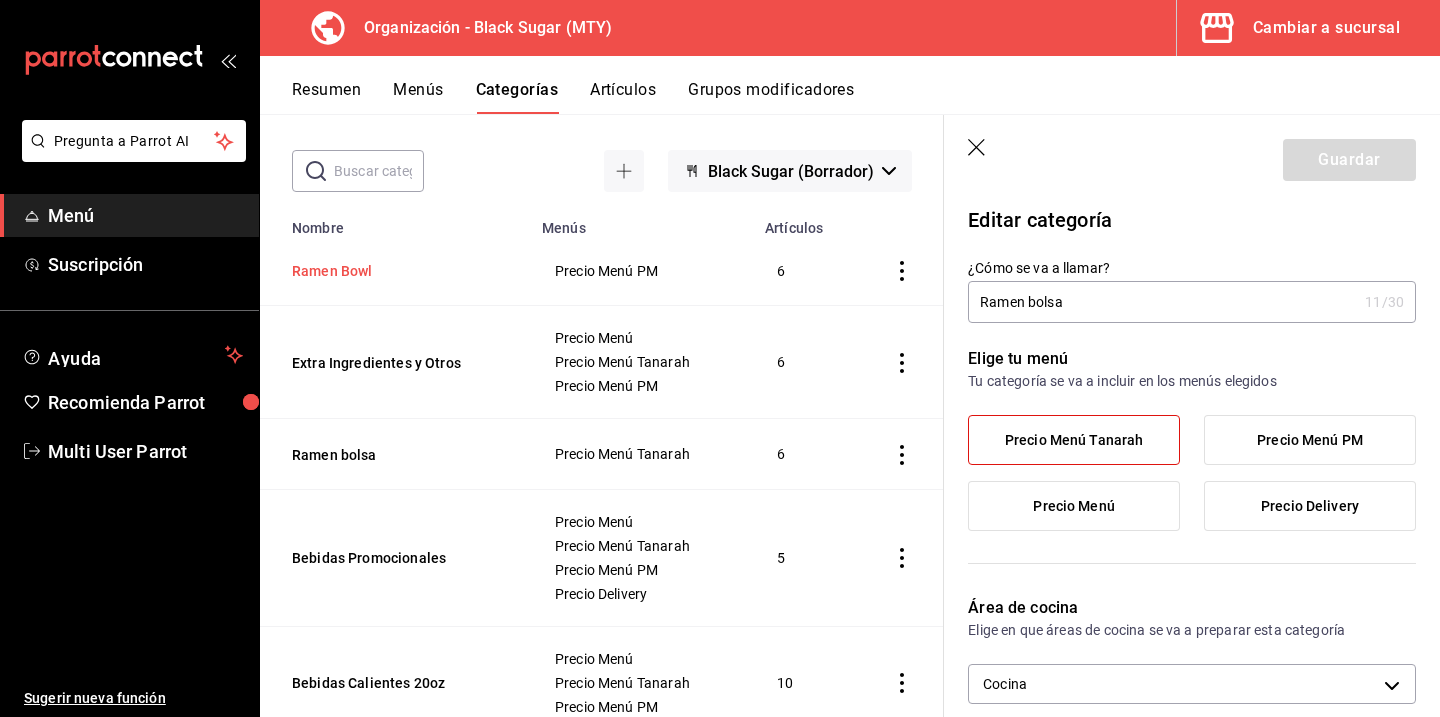 click on "Ramen Bowl" at bounding box center [392, 271] 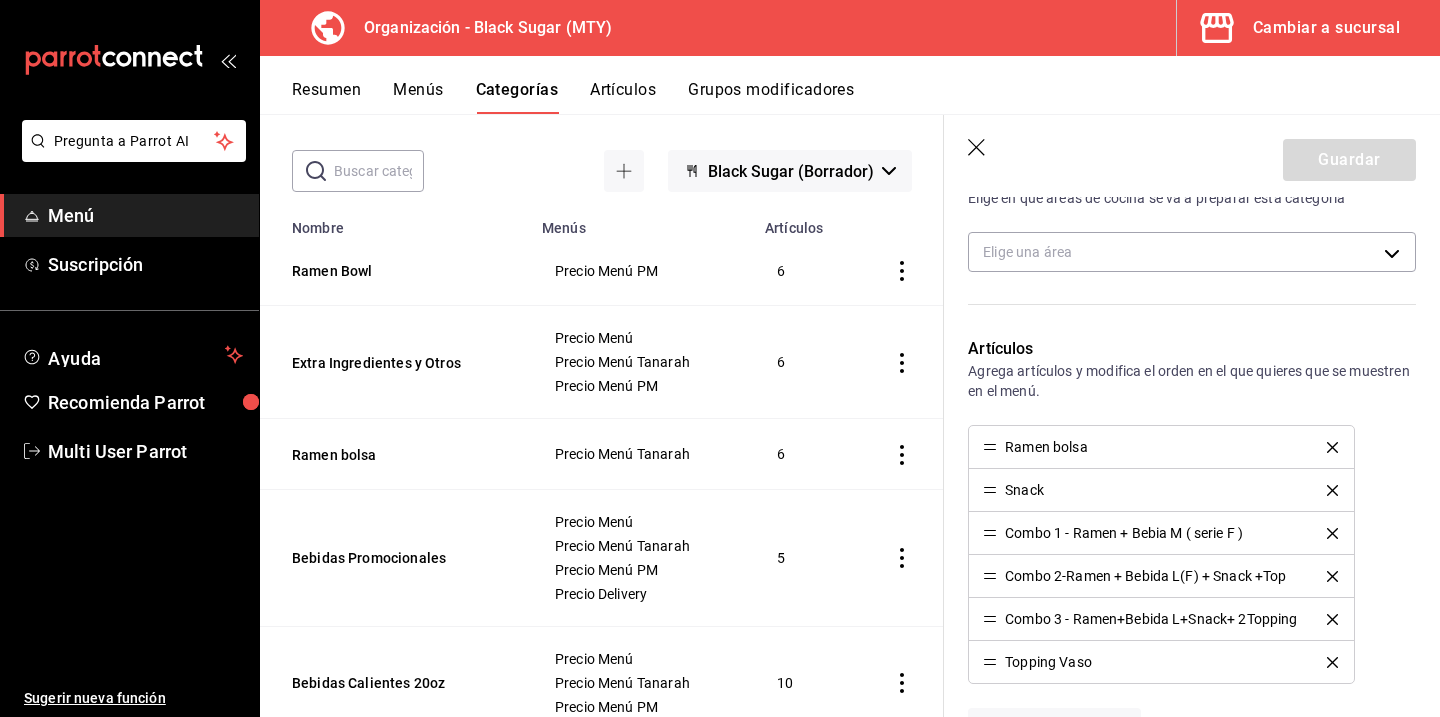 scroll, scrollTop: 604, scrollLeft: 0, axis: vertical 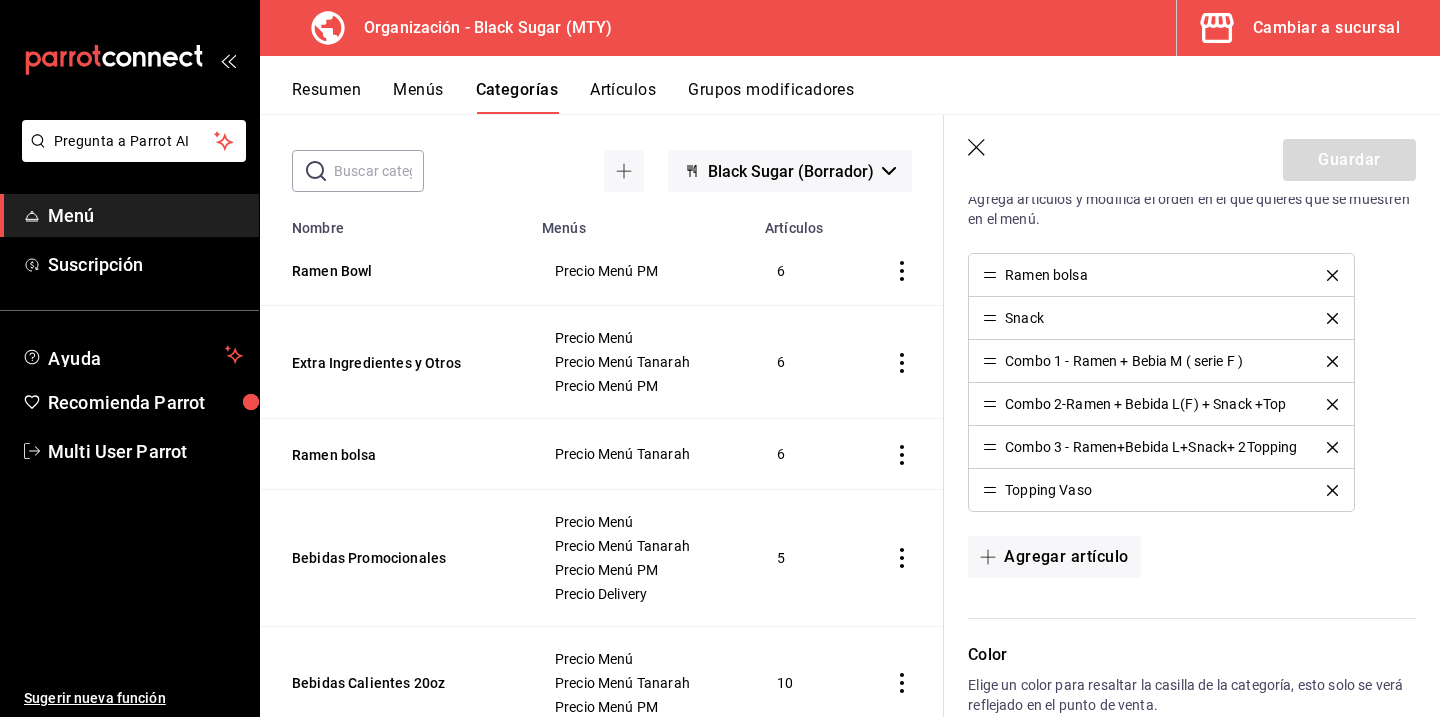 click 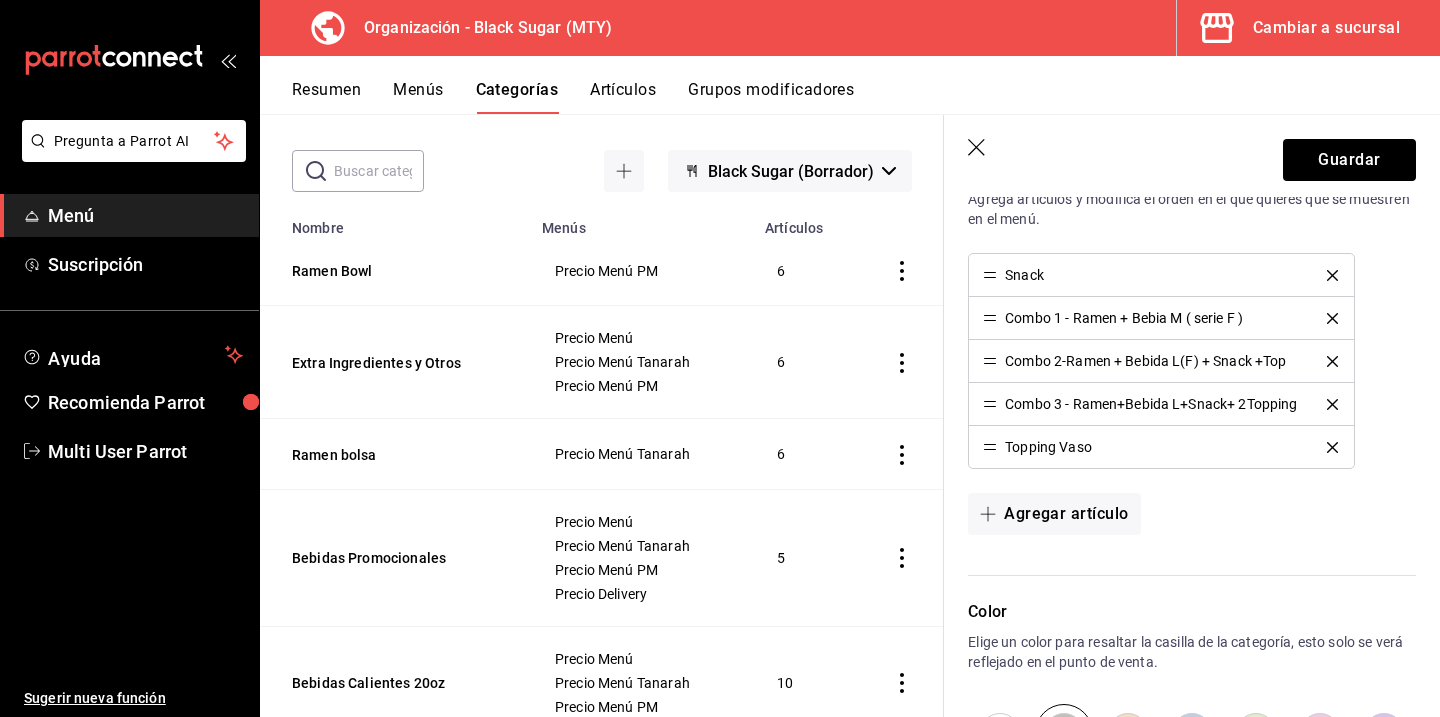 click 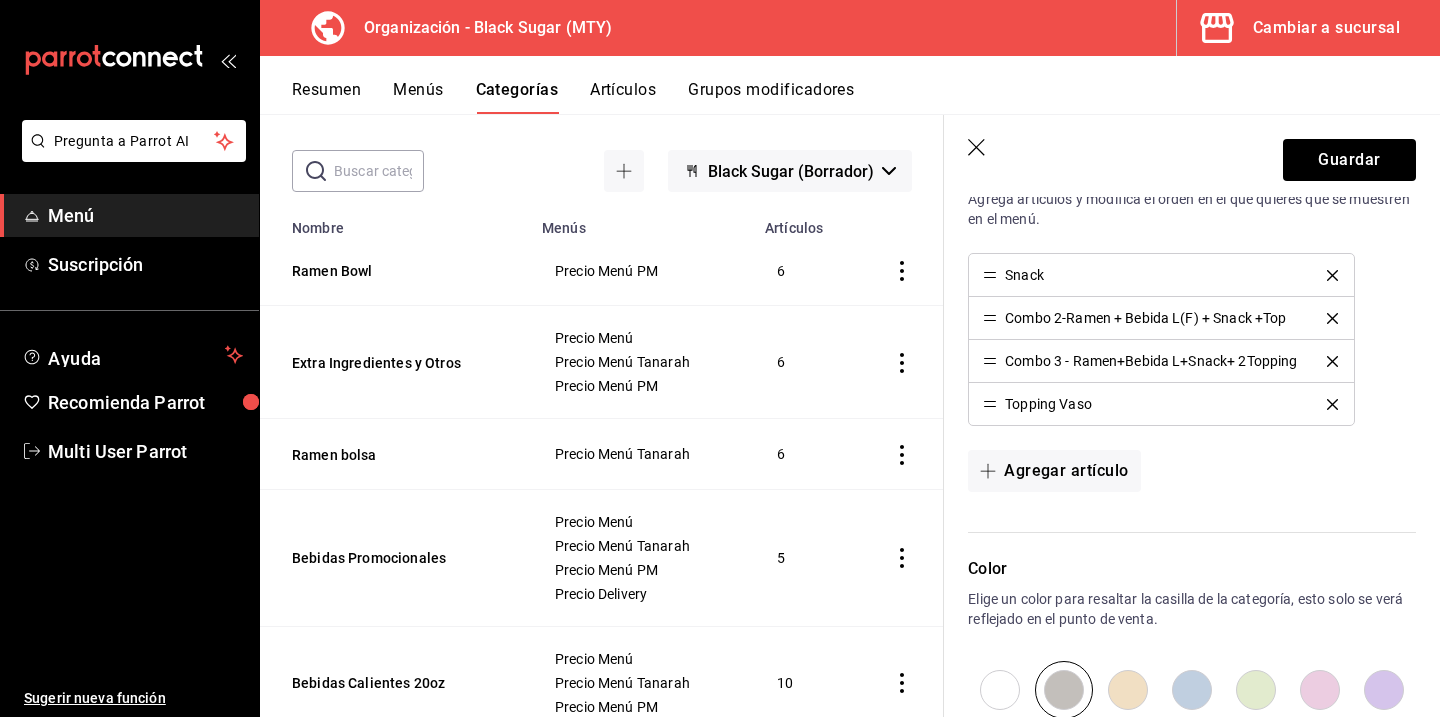 click 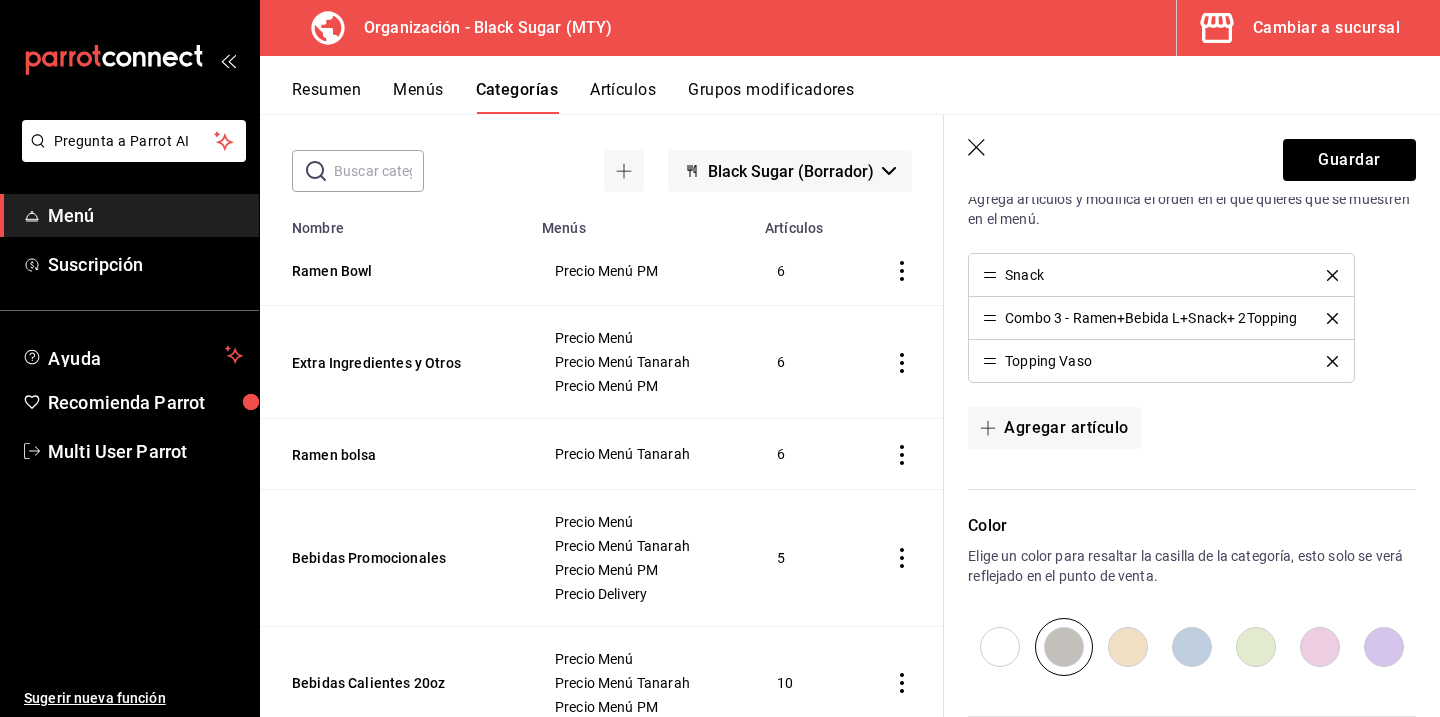 click 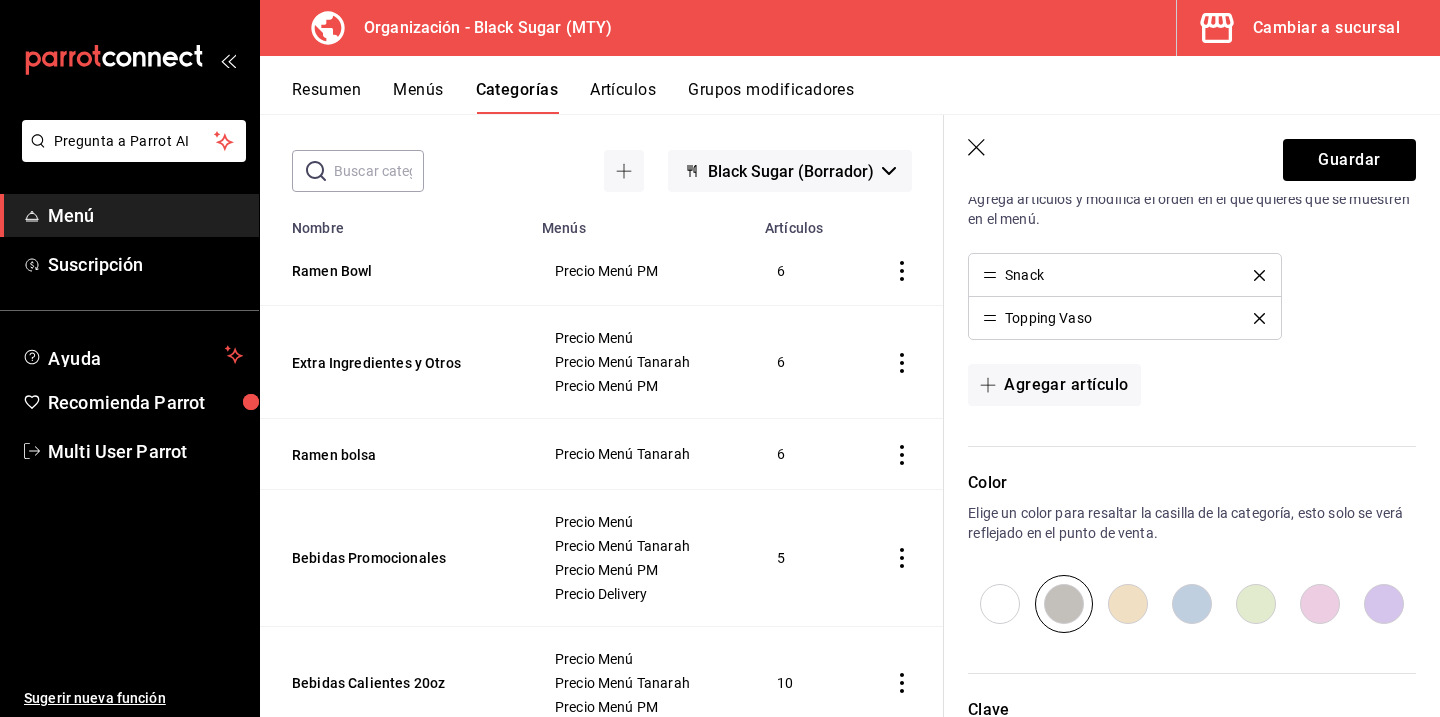 click 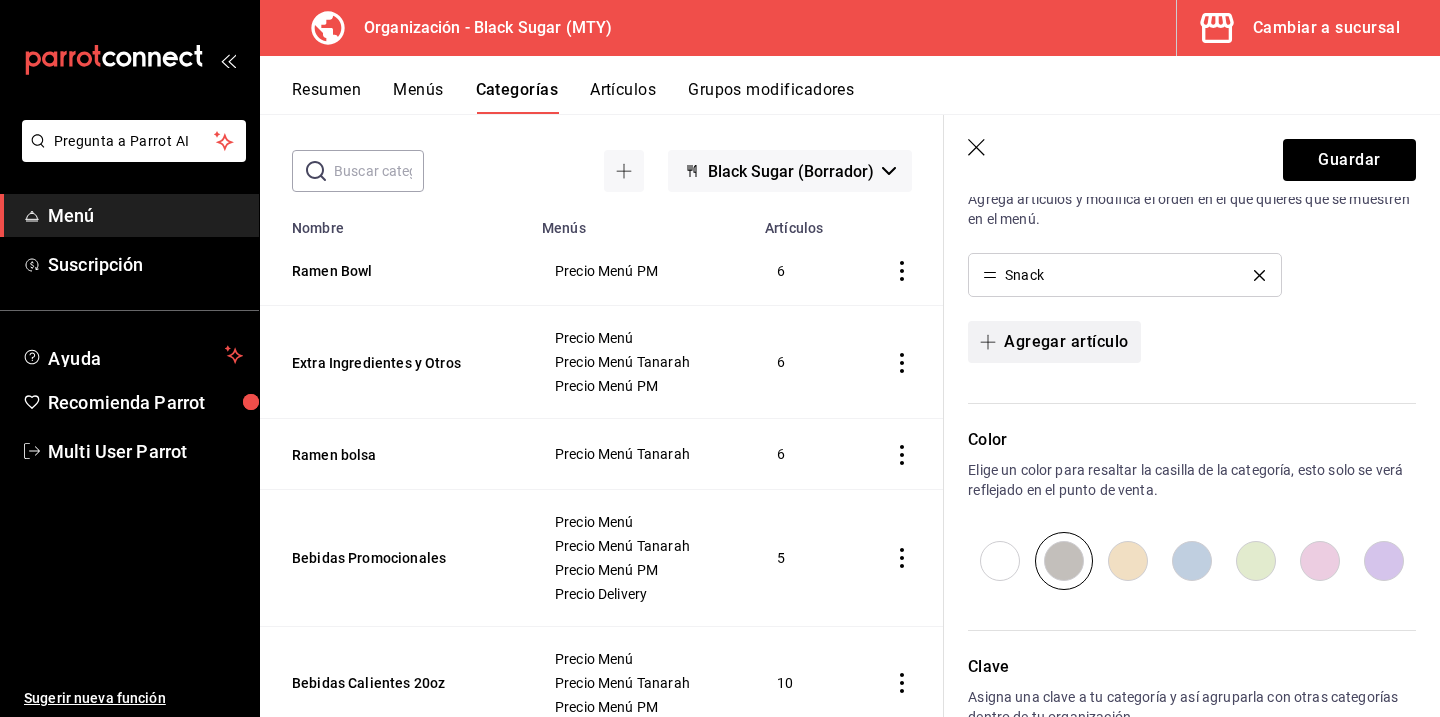 click on "Agregar artículo" at bounding box center (1054, 342) 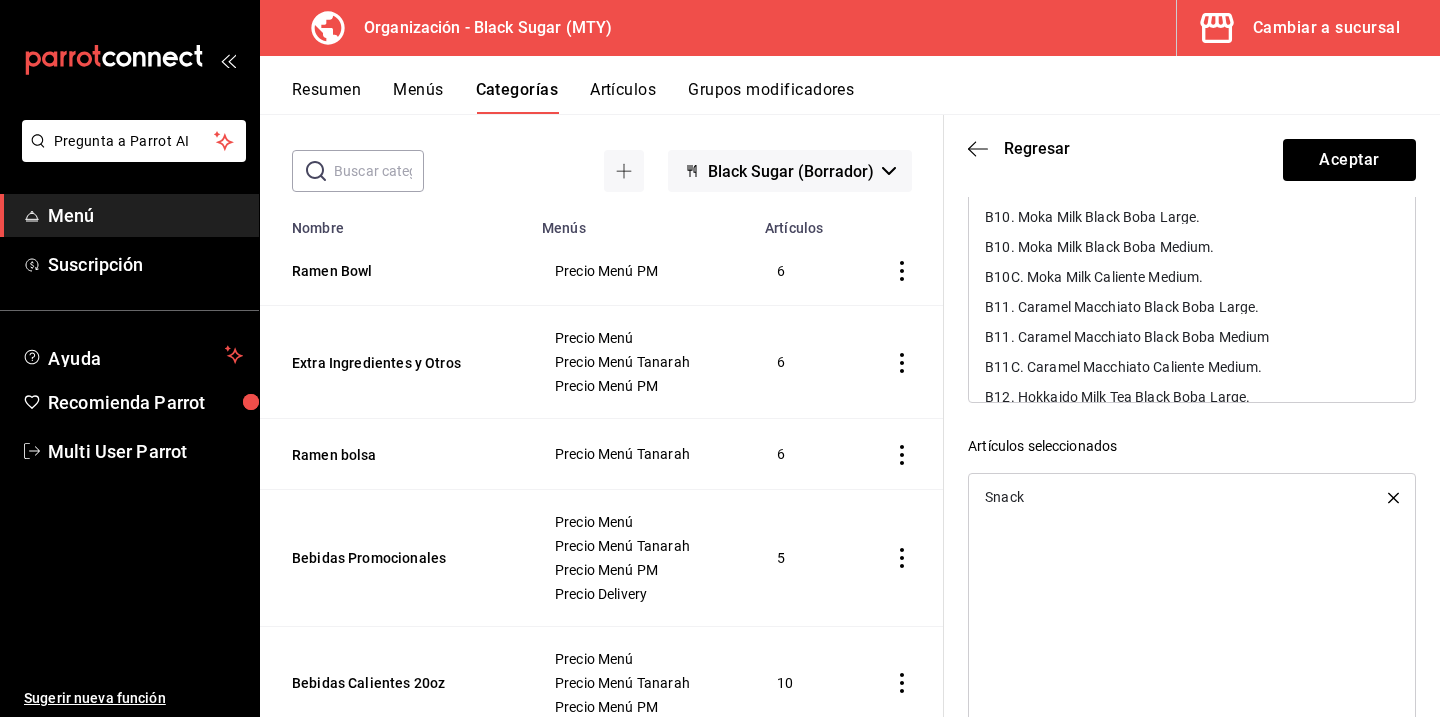 scroll, scrollTop: 303, scrollLeft: 0, axis: vertical 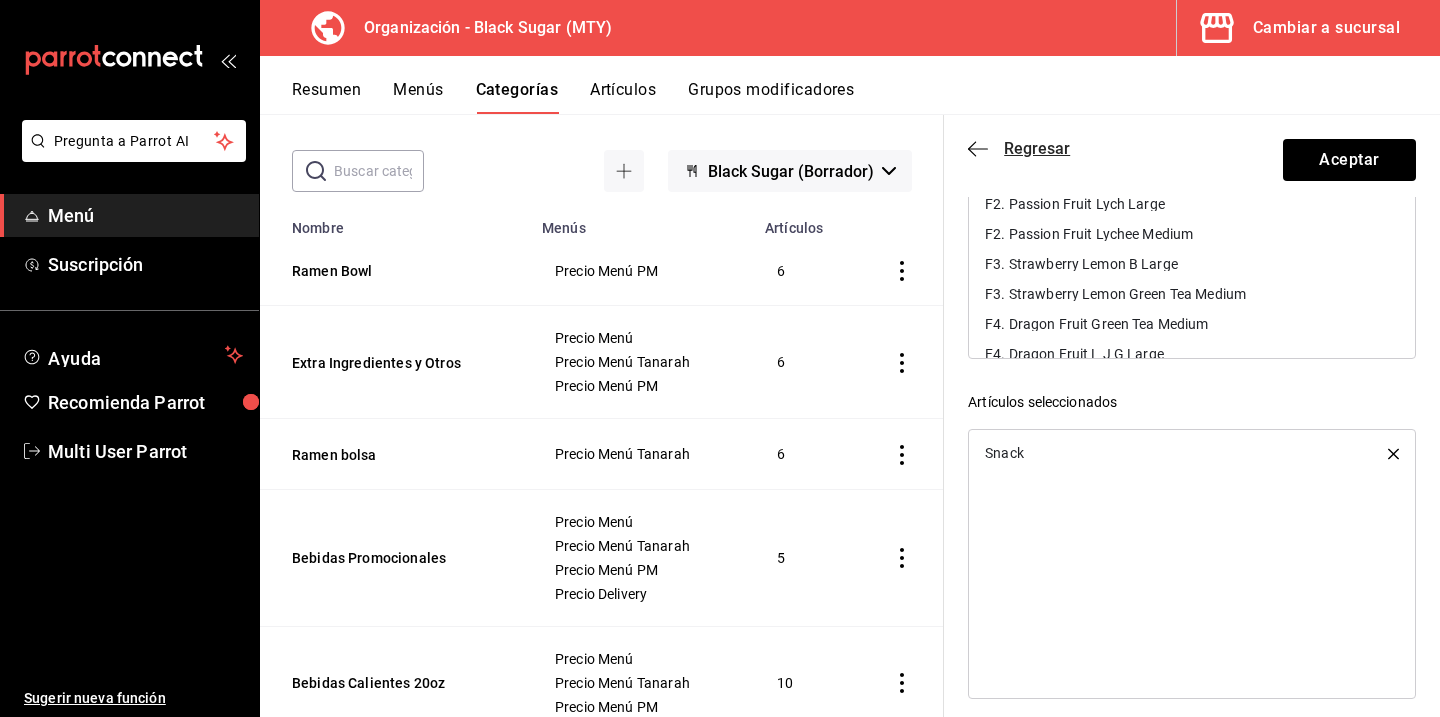 click 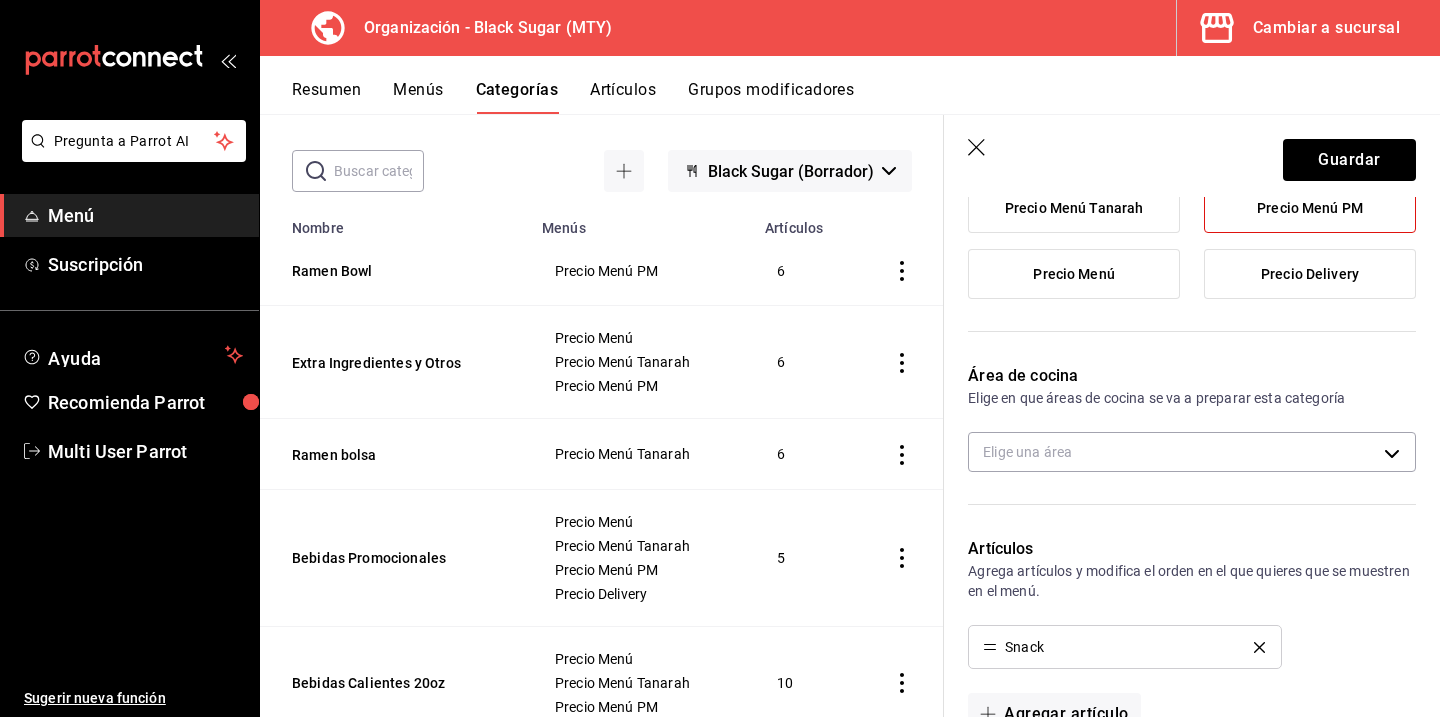 scroll, scrollTop: 0, scrollLeft: 0, axis: both 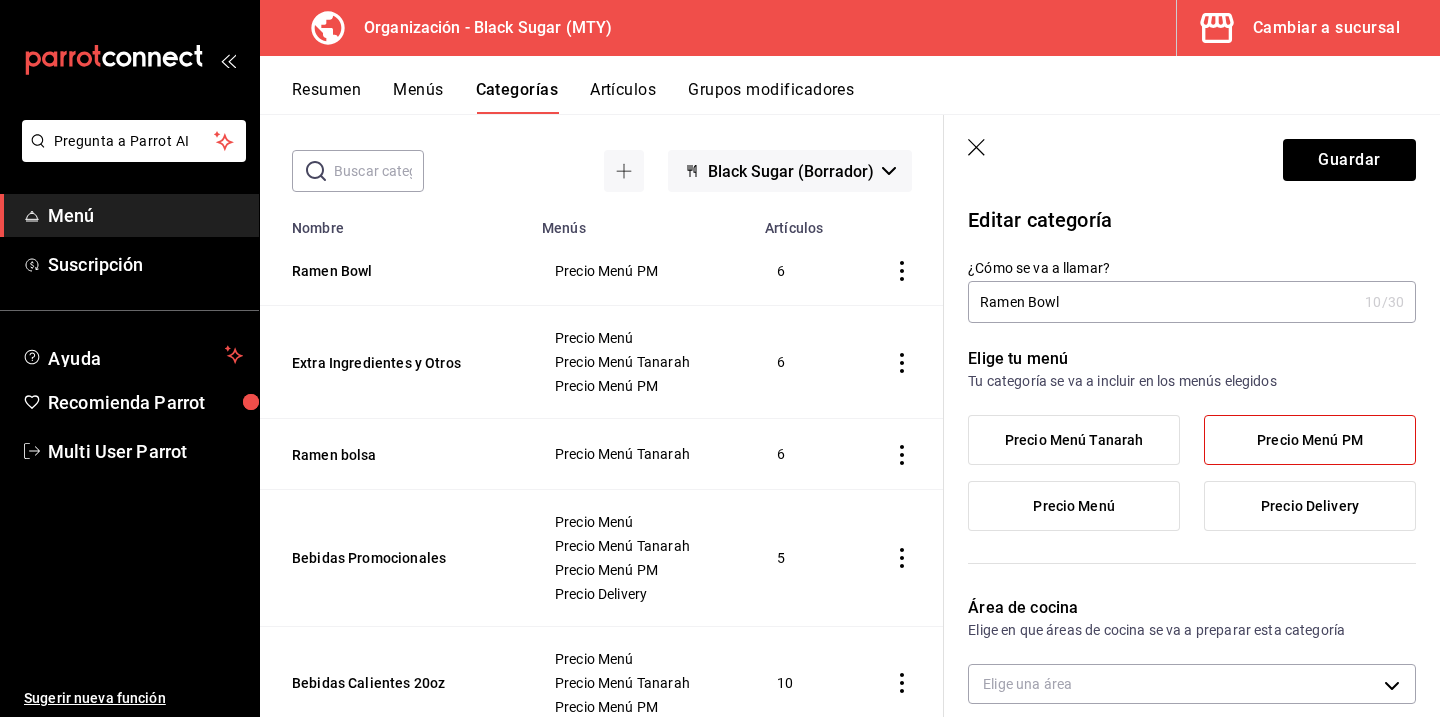 click on "Artículos" at bounding box center [623, 97] 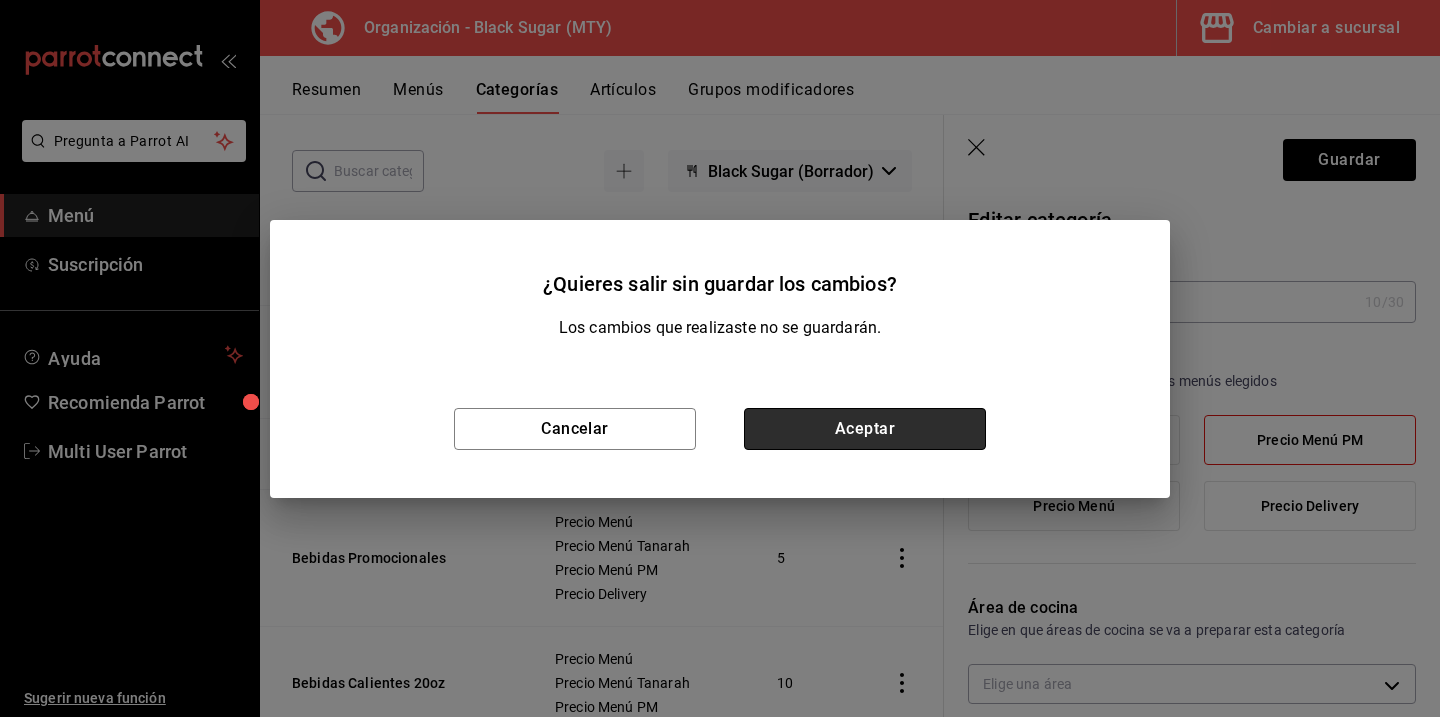 click on "Aceptar" at bounding box center [865, 429] 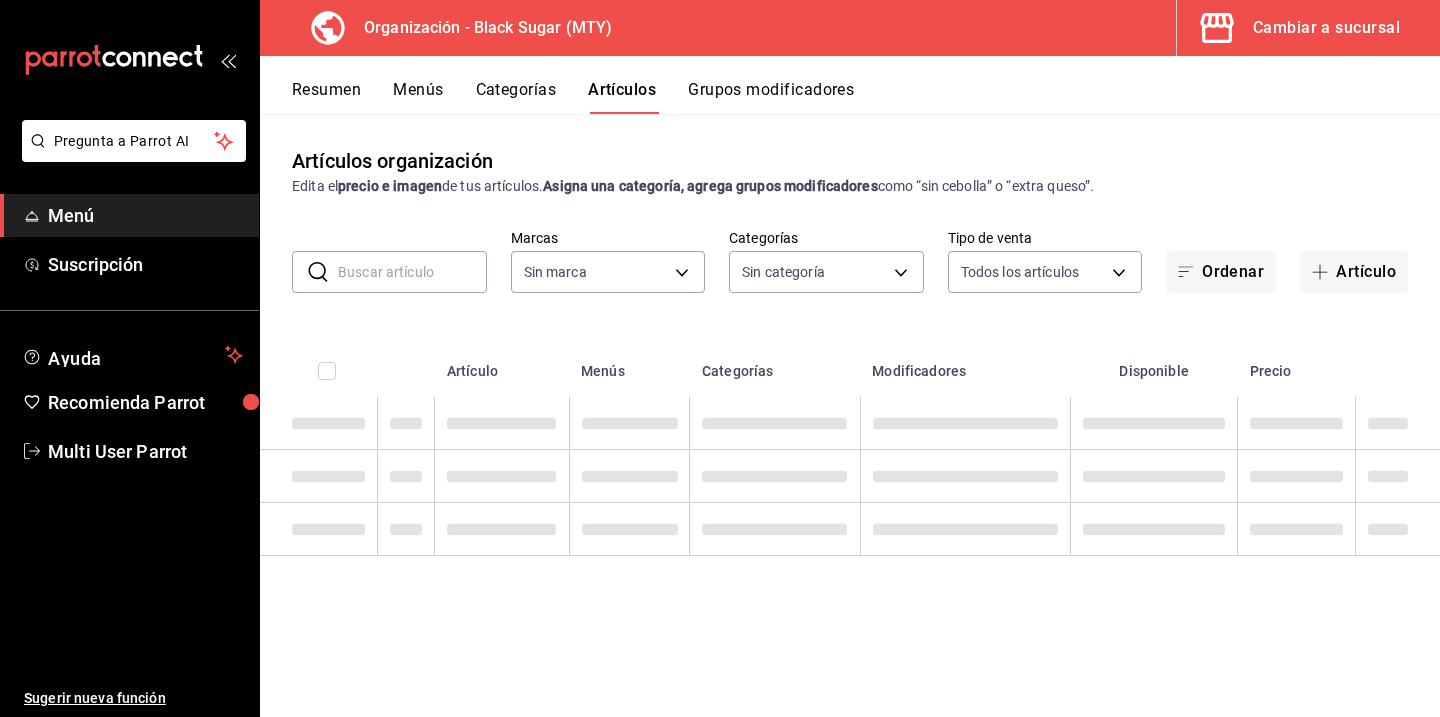 type on "187a88df-2753-4421-b0d4-a17ef0034368" 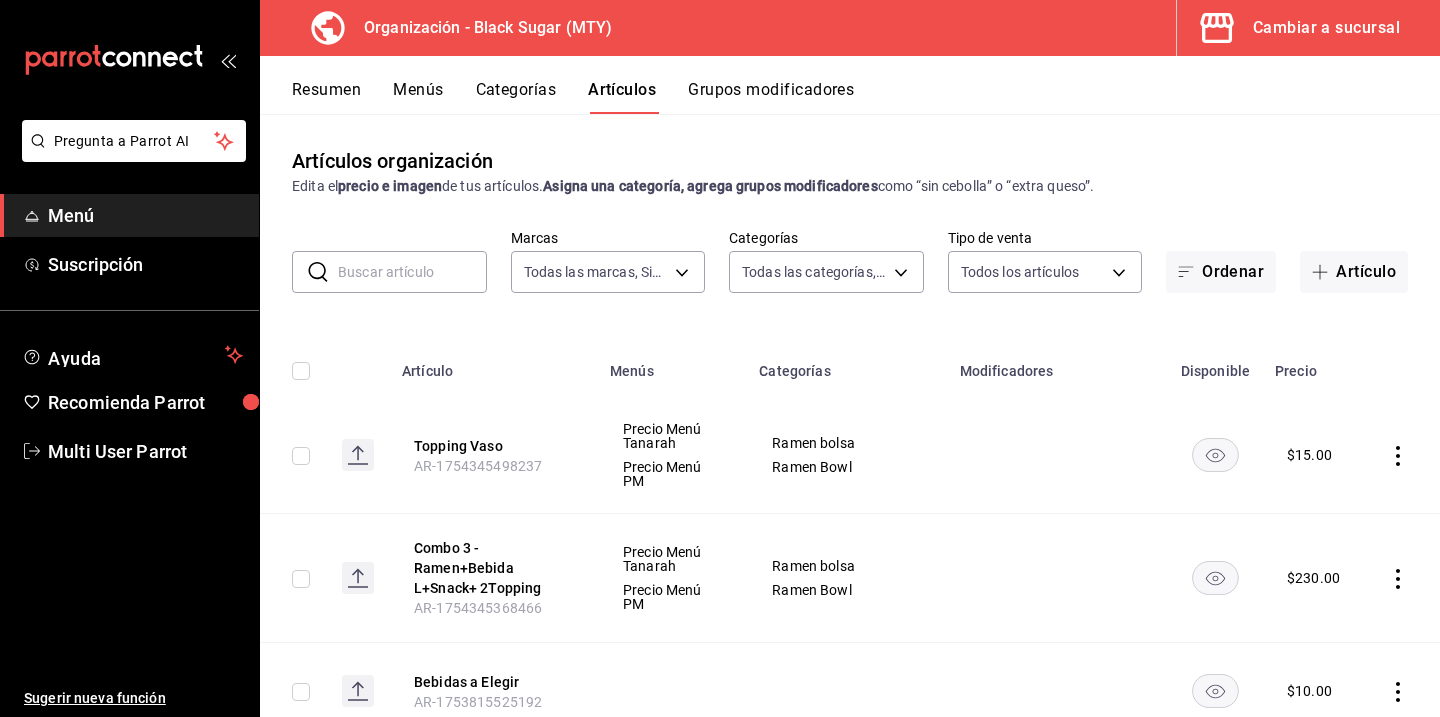 type on "[UUID],[UUID],[UUID],[UUID],[UUID],[UUID],[UUID],[UUID],[UUID]" 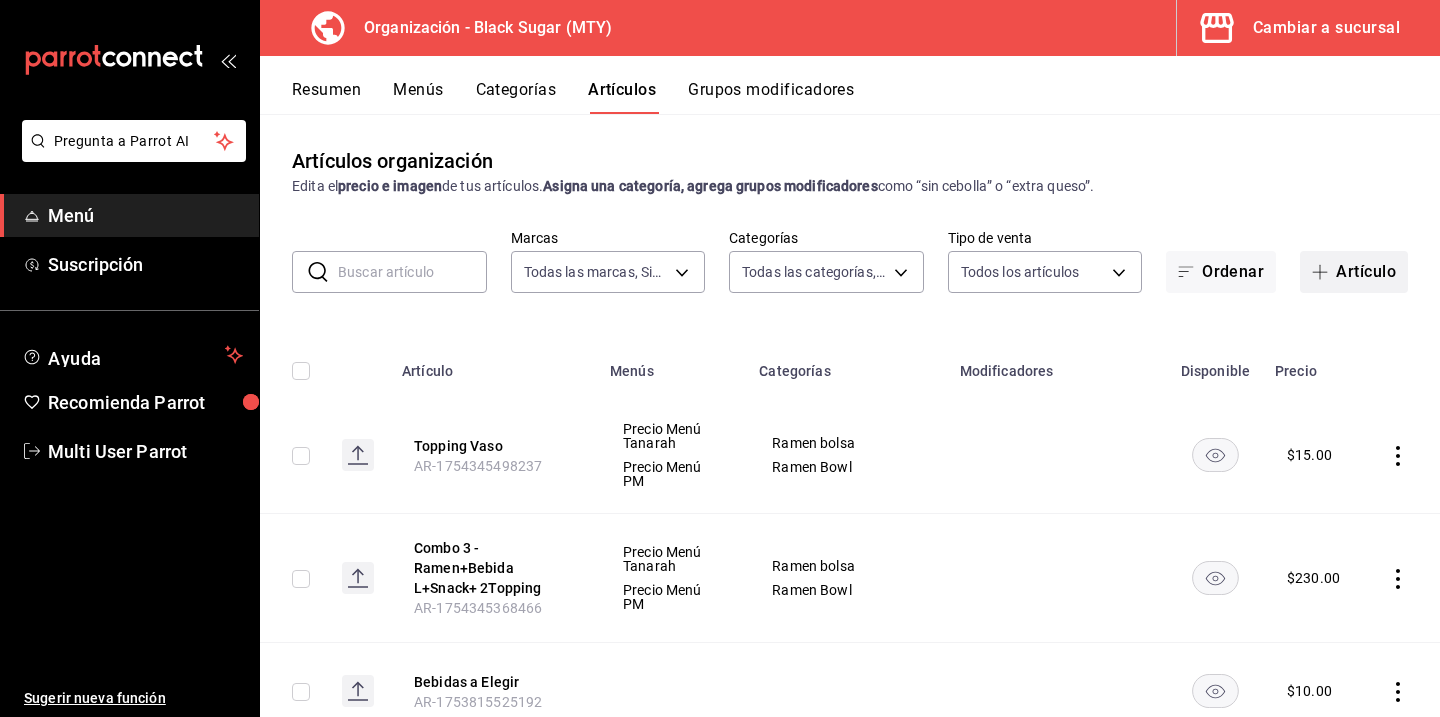 click on "Artículo" at bounding box center [1354, 272] 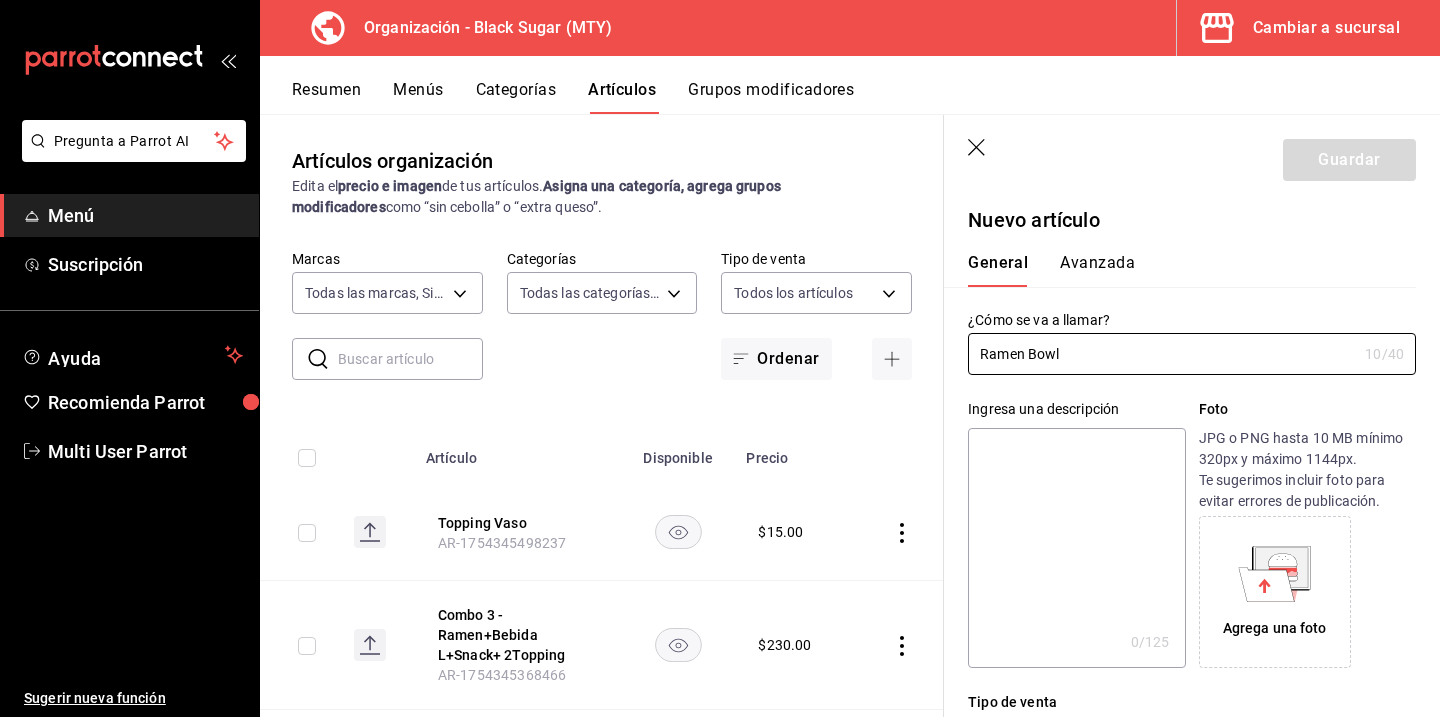 scroll, scrollTop: 210, scrollLeft: 0, axis: vertical 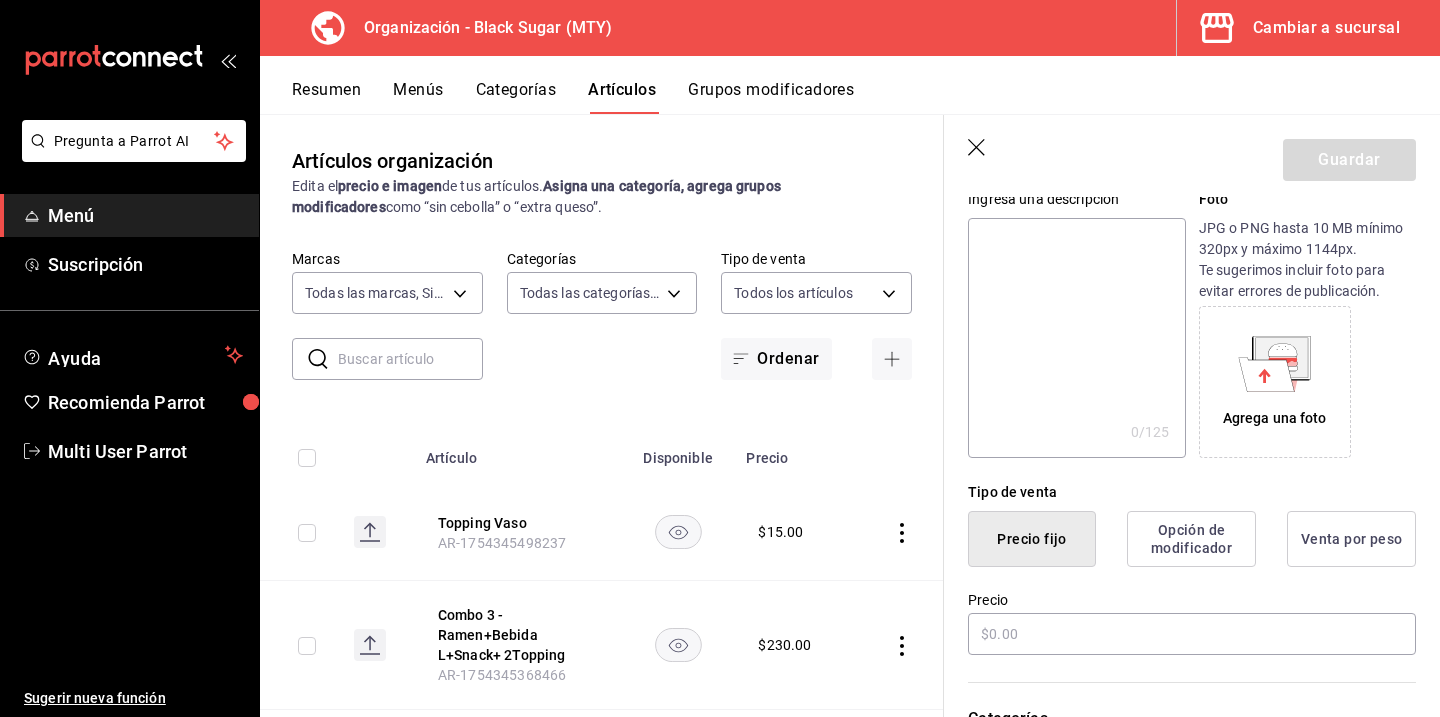 type on "Ramen Bowl" 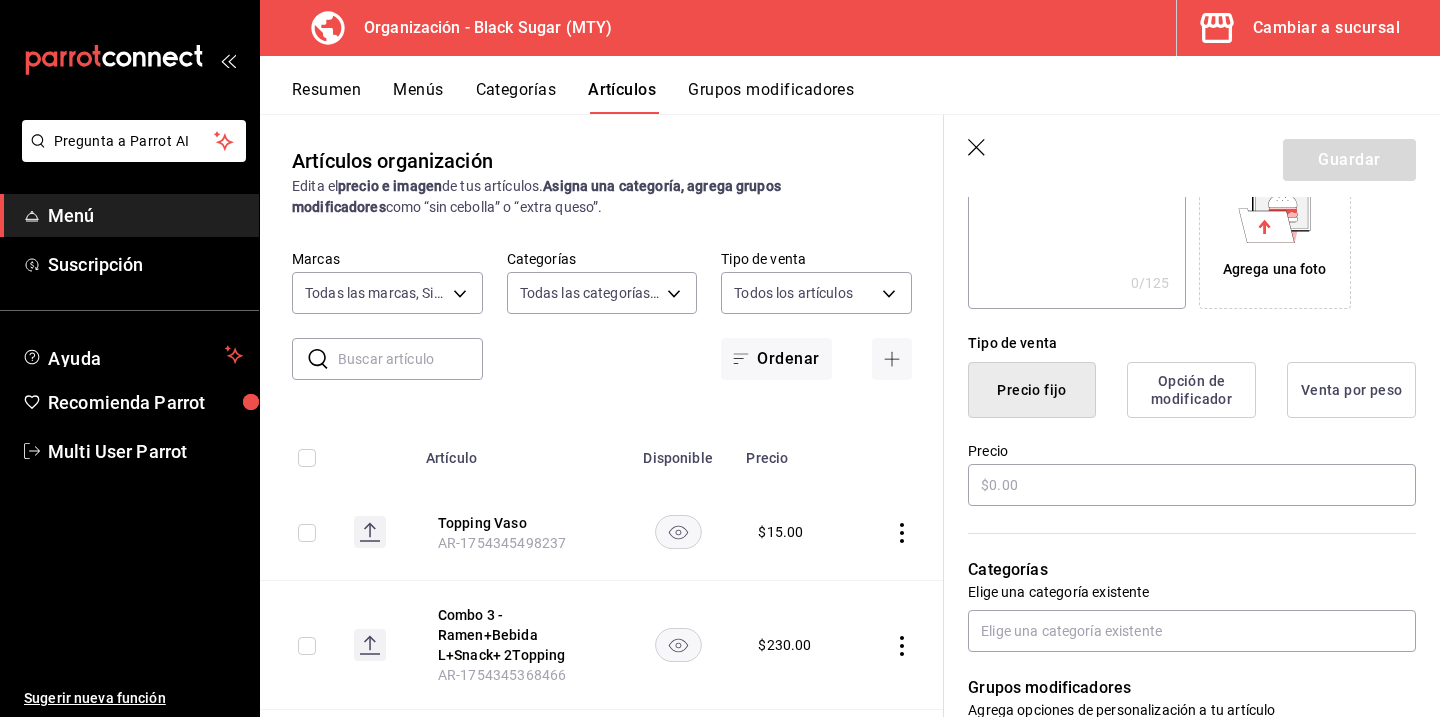 scroll, scrollTop: 408, scrollLeft: 0, axis: vertical 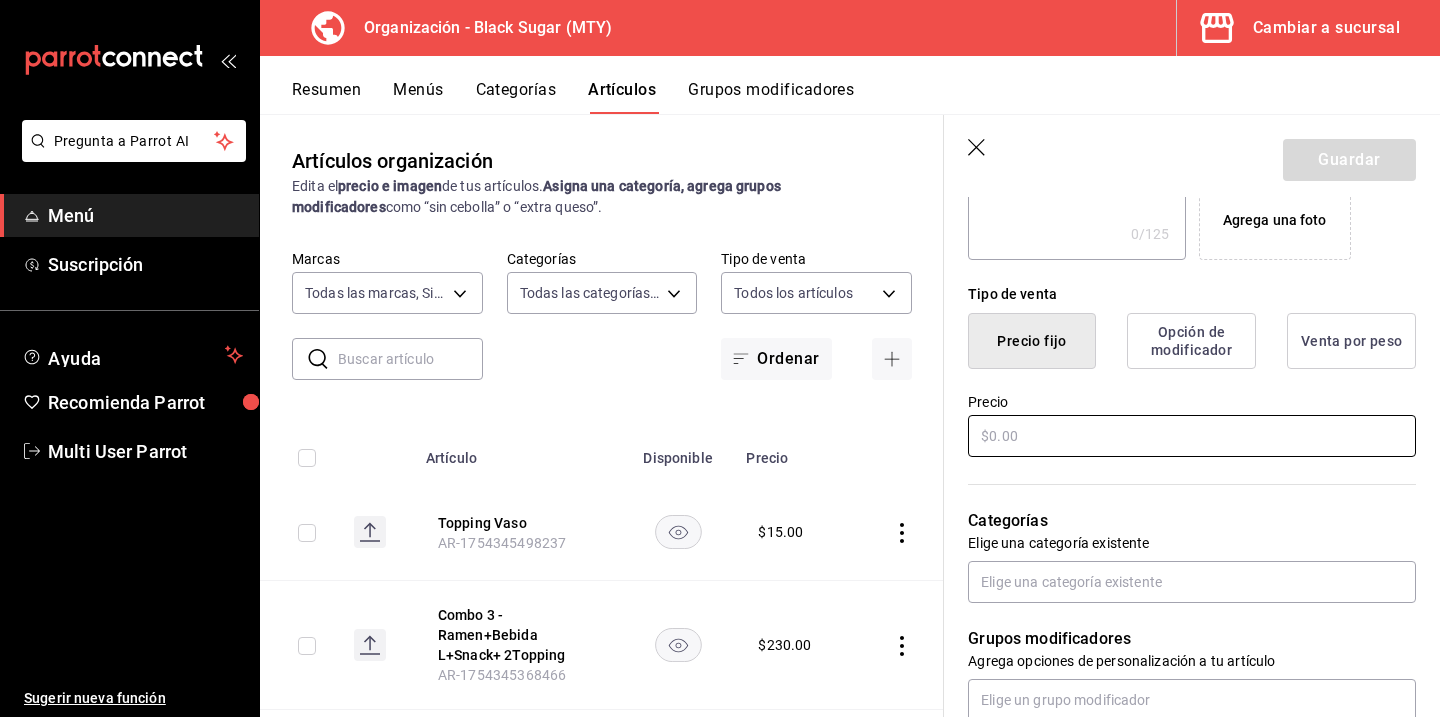 click at bounding box center [1192, 436] 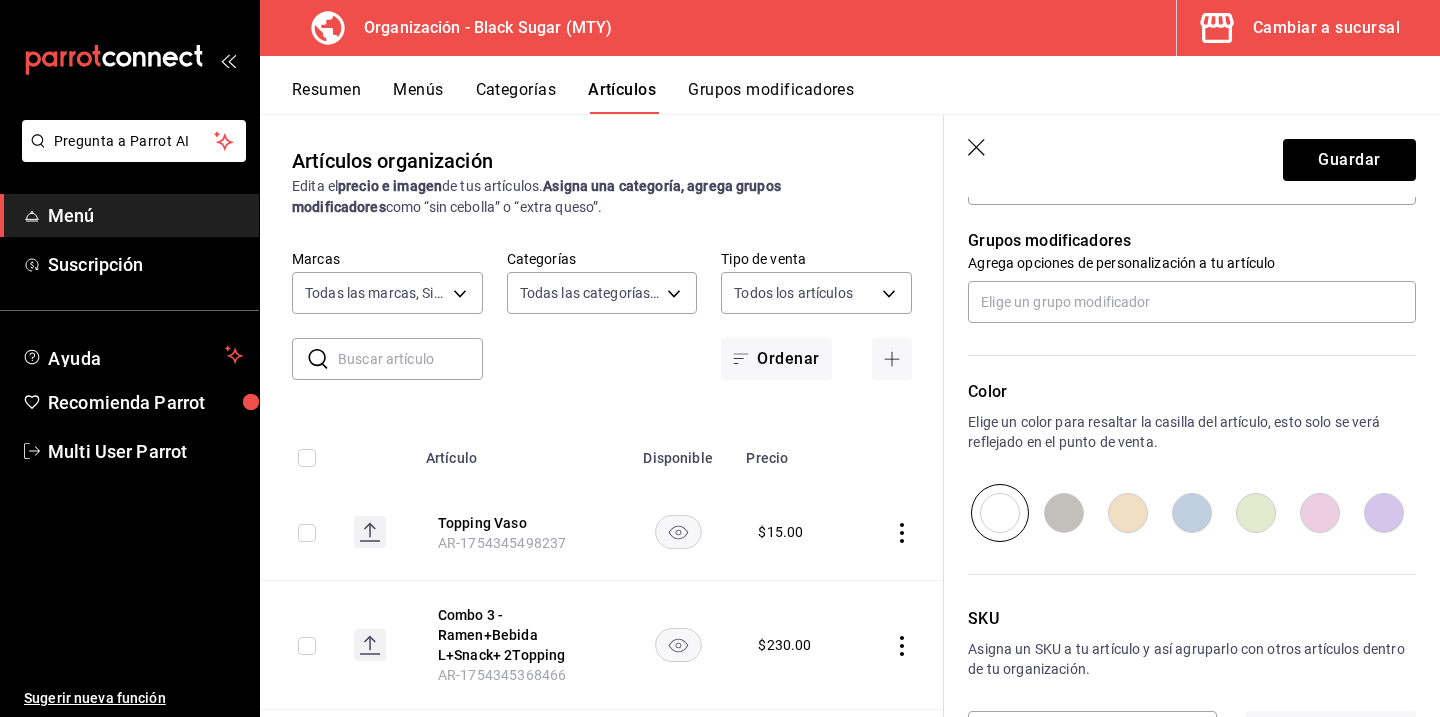scroll, scrollTop: 812, scrollLeft: 0, axis: vertical 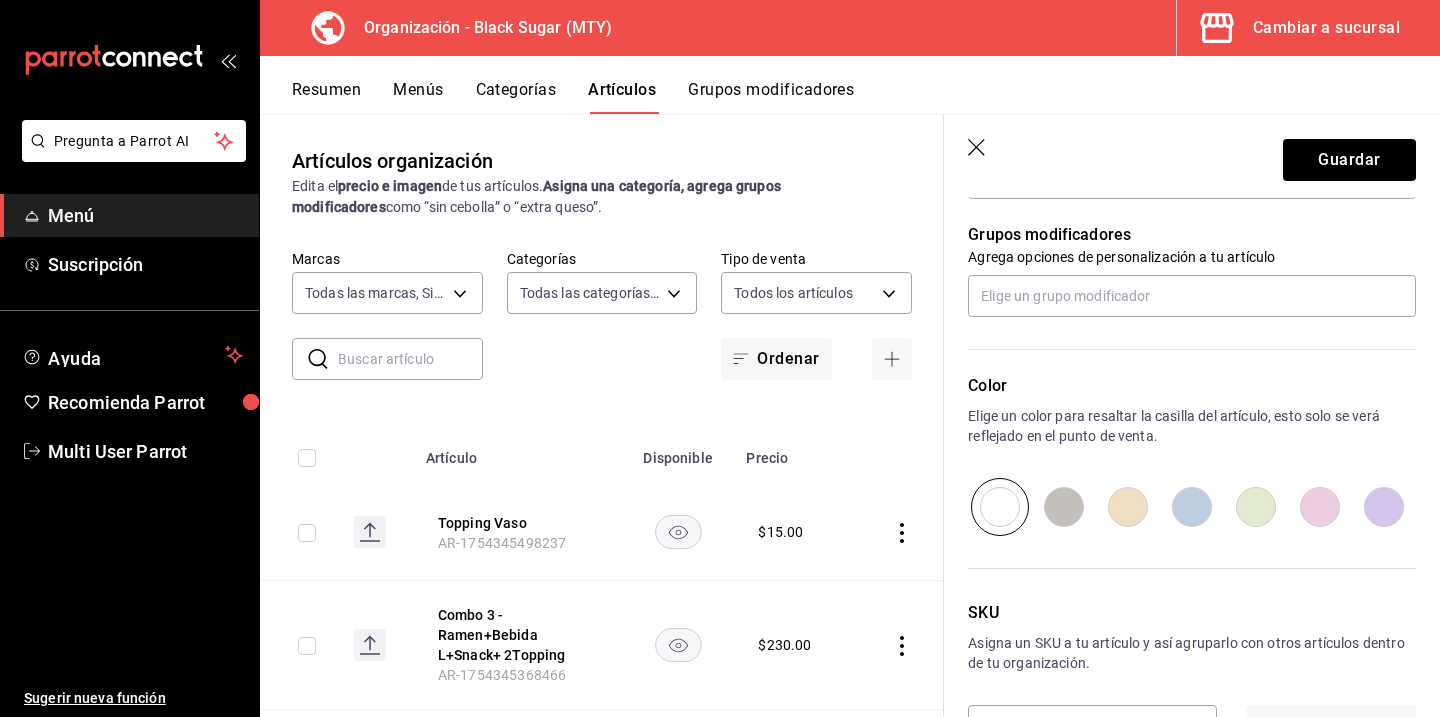 type on "$55.00" 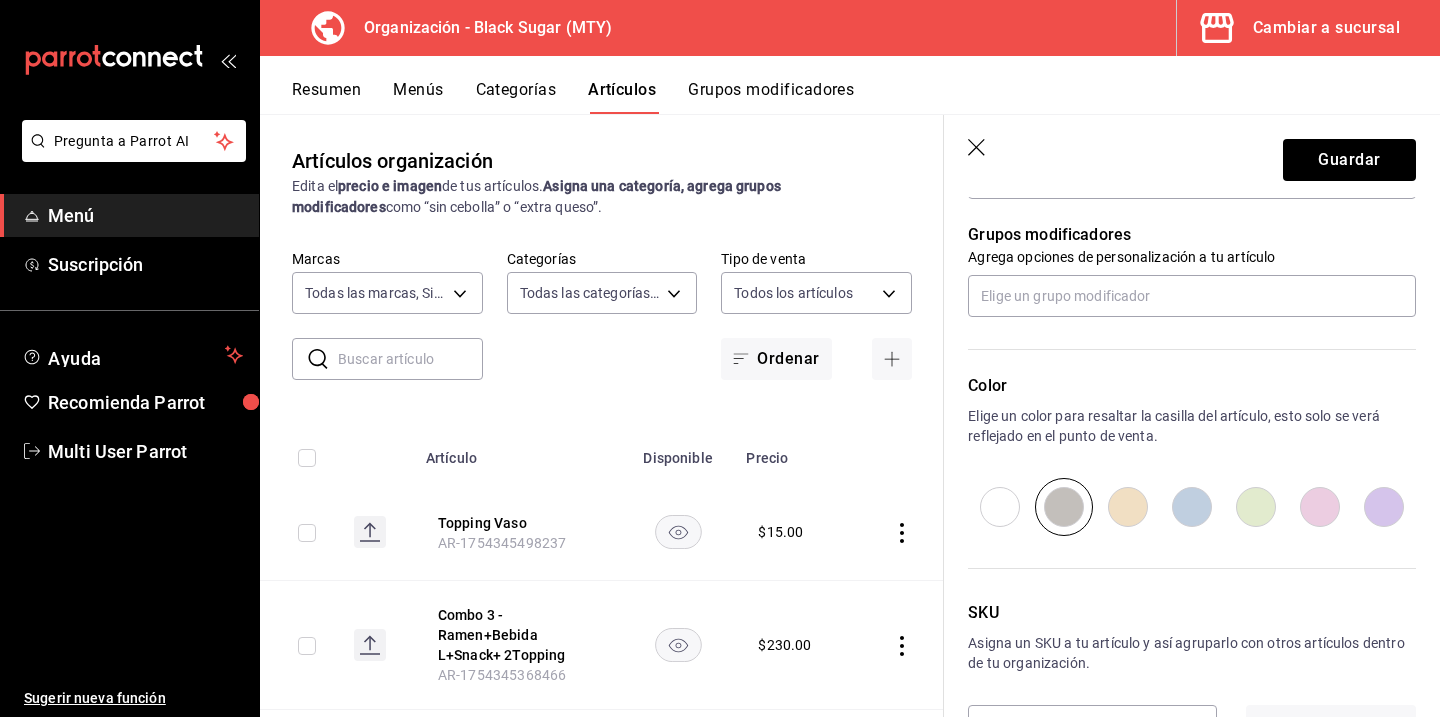 scroll, scrollTop: 882, scrollLeft: 0, axis: vertical 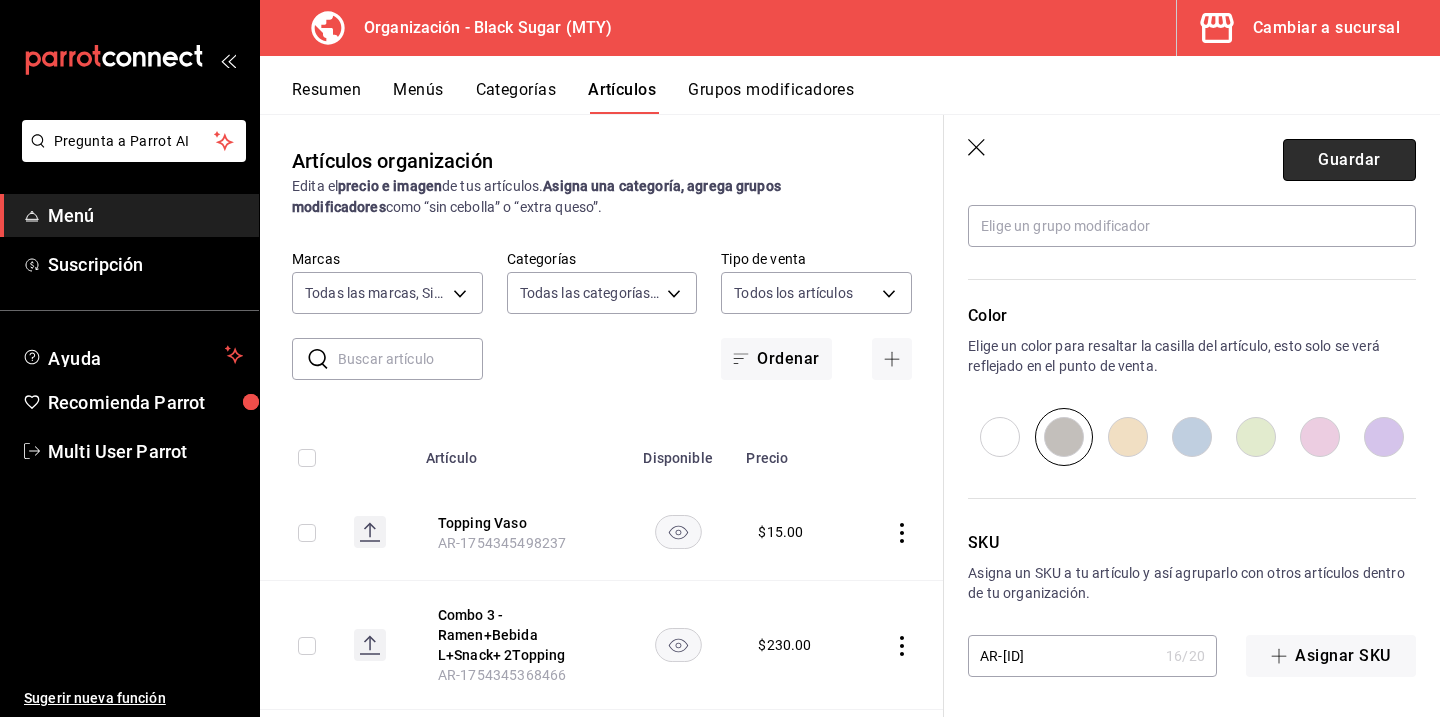 click on "Guardar" at bounding box center (1349, 160) 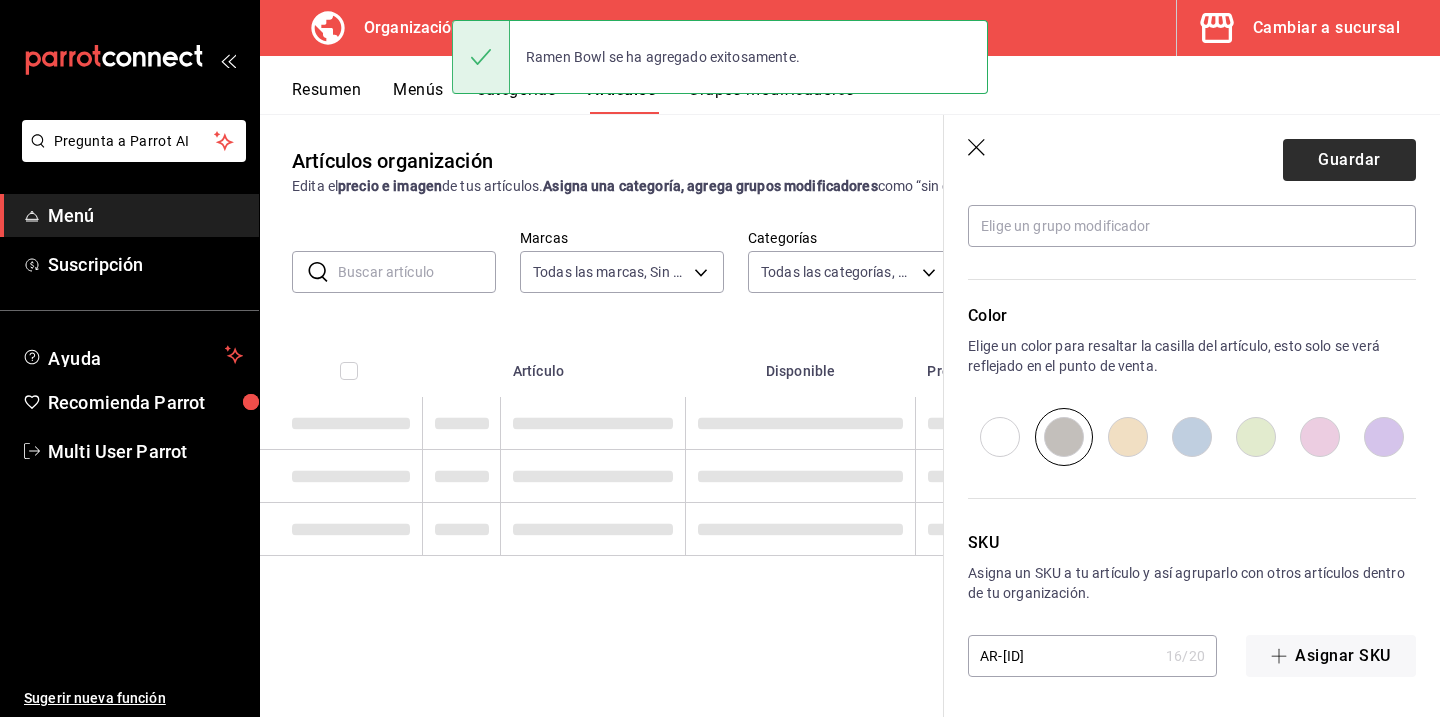 scroll, scrollTop: 0, scrollLeft: 0, axis: both 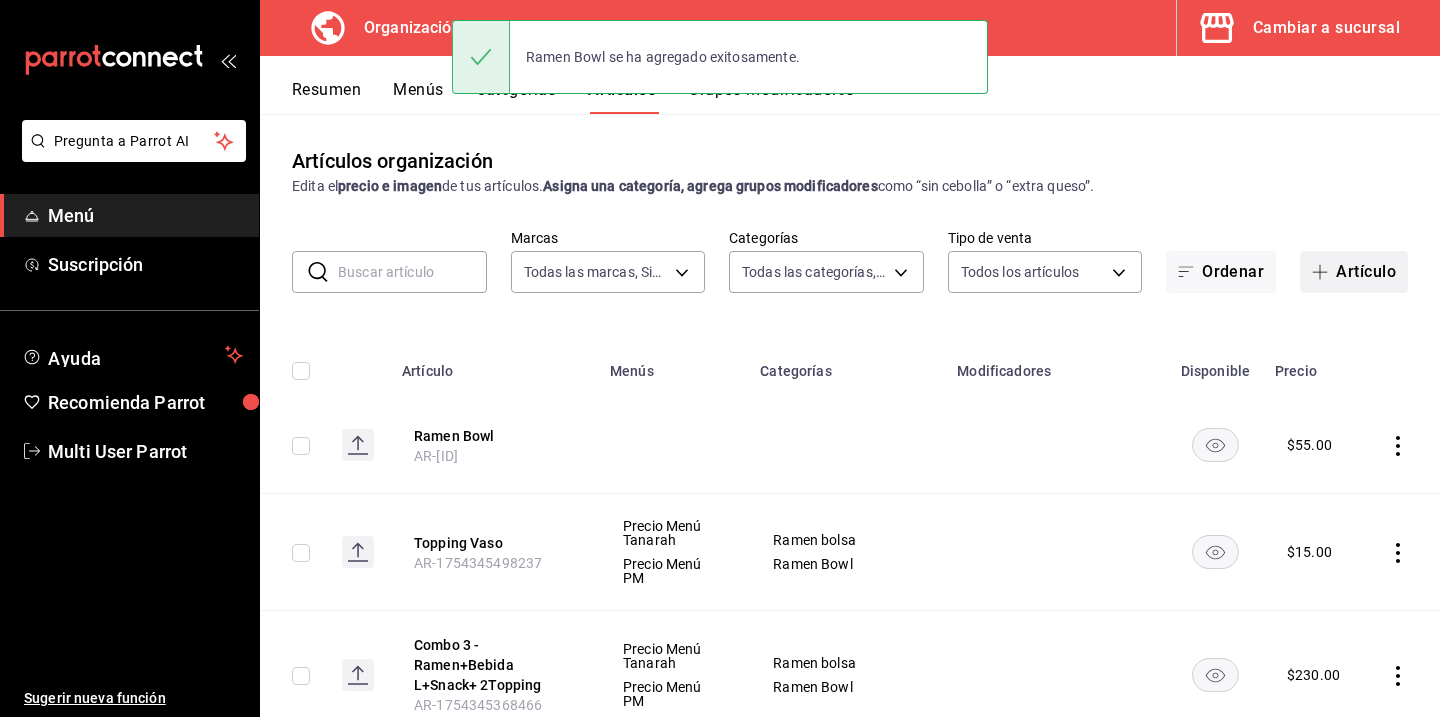 click on "Artículo" at bounding box center (1354, 272) 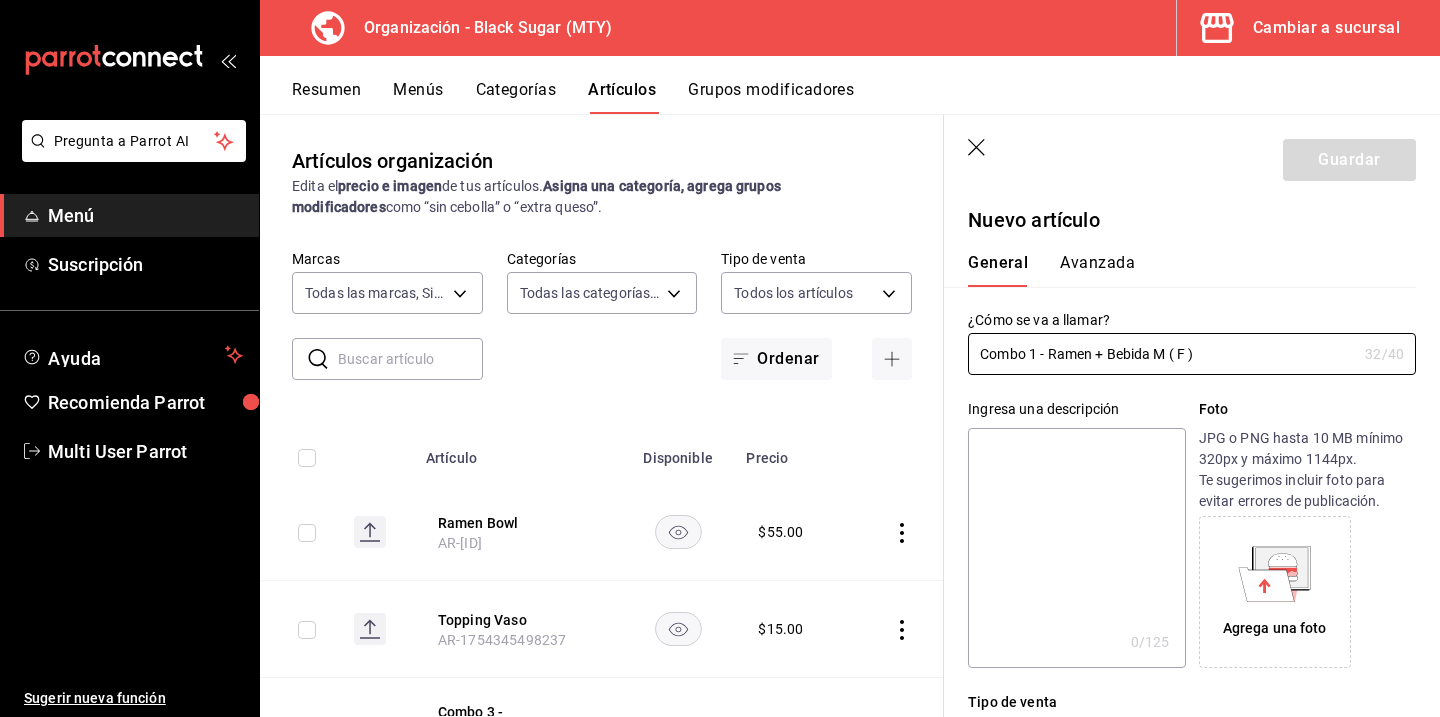 type on "Combo 1 - Ramen + Bebida M ( F )" 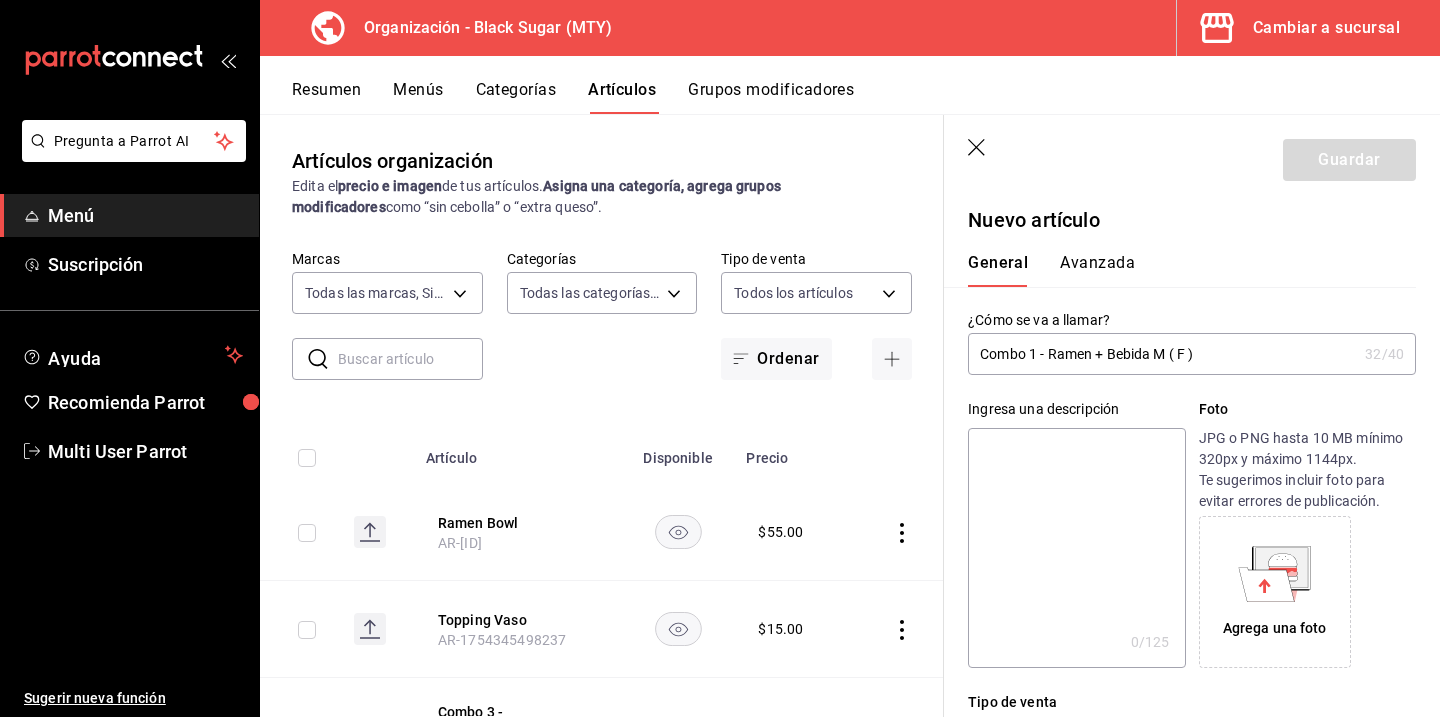 click at bounding box center [1076, 548] 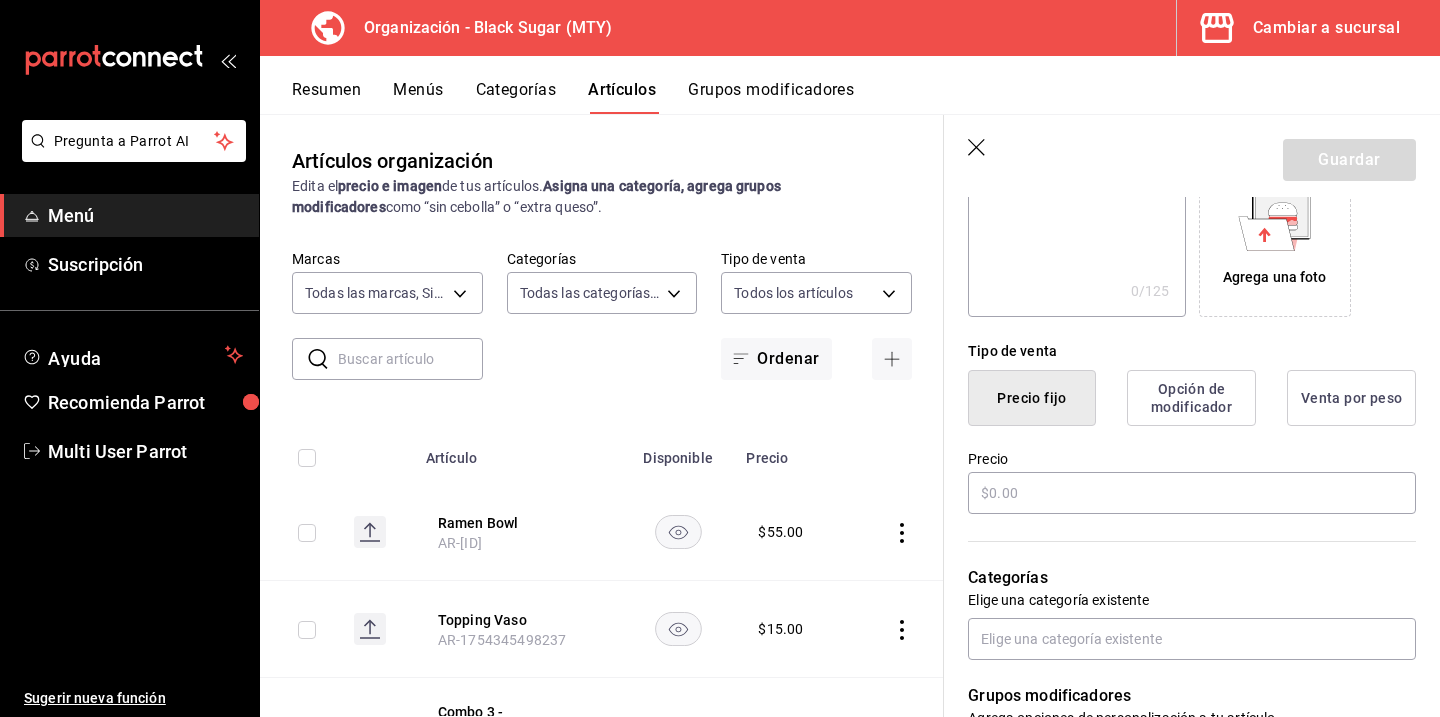 scroll, scrollTop: 364, scrollLeft: 0, axis: vertical 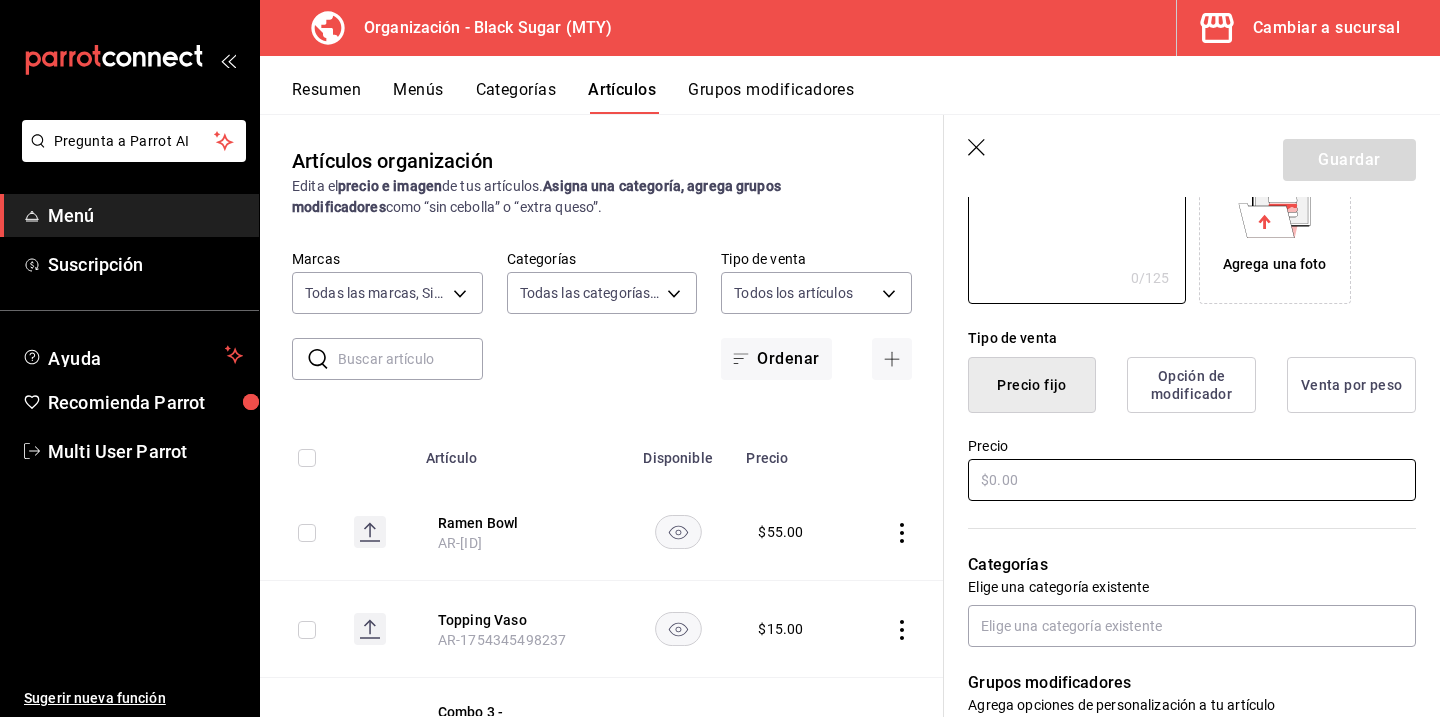 click at bounding box center [1192, 480] 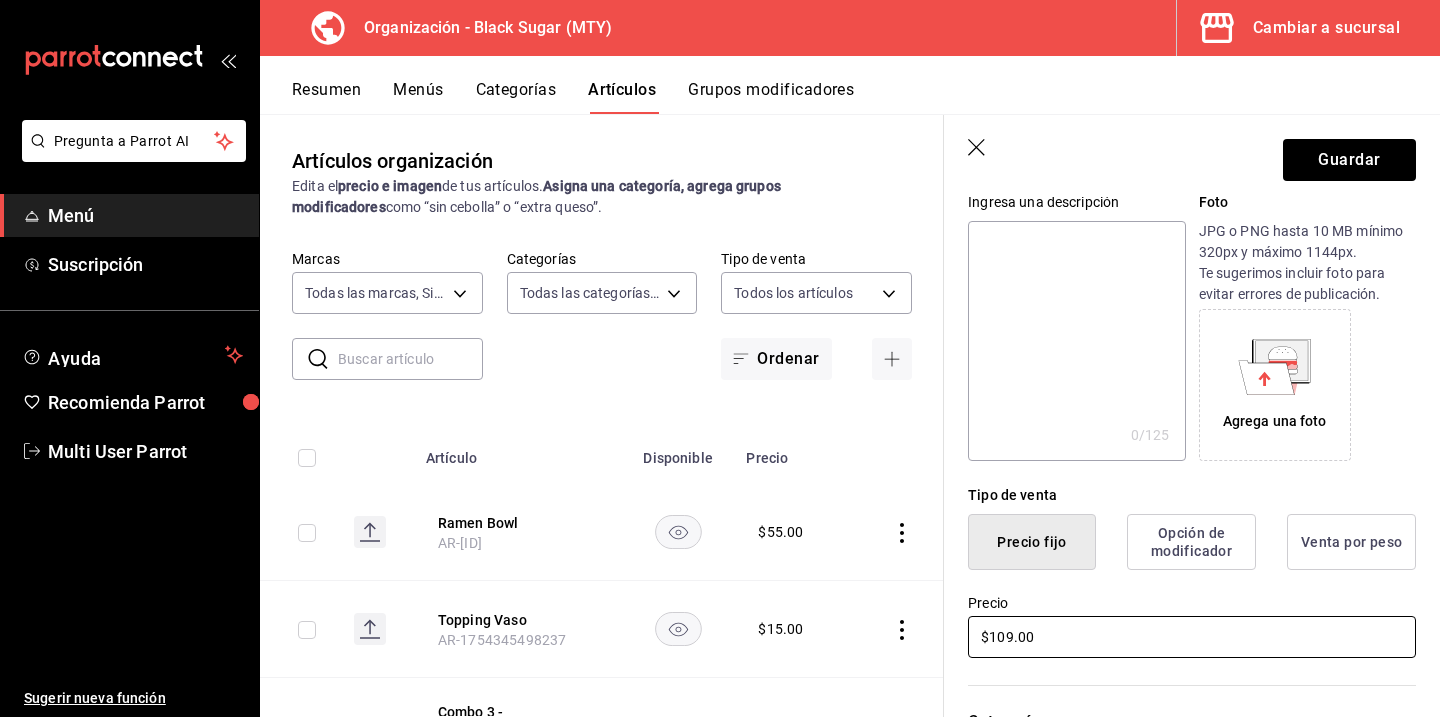 scroll, scrollTop: 0, scrollLeft: 0, axis: both 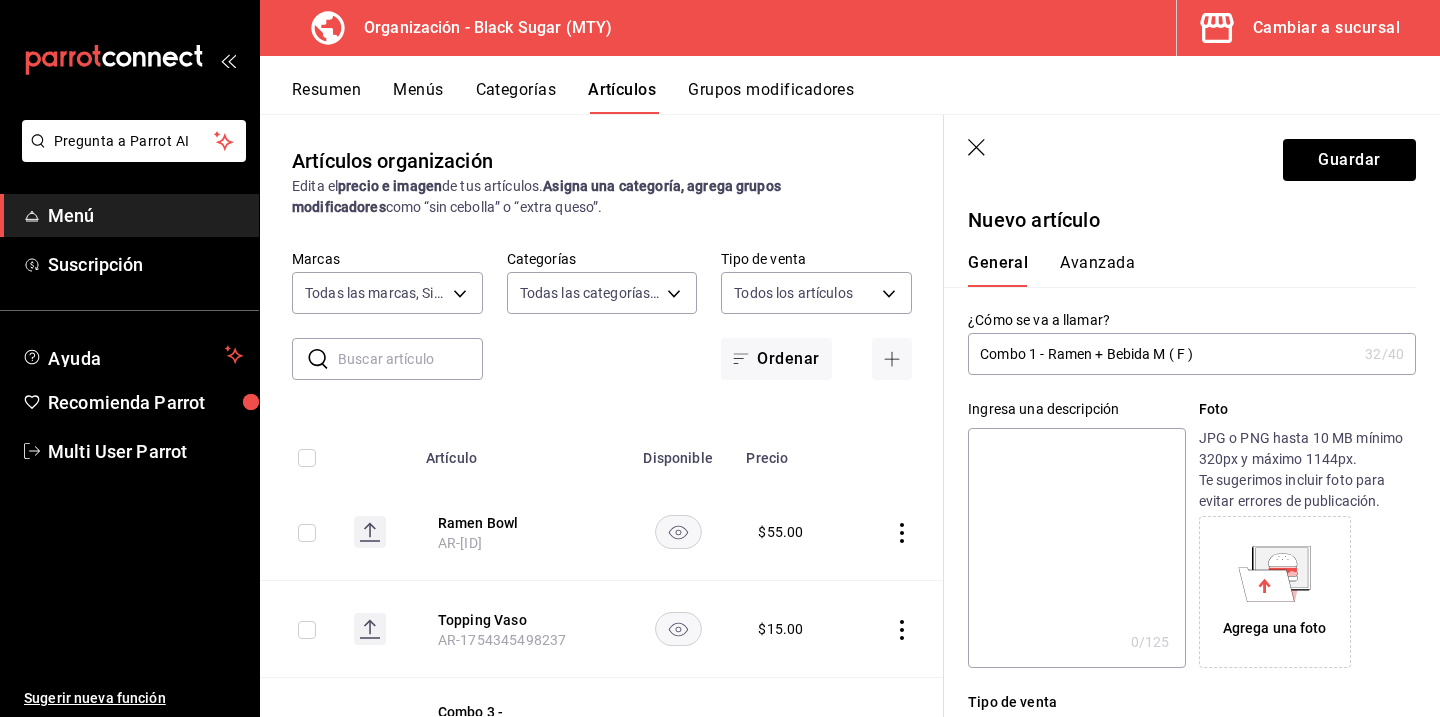 type on "$109.00" 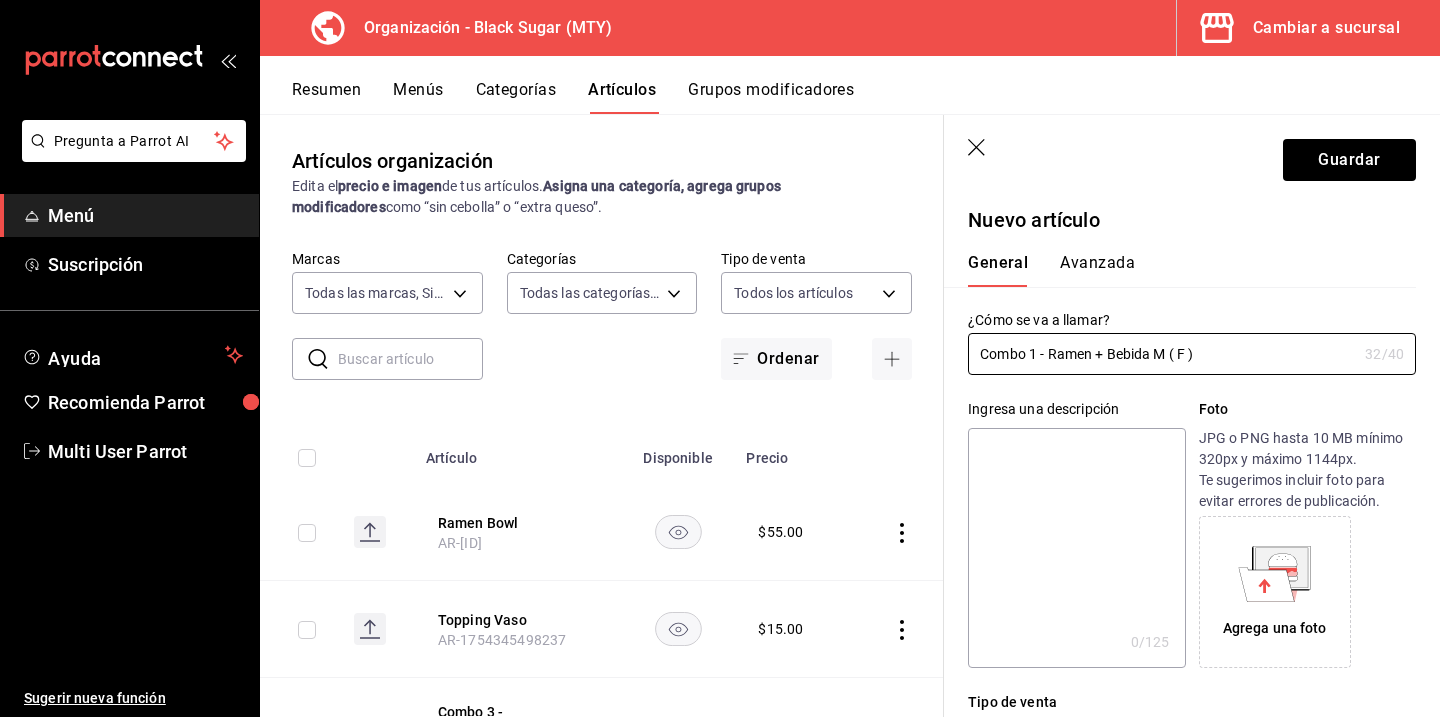 drag, startPoint x: 1239, startPoint y: 358, endPoint x: 888, endPoint y: 317, distance: 353.38647 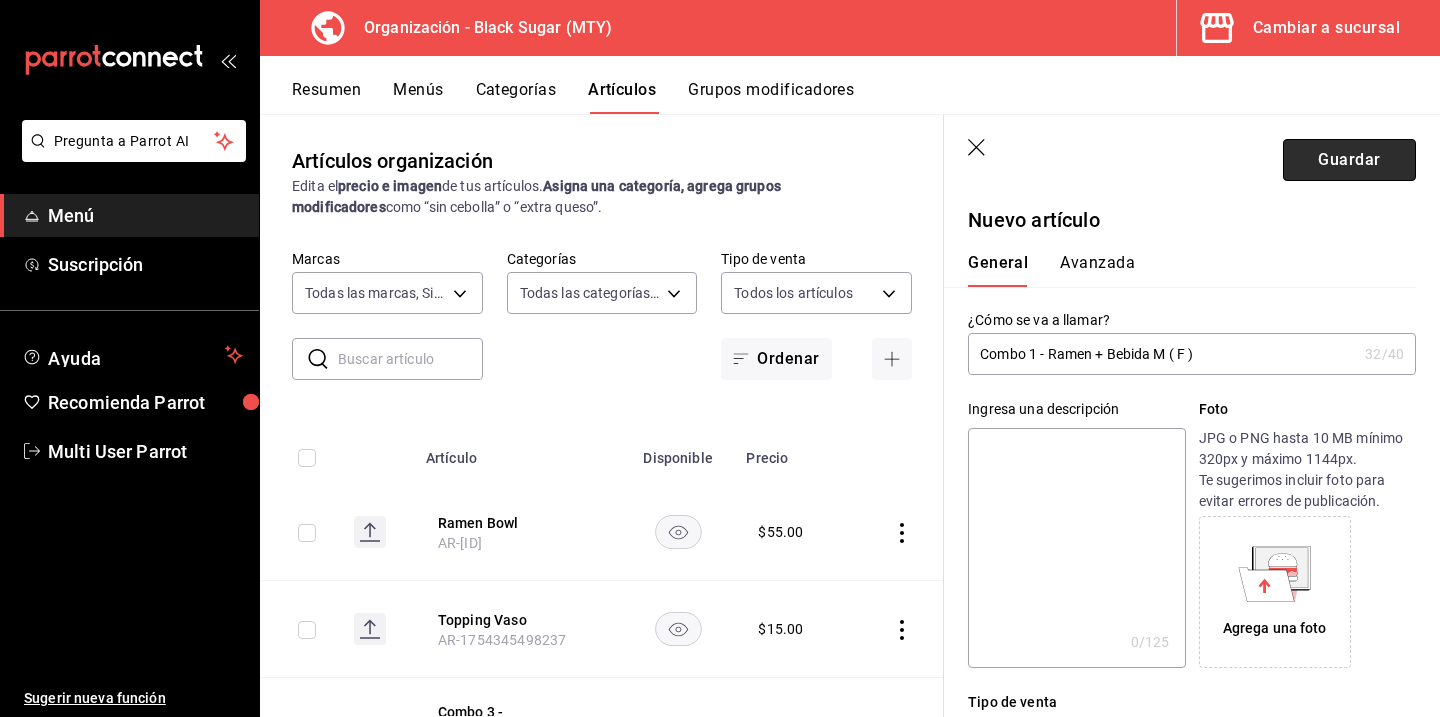 click on "Guardar" at bounding box center [1349, 160] 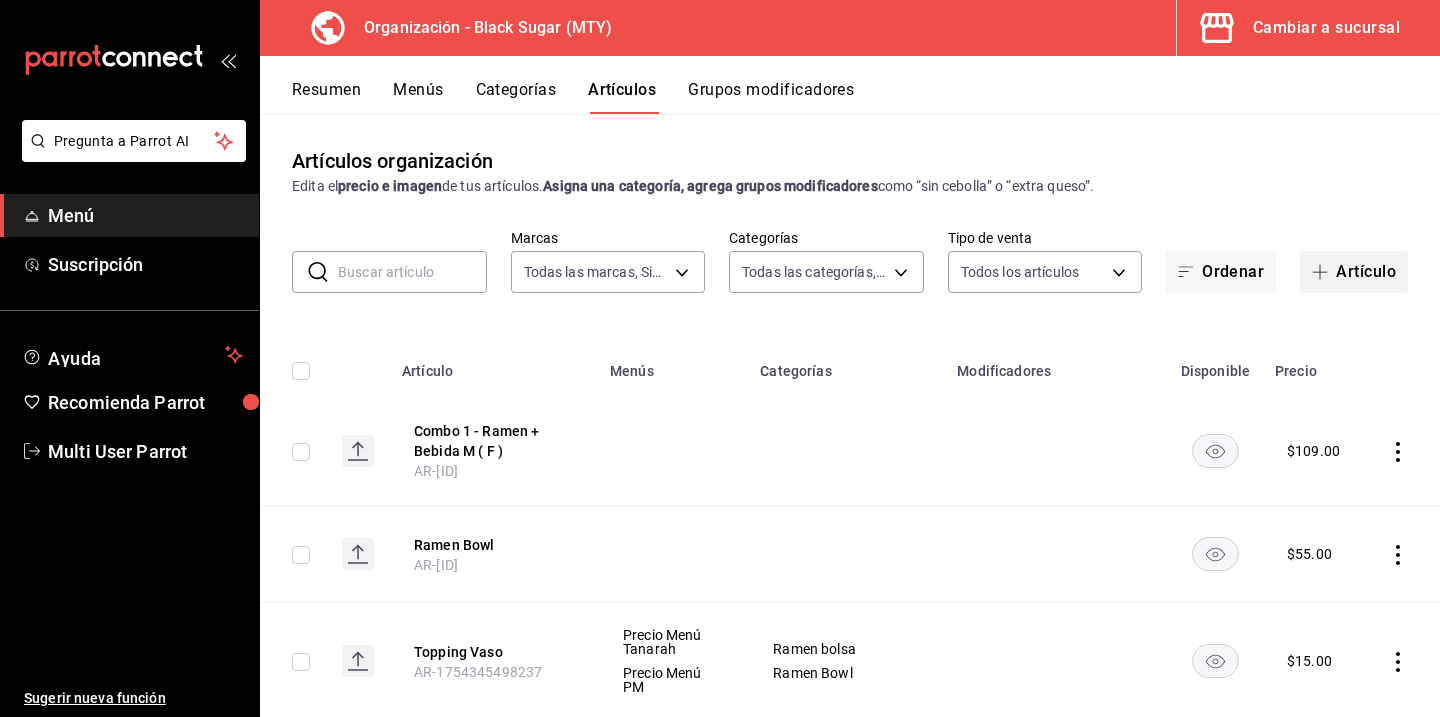 click on "Artículo" at bounding box center [1354, 272] 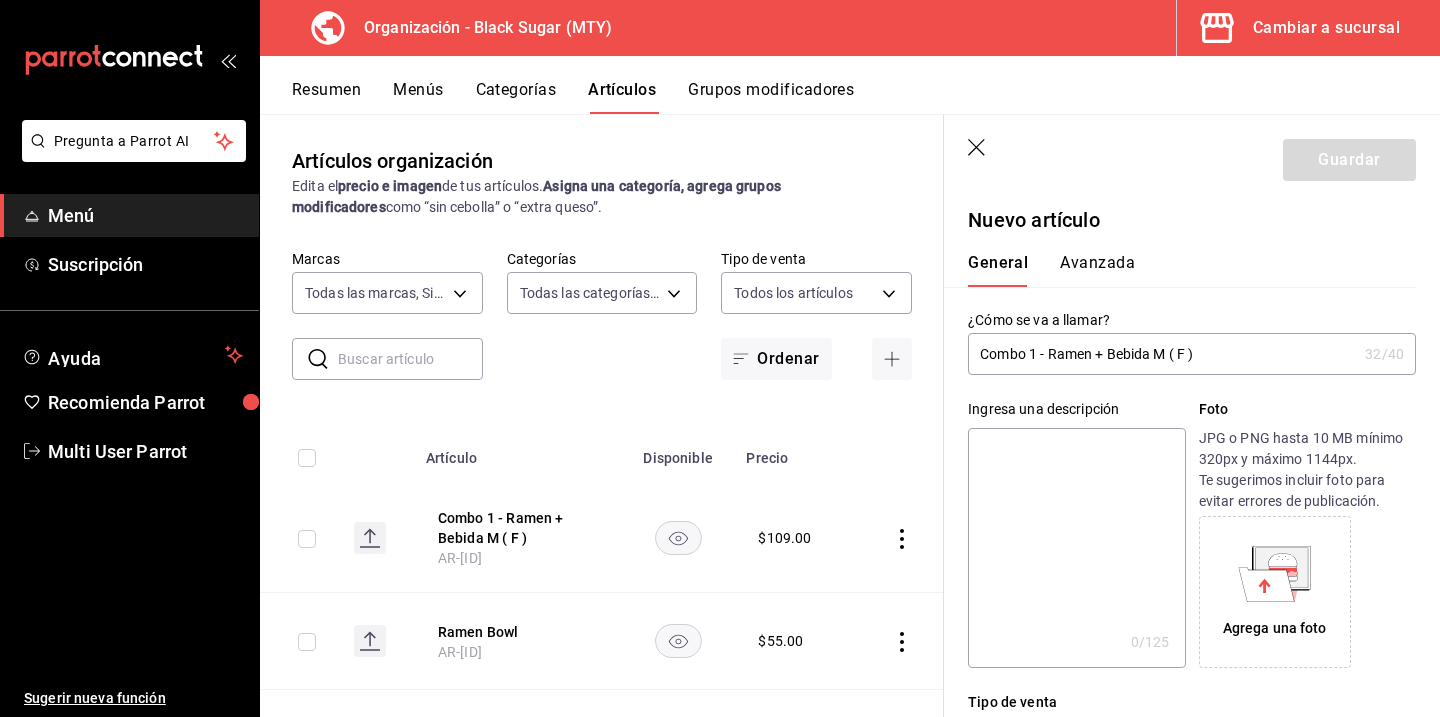 click on "Combo 1 - Ramen + Bebida M ( F )" at bounding box center [1162, 354] 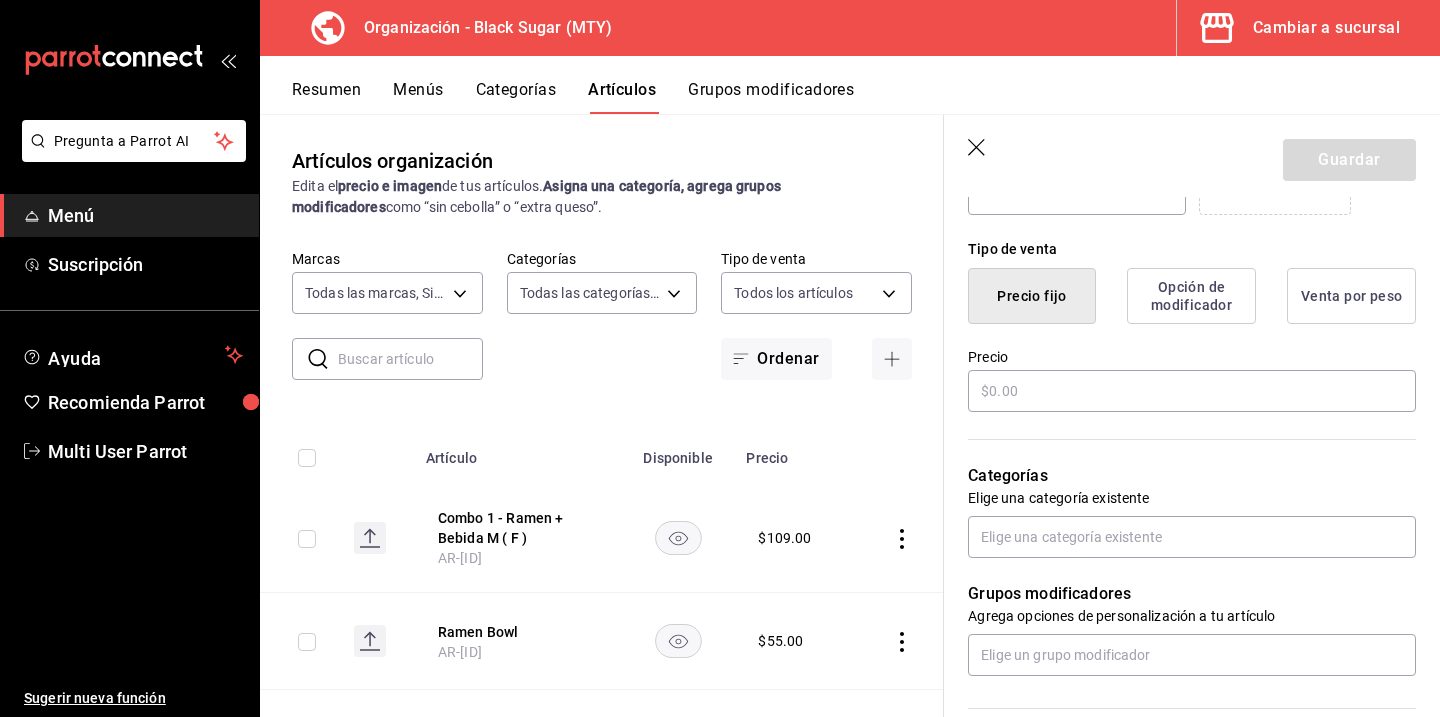 scroll, scrollTop: 455, scrollLeft: 0, axis: vertical 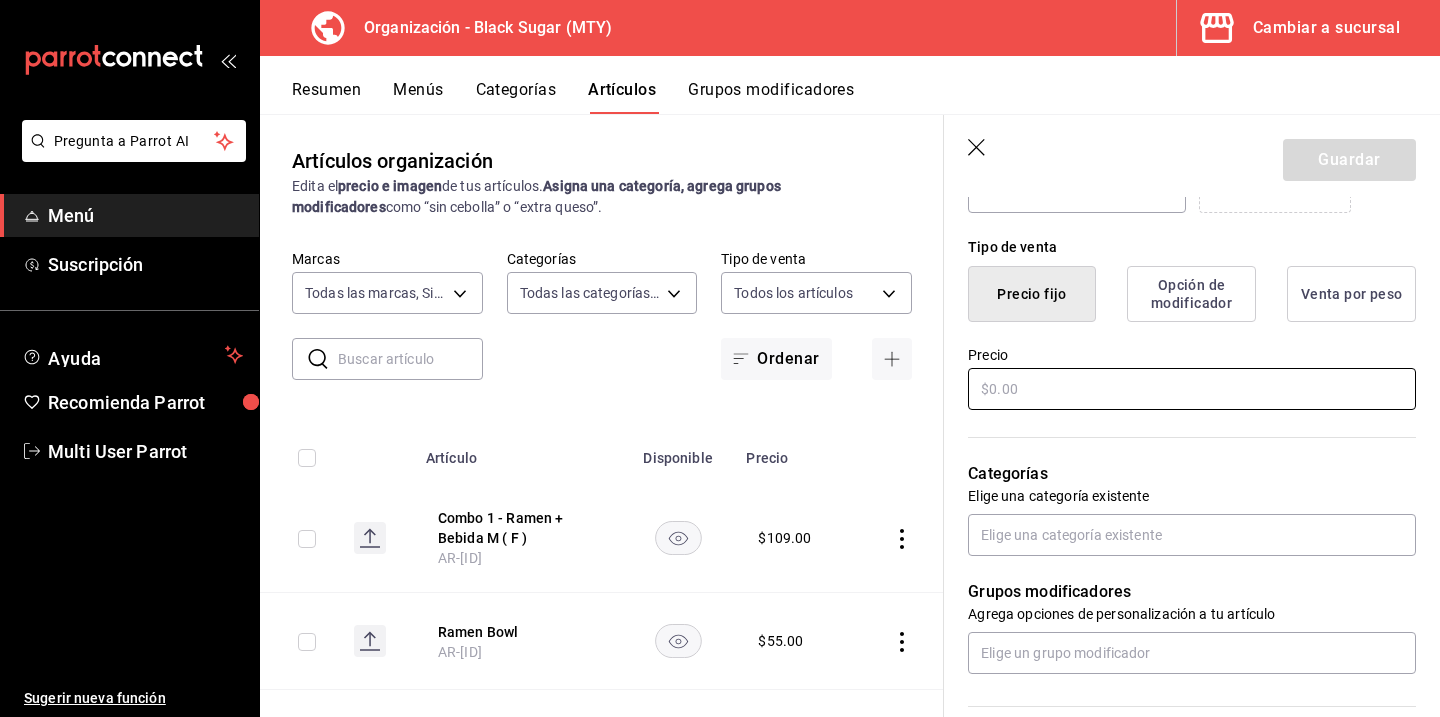 type on "Combo 2 - Ramen + Bebida L ( F ) + Snack" 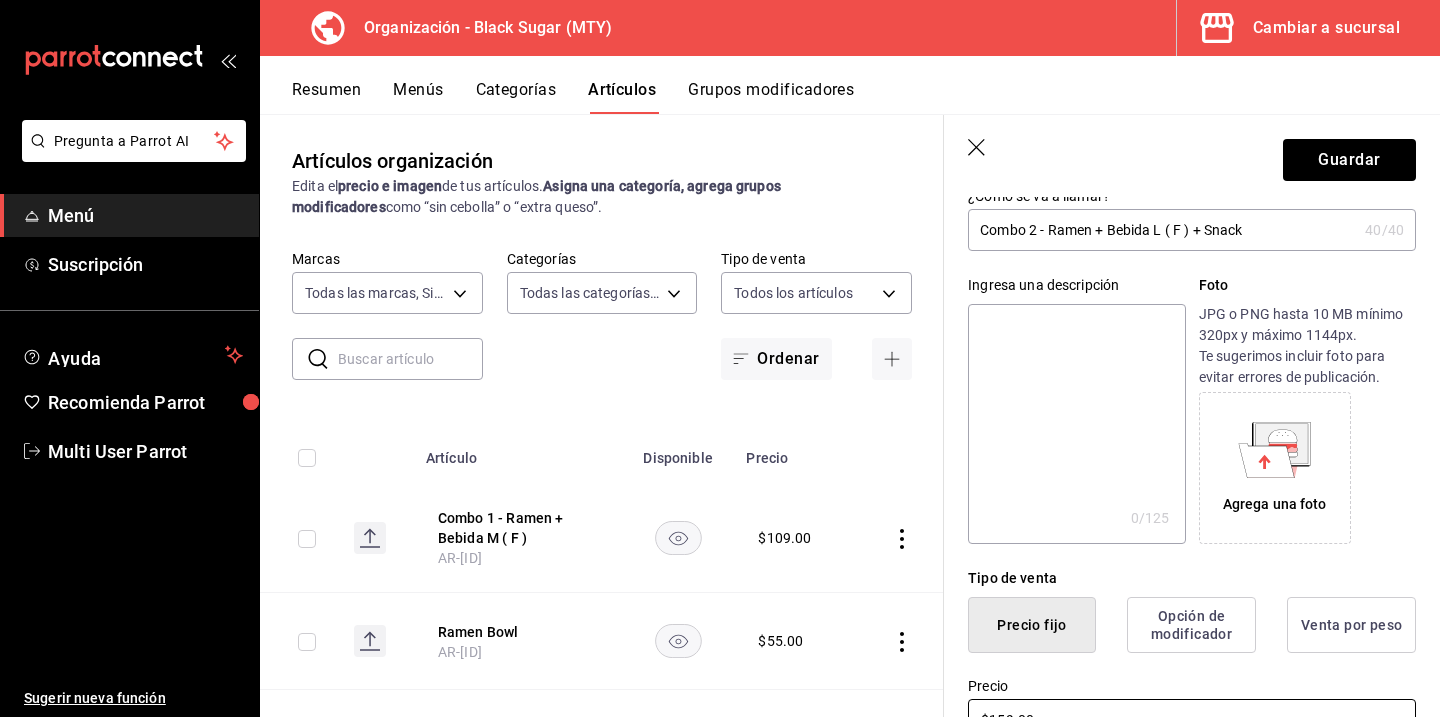 scroll, scrollTop: 0, scrollLeft: 0, axis: both 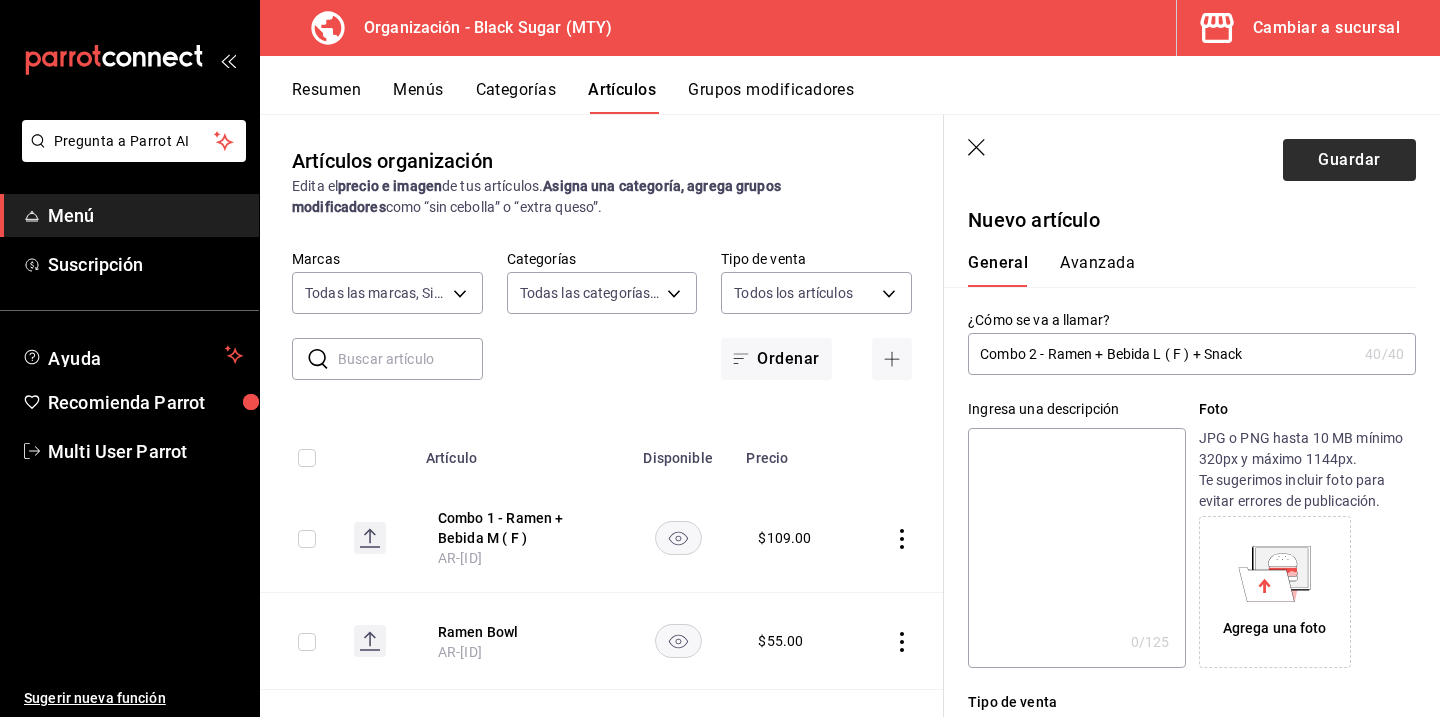 type on "$159.00" 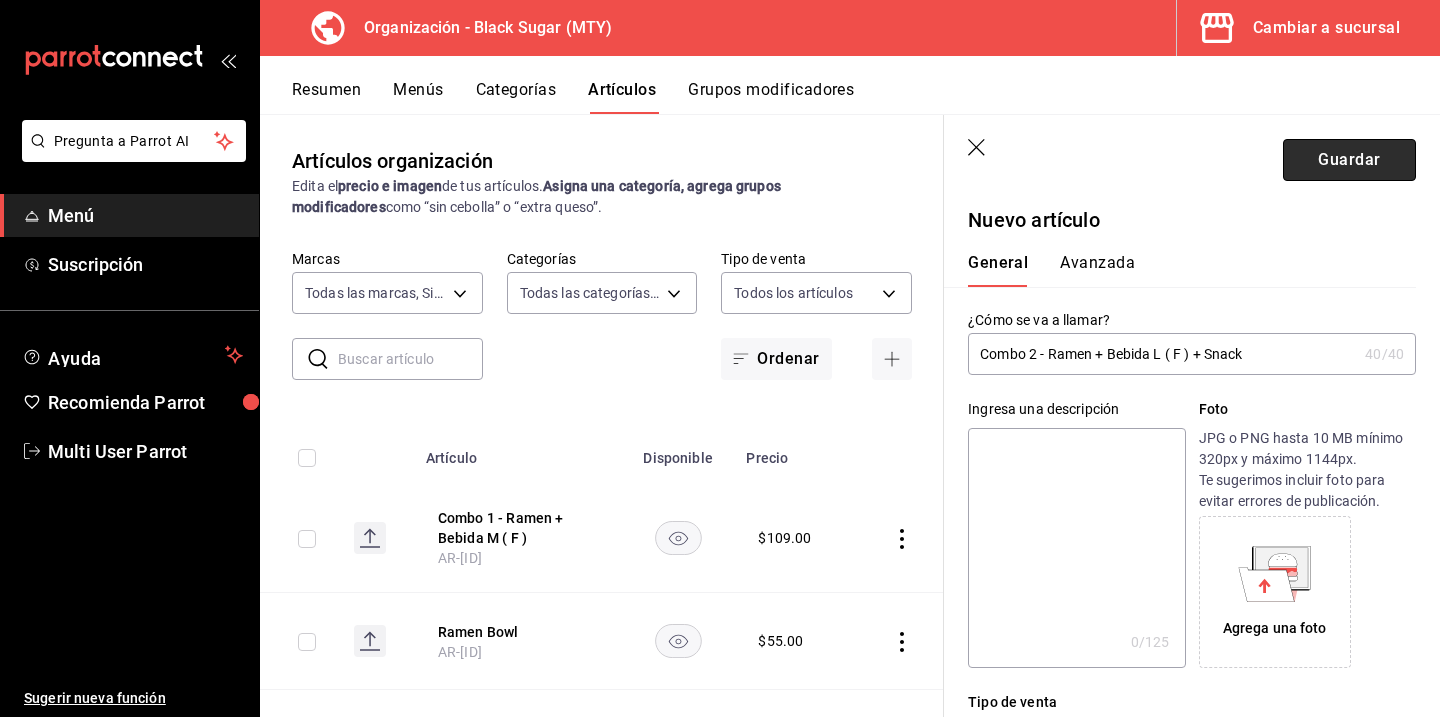 click on "Guardar" at bounding box center (1349, 160) 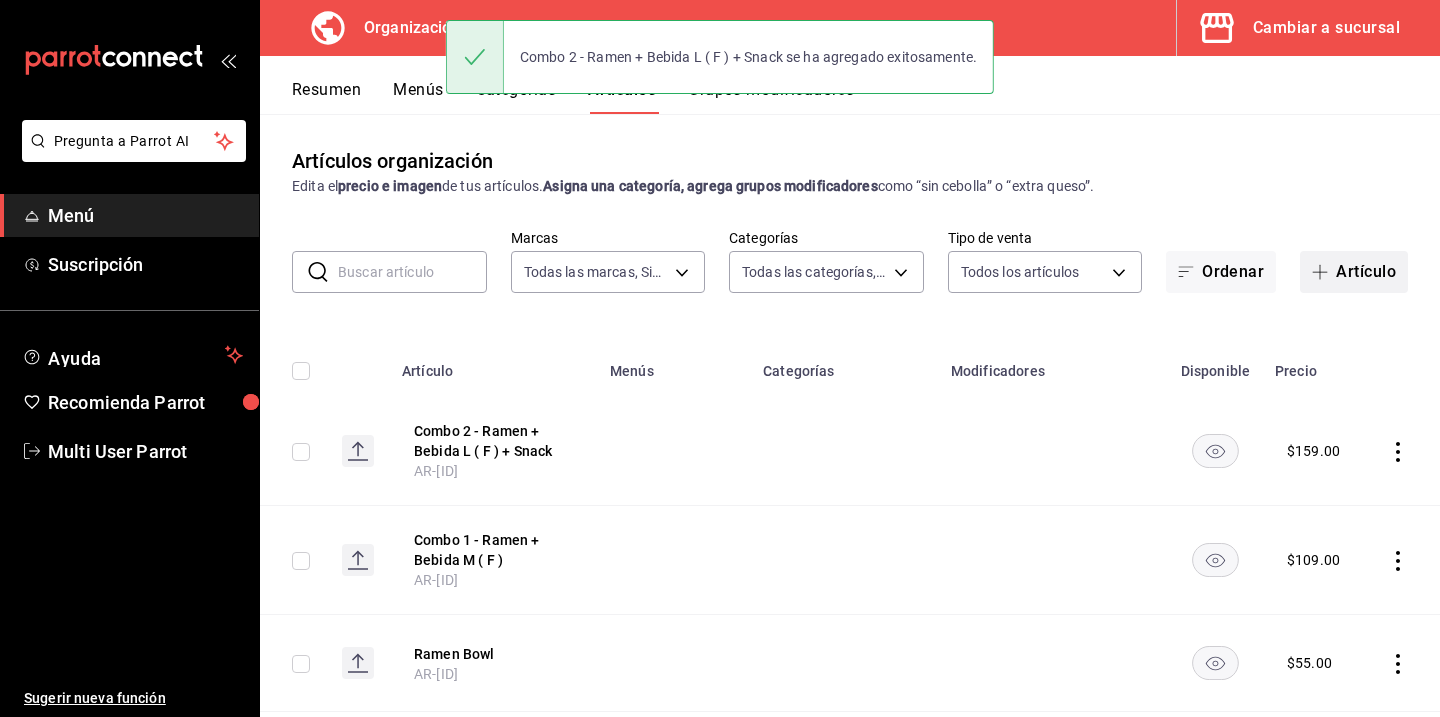 click at bounding box center [1324, 272] 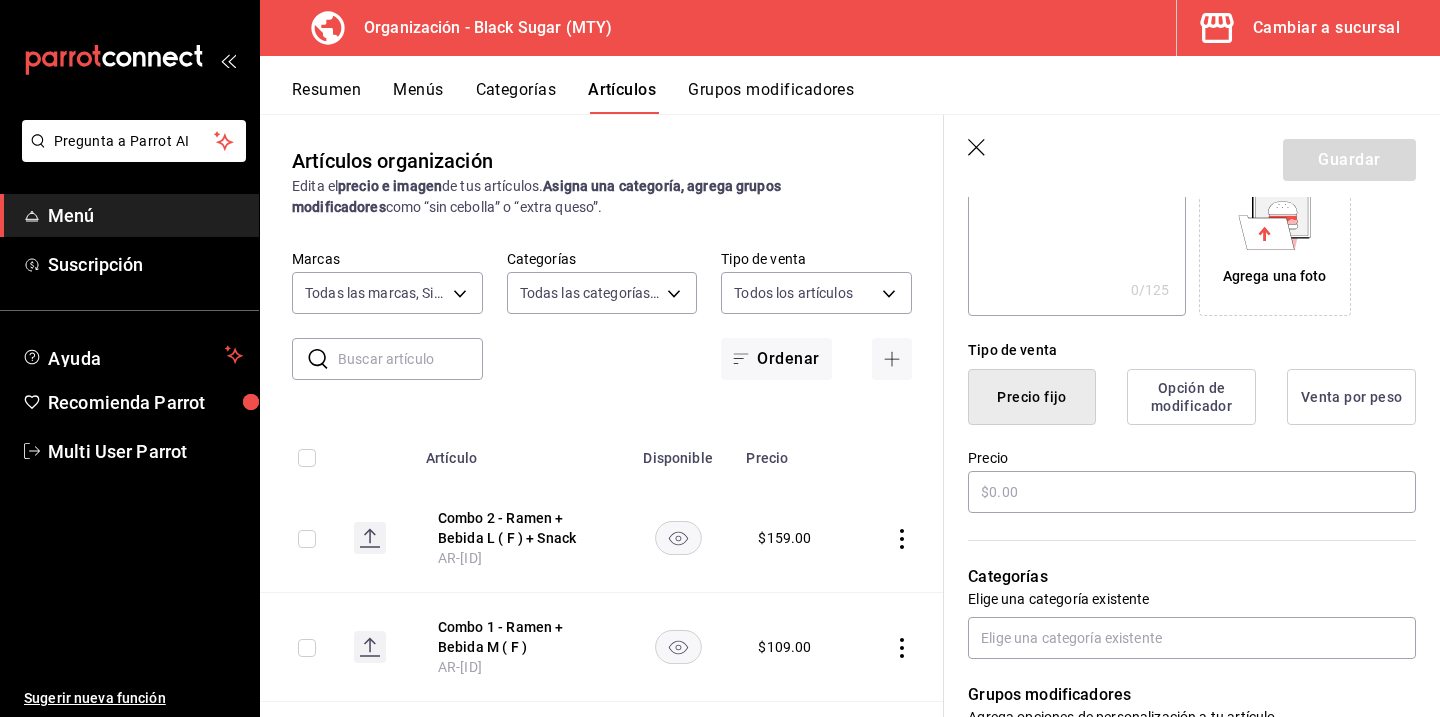 scroll, scrollTop: 376, scrollLeft: 0, axis: vertical 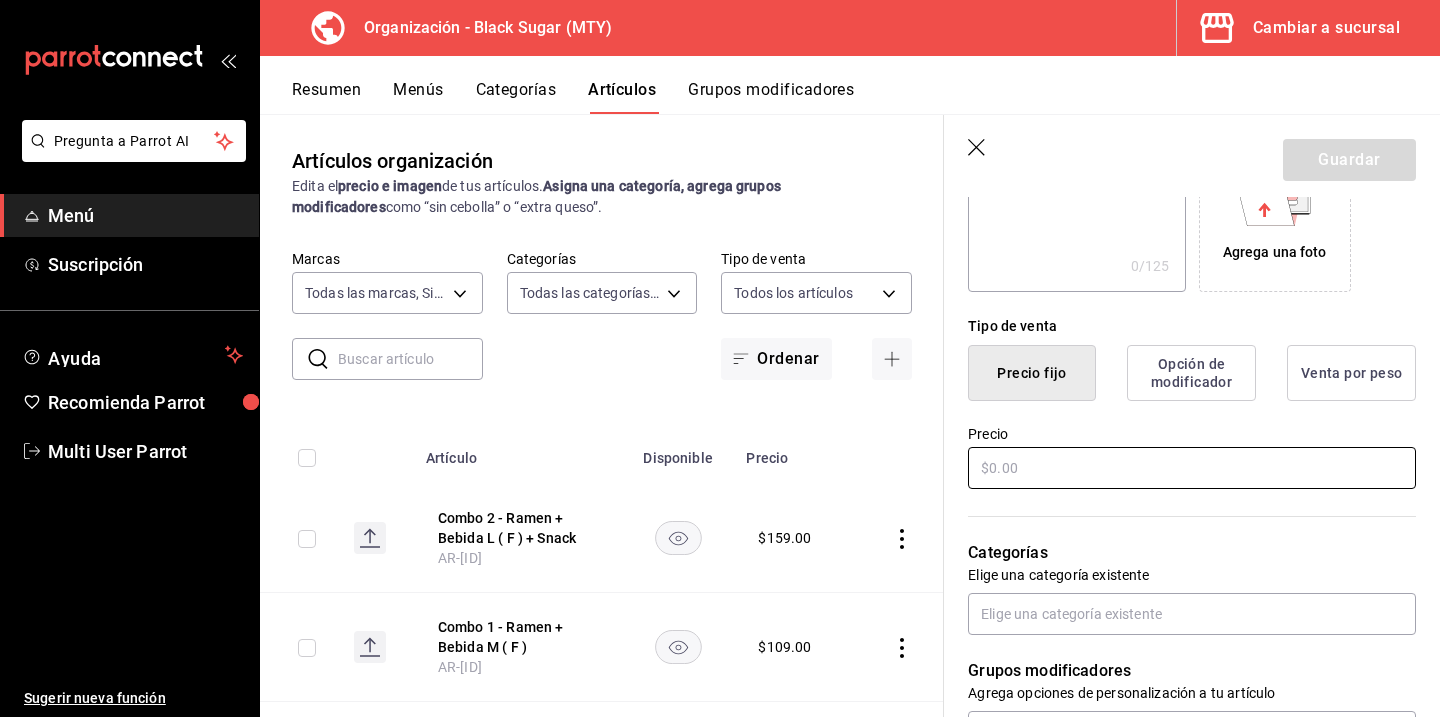 type on "Bebida a Elegir mismo tamaño" 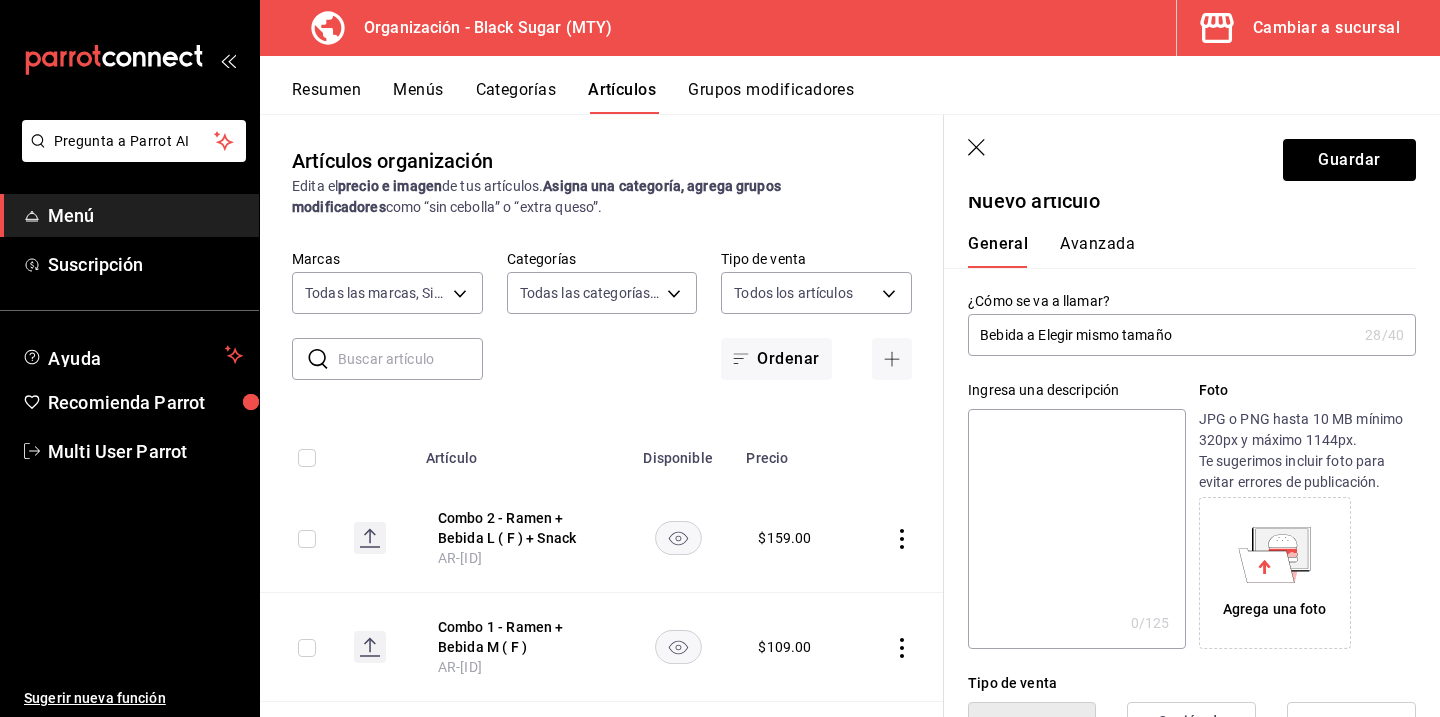 scroll, scrollTop: 0, scrollLeft: 0, axis: both 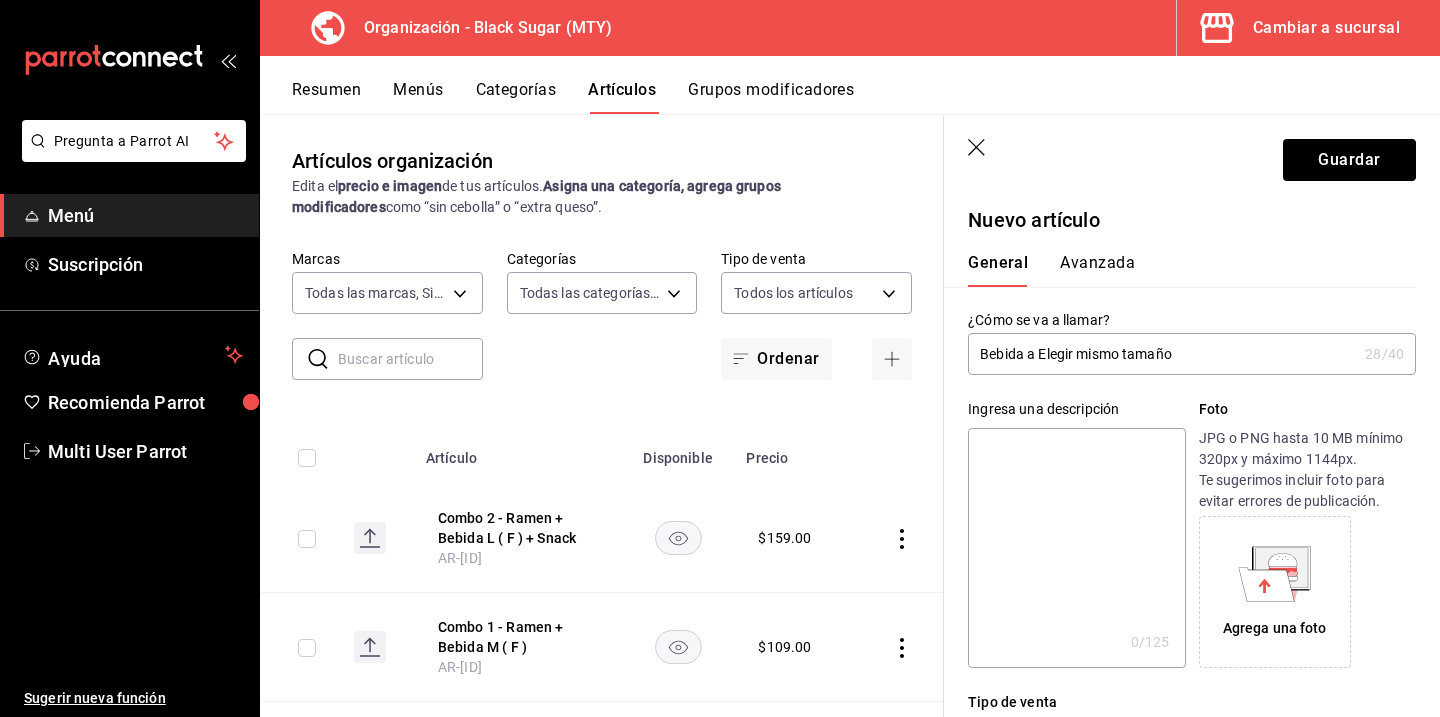 type on "$10.00" 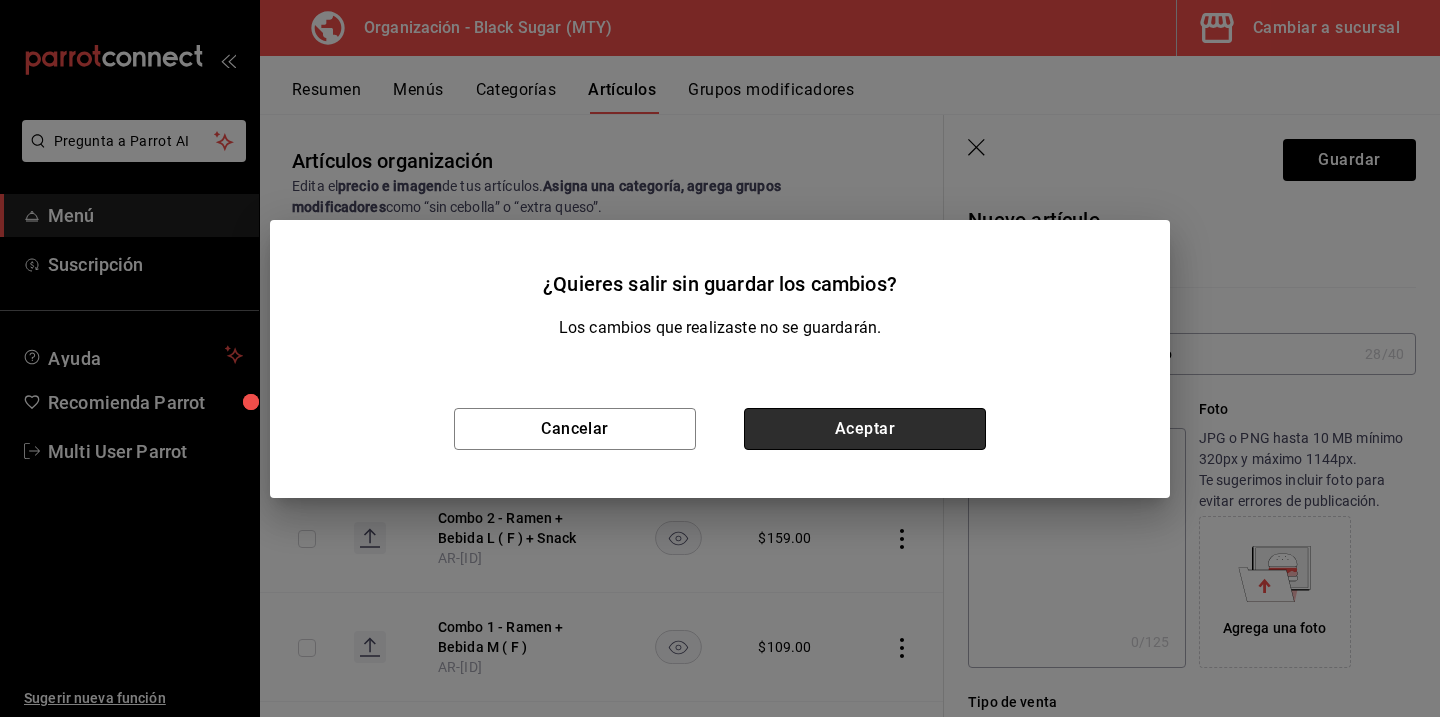 click on "Aceptar" at bounding box center (865, 429) 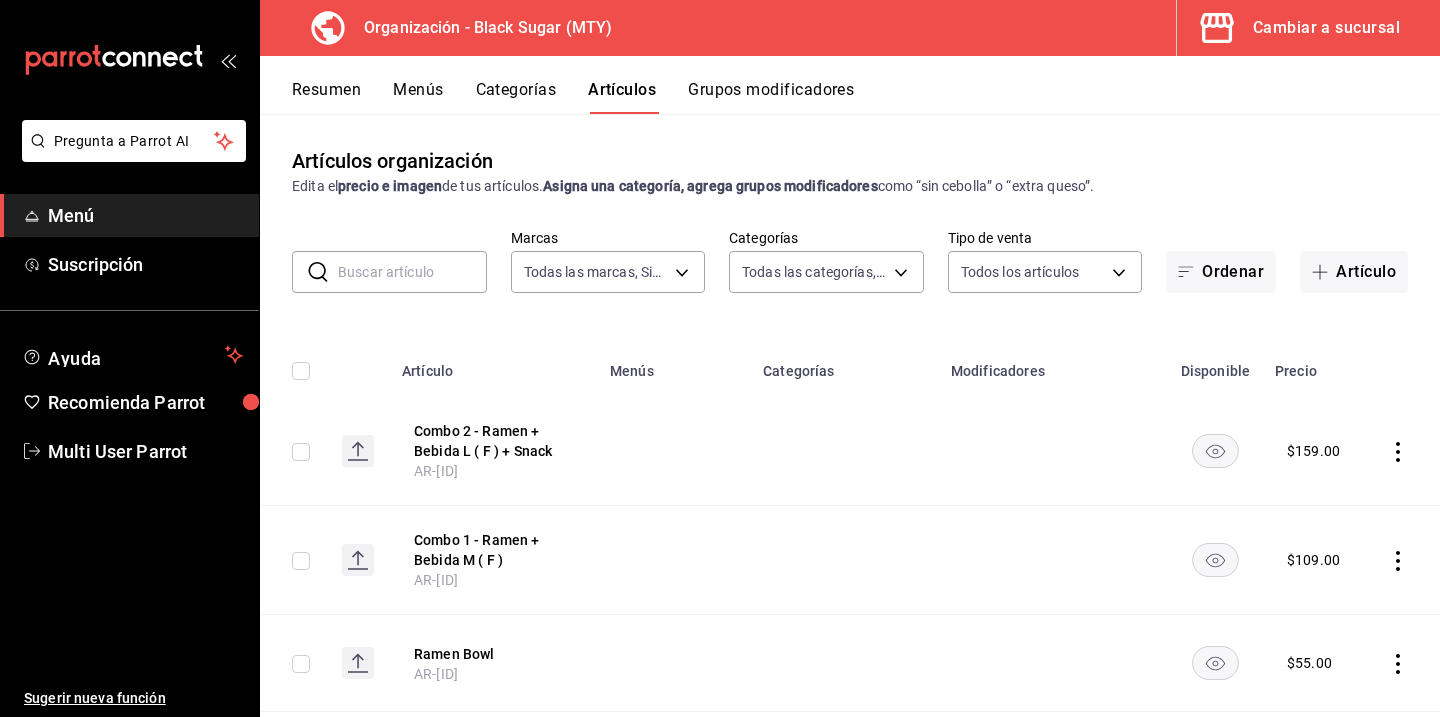 click on "Grupos modificadores" at bounding box center (771, 97) 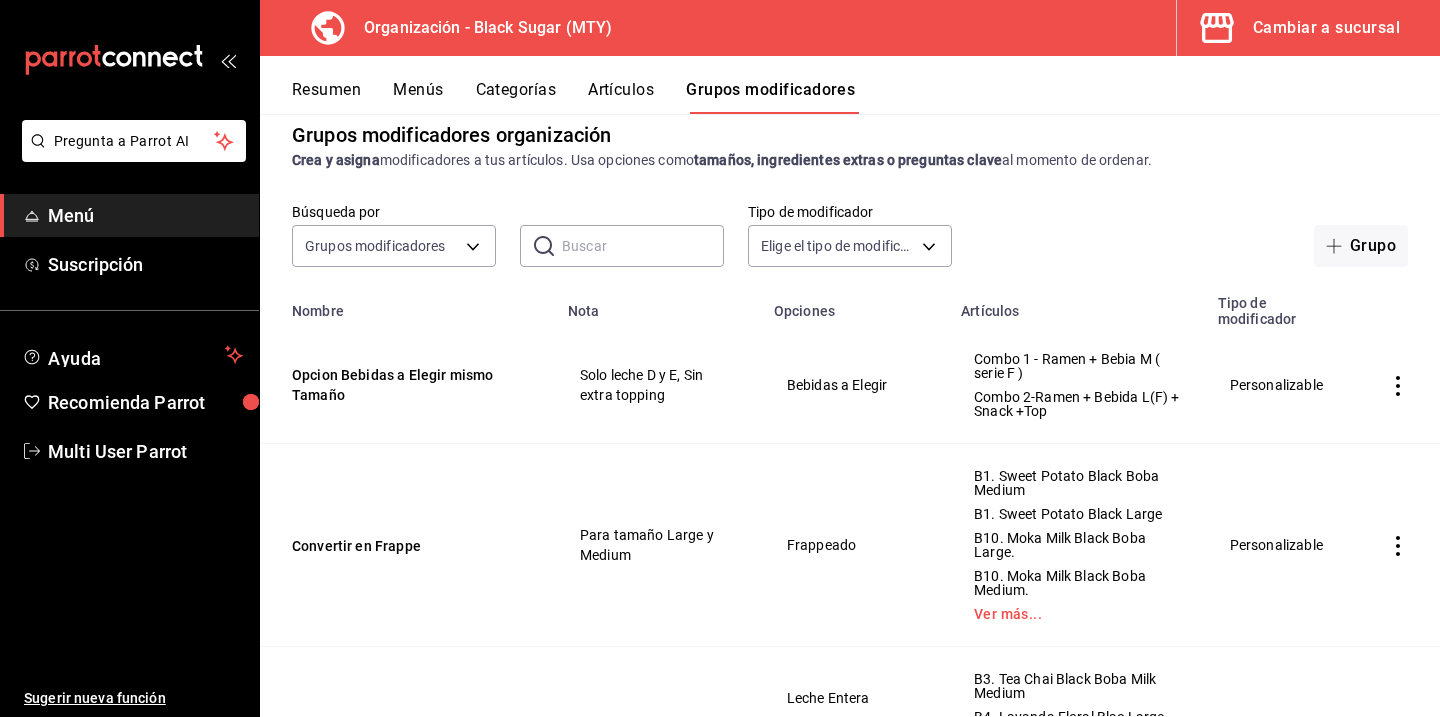 scroll, scrollTop: 0, scrollLeft: 0, axis: both 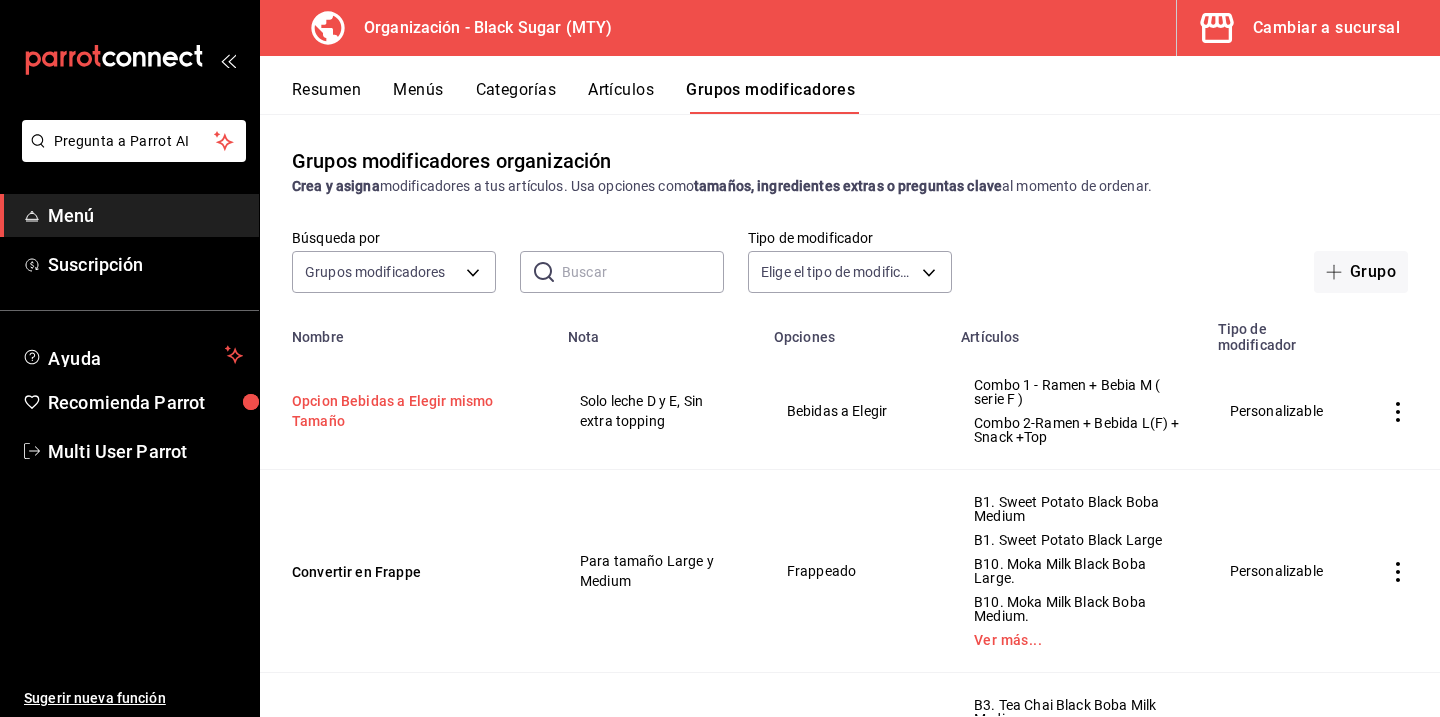 click on "Opcion Bebidas a Elegir mismo Tamaño" at bounding box center (412, 411) 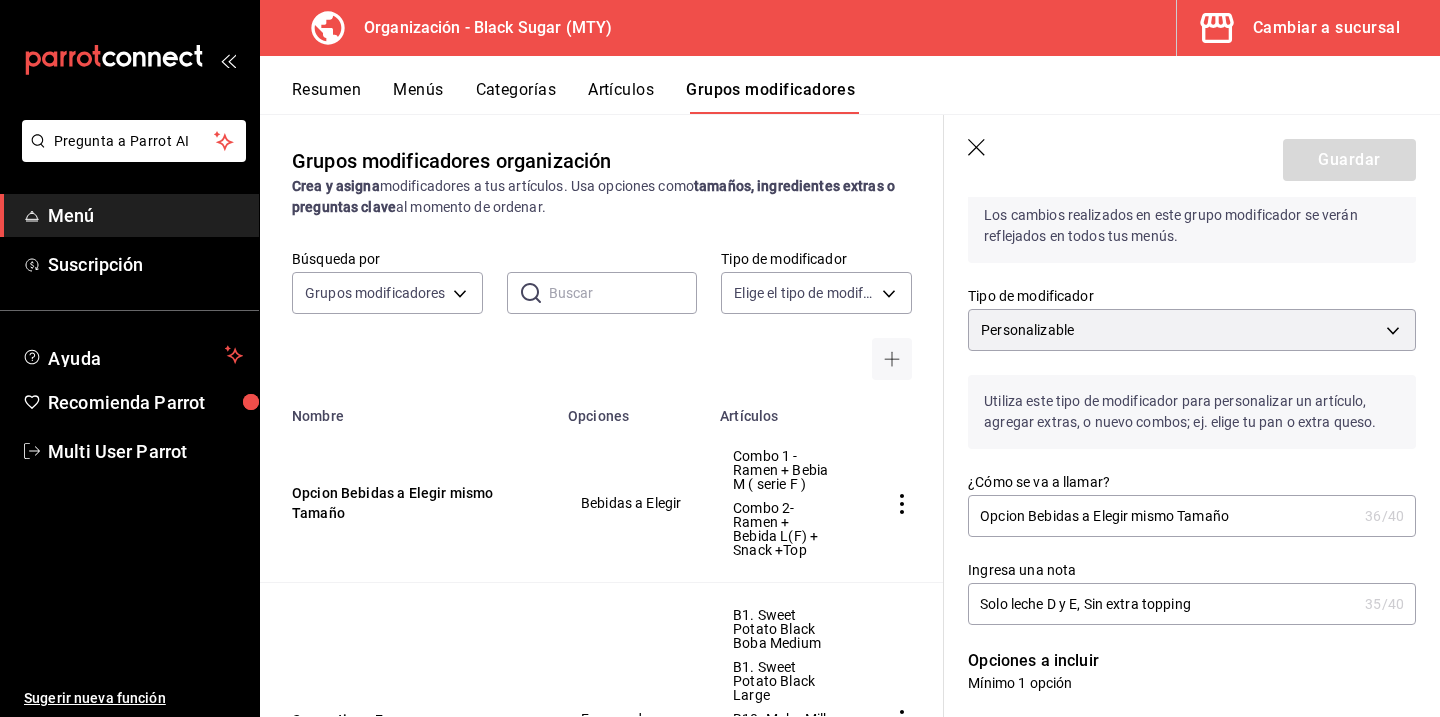 scroll, scrollTop: 0, scrollLeft: 0, axis: both 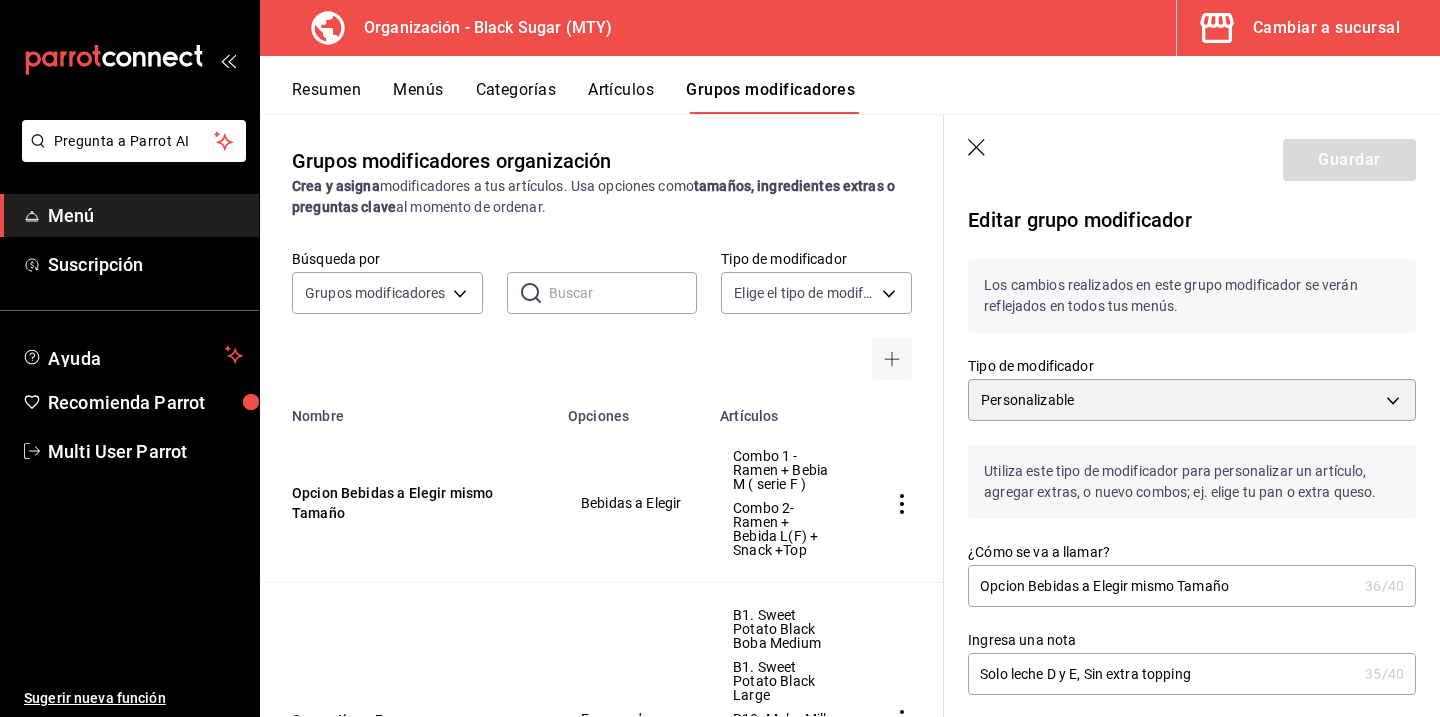 click 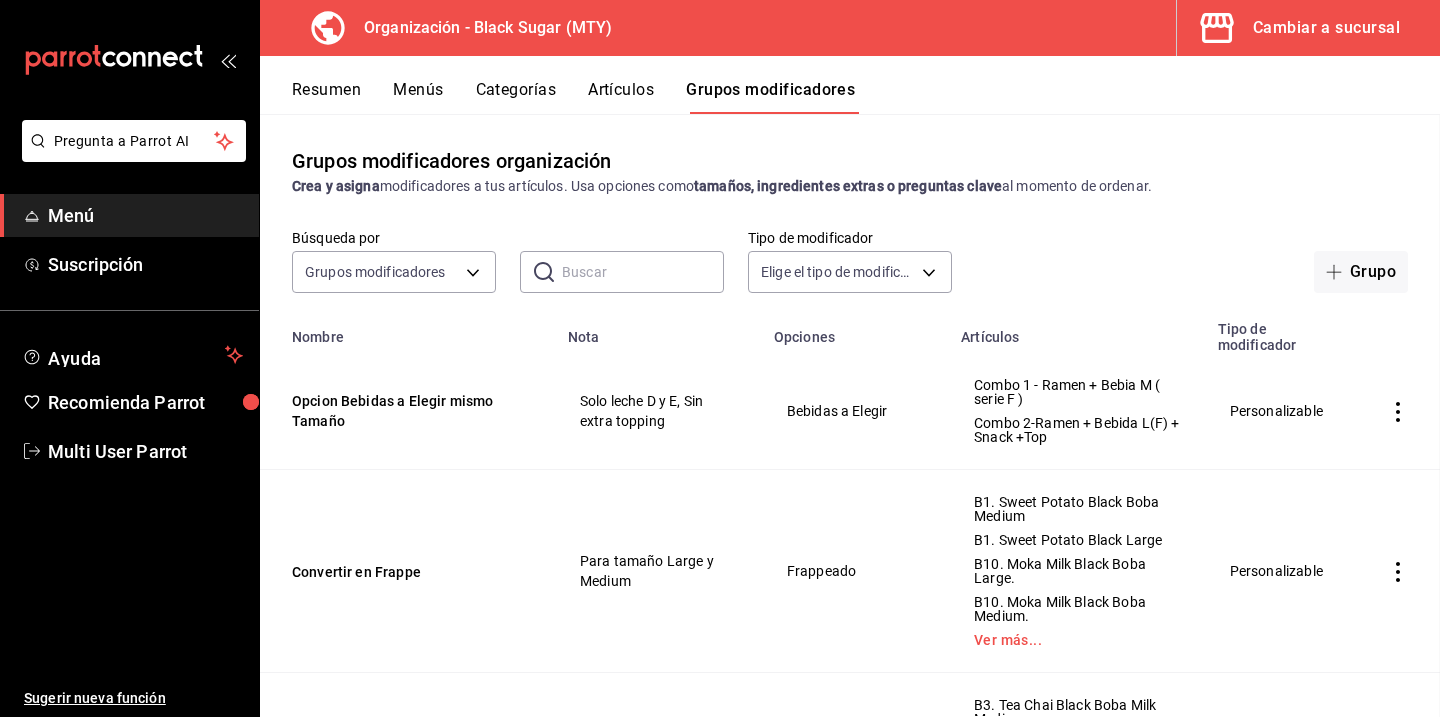 scroll, scrollTop: 0, scrollLeft: 0, axis: both 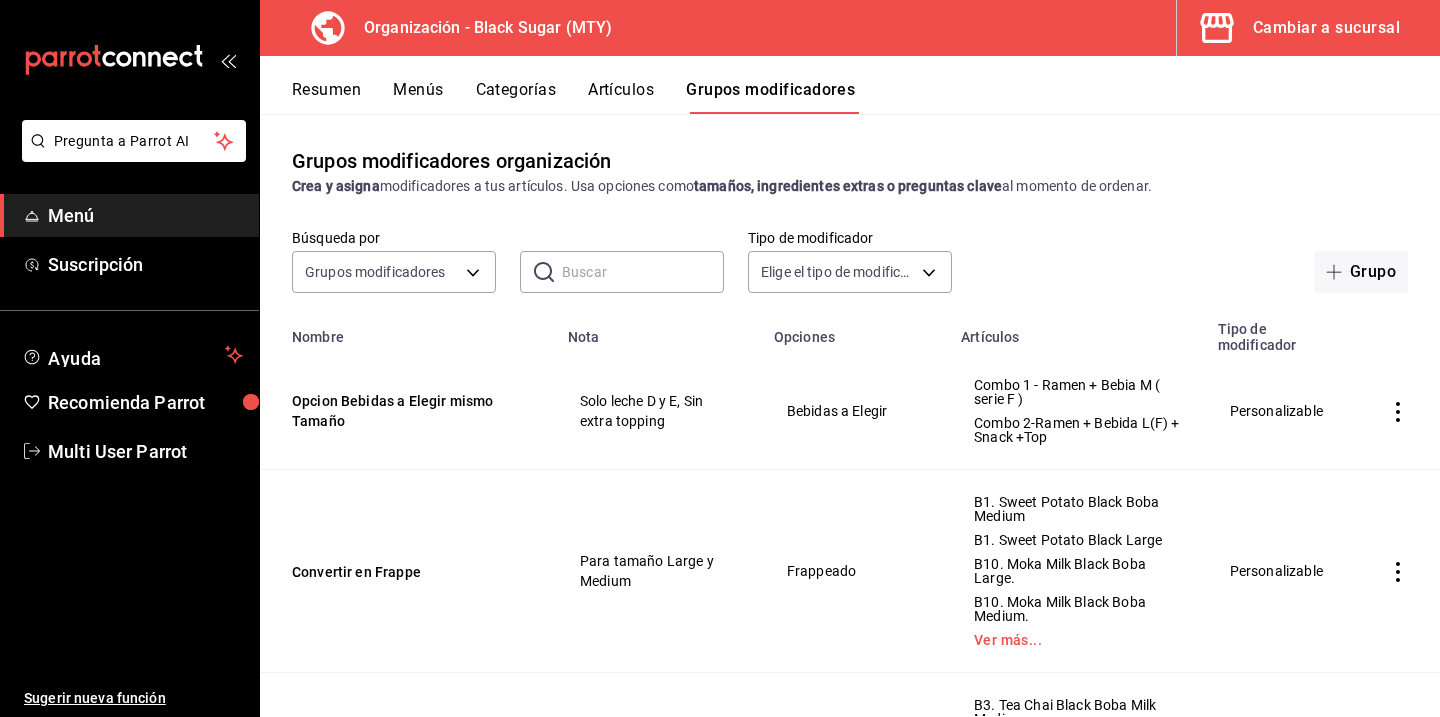 click on "Artículos" at bounding box center (621, 97) 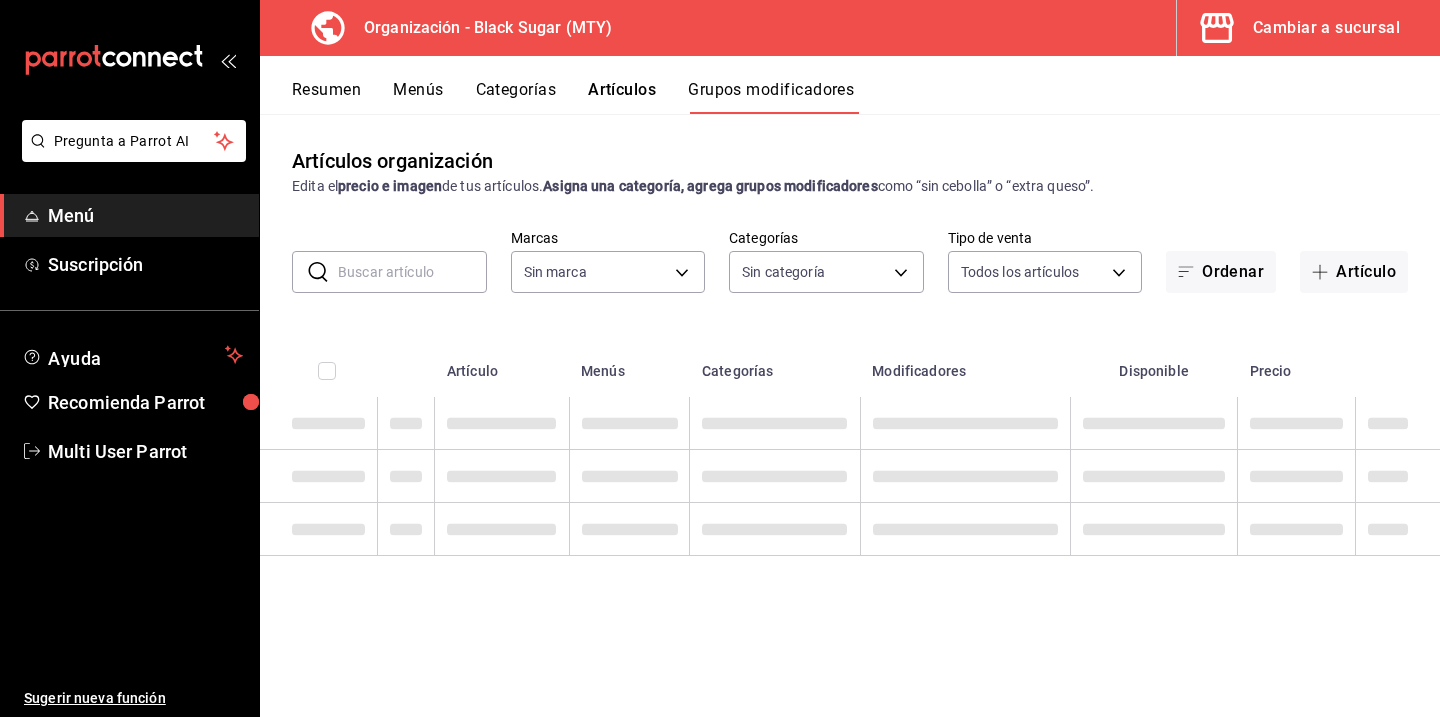 type on "187a88df-2753-4421-b0d4-a17ef0034368" 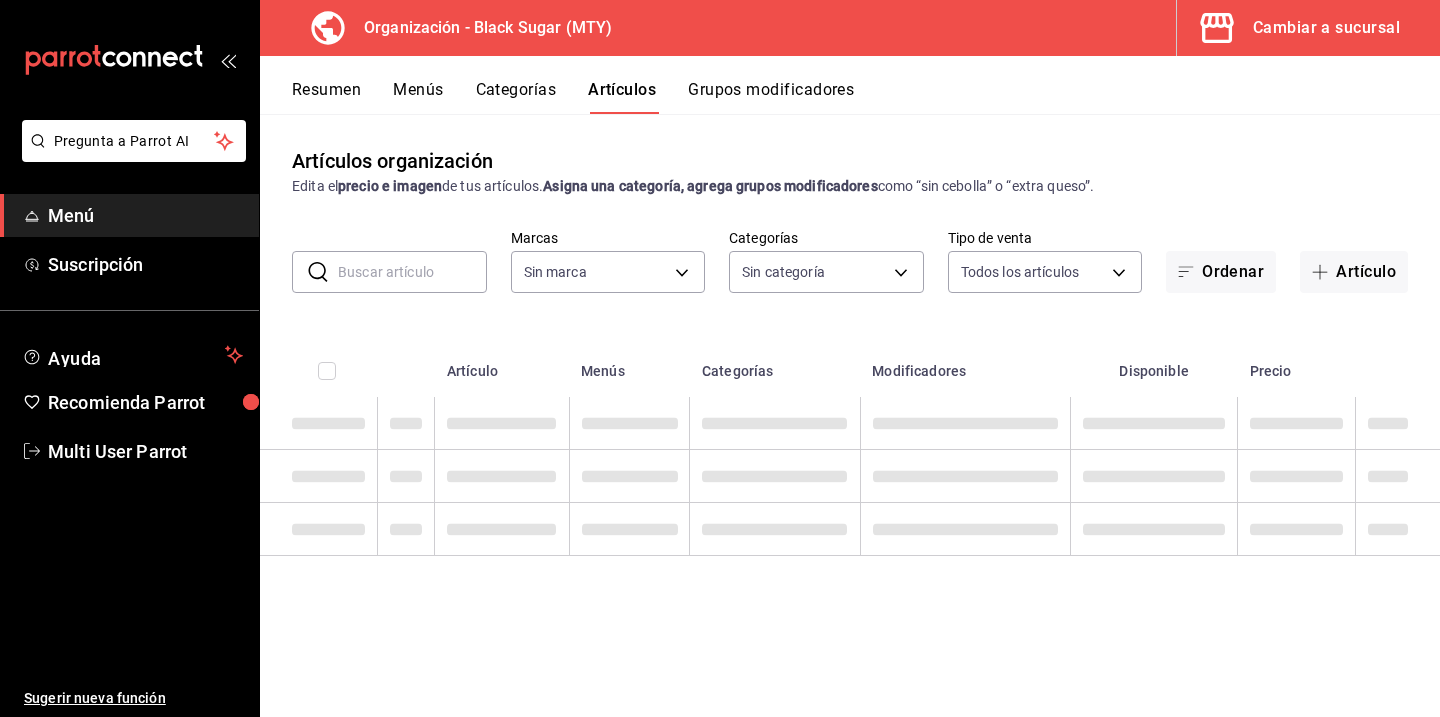 type on "187a88df-2753-4421-b0d4-a17ef0034368" 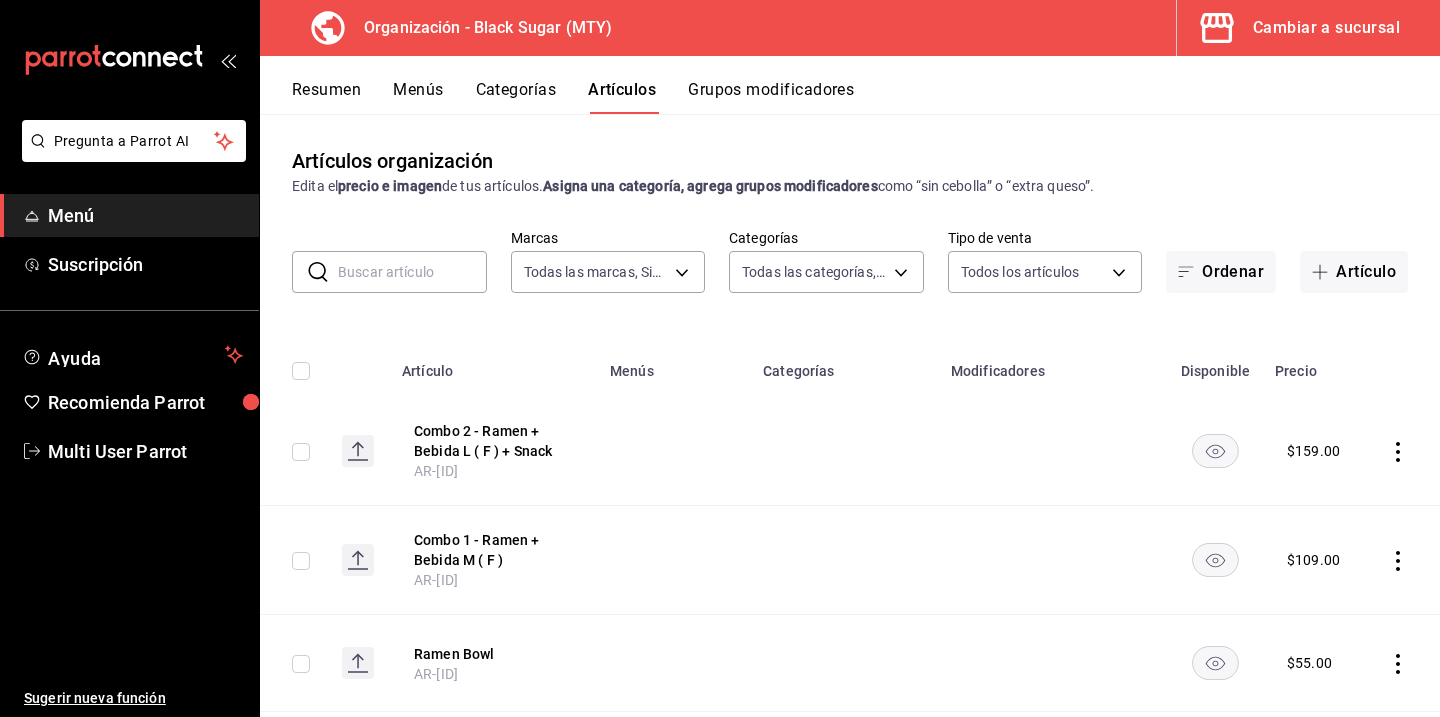 type on "[UUID],[UUID],[UUID],[UUID],[UUID],[UUID],[UUID],[UUID],[UUID]" 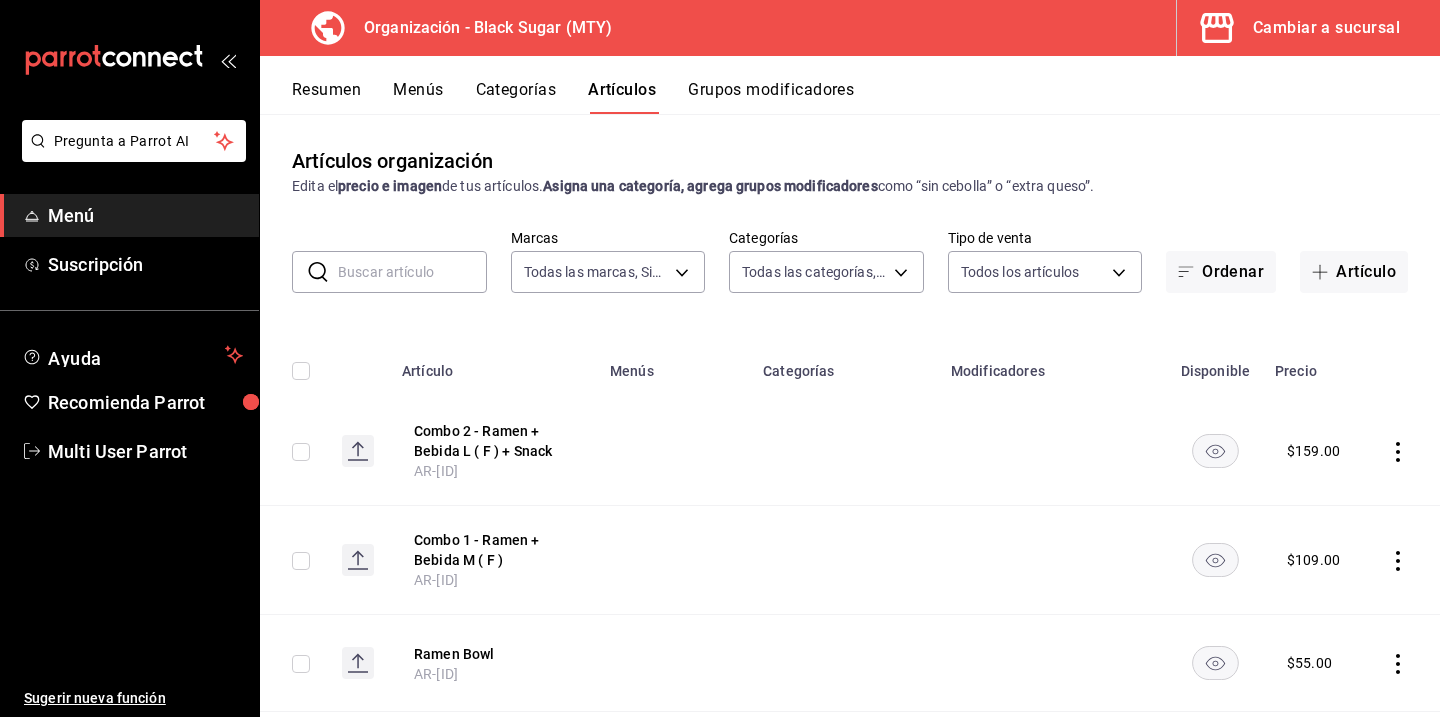 click on "Grupos modificadores" at bounding box center [771, 97] 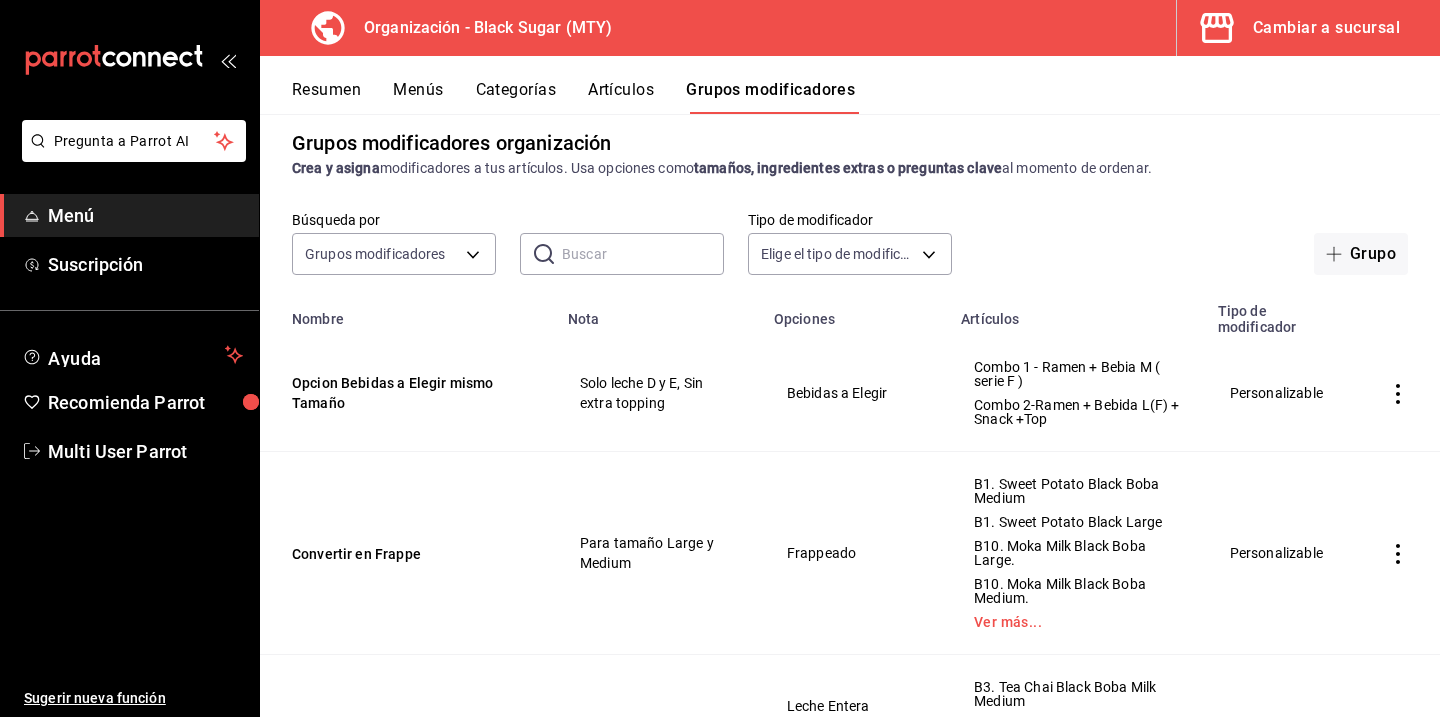scroll, scrollTop: 0, scrollLeft: 0, axis: both 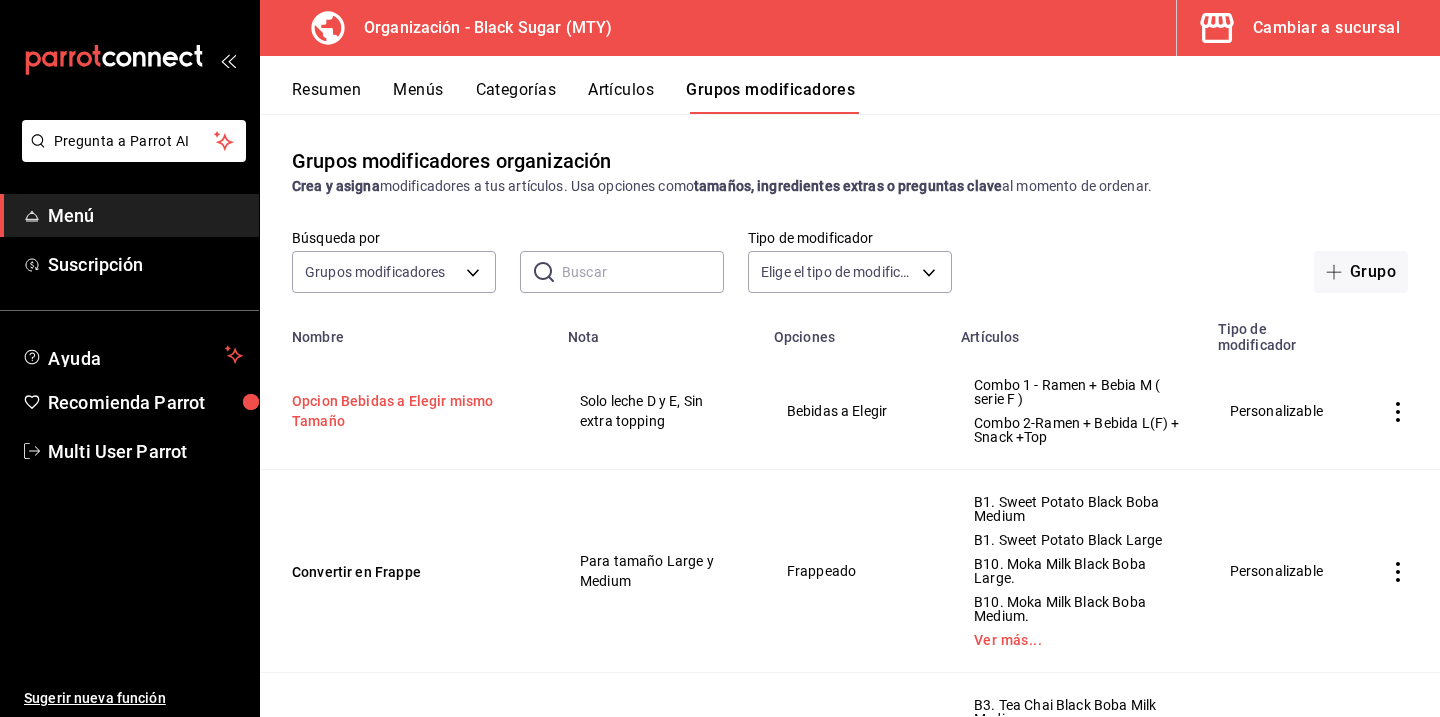 click on "Opcion Bebidas a Elegir mismo Tamaño" at bounding box center [412, 411] 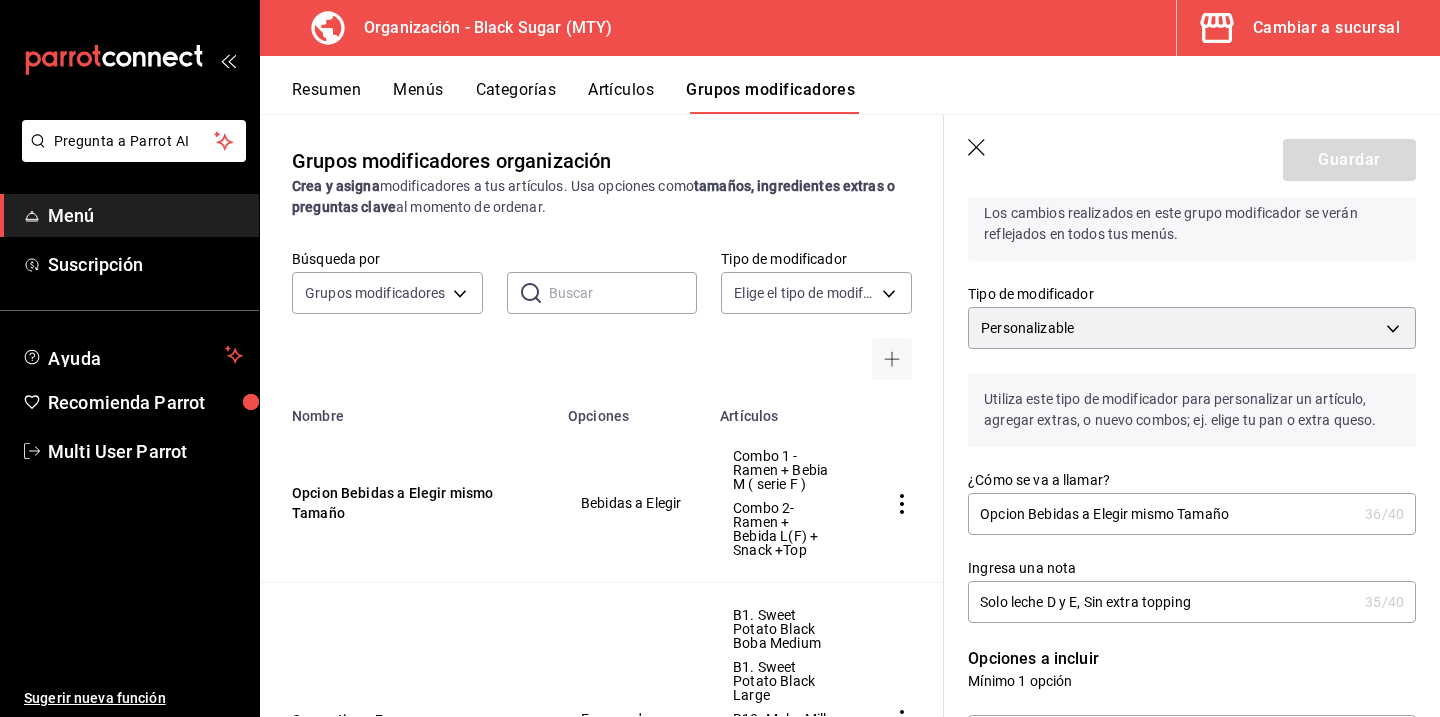scroll, scrollTop: 0, scrollLeft: 0, axis: both 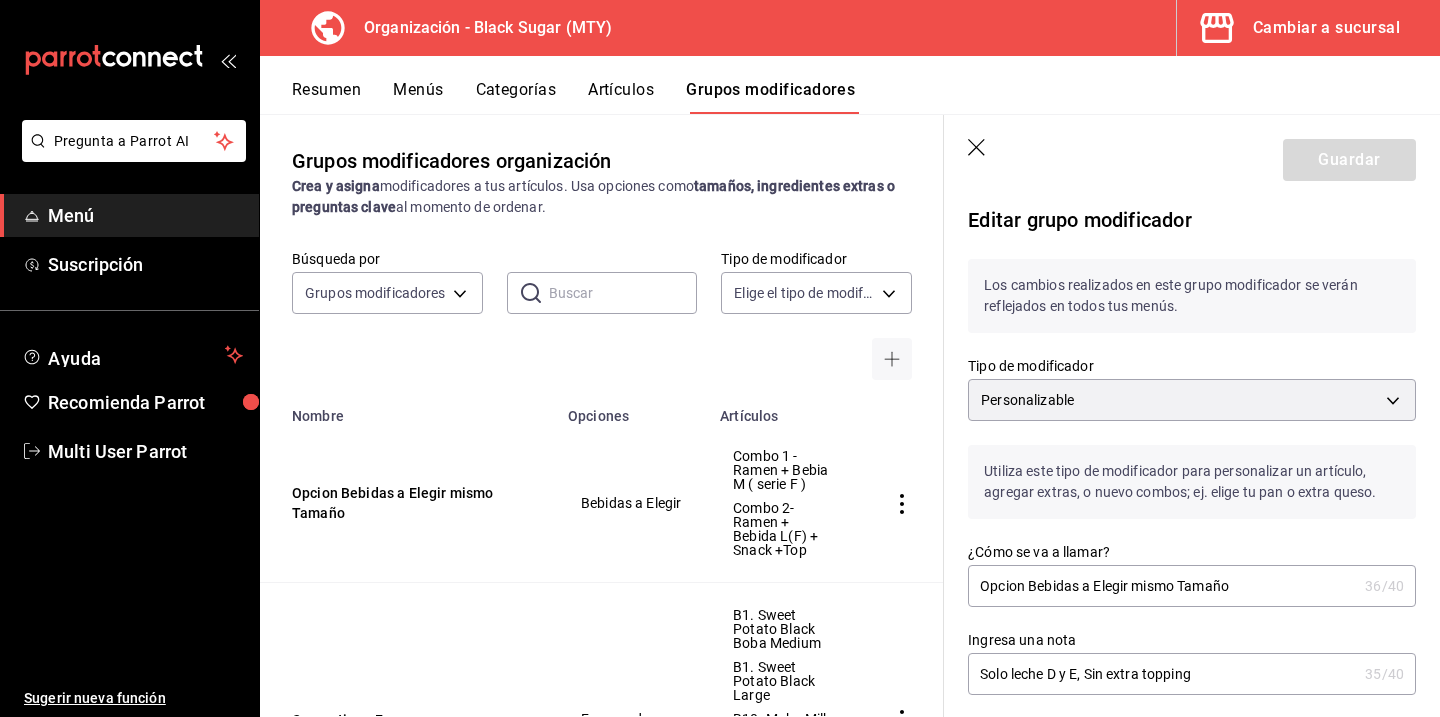 click 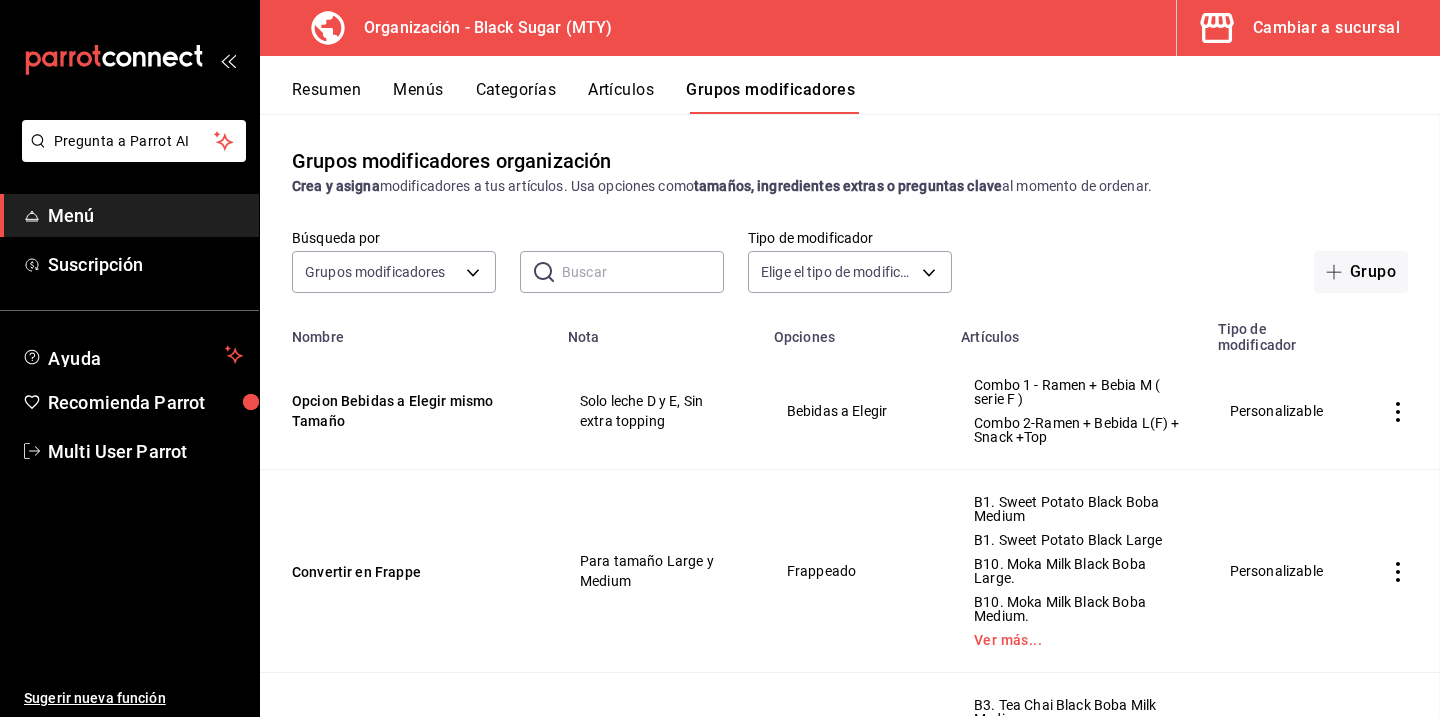 scroll, scrollTop: 0, scrollLeft: 0, axis: both 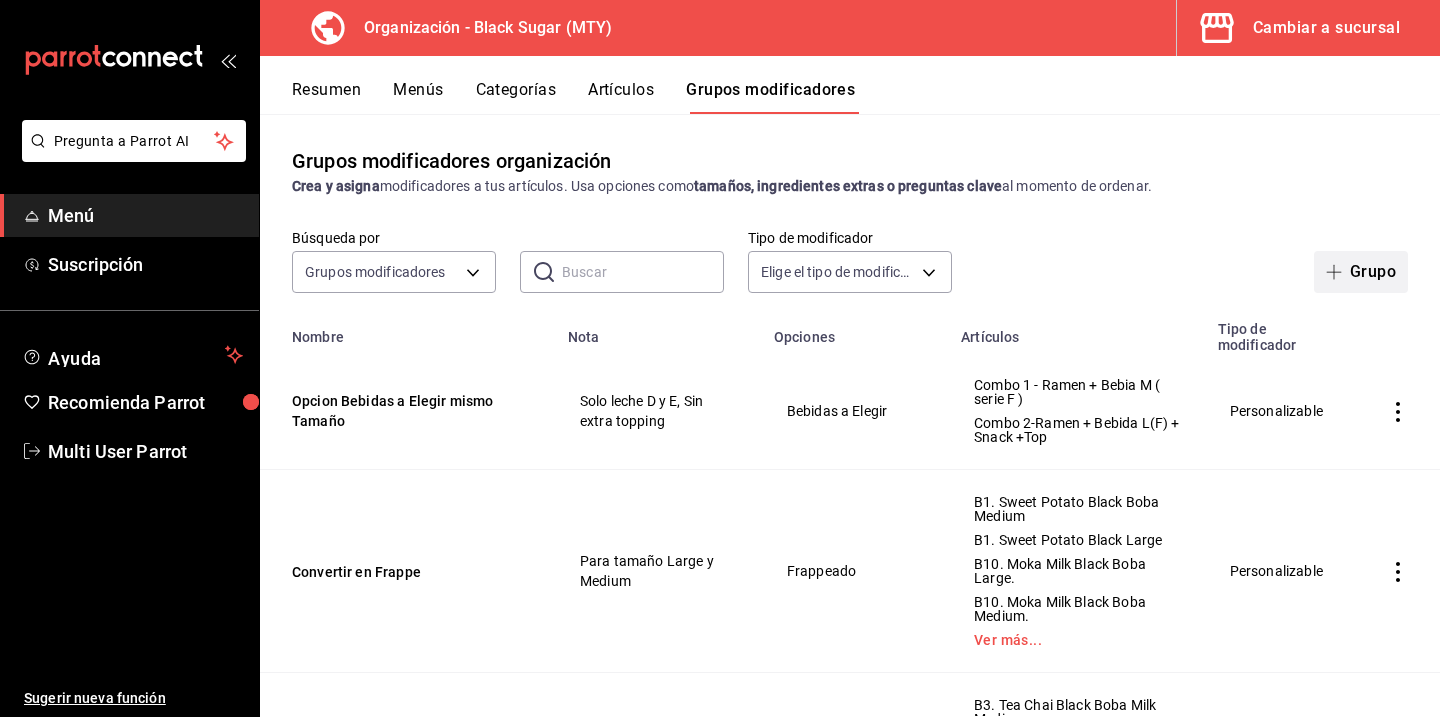 click on "Grupo" at bounding box center [1361, 272] 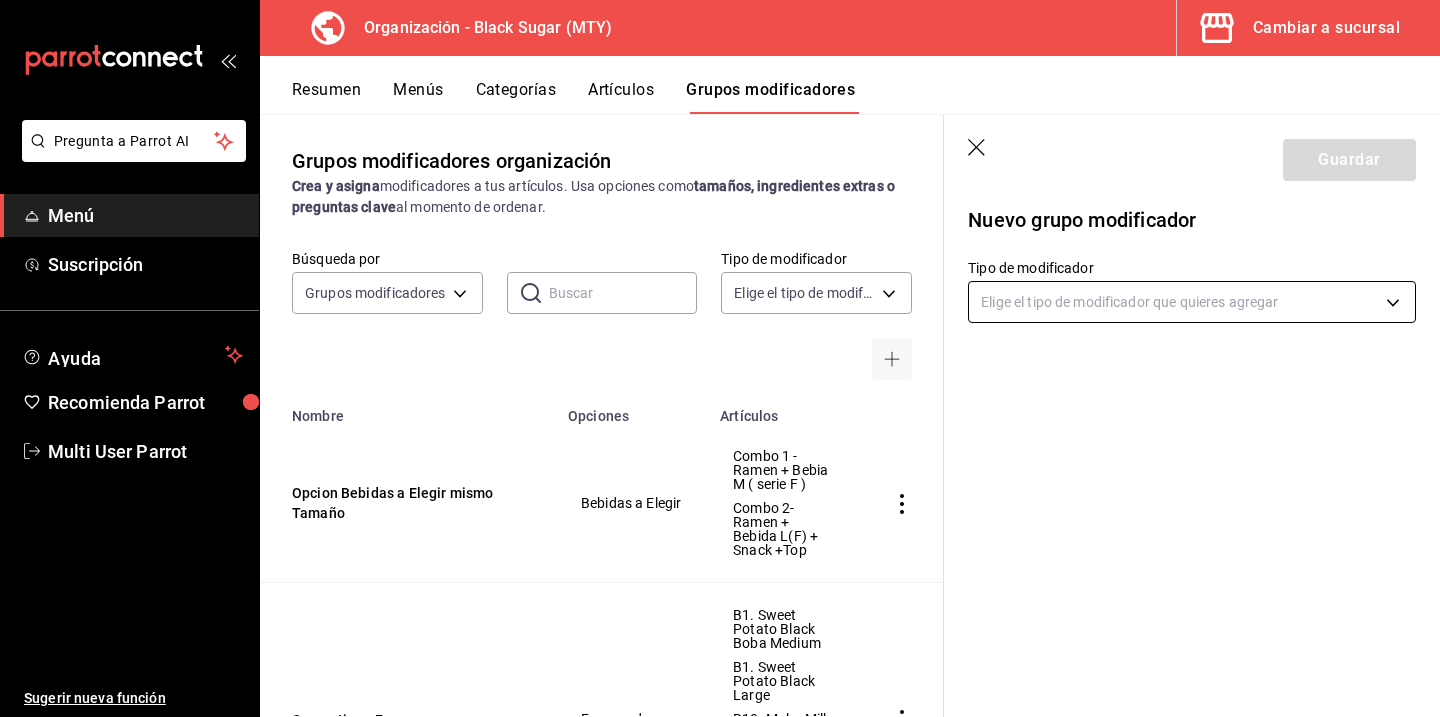 click on "Pregunta a Parrot AI Menú   Suscripción   Ayuda Recomienda Parrot   Multi User Parrot   Sugerir nueva función   Organización - Black Sugar (MTY) Cambiar a sucursal Resumen Menús Categorías Artículos Grupos modificadores Grupos modificadores organización Crea y asigna  modificadores a tus artículos. Usa opciones como  tamaños, ingredientes extras o preguntas clave  al momento de ordenar. Búsqueda por Grupos modificadores GROUP ​ ​ Tipo de modificador Elige el tipo de modificador Nombre Opciones Artículos Opcion Bebidas a Elegir mismo Tamaño Bebidas a Elegir Combo 1 - Ramen + Bebia M ( serie F ) Combo 2-Ramen + Bebida L(F) + Snack +Top Convertir en Frappe Frappeado B1. Sweet Potato Black Boba Medium B1. Sweet Potato Black Large B10. Moka Milk Black Boba Large. B10. Moka Milk Black Boba Medium. Ver más... Tipo de Leche Leche Entera Leche Deslactosada Leche Almendra Leche Coco B3. Tea Chai Black Boba Milk Medium B4. Lavanda Floral Blac Large B5. Taro Black Boba Mil Large Ver más... Lychee Jelly" at bounding box center (720, 358) 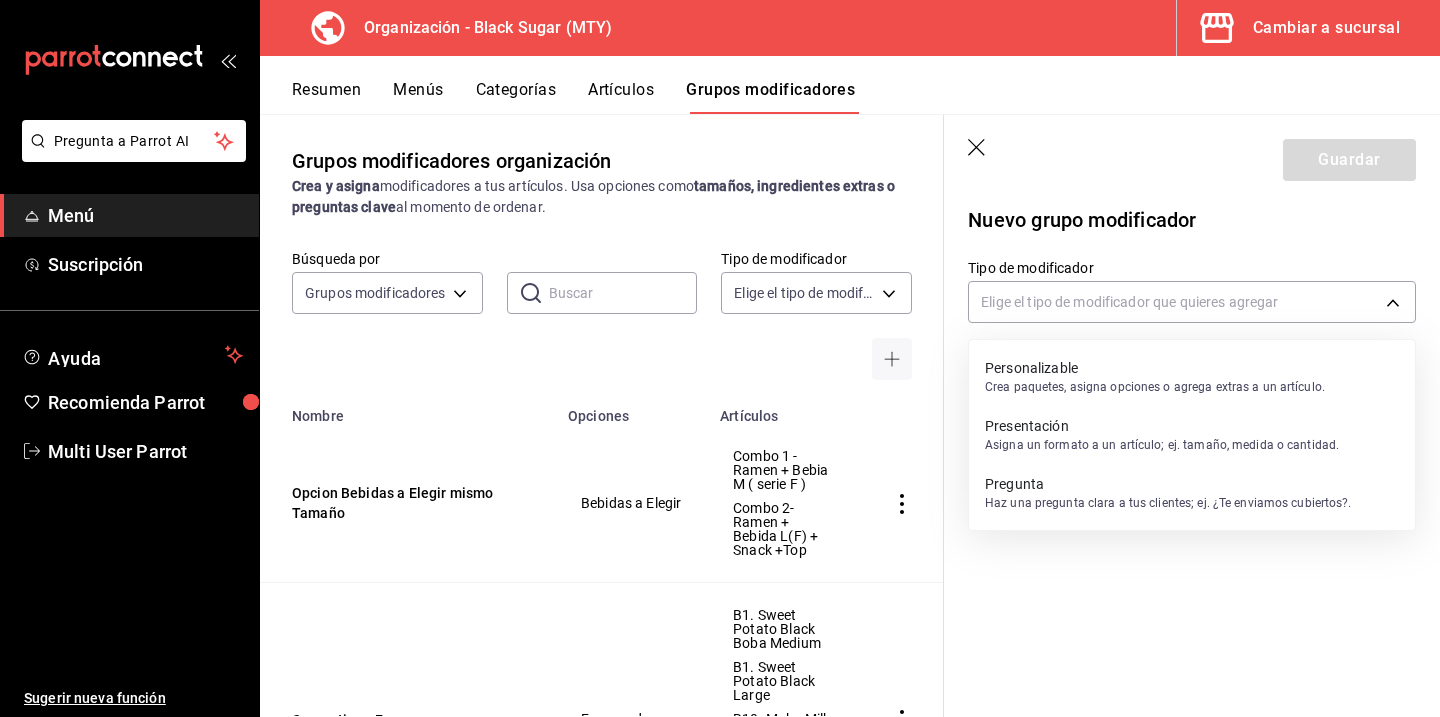 click on "Personalizable" at bounding box center (1155, 368) 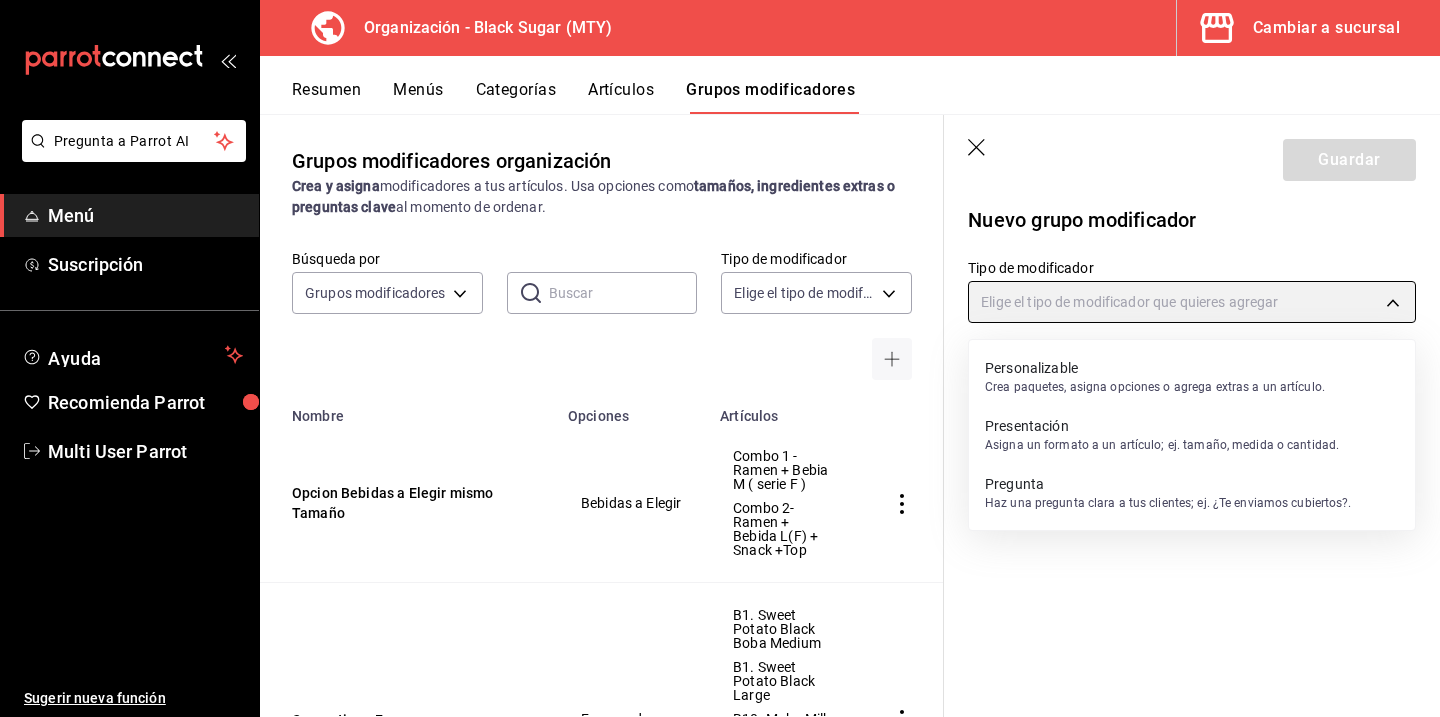 type on "CUSTOMIZABLE" 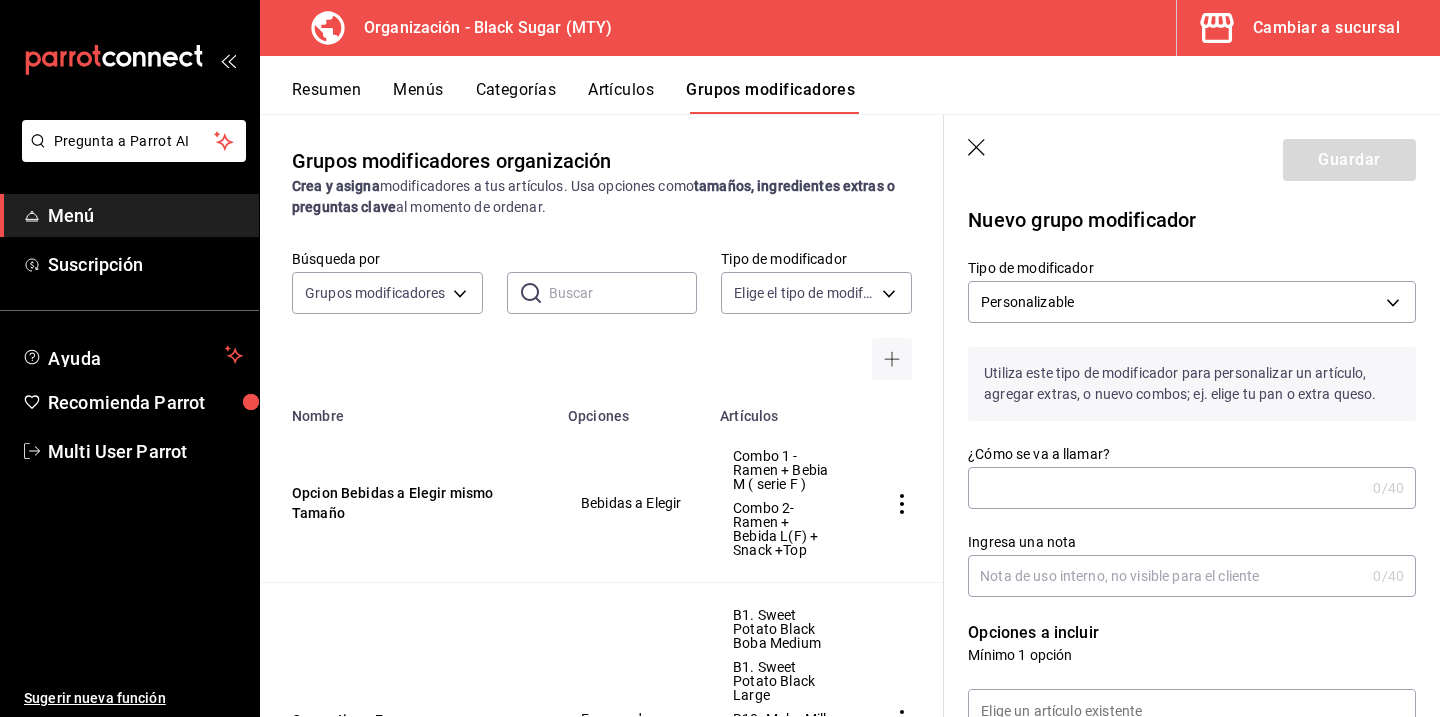click on "¿Cómo se va a llamar?" at bounding box center (1166, 488) 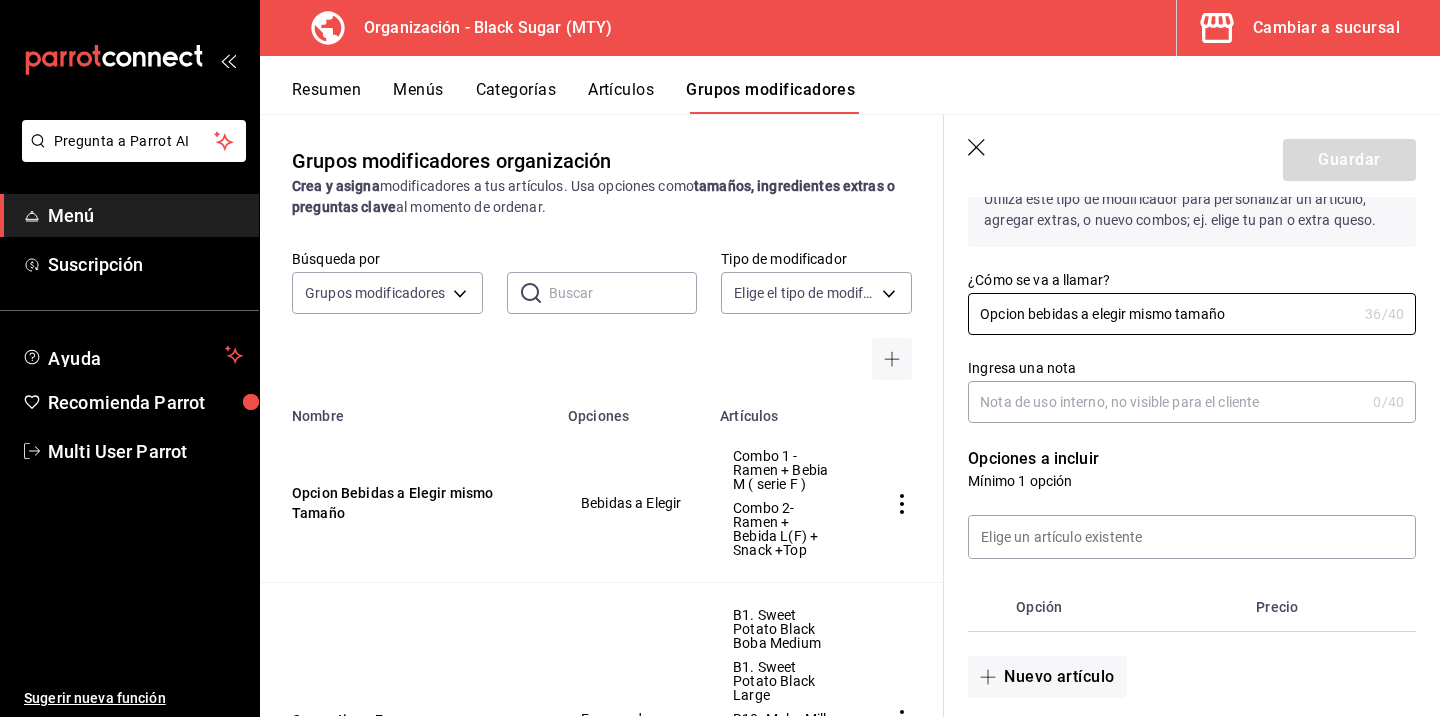 scroll, scrollTop: 177, scrollLeft: 0, axis: vertical 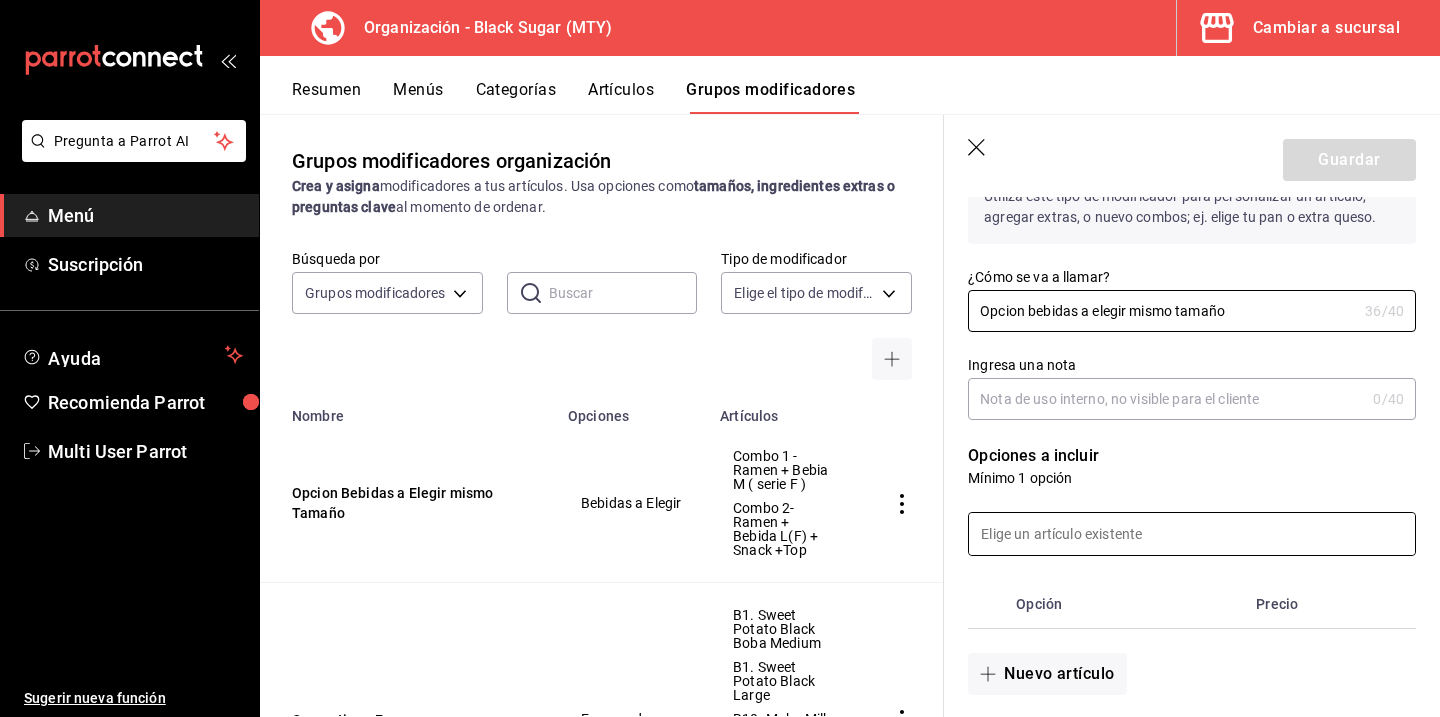 type on "Opcion bebidas a elegir mismo tamaño" 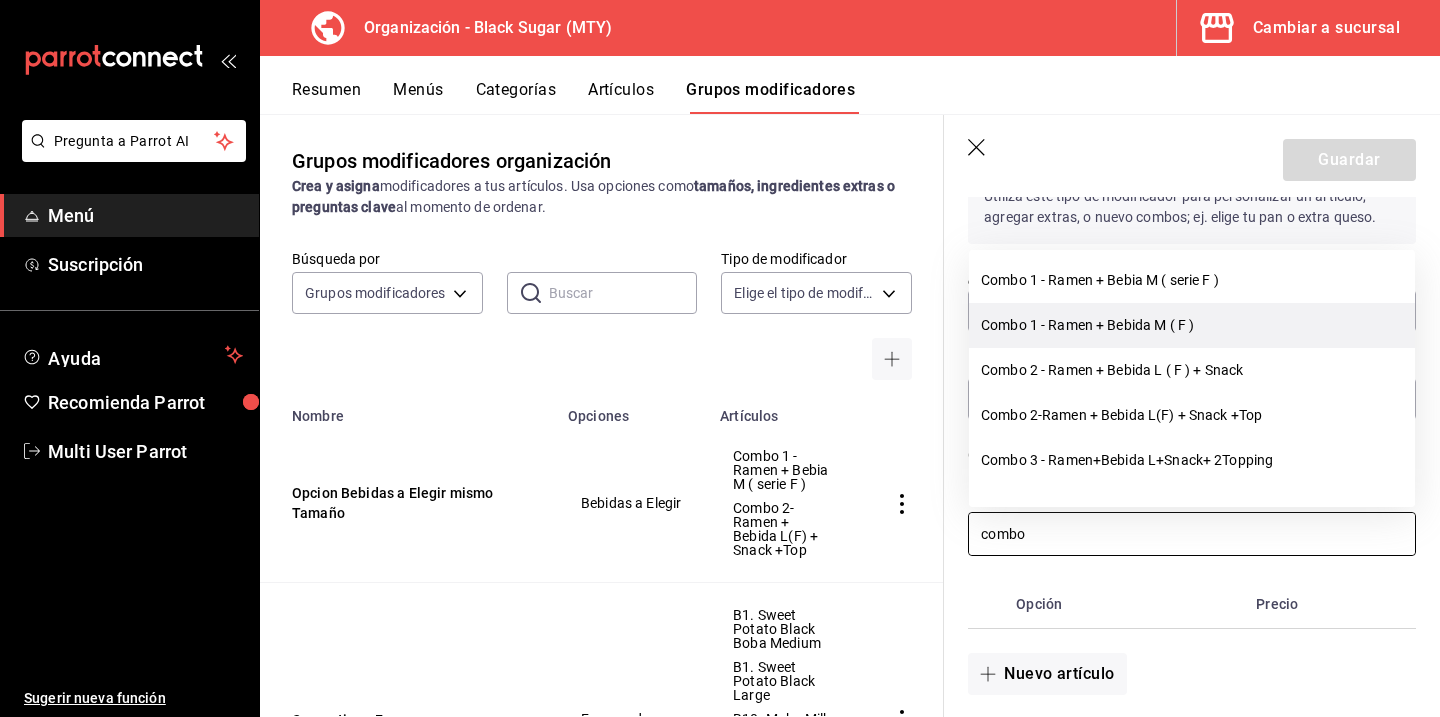 click on "Combo 1 - Ramen + Bebida M ( F )" at bounding box center [1192, 325] 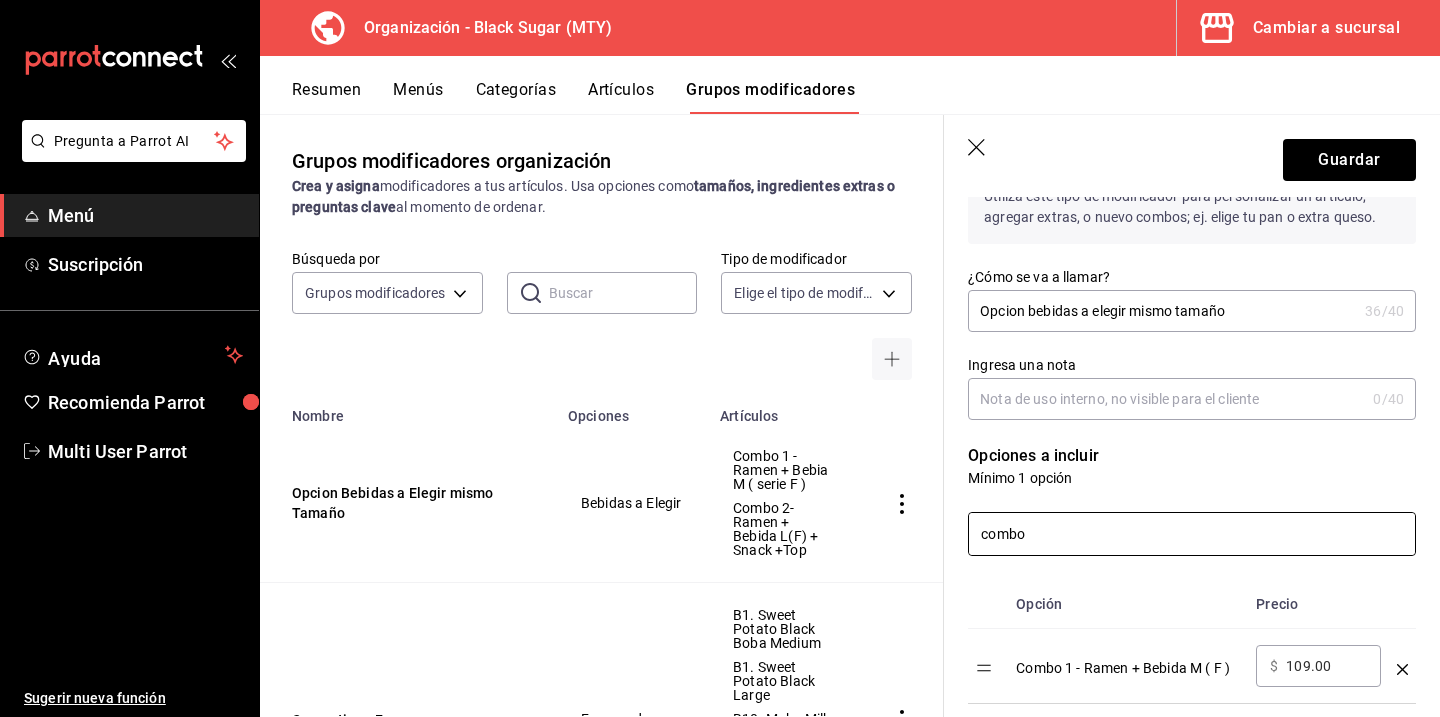 click on "combo" at bounding box center [1192, 534] 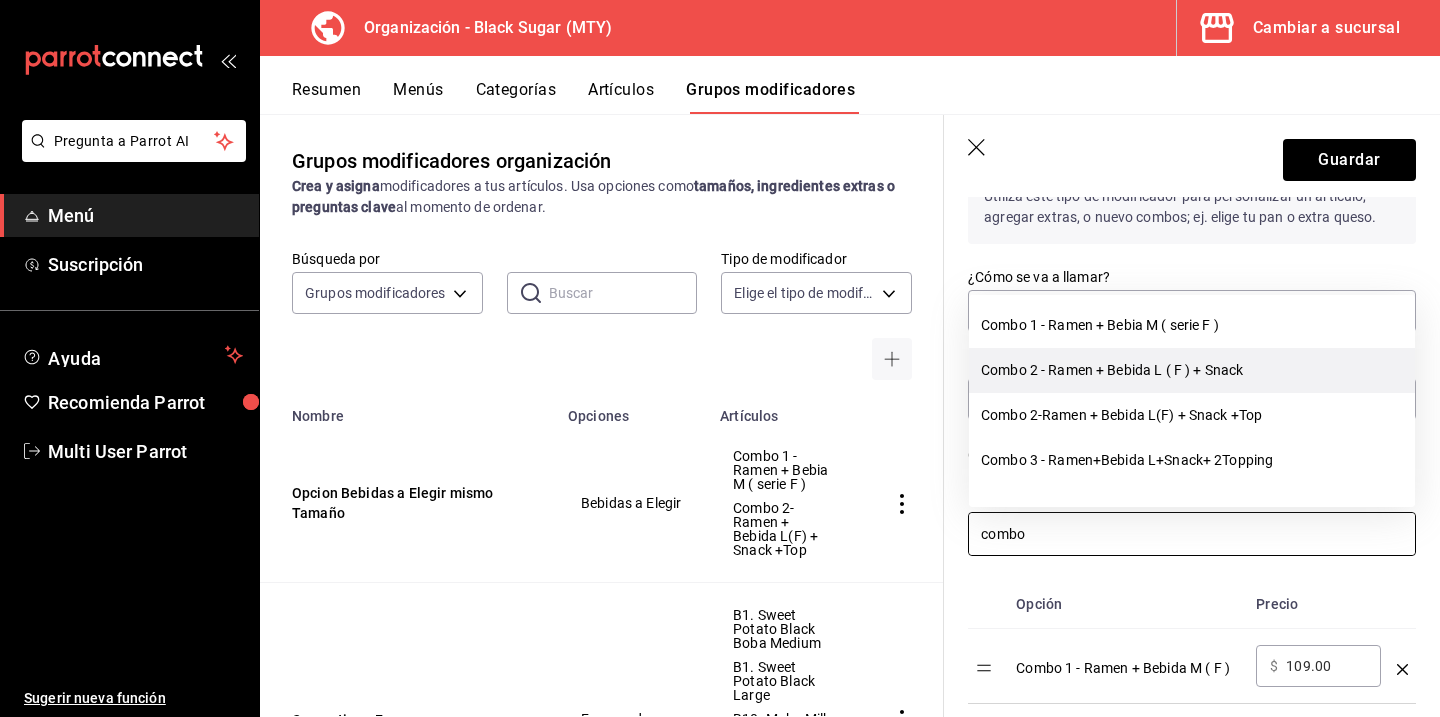 click on "Combo 2 - Ramen + Bebida L ( F ) + Snack" at bounding box center [1192, 370] 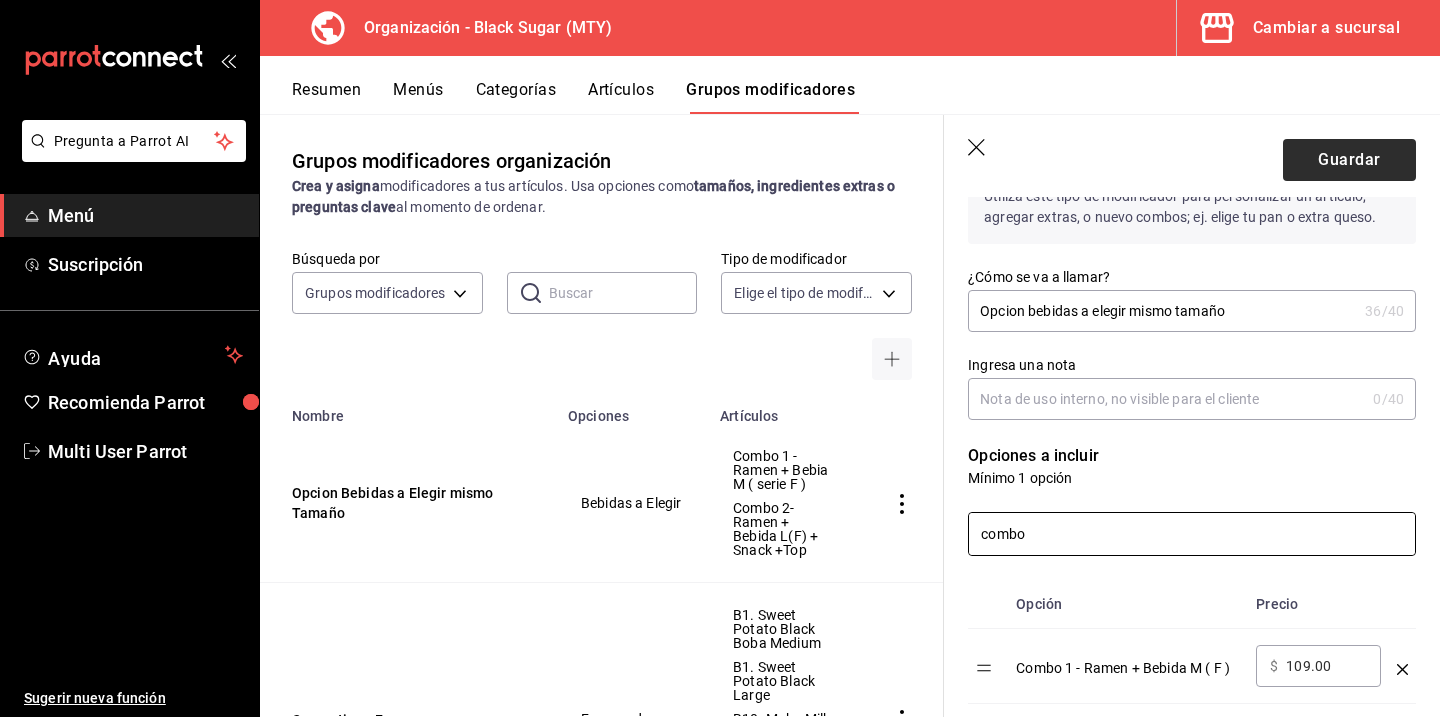 type on "combo" 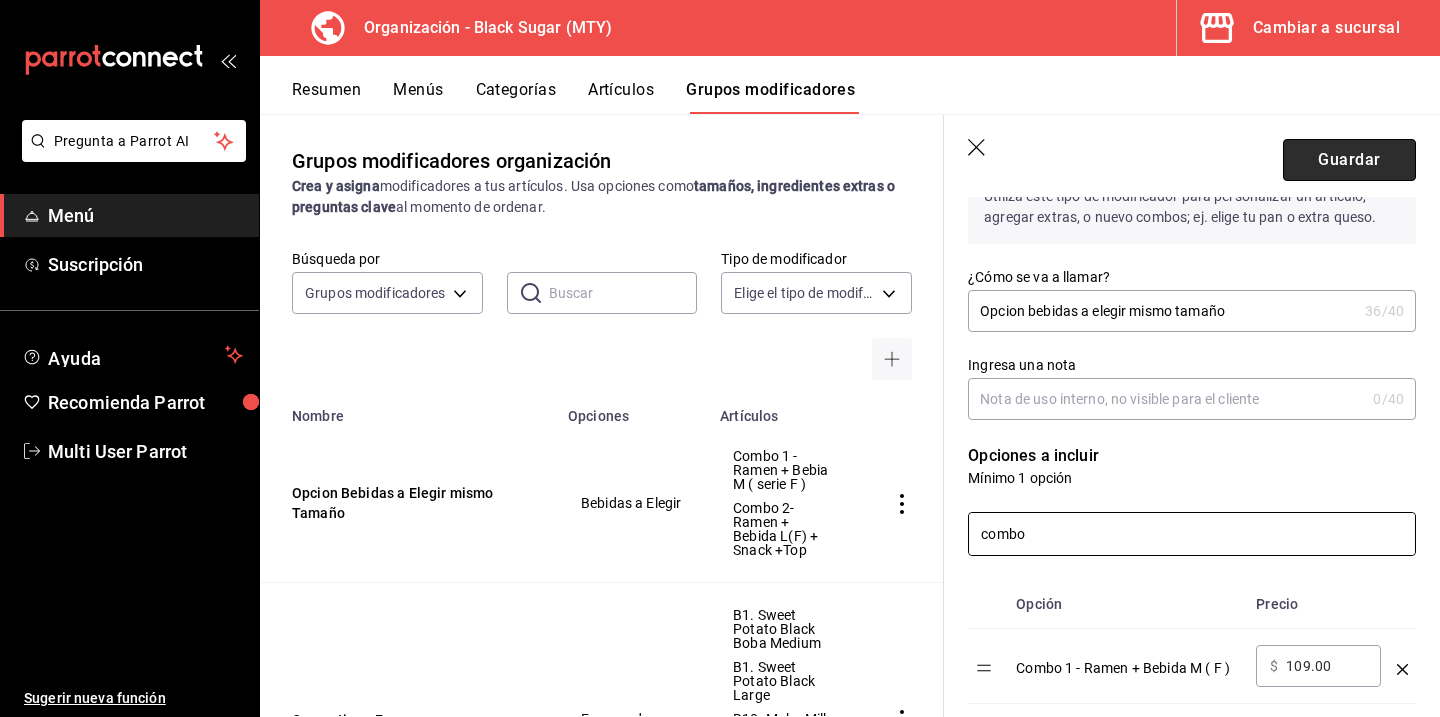 click on "Guardar" at bounding box center (1349, 160) 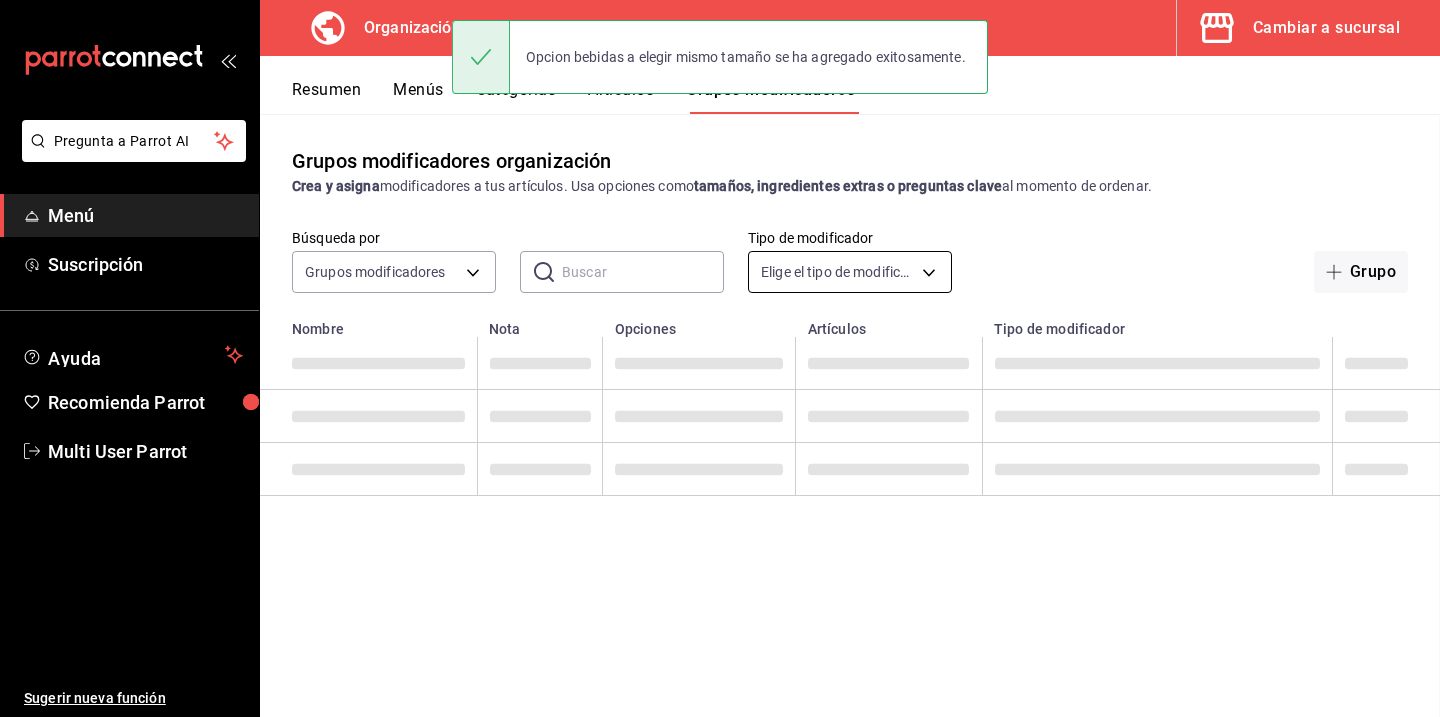 scroll, scrollTop: 0, scrollLeft: 0, axis: both 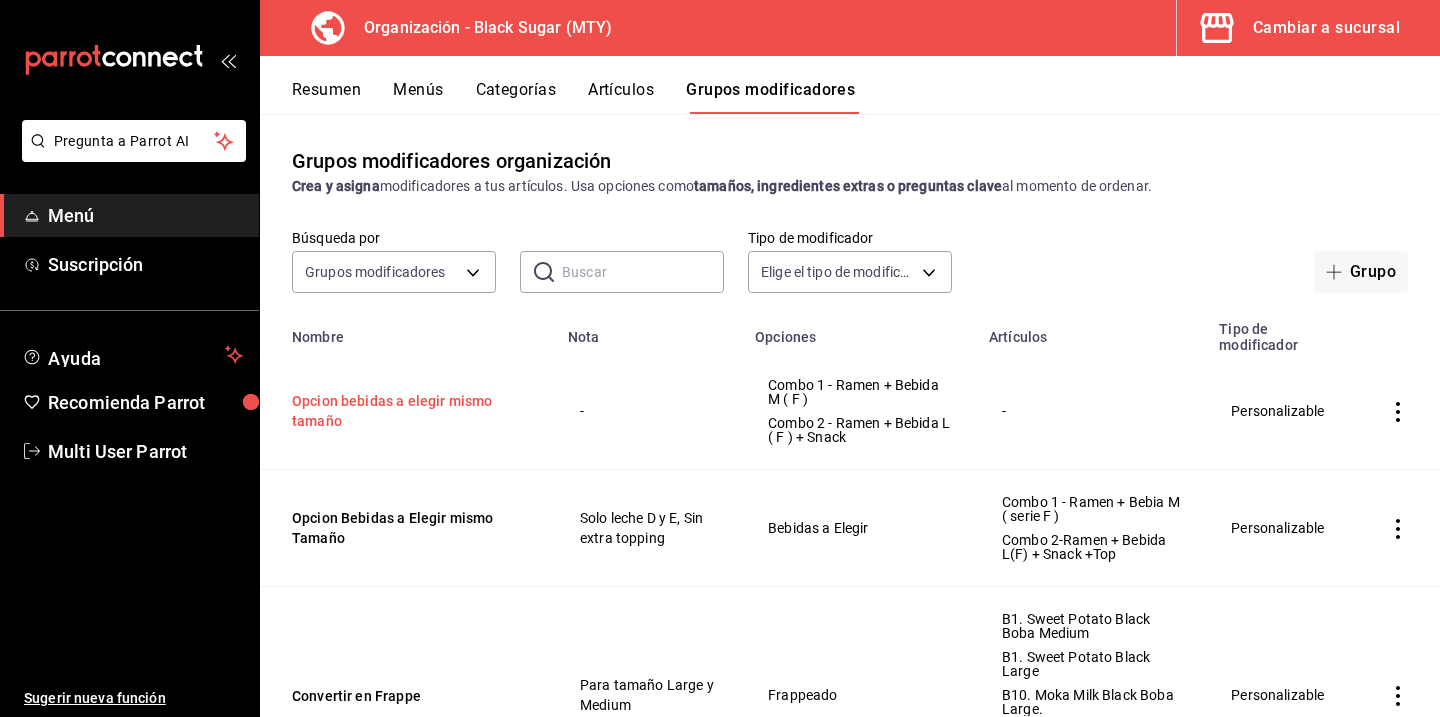 click on "Opcion bebidas a elegir mismo tamaño" at bounding box center (412, 411) 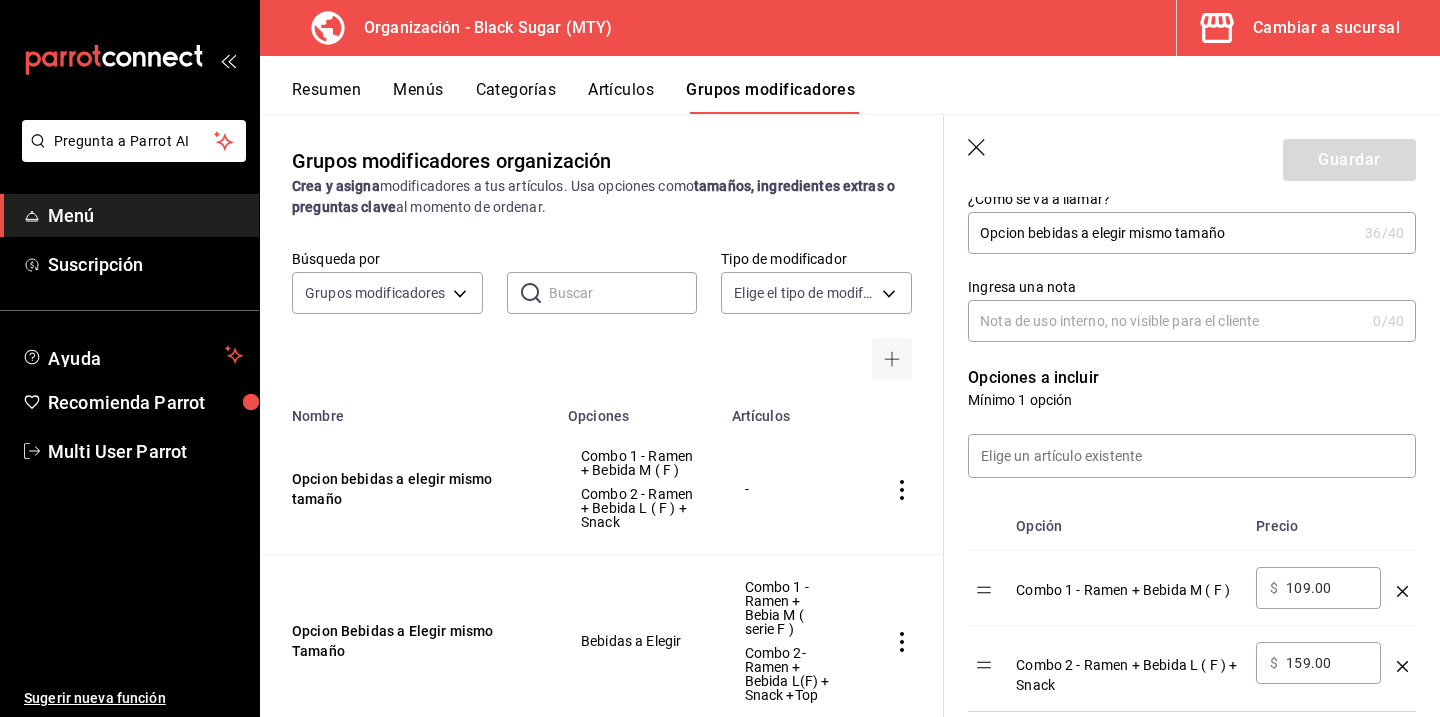scroll, scrollTop: 337, scrollLeft: 0, axis: vertical 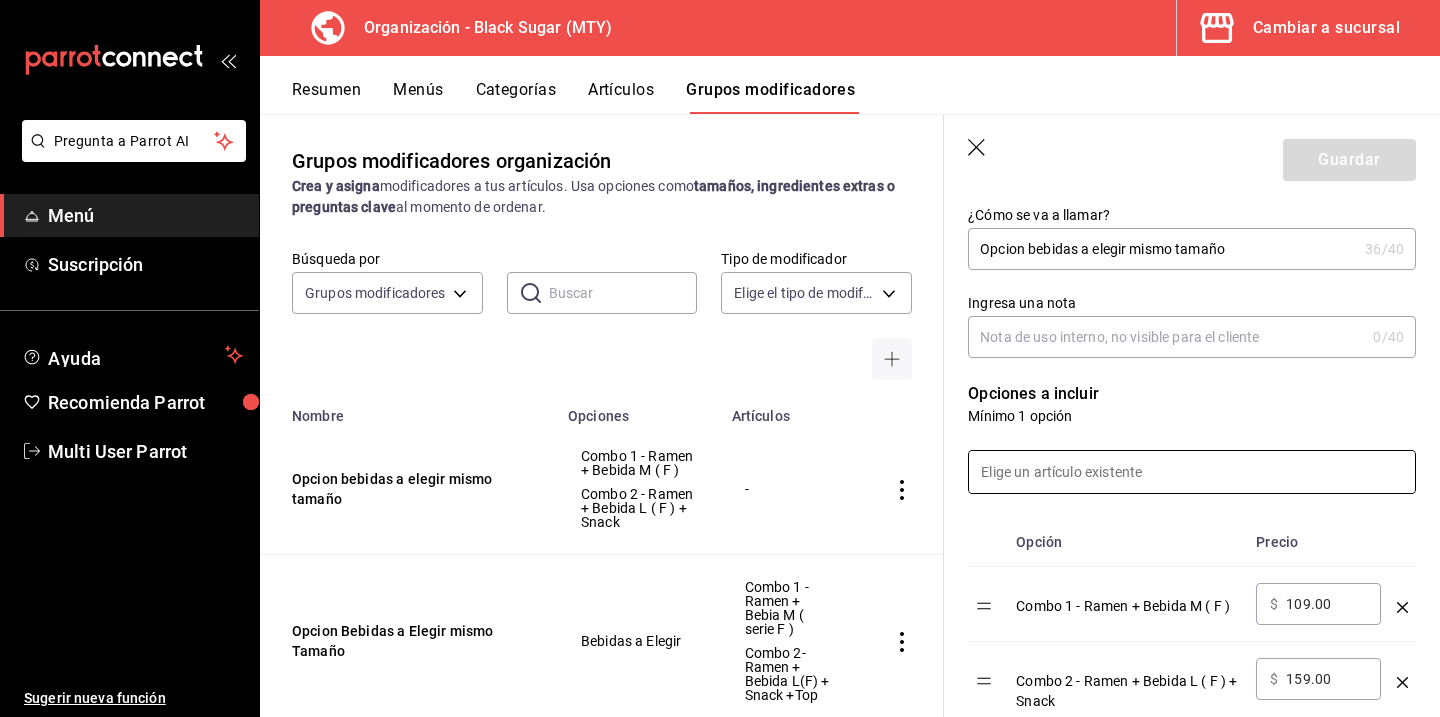 click at bounding box center [1192, 472] 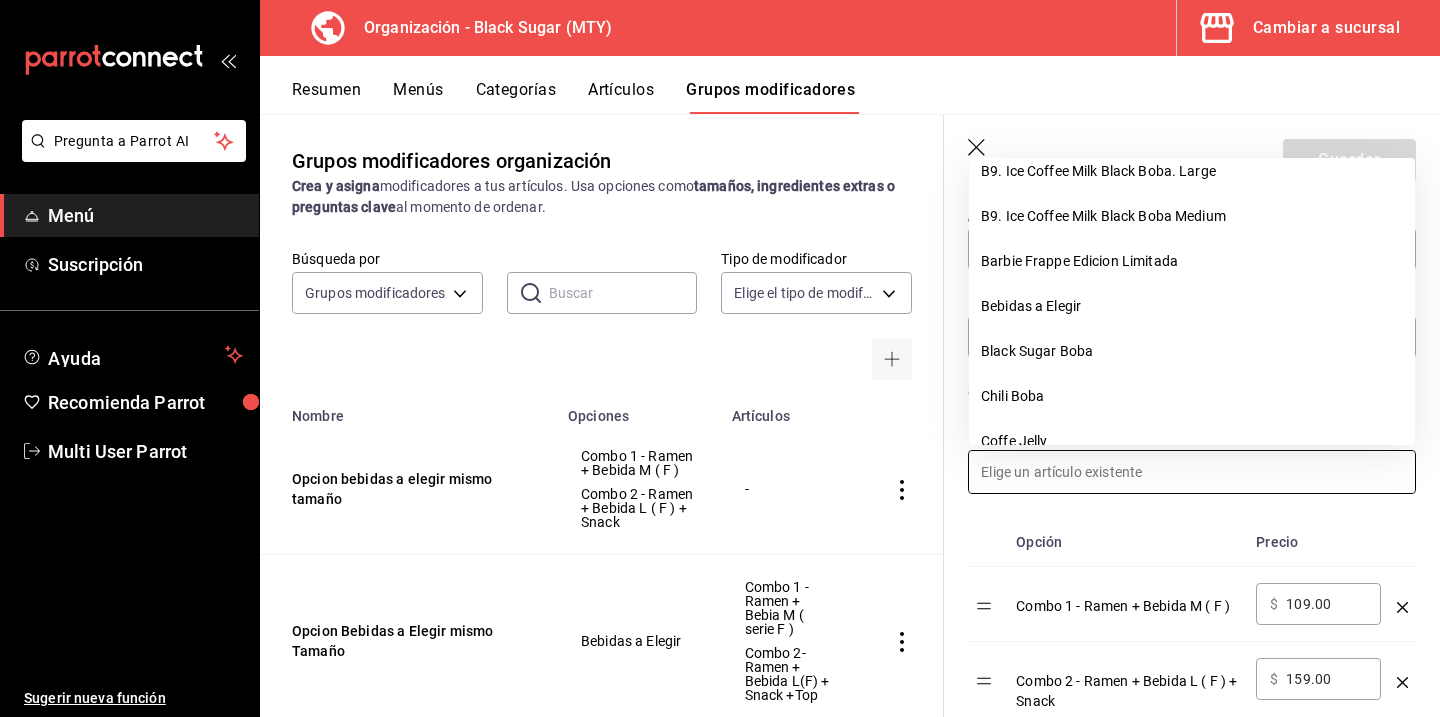 scroll, scrollTop: 1641, scrollLeft: 0, axis: vertical 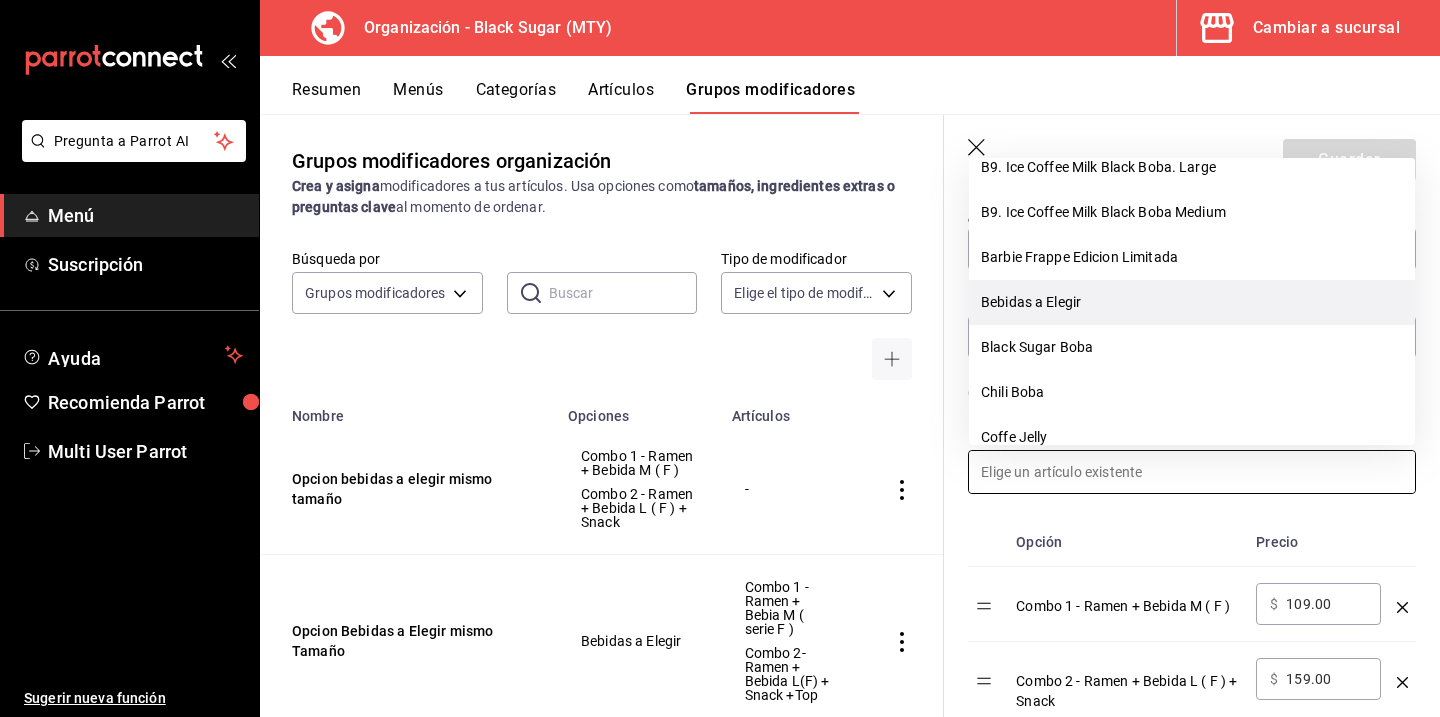 click on "Bebidas a Elegir" at bounding box center (1192, 302) 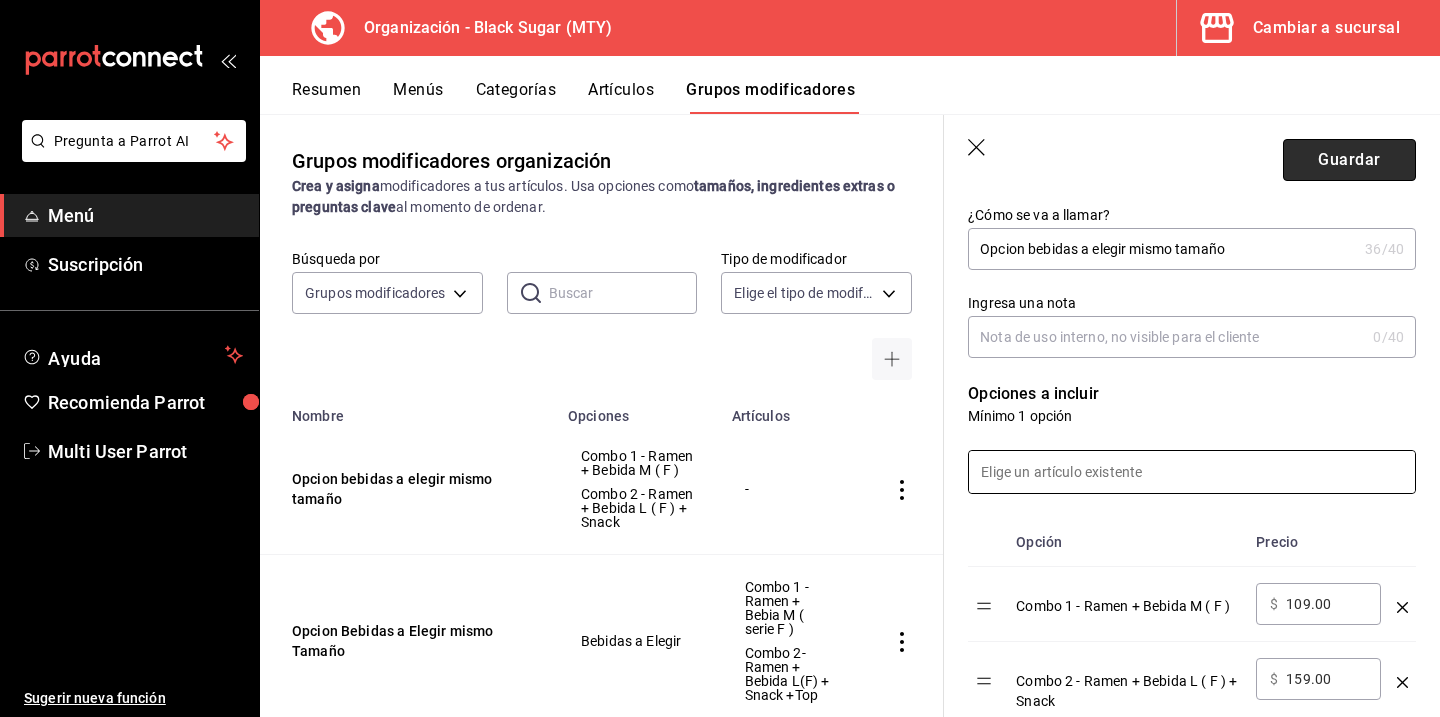 click on "Guardar" at bounding box center [1349, 160] 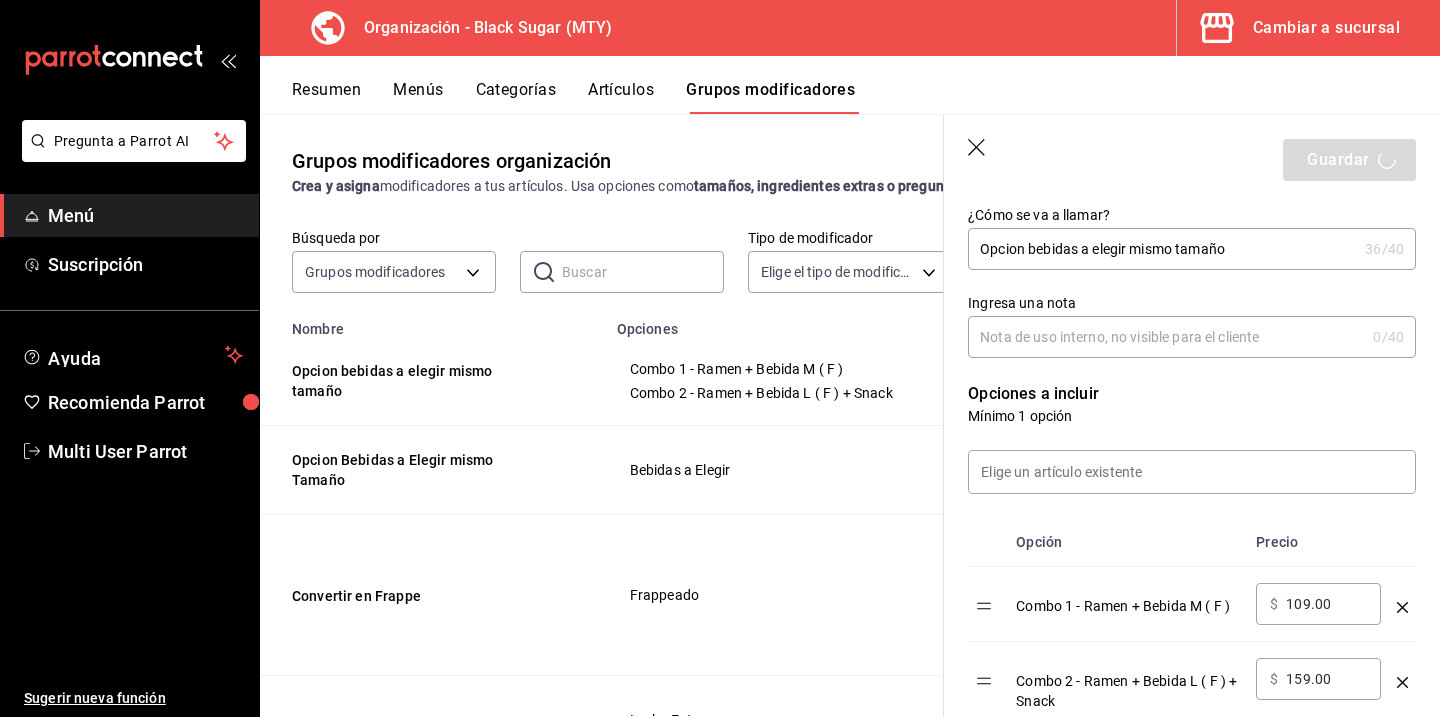 scroll, scrollTop: 0, scrollLeft: 0, axis: both 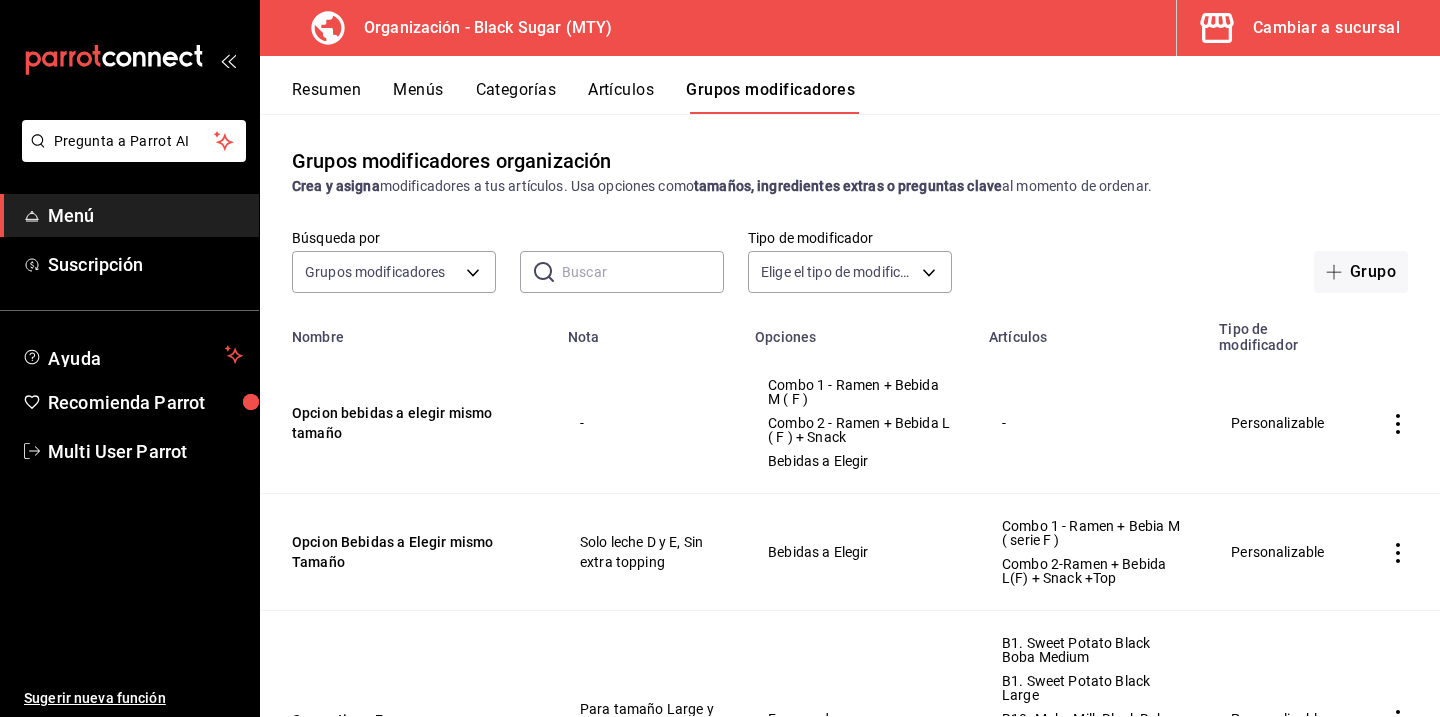 click on "Artículos" at bounding box center [621, 97] 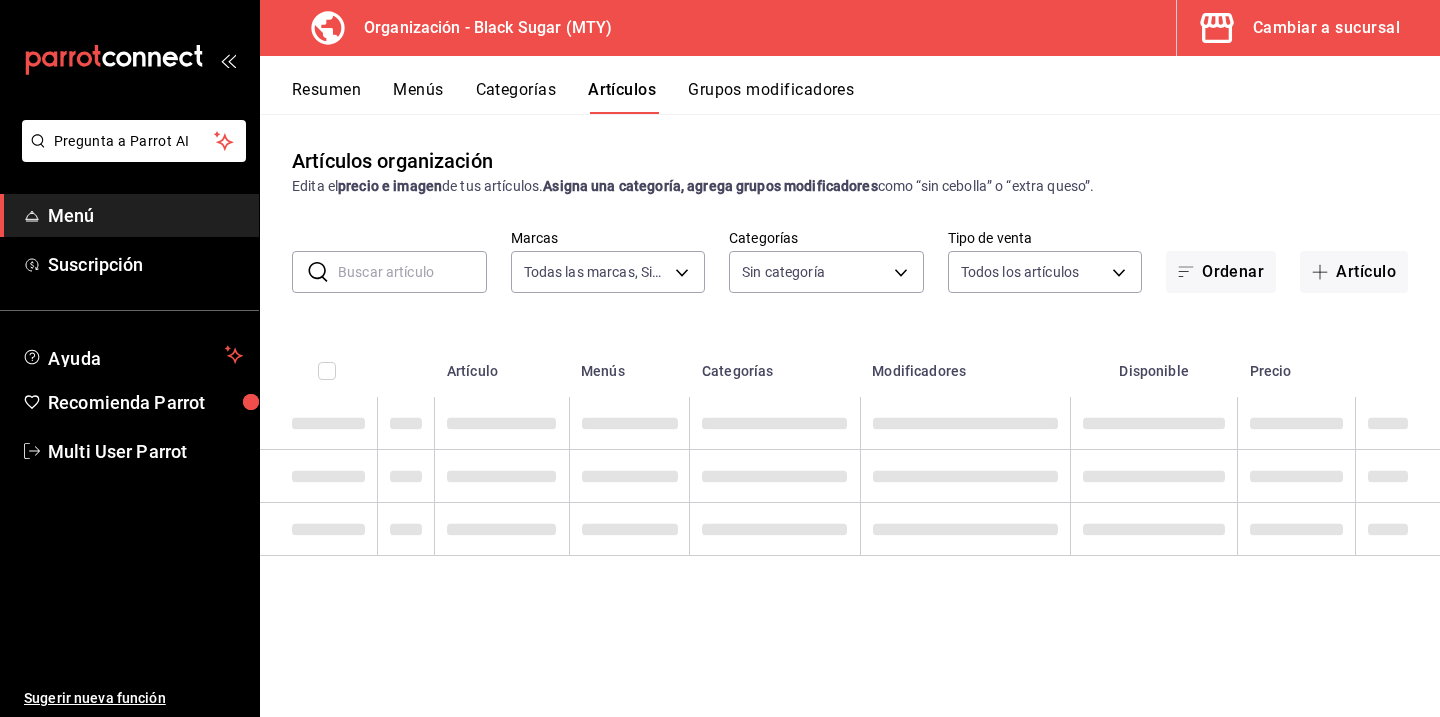 type on "187a88df-2753-4421-b0d4-a17ef0034368" 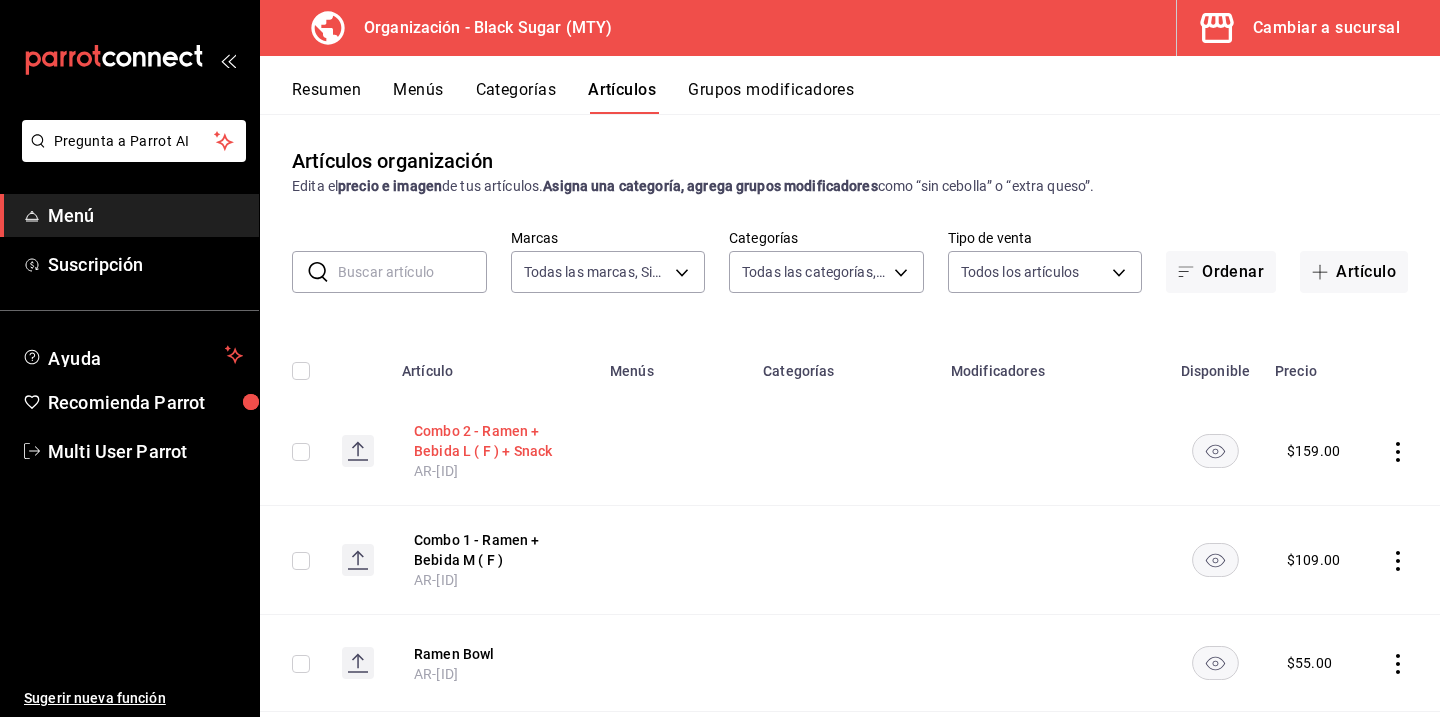 click on "Combo 2 - Ramen + Bebida L ( F ) + Snack" at bounding box center [494, 441] 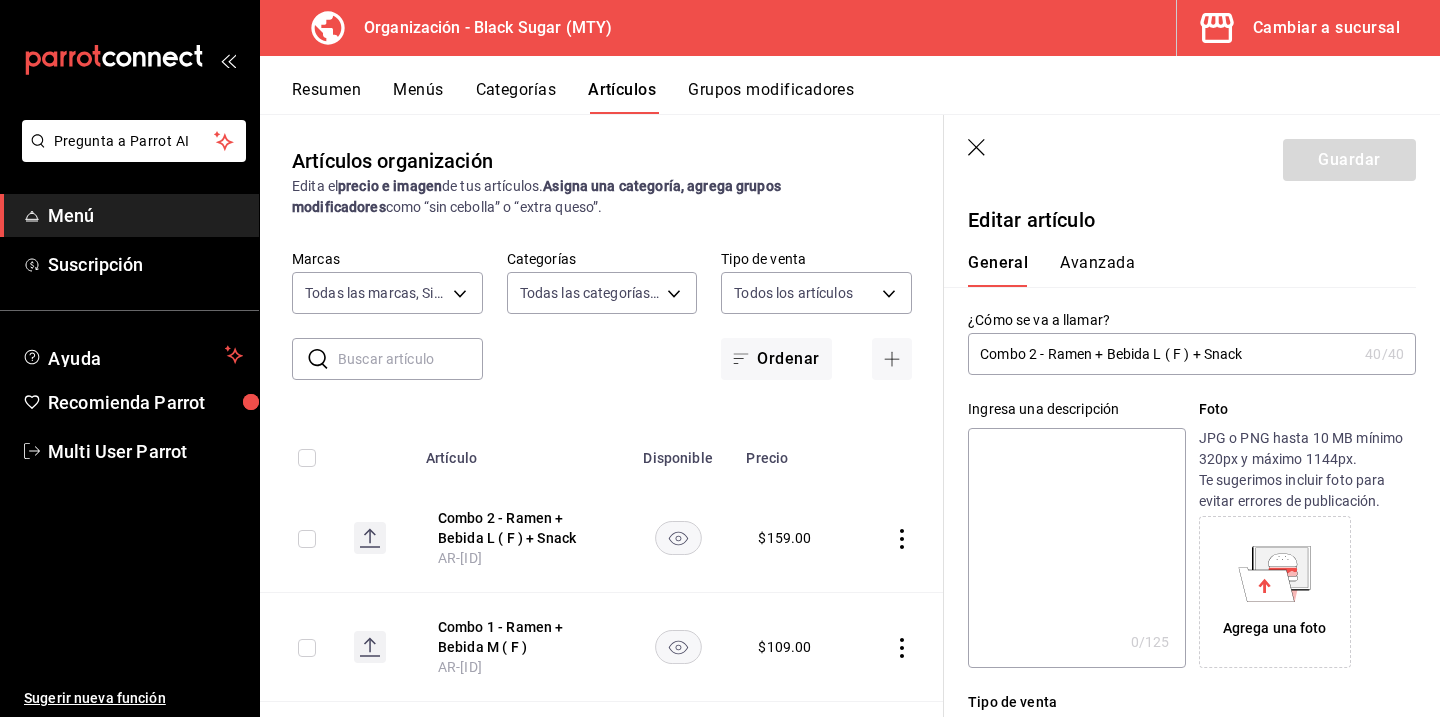 click on "Combo 2 - Ramen + Bebida L ( F ) + Snack" at bounding box center [1162, 354] 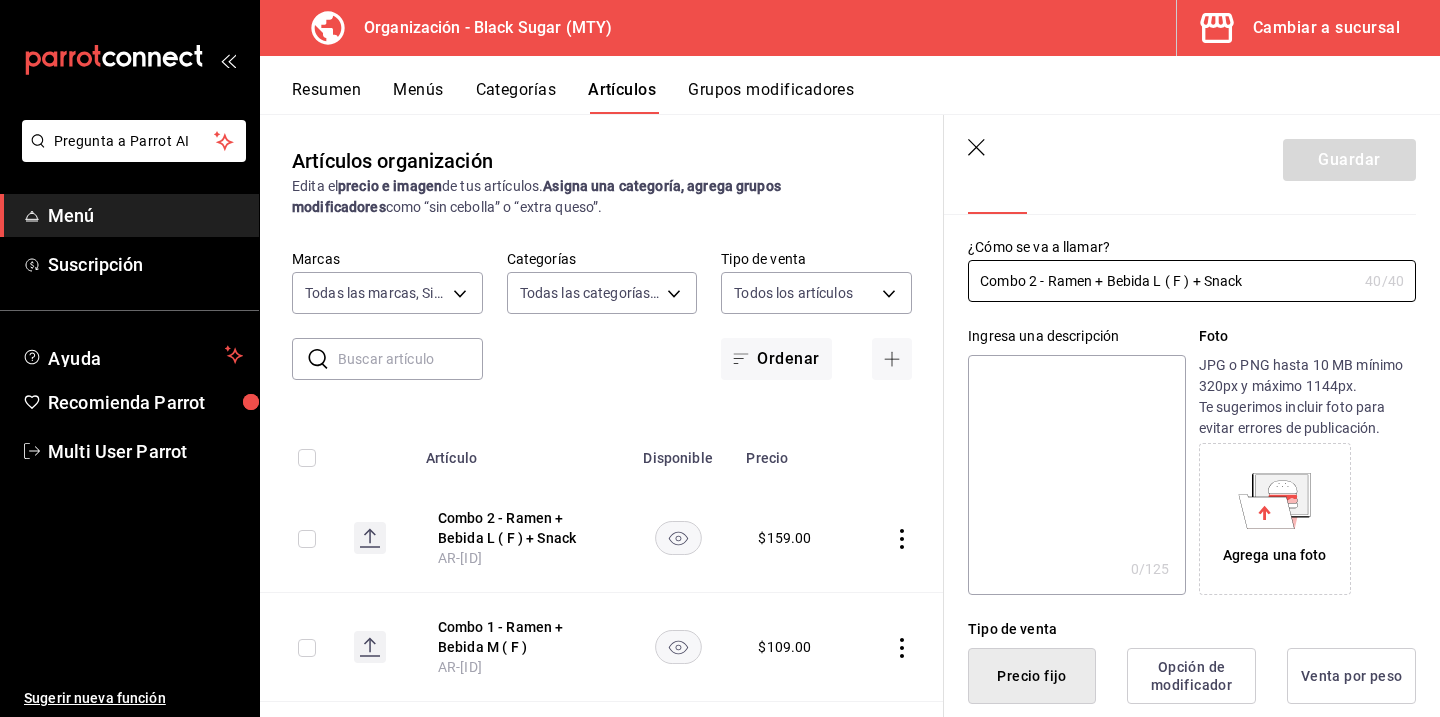 scroll, scrollTop: 0, scrollLeft: 0, axis: both 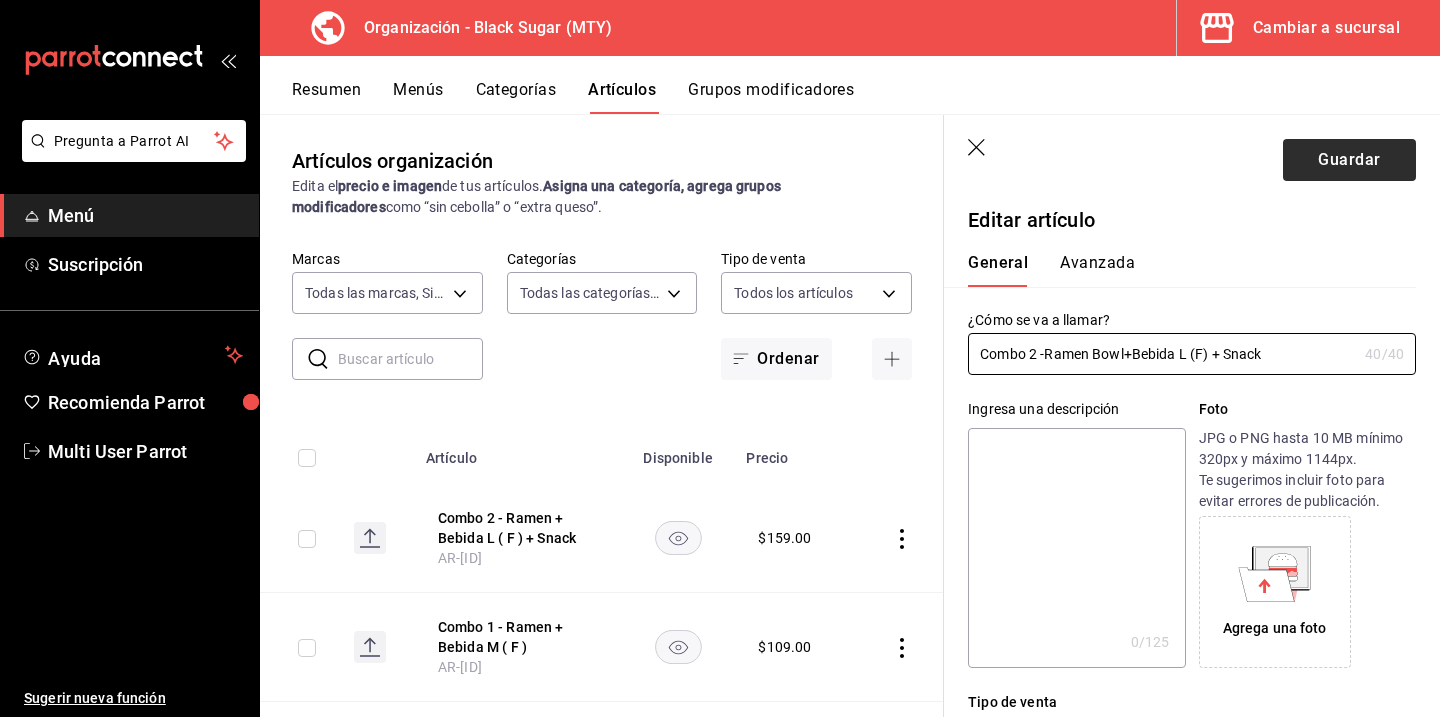 type on "Combo 2 -Ramen Bowl+Bebida L (F) + Snack" 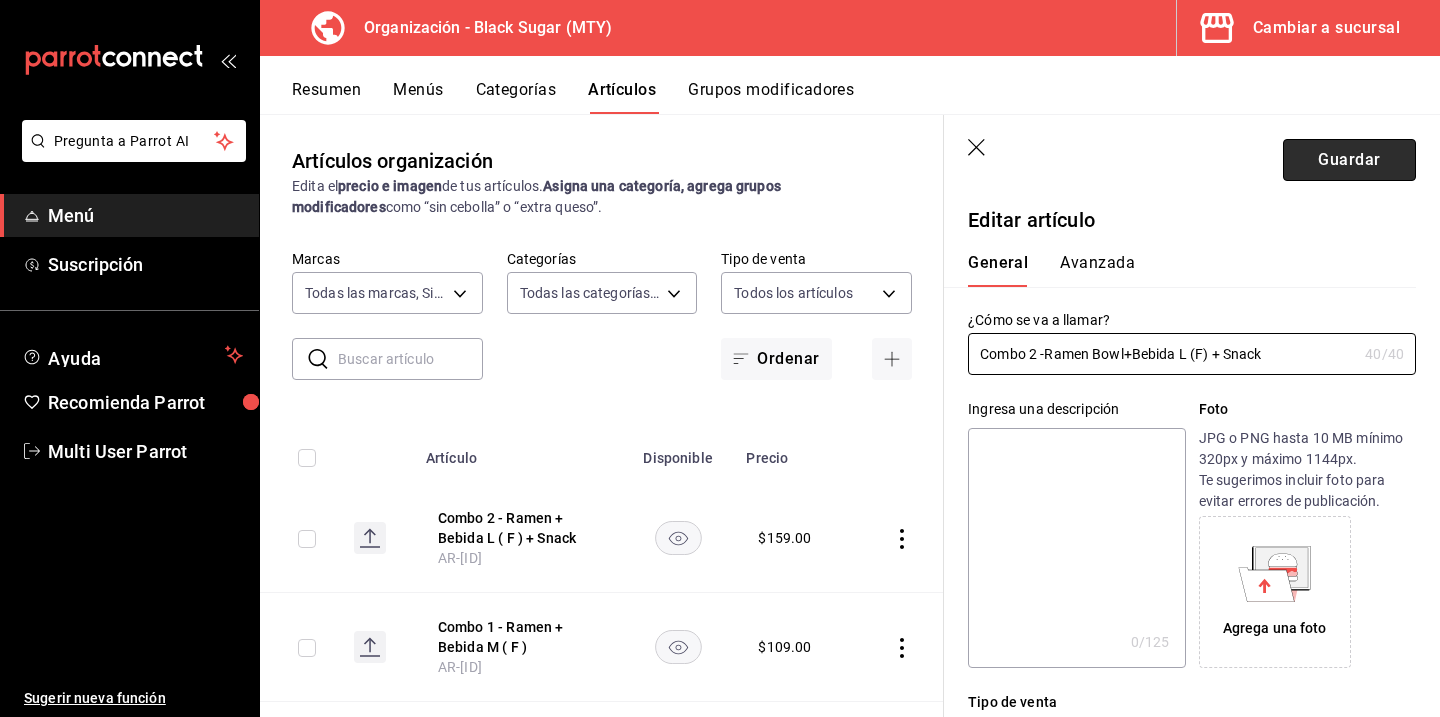 click on "Guardar" at bounding box center [1349, 160] 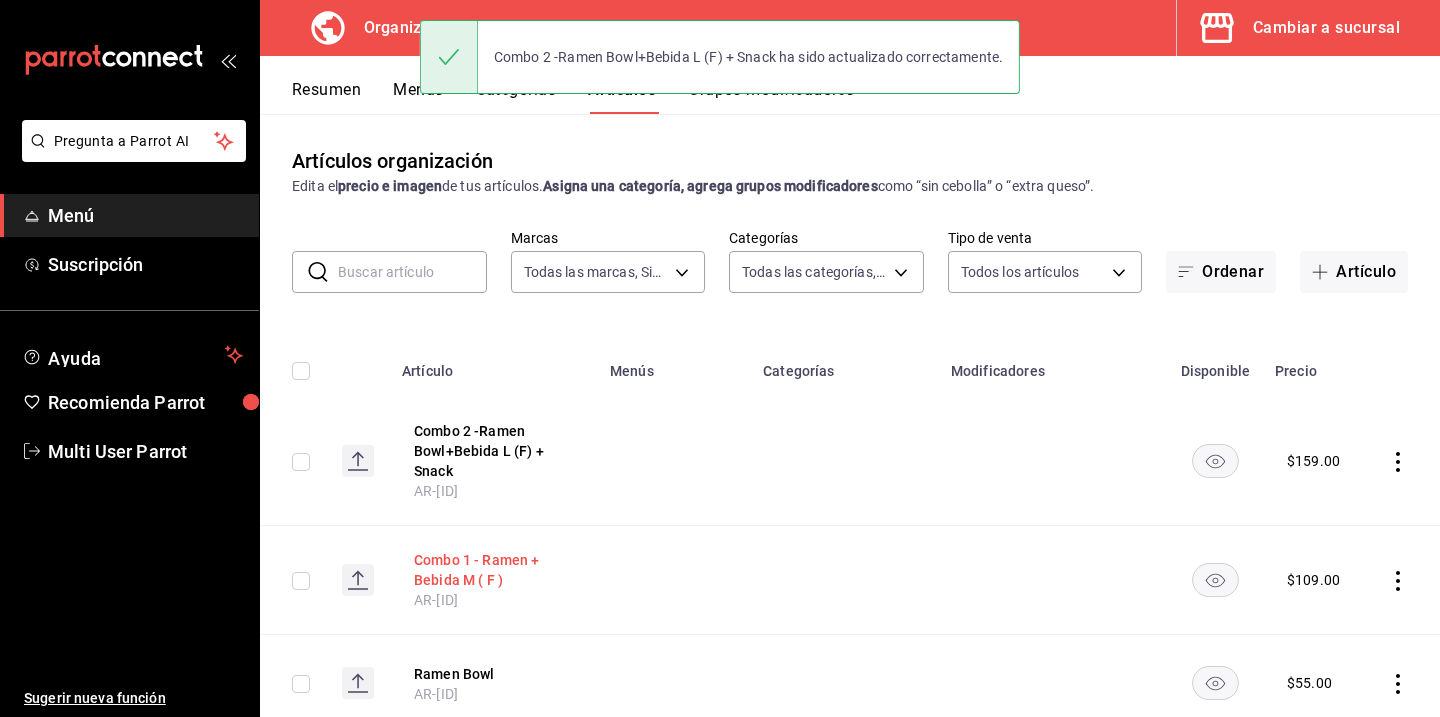click on "Combo 1 - Ramen + Bebida M ( F )" at bounding box center [494, 570] 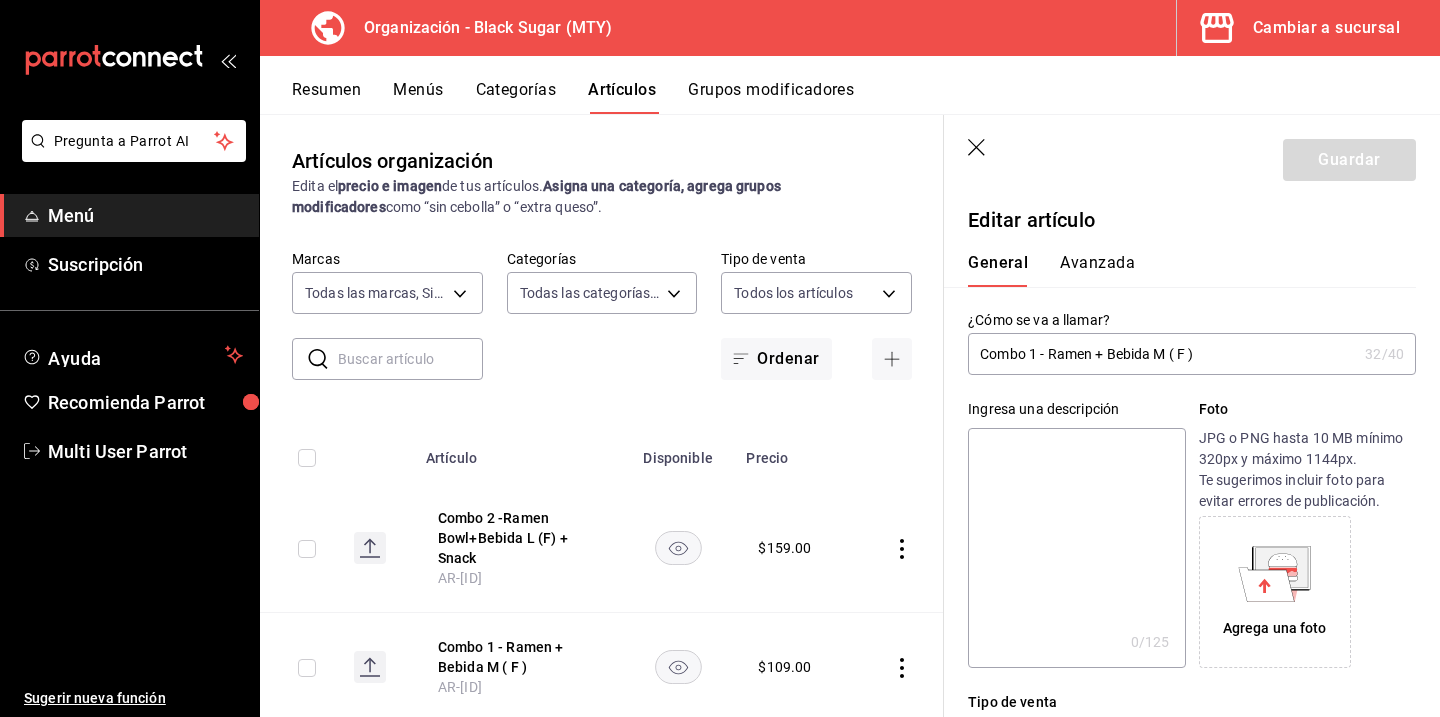 click on "Combo 1 - Ramen + Bebida M ( F )" at bounding box center [1162, 354] 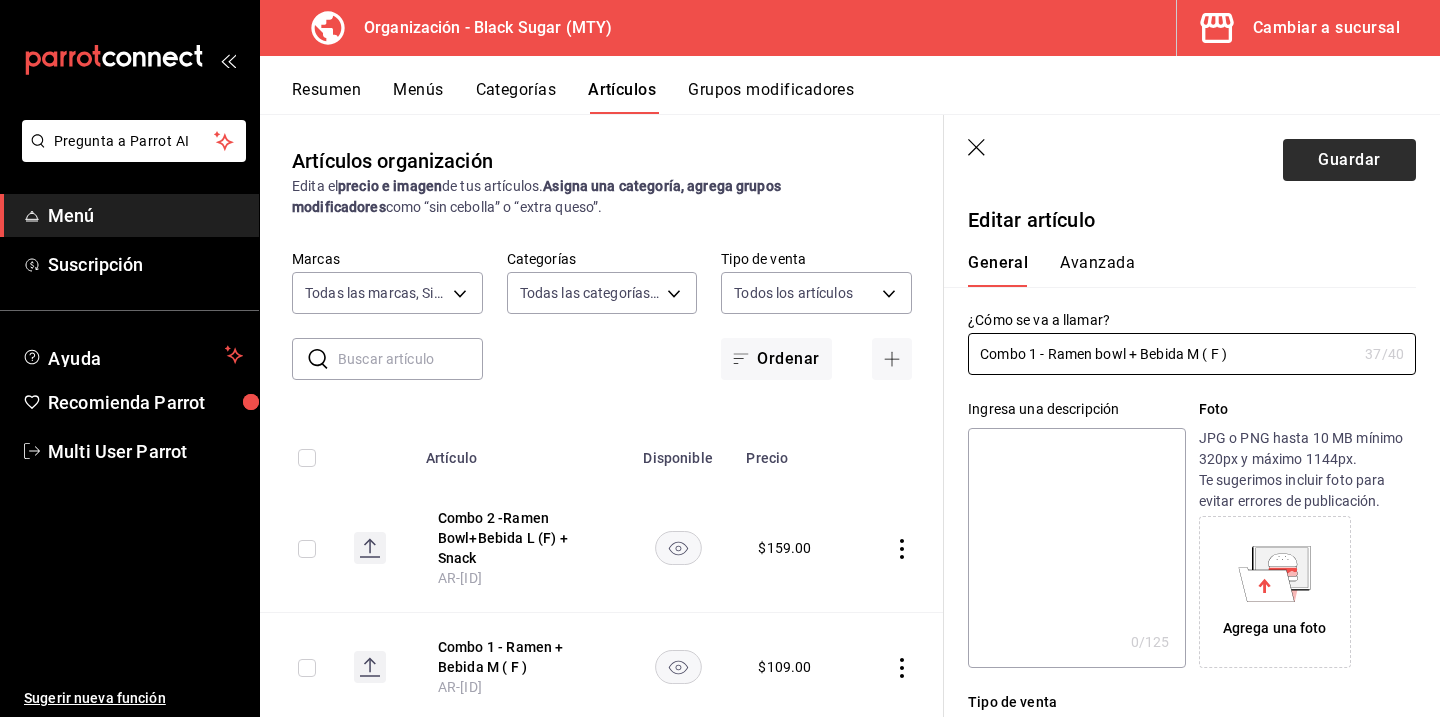 type on "Combo 1 - Ramen bowl + Bebida M ( F )" 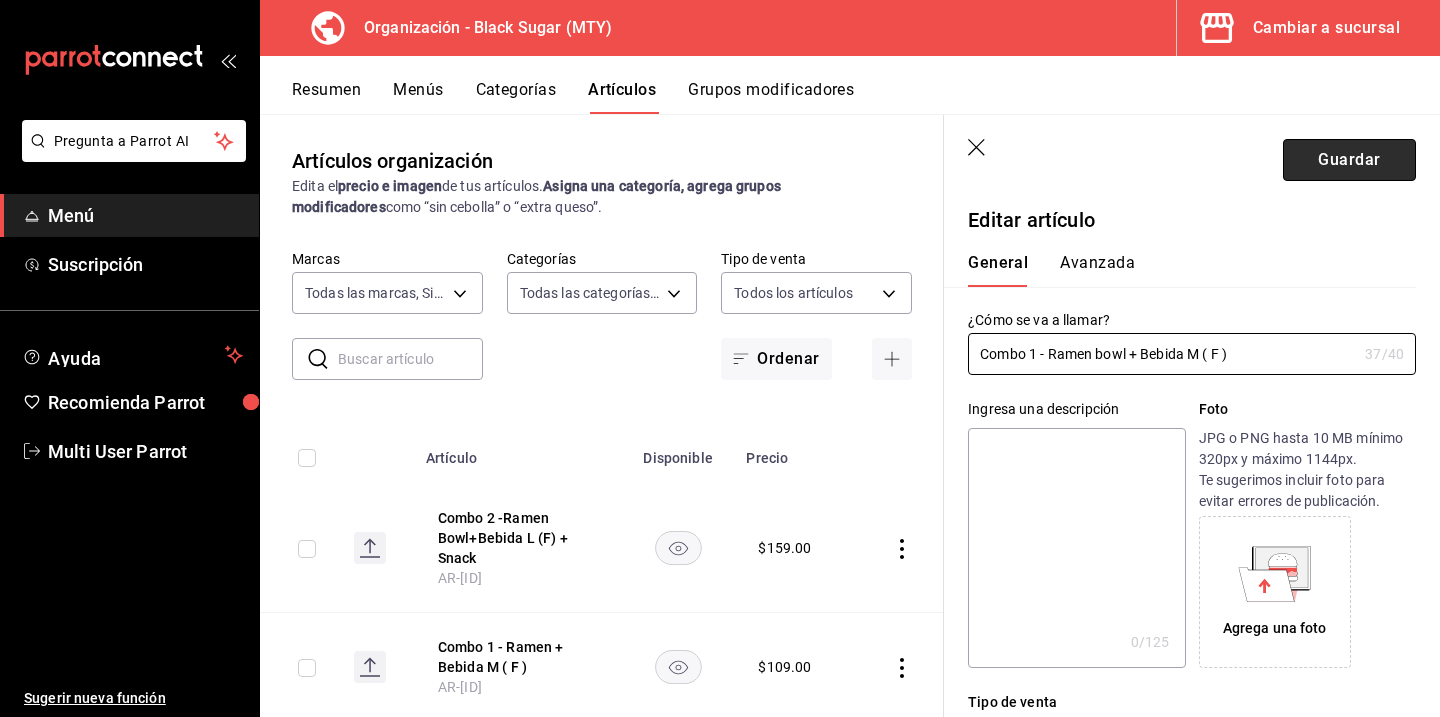 click on "Guardar" at bounding box center [1349, 160] 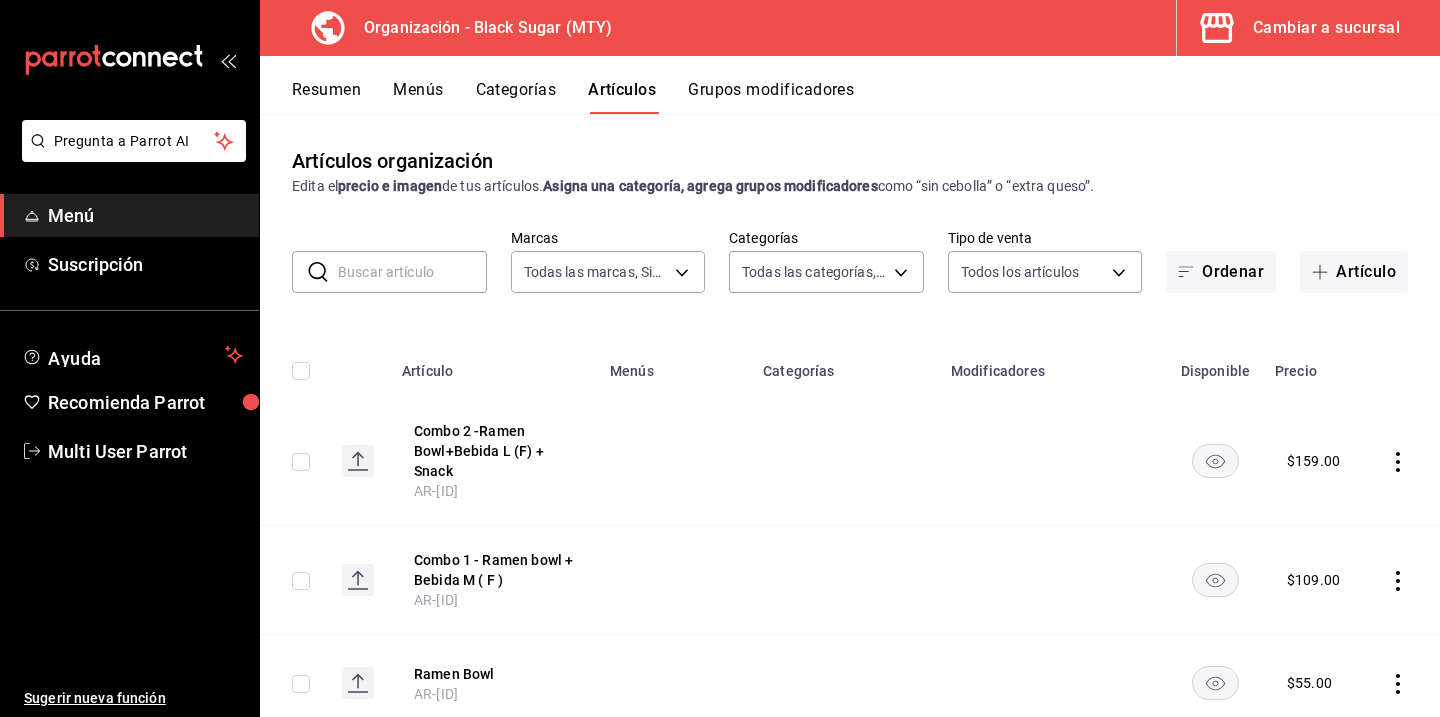 click on "Menús" at bounding box center [418, 97] 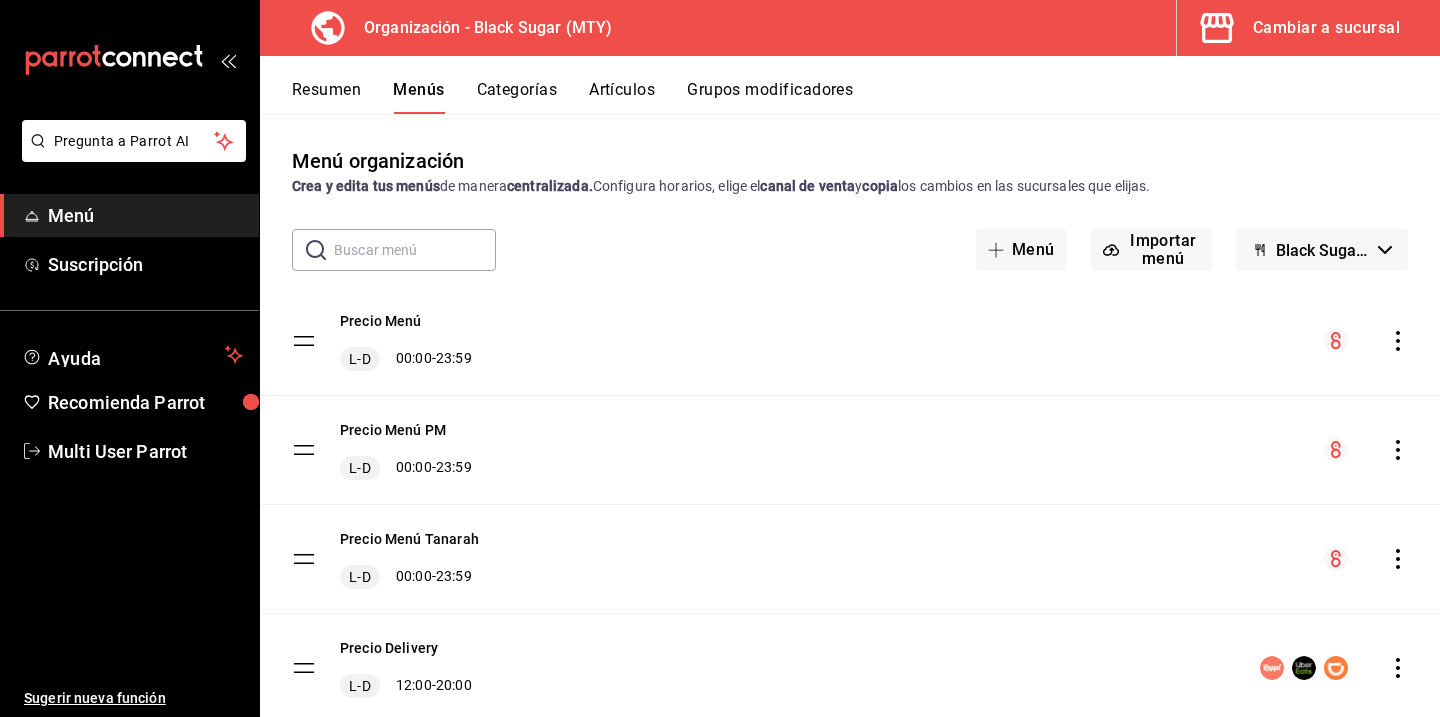 scroll, scrollTop: 63, scrollLeft: 0, axis: vertical 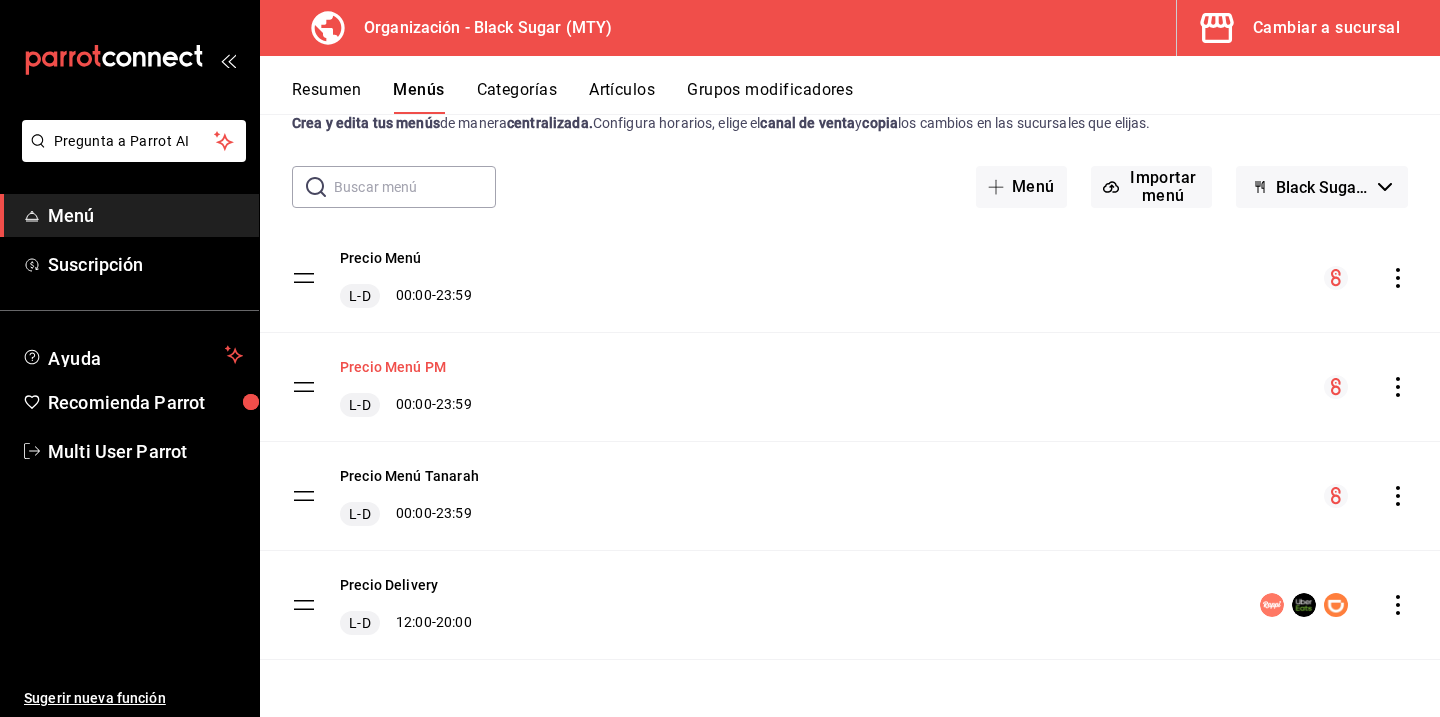 click on "Precio Menú PM" at bounding box center [393, 367] 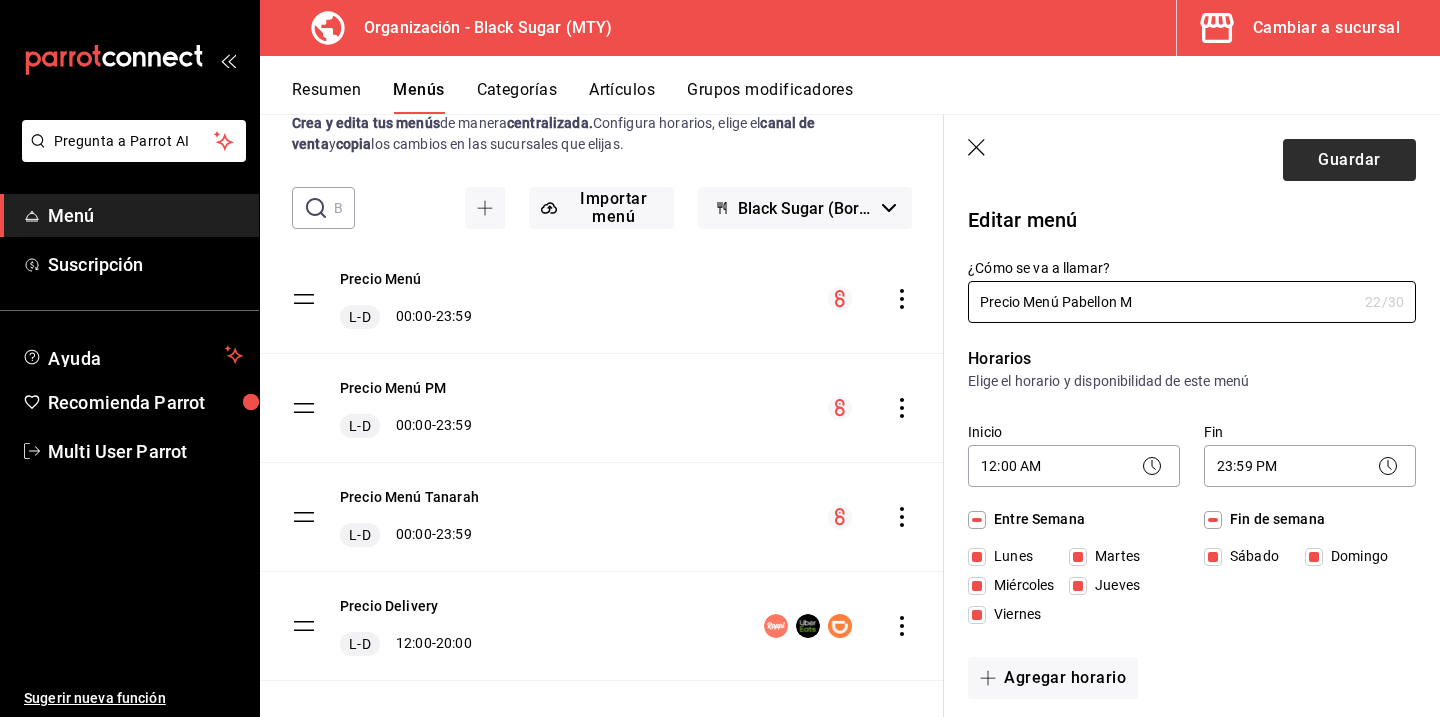type on "Precio Menú Pabellon M" 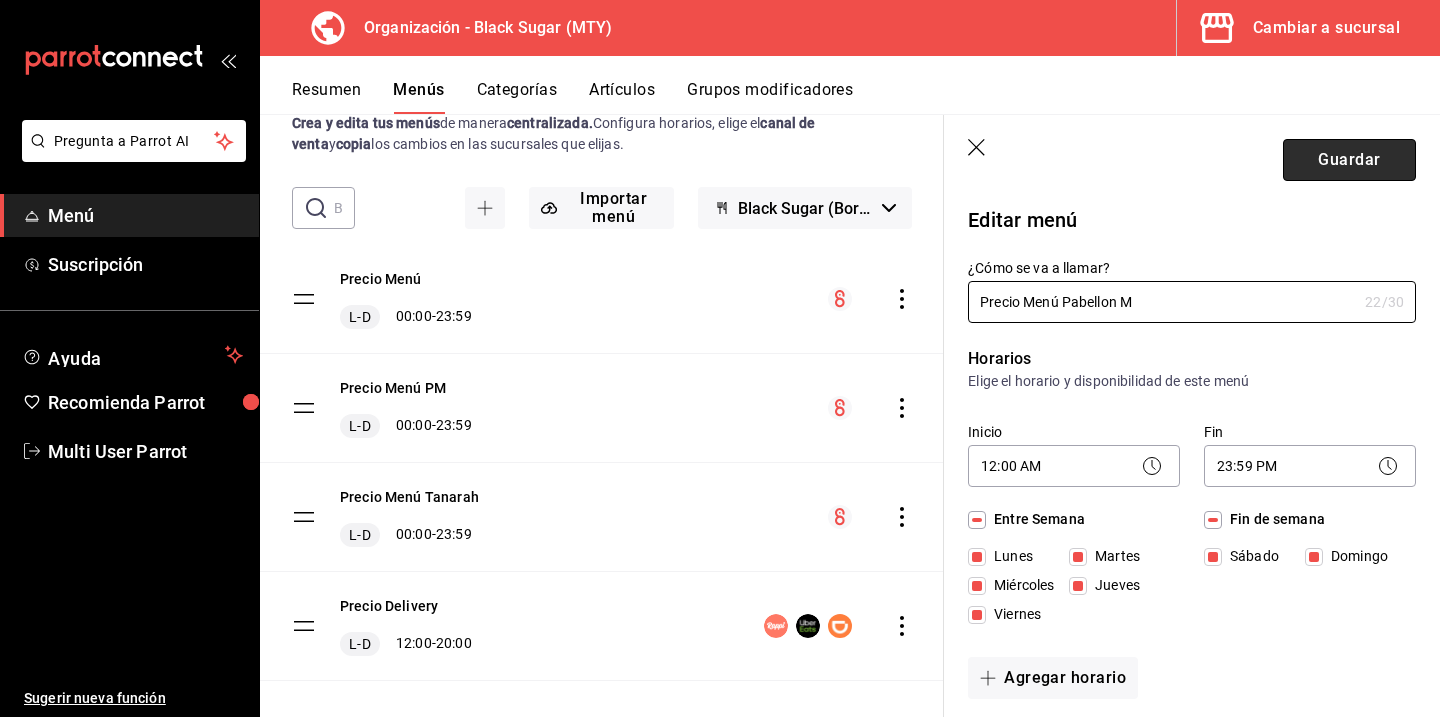 click on "Guardar" at bounding box center (1349, 160) 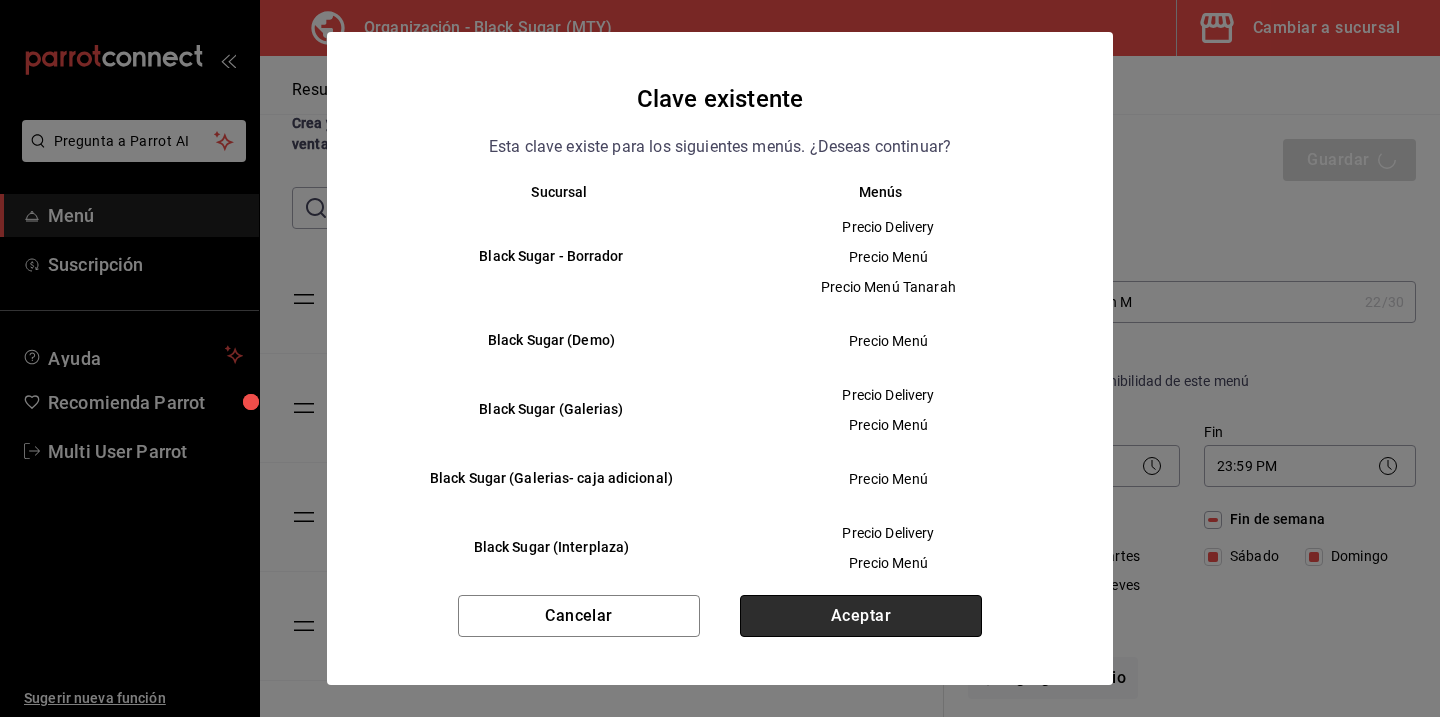click on "Aceptar" at bounding box center [861, 616] 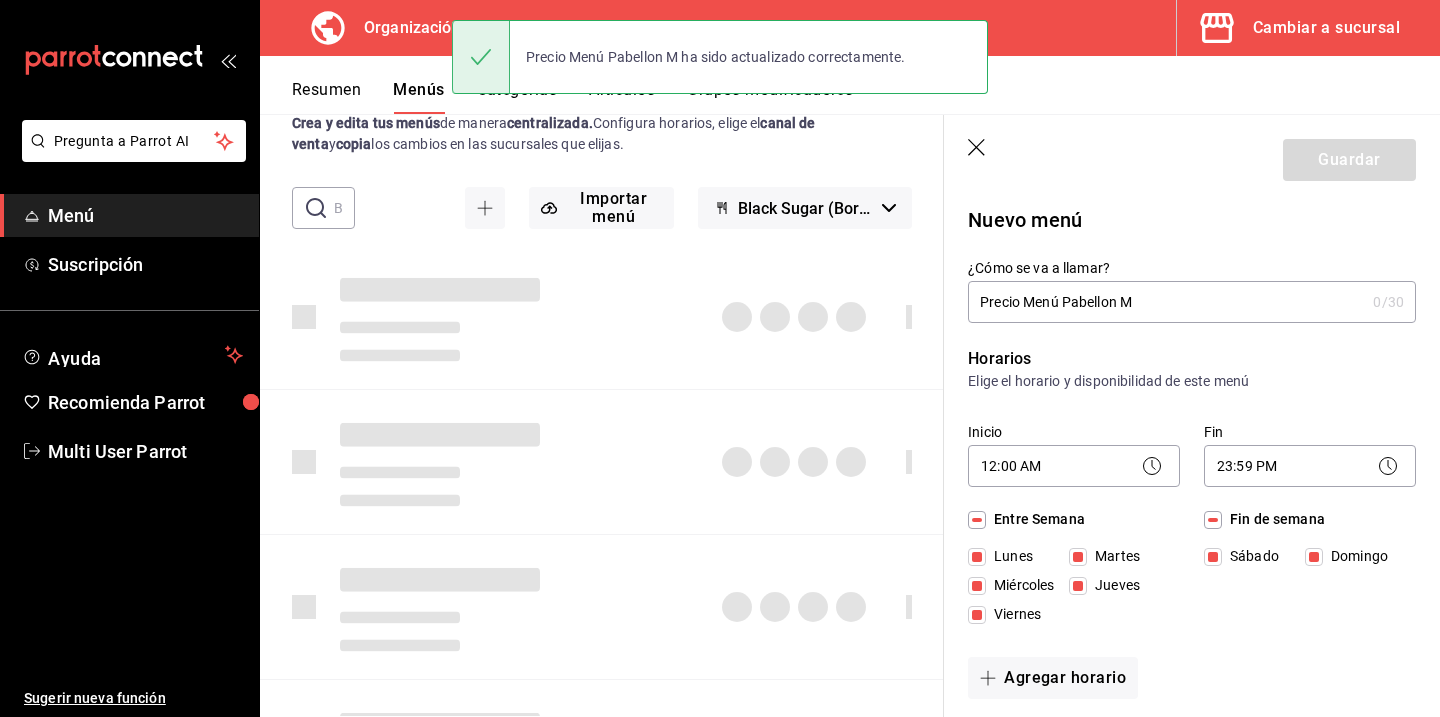 type 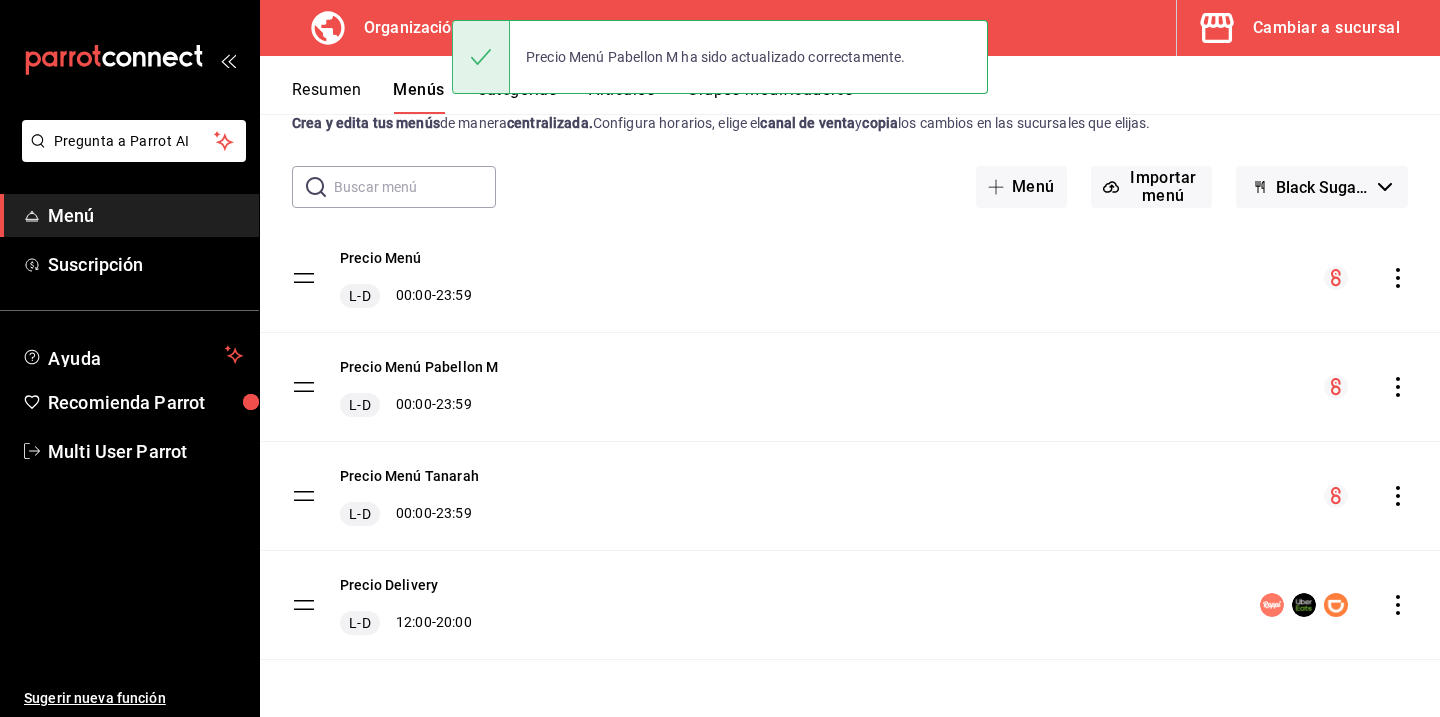 click 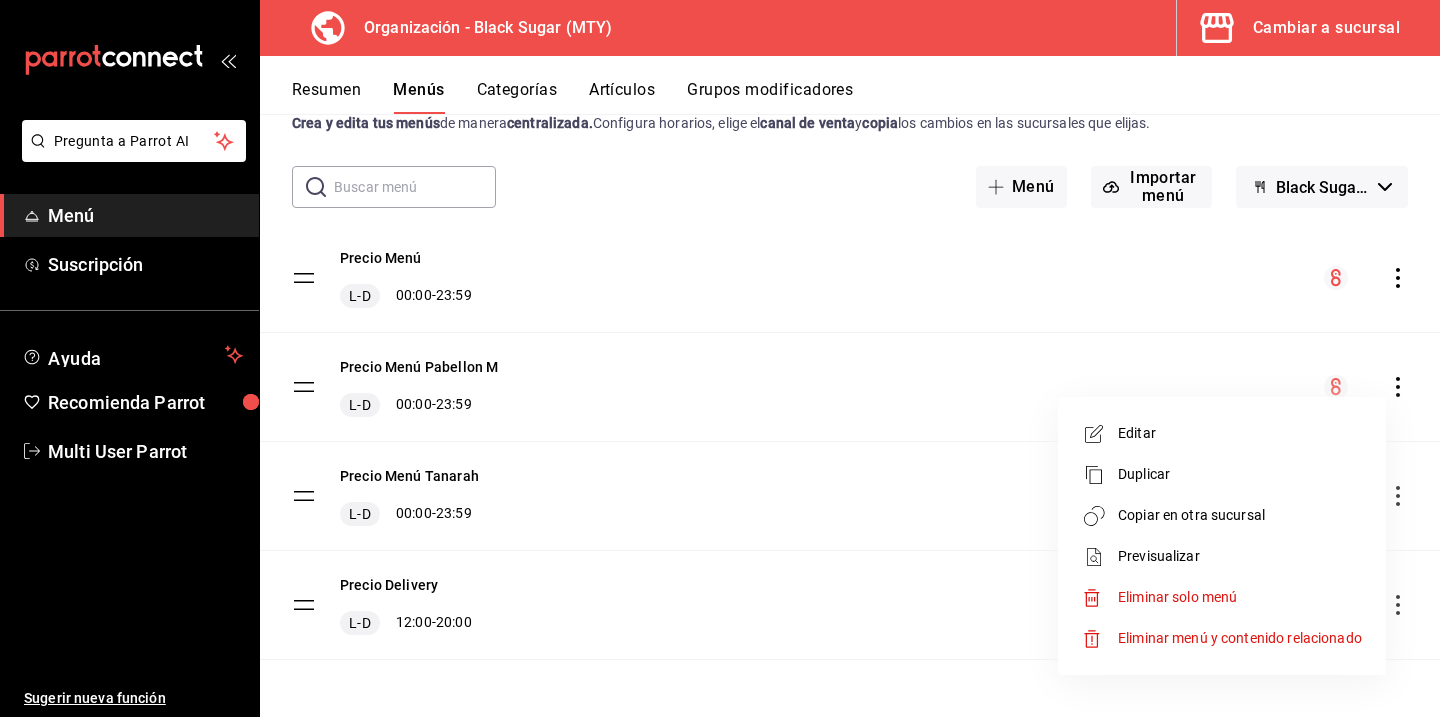 click on "Copiar en otra sucursal" at bounding box center (1240, 515) 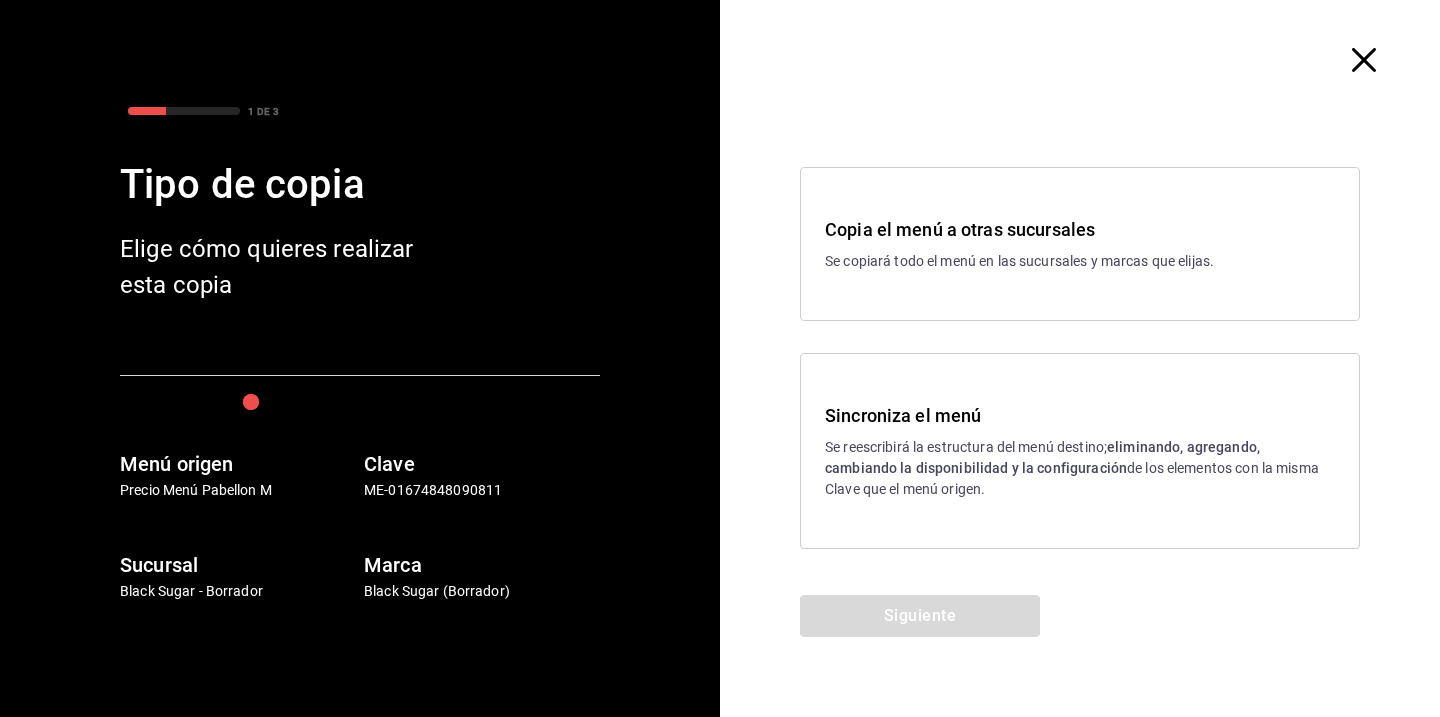 click on "Sincroniza el menú" at bounding box center [1080, 415] 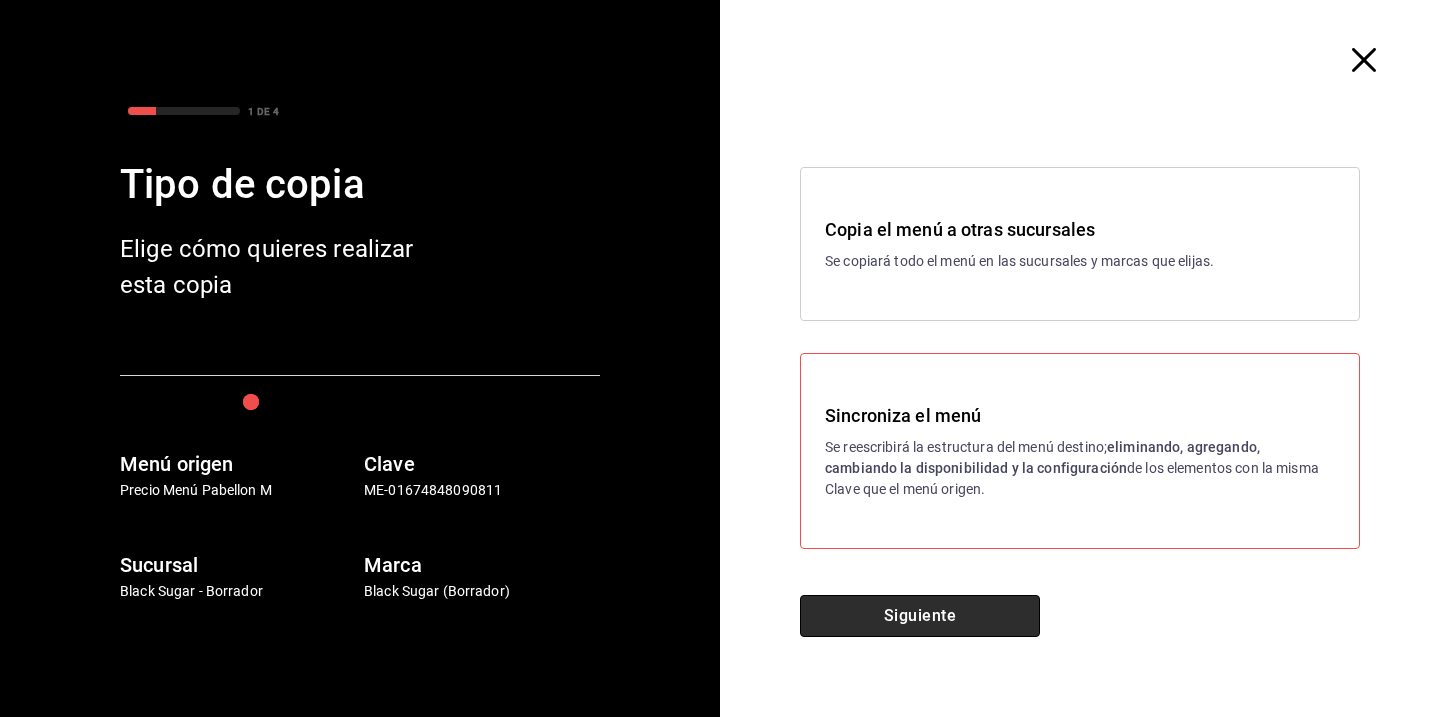 click on "Siguiente" at bounding box center [920, 616] 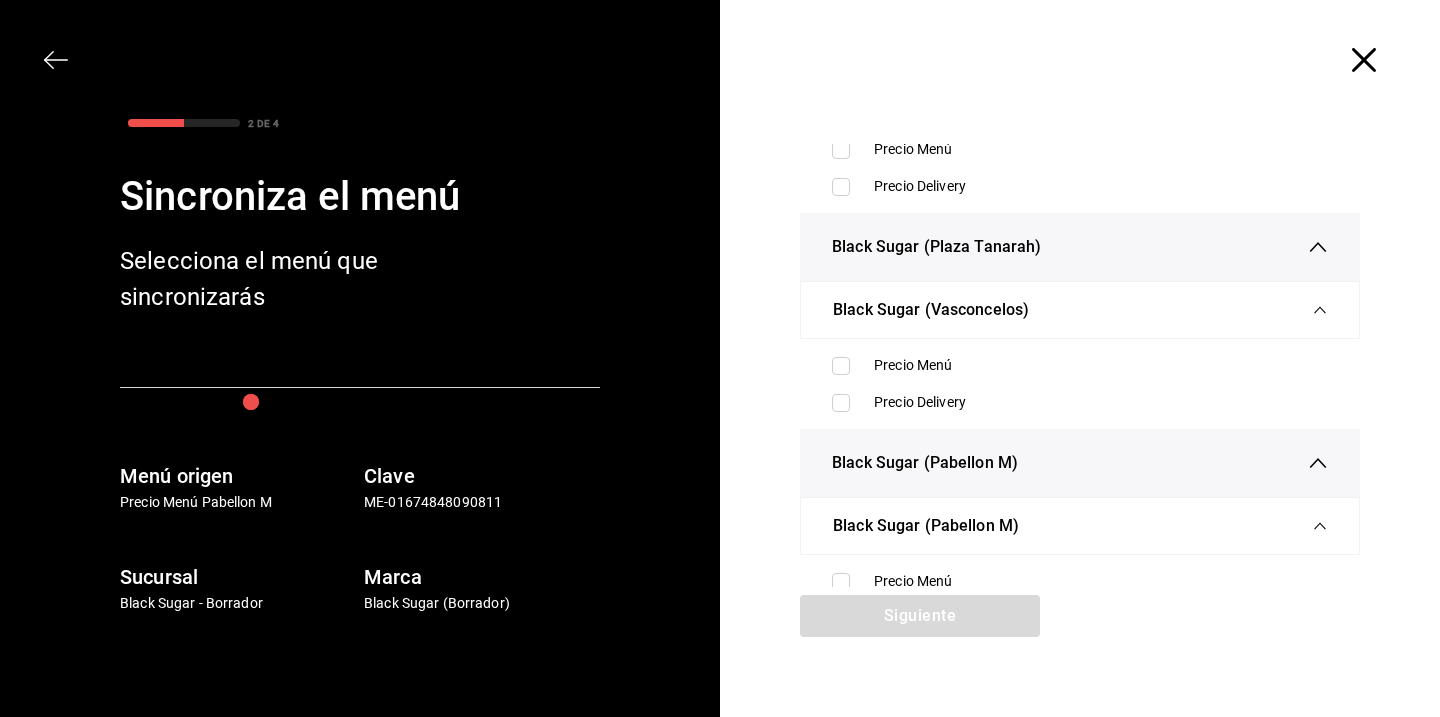 scroll, scrollTop: 416, scrollLeft: 0, axis: vertical 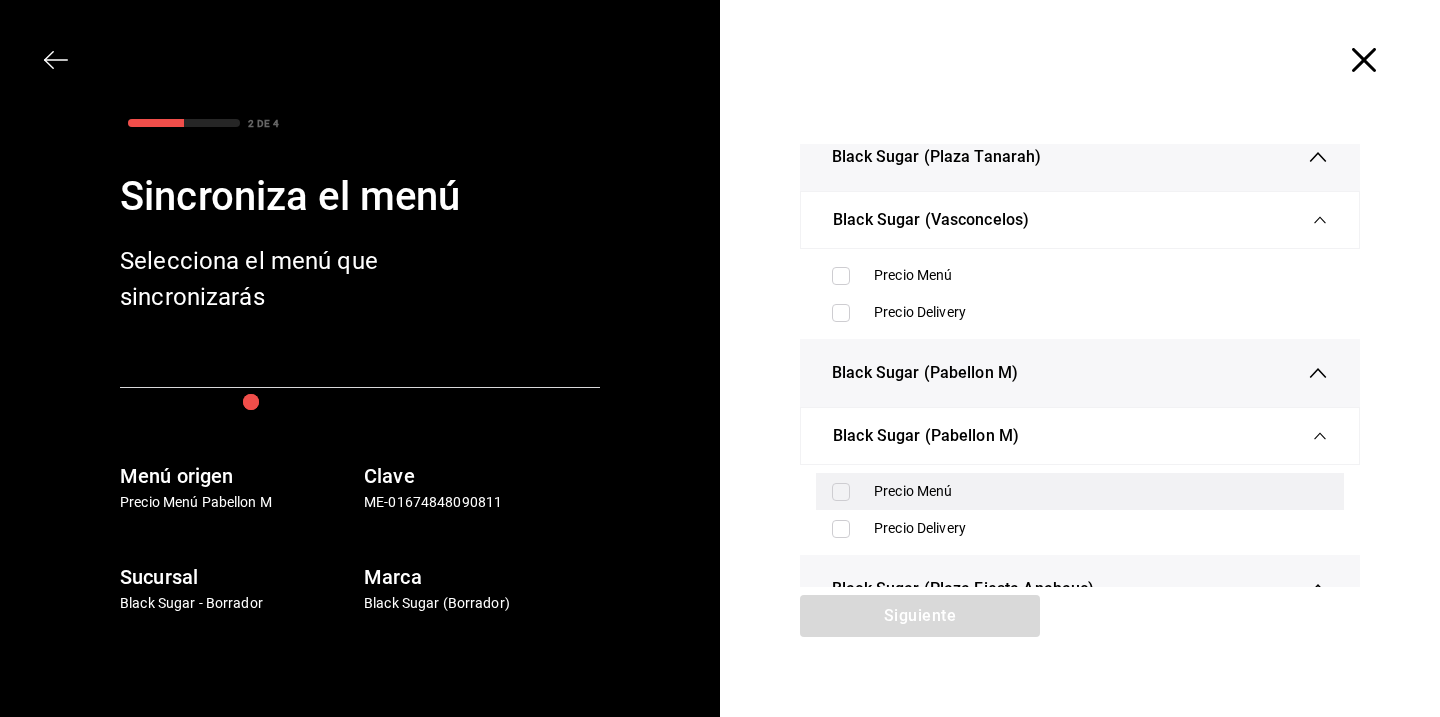 click at bounding box center (841, 492) 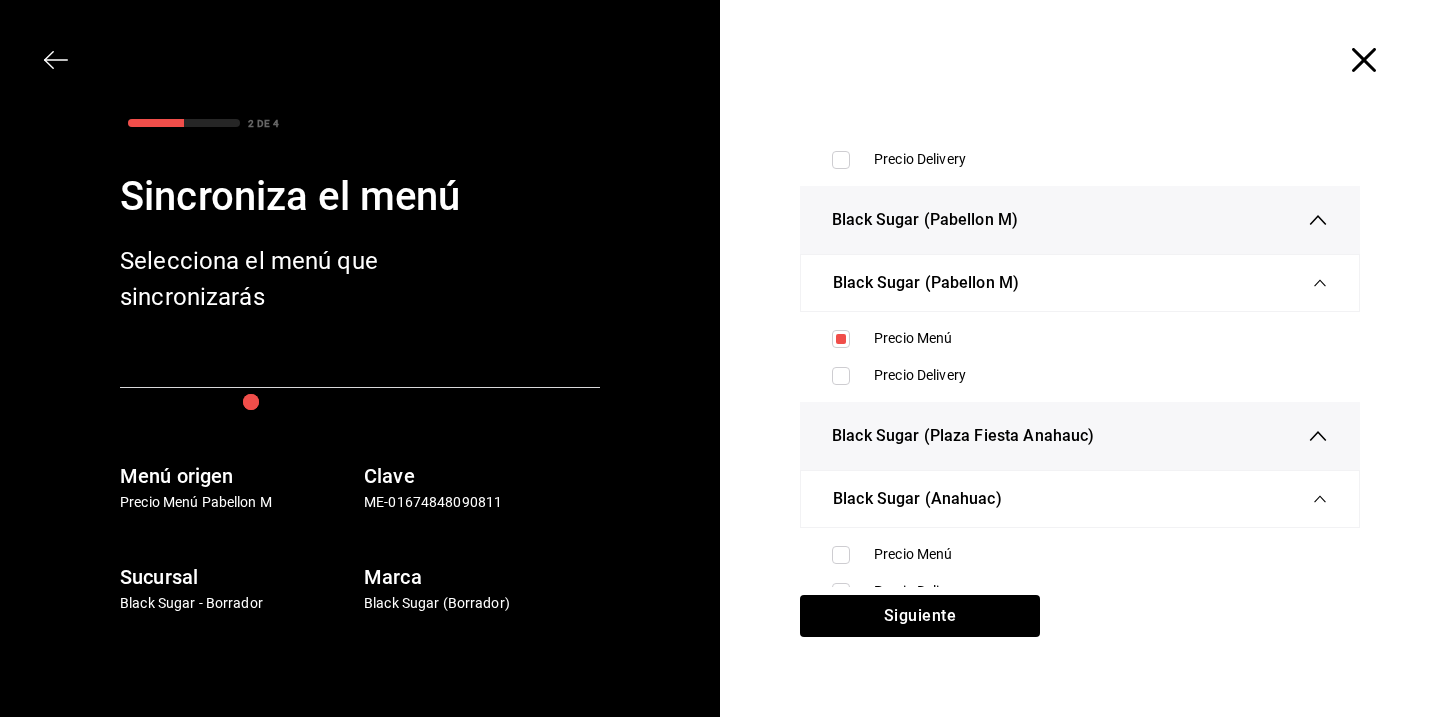 scroll, scrollTop: 573, scrollLeft: 0, axis: vertical 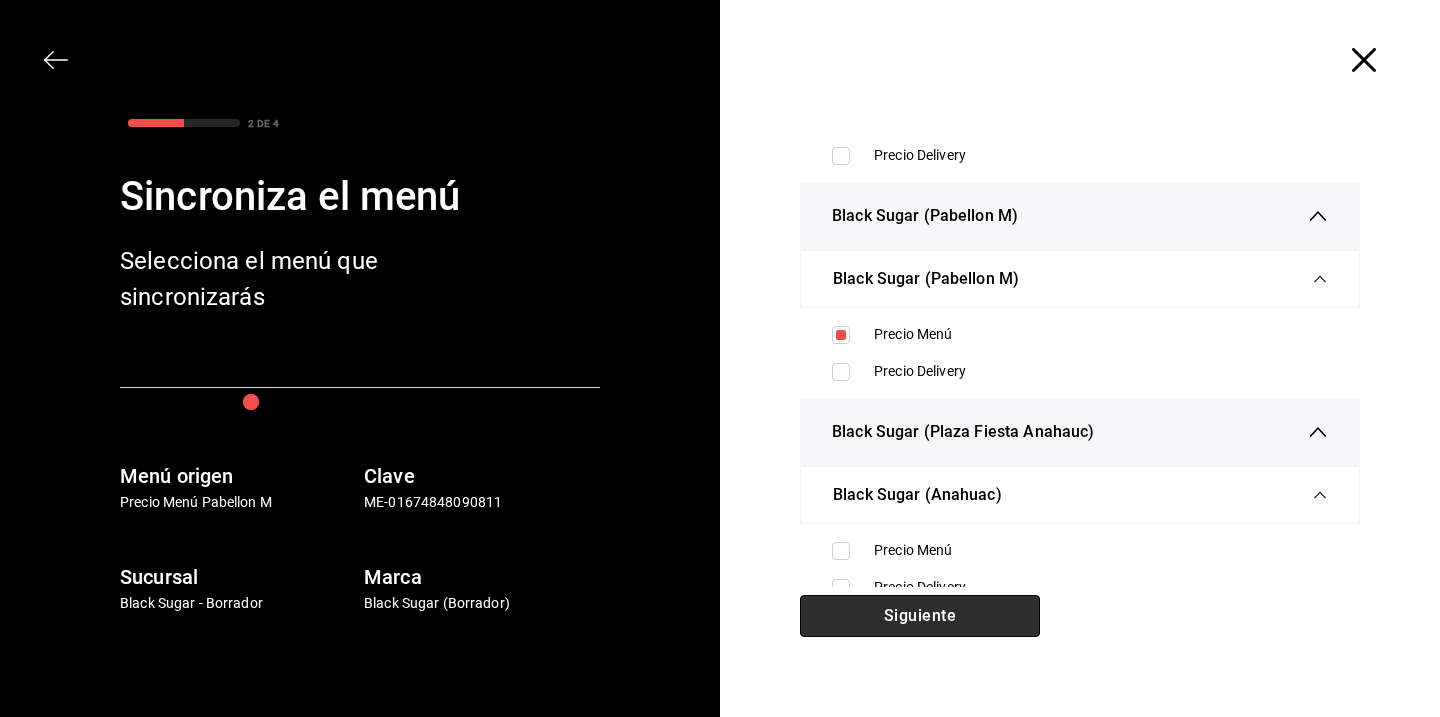 click on "Siguiente" at bounding box center [920, 616] 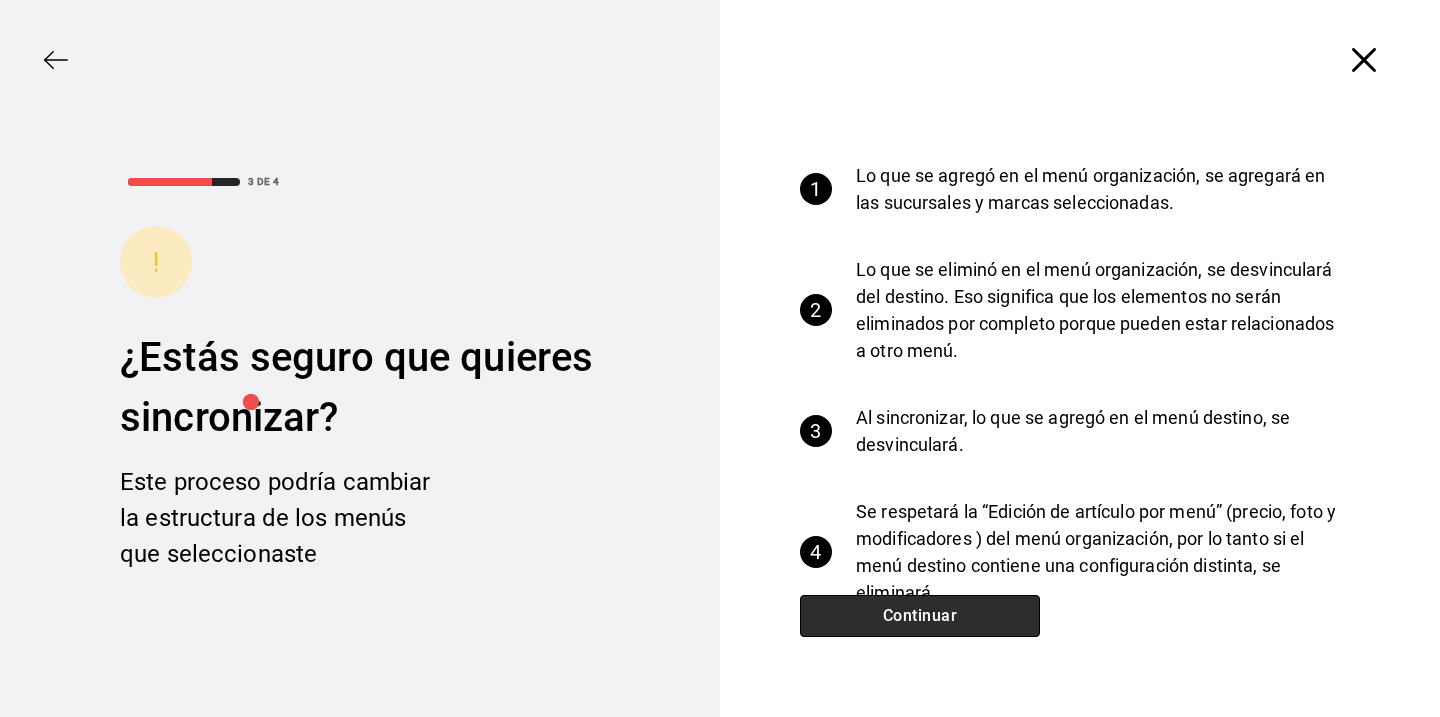 click on "Continuar" at bounding box center (920, 616) 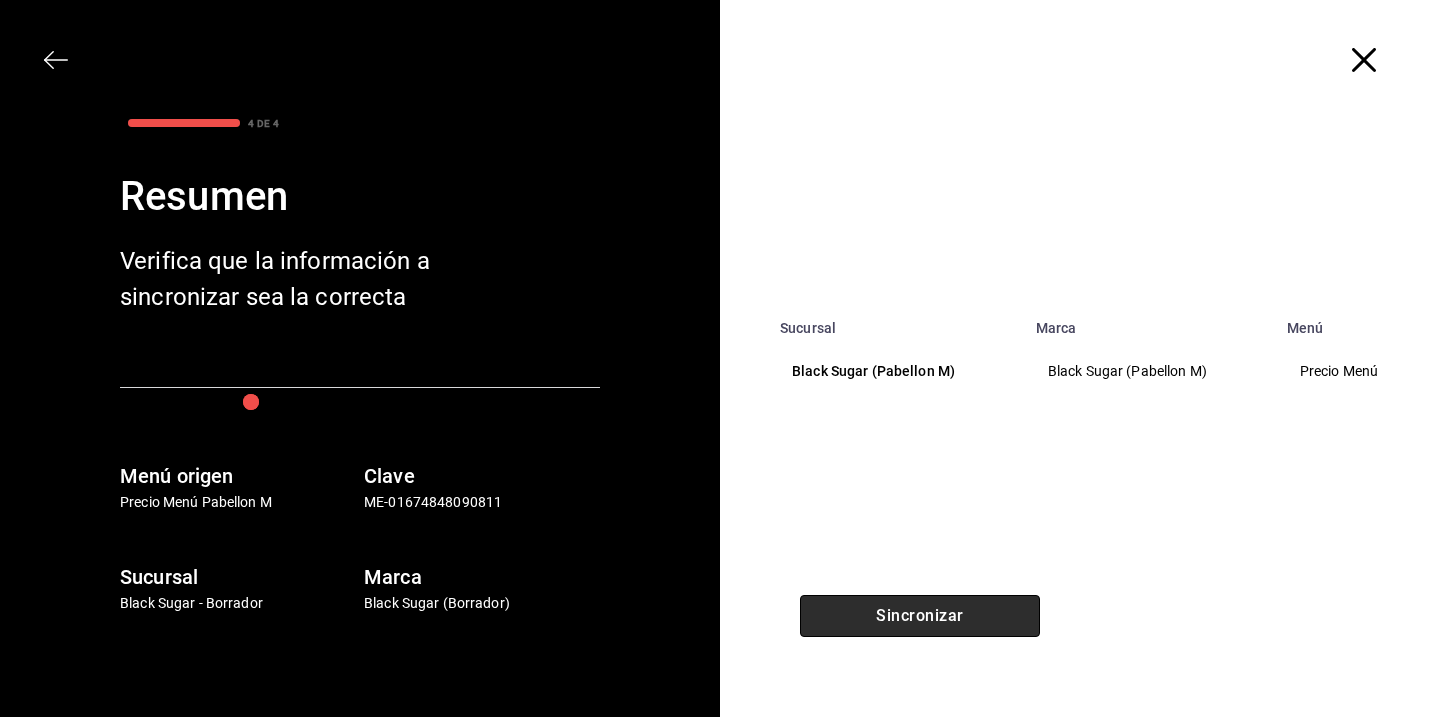 click on "Sincronizar" at bounding box center (920, 616) 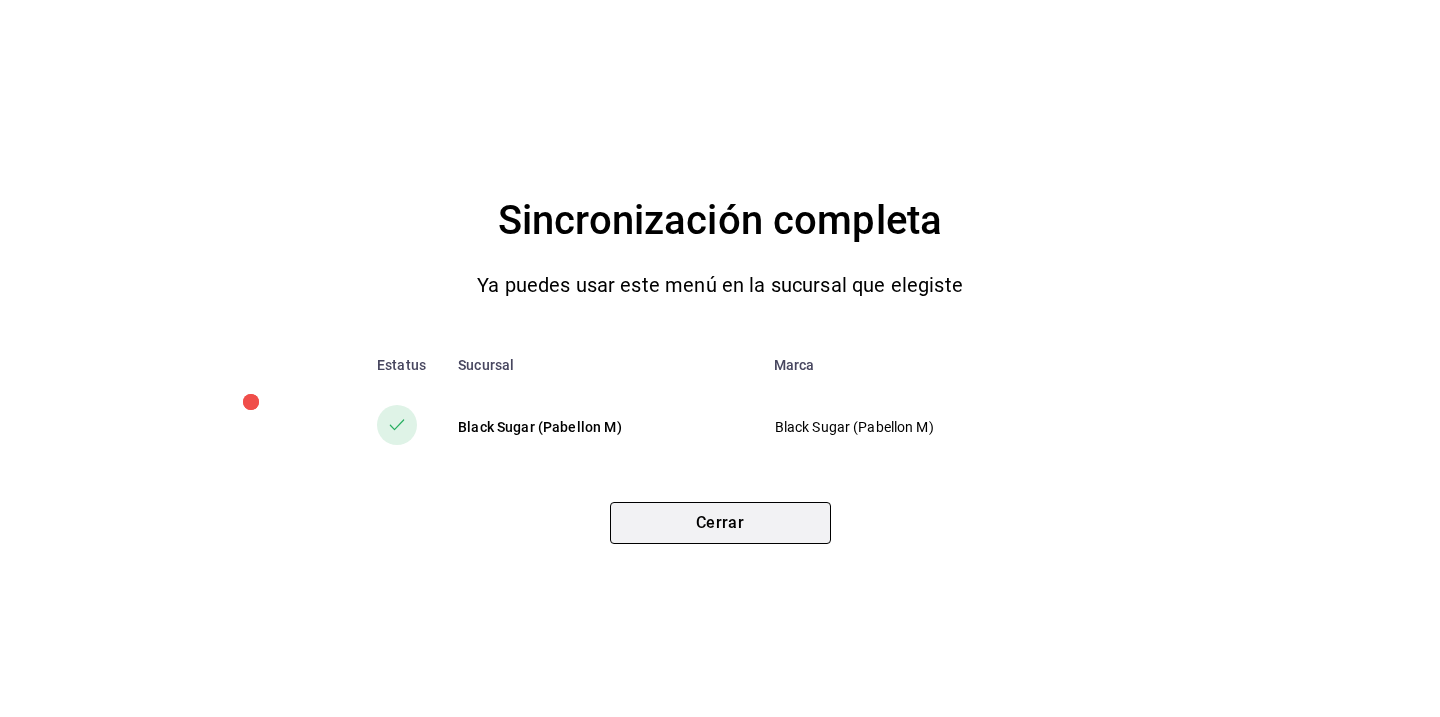 click on "Cerrar" at bounding box center [720, 523] 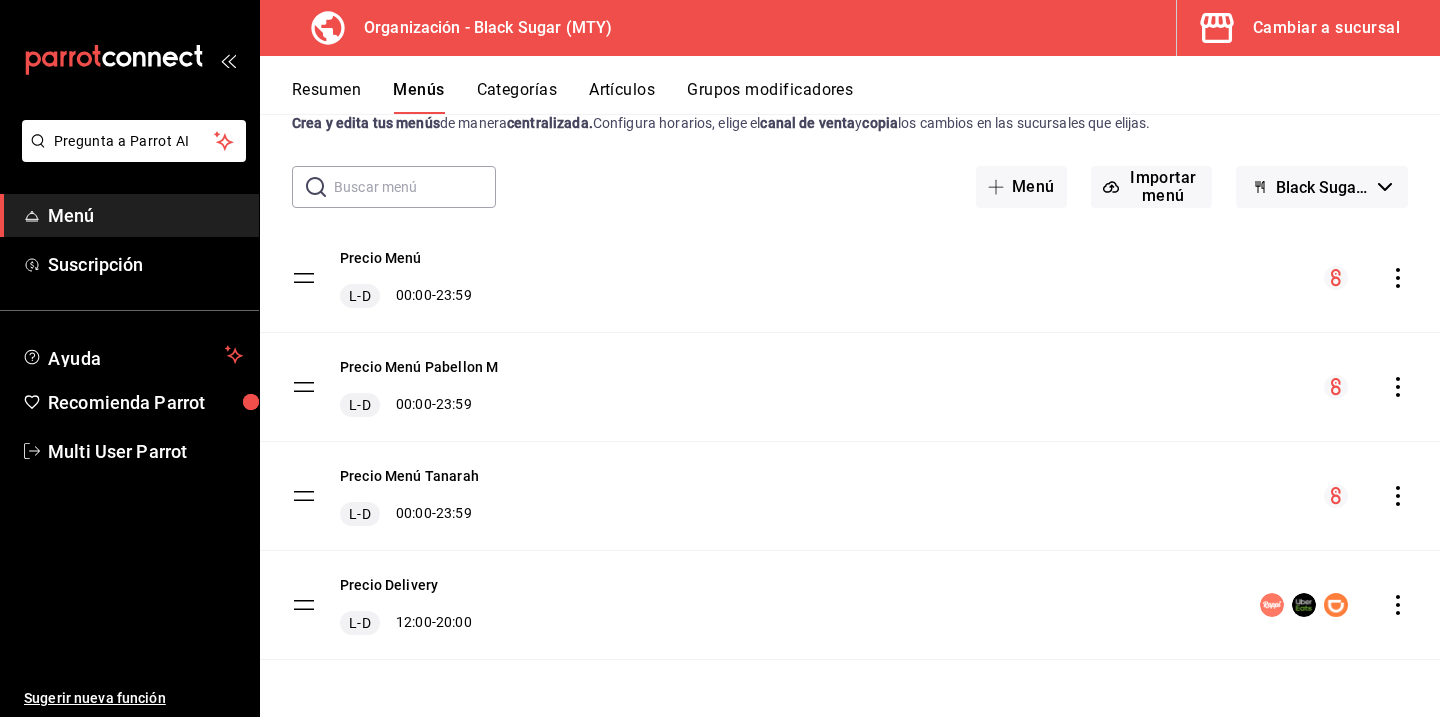 click 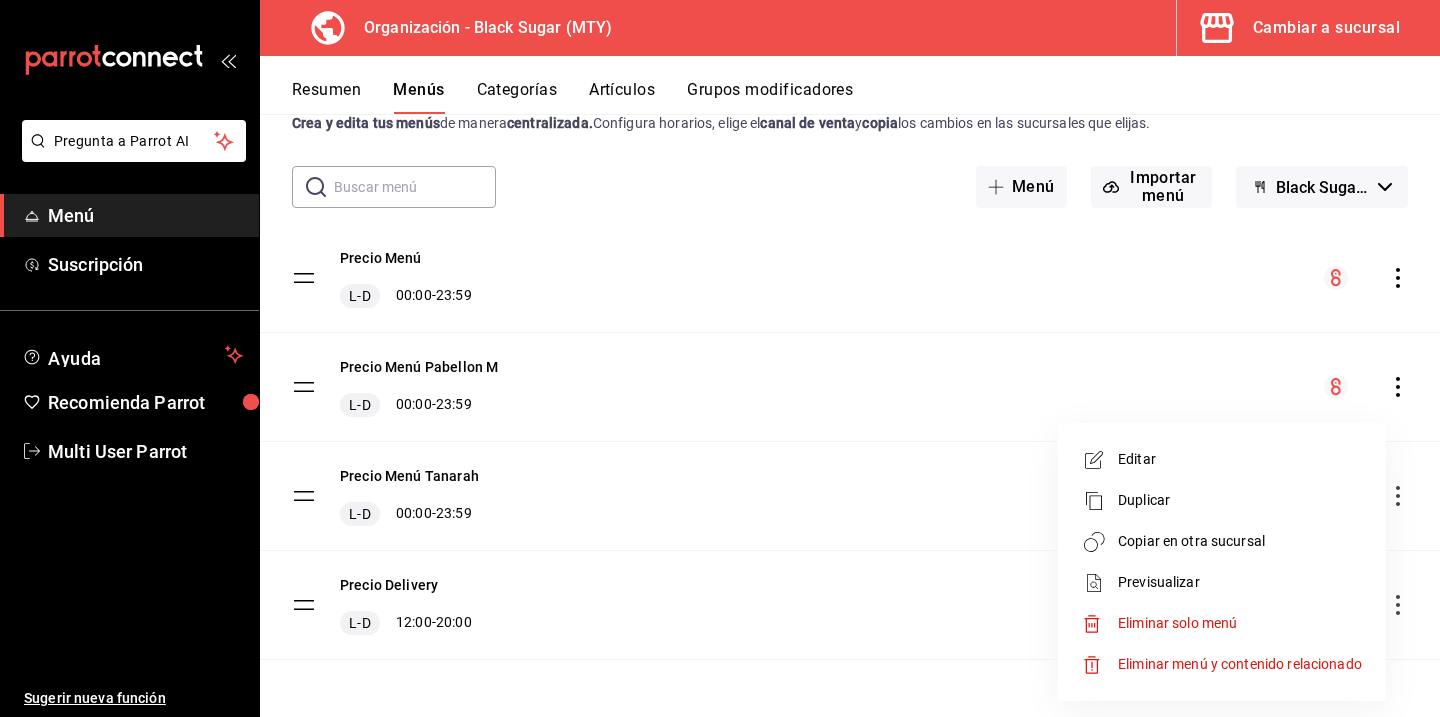 click on "Copiar en otra sucursal" at bounding box center [1240, 541] 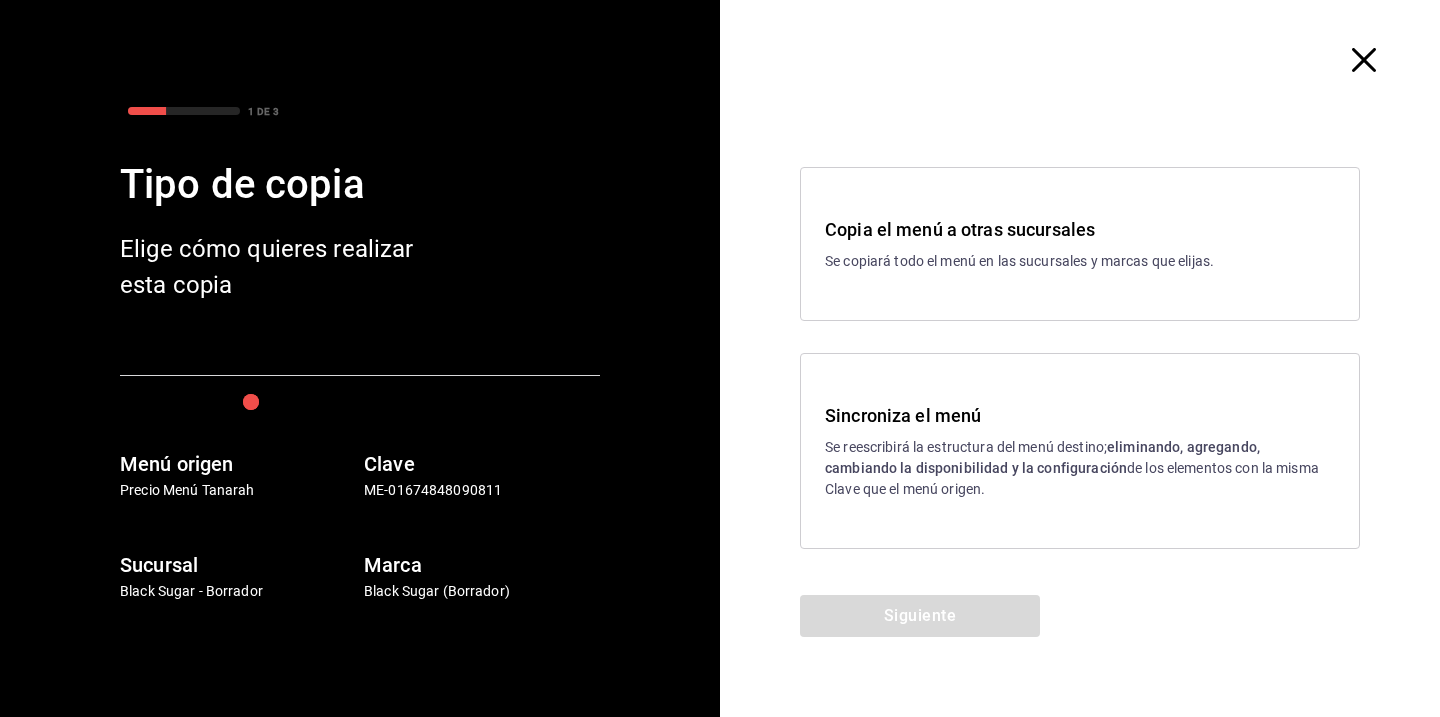 click on "Sincroniza el menú Se reescribirá la estructura del menú destino;  eliminando, agregando, cambiando la disponibilidad y la configuración  de los elementos con la misma Clave que el menú origen." at bounding box center (1080, 451) 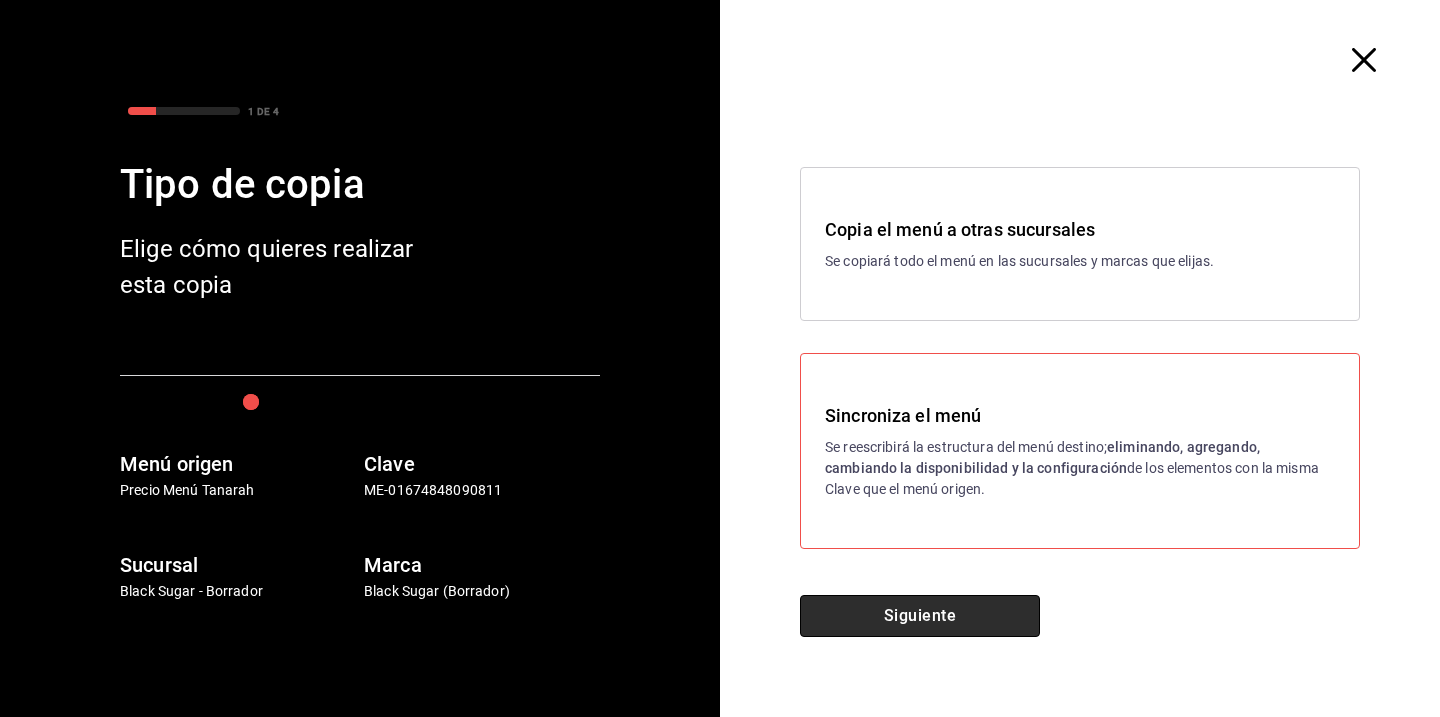 click on "Siguiente" at bounding box center [920, 616] 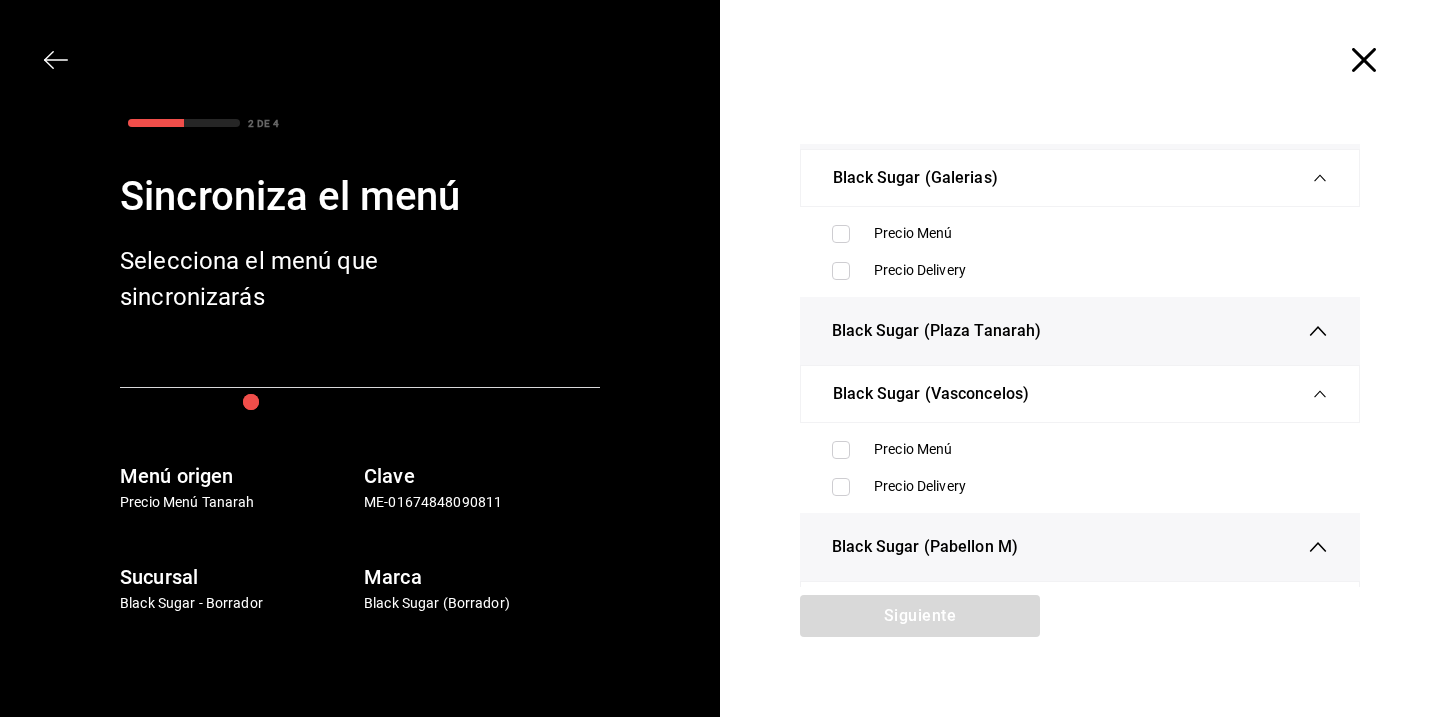 scroll, scrollTop: 243, scrollLeft: 0, axis: vertical 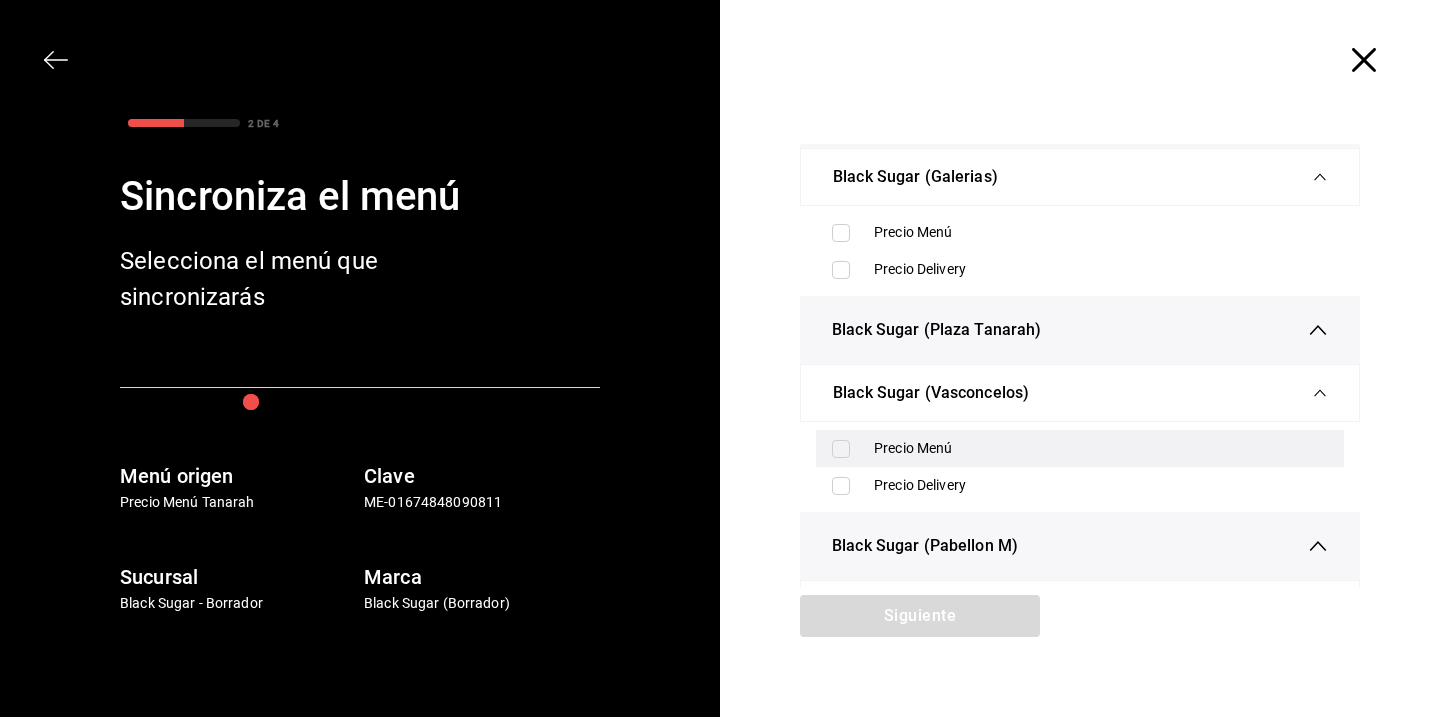 click at bounding box center (841, 449) 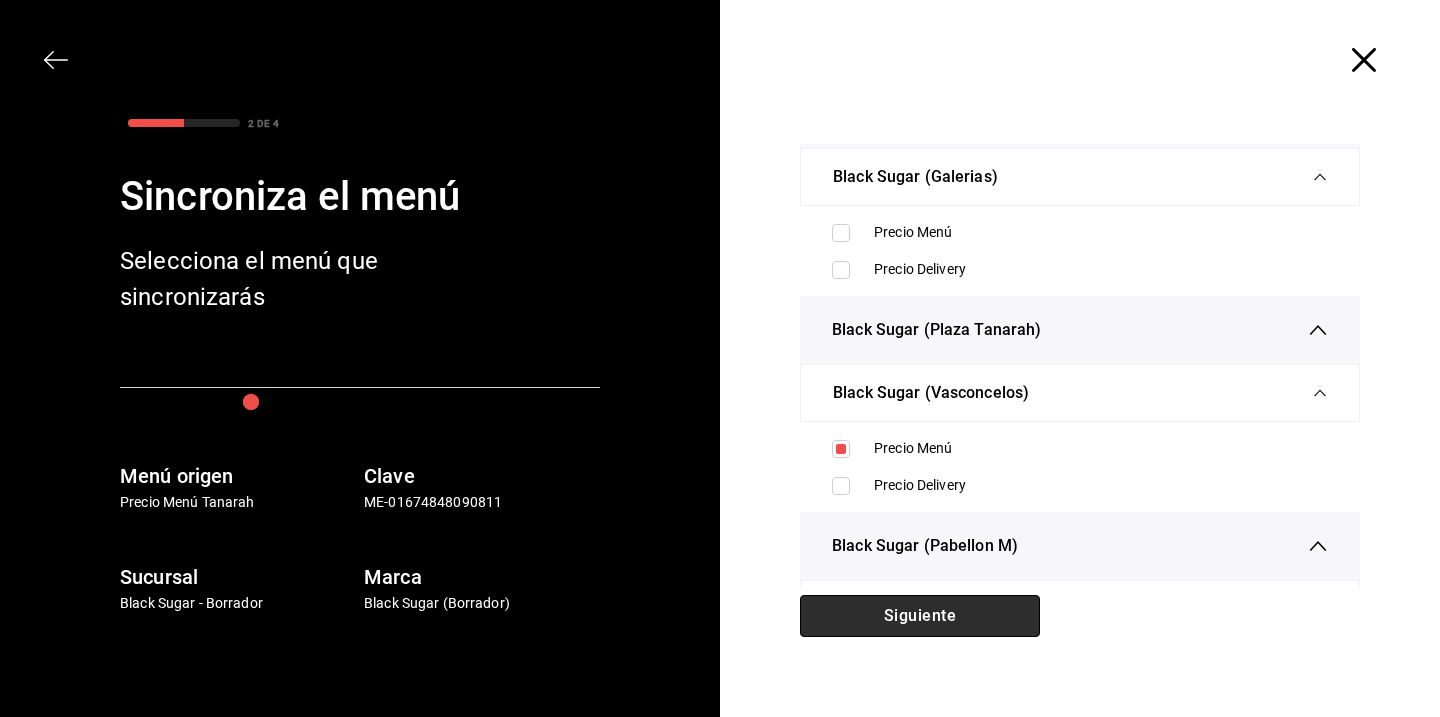 click on "Siguiente" at bounding box center (920, 616) 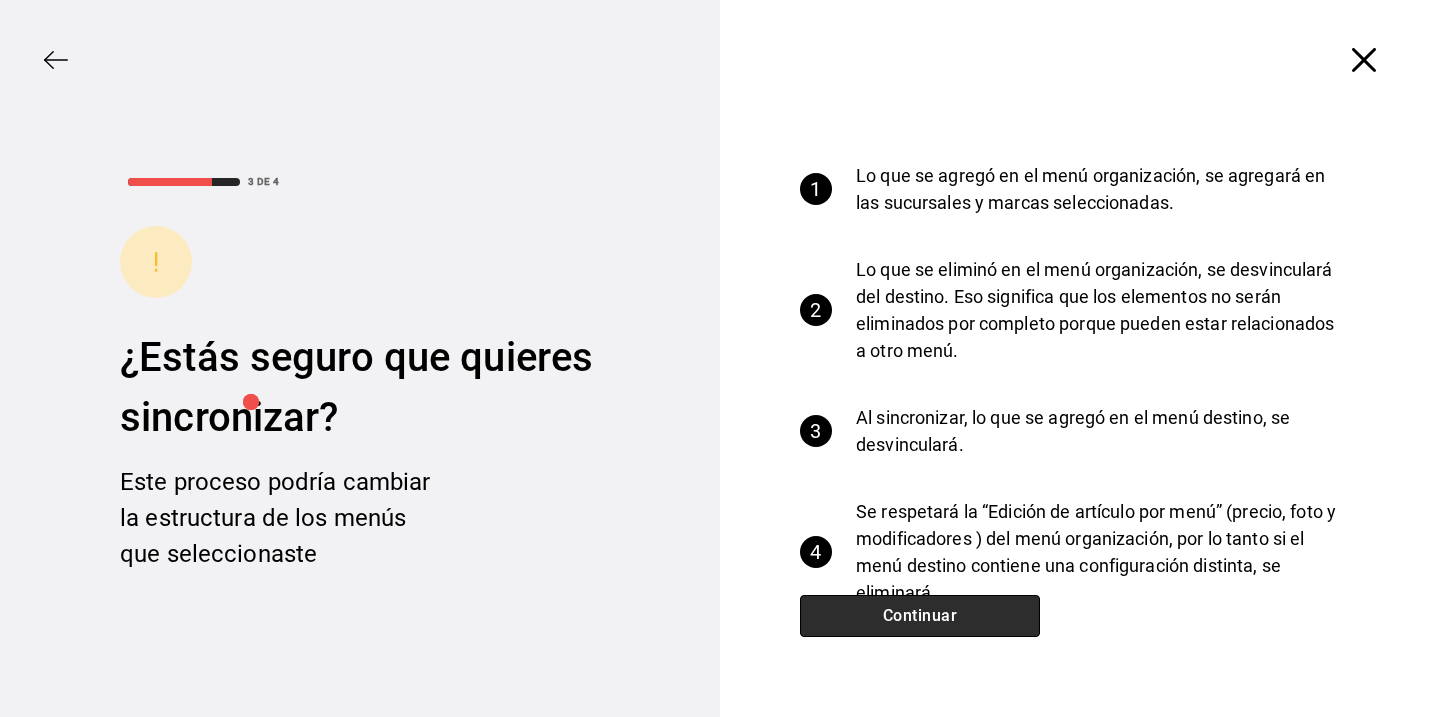 click on "Continuar" at bounding box center [920, 616] 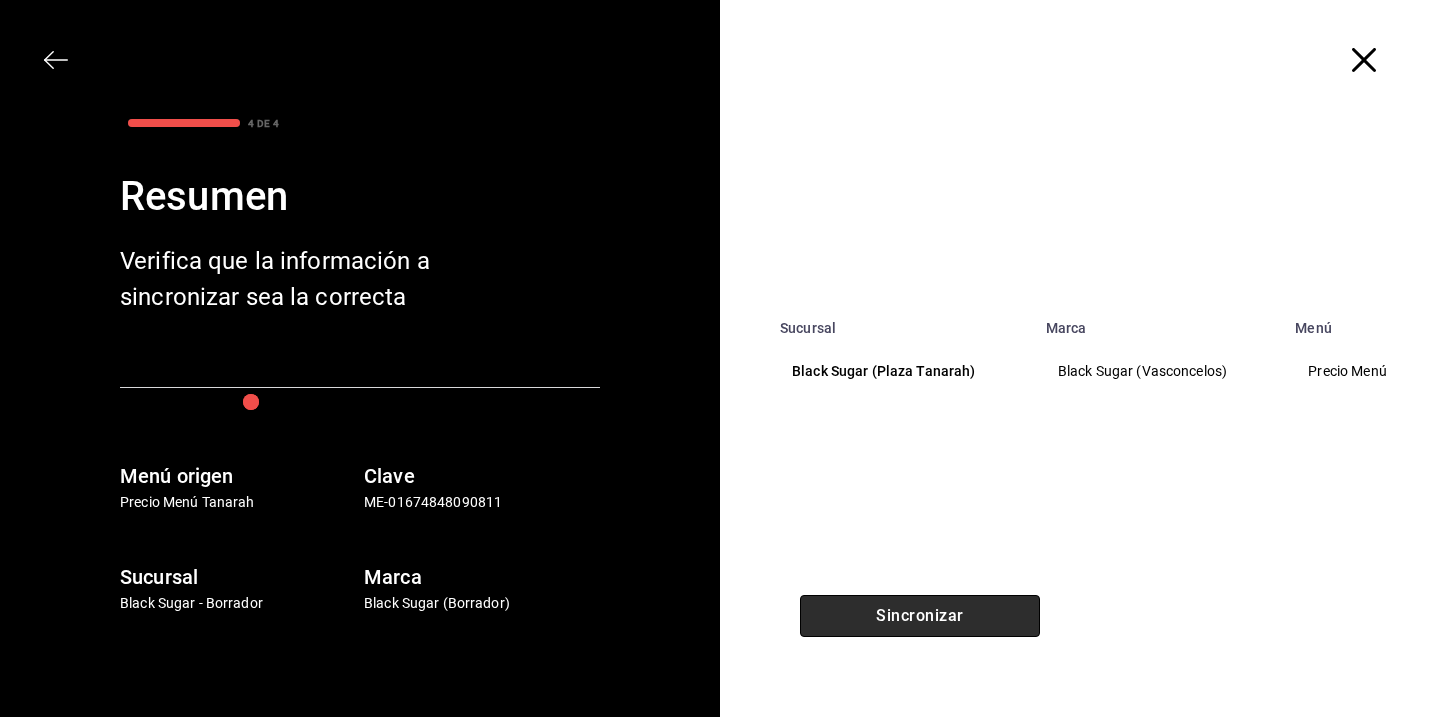 click on "Sincronizar" at bounding box center [920, 616] 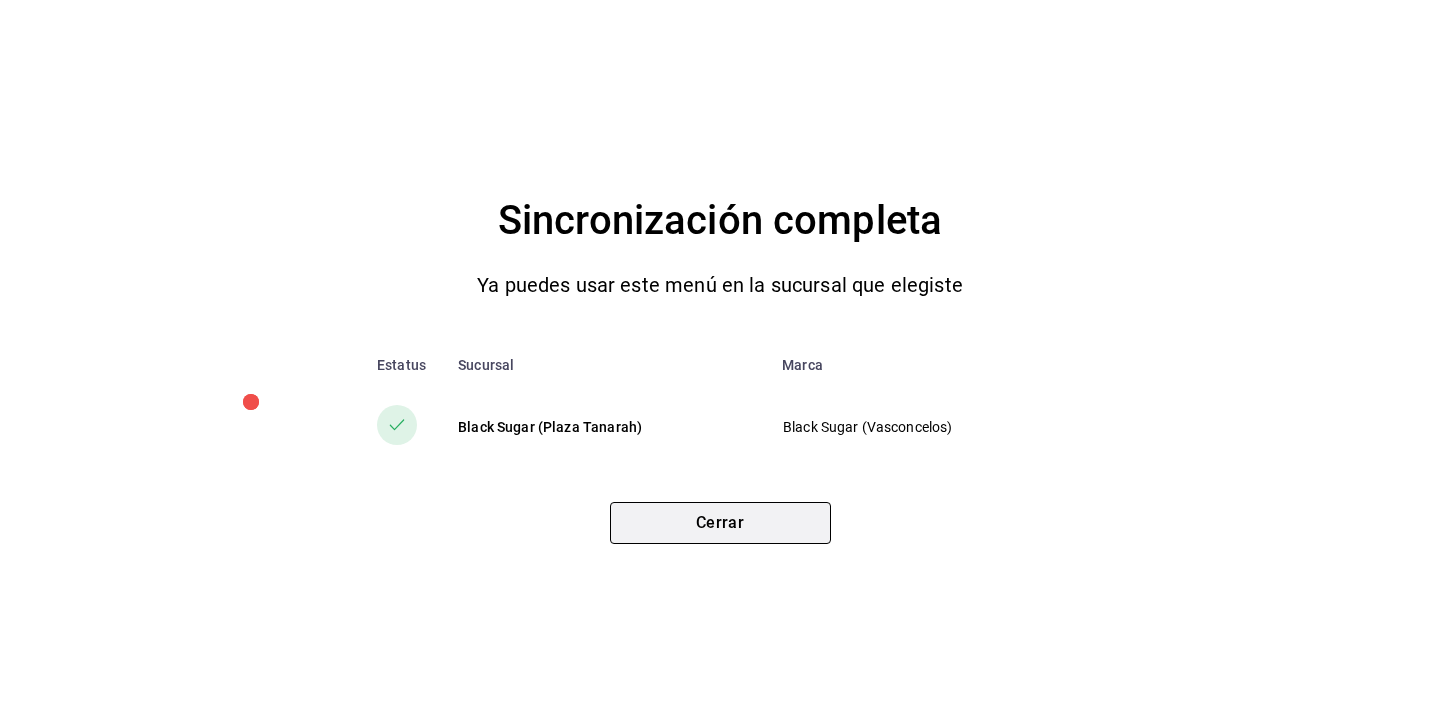 click on "Cerrar" at bounding box center (720, 523) 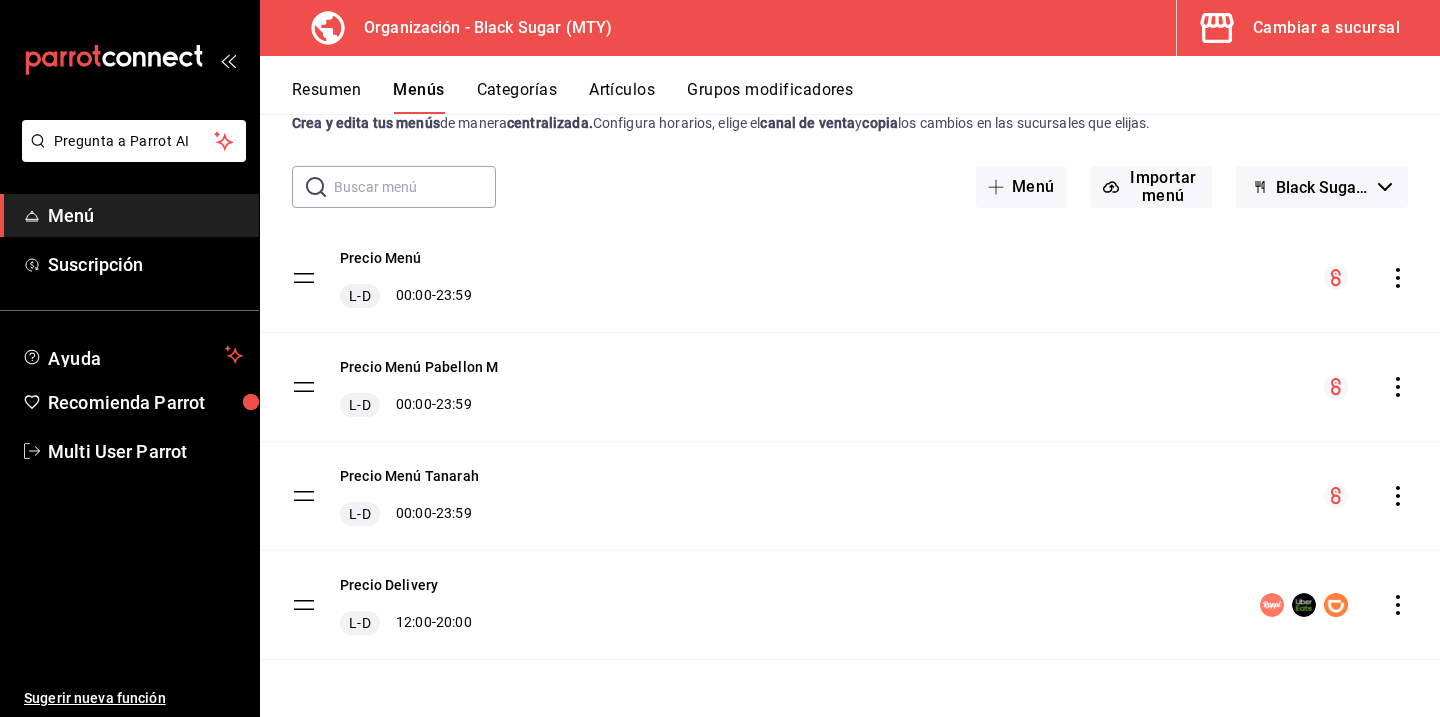 click on "Resumen" at bounding box center [326, 97] 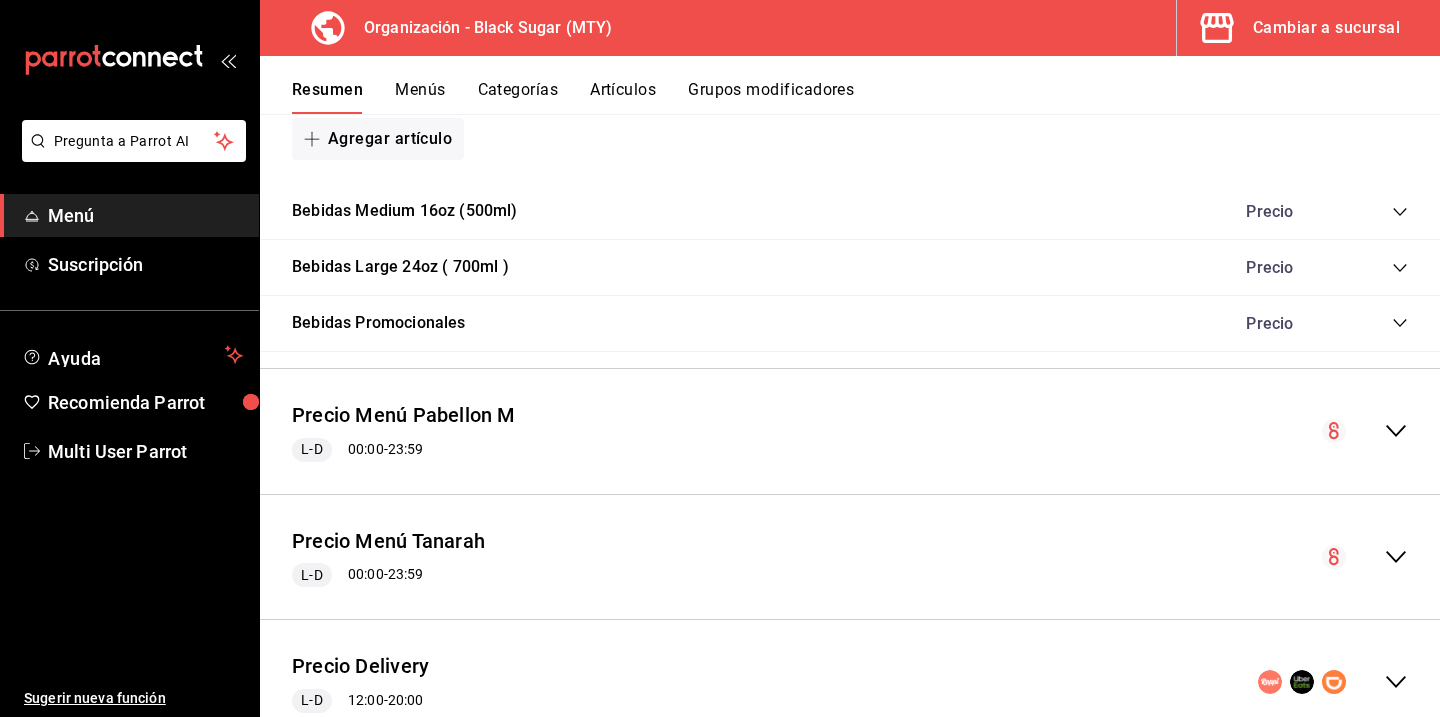 scroll, scrollTop: 1777, scrollLeft: 0, axis: vertical 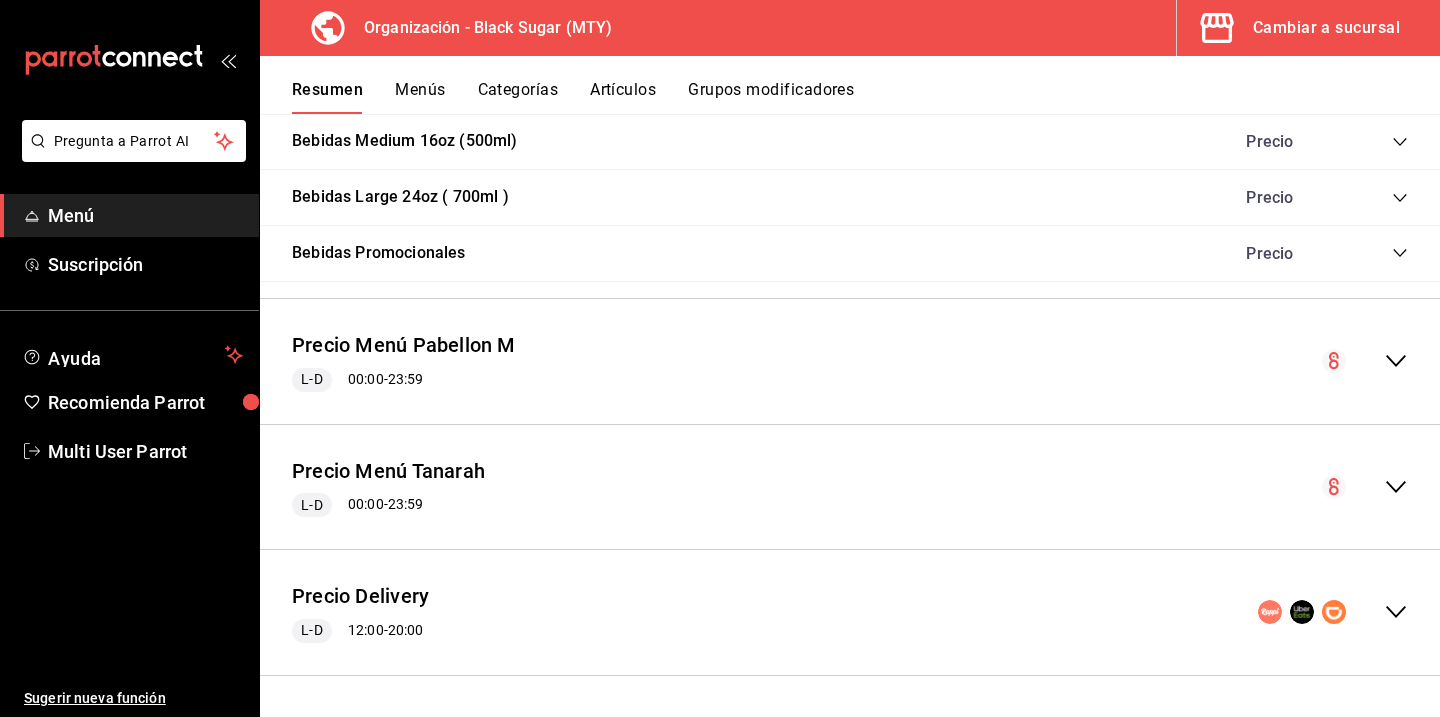 click 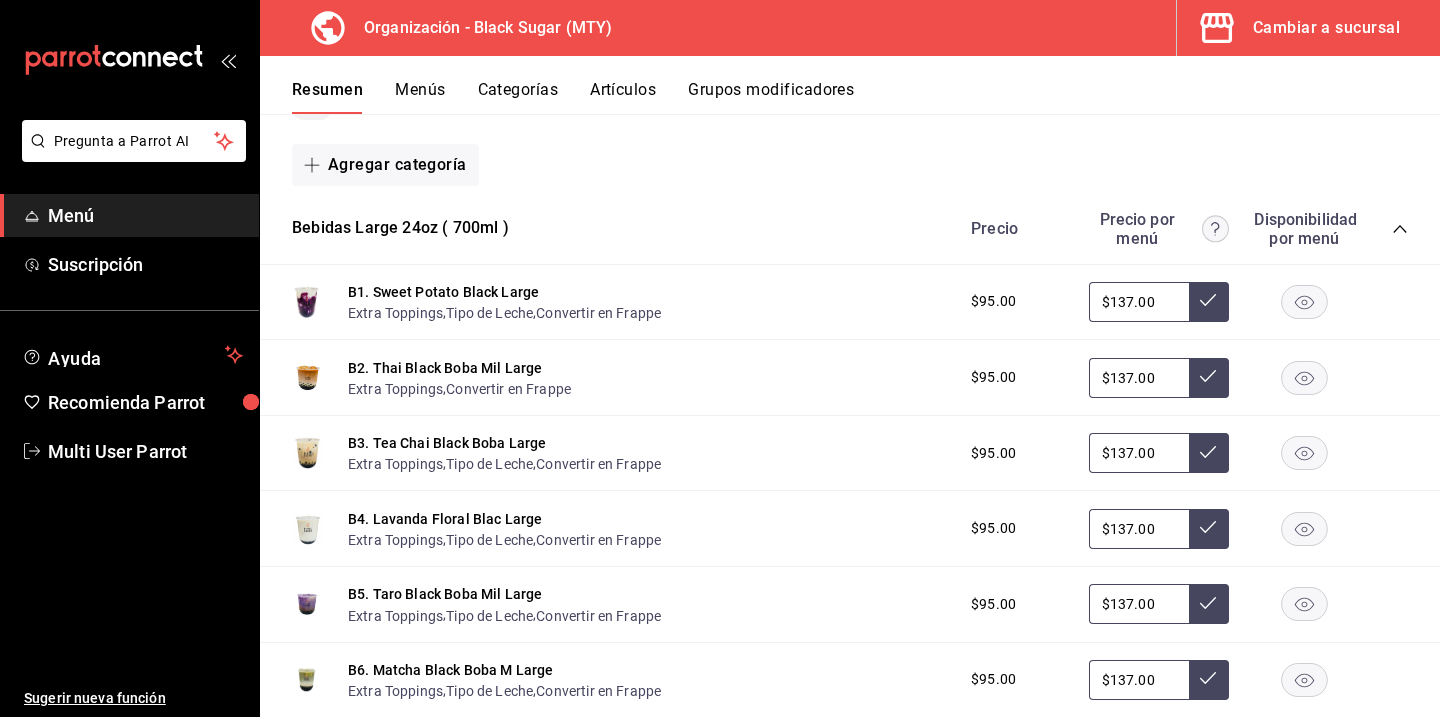 scroll, scrollTop: 2299, scrollLeft: 0, axis: vertical 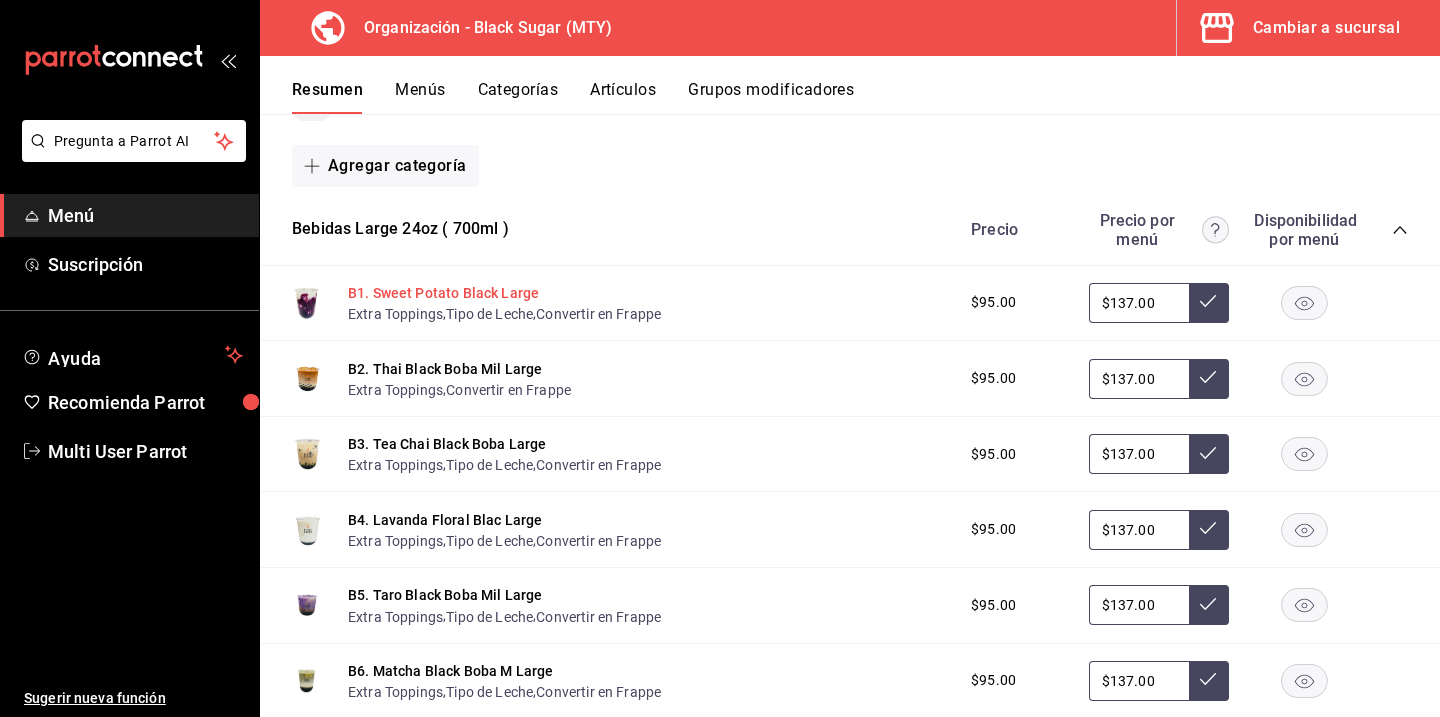 click on "B1. Sweet Potato Black Large" at bounding box center (443, 293) 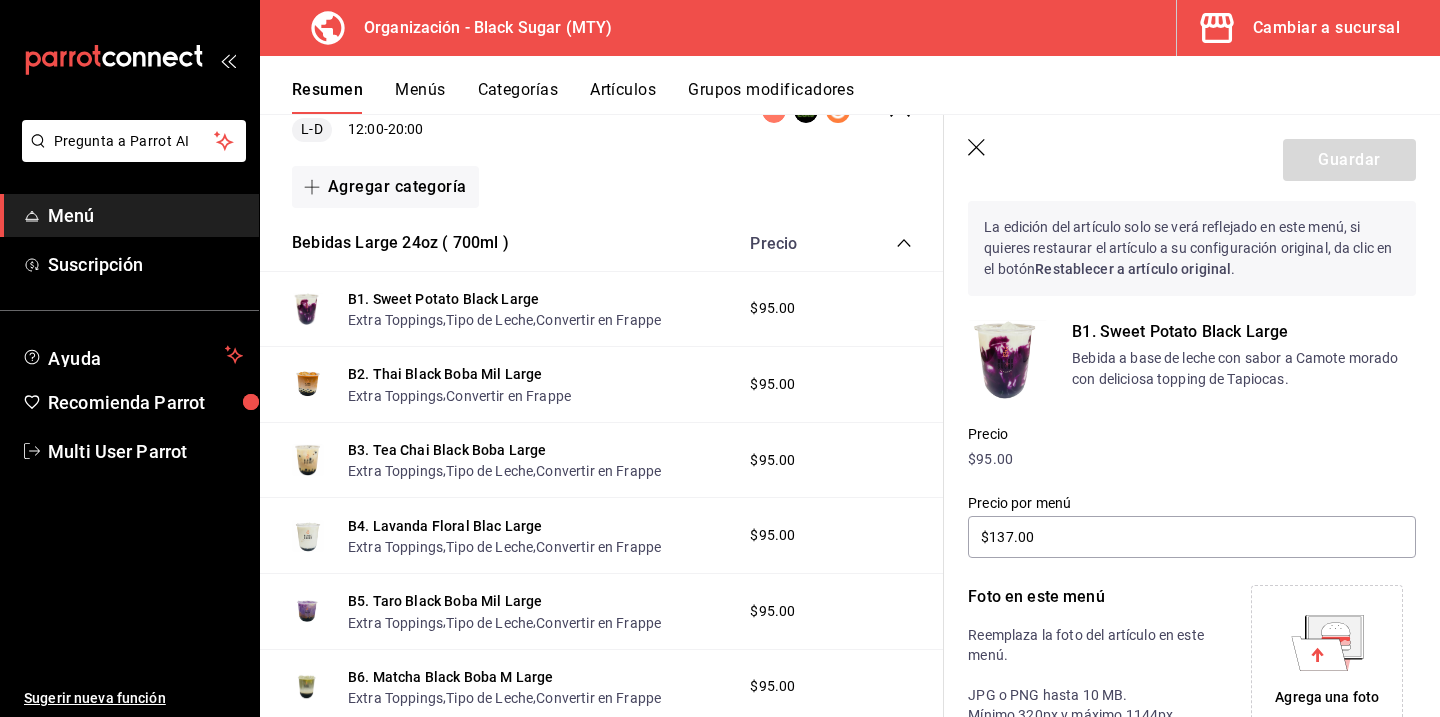 scroll, scrollTop: 54, scrollLeft: 0, axis: vertical 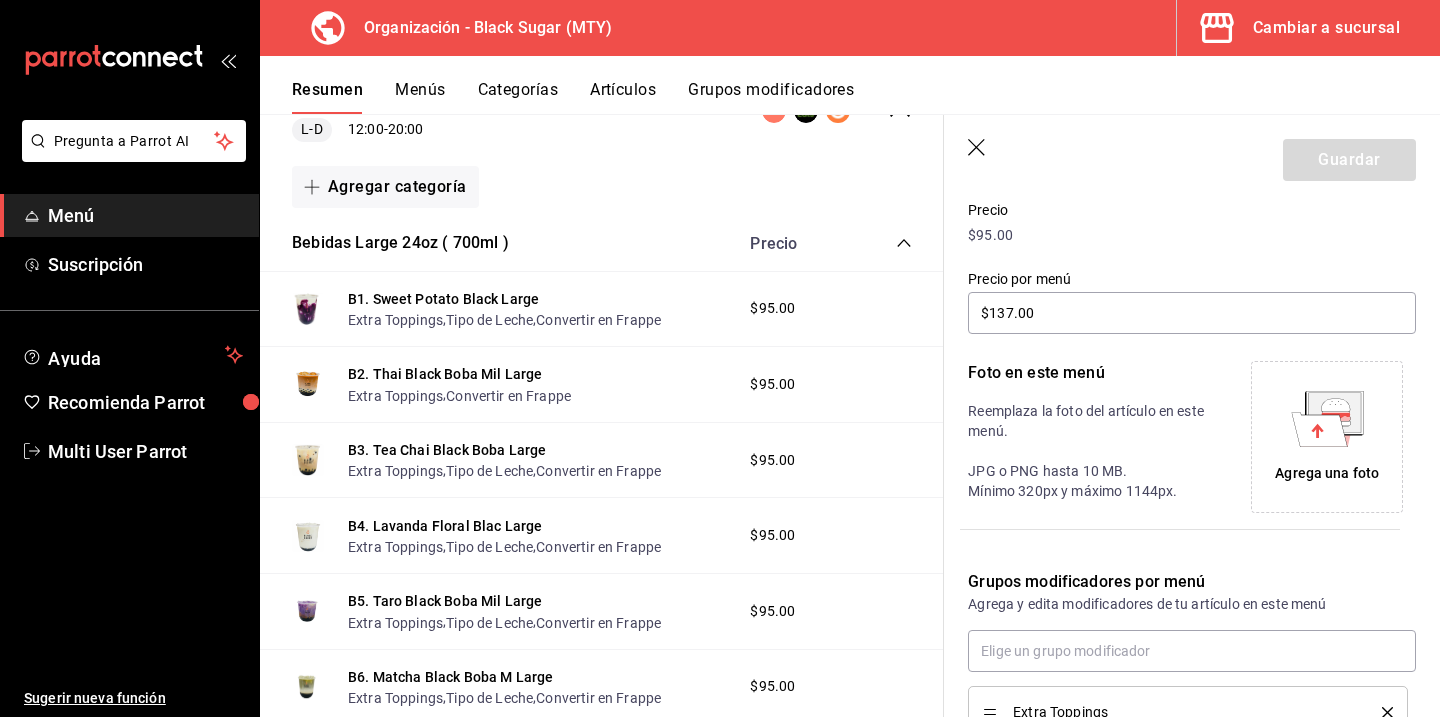 click on "Agrega una foto" at bounding box center [1327, 437] 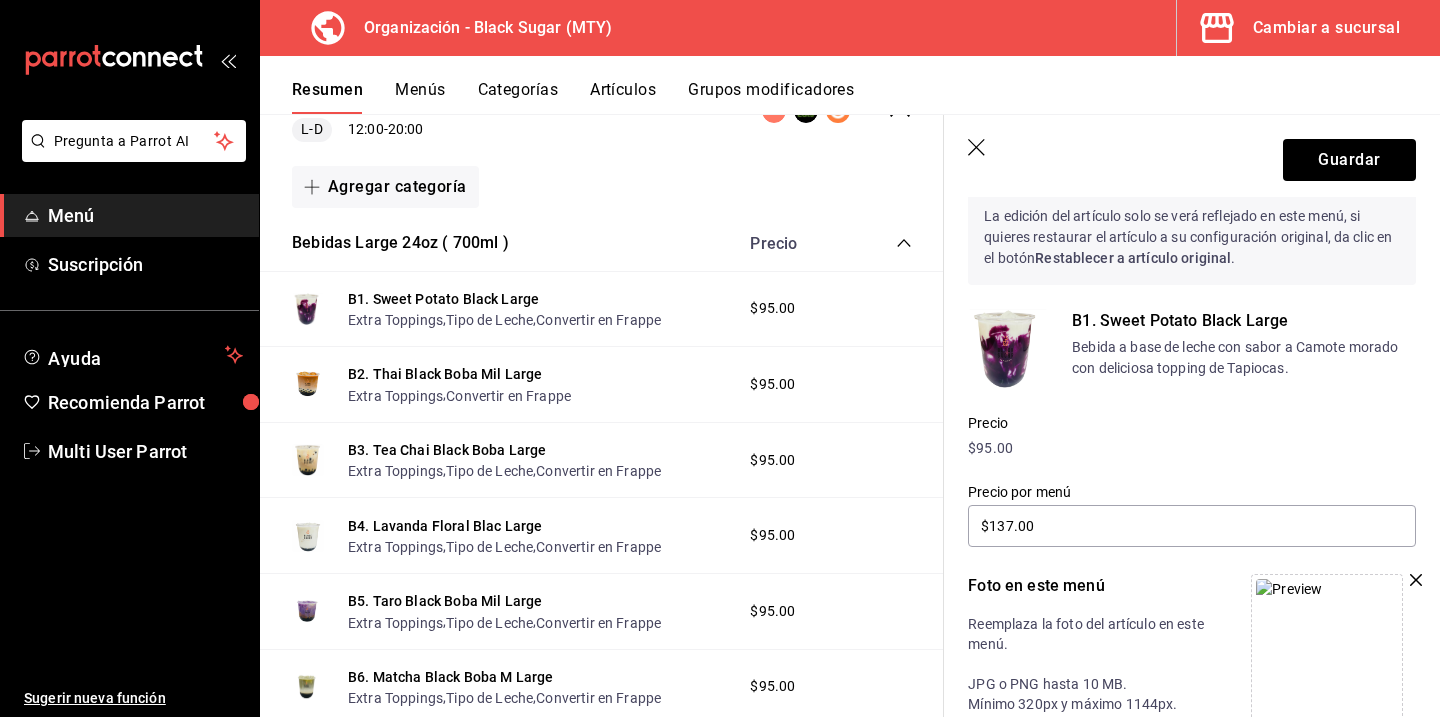 scroll, scrollTop: 0, scrollLeft: 0, axis: both 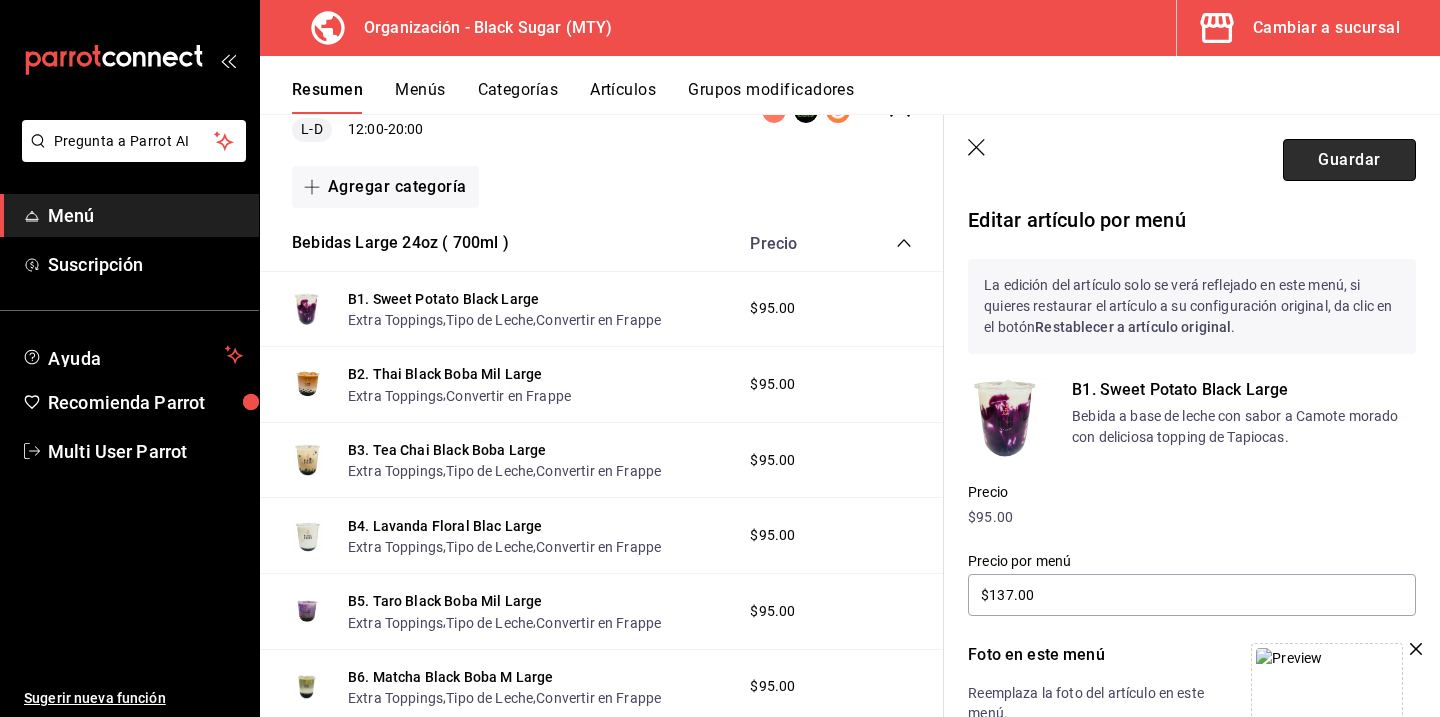 click on "Guardar" at bounding box center [1349, 160] 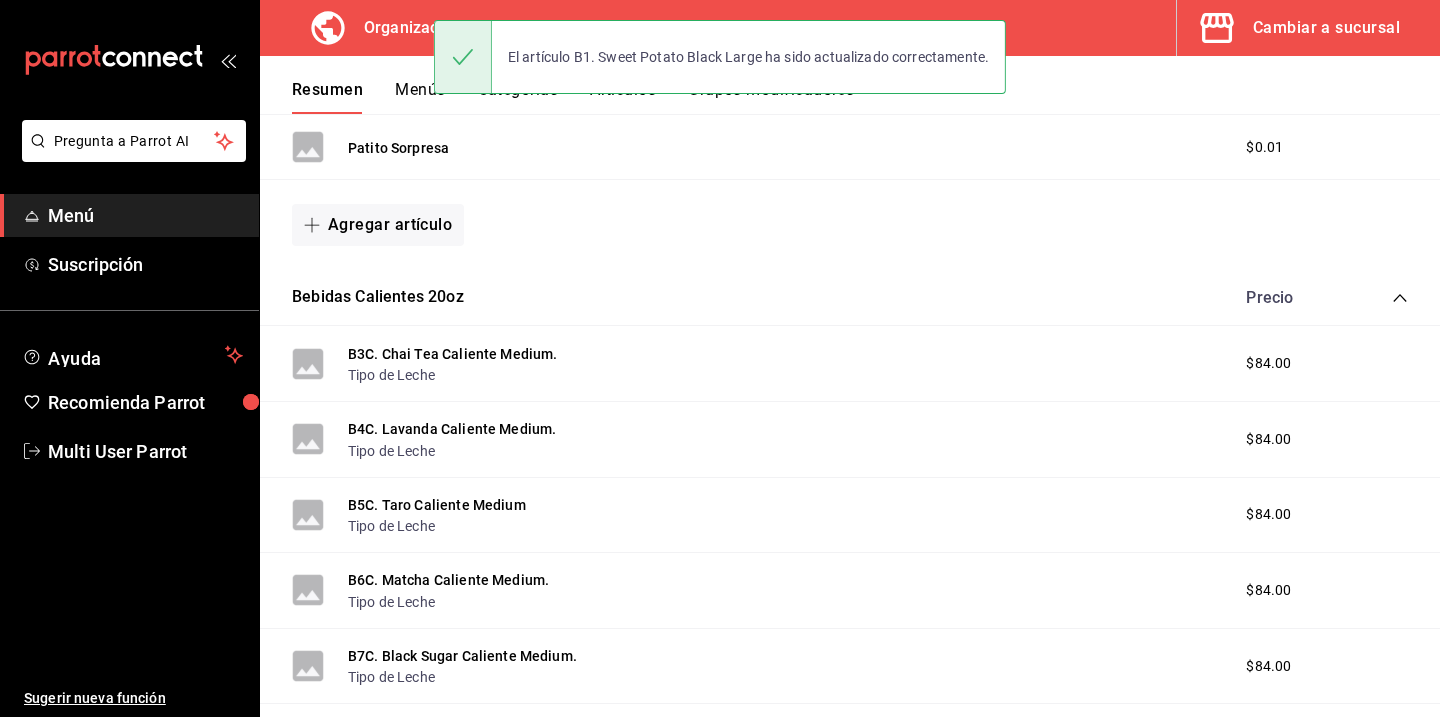 scroll, scrollTop: 1777, scrollLeft: 0, axis: vertical 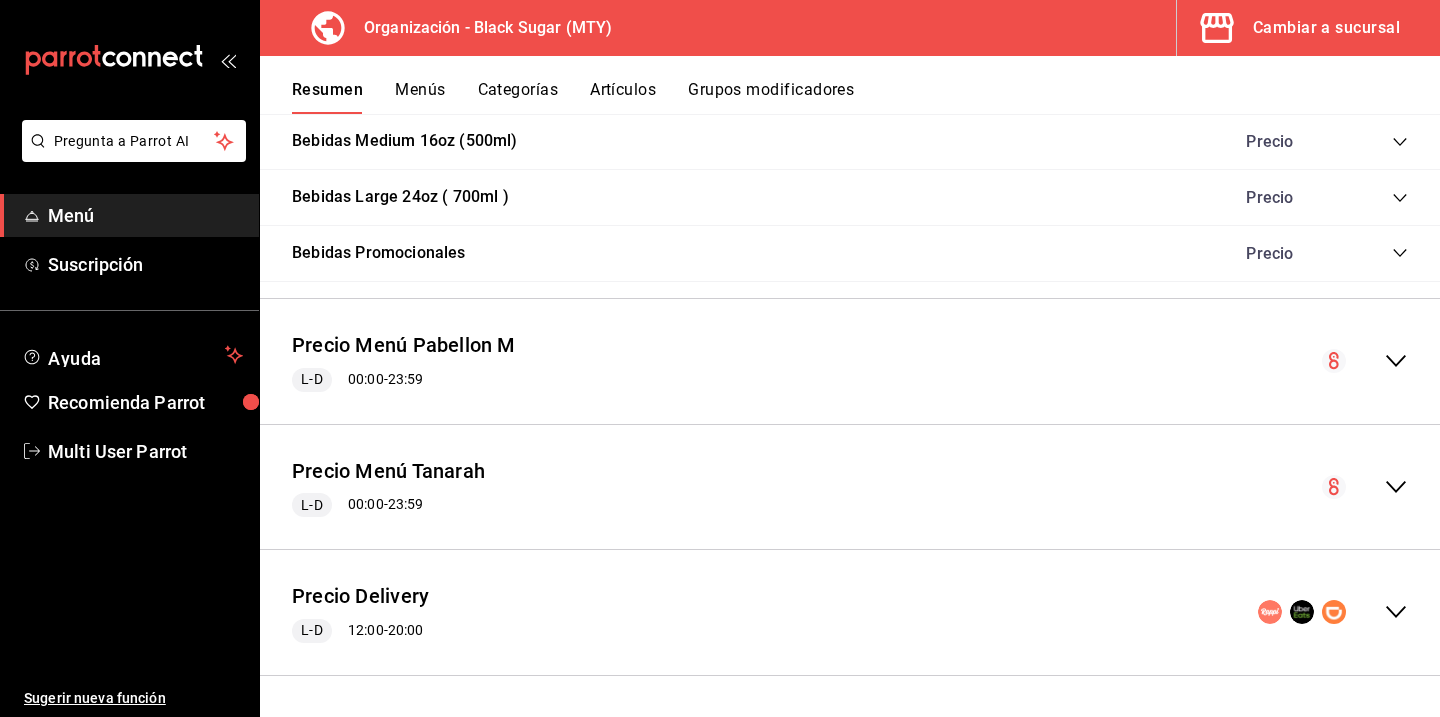 click 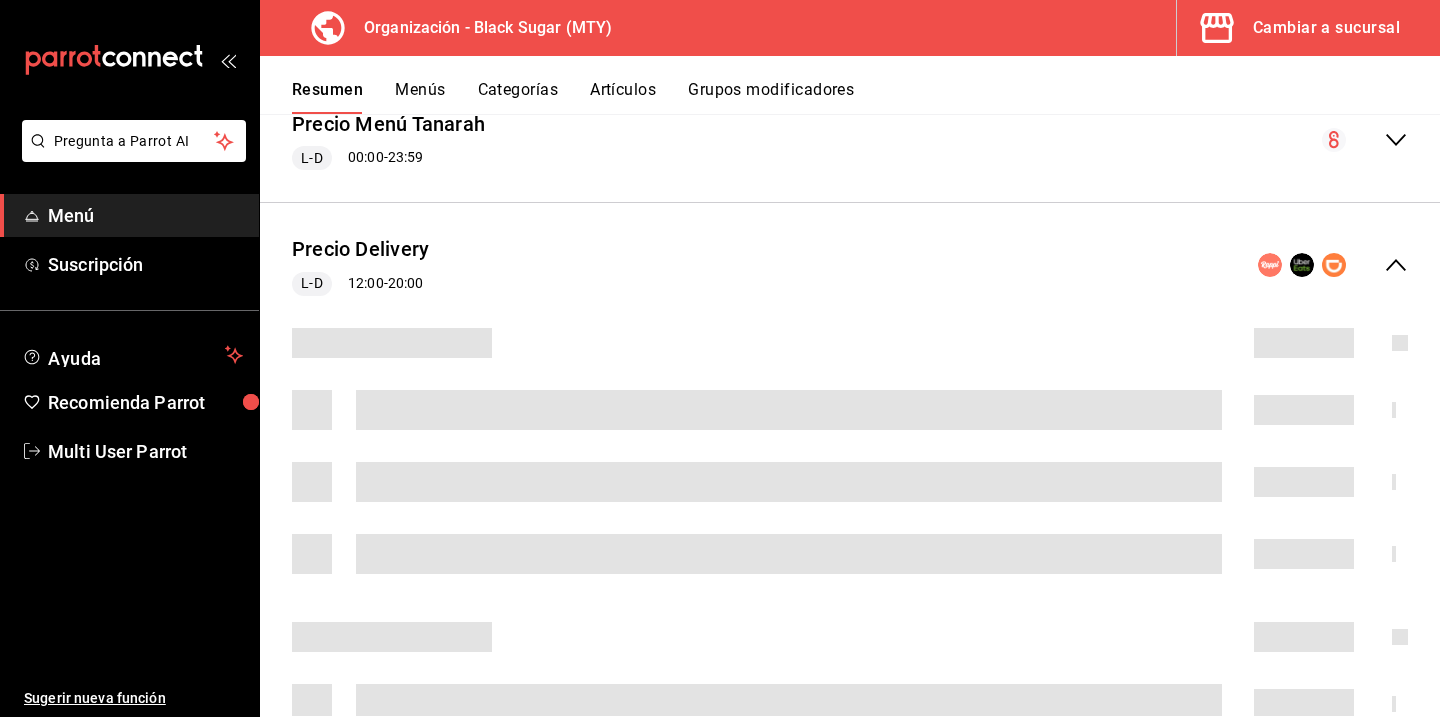 scroll, scrollTop: 2299, scrollLeft: 0, axis: vertical 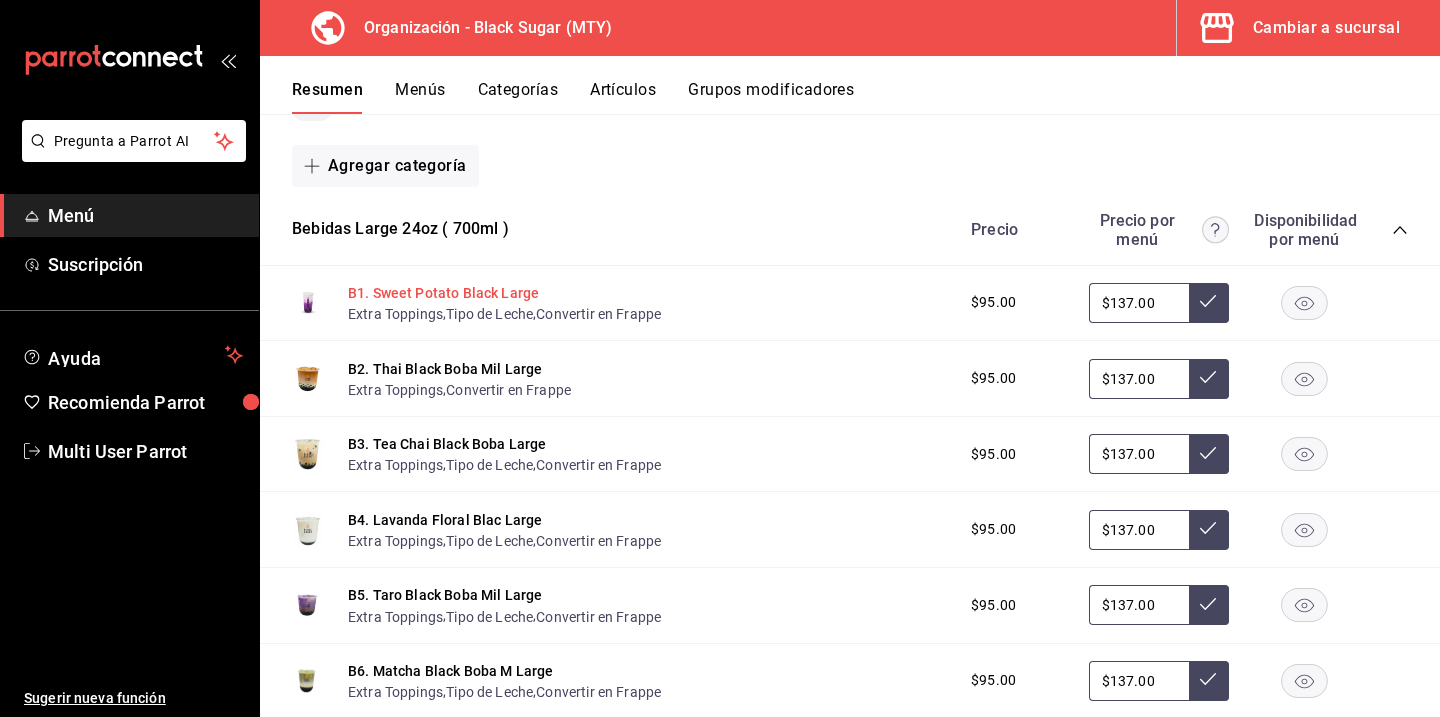 click on "B1. Sweet Potato Black Large" at bounding box center [443, 293] 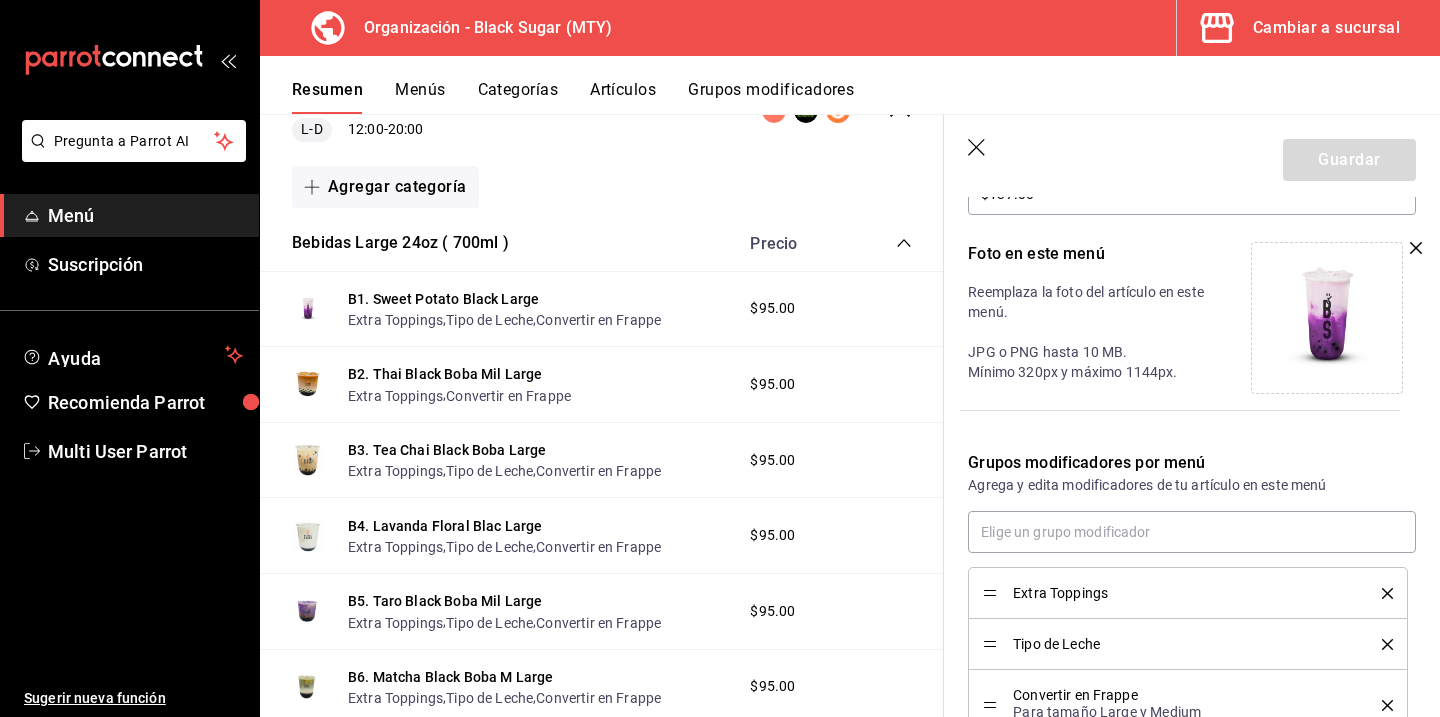 scroll, scrollTop: 0, scrollLeft: 0, axis: both 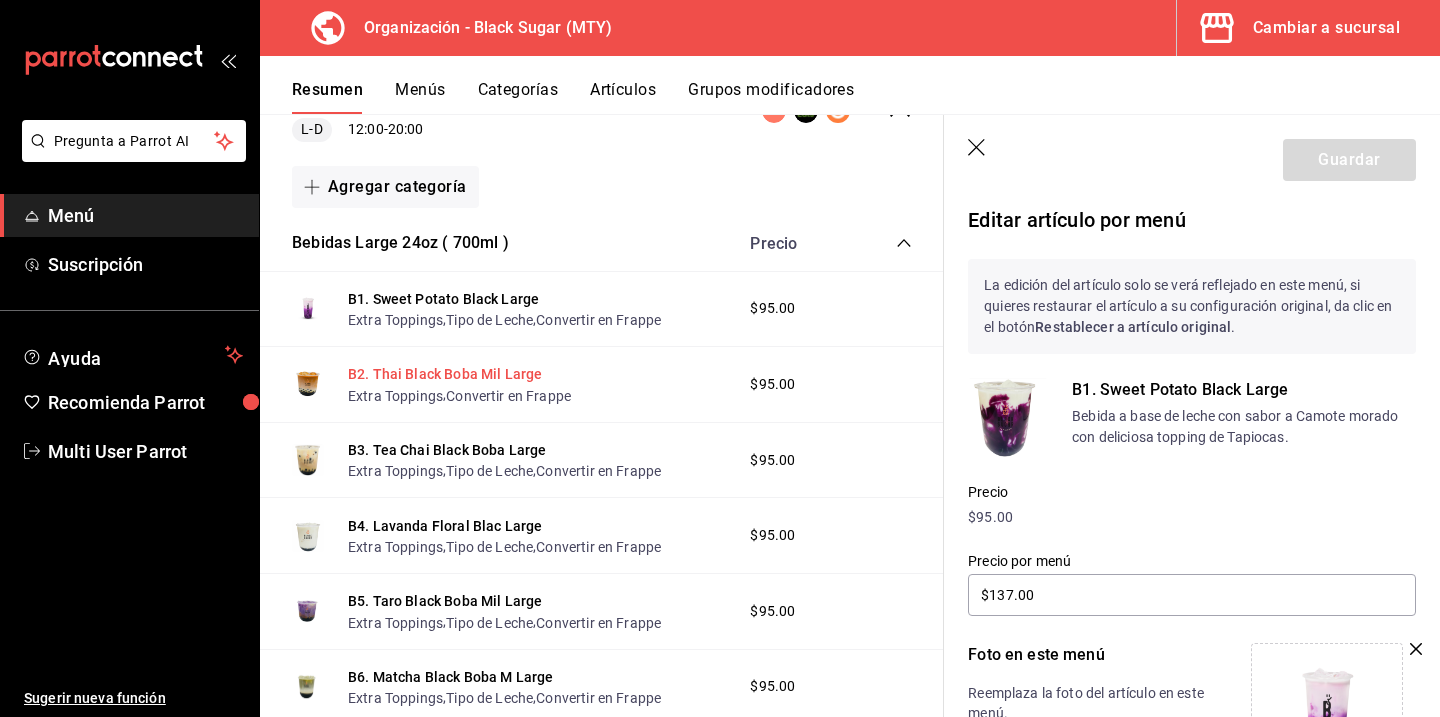 click on "B2. Thai Black Boba Mil Large" at bounding box center (445, 374) 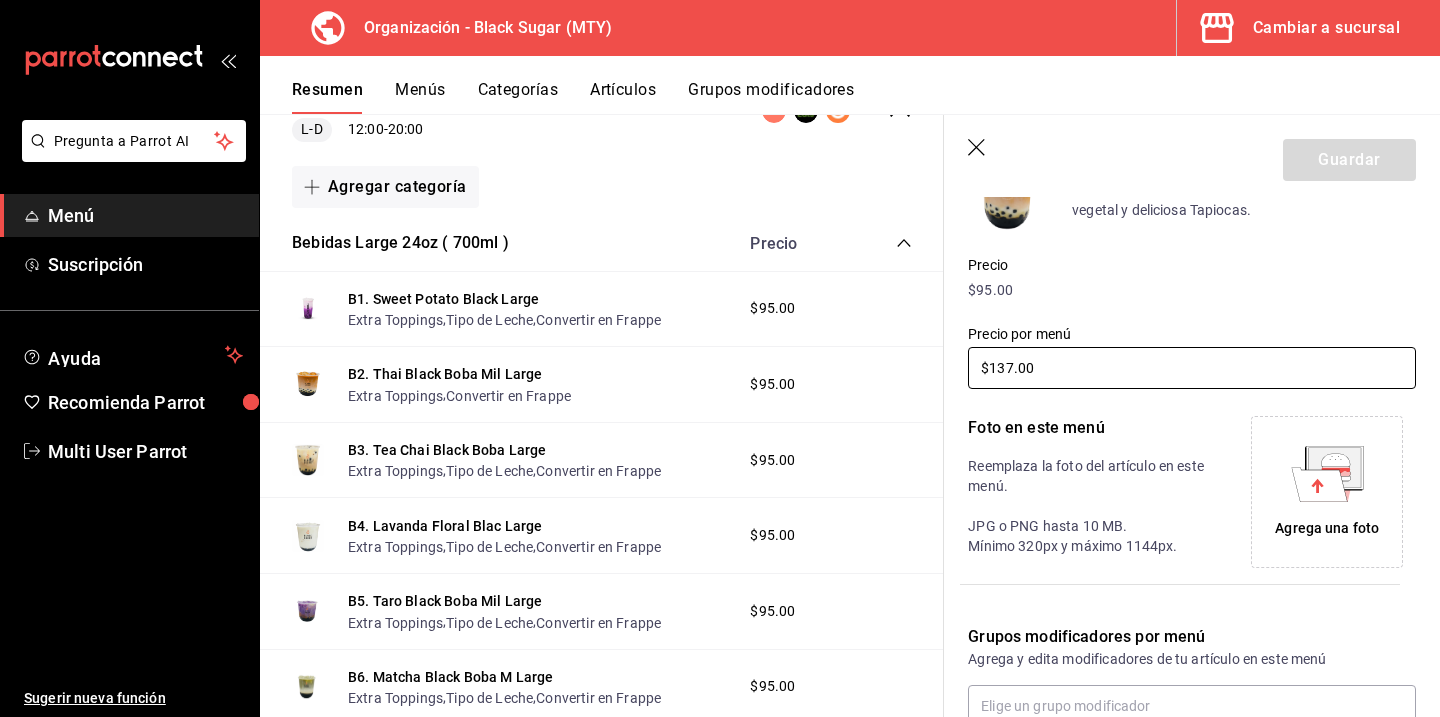 scroll, scrollTop: 231, scrollLeft: 0, axis: vertical 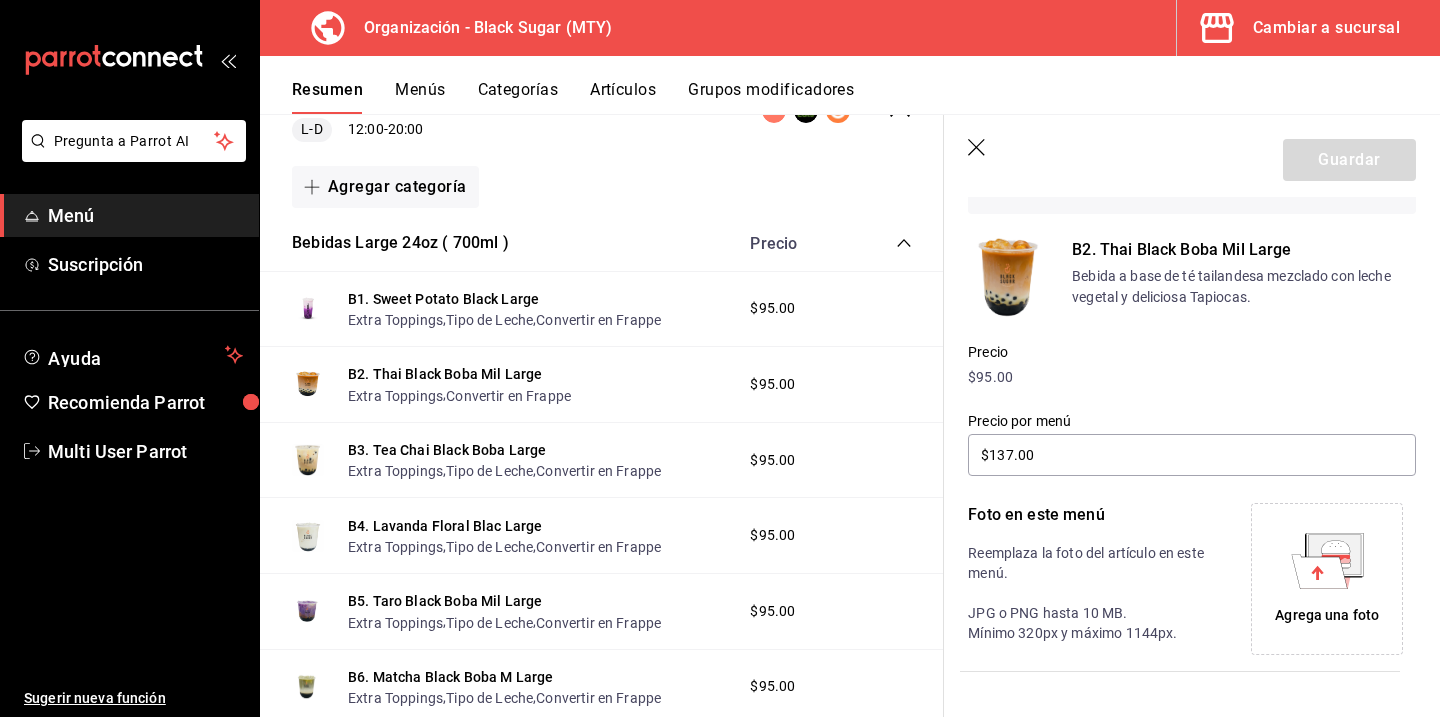 click 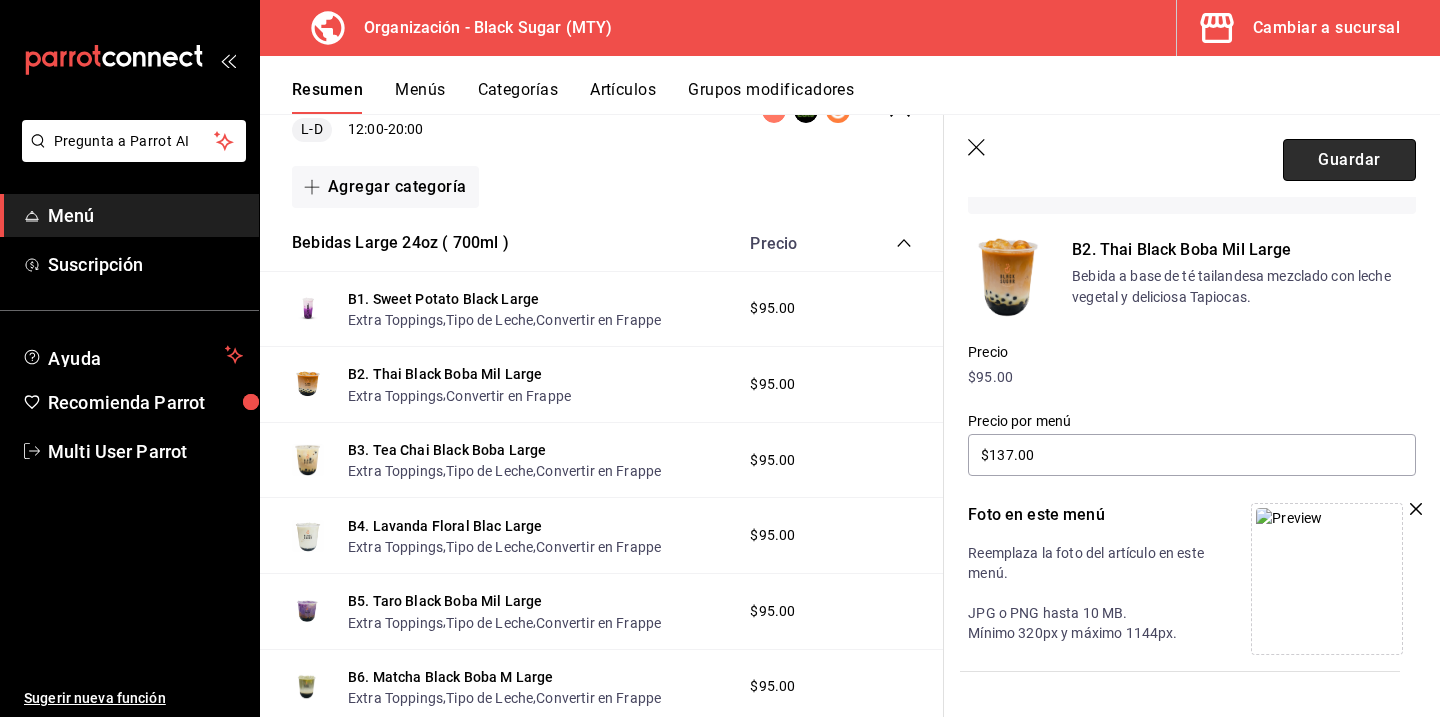 click on "Guardar" at bounding box center [1349, 160] 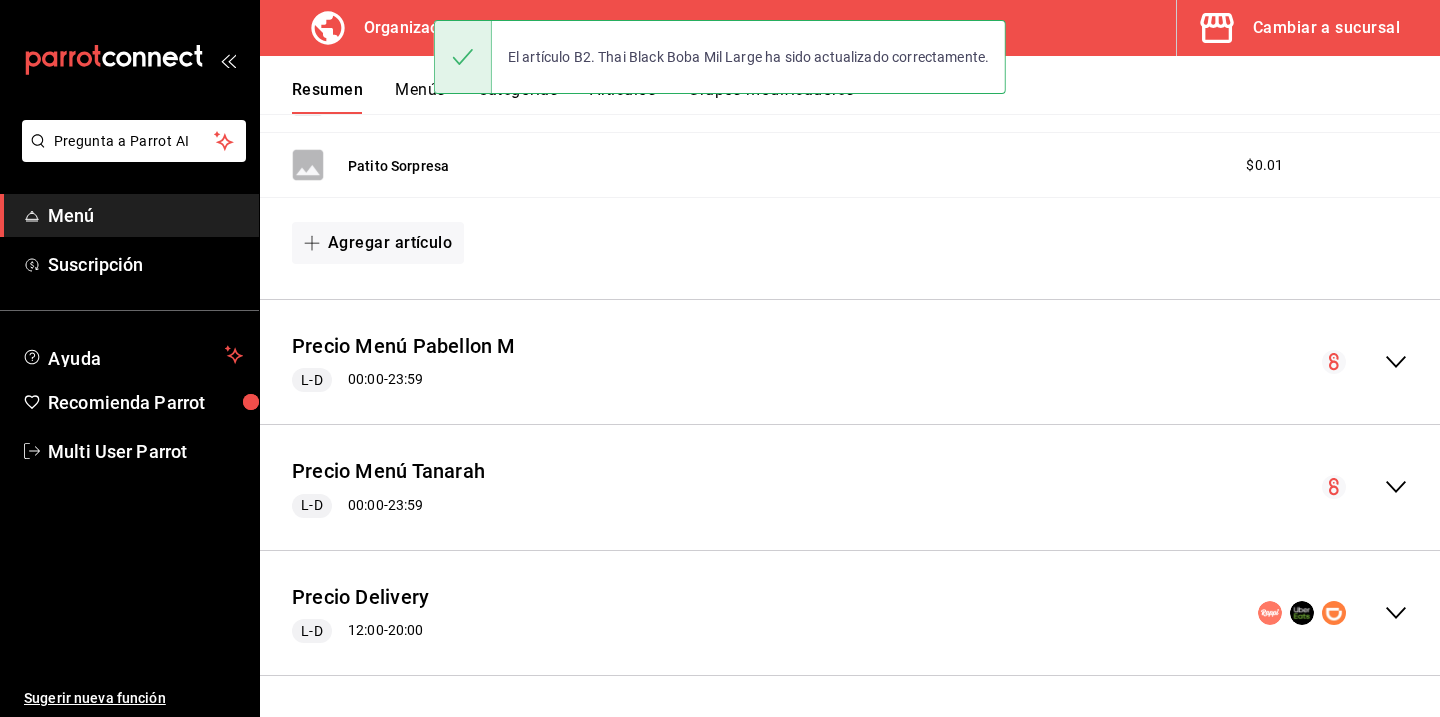 scroll, scrollTop: 1777, scrollLeft: 0, axis: vertical 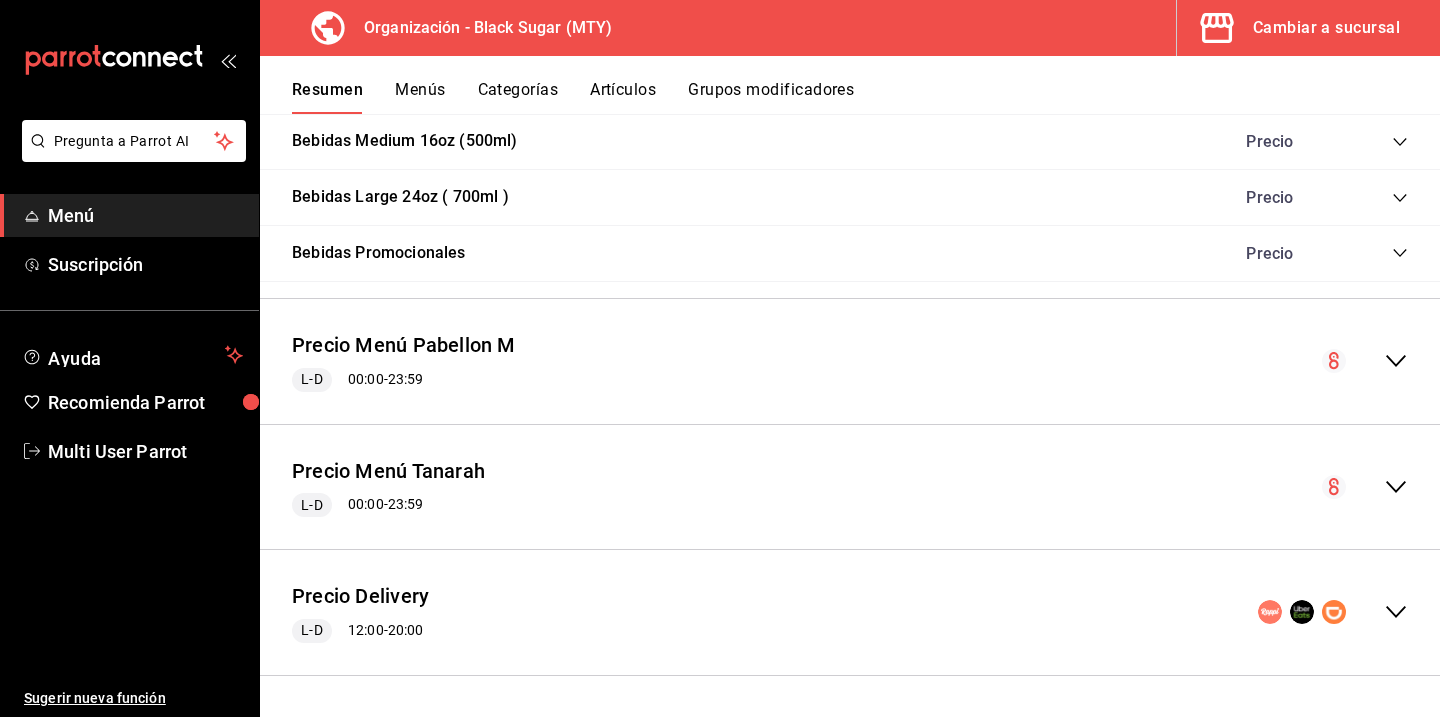 click 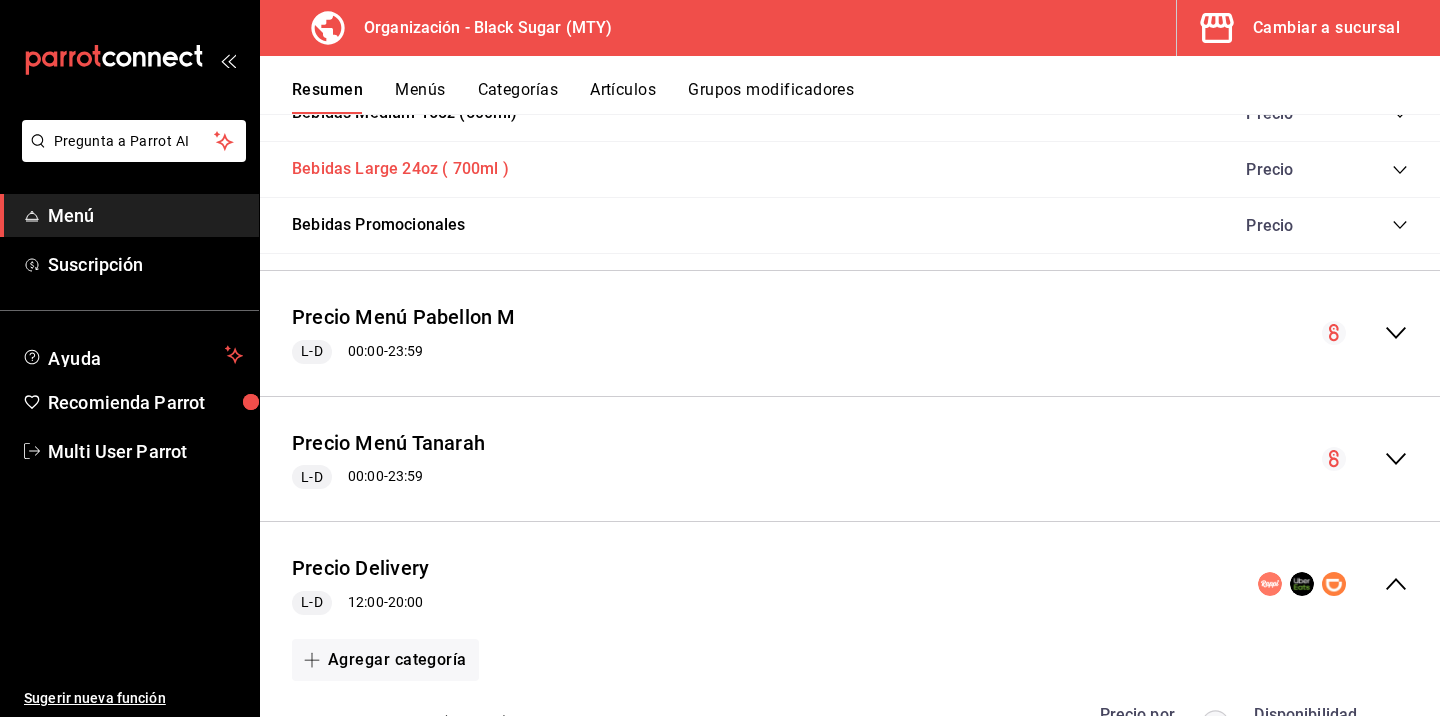 scroll, scrollTop: 1758, scrollLeft: 0, axis: vertical 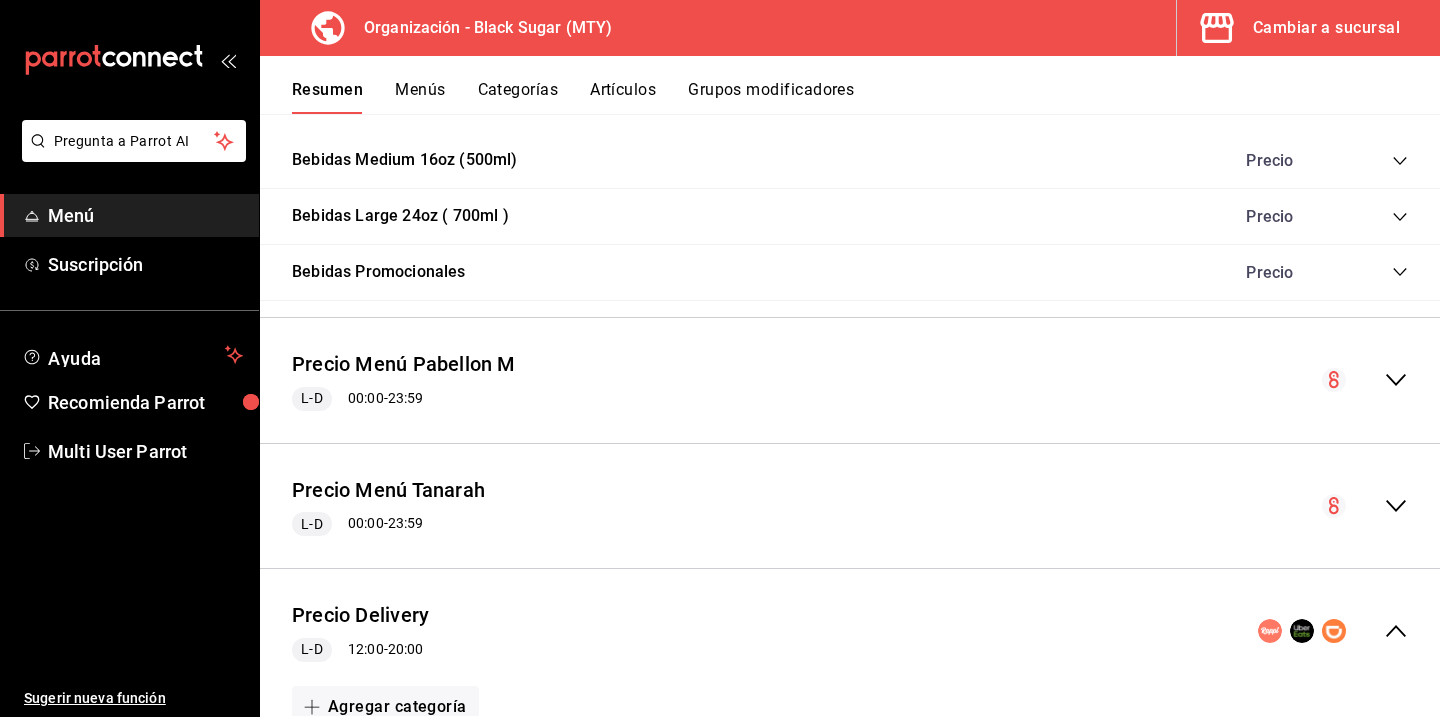 click on "Artículos" at bounding box center [623, 97] 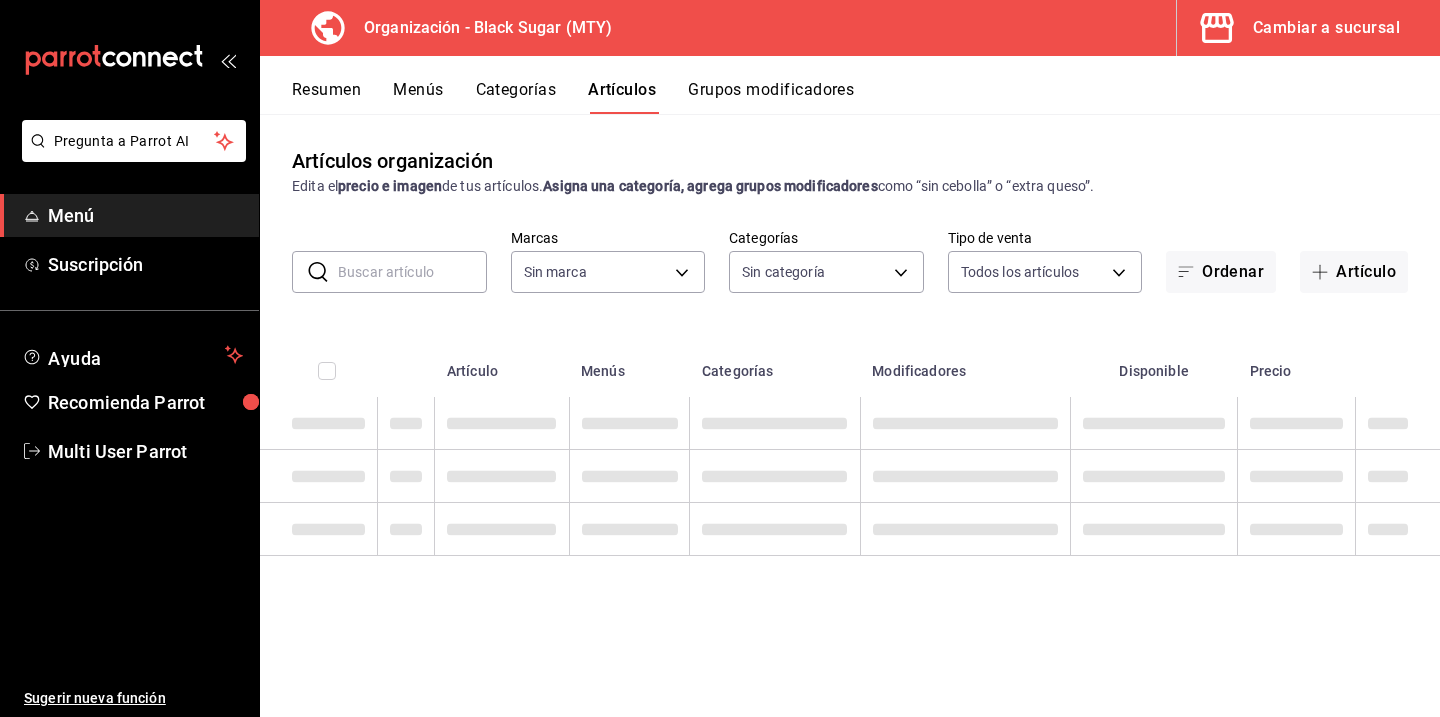 type on "187a88df-2753-4421-b0d4-a17ef0034368" 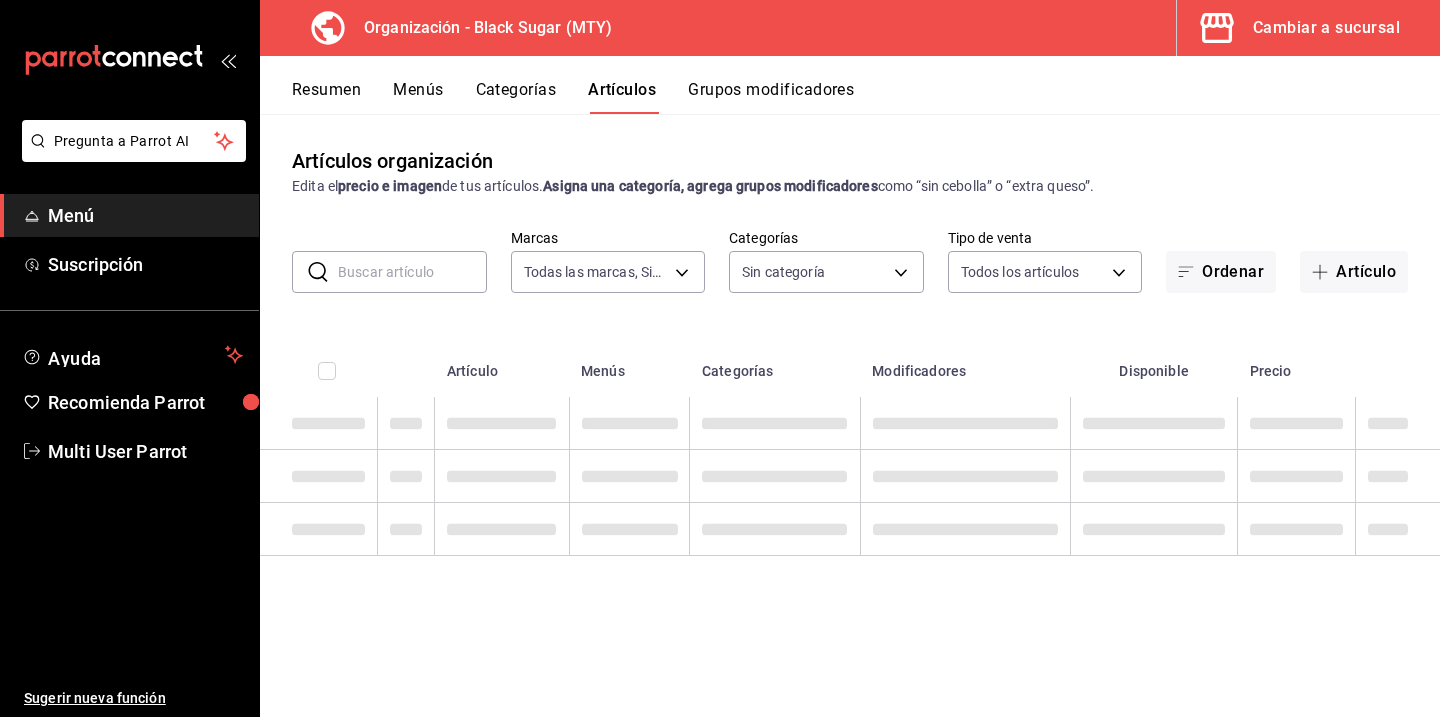 type on "[UUID],[UUID],[UUID],[UUID],[UUID],[UUID],[UUID],[UUID],[UUID]" 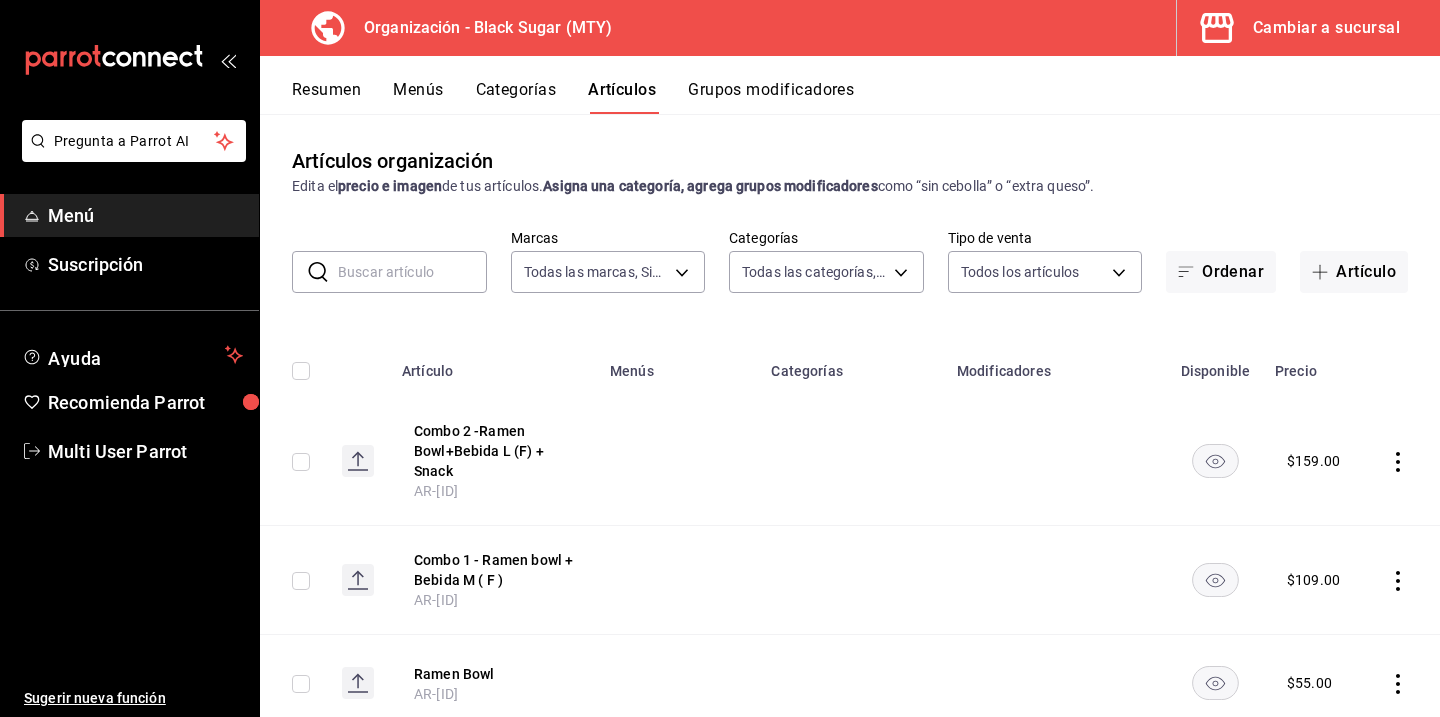 click at bounding box center [412, 272] 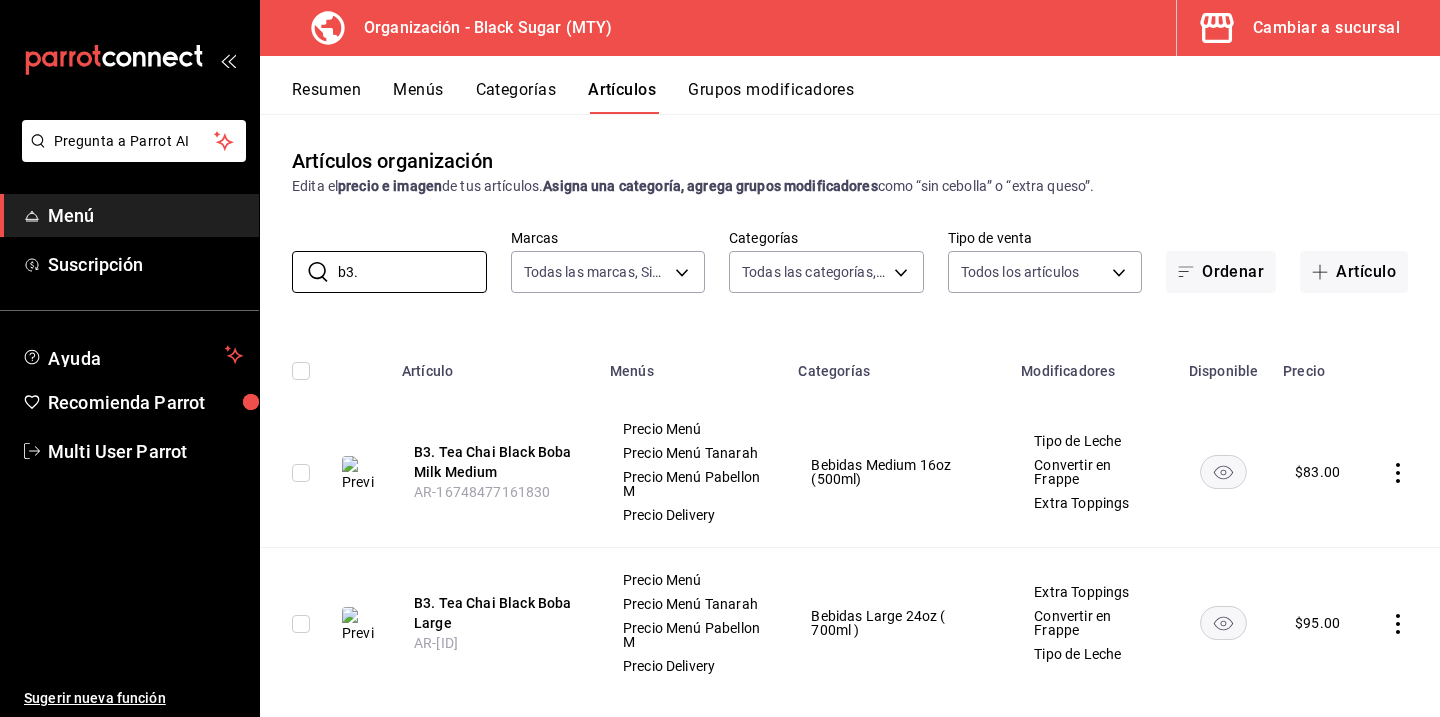 scroll, scrollTop: 30, scrollLeft: 0, axis: vertical 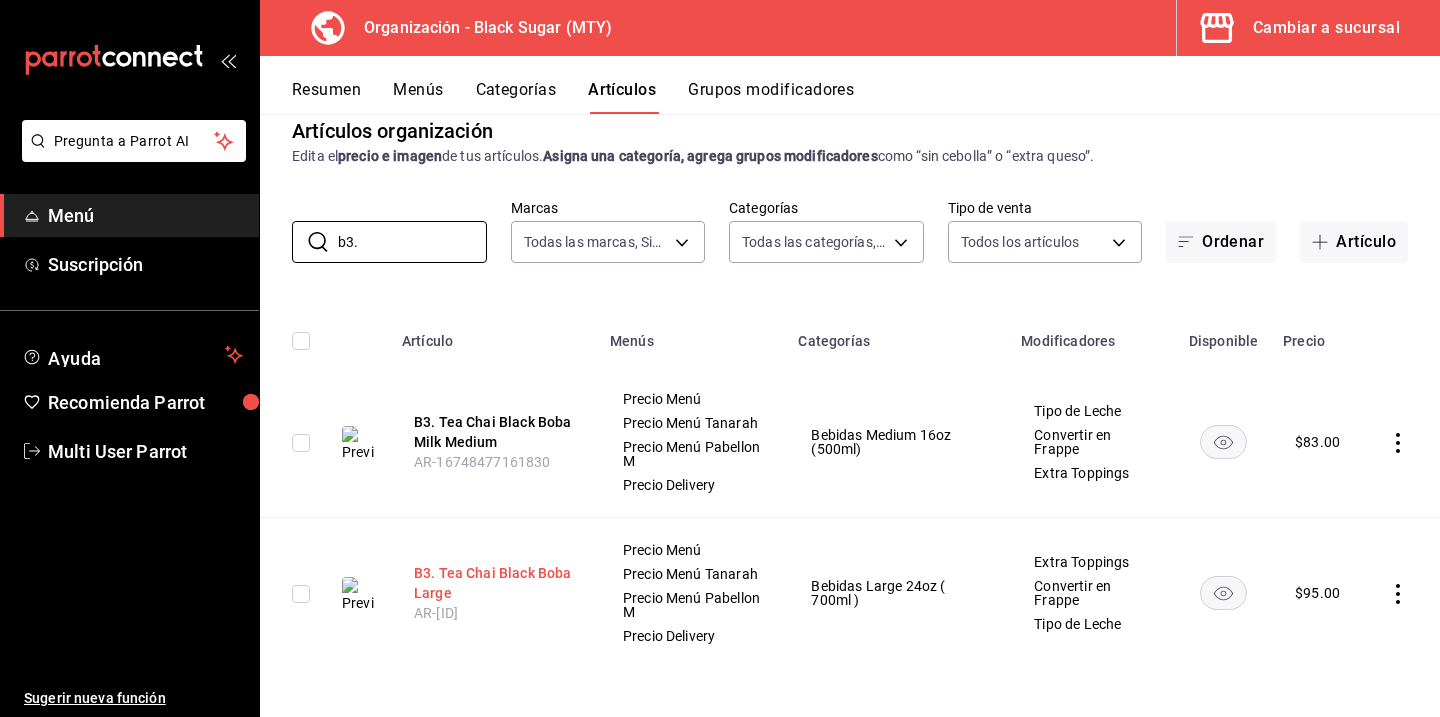 type on "b3." 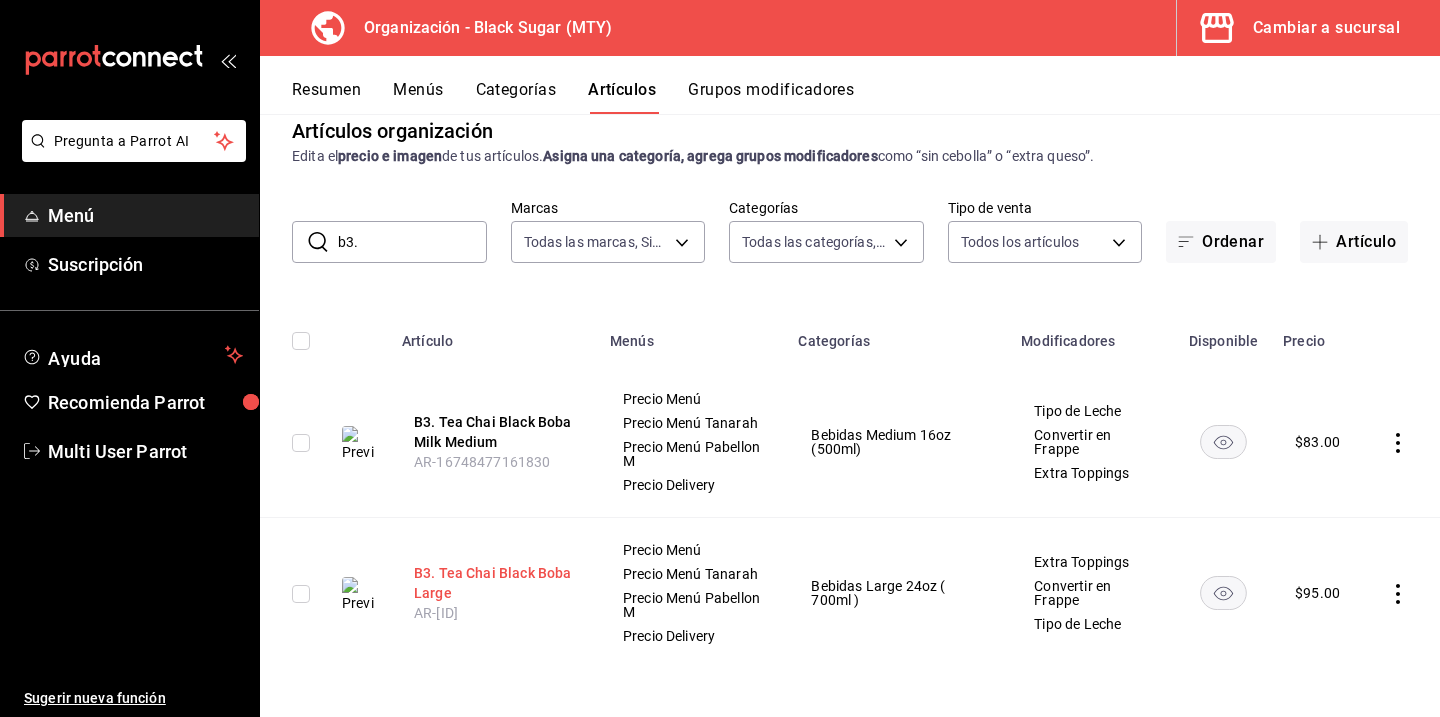 click on "B3. Tea Chai Black Boba Large" at bounding box center (494, 583) 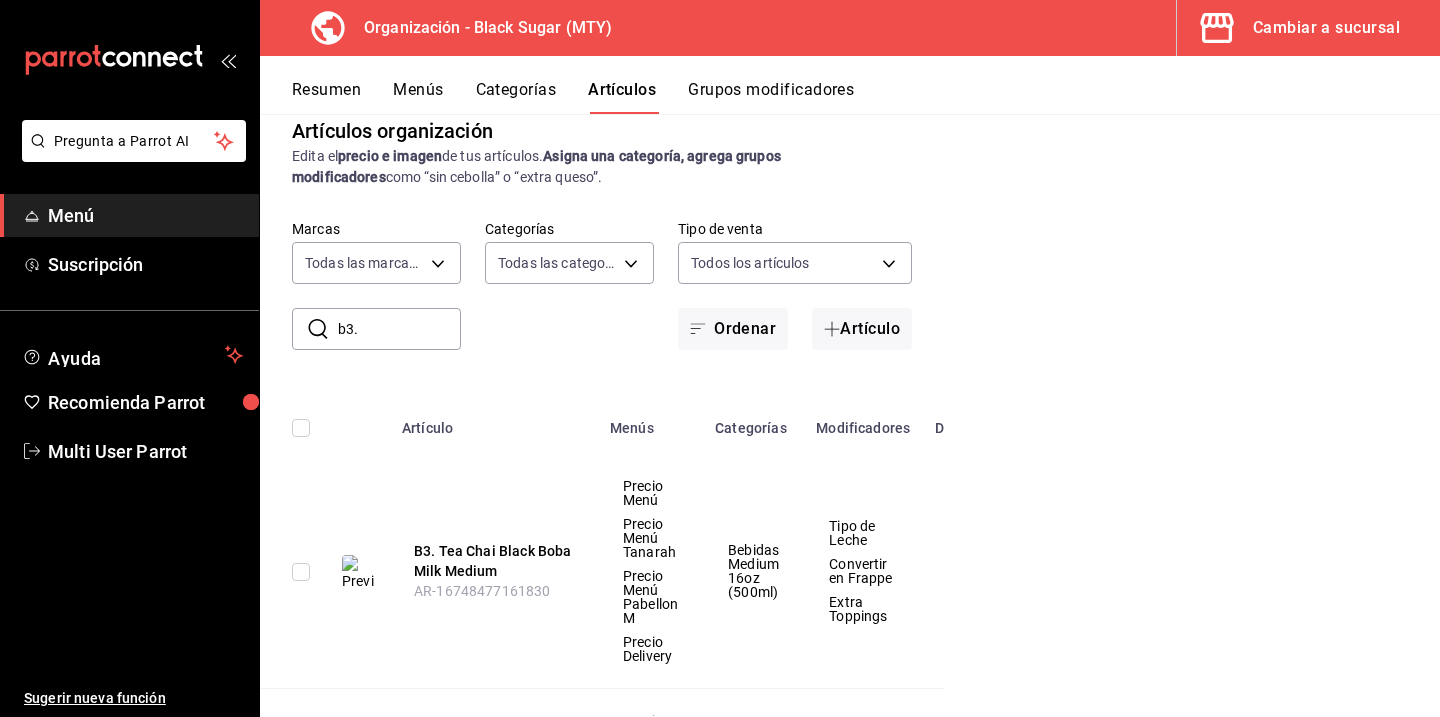 scroll, scrollTop: 0, scrollLeft: 0, axis: both 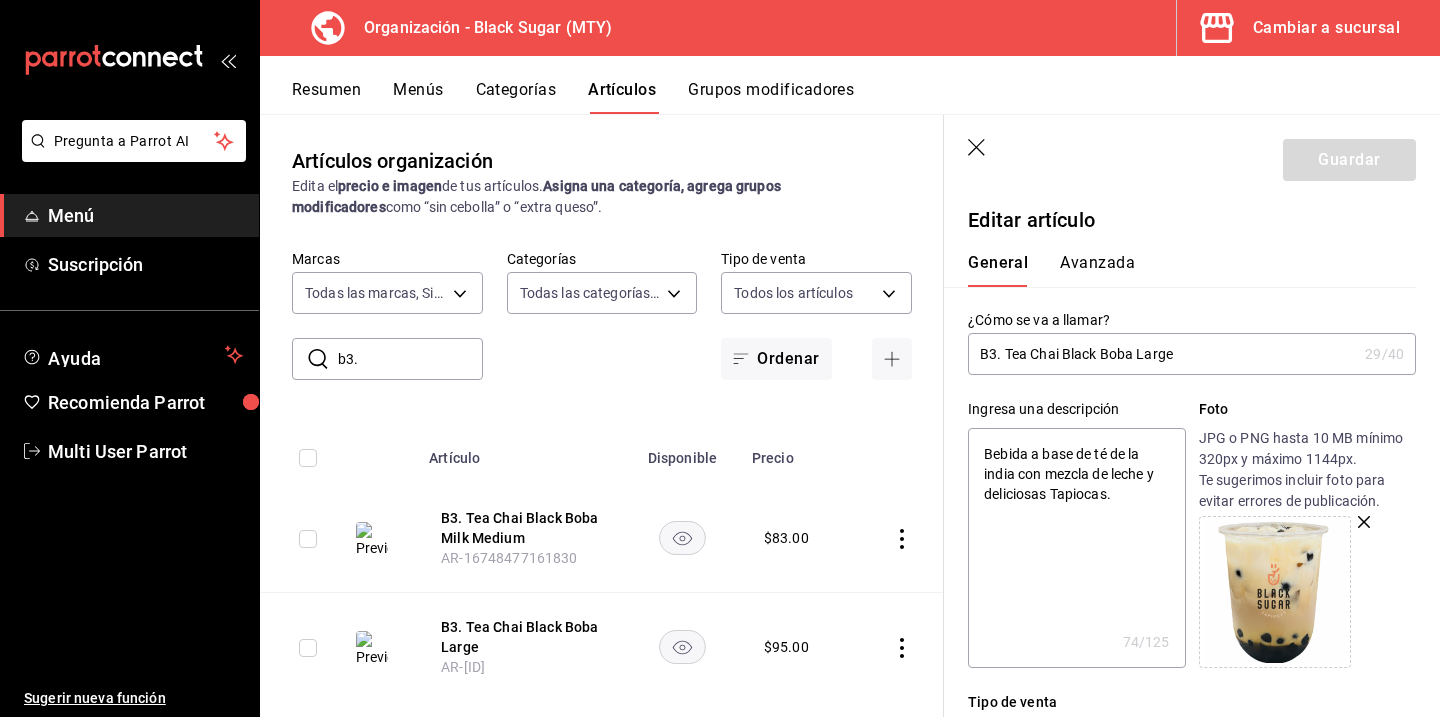 click 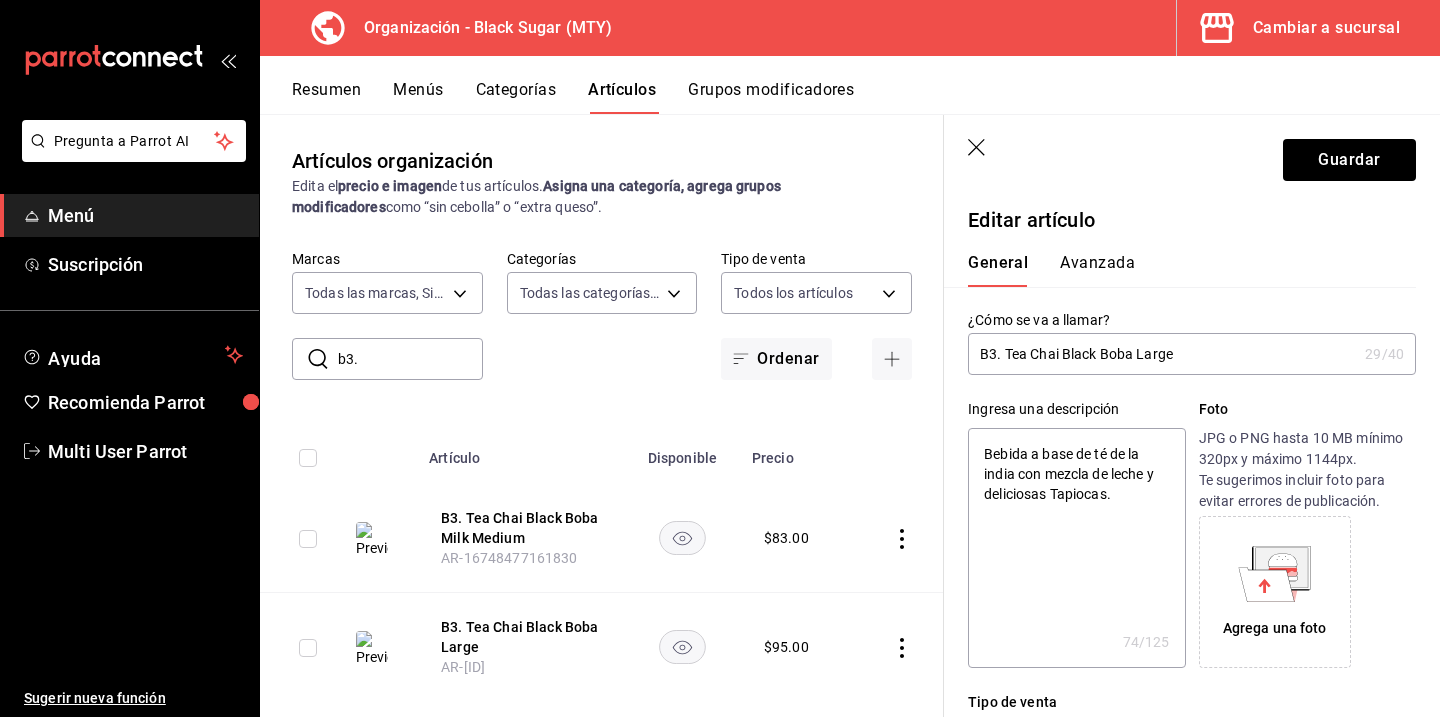 click 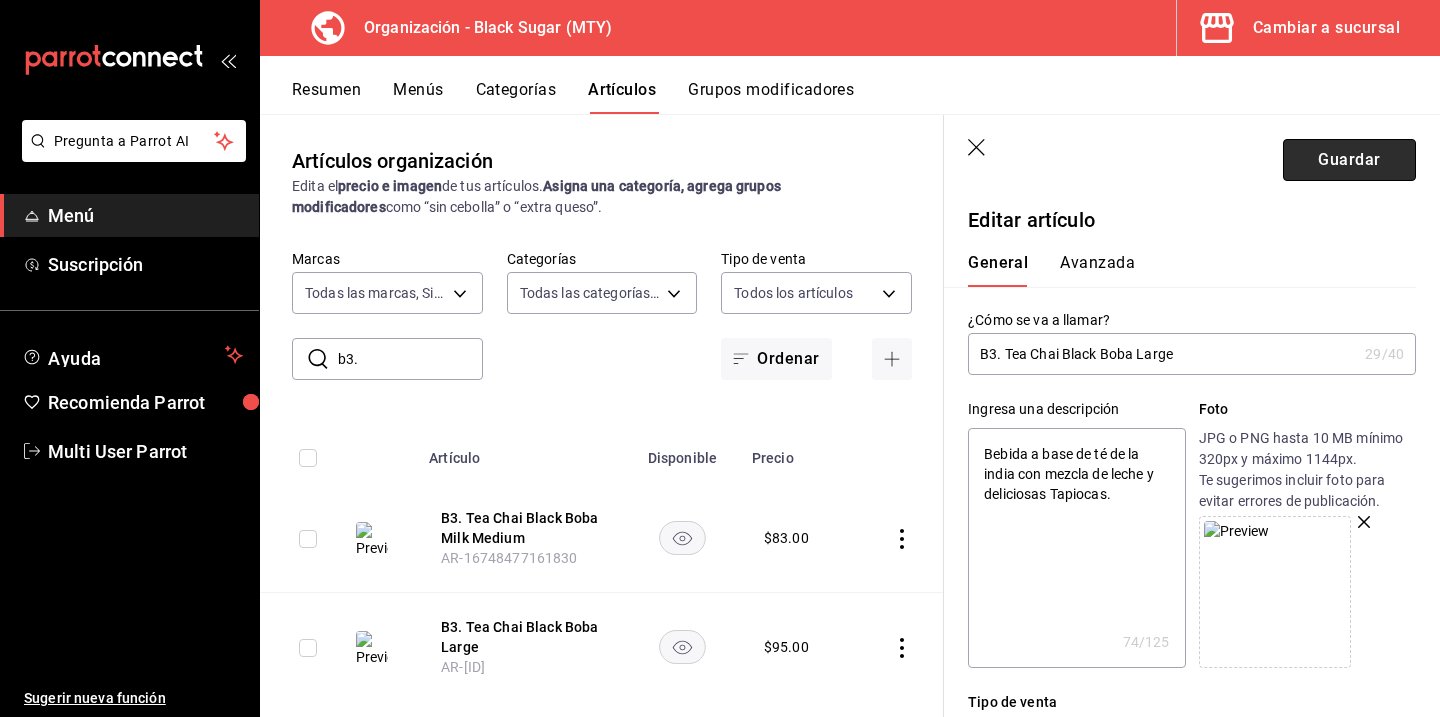 click on "Guardar" at bounding box center [1349, 160] 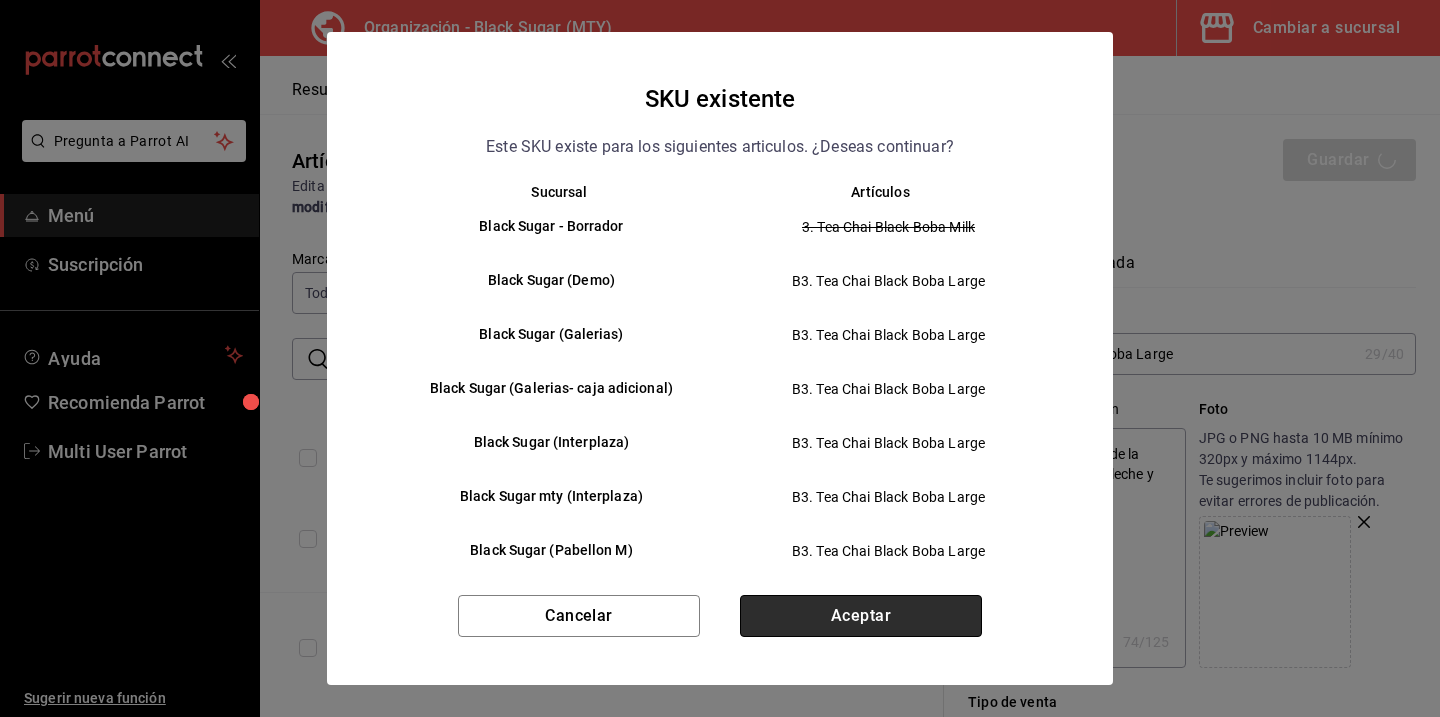 click on "Aceptar" at bounding box center (861, 616) 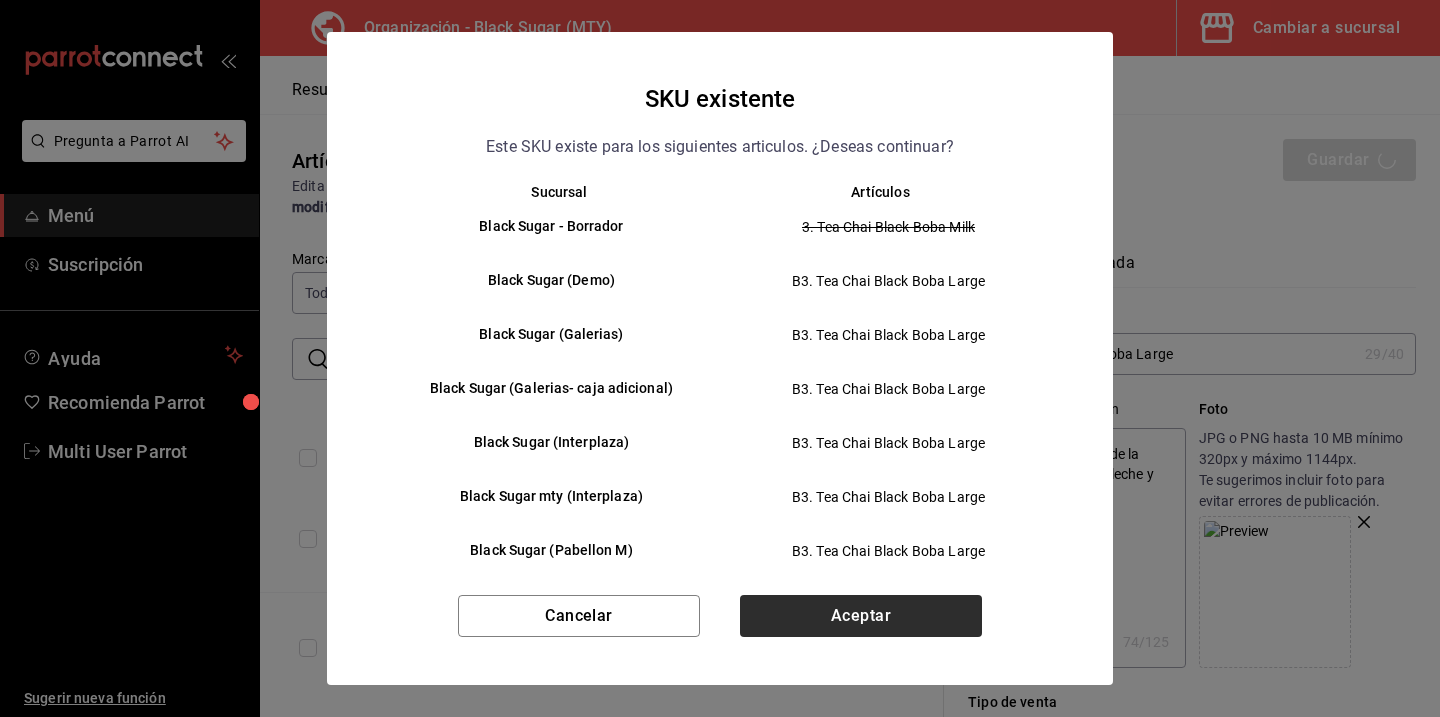 type on "x" 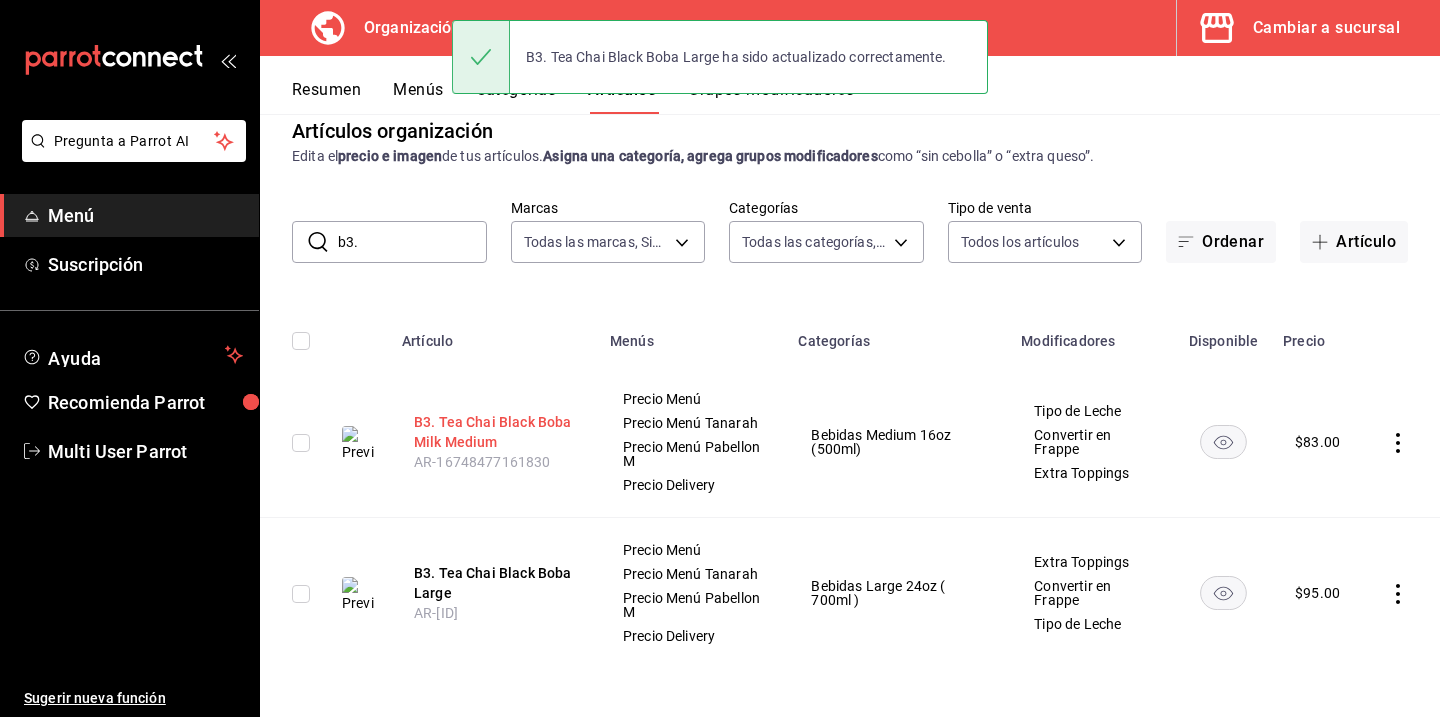 scroll, scrollTop: 0, scrollLeft: 0, axis: both 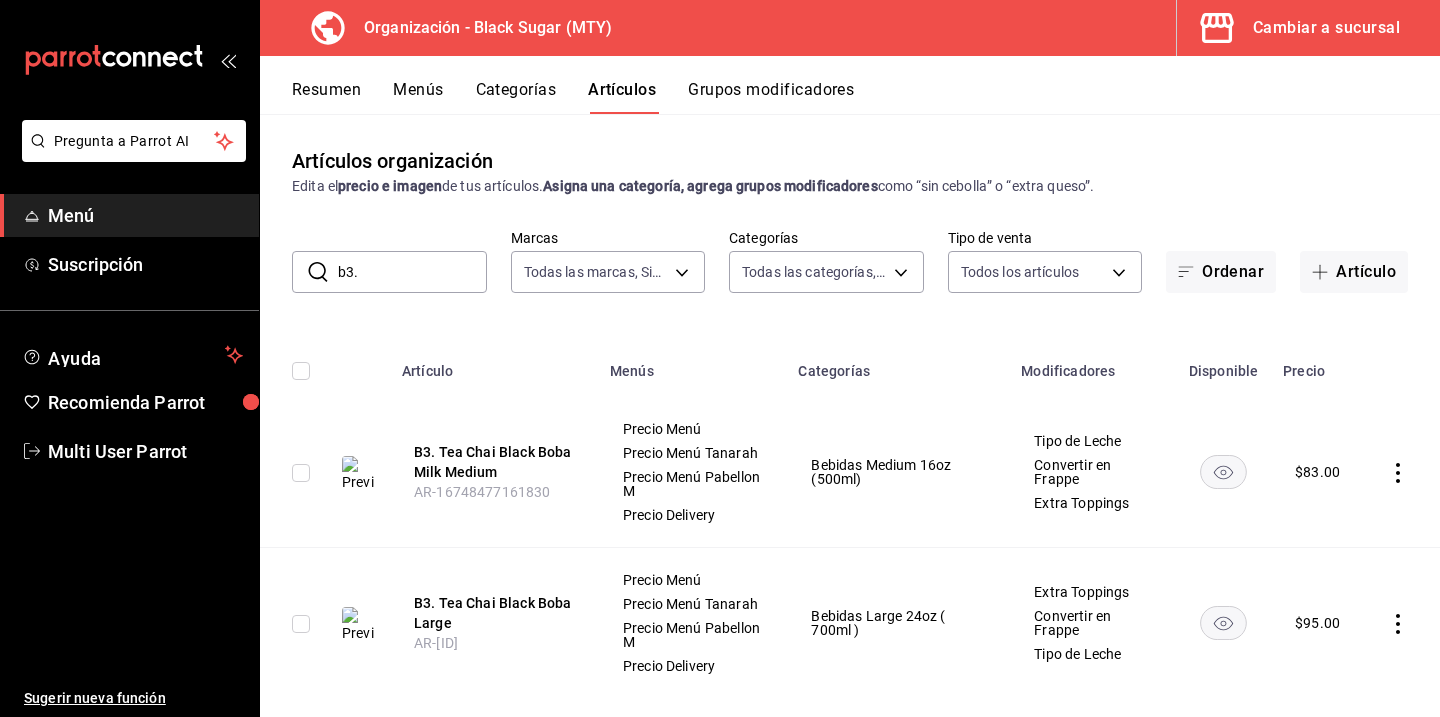 click on "Resumen" at bounding box center [326, 97] 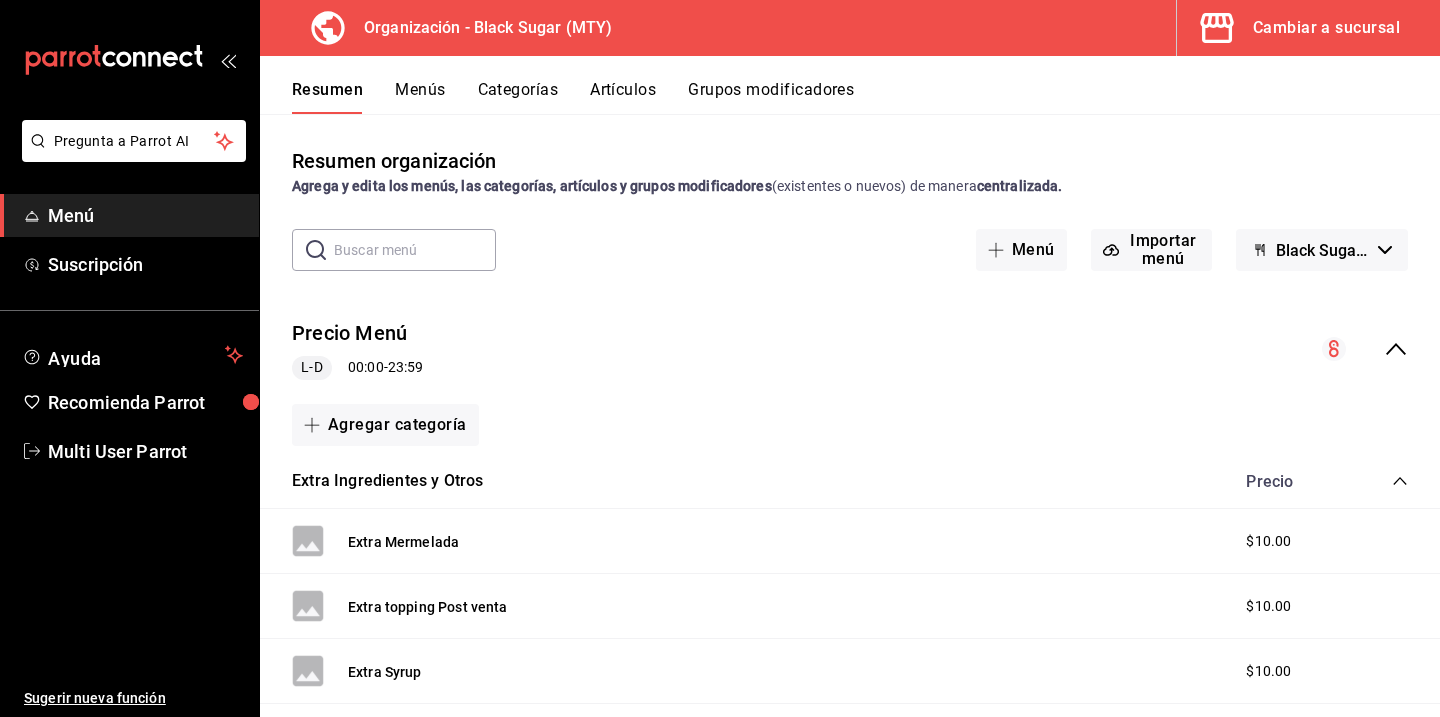 click 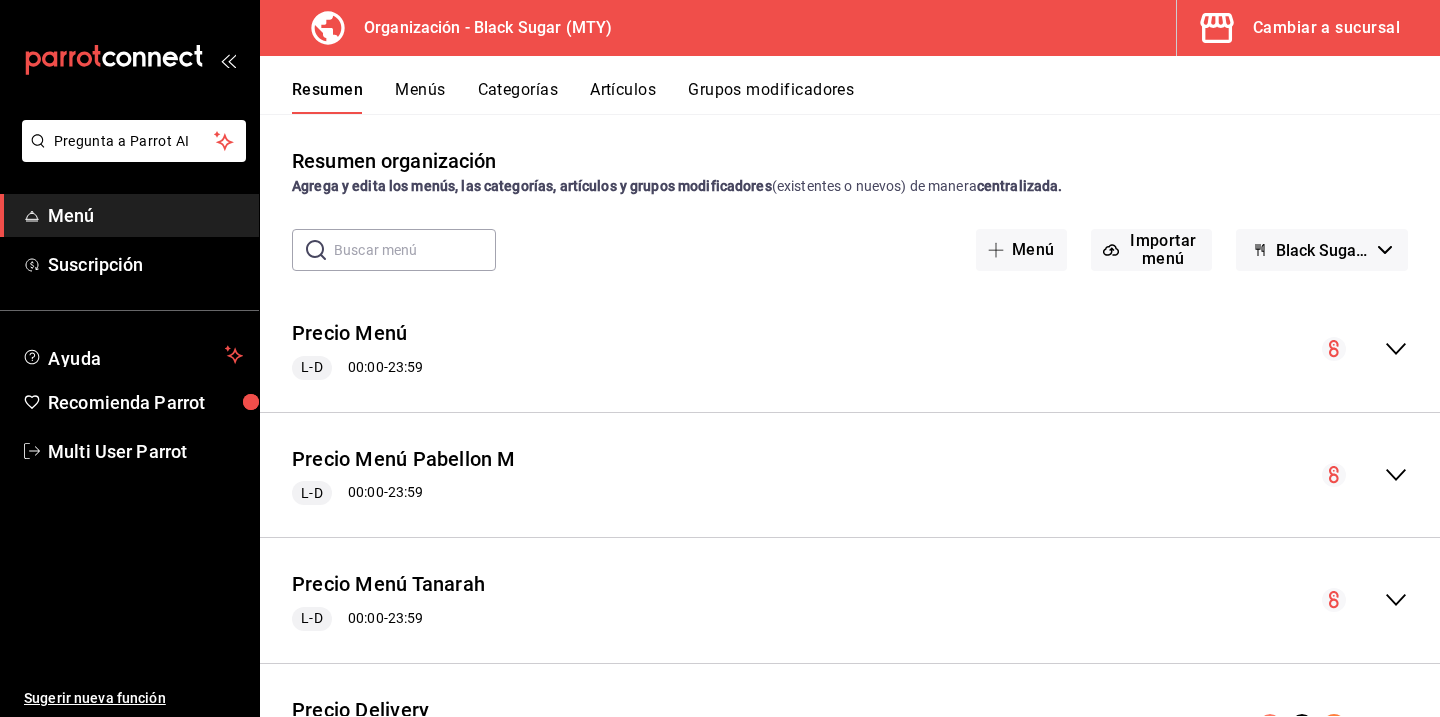 scroll, scrollTop: 113, scrollLeft: 0, axis: vertical 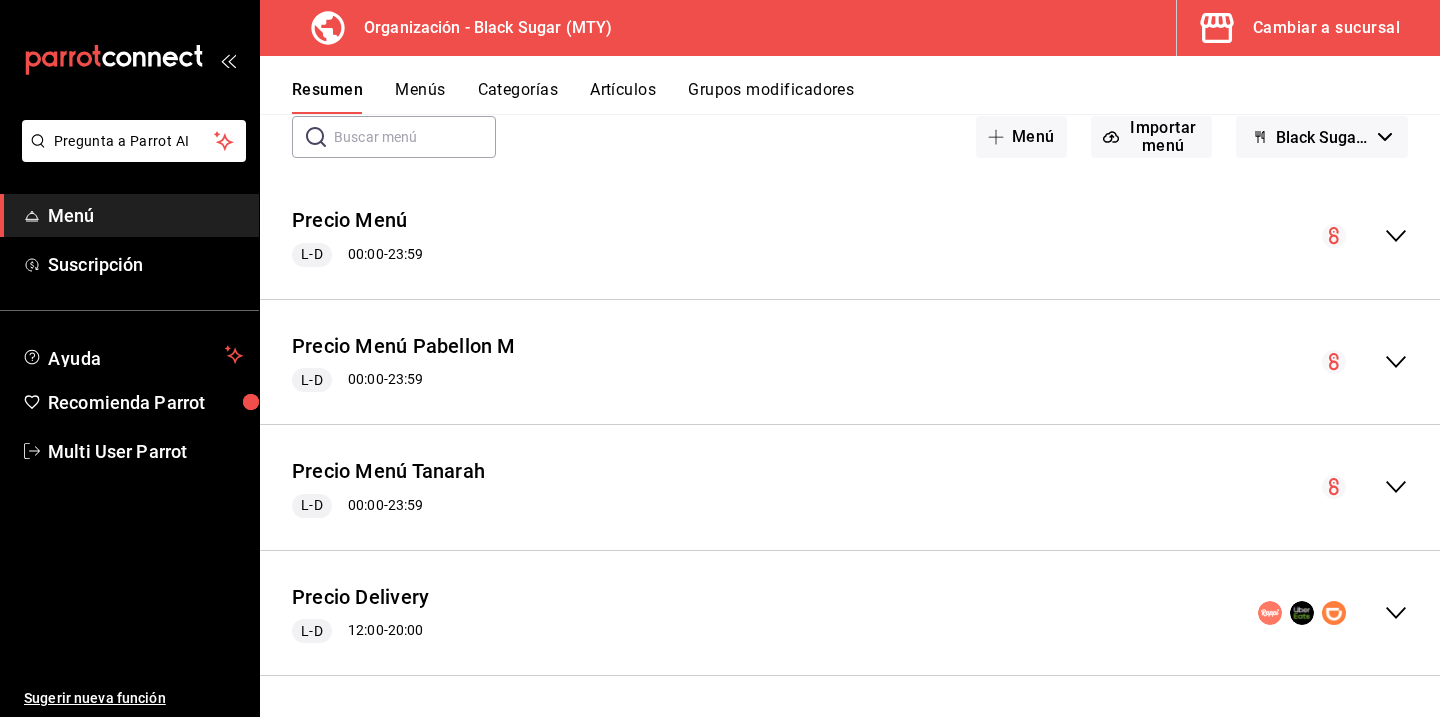 click 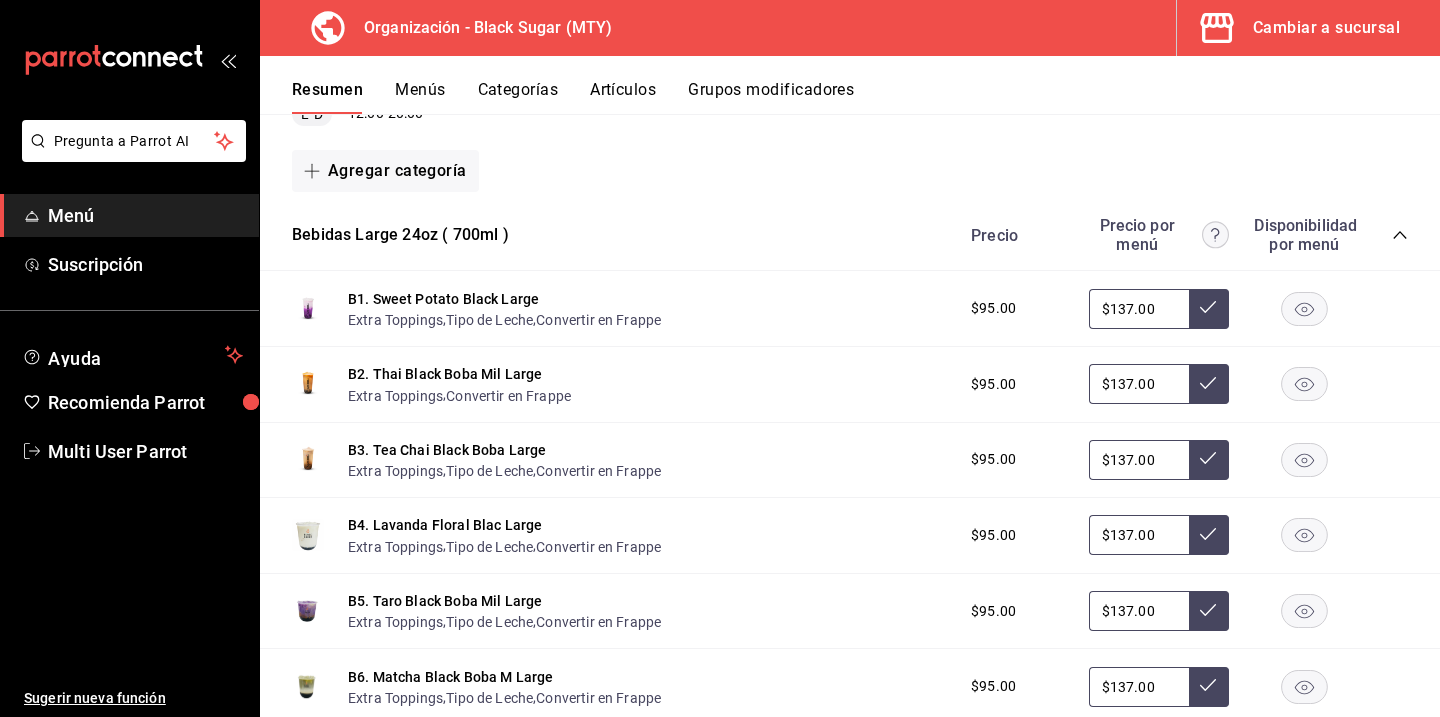 scroll, scrollTop: 0, scrollLeft: 0, axis: both 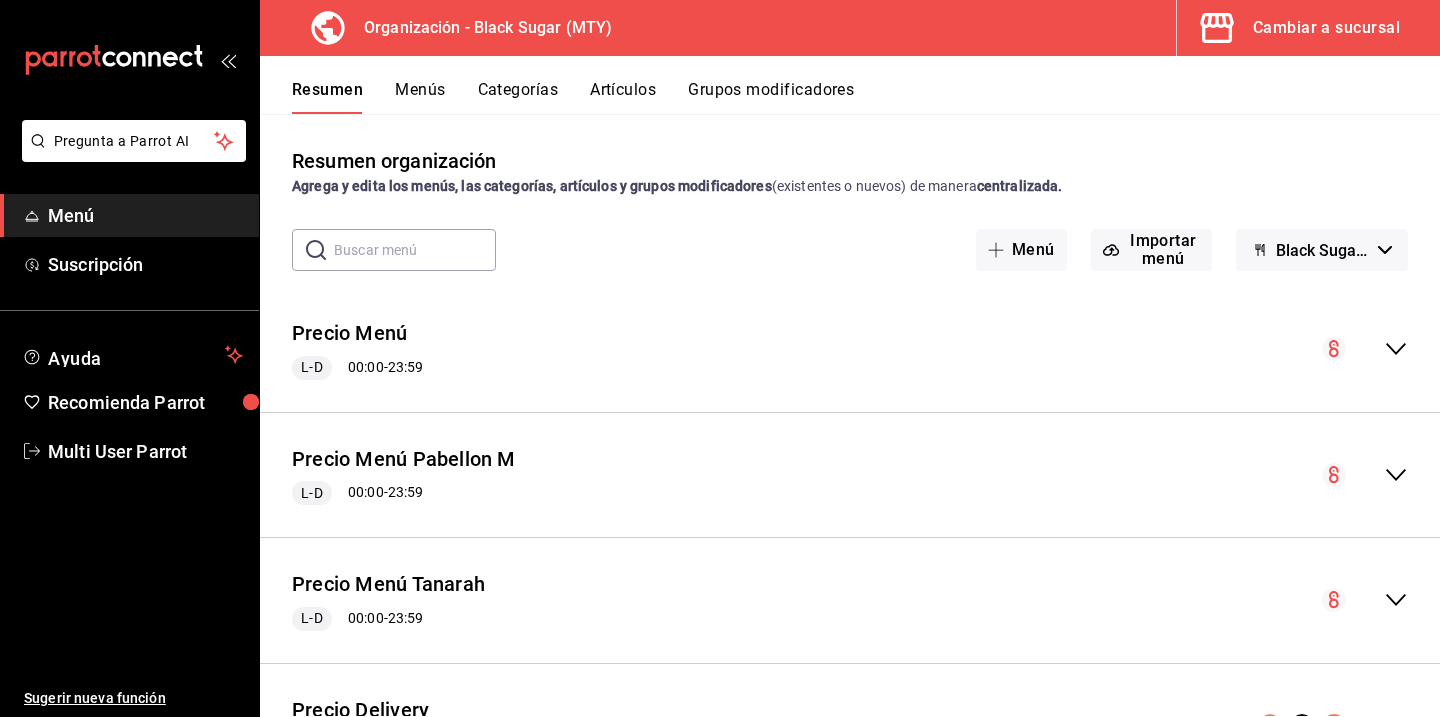 click on "Artículos" at bounding box center (623, 97) 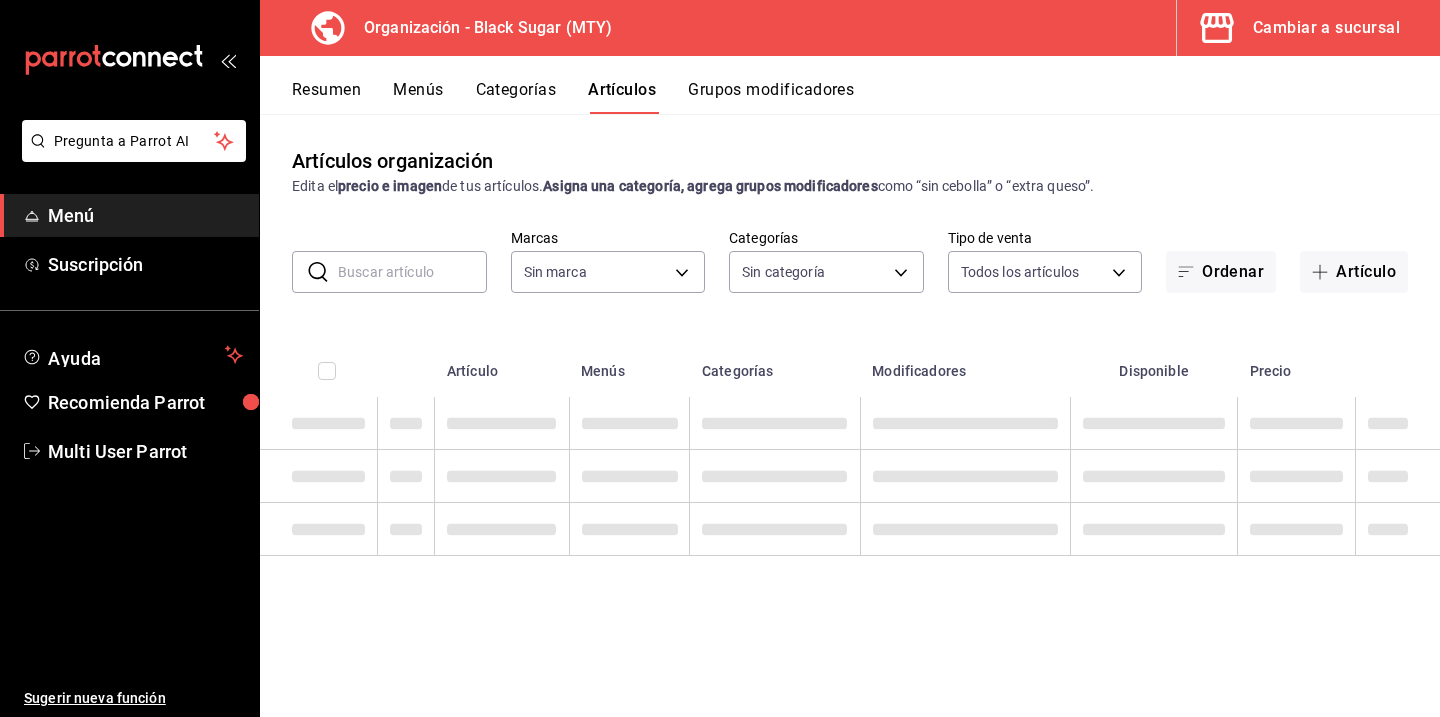 type on "[UUID],[UUID],[UUID],[UUID],[UUID],[UUID],[UUID],[UUID],[UUID]" 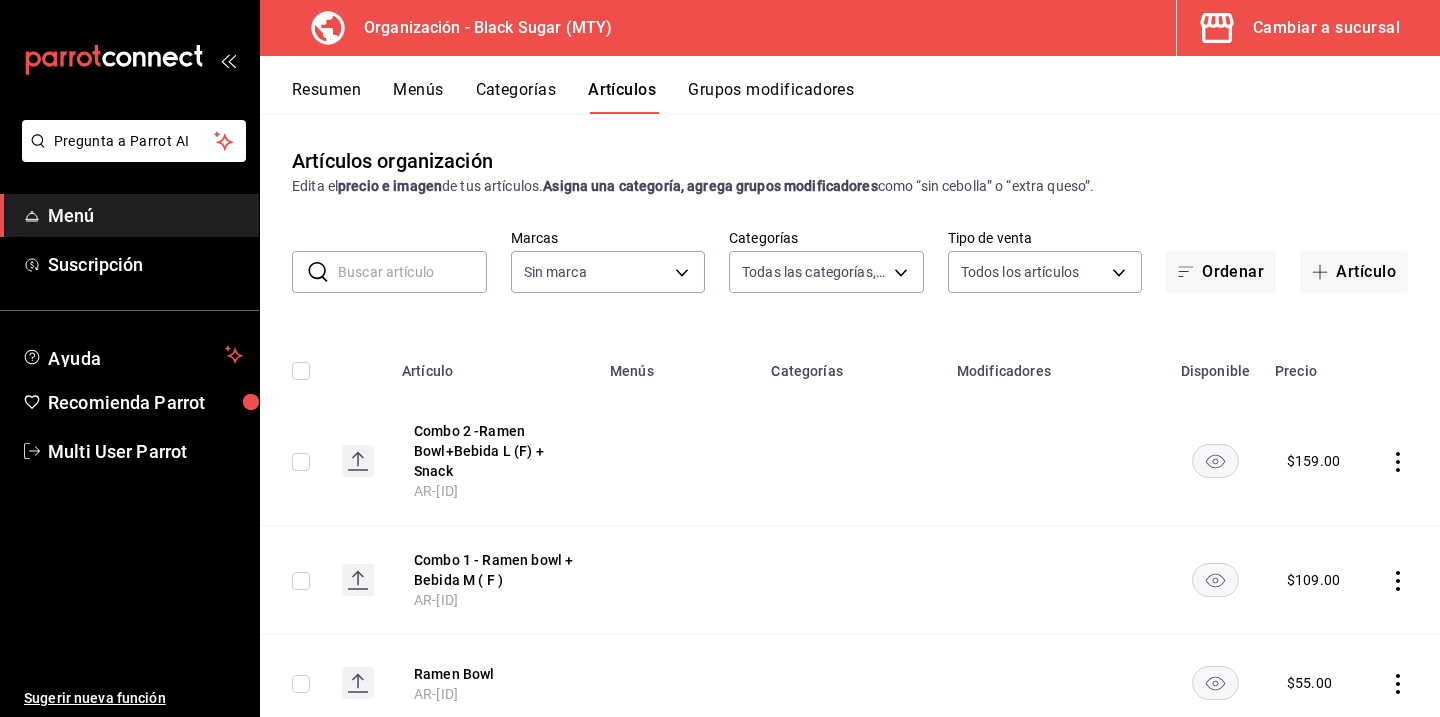 type on "187a88df-2753-4421-b0d4-a17ef0034368" 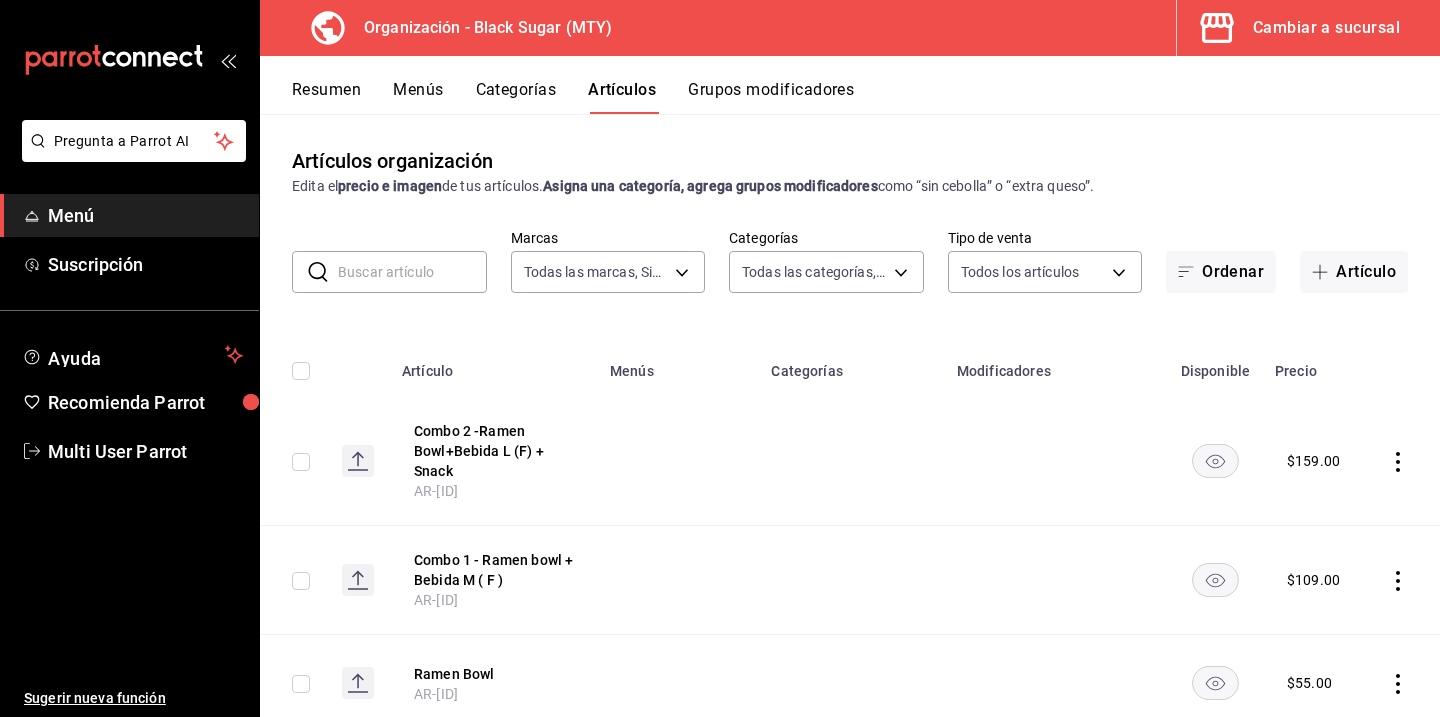 click on "Resumen" at bounding box center (326, 97) 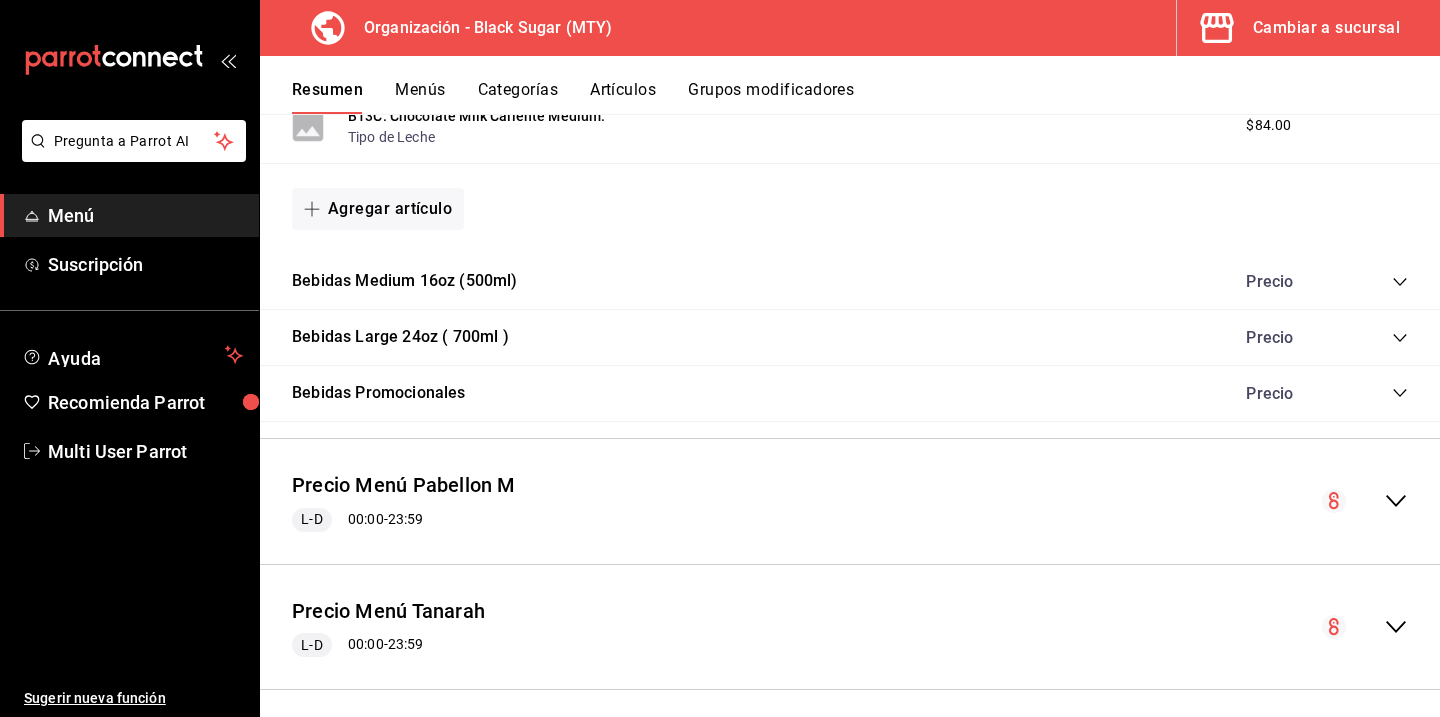 scroll, scrollTop: 1420, scrollLeft: 0, axis: vertical 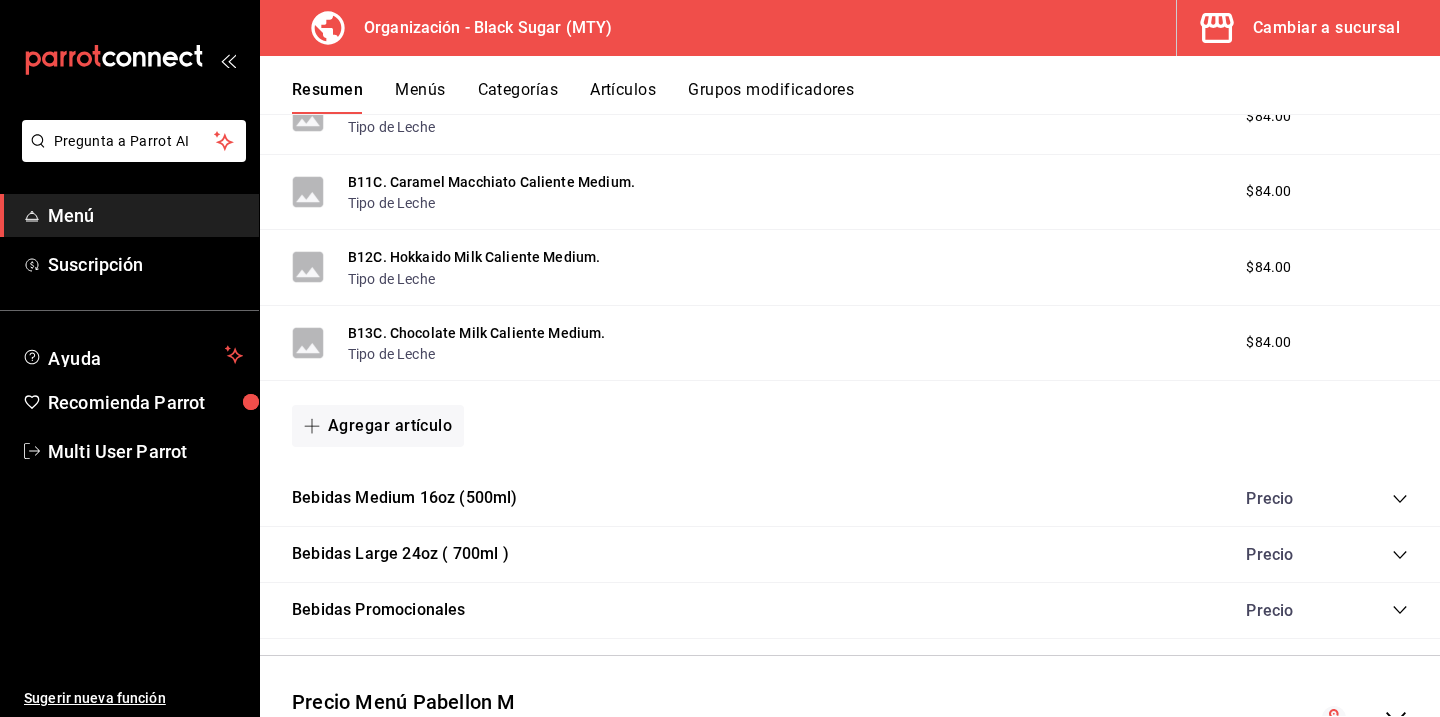 click 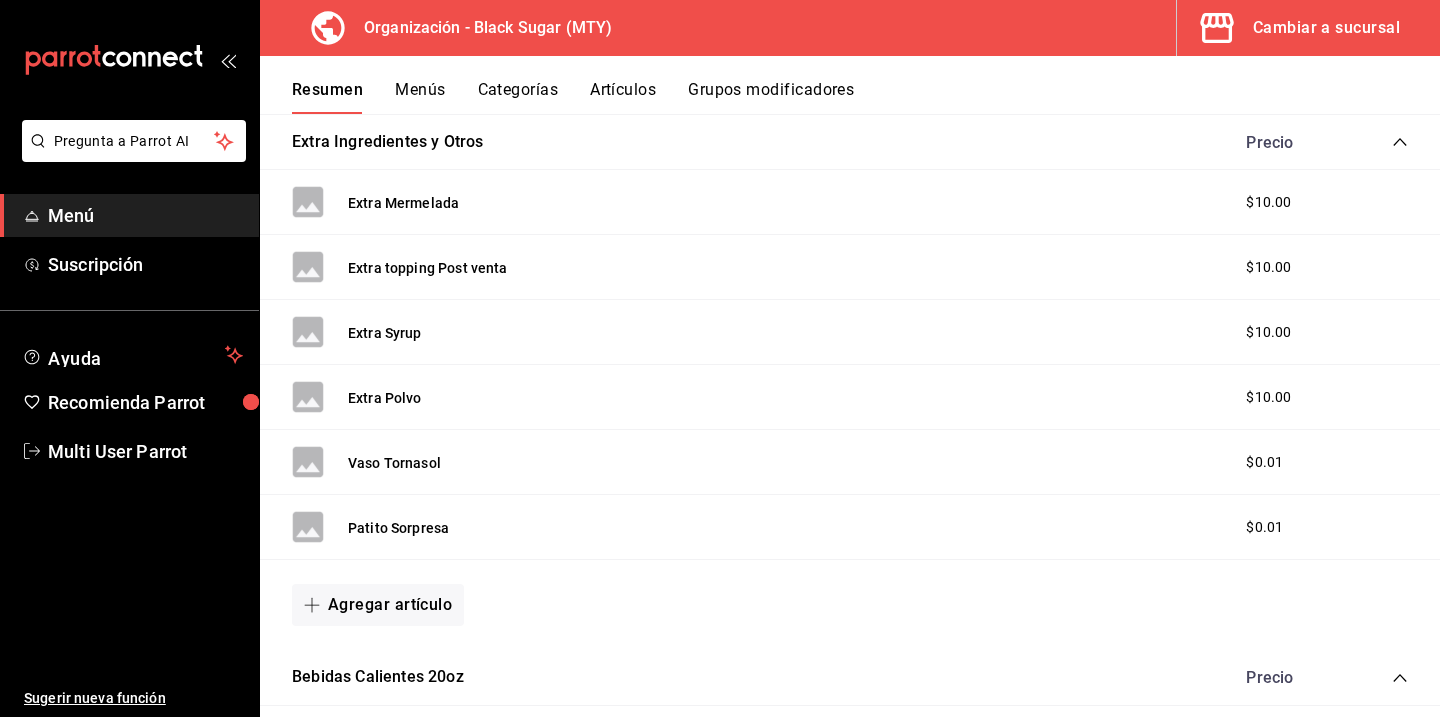 scroll, scrollTop: 0, scrollLeft: 0, axis: both 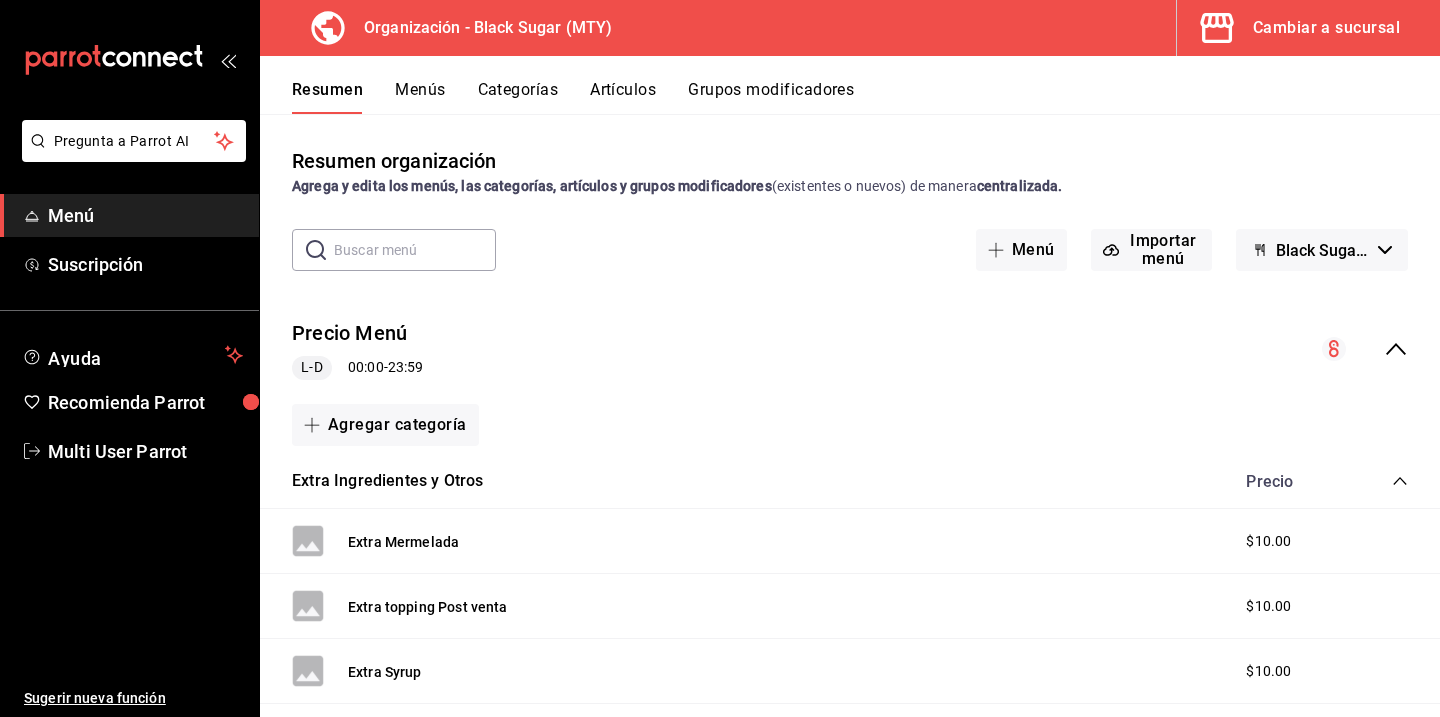 click on "Artículos" at bounding box center (623, 97) 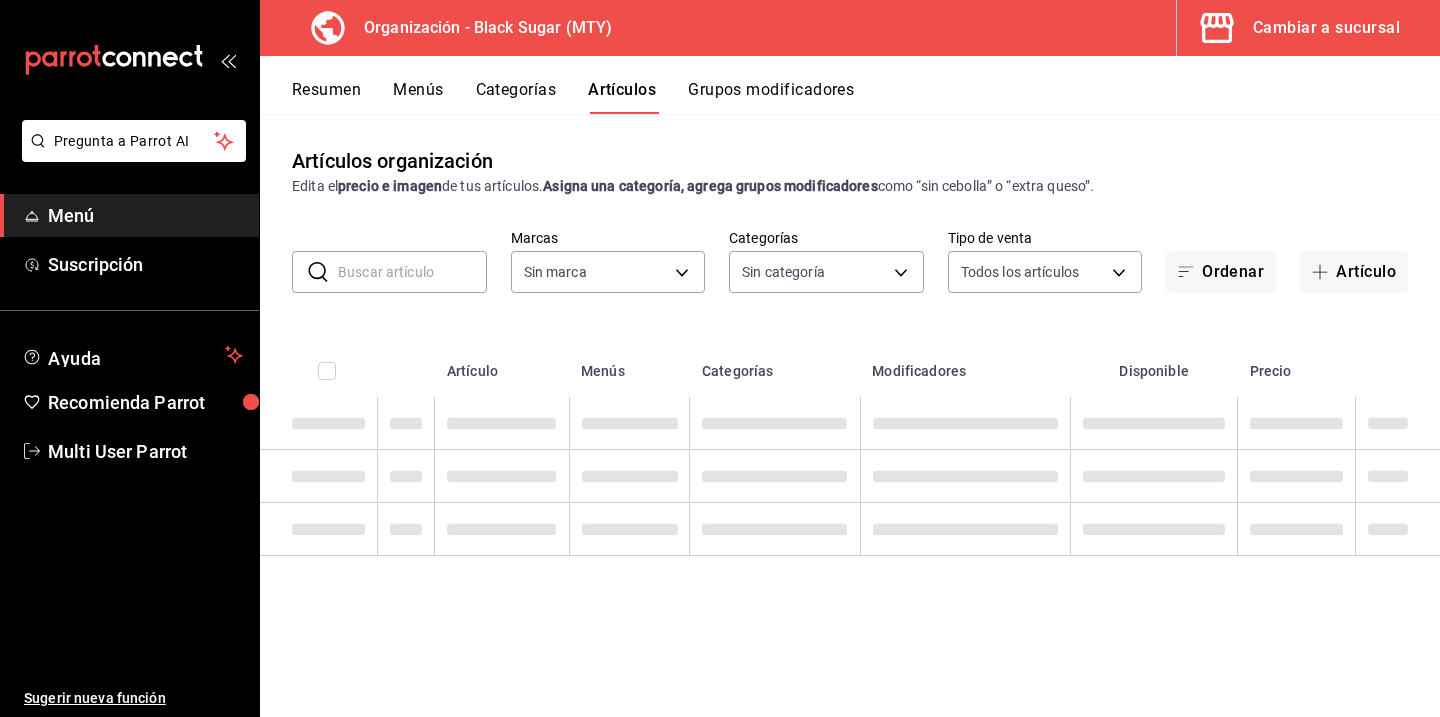 type on "187a88df-2753-4421-b0d4-a17ef0034368" 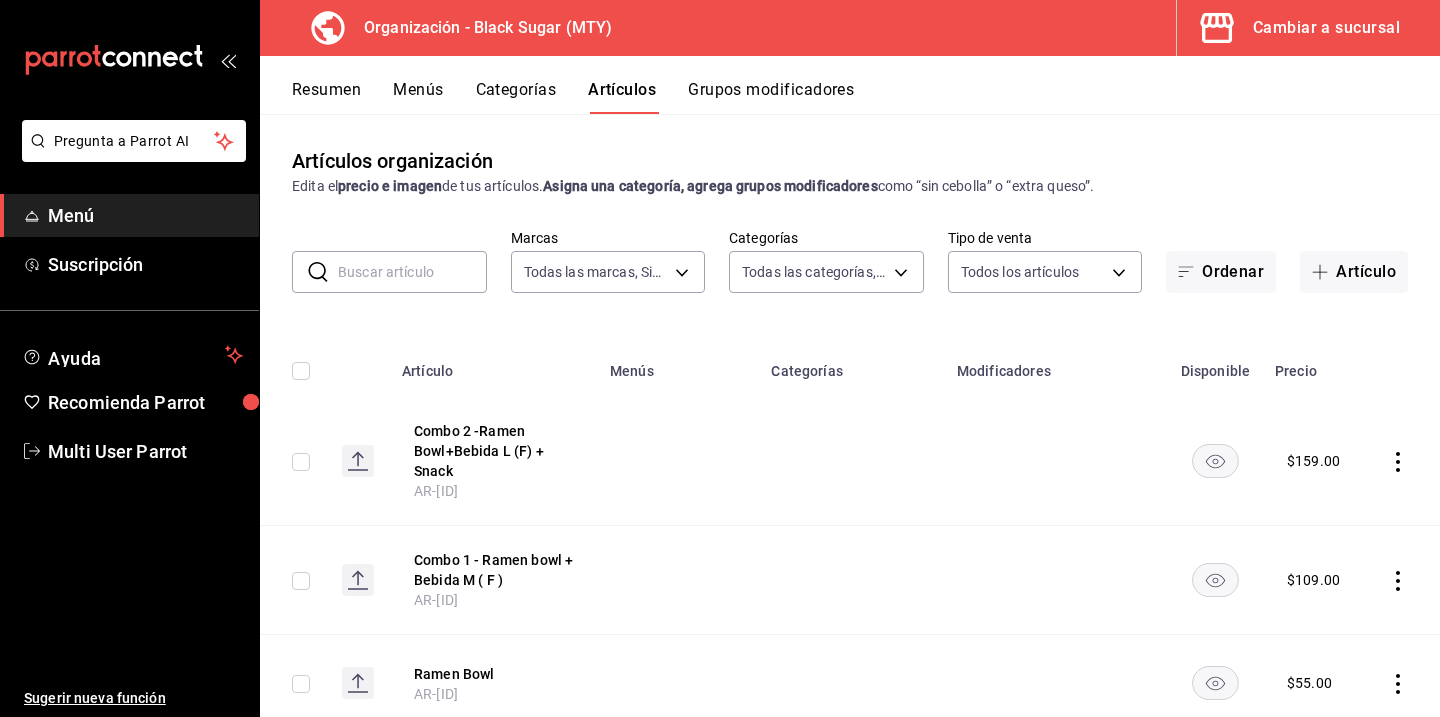 type on "[UUID],[UUID],[UUID],[UUID],[UUID],[UUID],[UUID],[UUID],[UUID]" 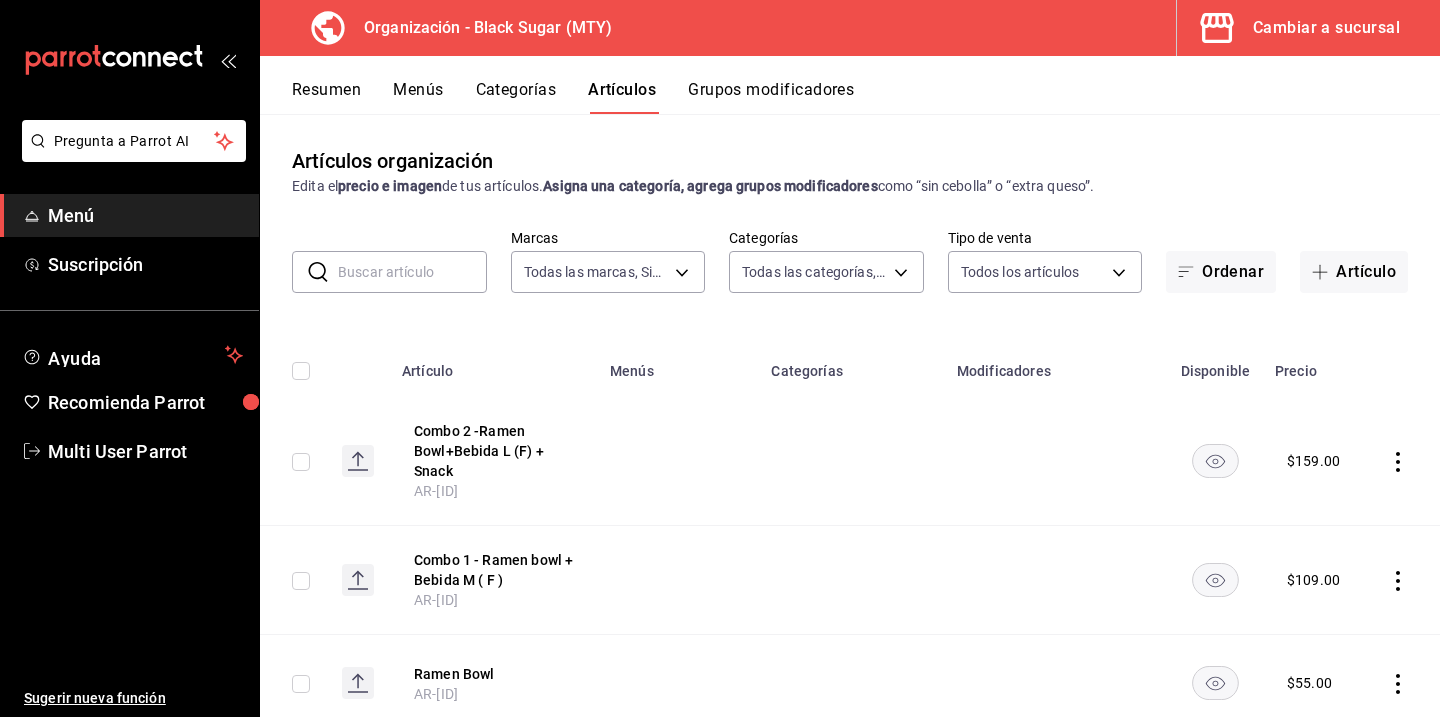 click at bounding box center [412, 272] 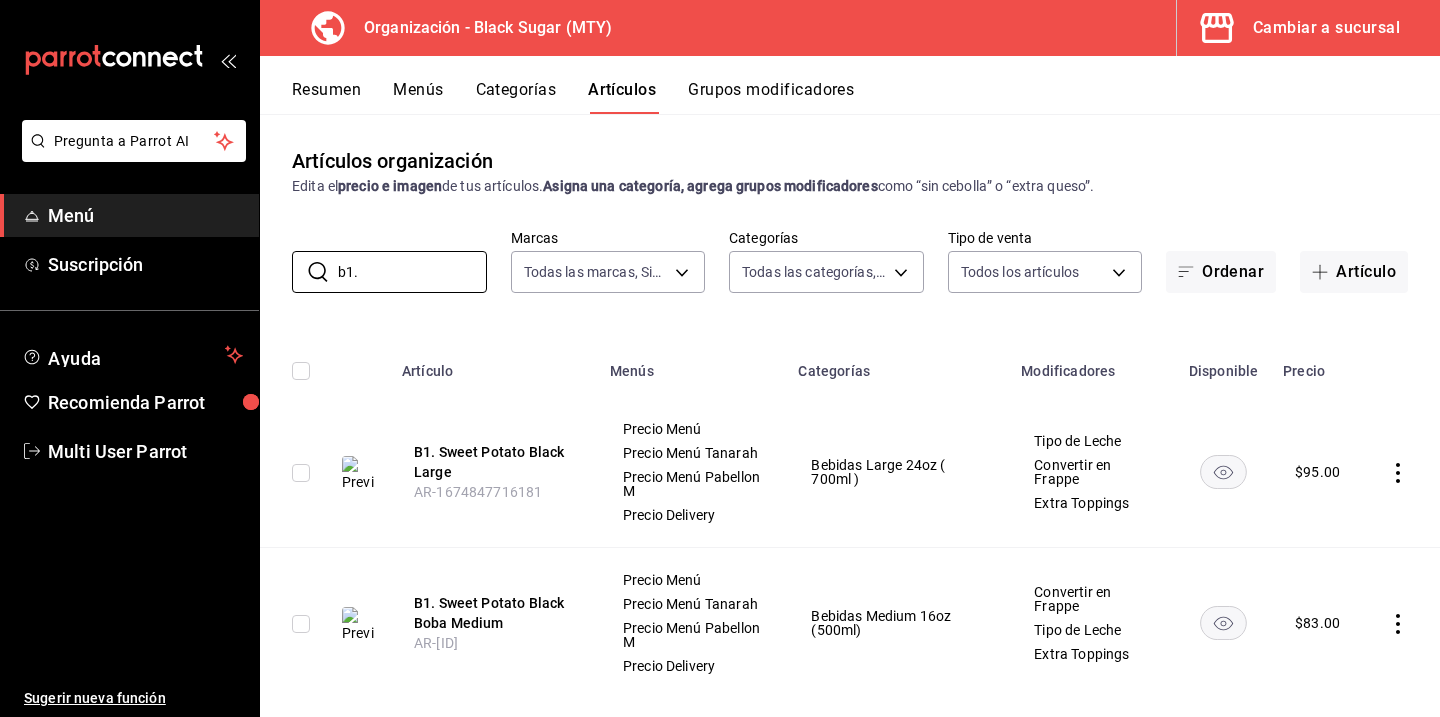scroll, scrollTop: 30, scrollLeft: 0, axis: vertical 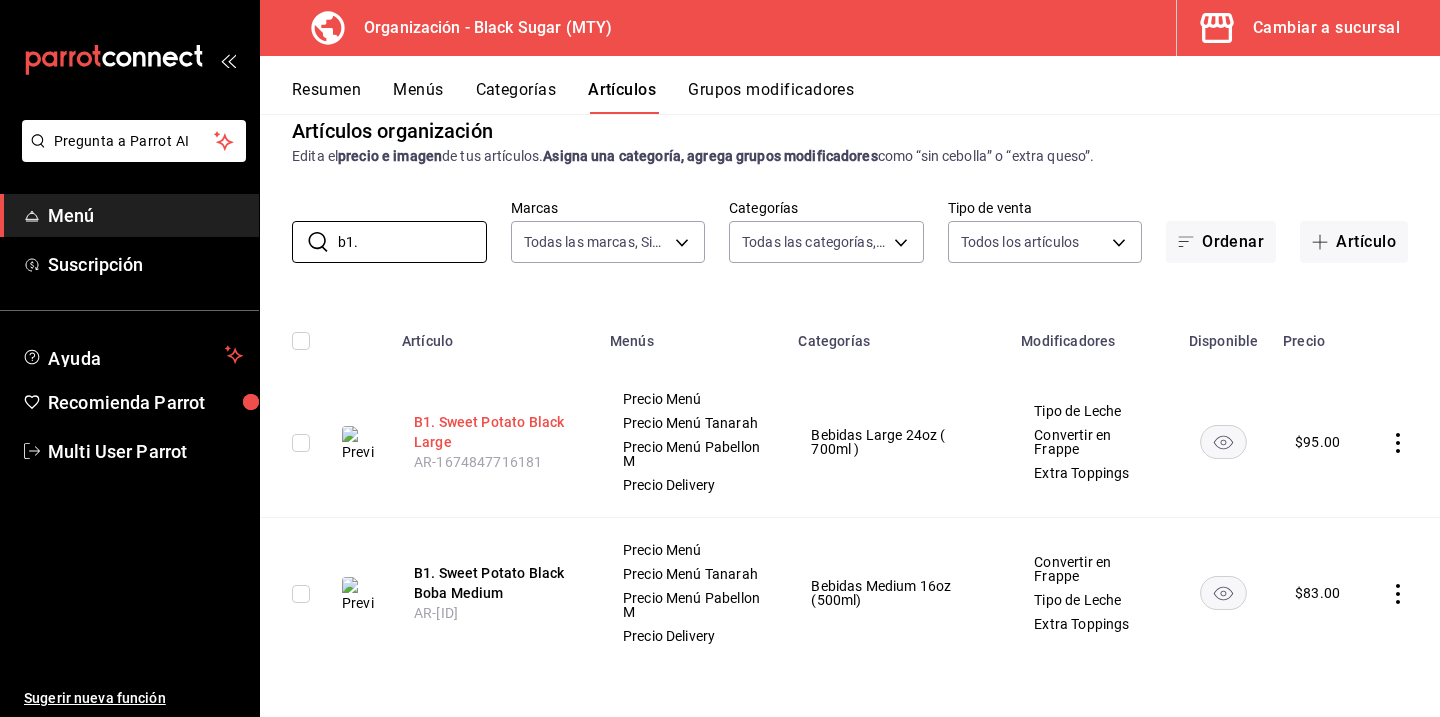 type on "b1." 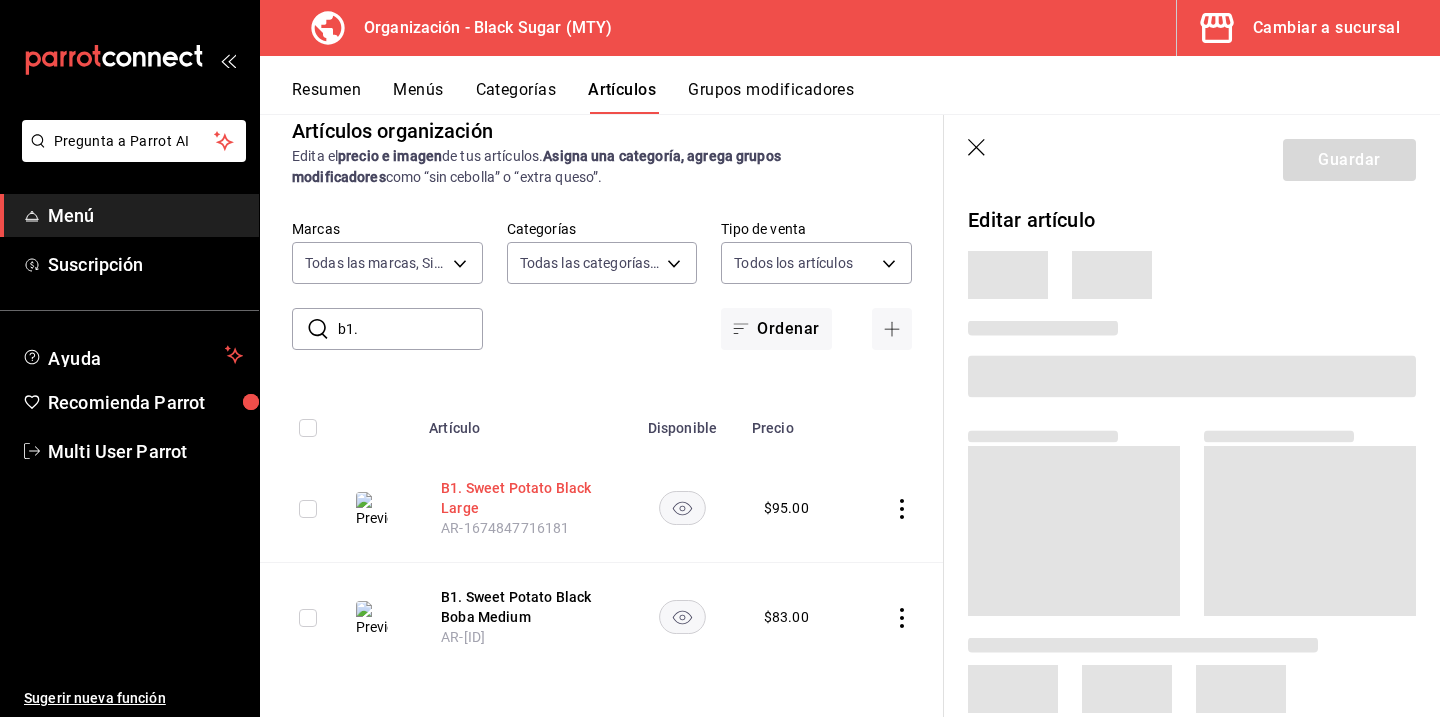 scroll, scrollTop: 0, scrollLeft: 0, axis: both 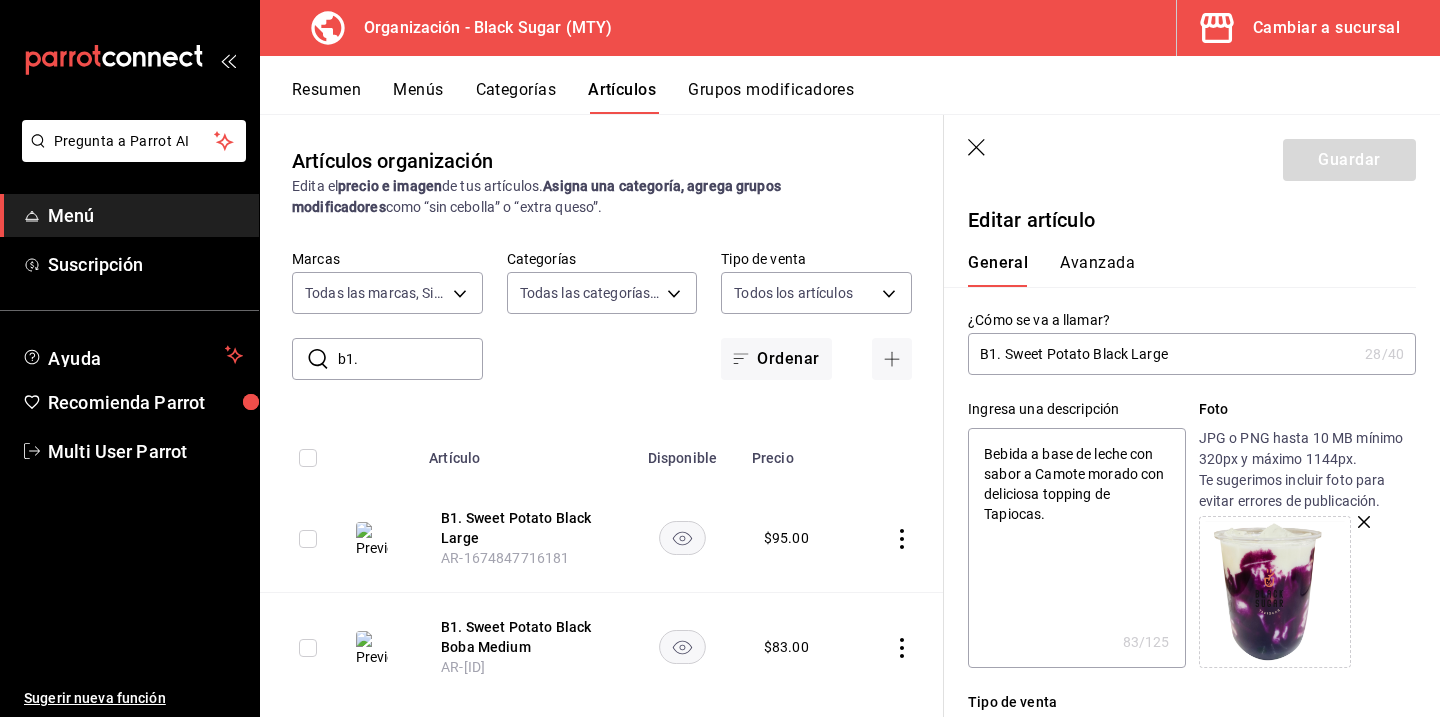 click 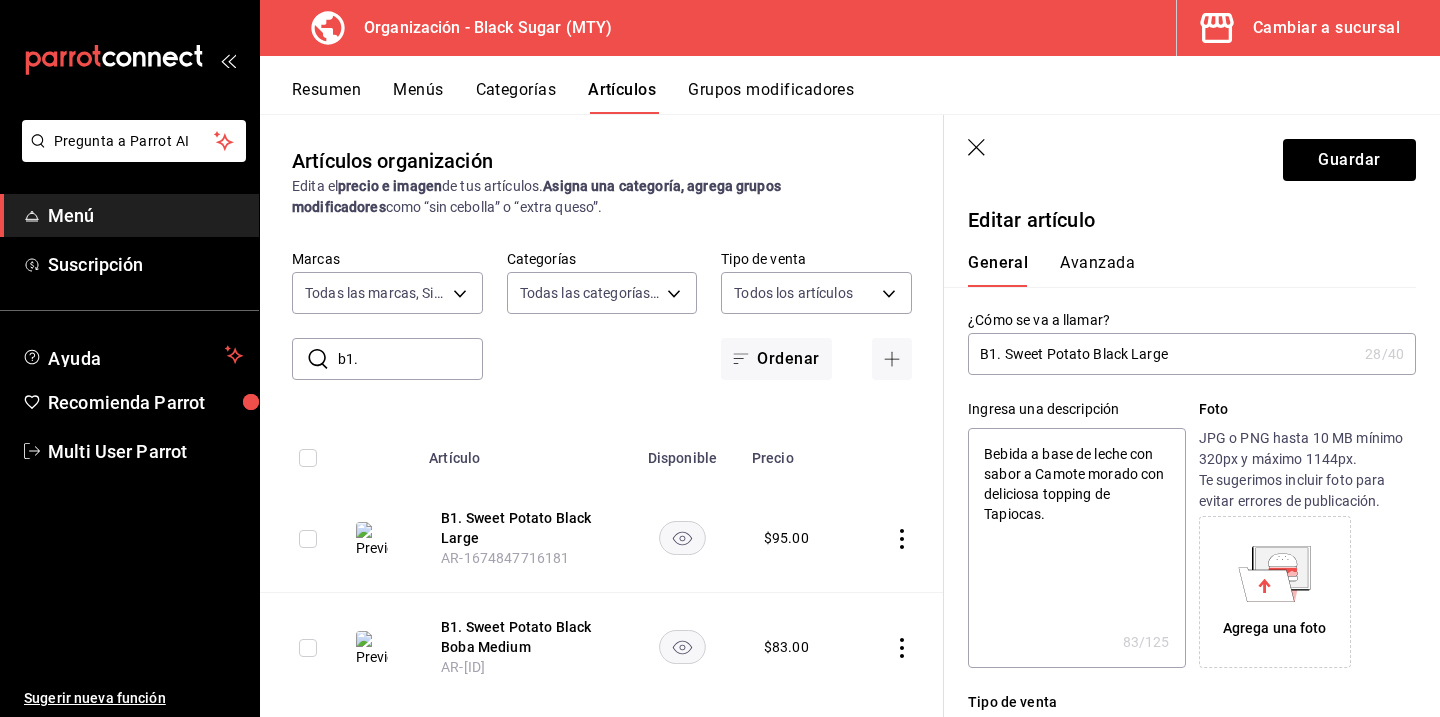 click 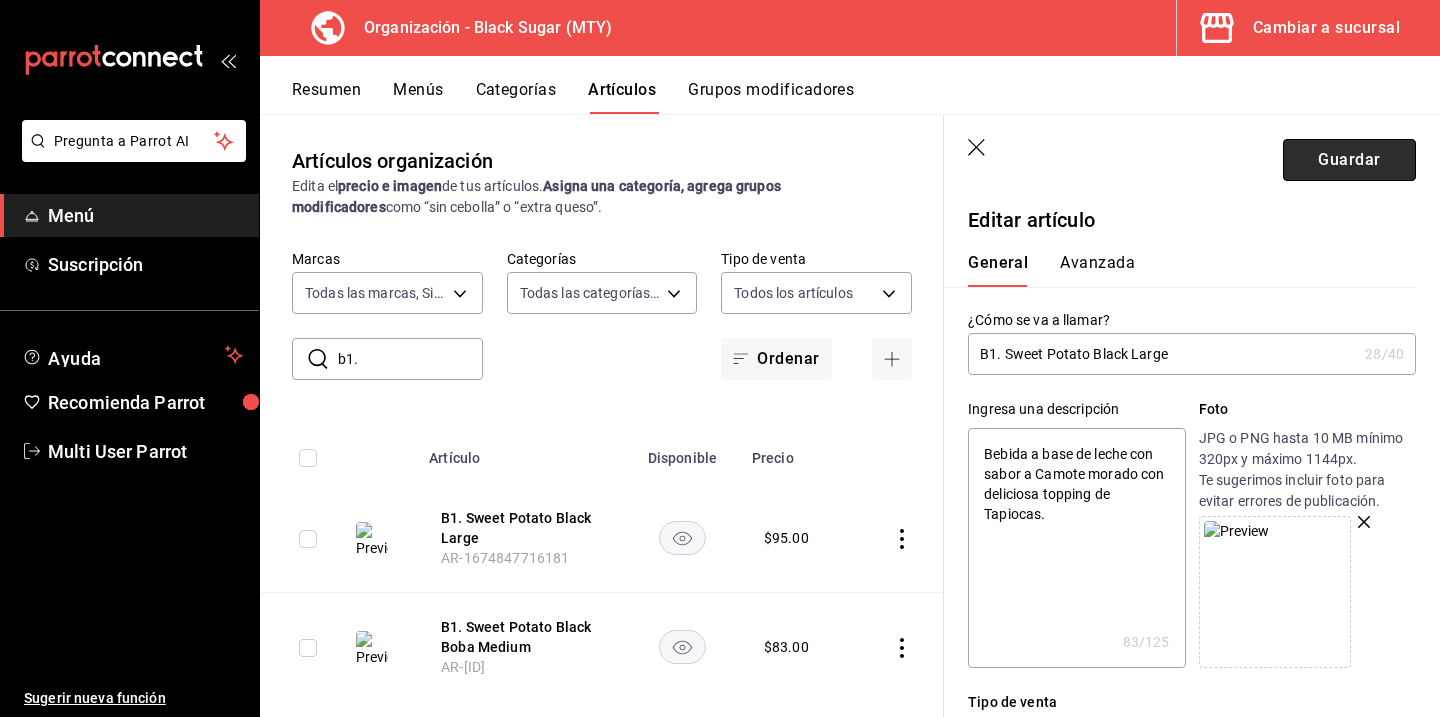 click on "Guardar" at bounding box center (1349, 160) 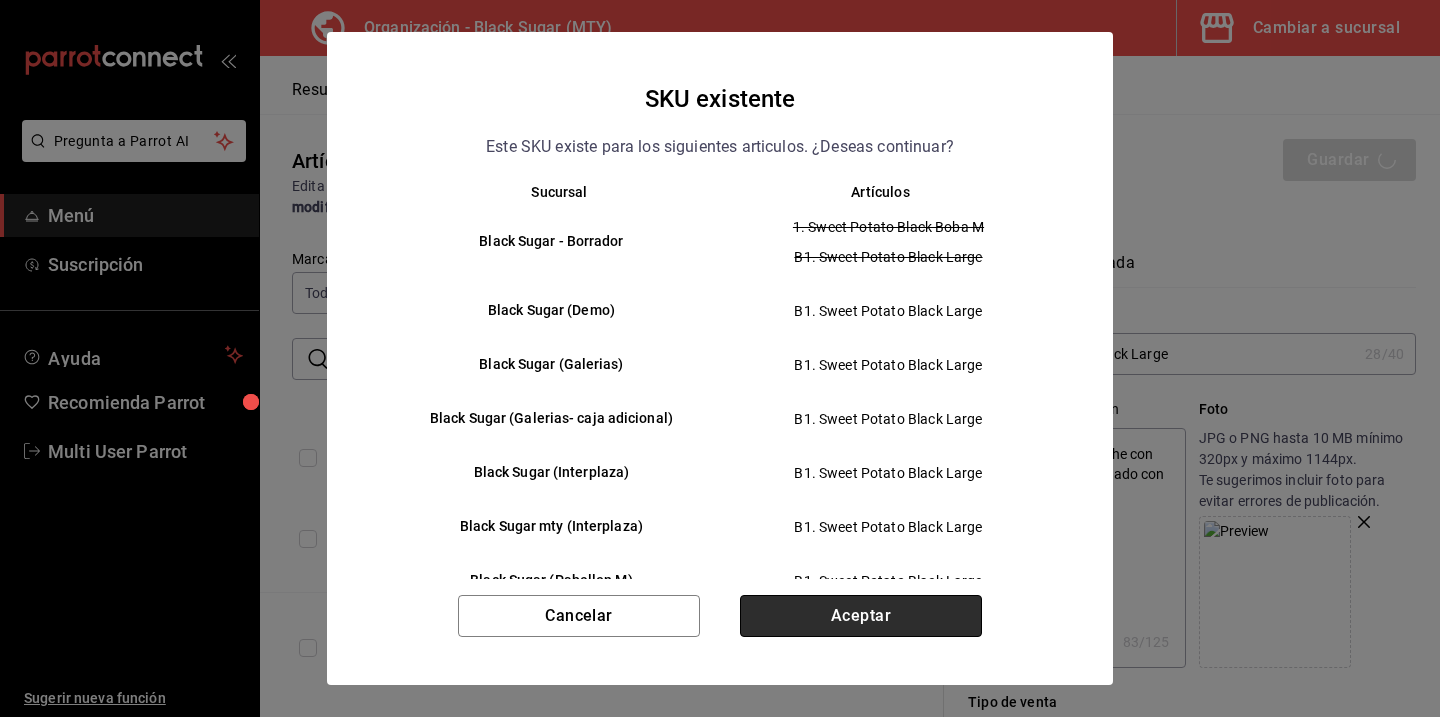 click on "Aceptar" at bounding box center [861, 616] 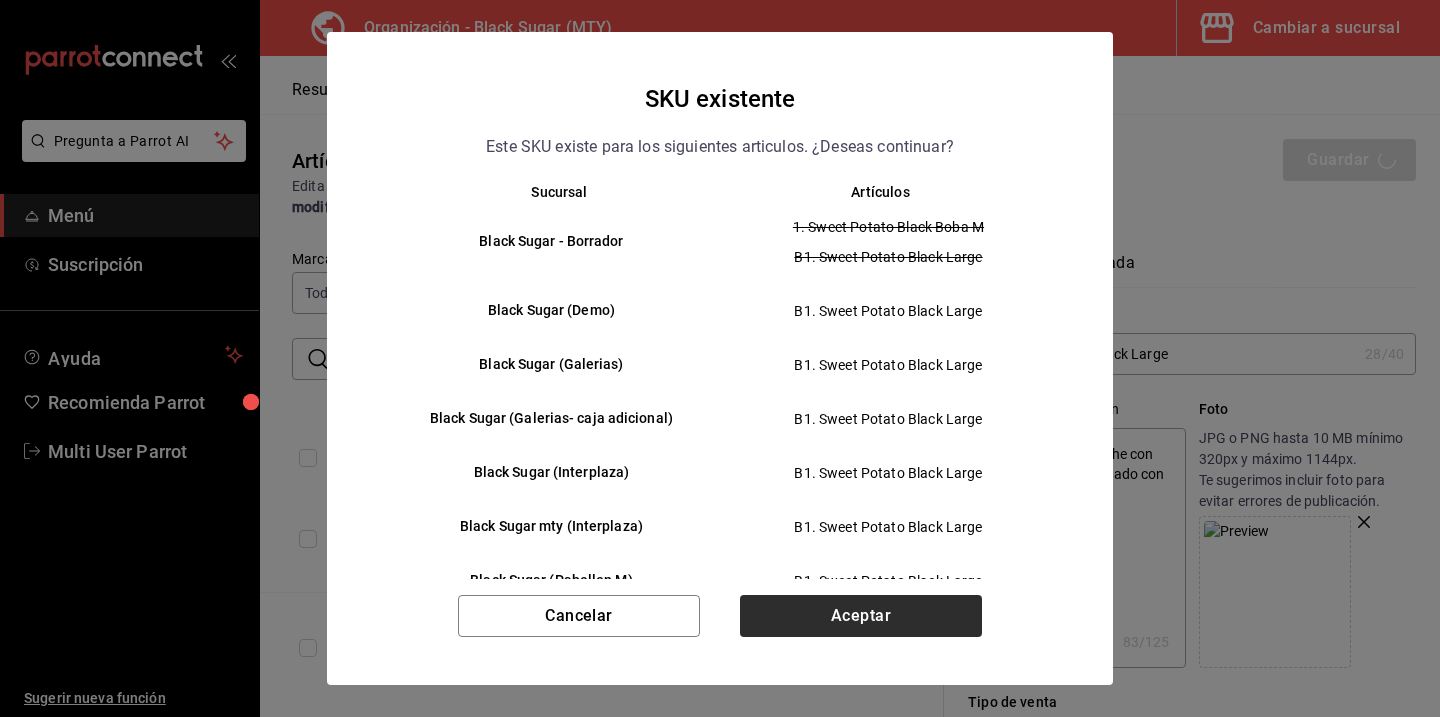 type on "x" 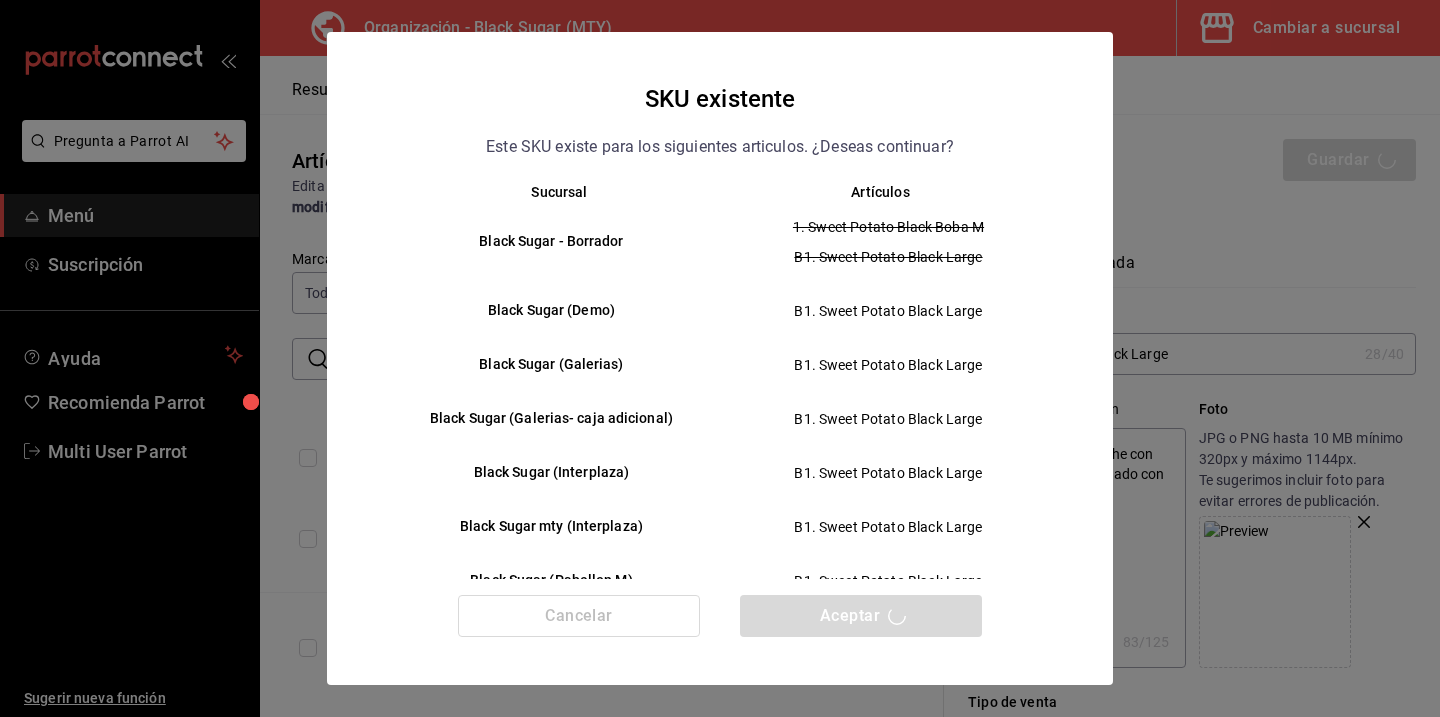 type 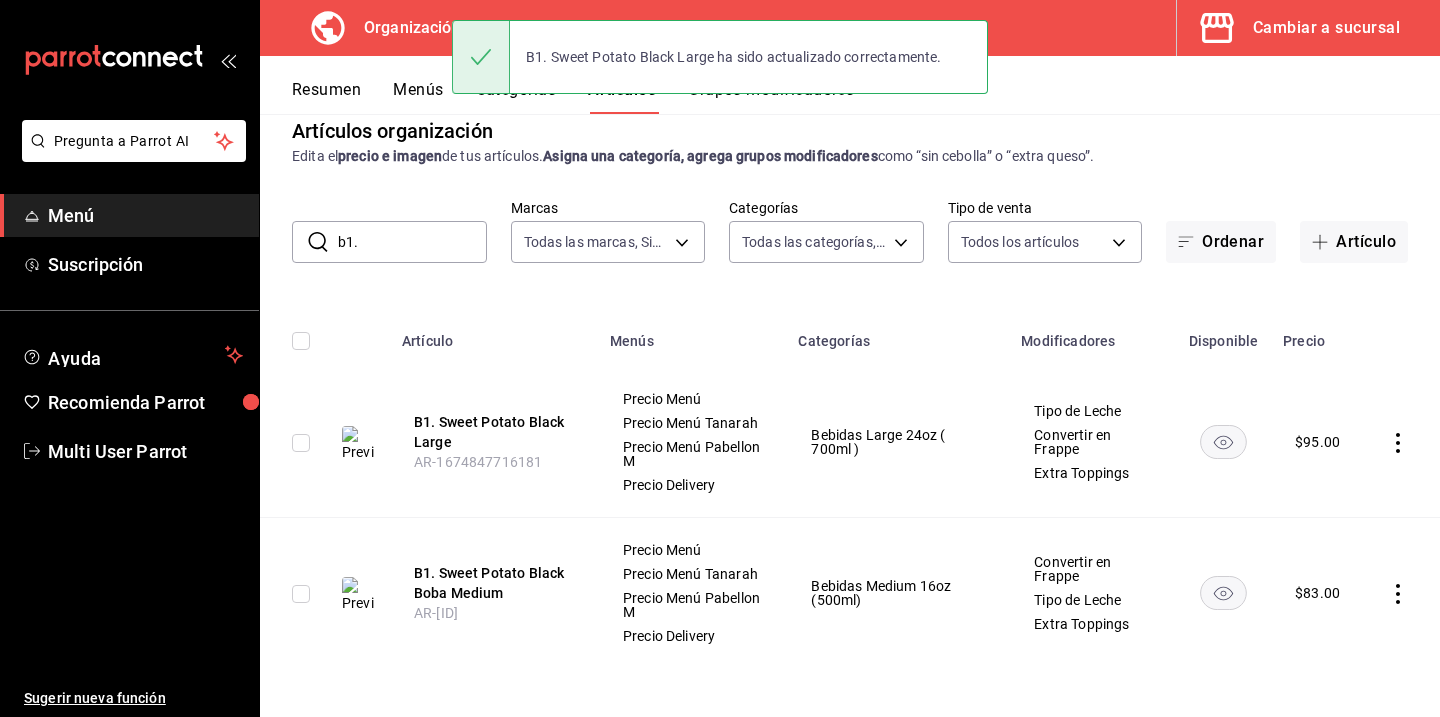 scroll, scrollTop: 0, scrollLeft: 0, axis: both 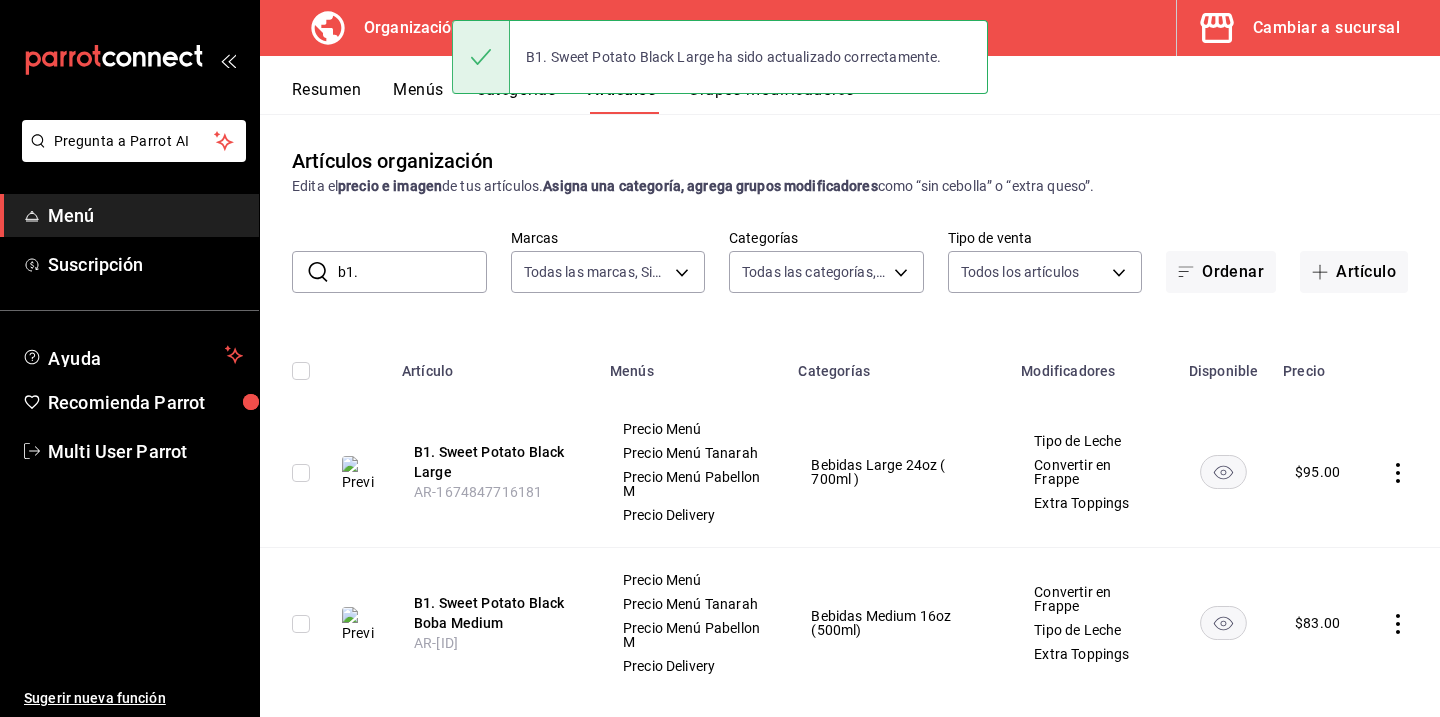 click on "b1." at bounding box center (412, 272) 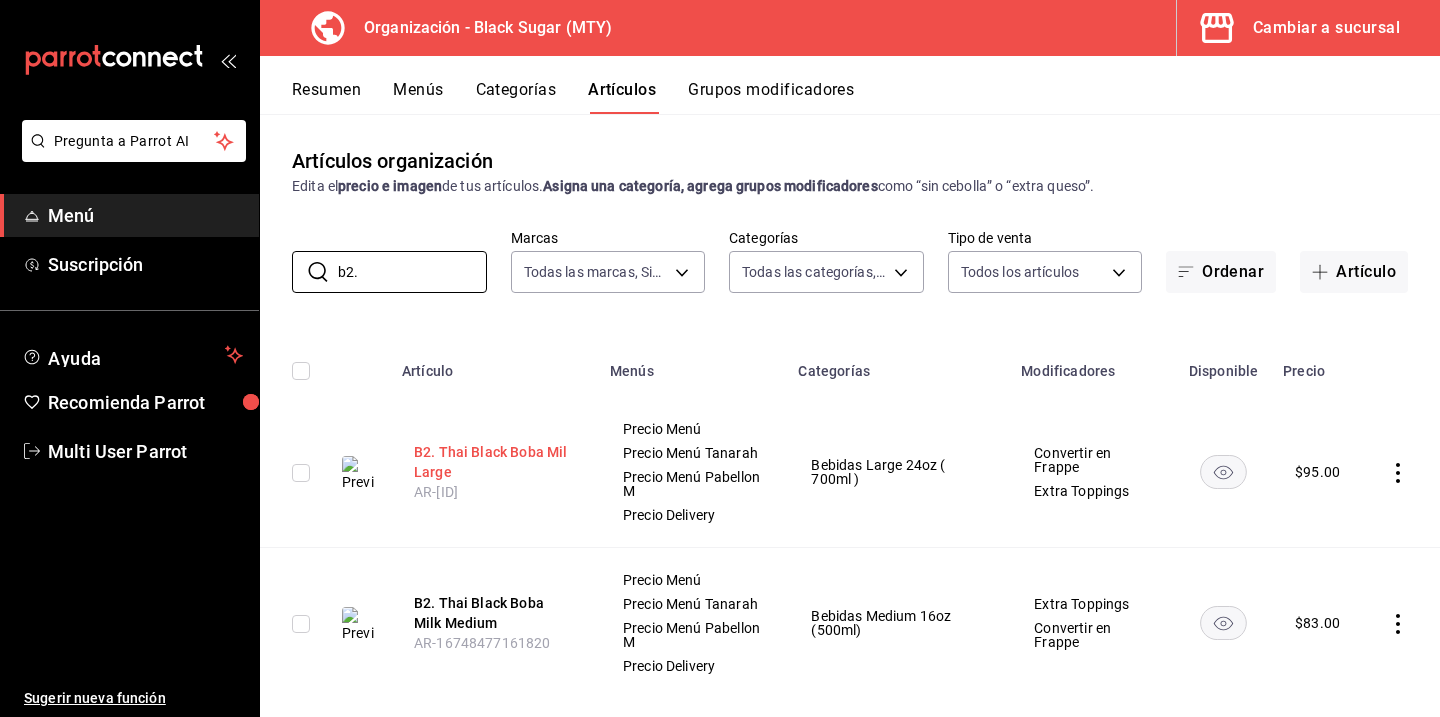 type on "b2." 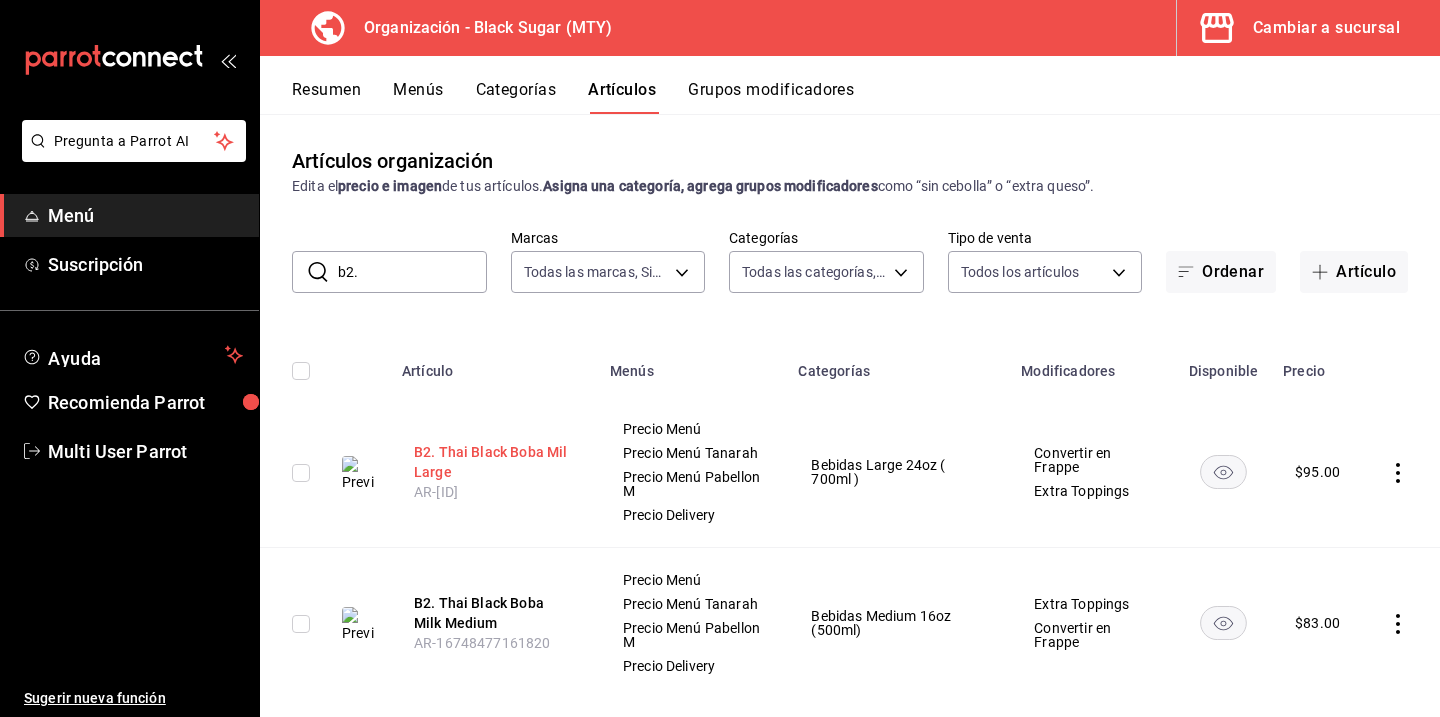 click on "B2. Thai Black Boba Mil Large" at bounding box center [494, 462] 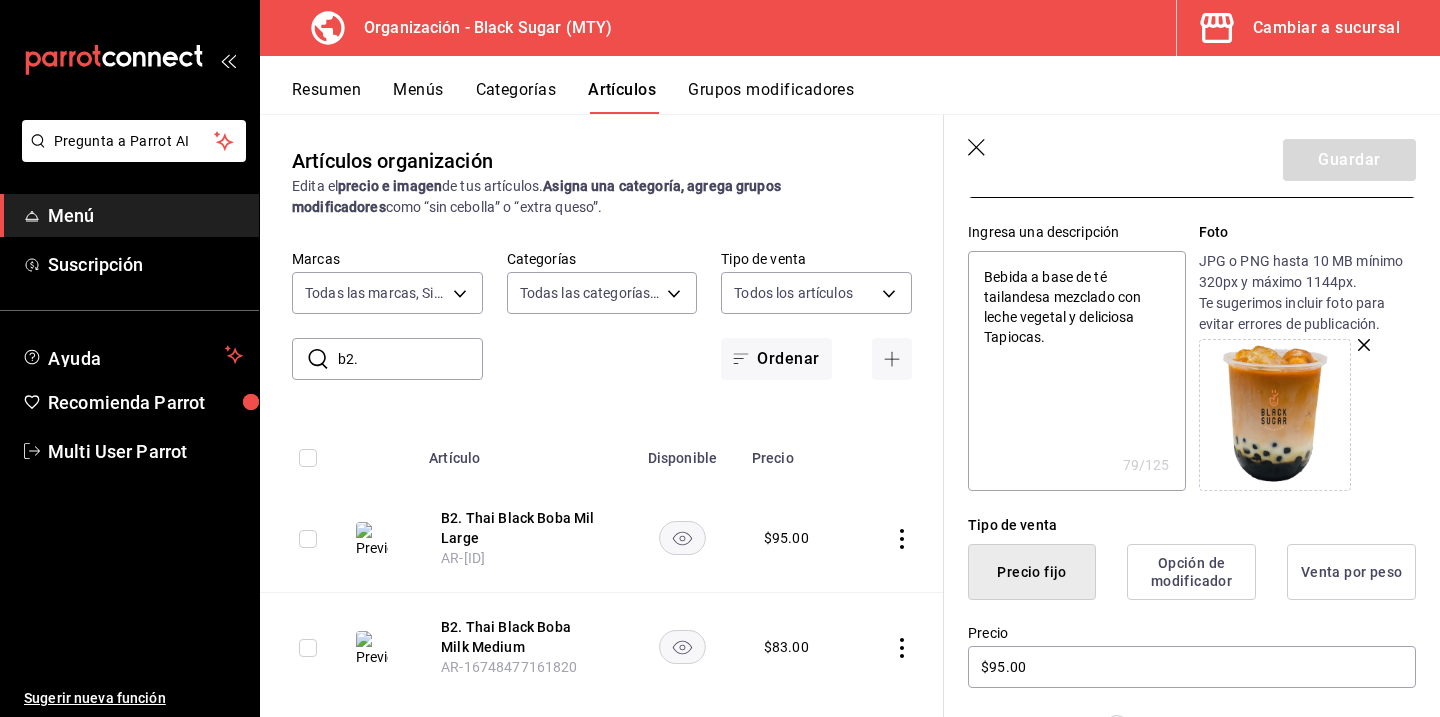 scroll, scrollTop: 205, scrollLeft: 0, axis: vertical 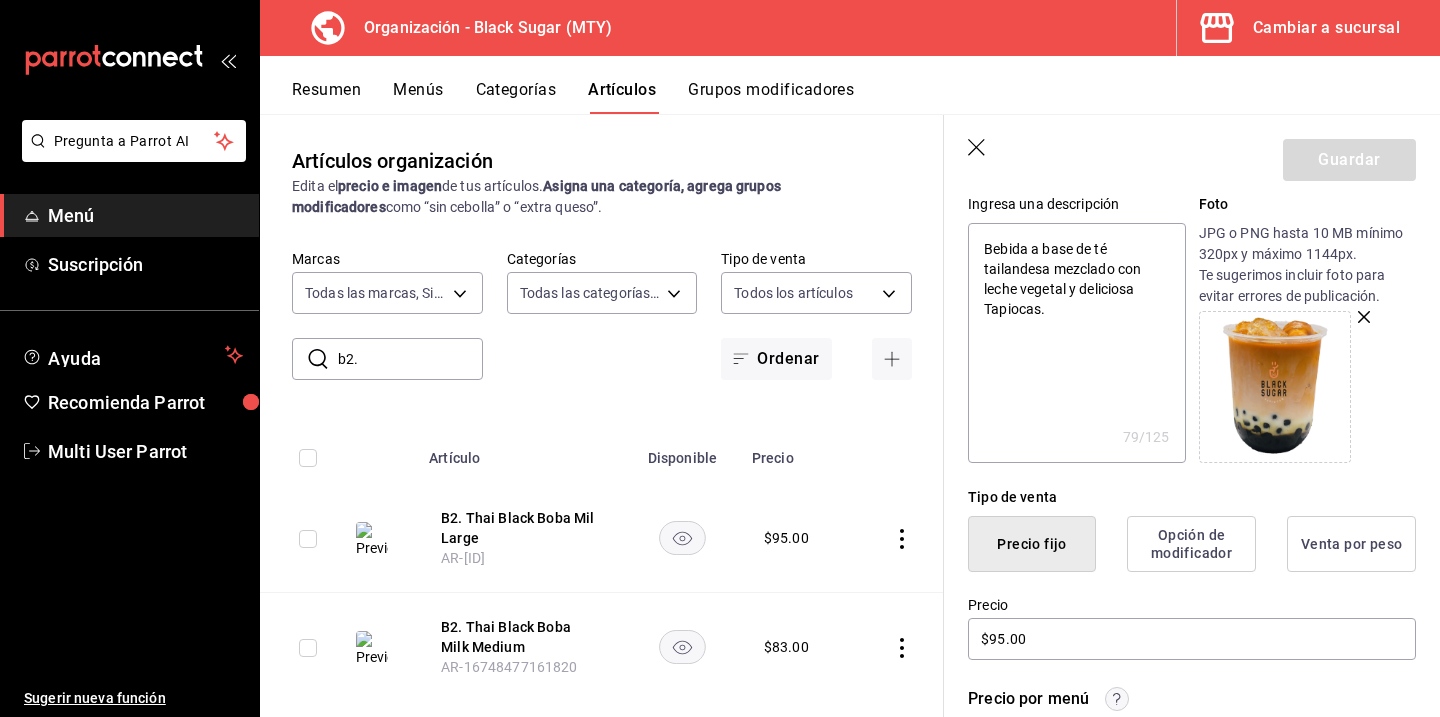 click 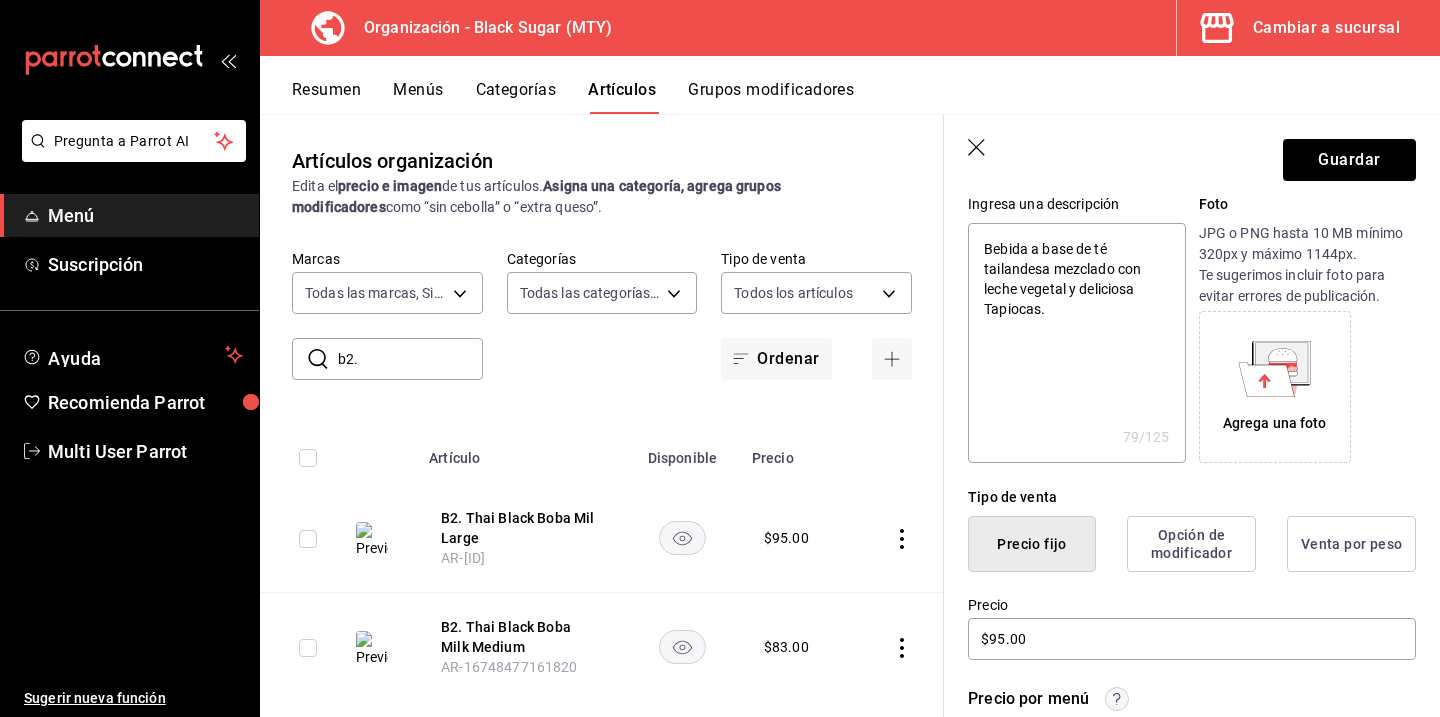 click on "Agrega una foto" at bounding box center (1275, 387) 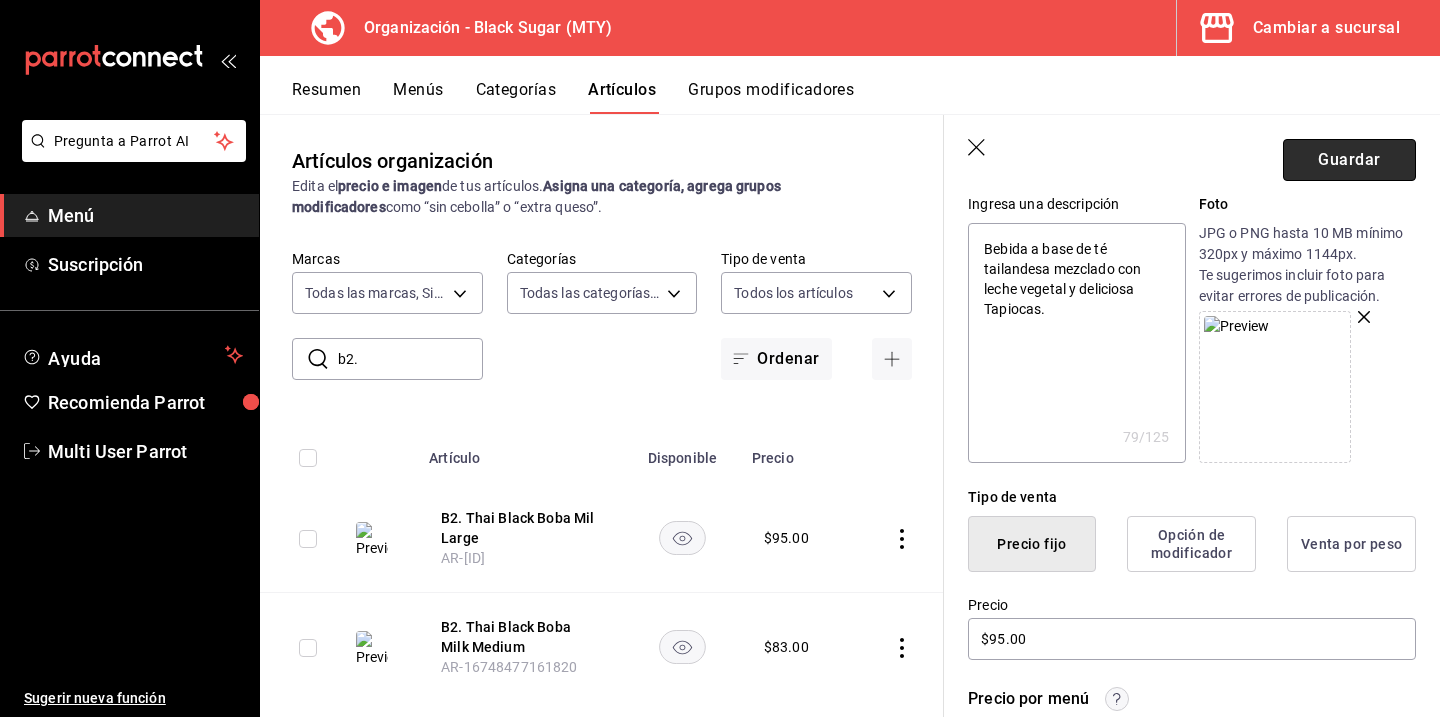 click on "Guardar" at bounding box center (1349, 160) 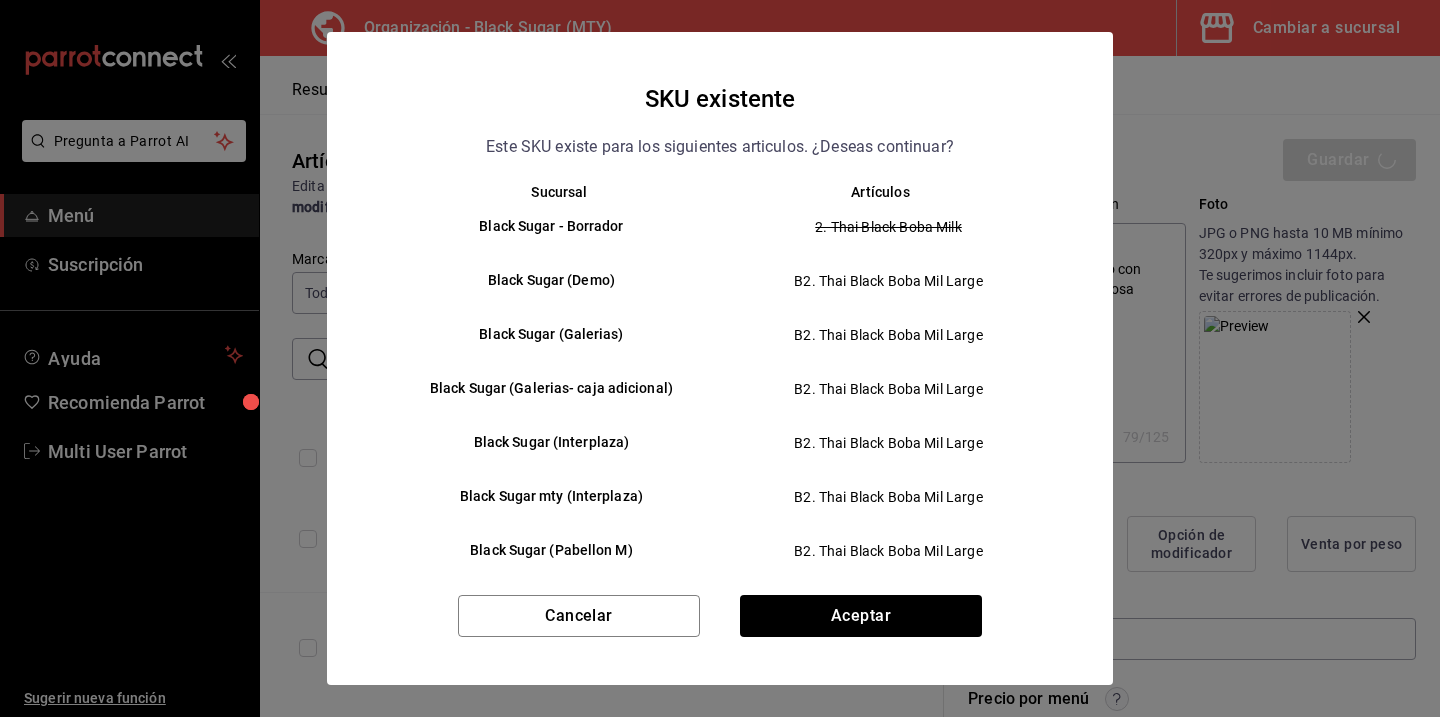 click on "SKU existente Este SKU existe para los siguientes articulos. ¿Deseas continuar? Sucursal Artículos Black Sugar - Borrador 2. Thai Black Boba Milk Black Sugar (Demo) B2. Thai Black Boba Mil Large Black Sugar (Galerias) B2. Thai Black Boba Mil Large Black Sugar (Galerias- caja adicional) B2. Thai Black Boba Mil Large Black Sugar (Interplaza) B2. Thai Black Boba Mil Large Black Sugar mty (Interplaza) B2. Thai Black Boba Mil Large Black Sugar (Pabellon M) B2. Thai Black Boba Mil Large Black Sugar (Plaza Fiesta Anahauc) B2. Thai Black Boba Mil Large Black Sugar (Plaza Tanarah) B2. Thai Black Boba Mil Large Black Sugar (San Agustin P3) B2. Thai Black Boba Mil Large Black Sugar (San Agustin PB) B2. Thai Black Boba Mil Large Black Sugar (Sendero Apodaca) B2. Thai Black Boba Mil Large Black Sugar (Sendero La Fe) B2. Thai Black Boba Mil Large B2. Thai Black Boba Mil Large Cancelar Aceptar" at bounding box center (720, 358) 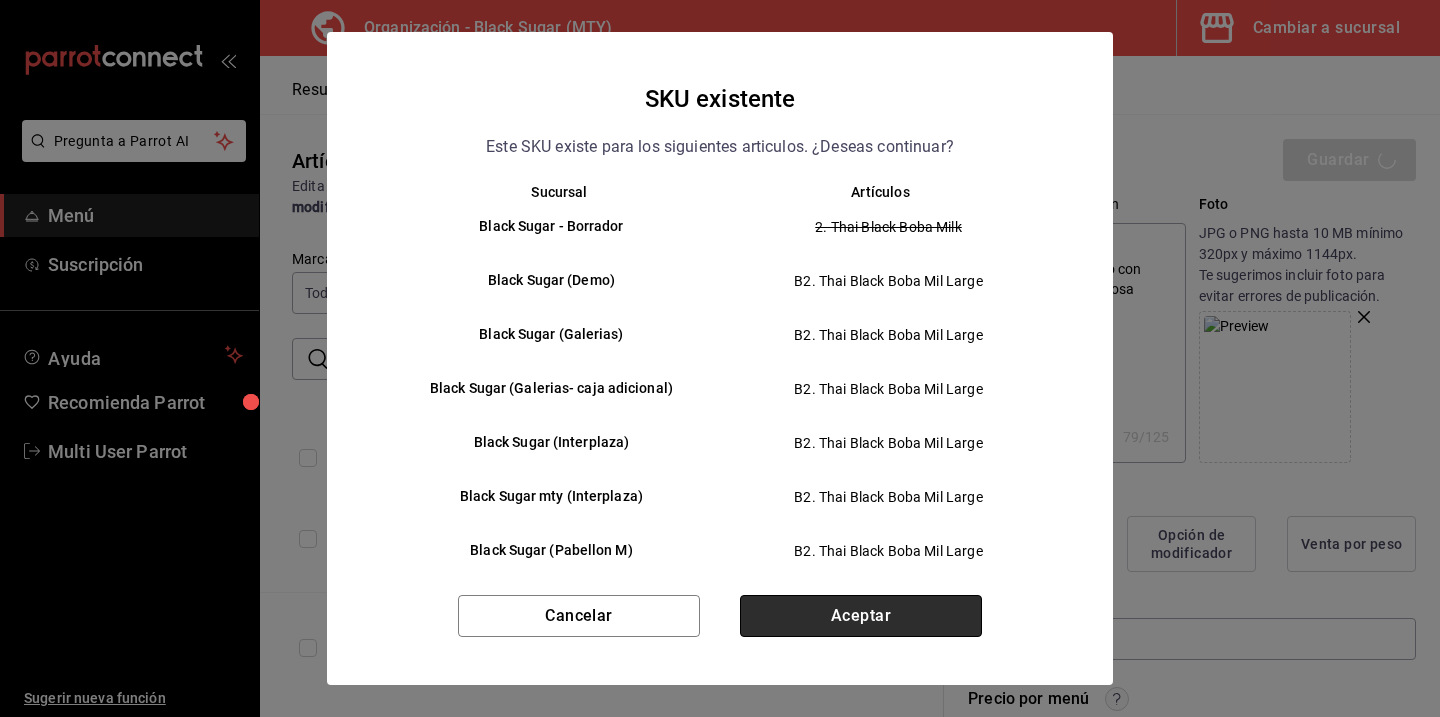 click on "Aceptar" at bounding box center (861, 616) 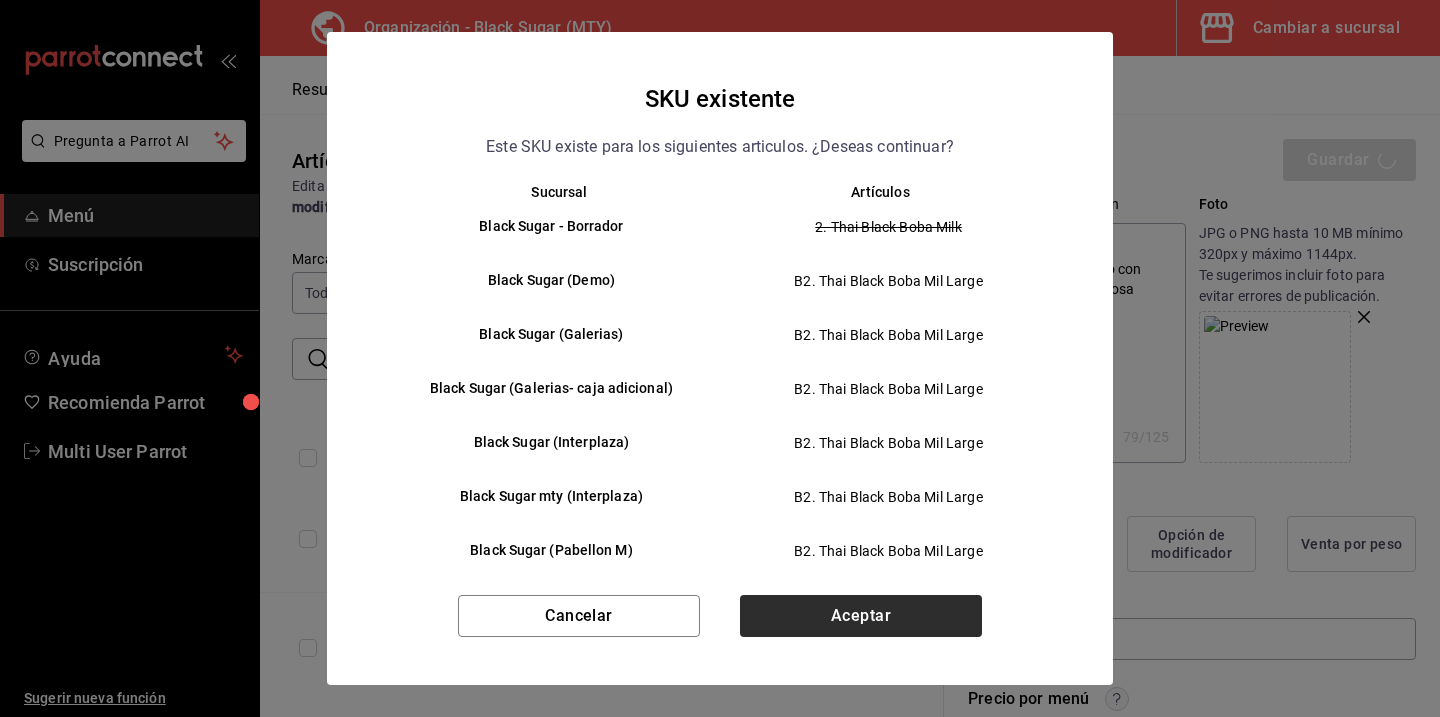 type on "x" 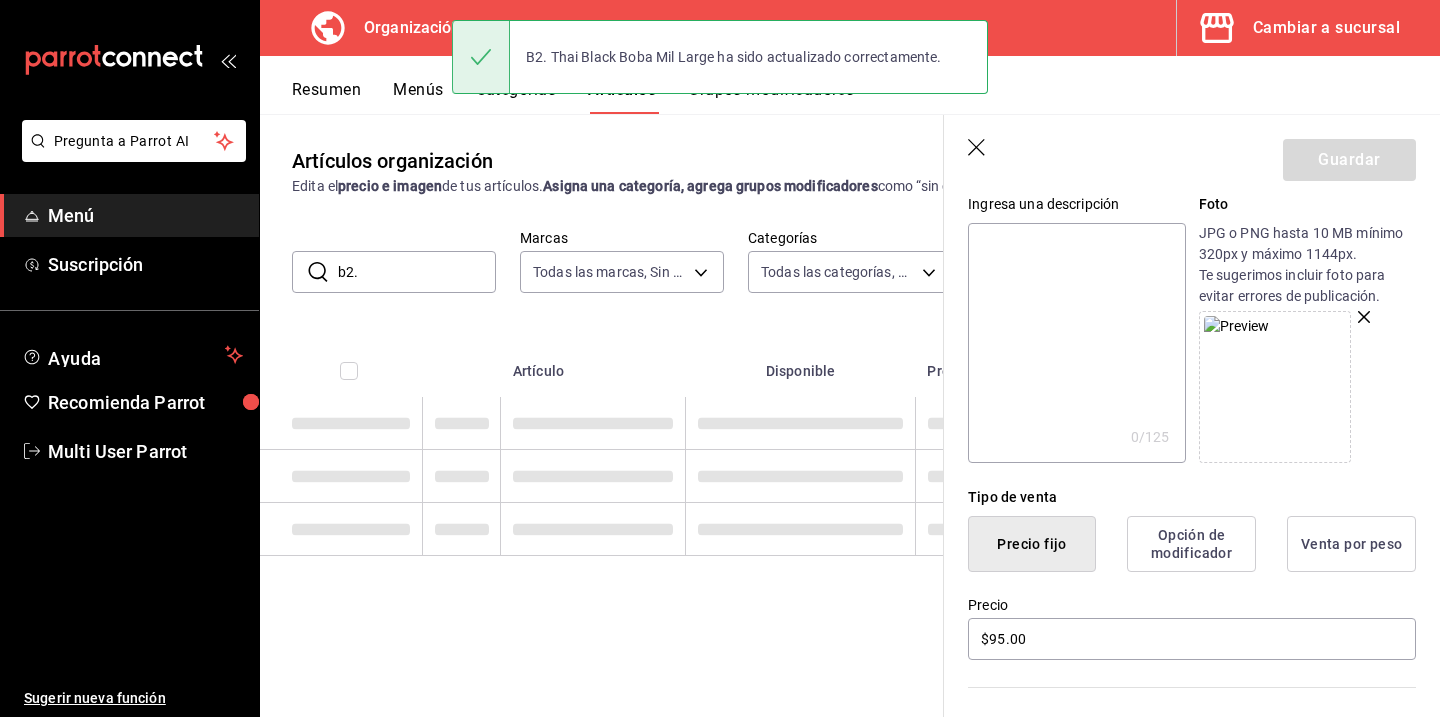 scroll, scrollTop: 0, scrollLeft: 0, axis: both 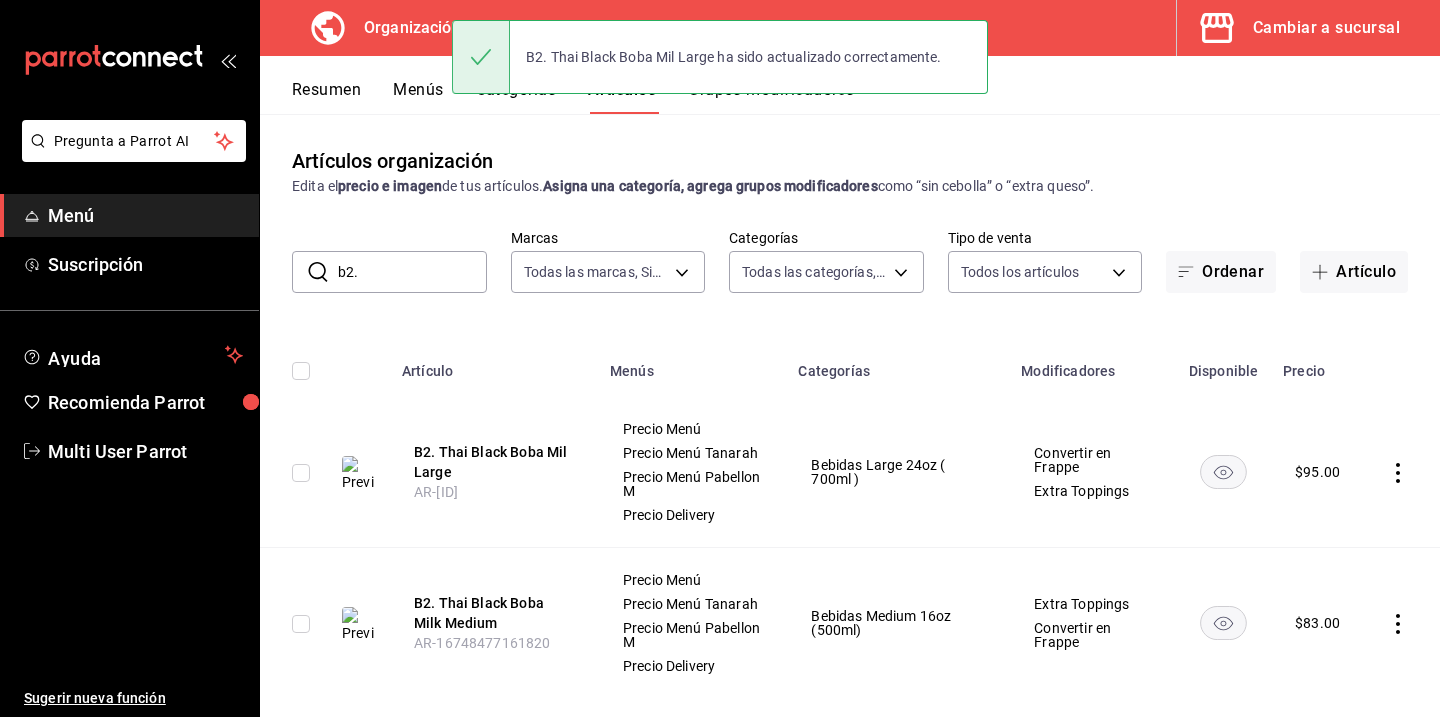 click on "b2." at bounding box center [412, 272] 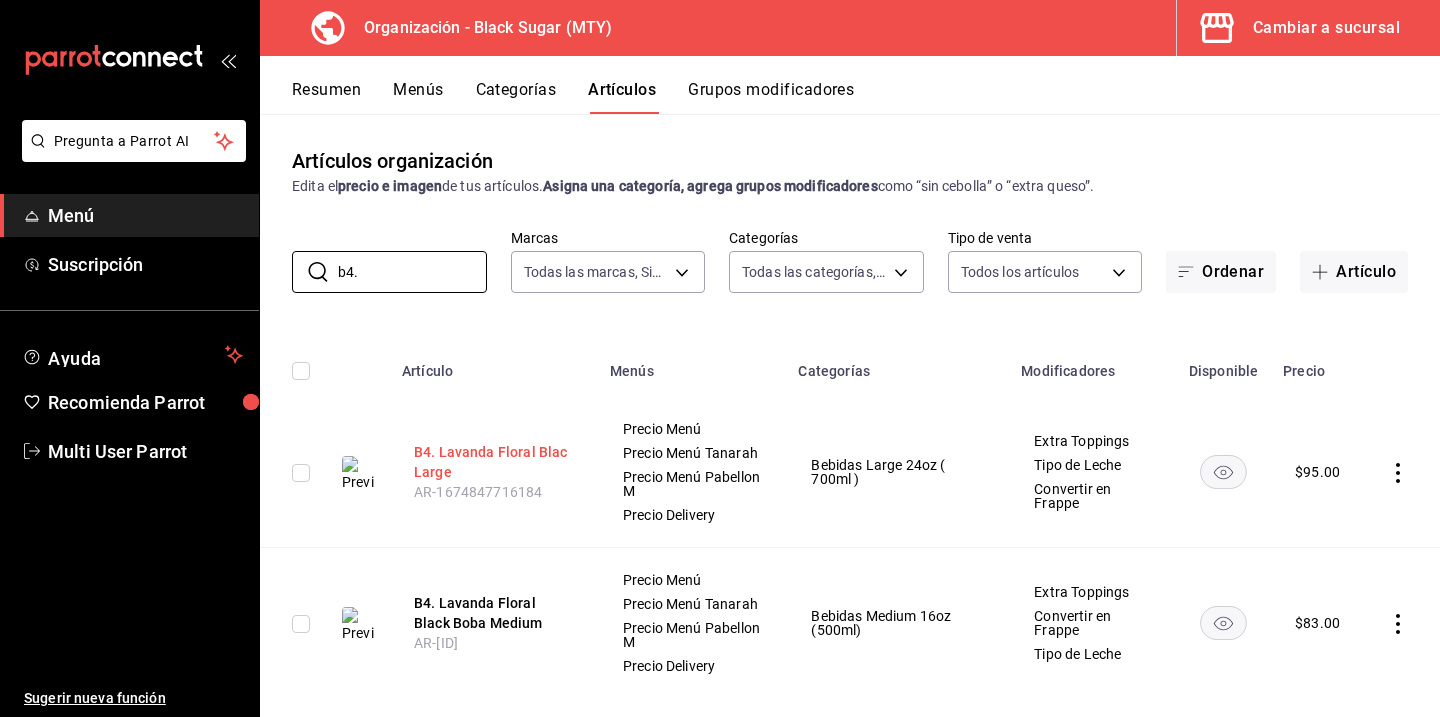 type on "b4." 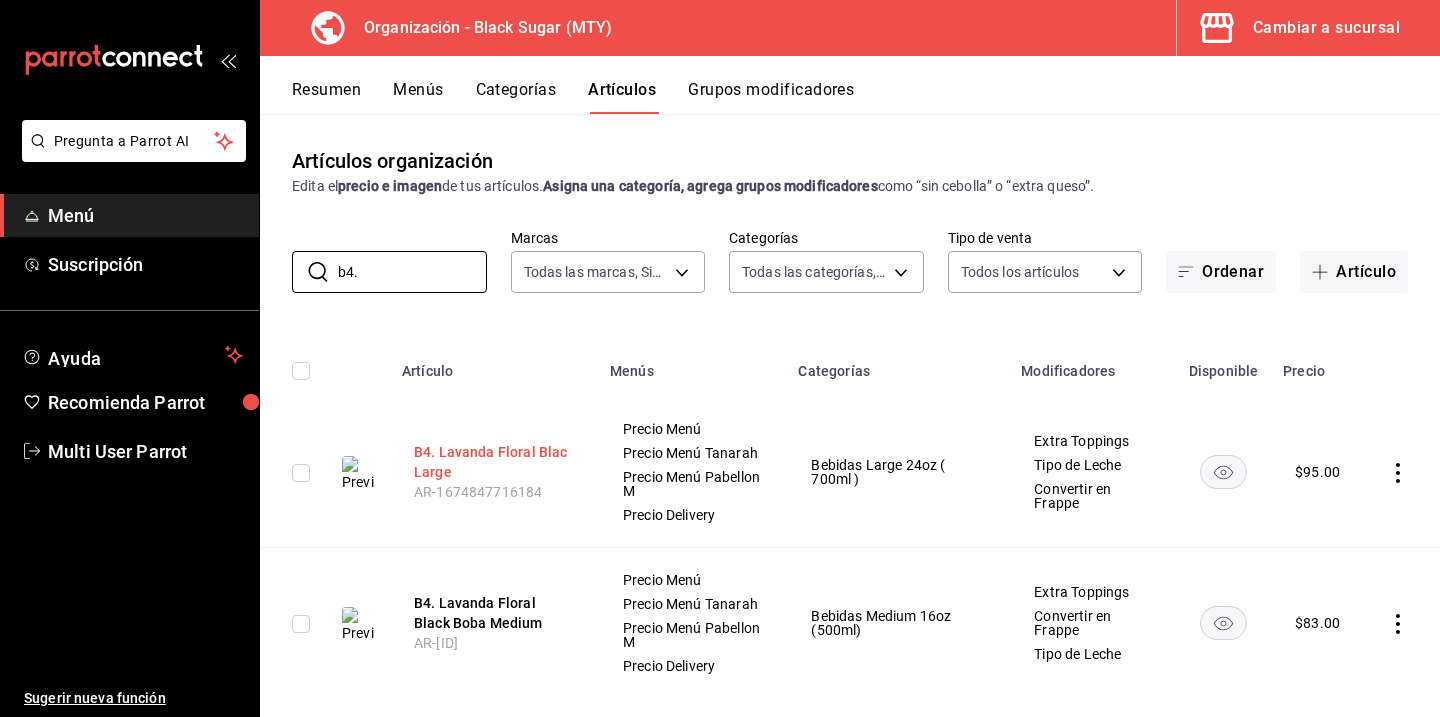 click on "B4. Lavanda Floral Blac Large" at bounding box center (494, 462) 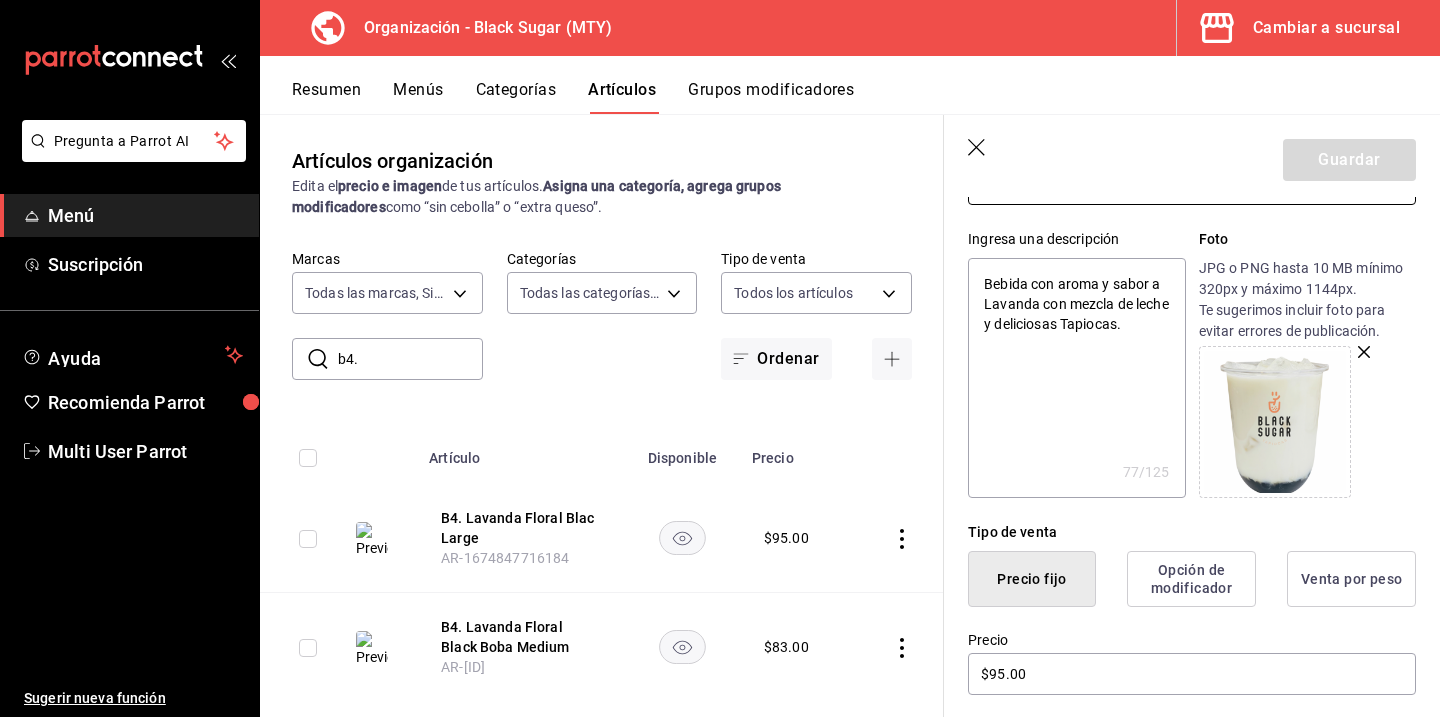 scroll, scrollTop: 216, scrollLeft: 0, axis: vertical 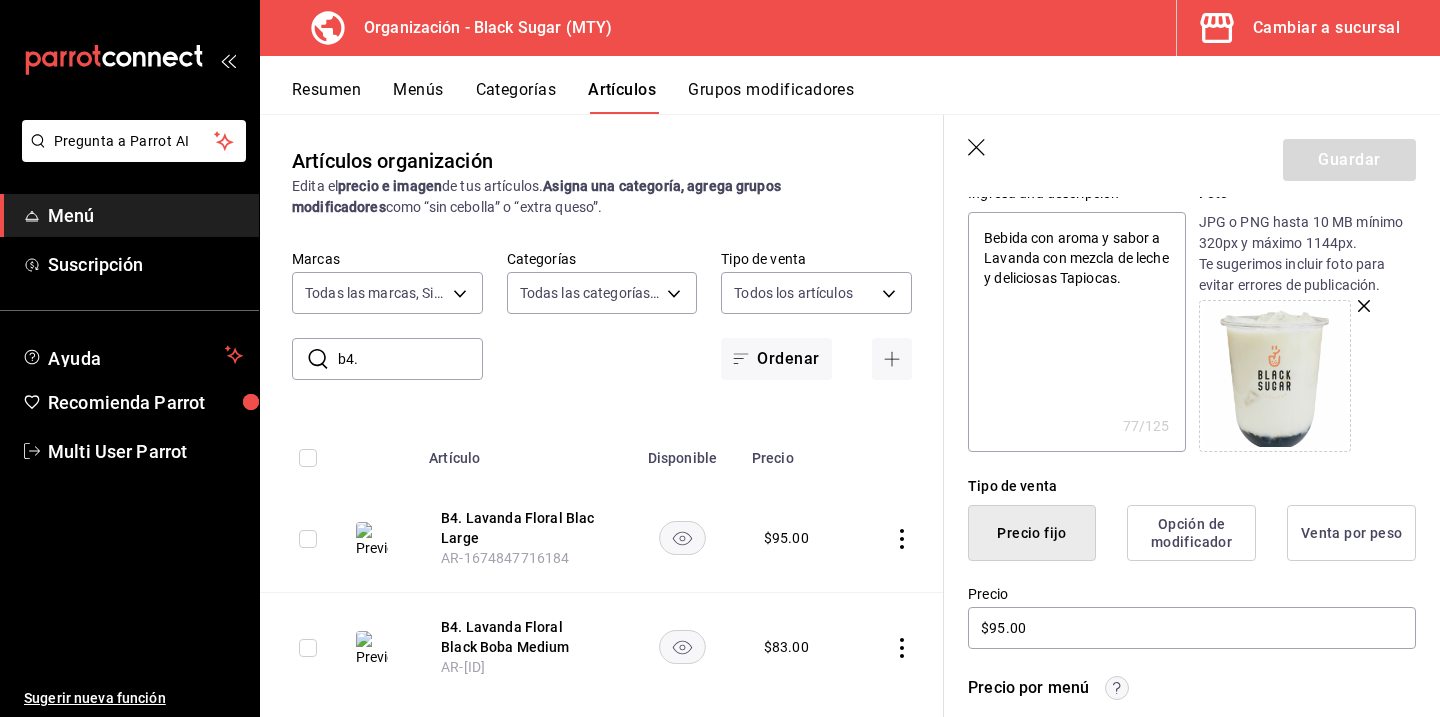 click 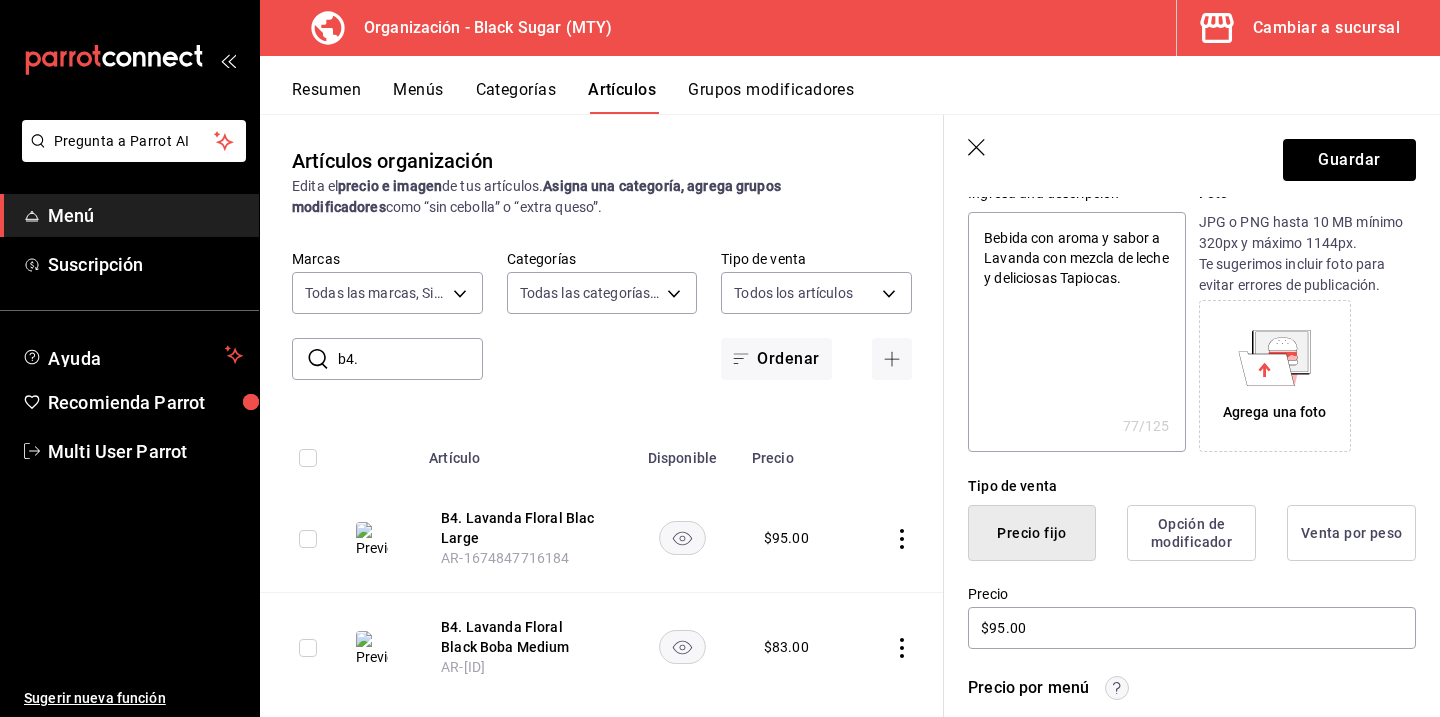 click 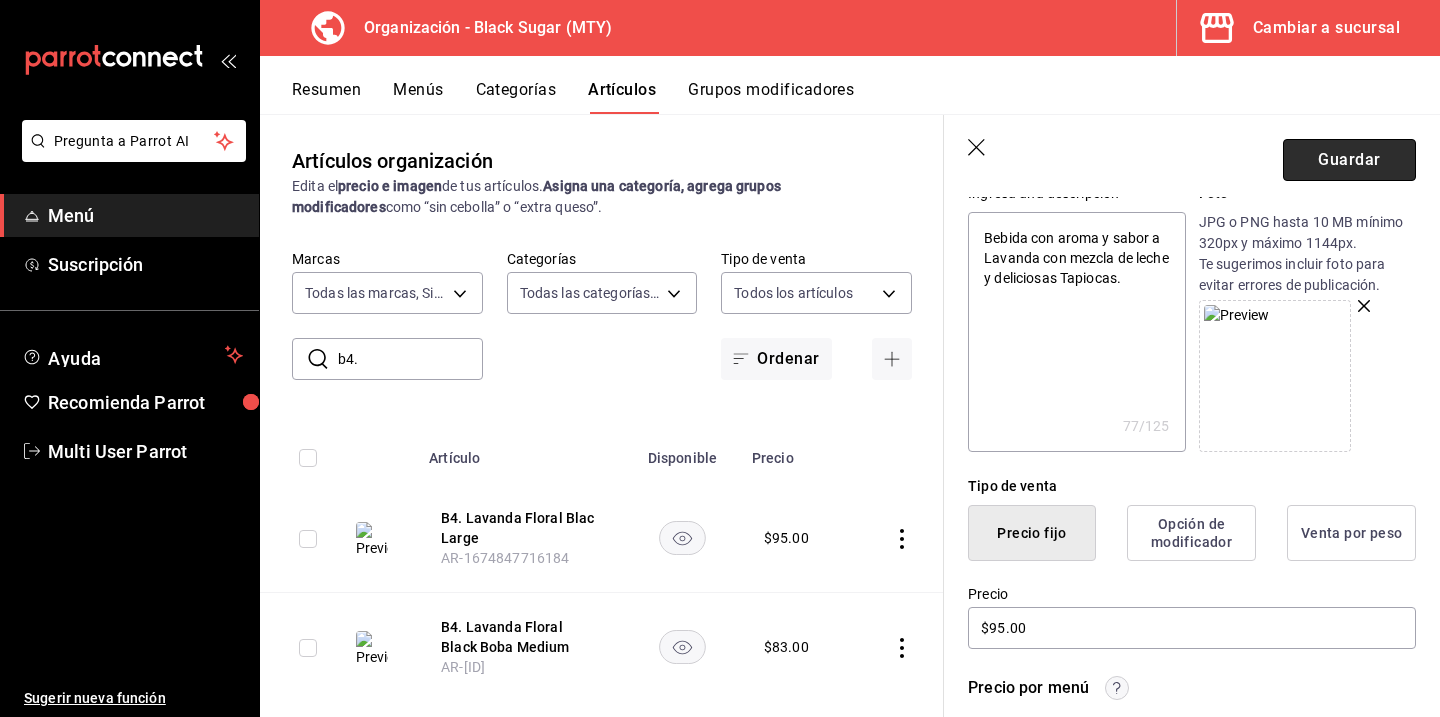 click on "Guardar" at bounding box center (1349, 160) 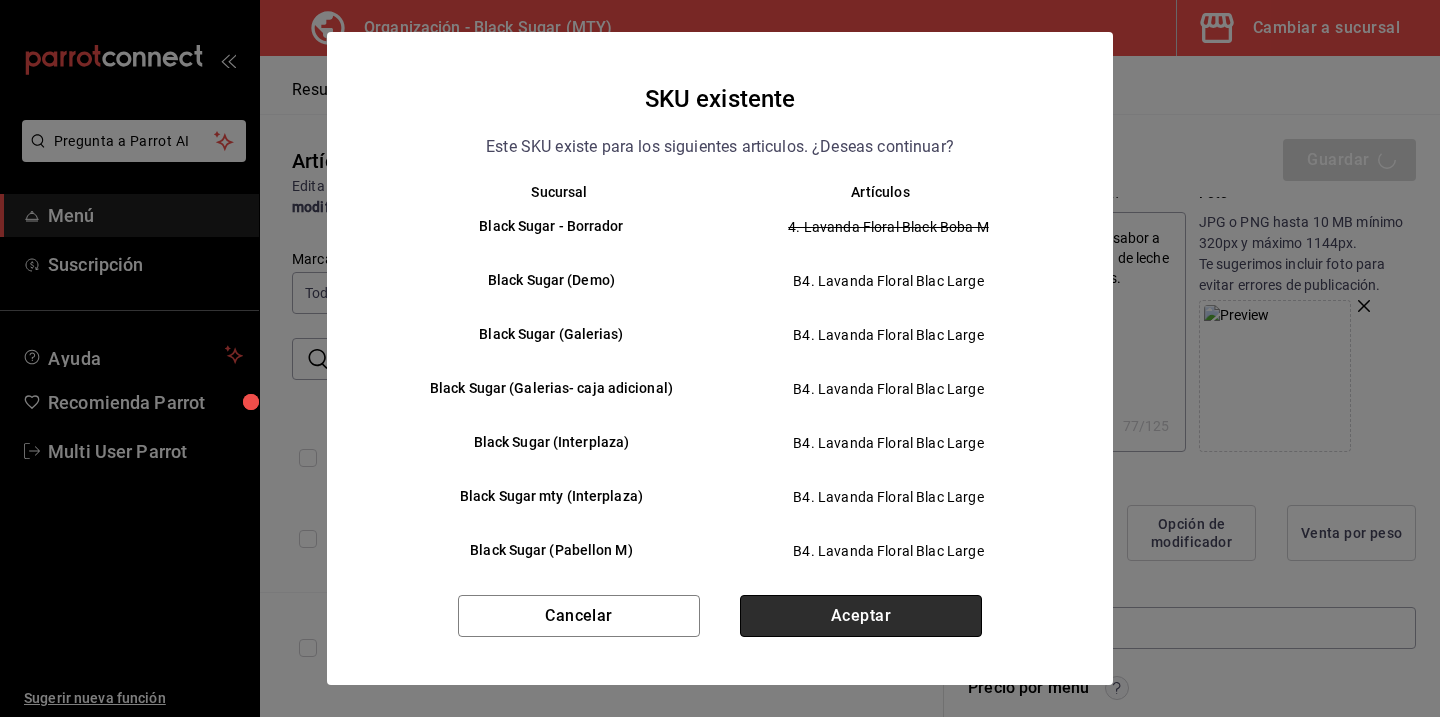 click on "Aceptar" at bounding box center (861, 616) 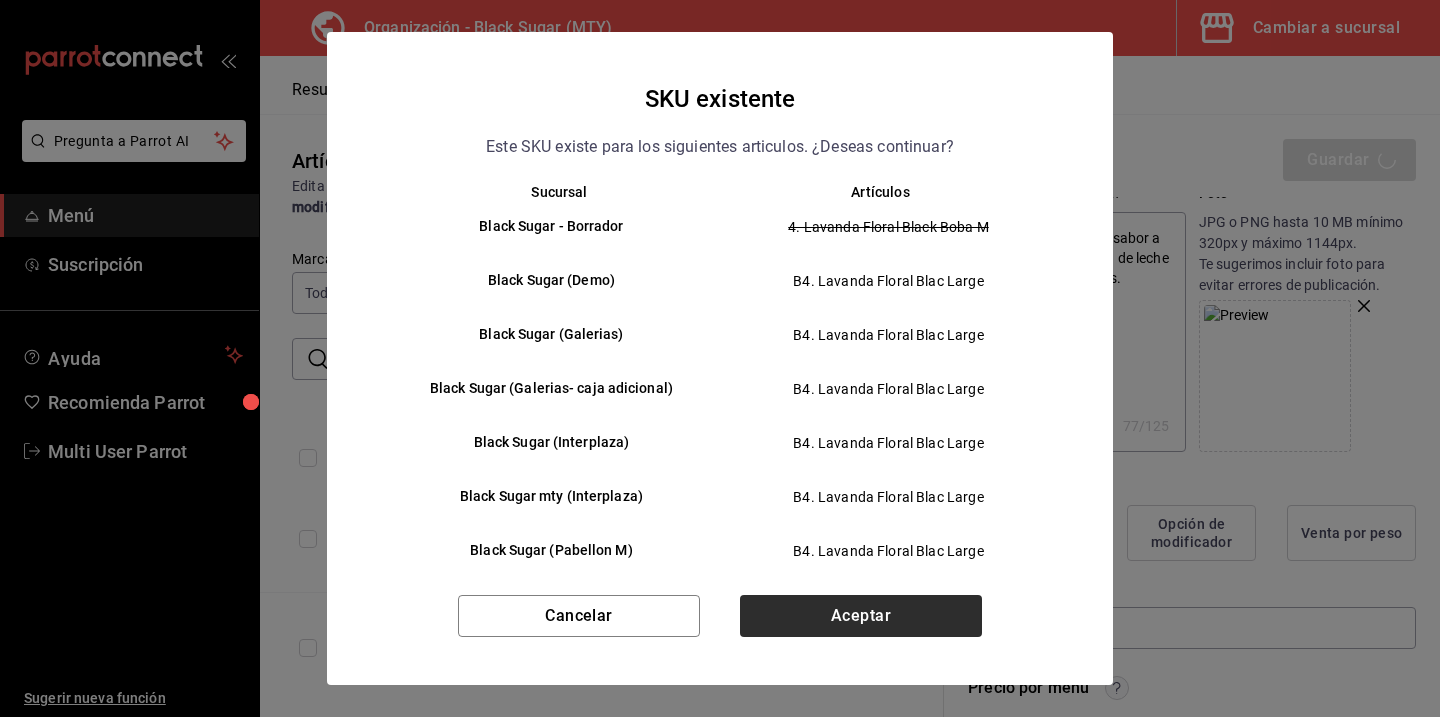 type on "x" 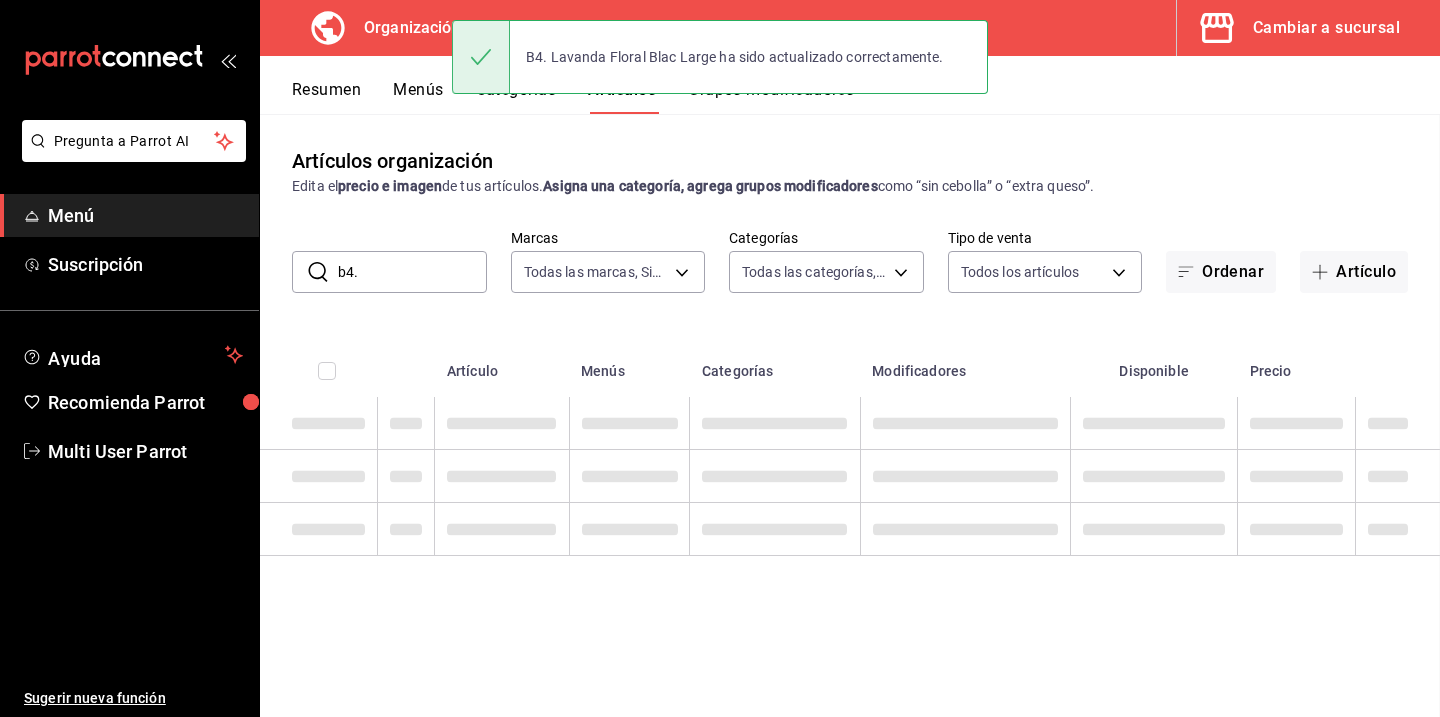 scroll, scrollTop: 0, scrollLeft: 0, axis: both 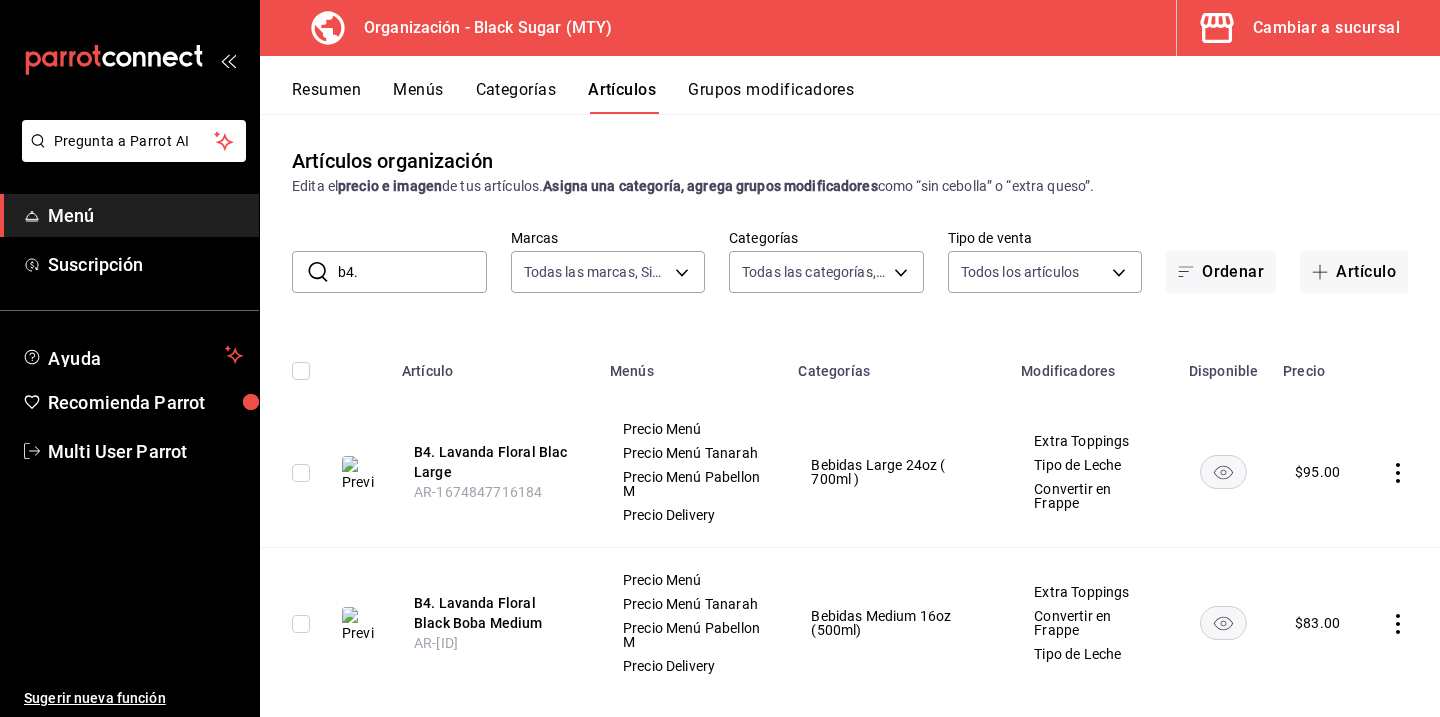 click on "b4." at bounding box center [412, 272] 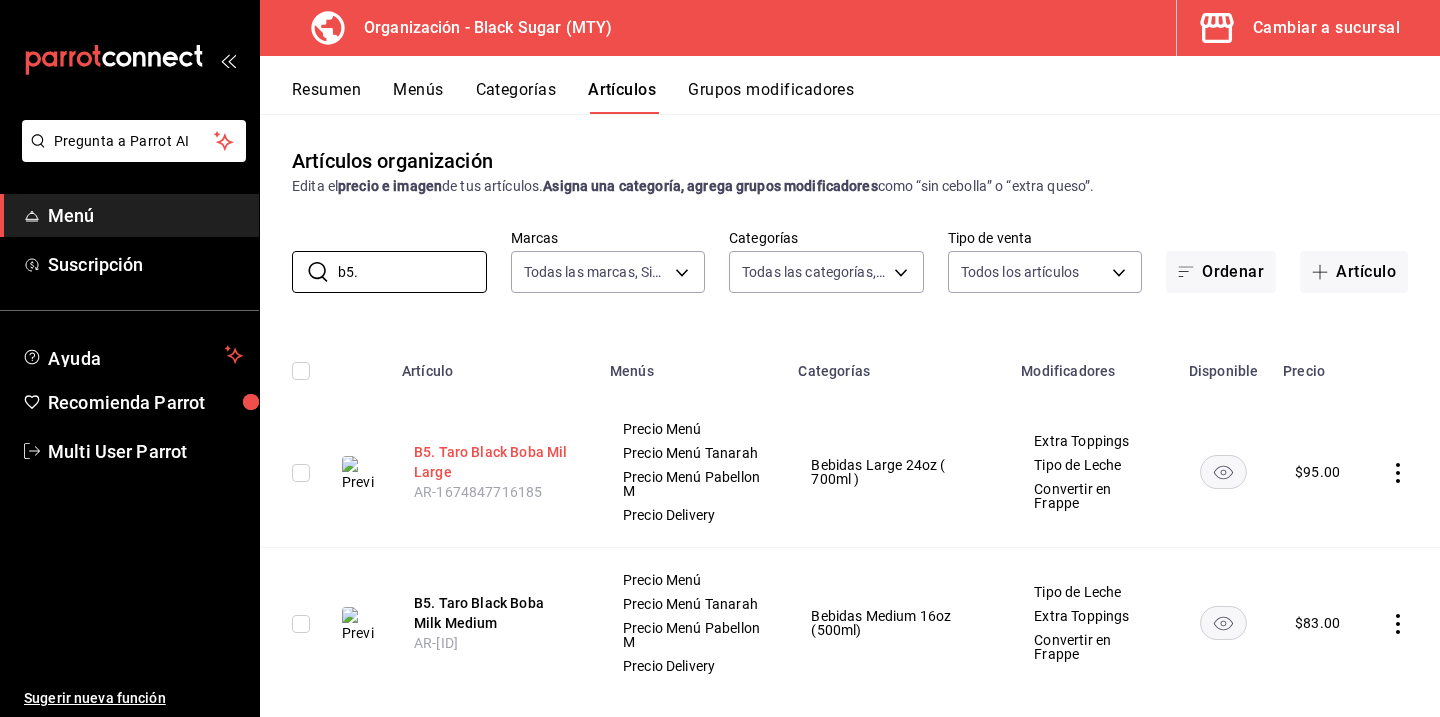 type on "b5." 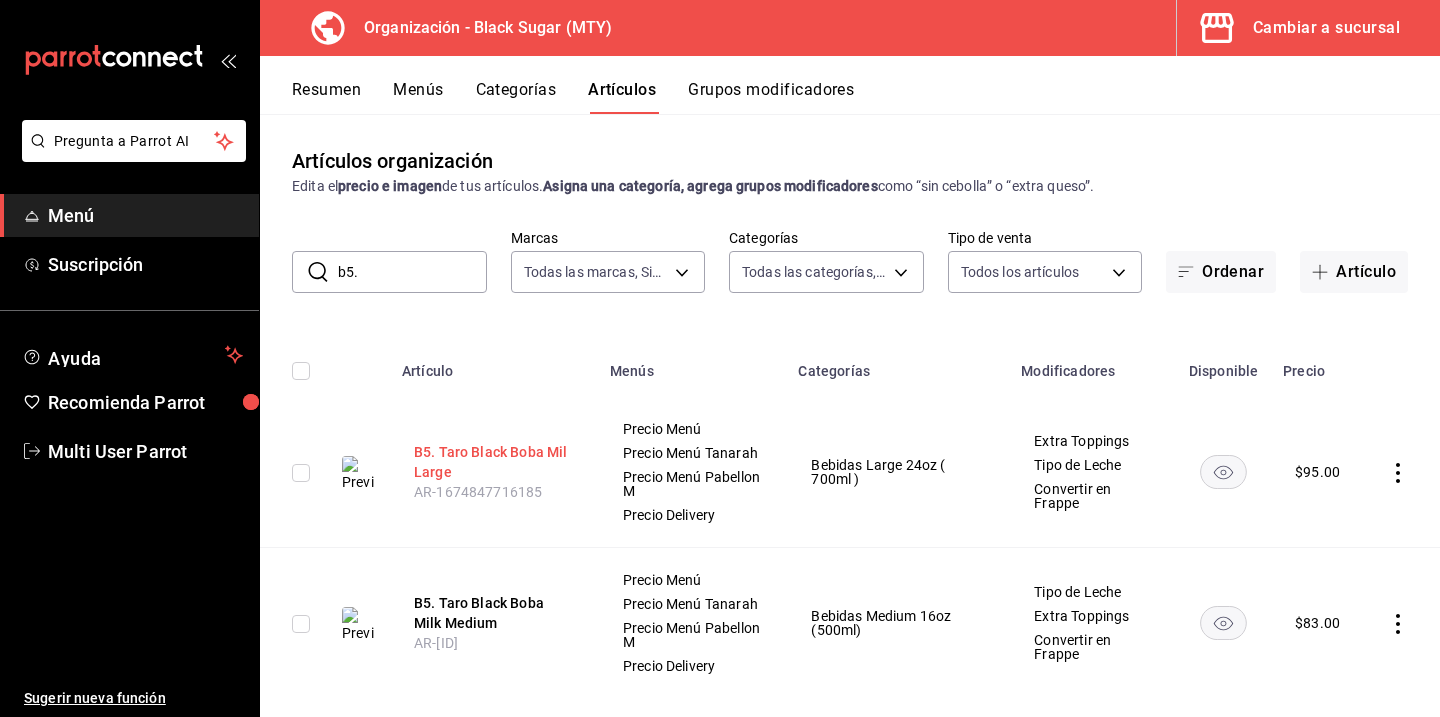 click on "B5. Taro Black Boba Mil Large" at bounding box center (494, 462) 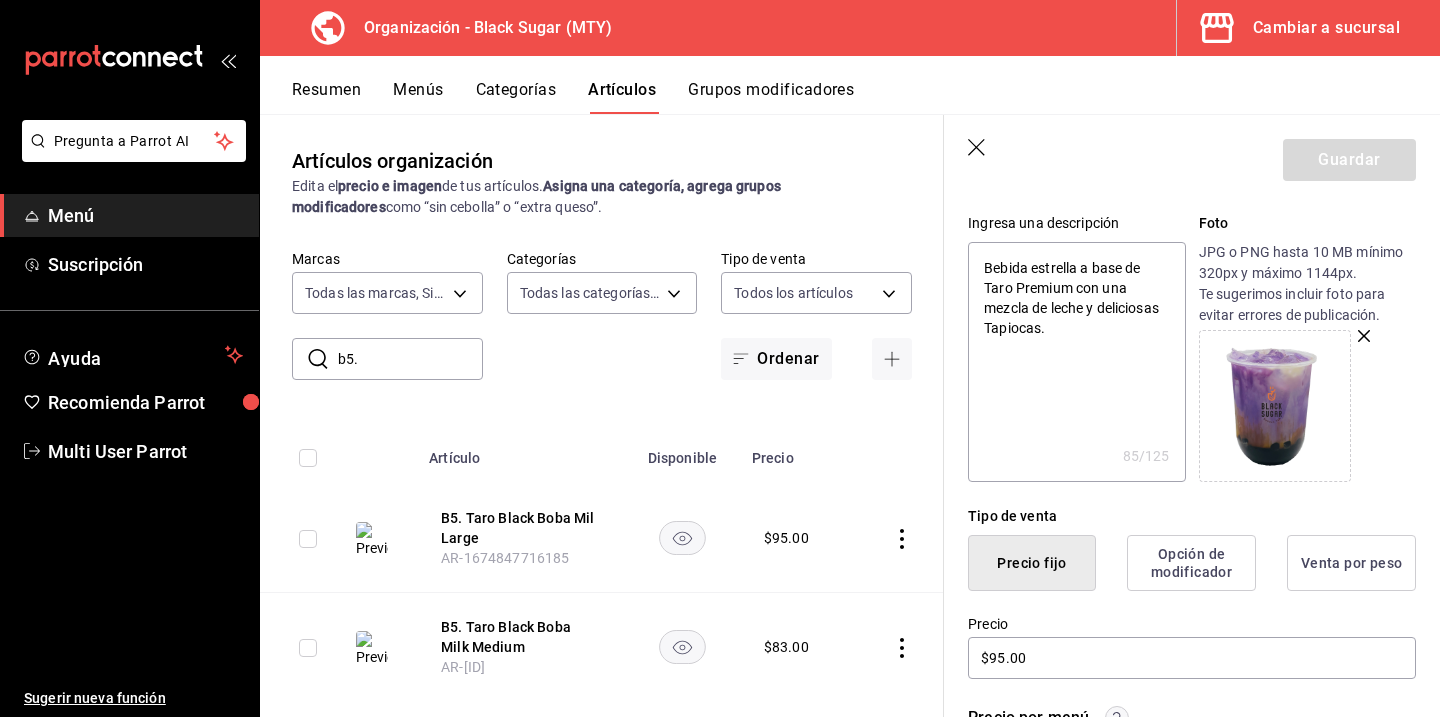 scroll, scrollTop: 223, scrollLeft: 0, axis: vertical 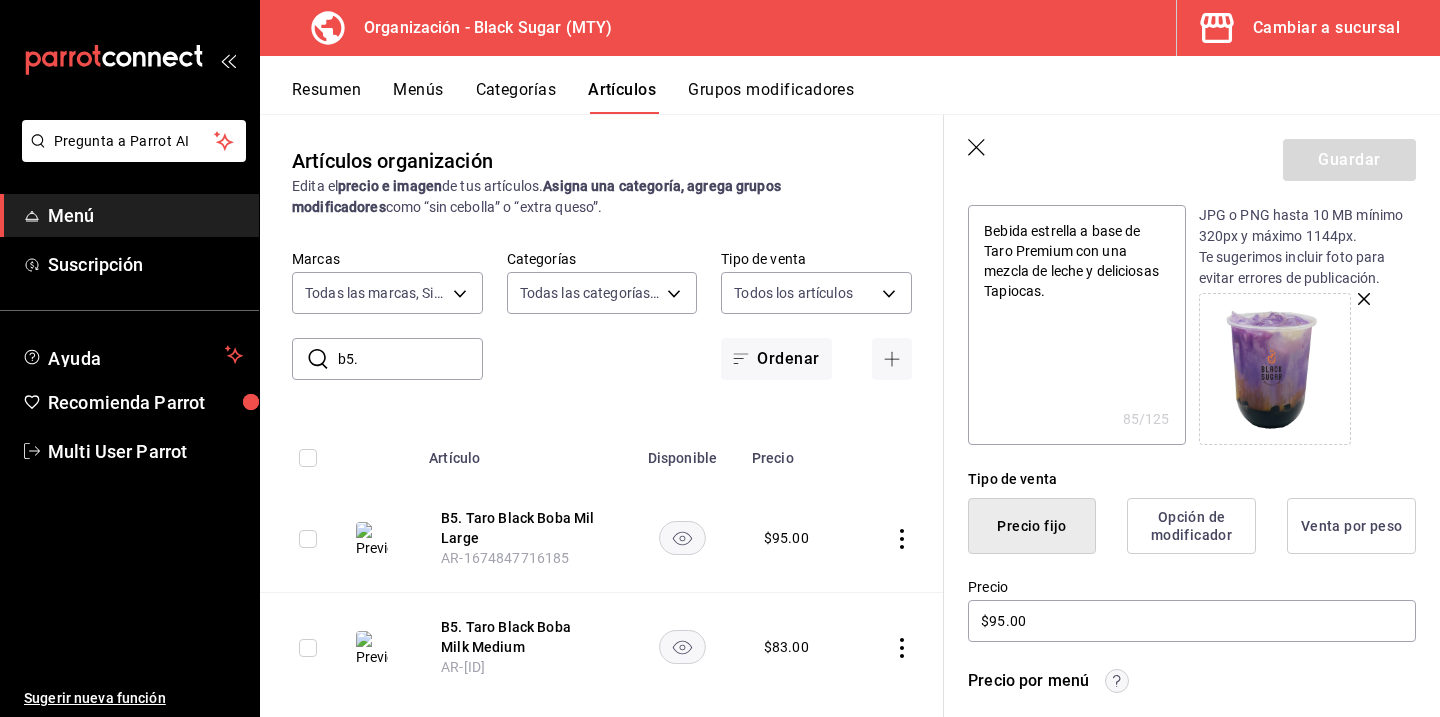 click 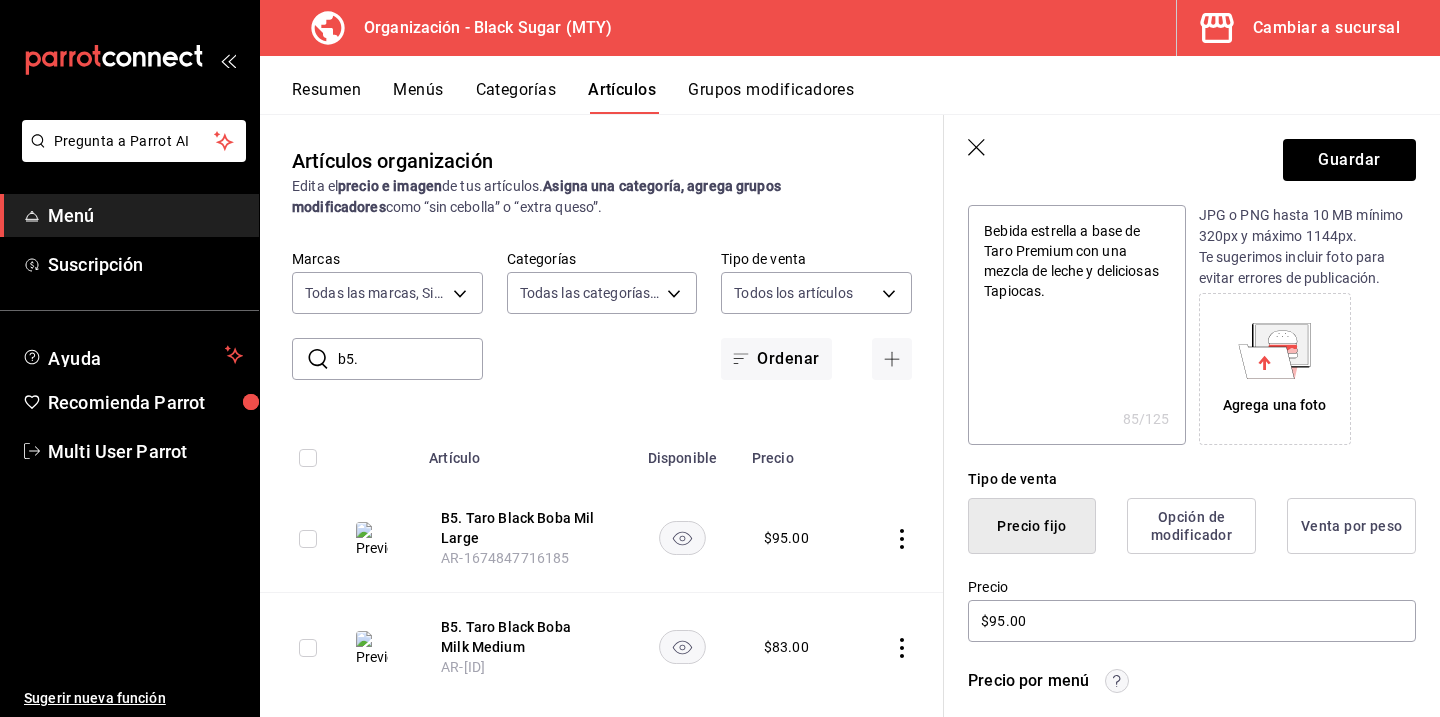 click 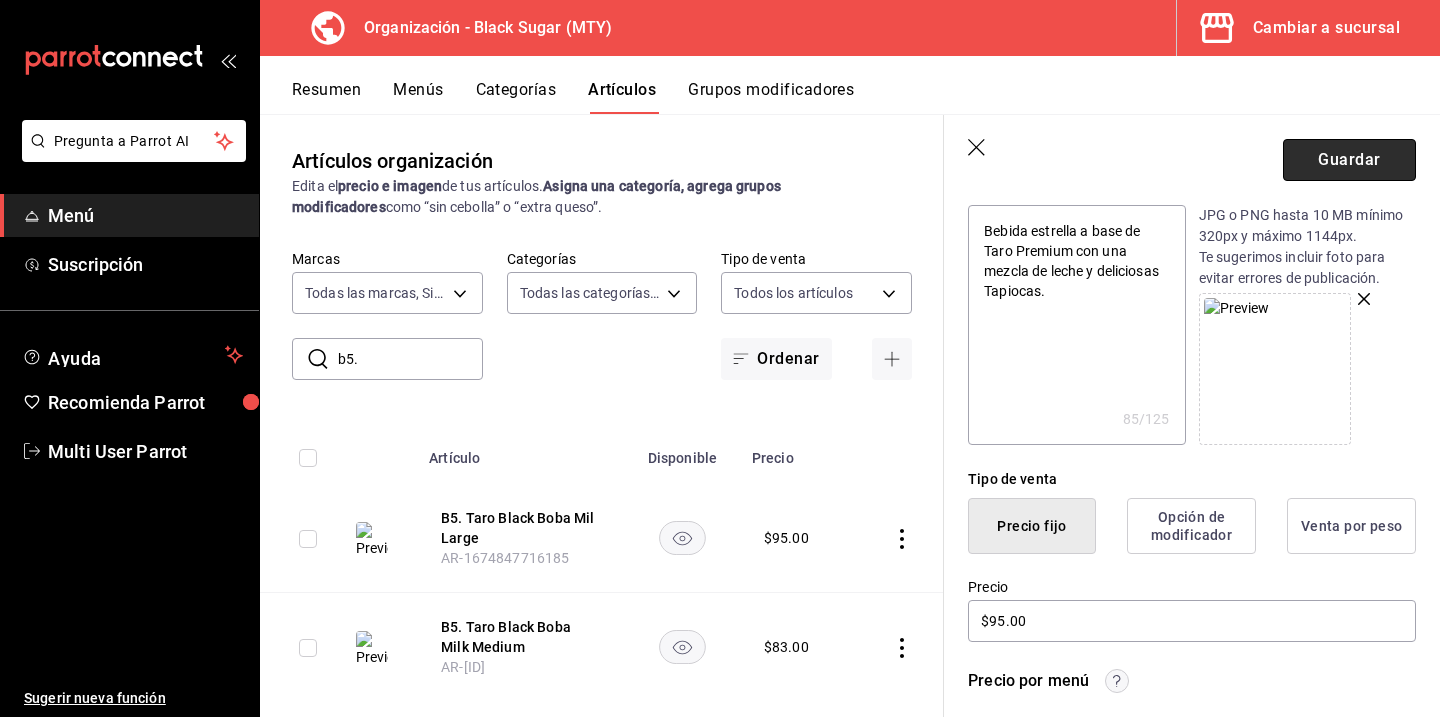 click on "Guardar" at bounding box center (1349, 160) 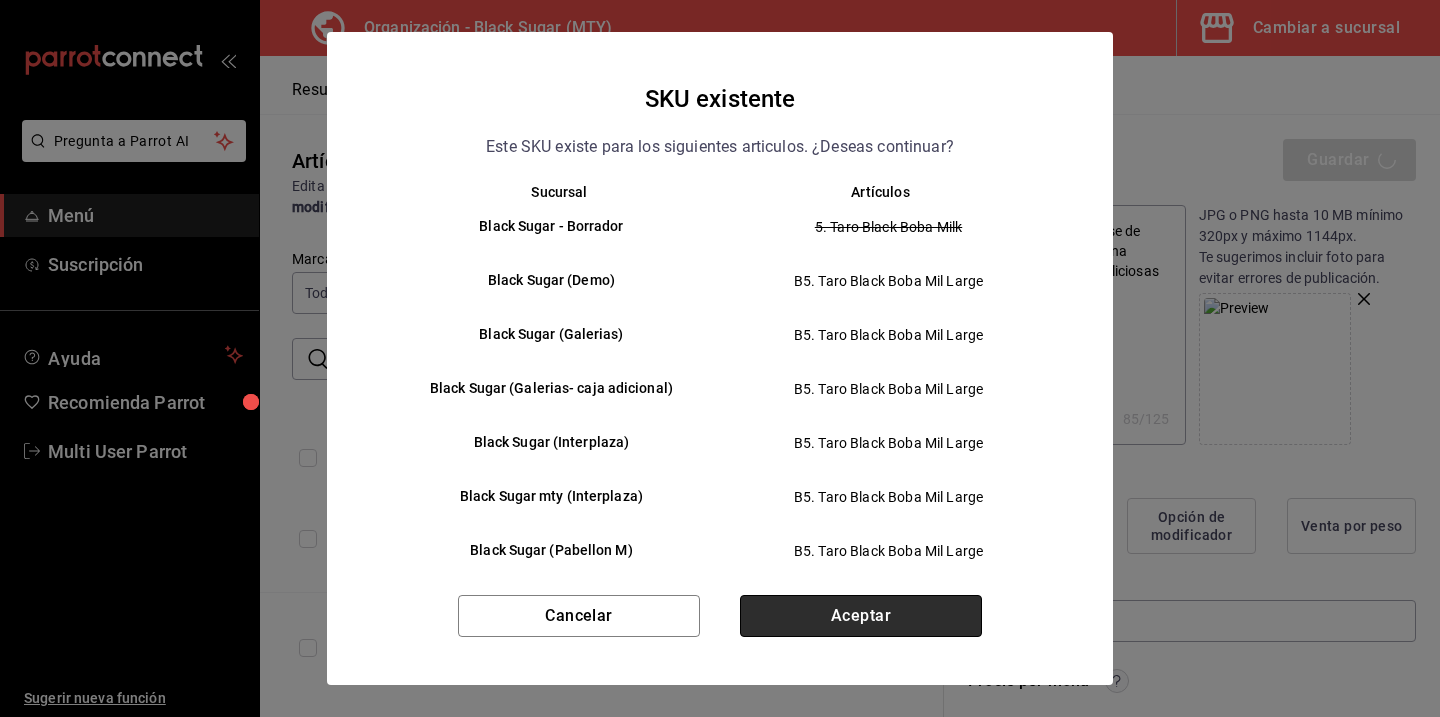 click on "Aceptar" at bounding box center [861, 616] 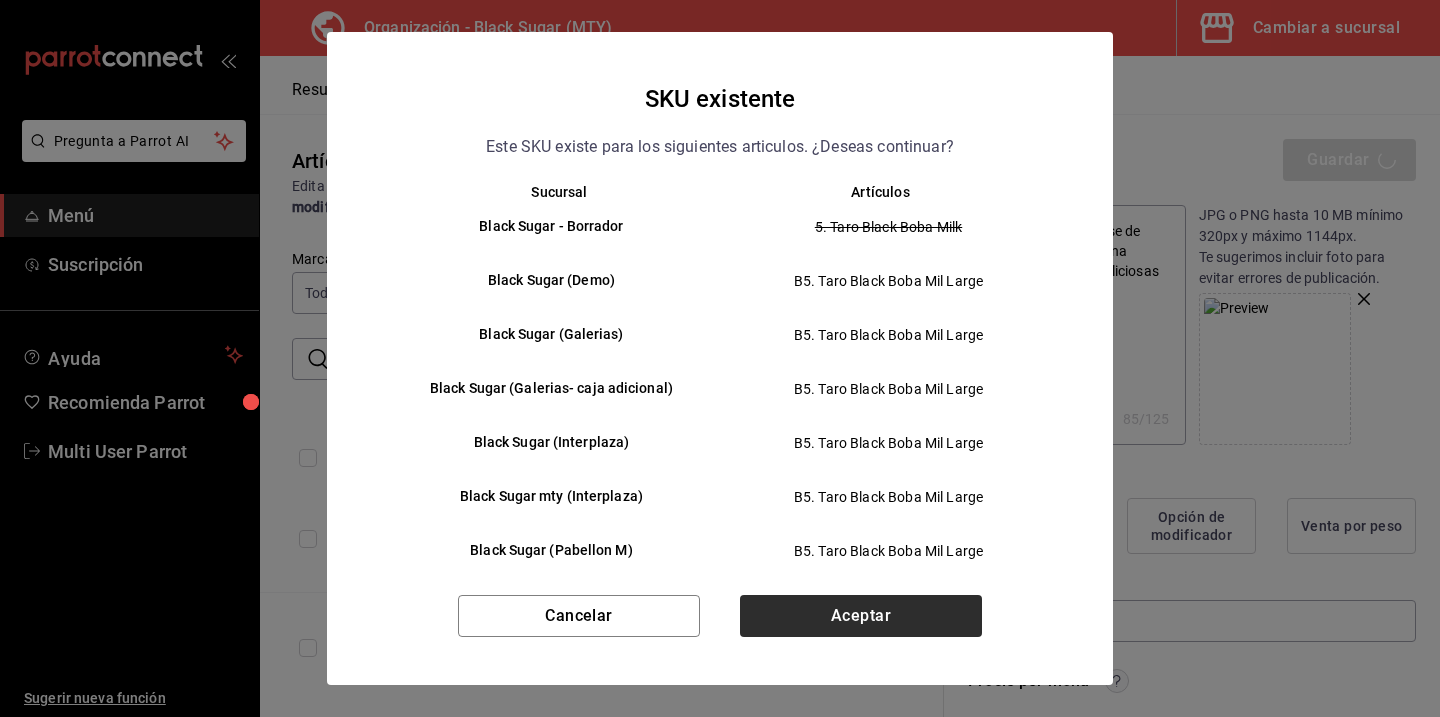 type on "x" 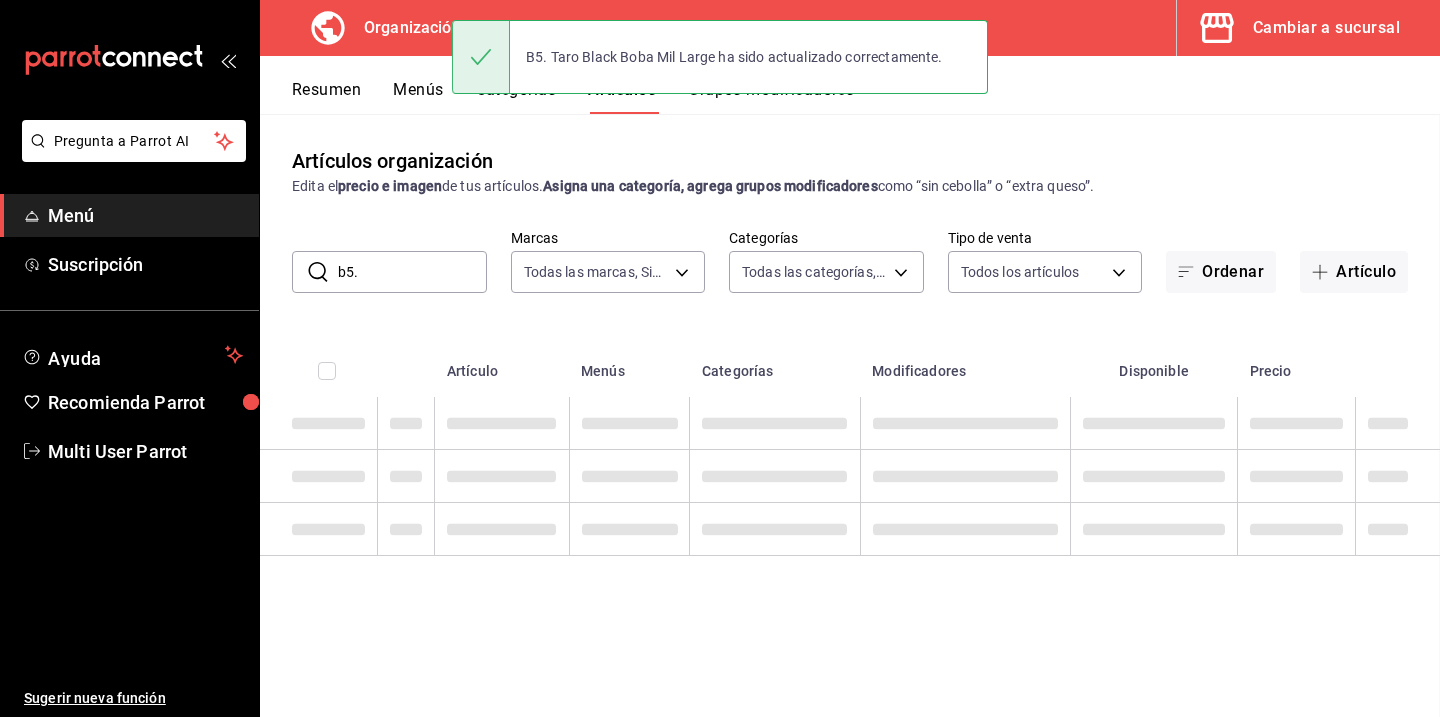 scroll, scrollTop: 0, scrollLeft: 0, axis: both 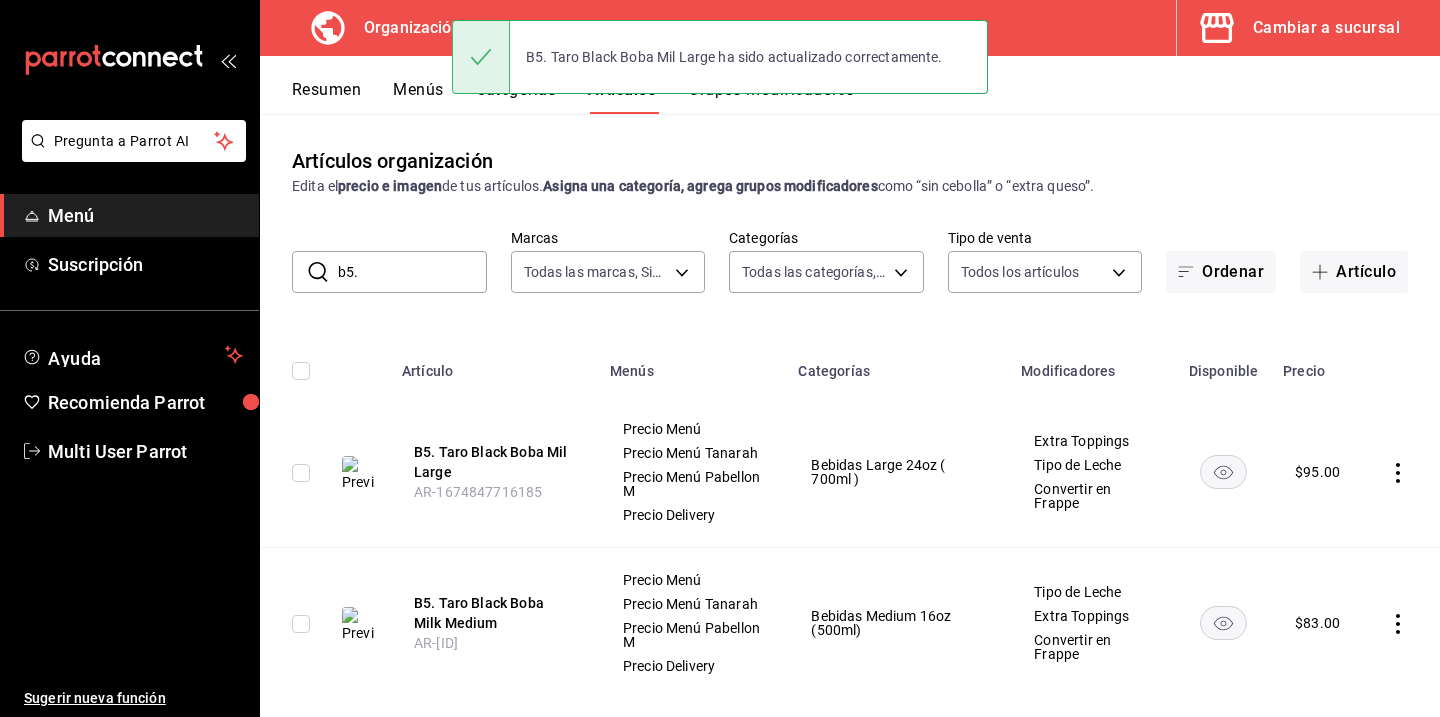 click on "b5." at bounding box center (412, 272) 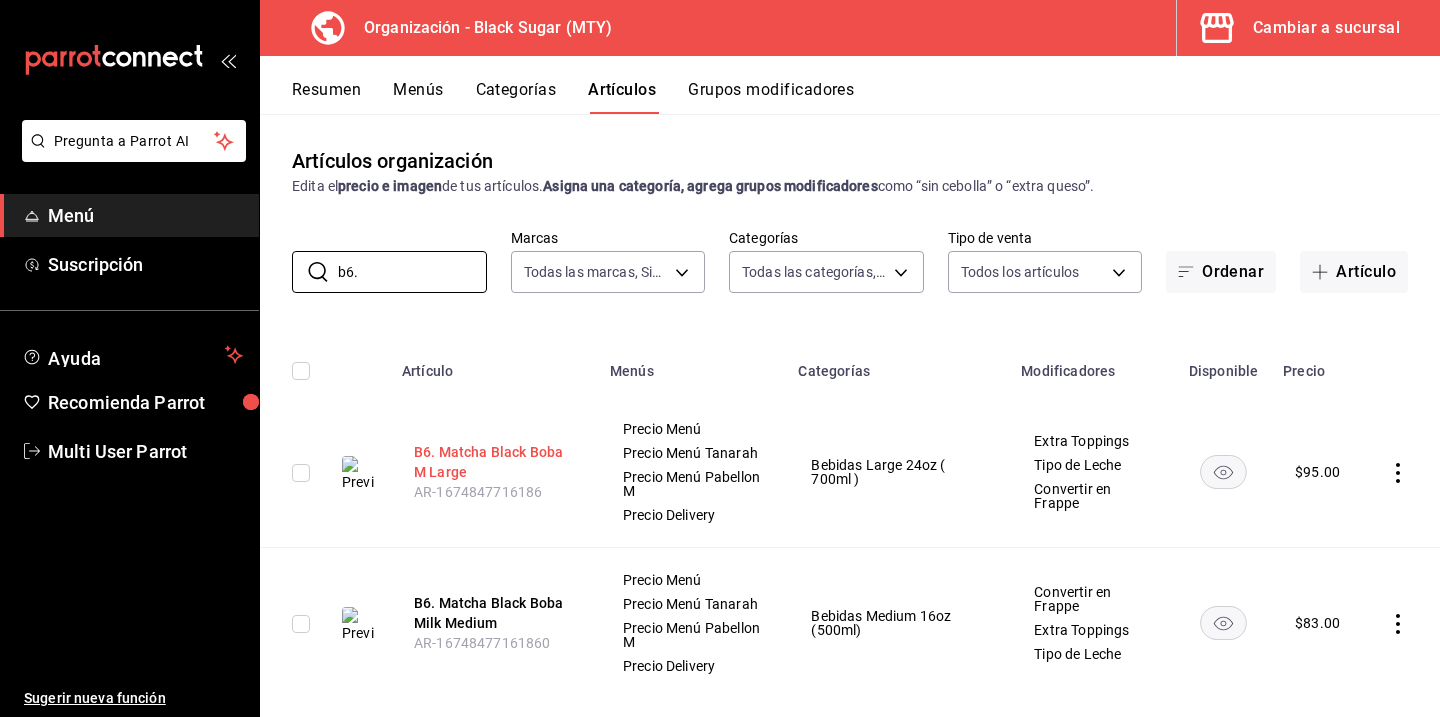 type on "b6." 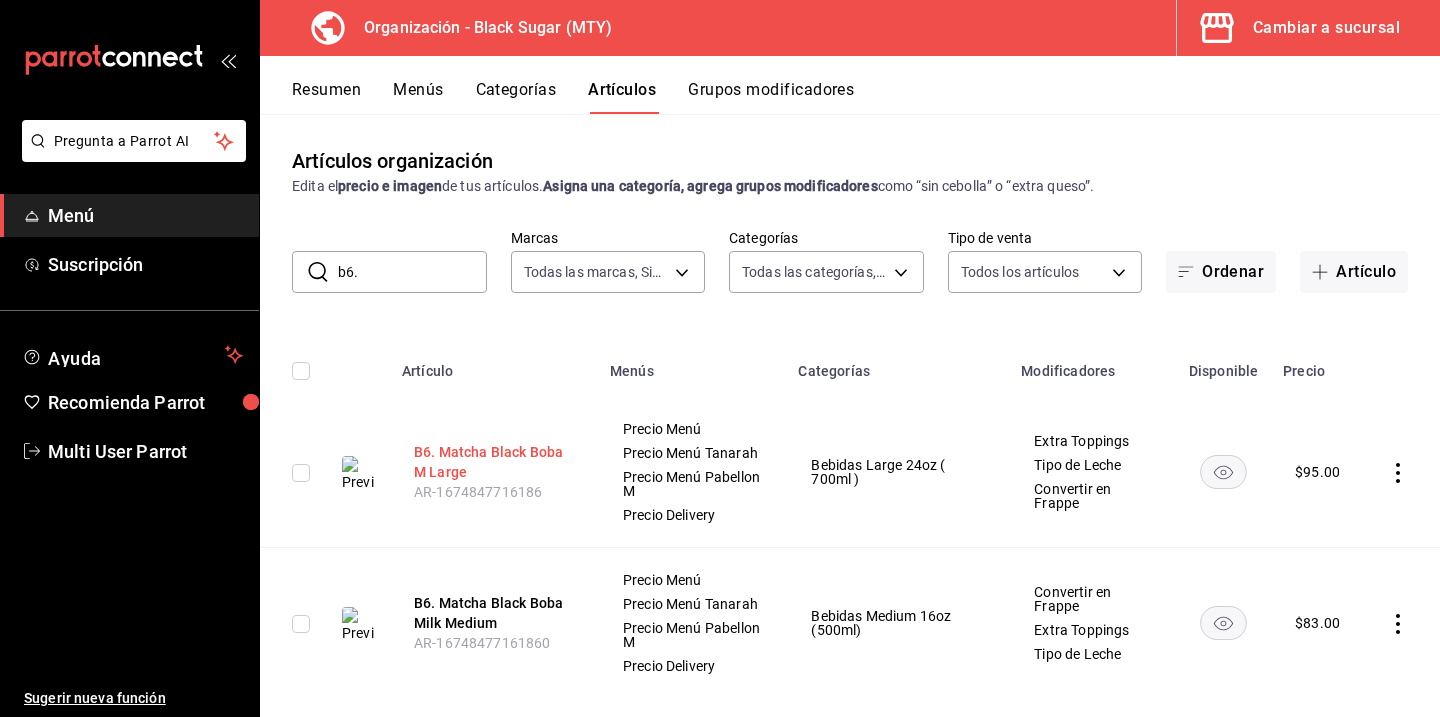 click on "B6. Matcha Black Boba M Large" at bounding box center [494, 462] 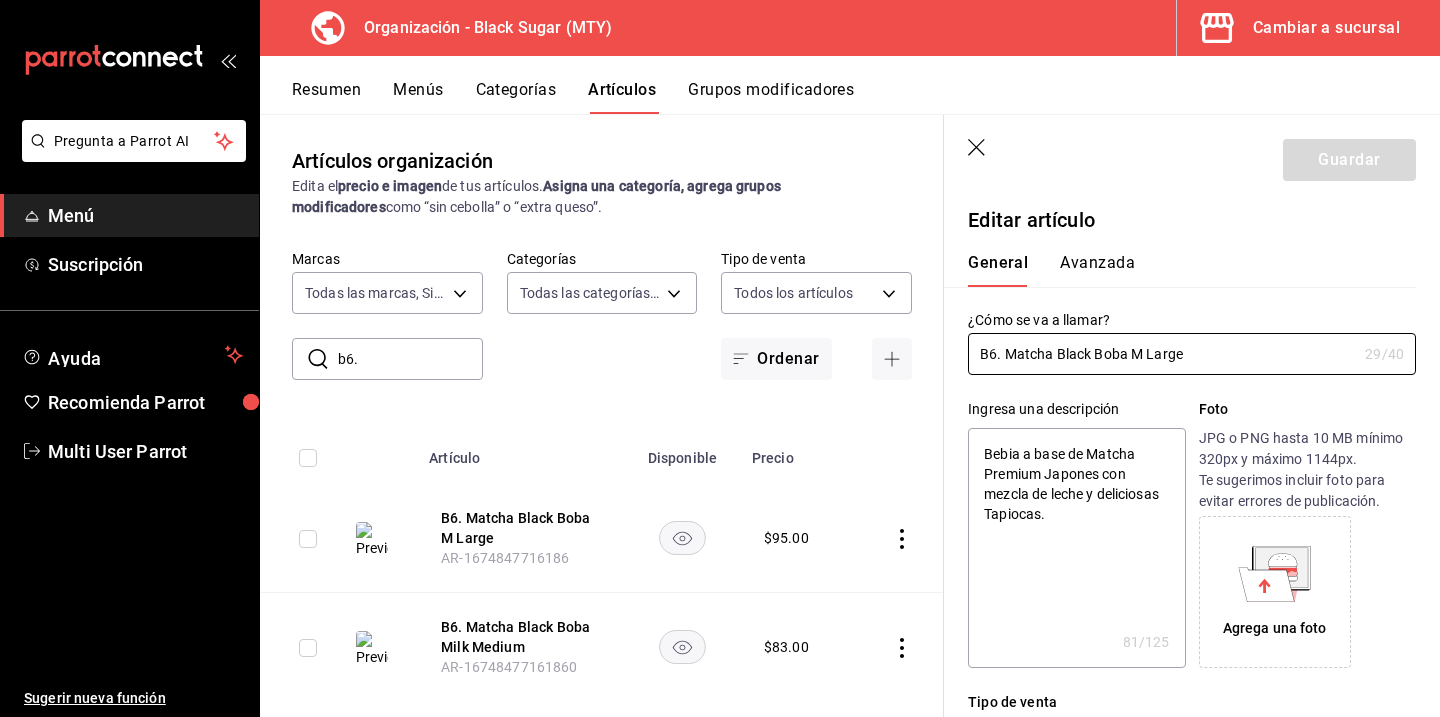type on "x" 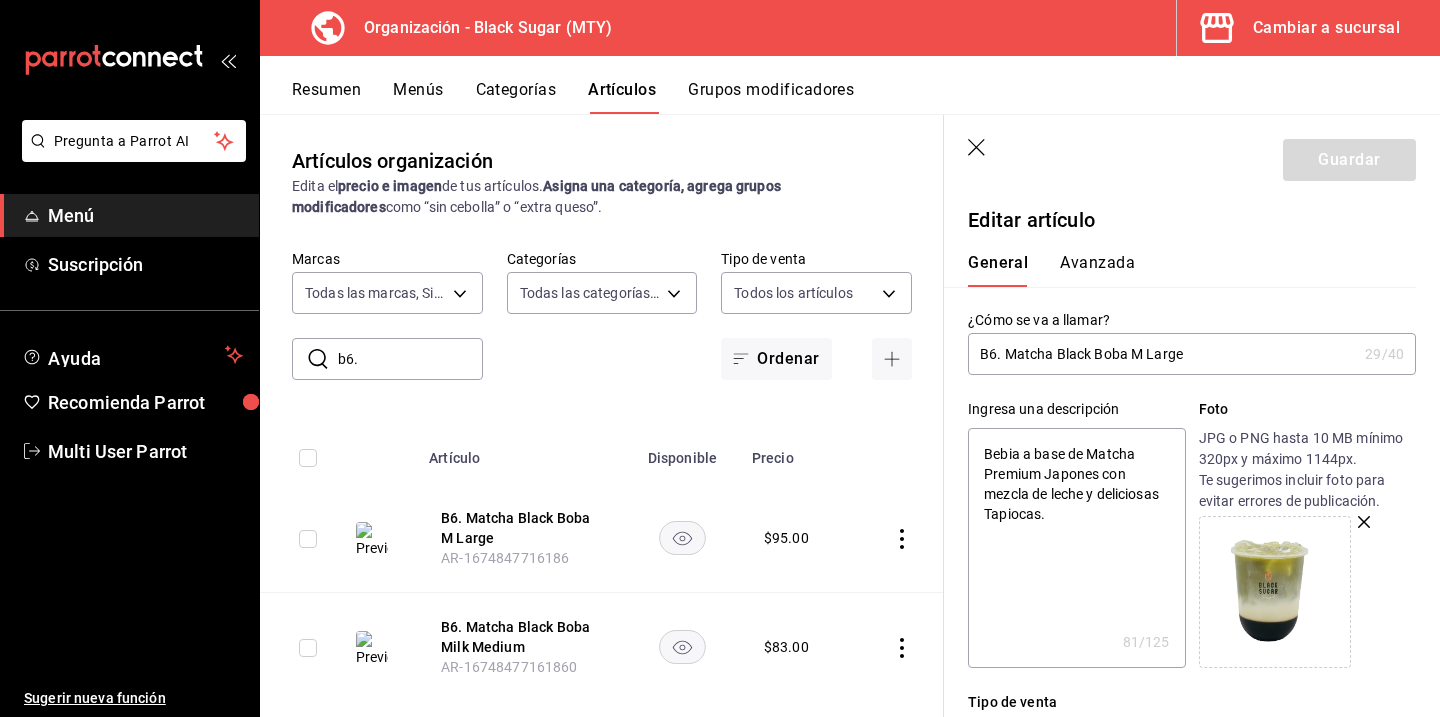 click 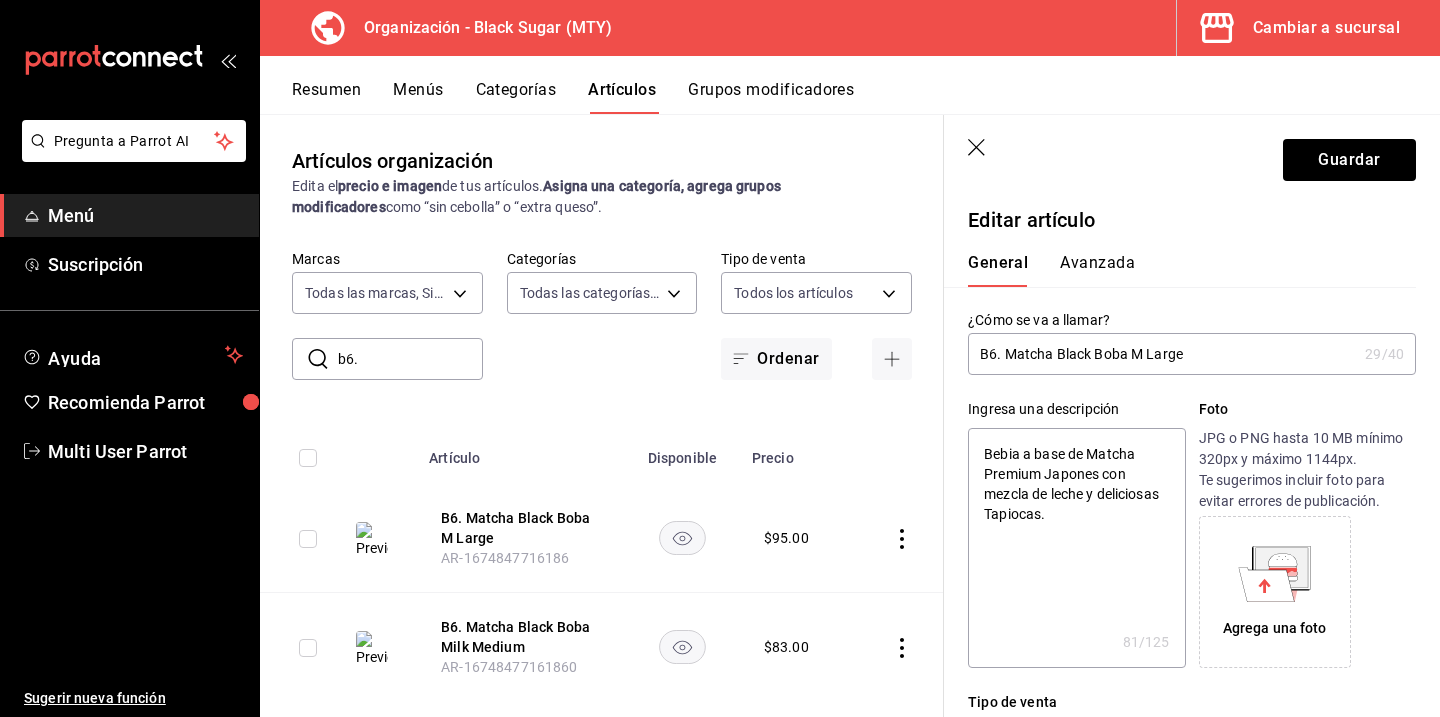 click 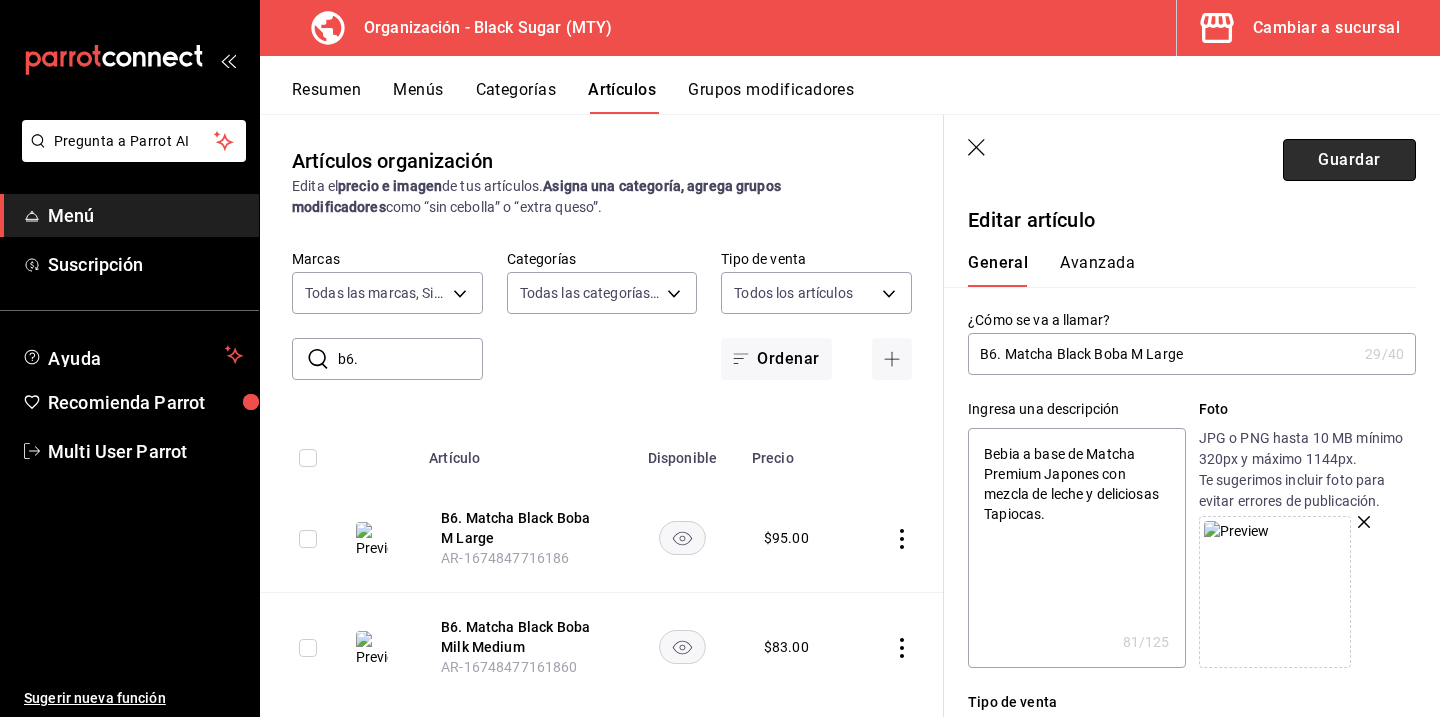 click on "Guardar" at bounding box center [1349, 160] 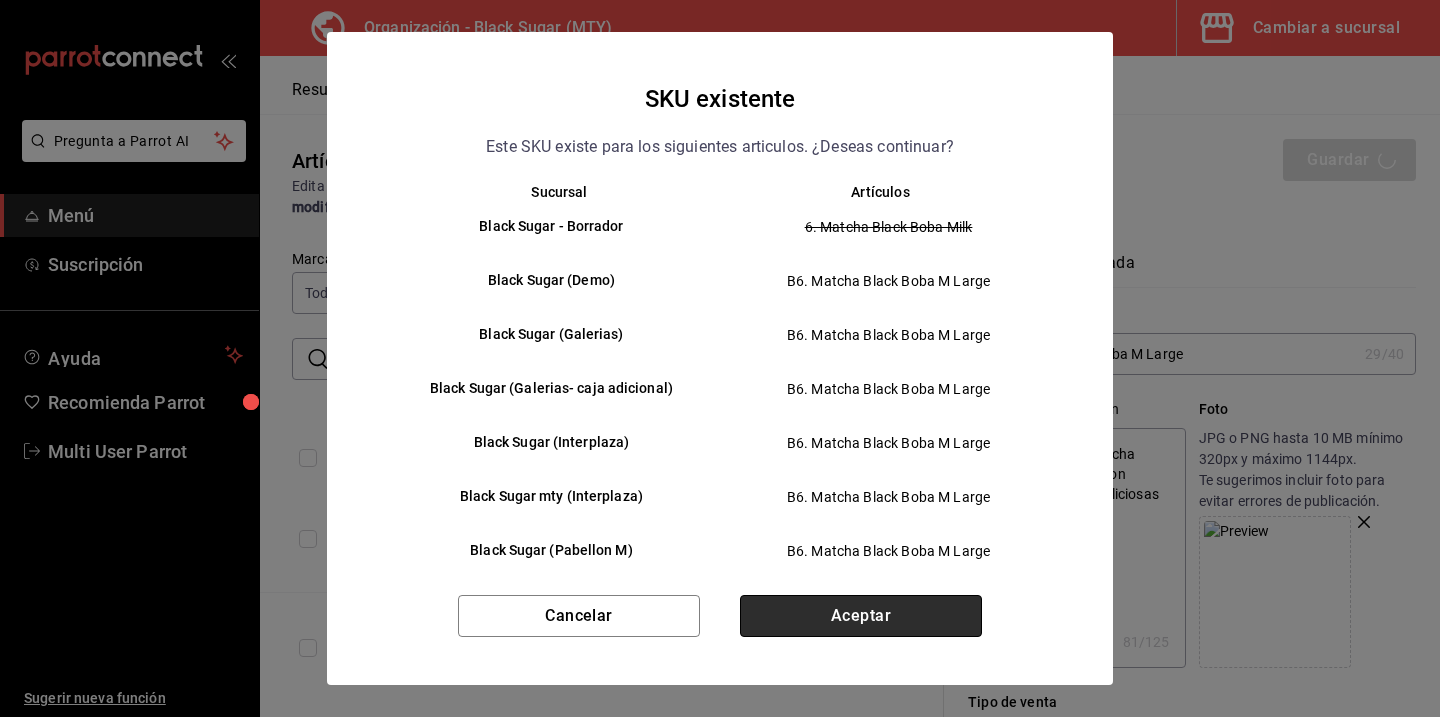 click on "Aceptar" at bounding box center (861, 616) 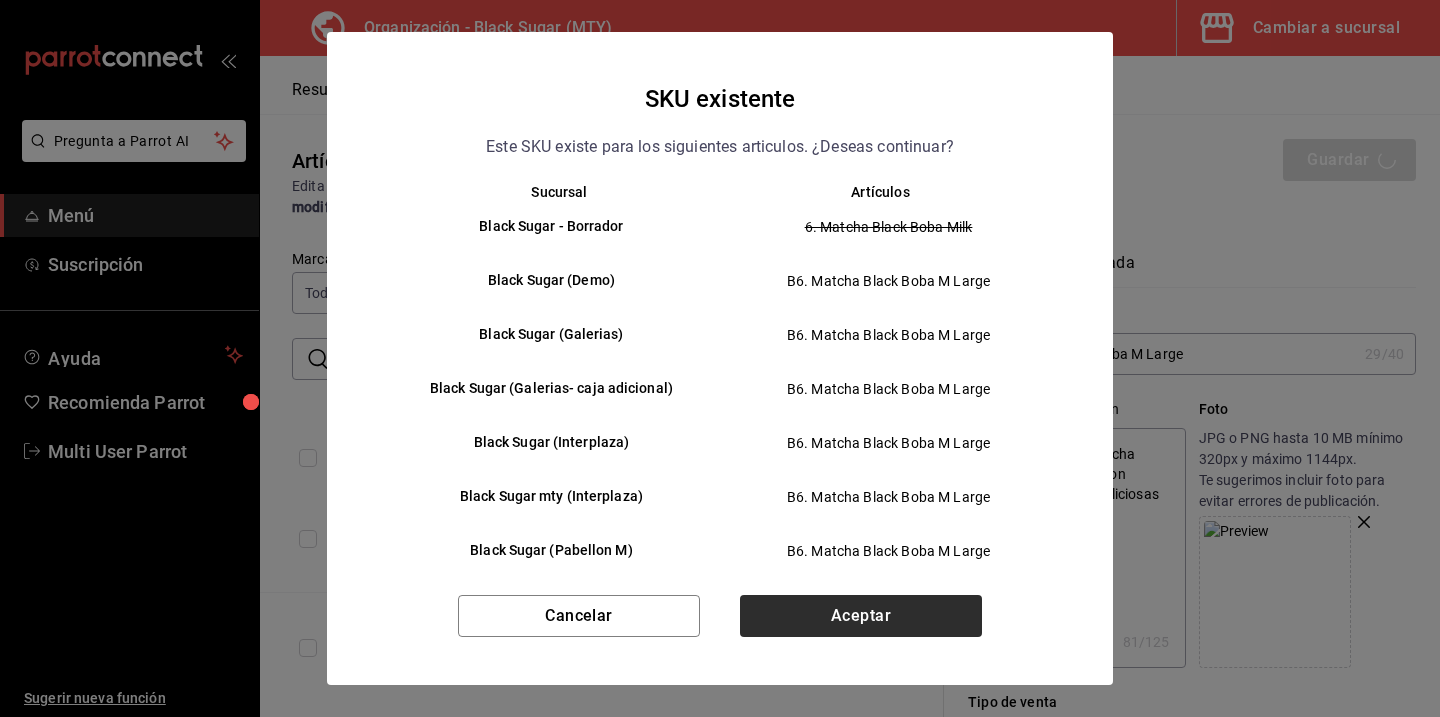 type on "x" 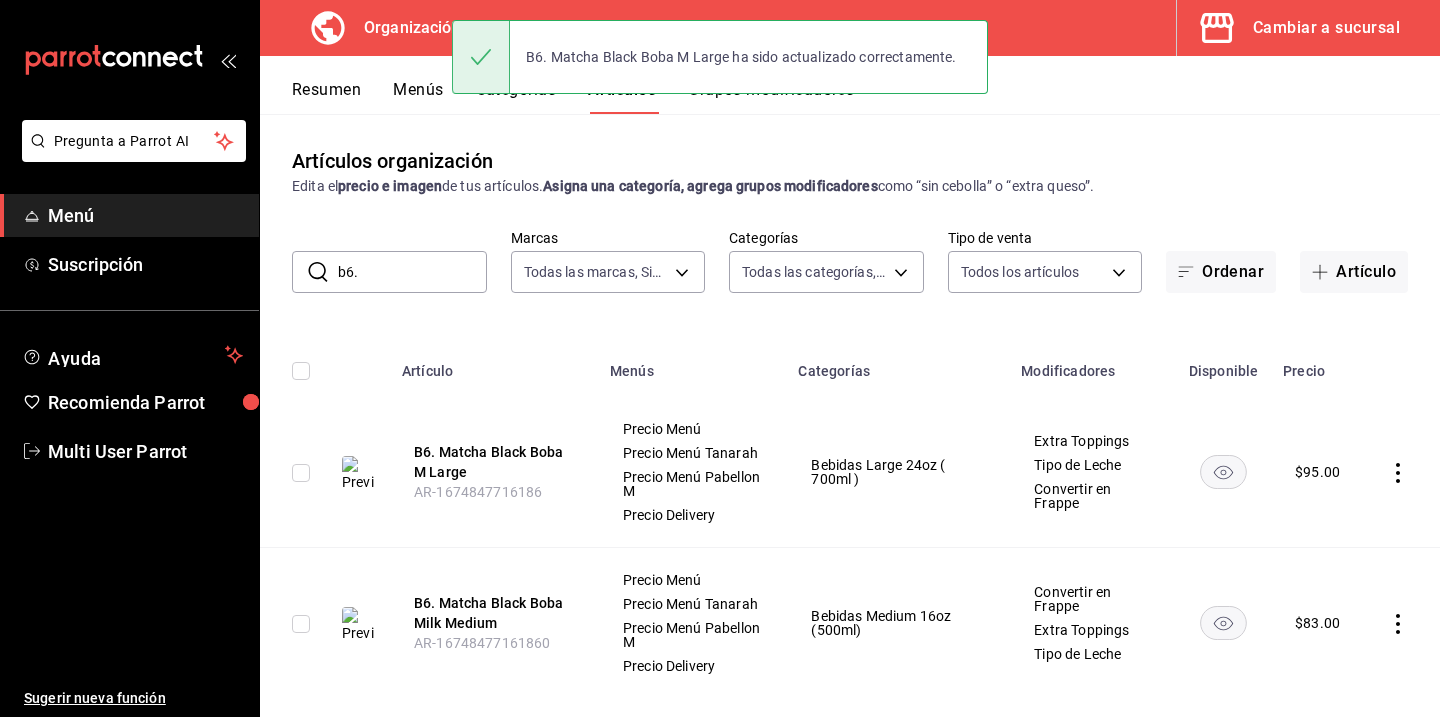 scroll, scrollTop: 30, scrollLeft: 0, axis: vertical 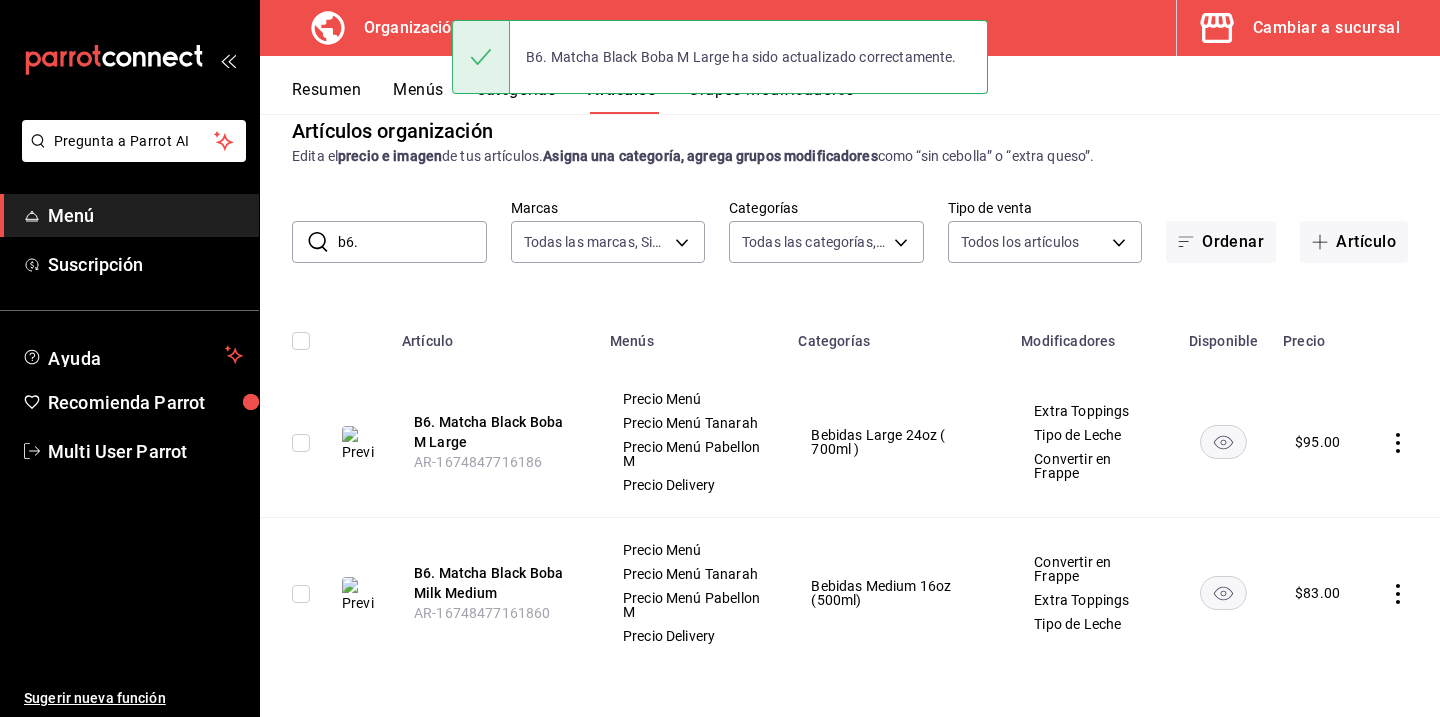 click on "b6." at bounding box center (412, 242) 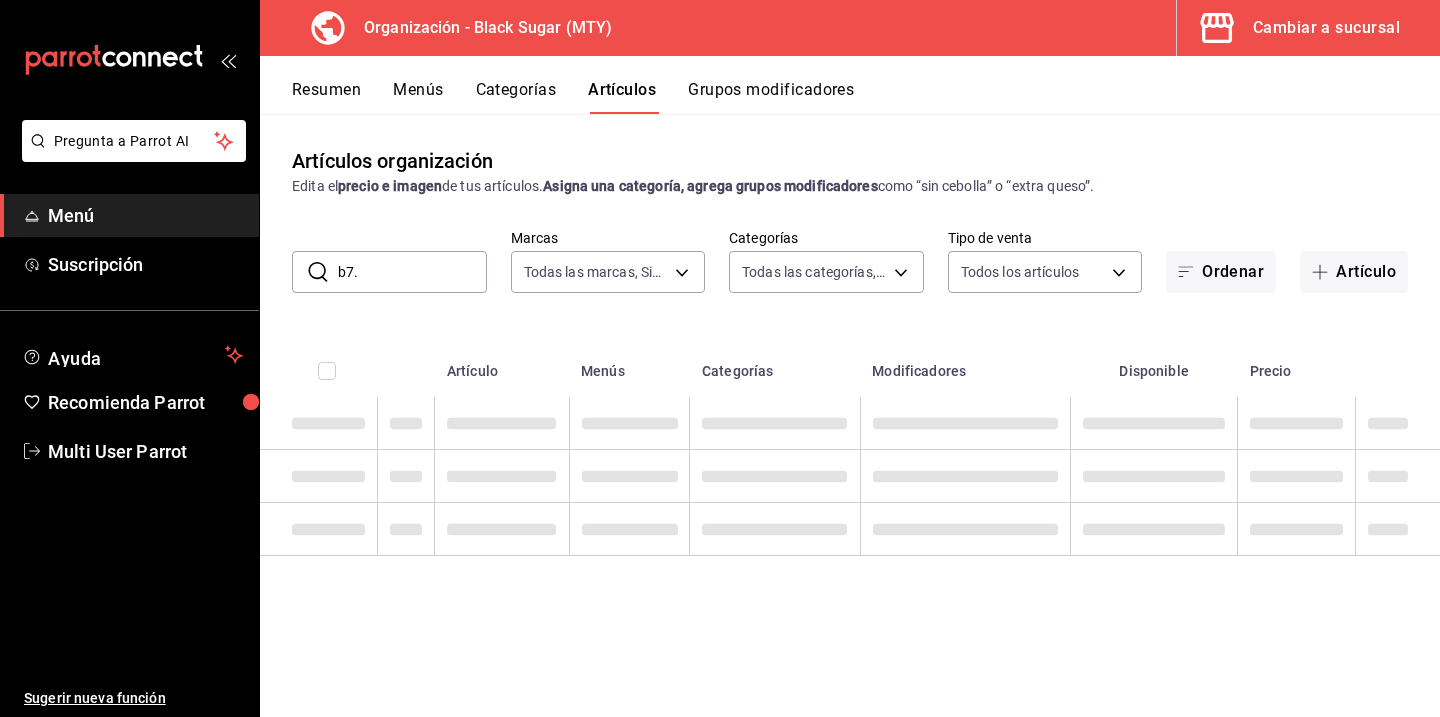 scroll, scrollTop: 0, scrollLeft: 0, axis: both 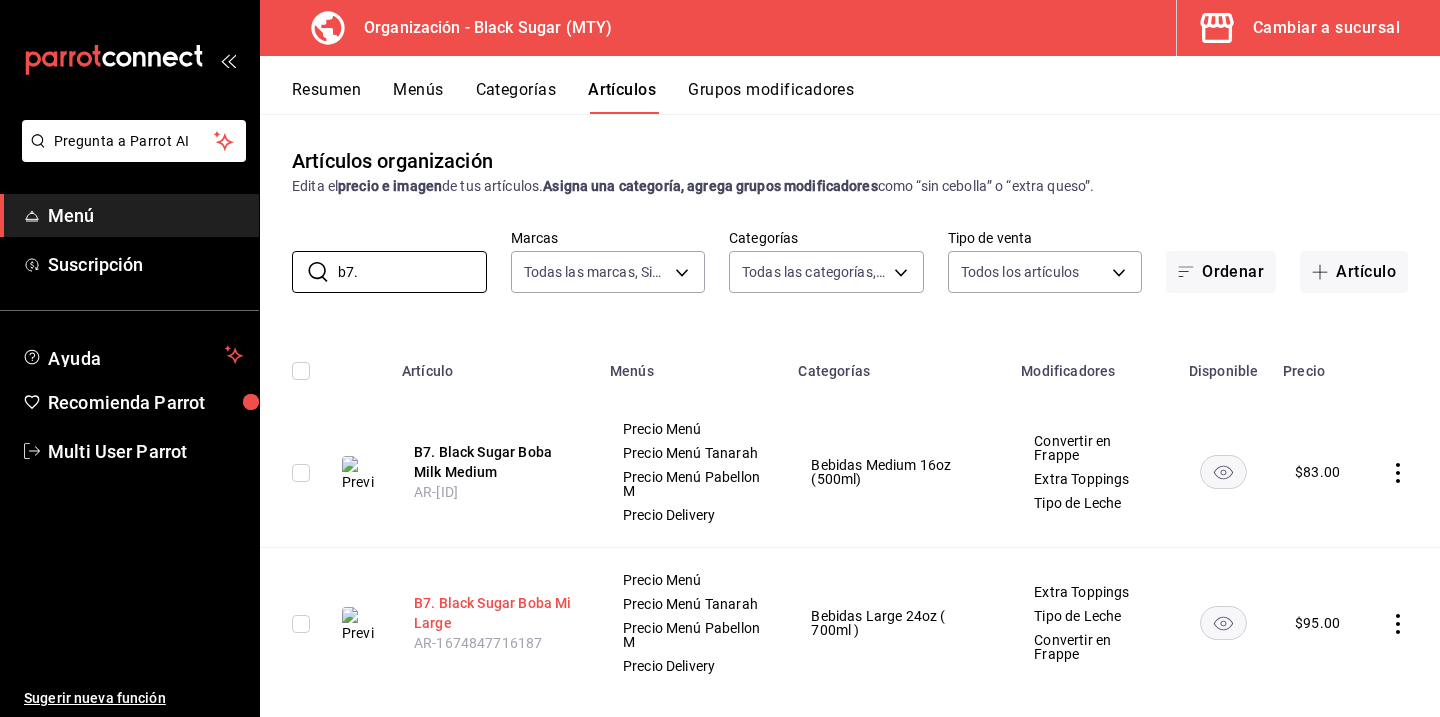 type on "b7." 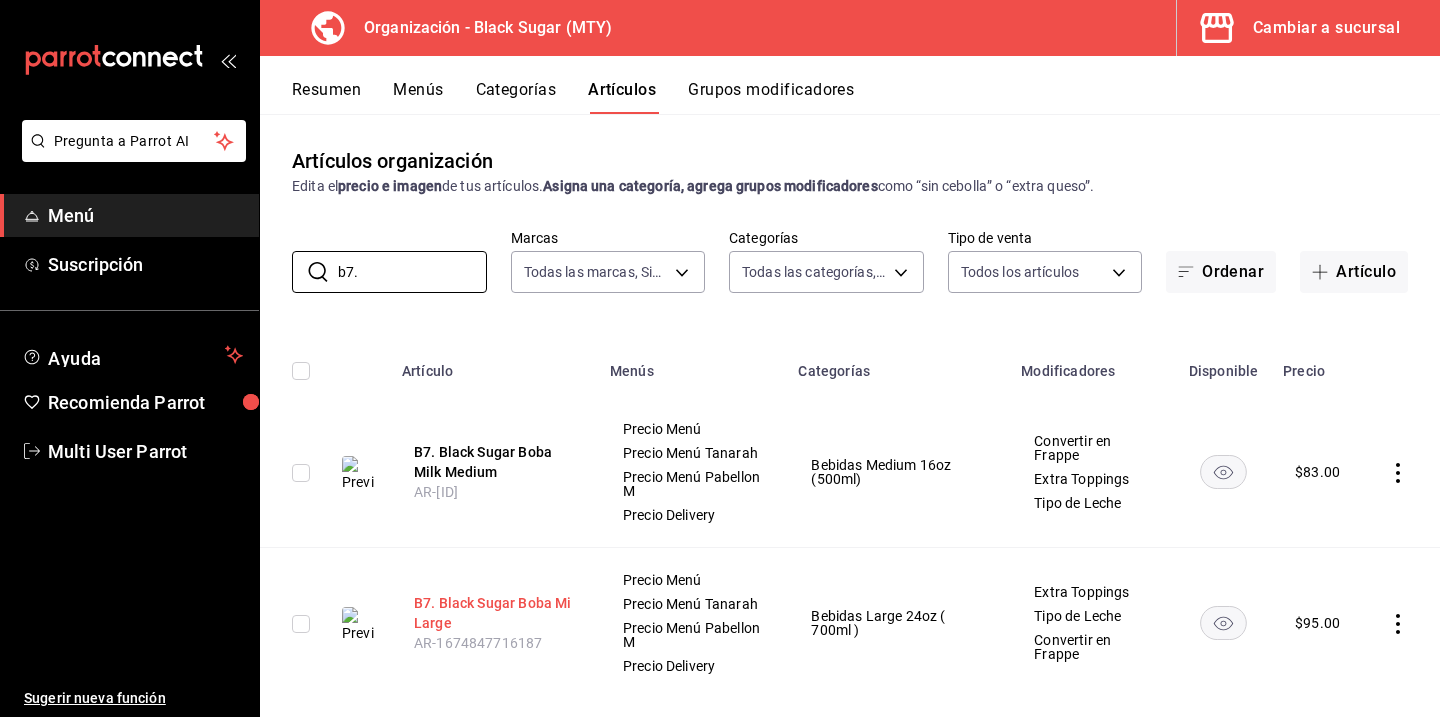 click on "B7. Black Sugar Boba Mi Large" at bounding box center [494, 613] 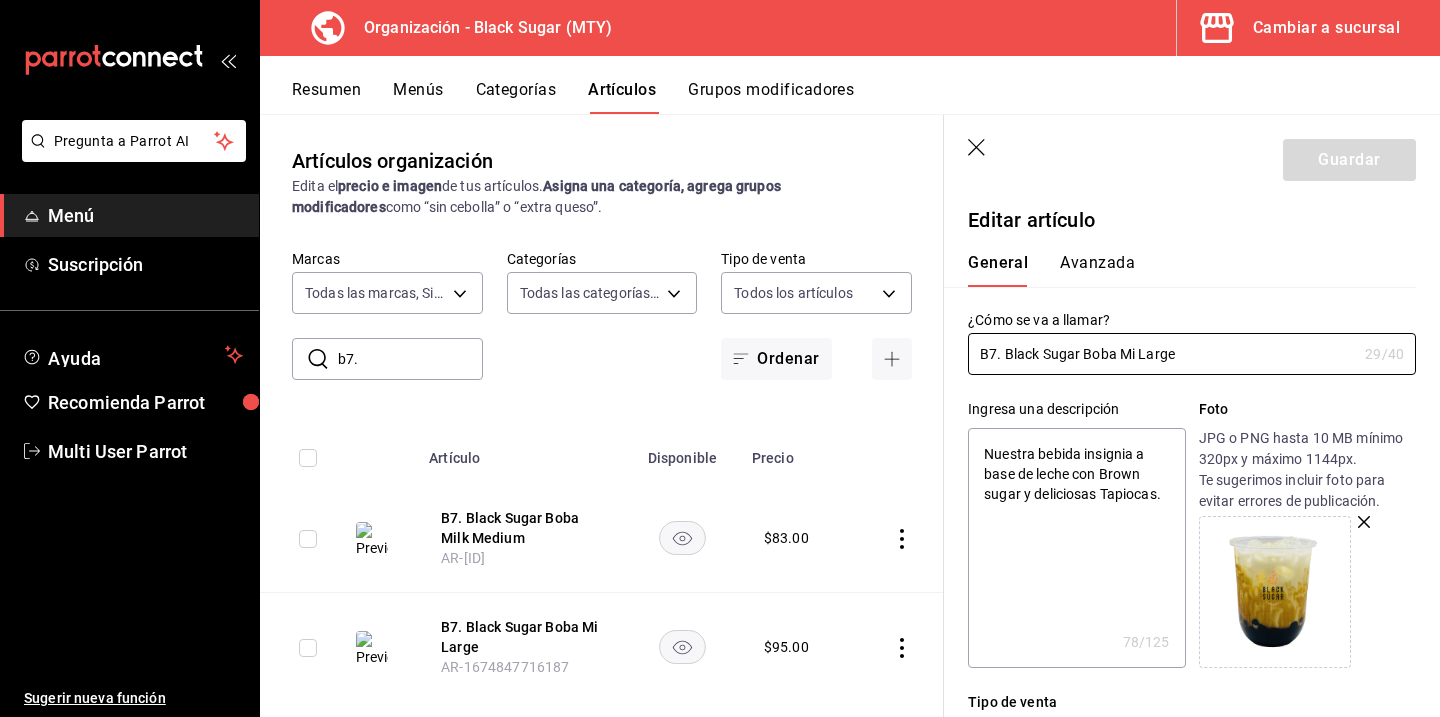 click 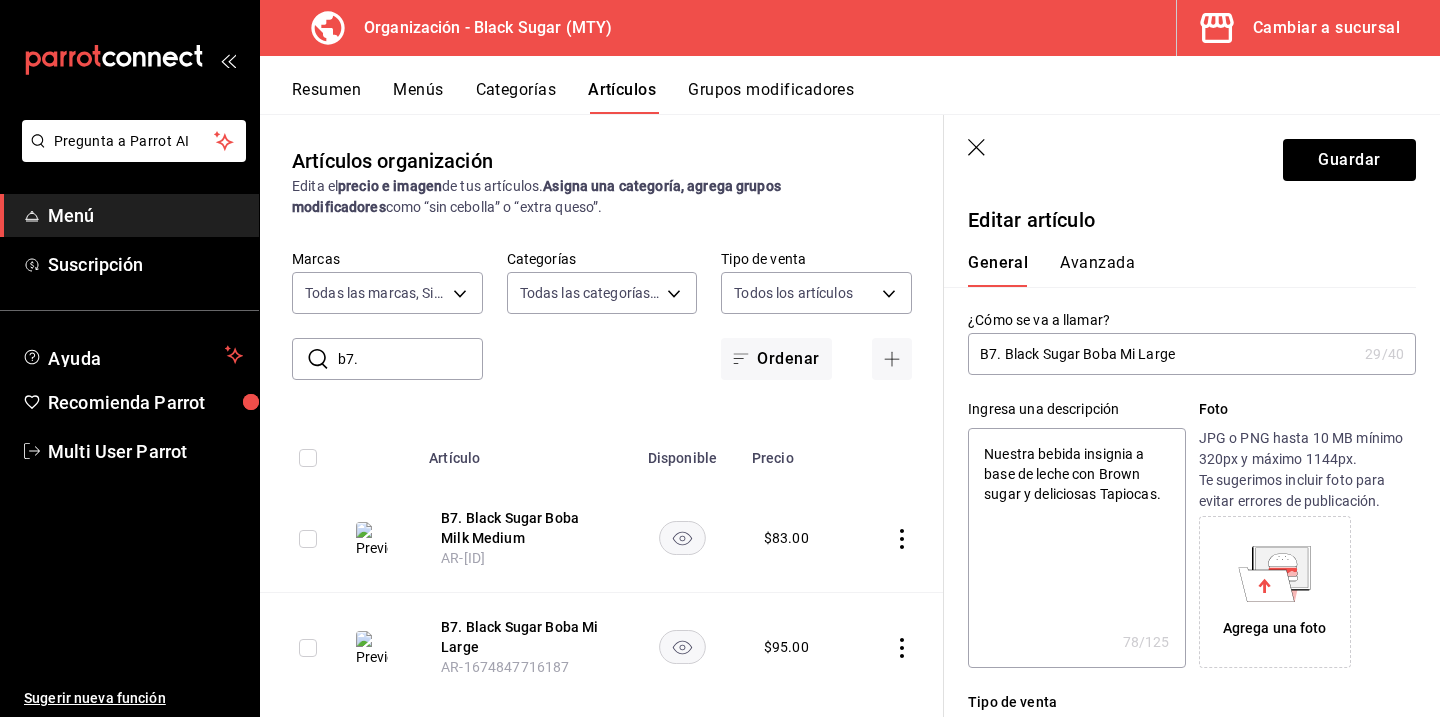 click 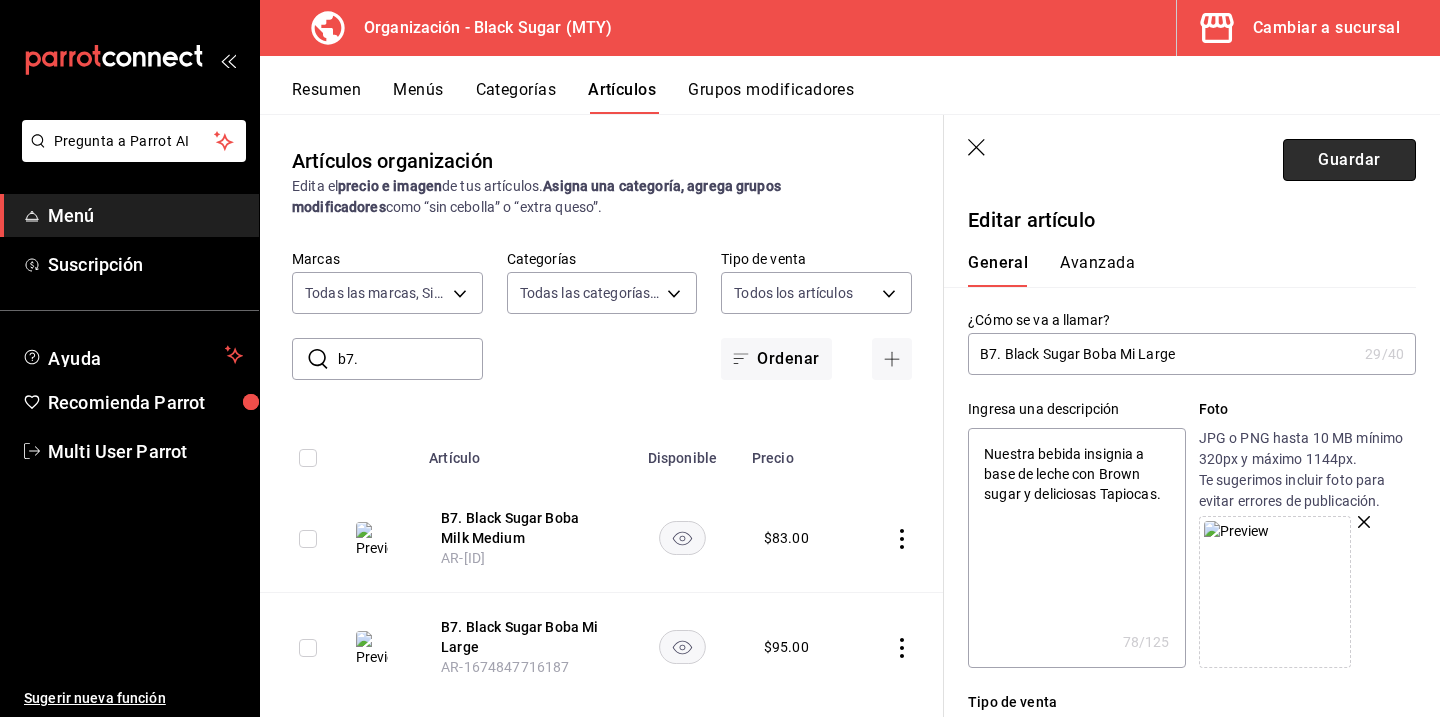 click on "Guardar" at bounding box center [1349, 160] 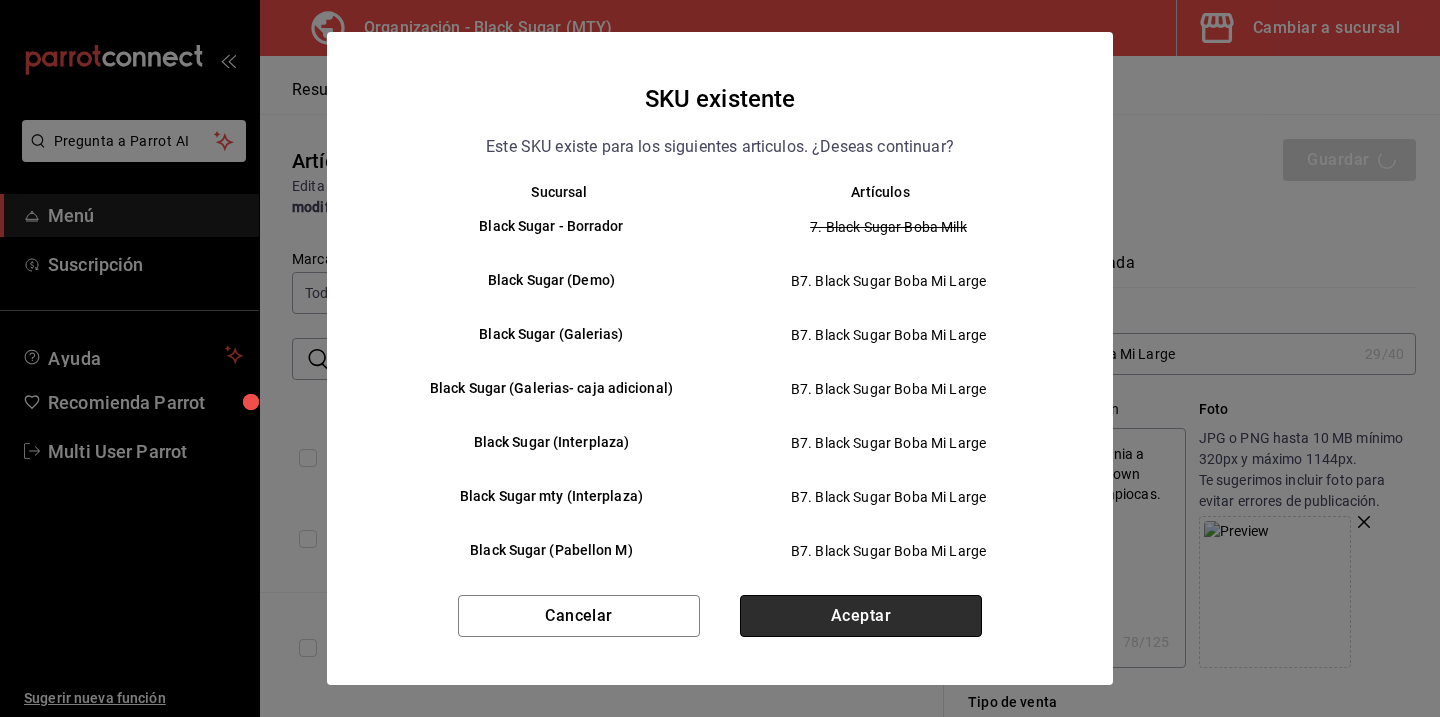 click on "Aceptar" at bounding box center (861, 616) 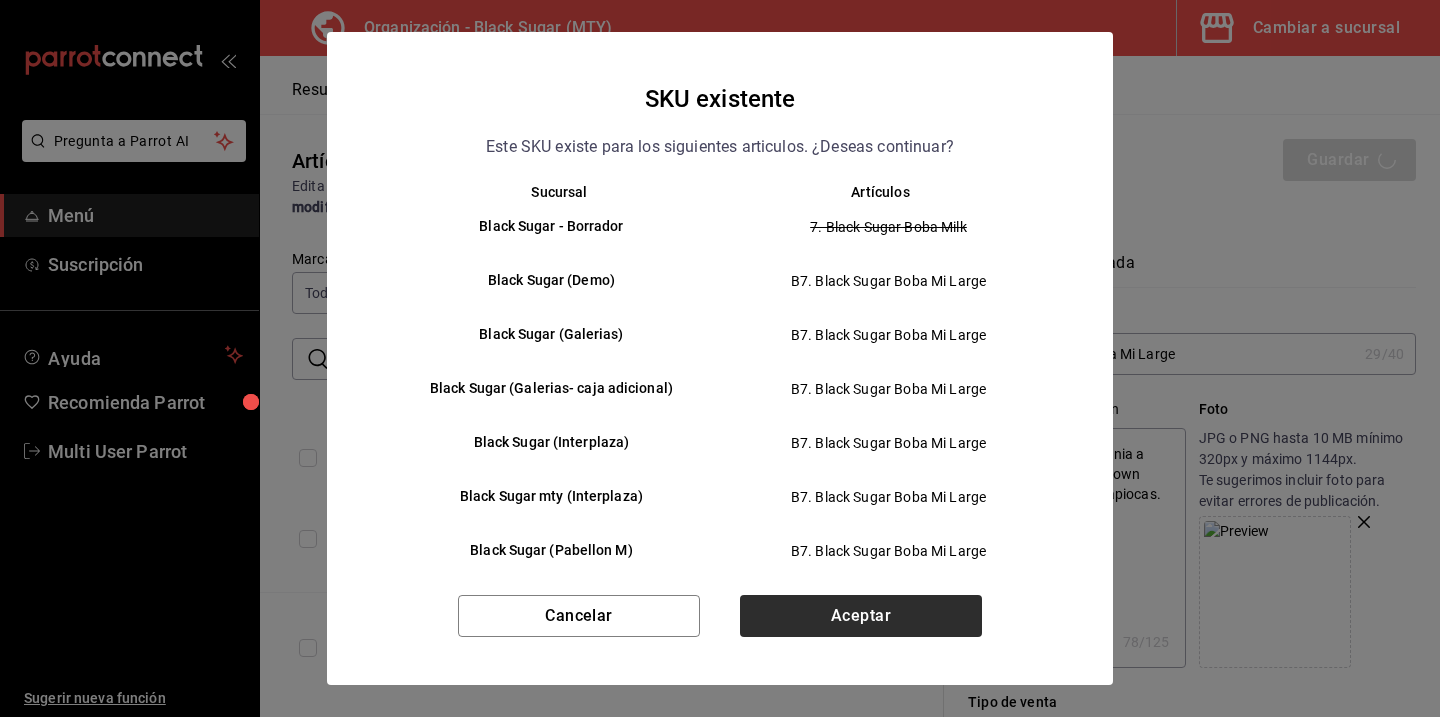 type on "x" 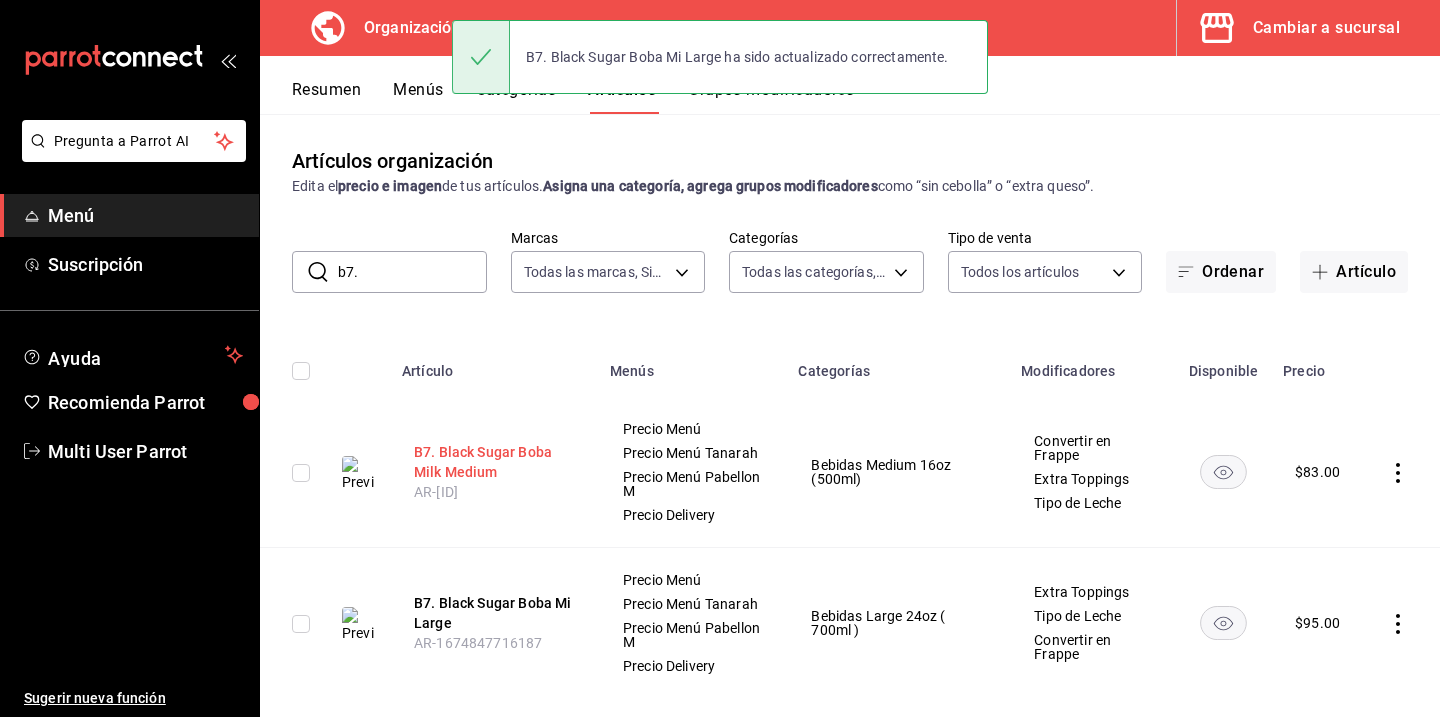 scroll, scrollTop: 30, scrollLeft: 0, axis: vertical 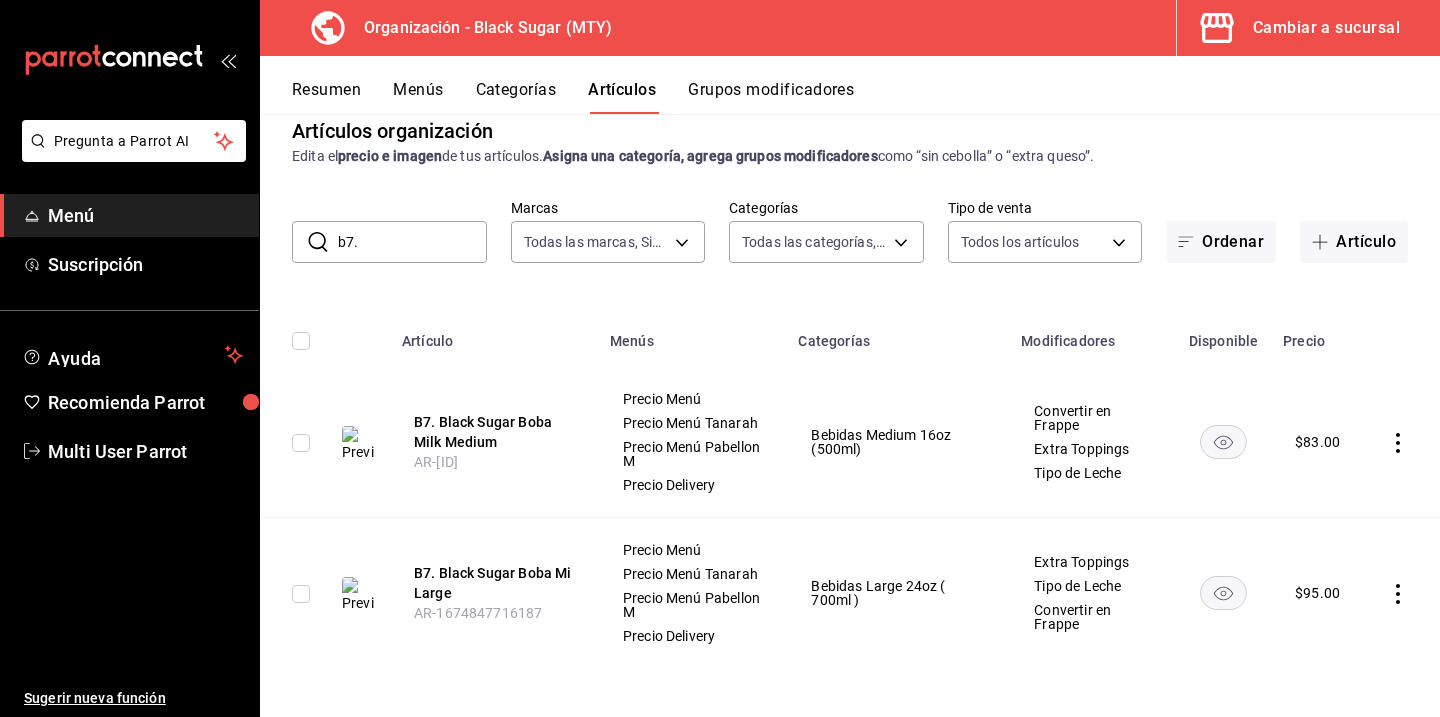 click on "b7." at bounding box center (412, 242) 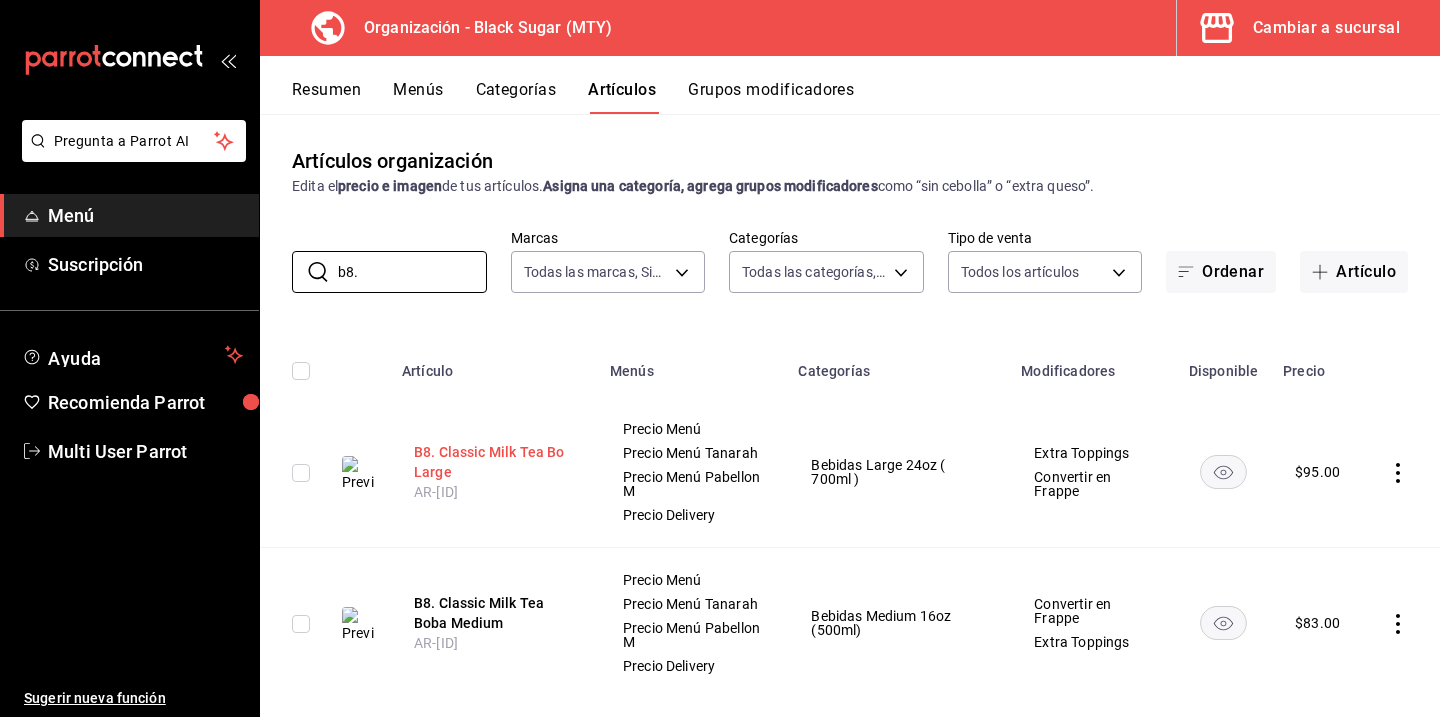 scroll, scrollTop: 30, scrollLeft: 0, axis: vertical 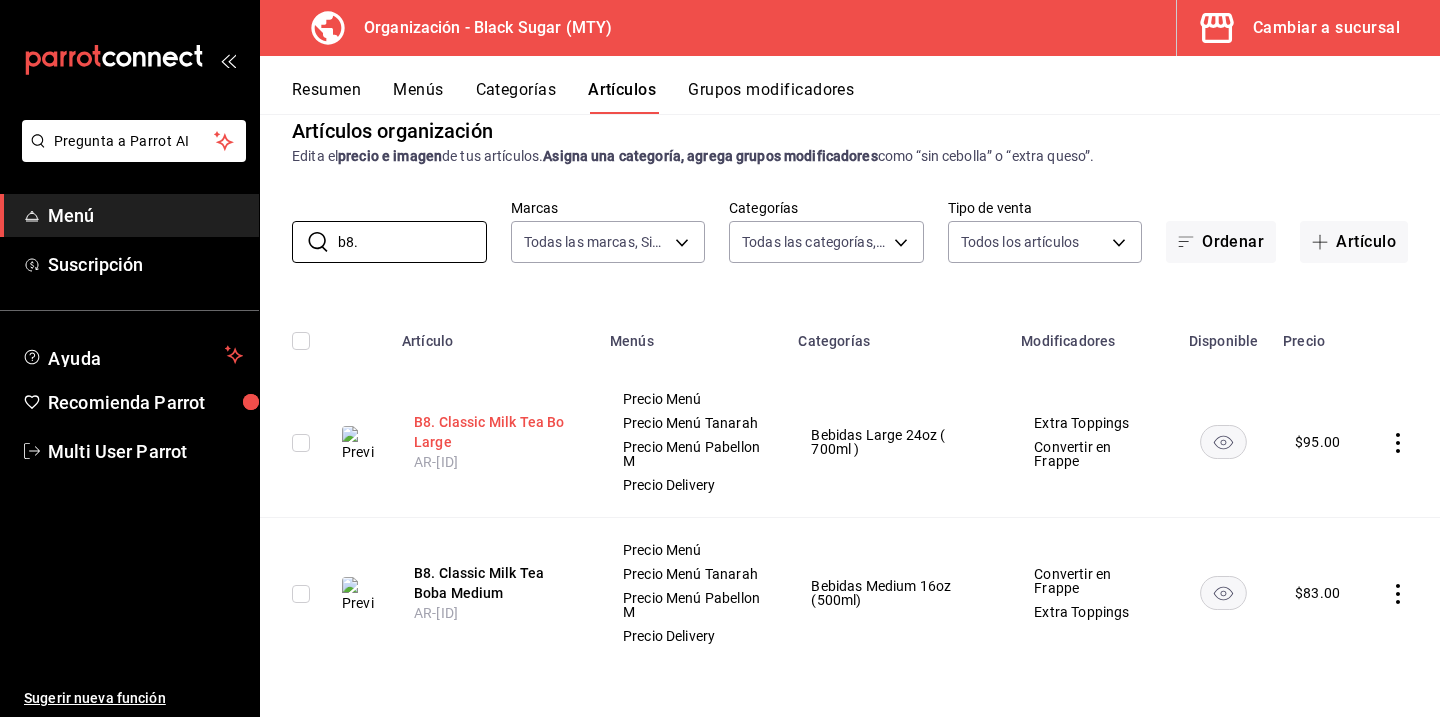 type on "b8." 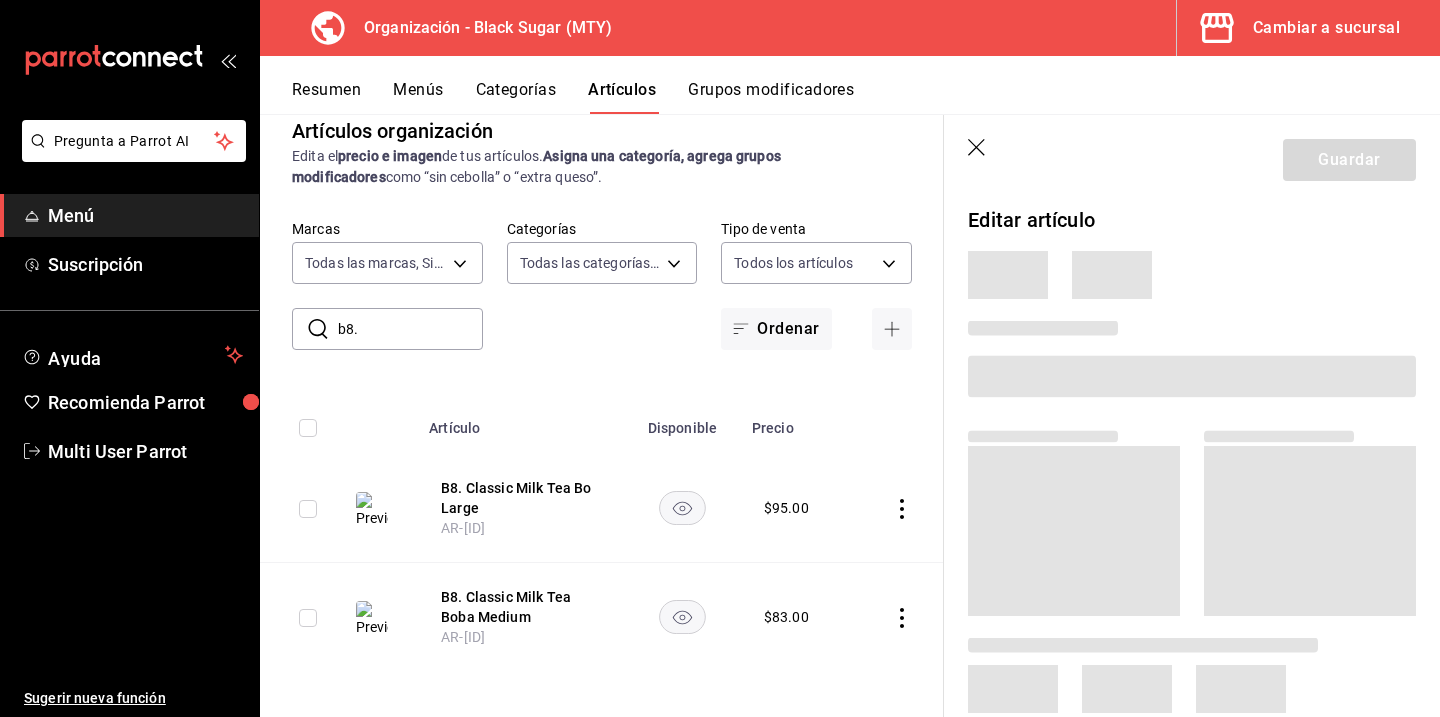 scroll, scrollTop: 0, scrollLeft: 0, axis: both 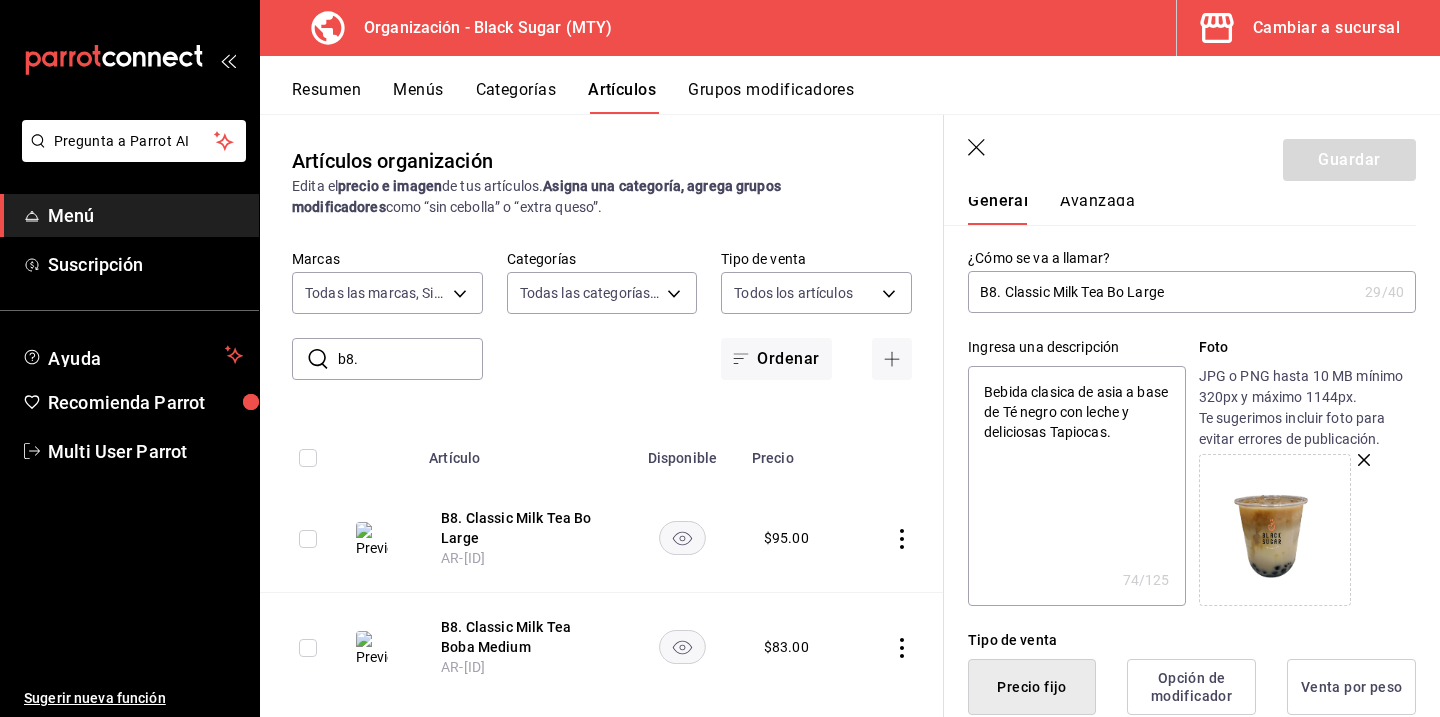 click 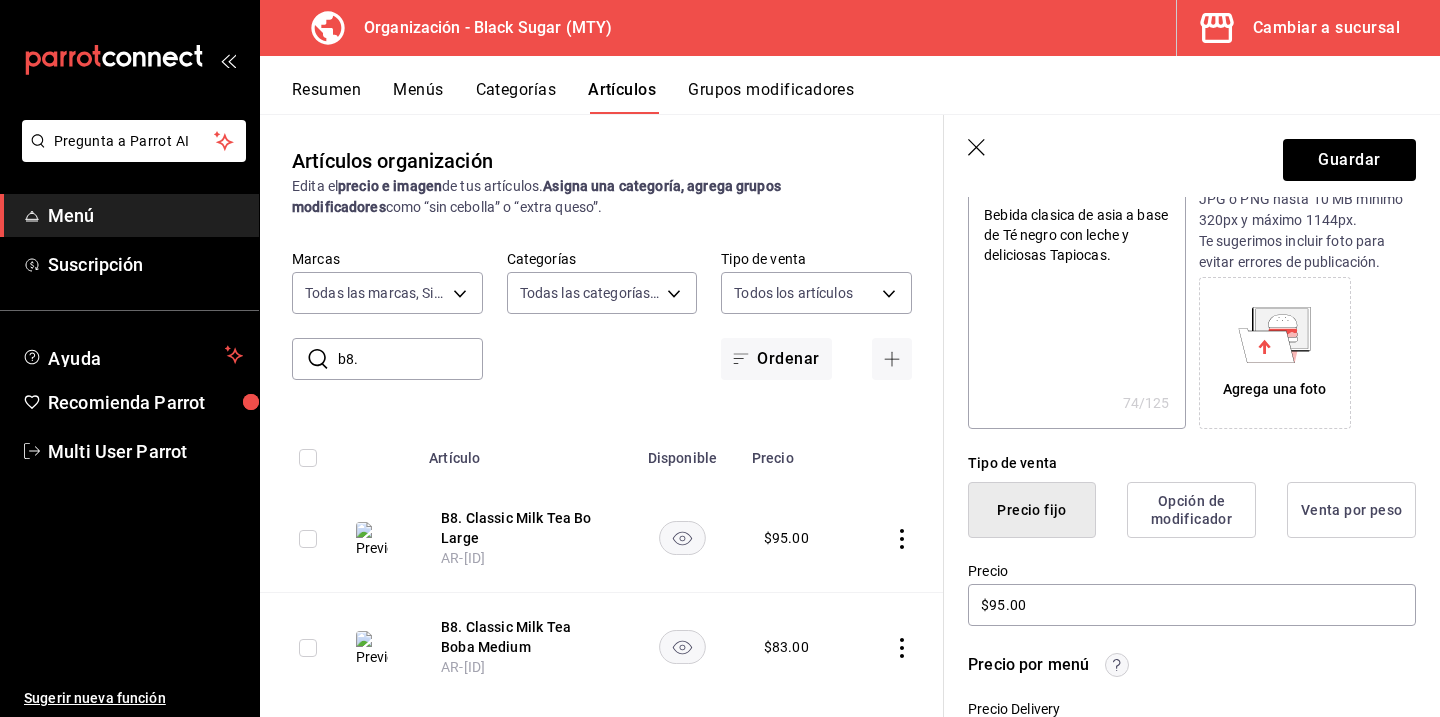 scroll, scrollTop: 243, scrollLeft: 0, axis: vertical 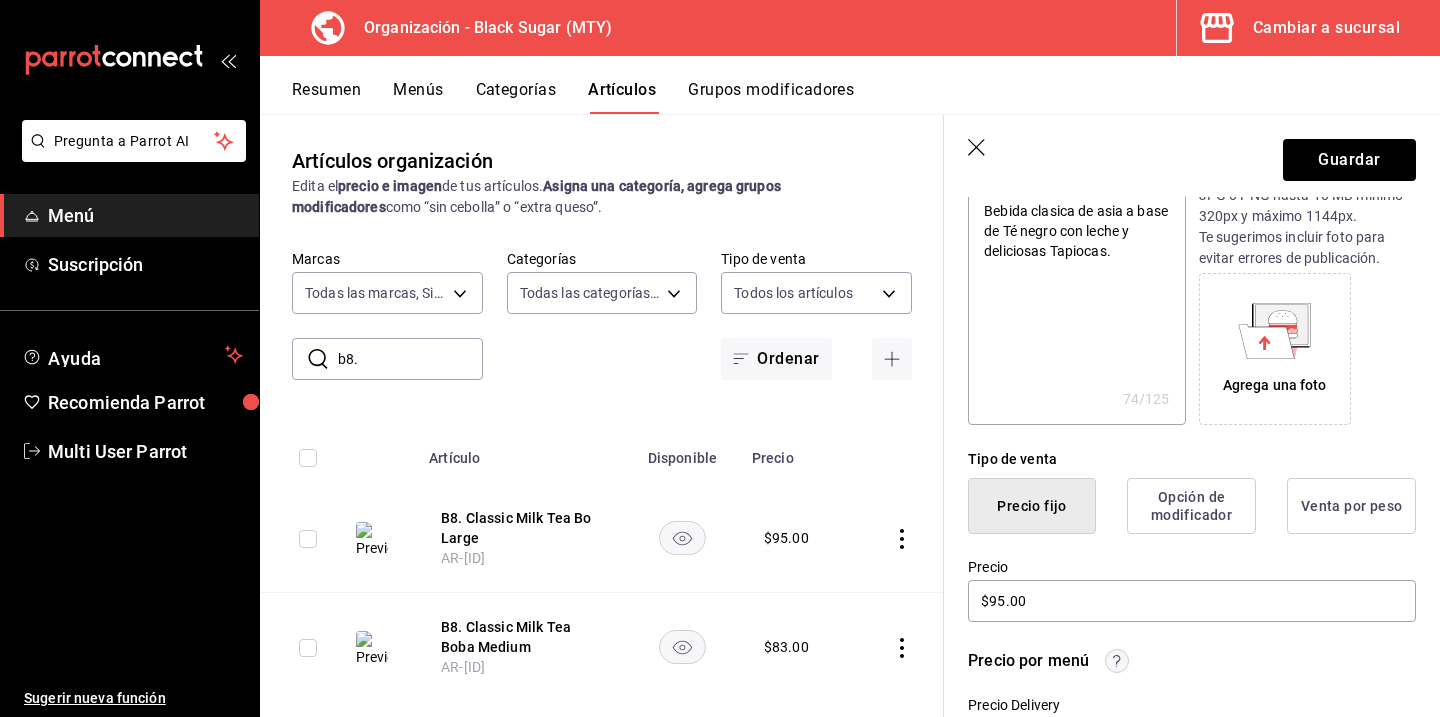 click on "Agrega una foto" at bounding box center (1275, 349) 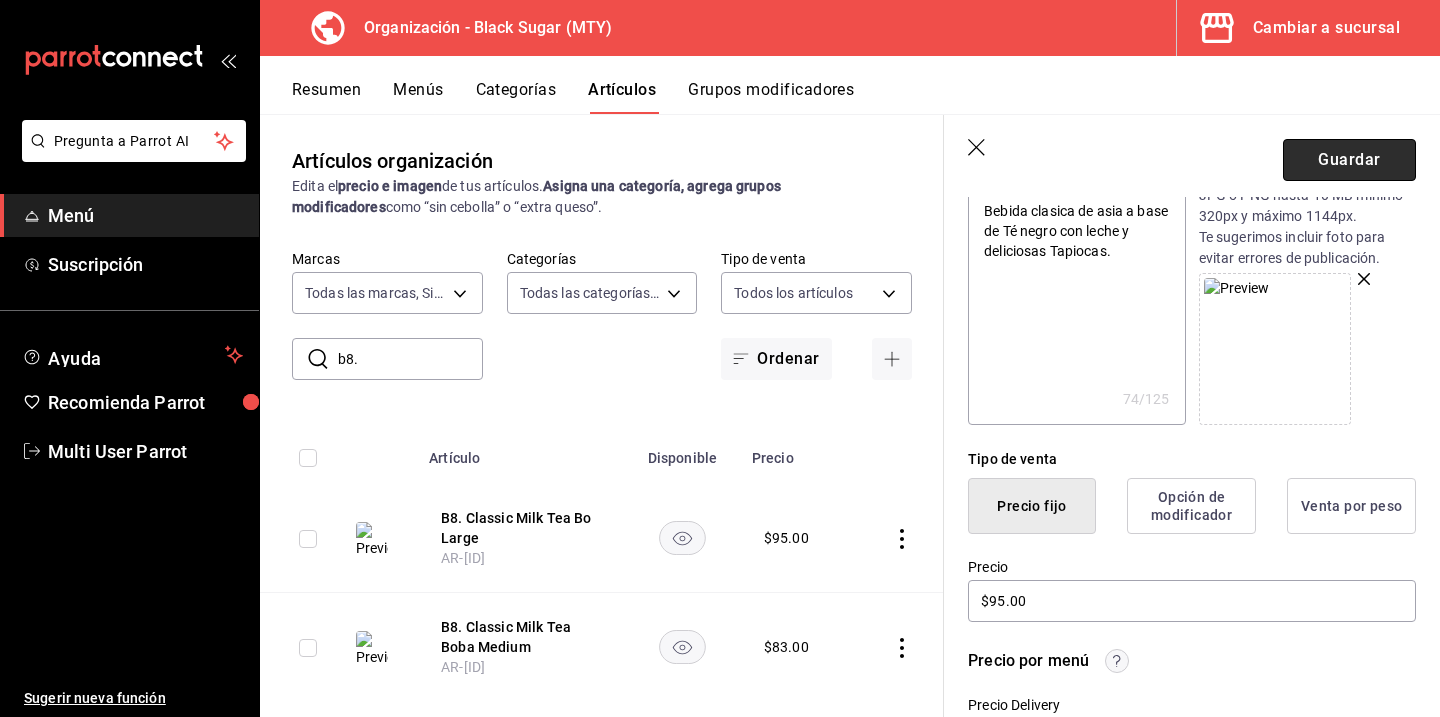 click on "Guardar" at bounding box center [1349, 160] 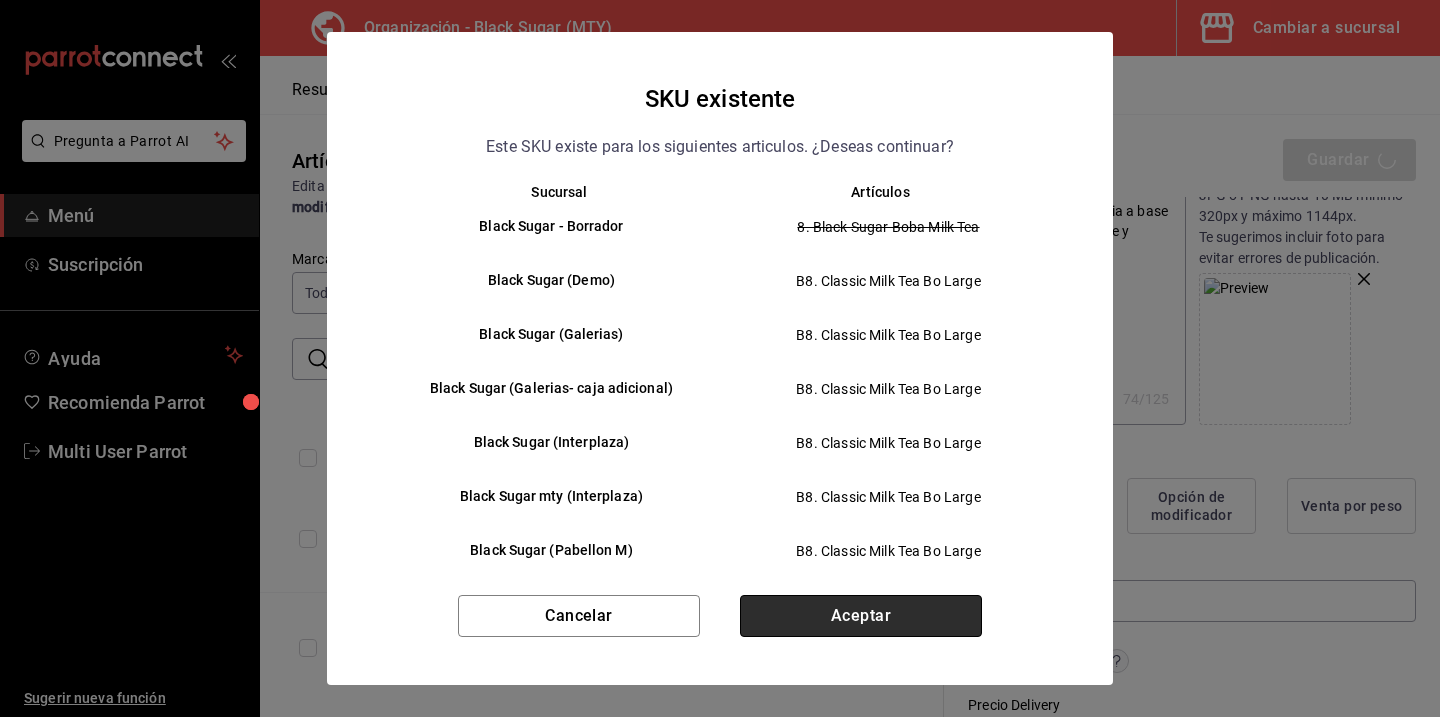 click on "Aceptar" at bounding box center (861, 616) 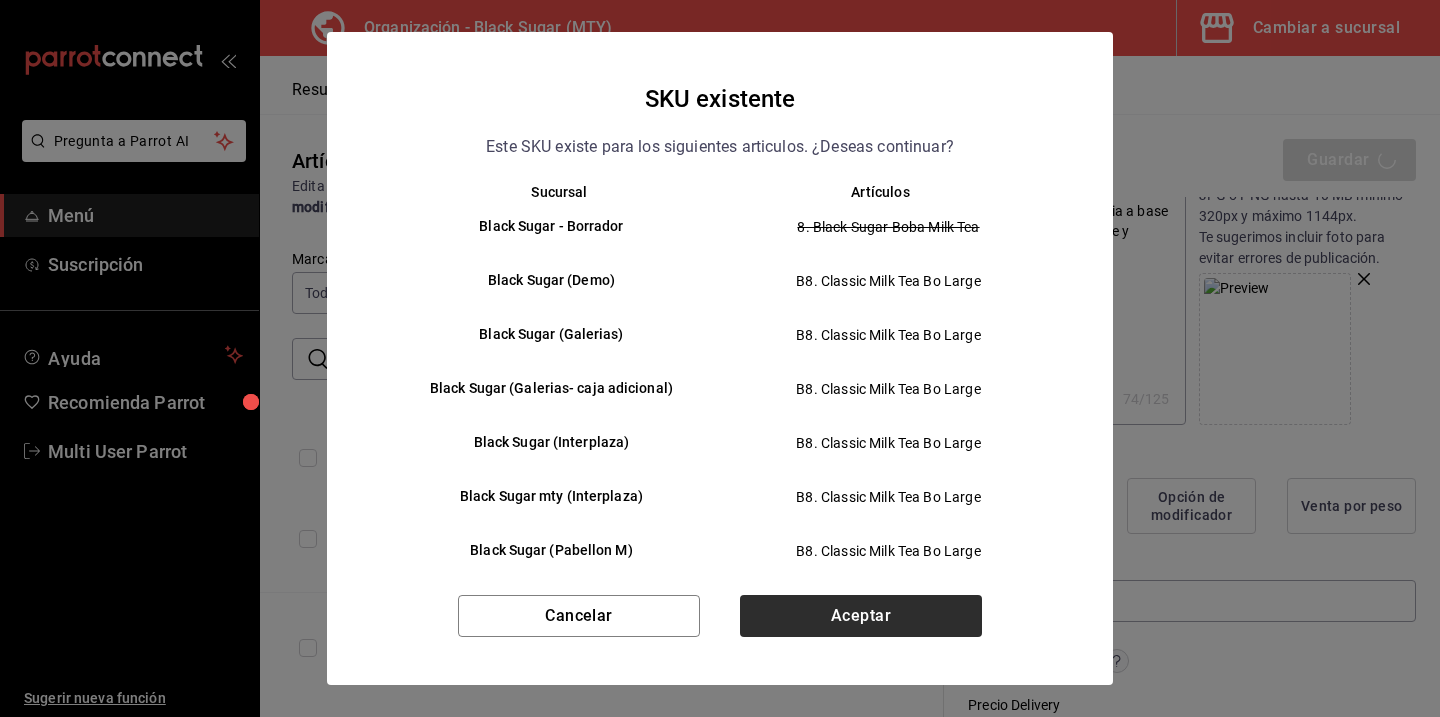 type on "x" 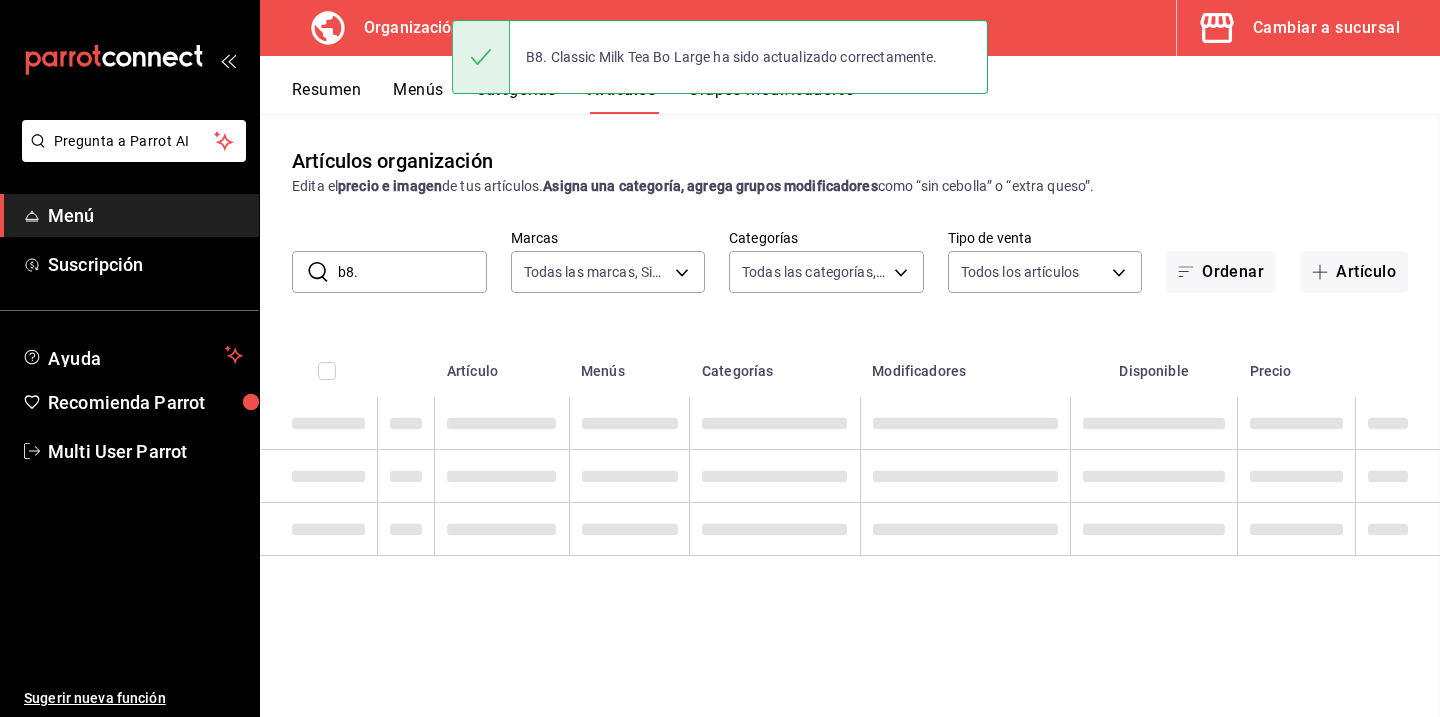 scroll, scrollTop: 0, scrollLeft: 0, axis: both 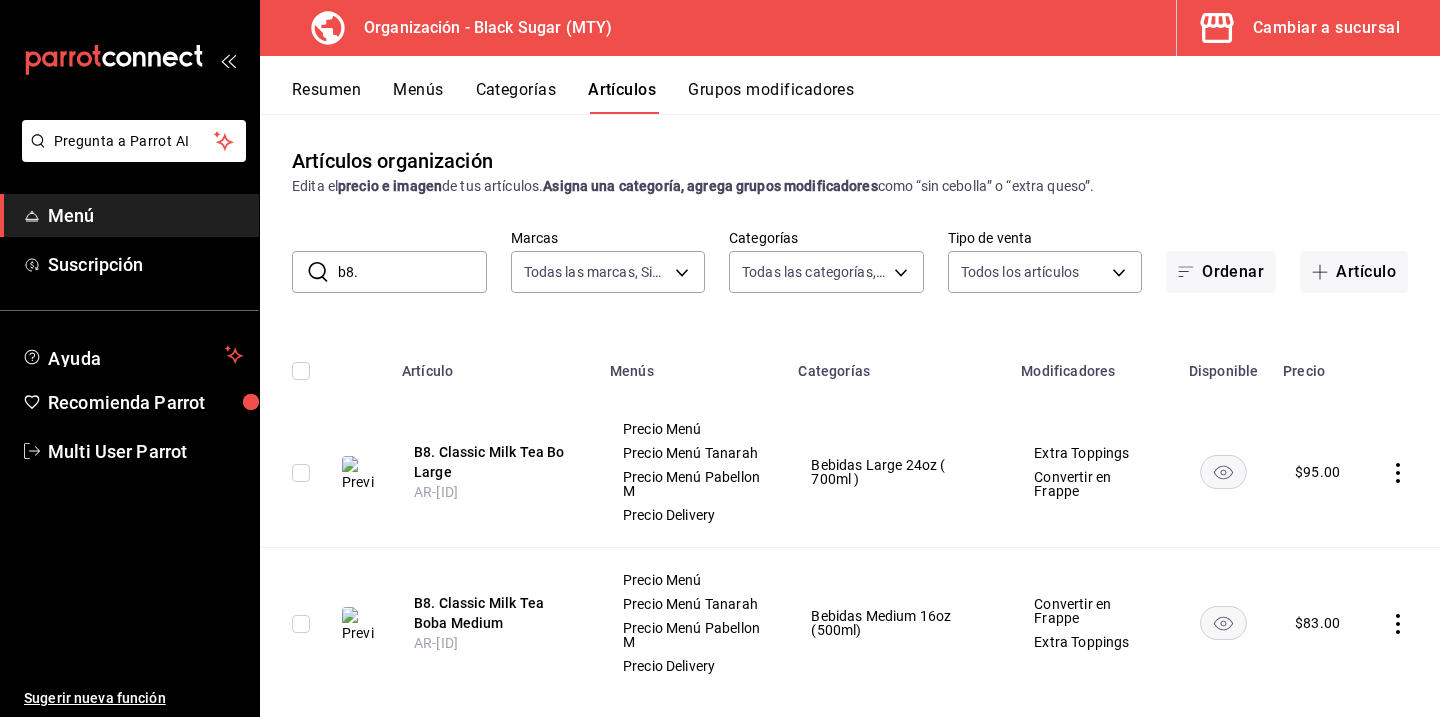click on "b8." at bounding box center [412, 272] 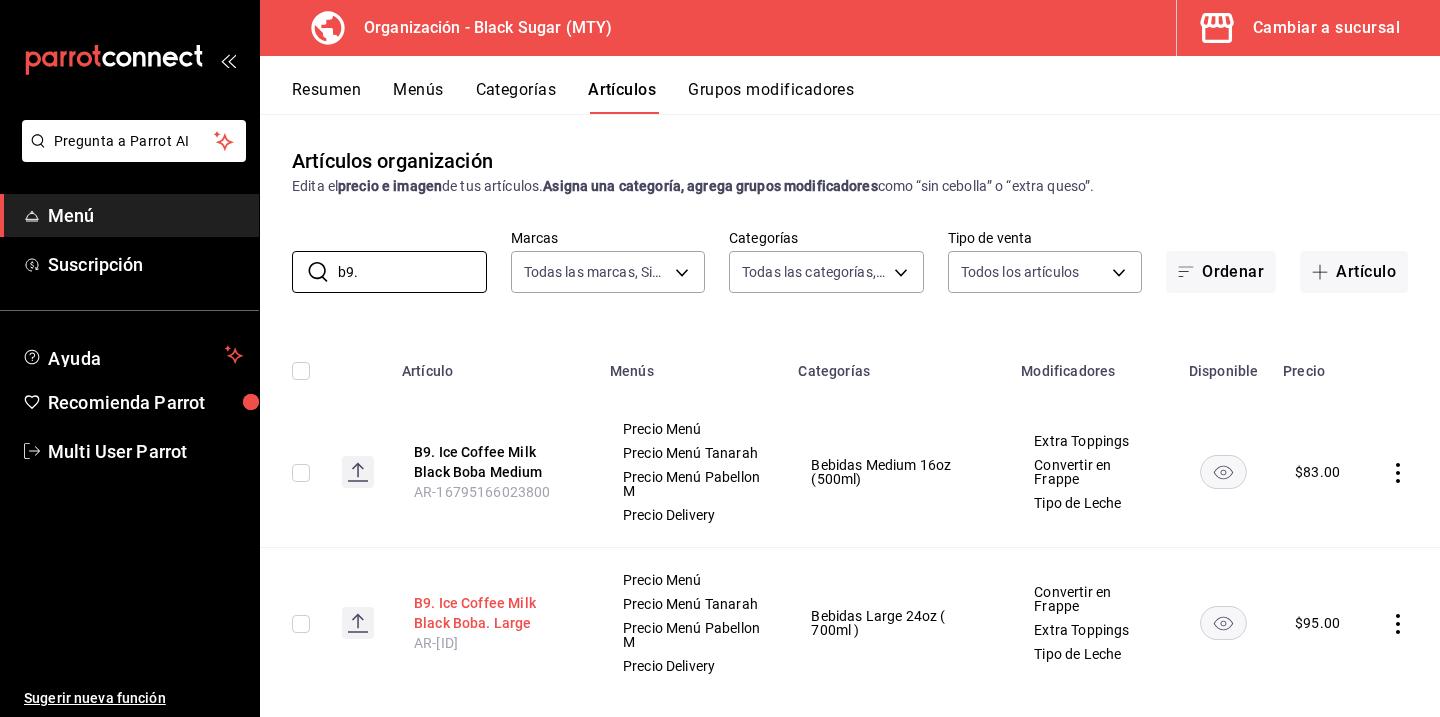 type on "b9." 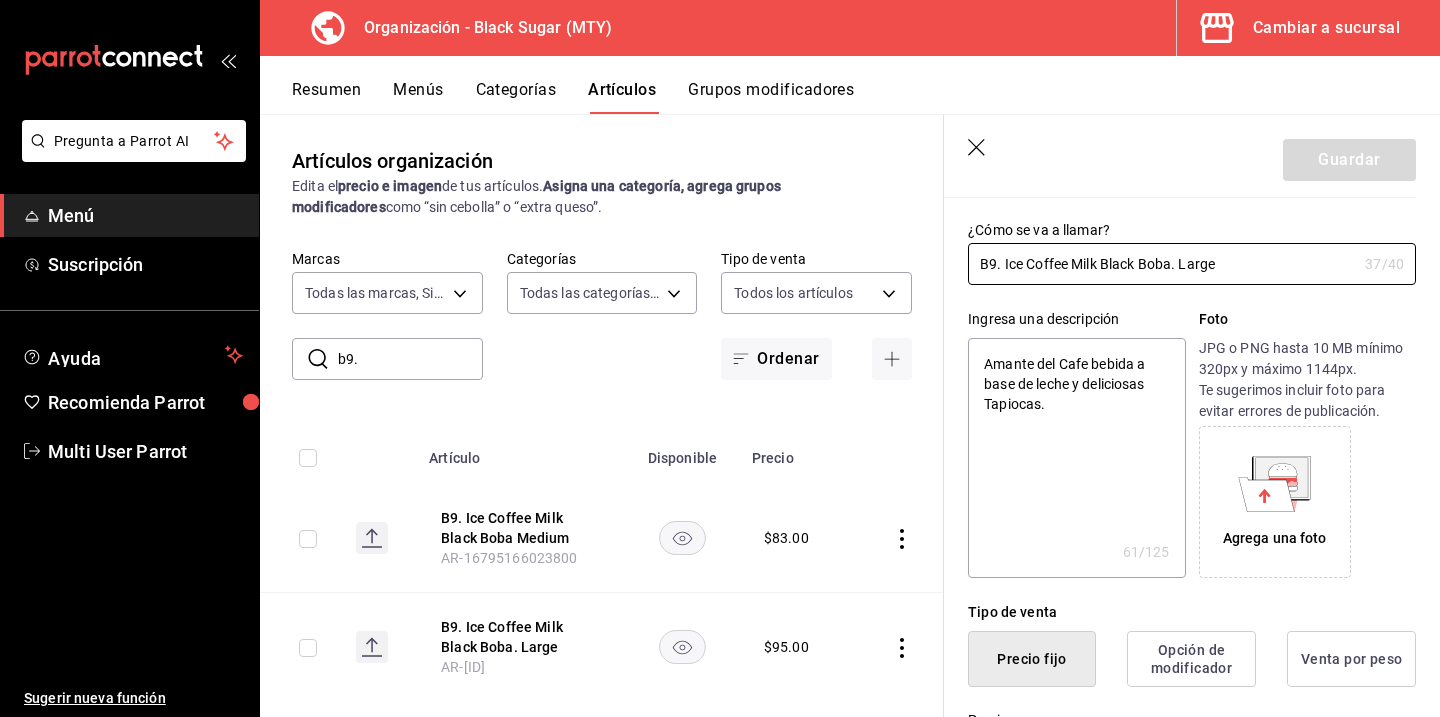 scroll, scrollTop: 102, scrollLeft: 0, axis: vertical 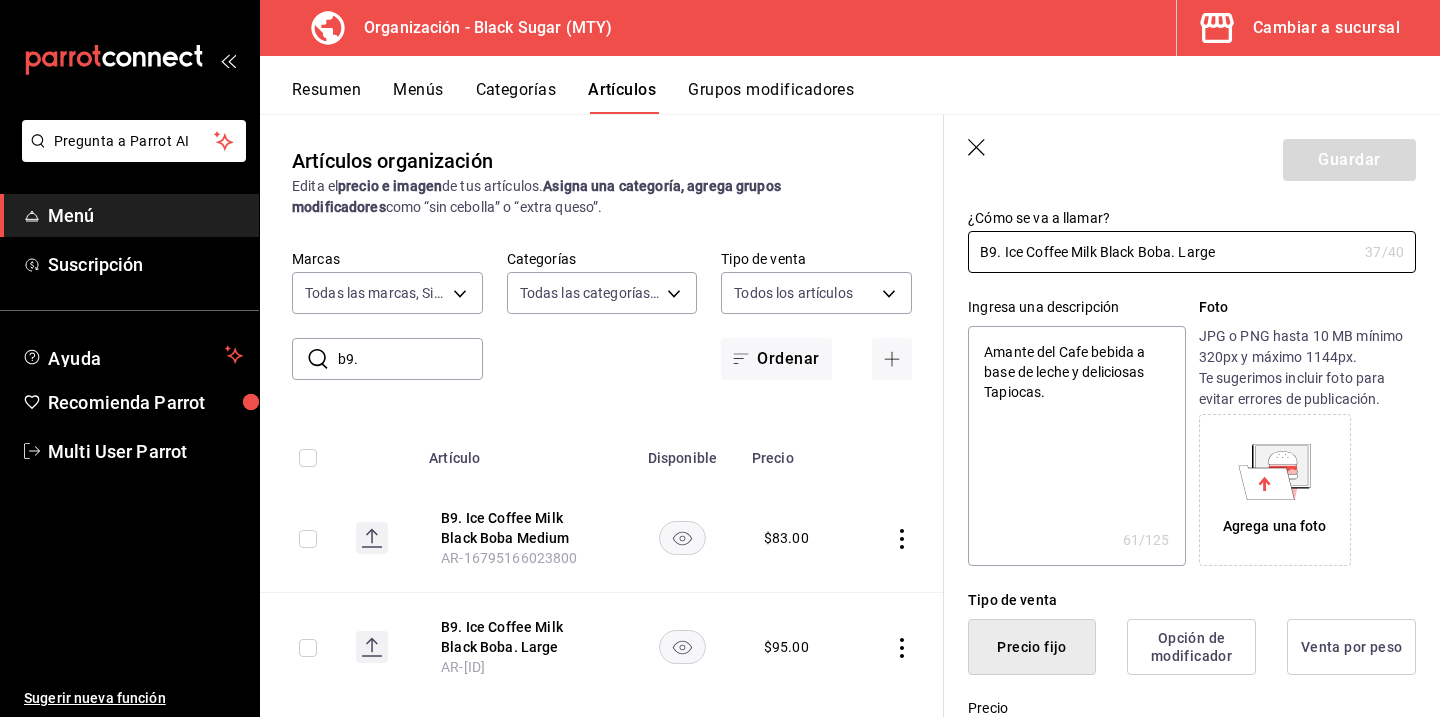 click on "Agrega una foto" at bounding box center [1275, 490] 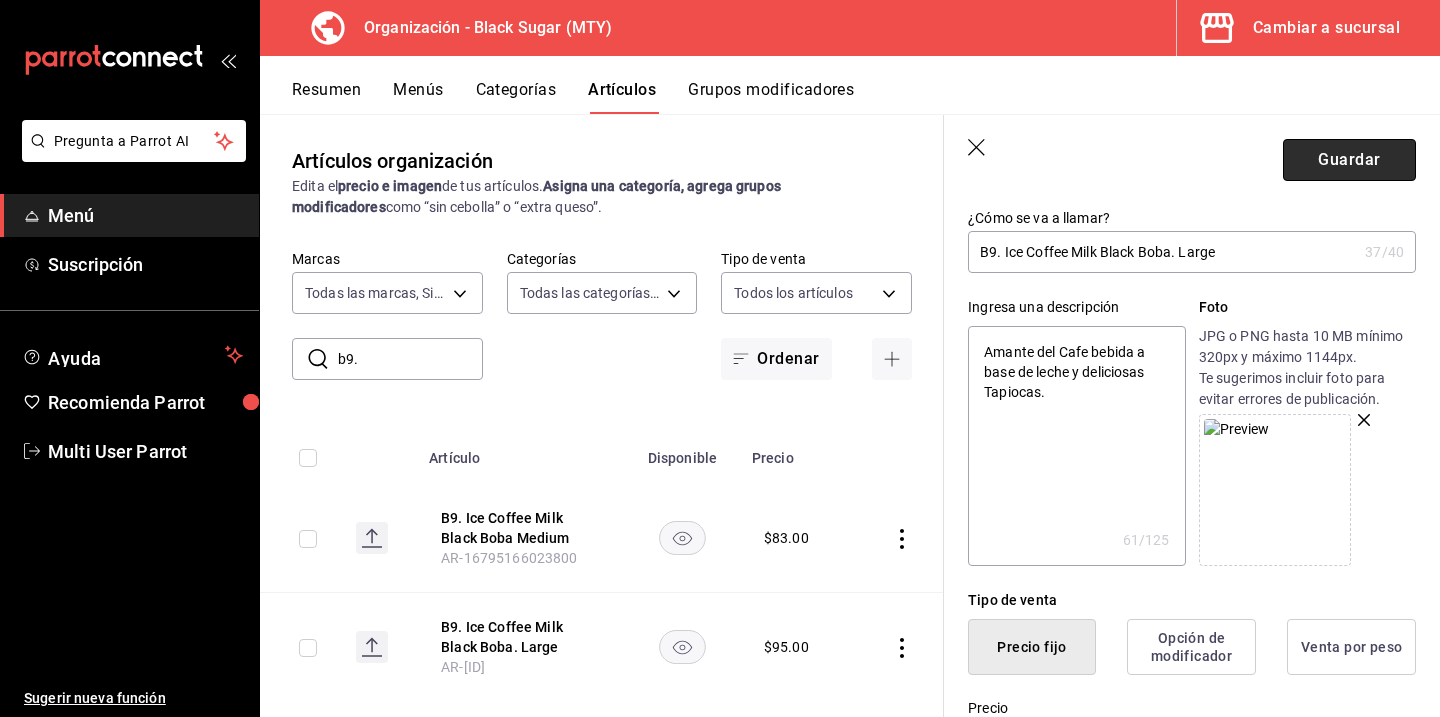 click on "Guardar" at bounding box center [1349, 160] 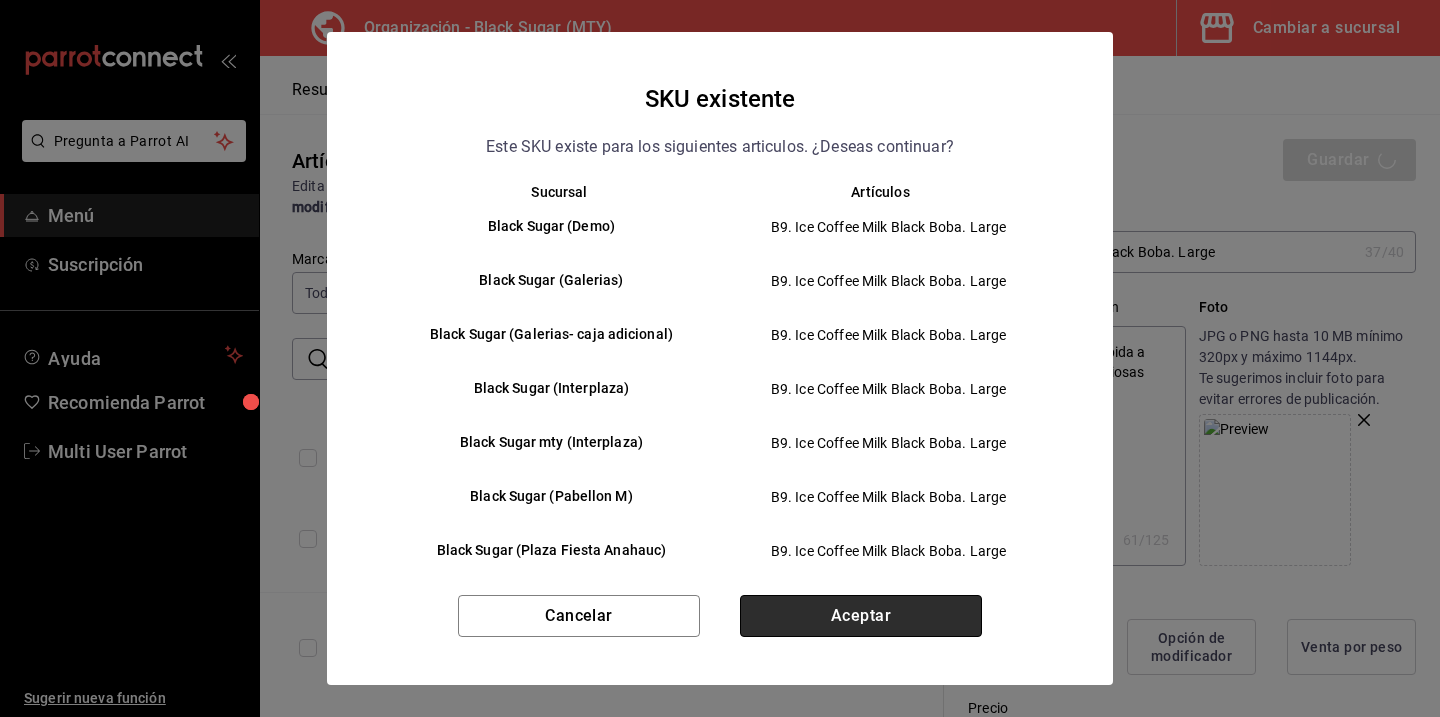 click on "Aceptar" at bounding box center (861, 616) 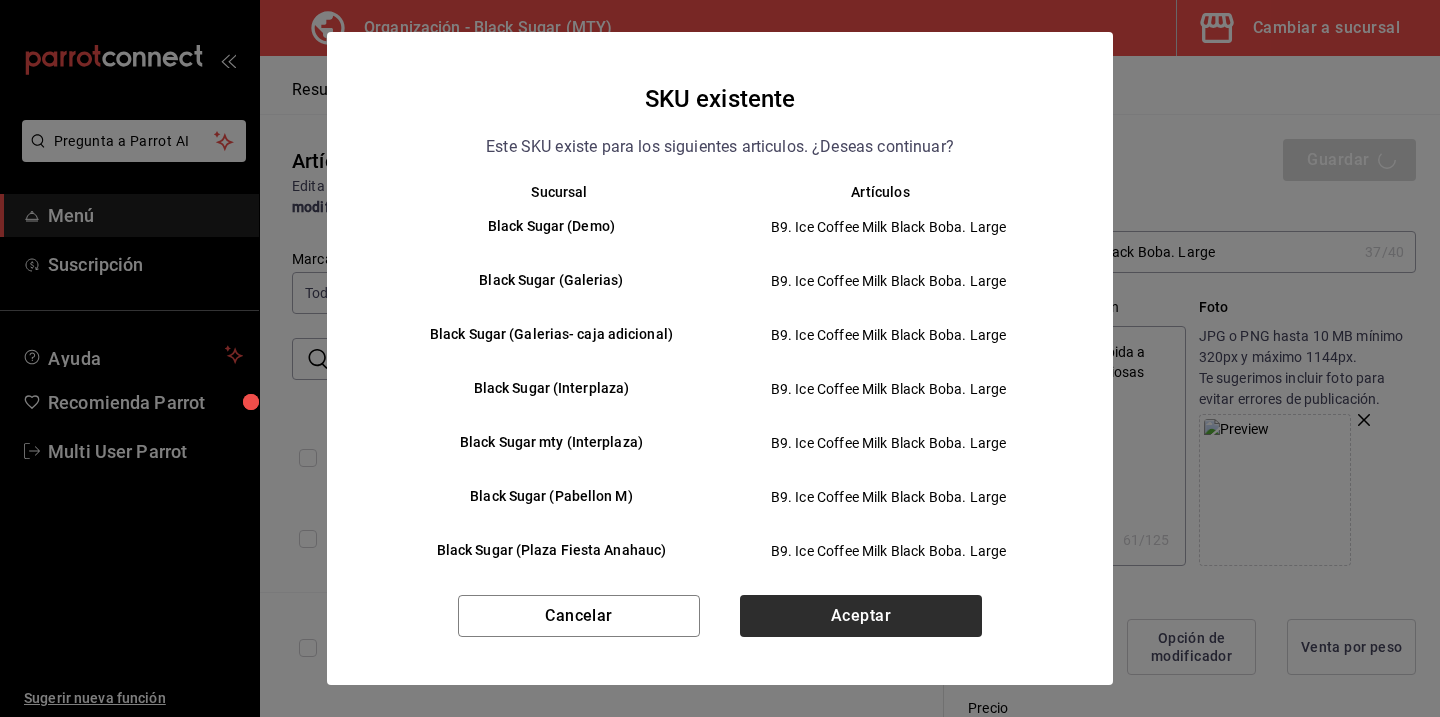 type on "x" 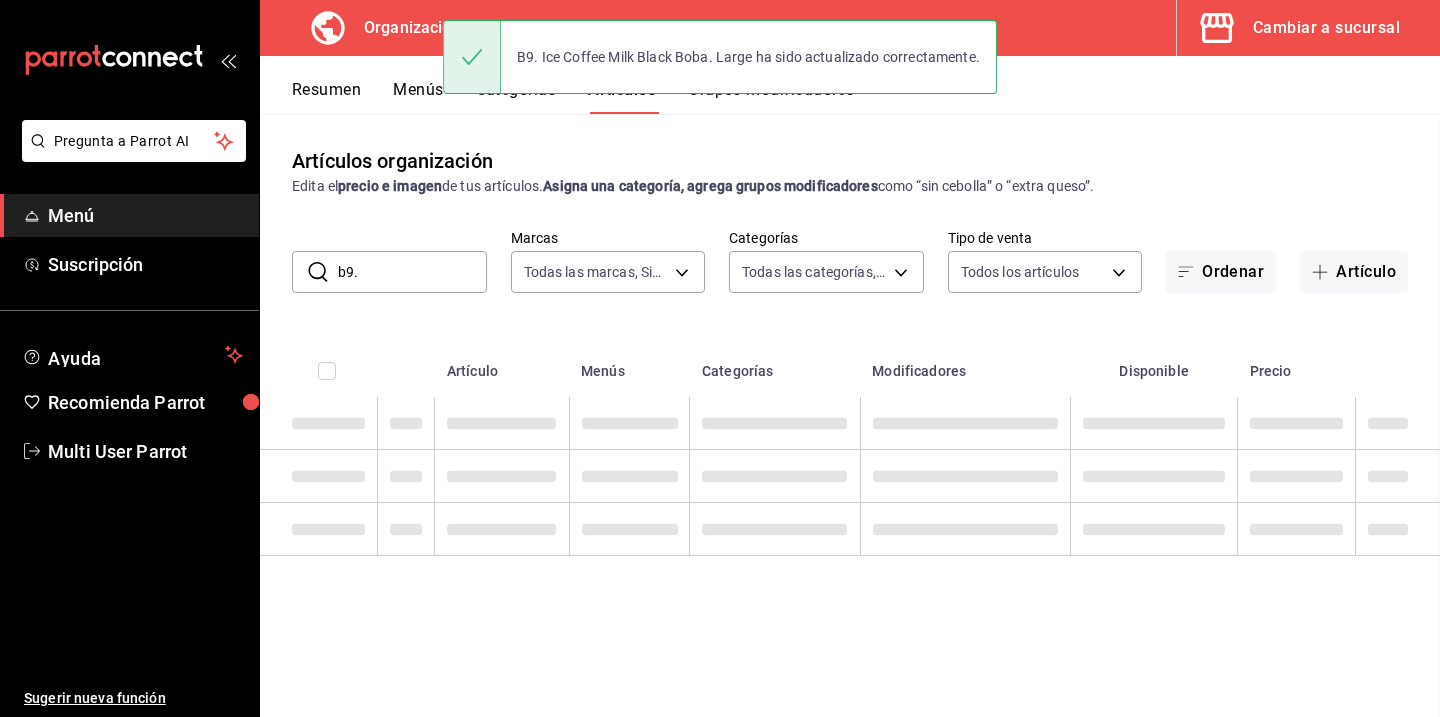 scroll, scrollTop: 0, scrollLeft: 0, axis: both 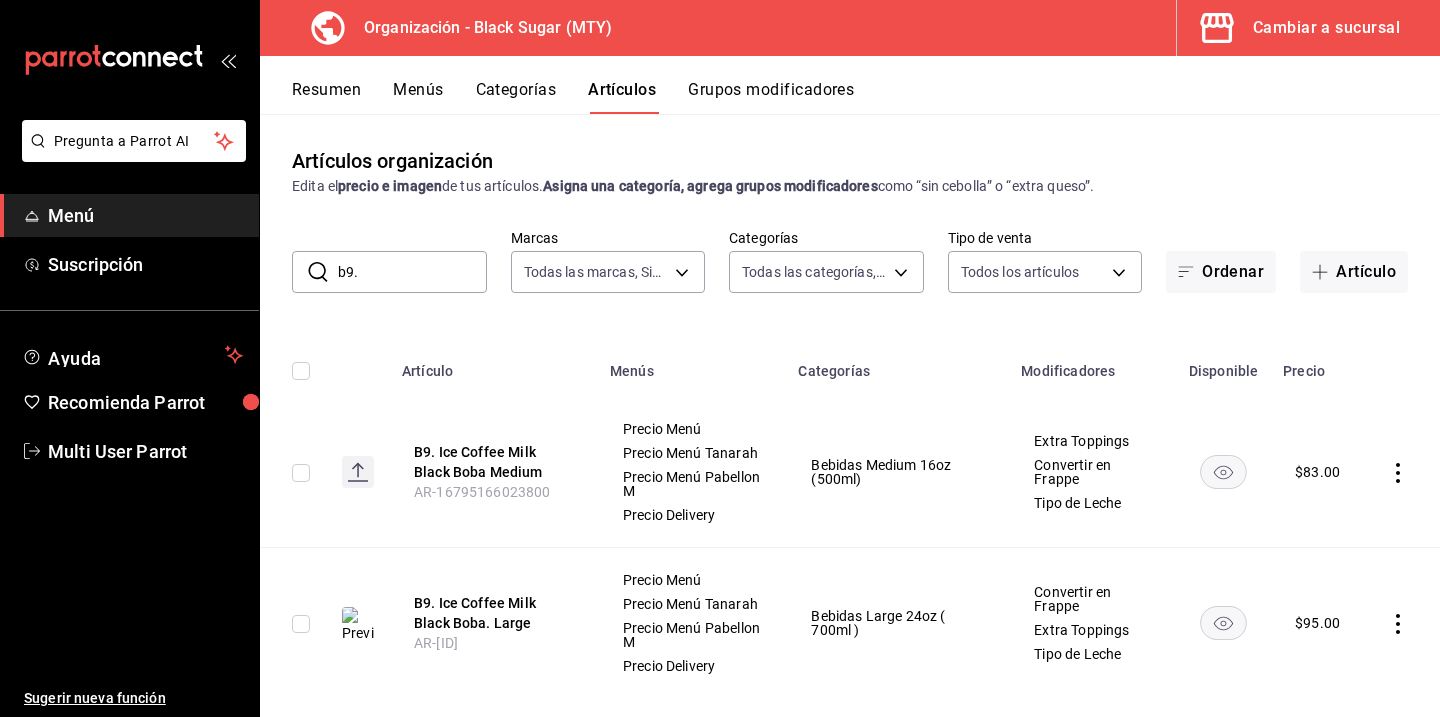 click on "b9." at bounding box center [412, 272] 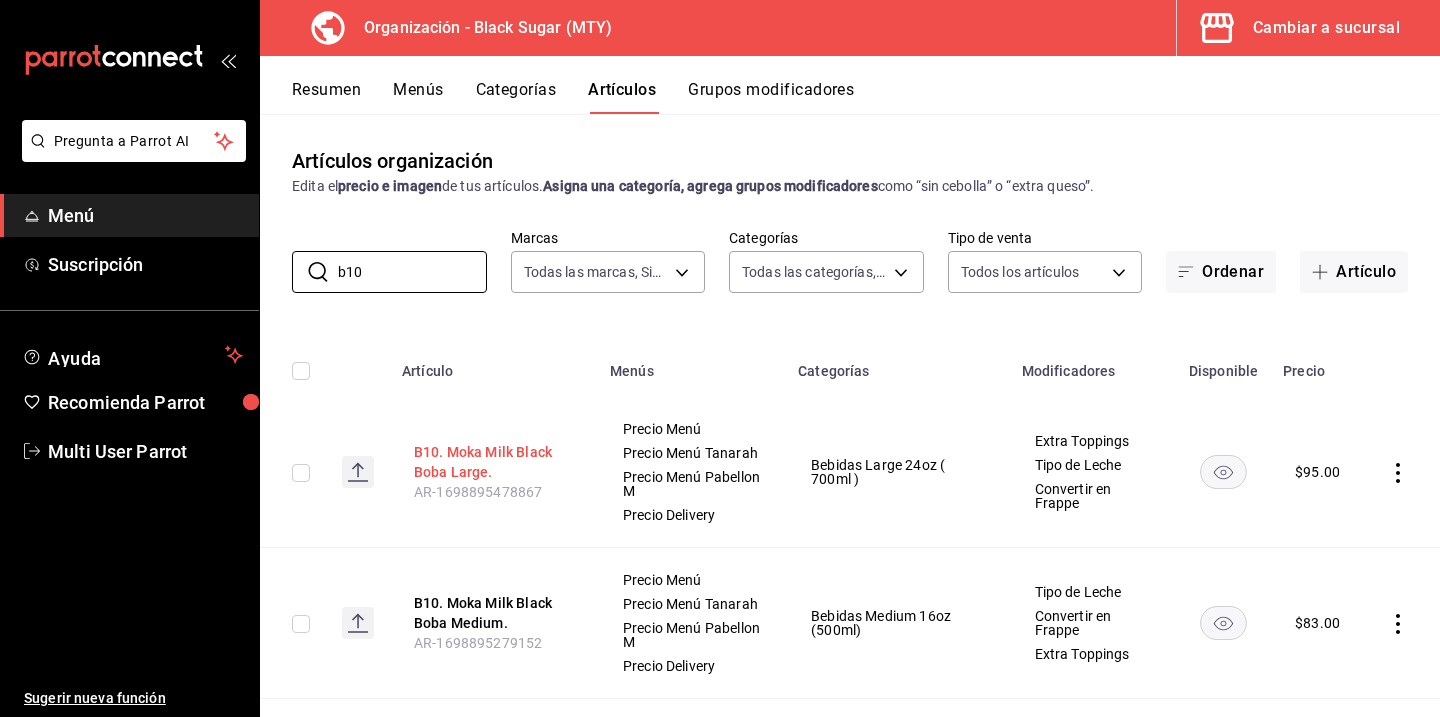 type on "b10" 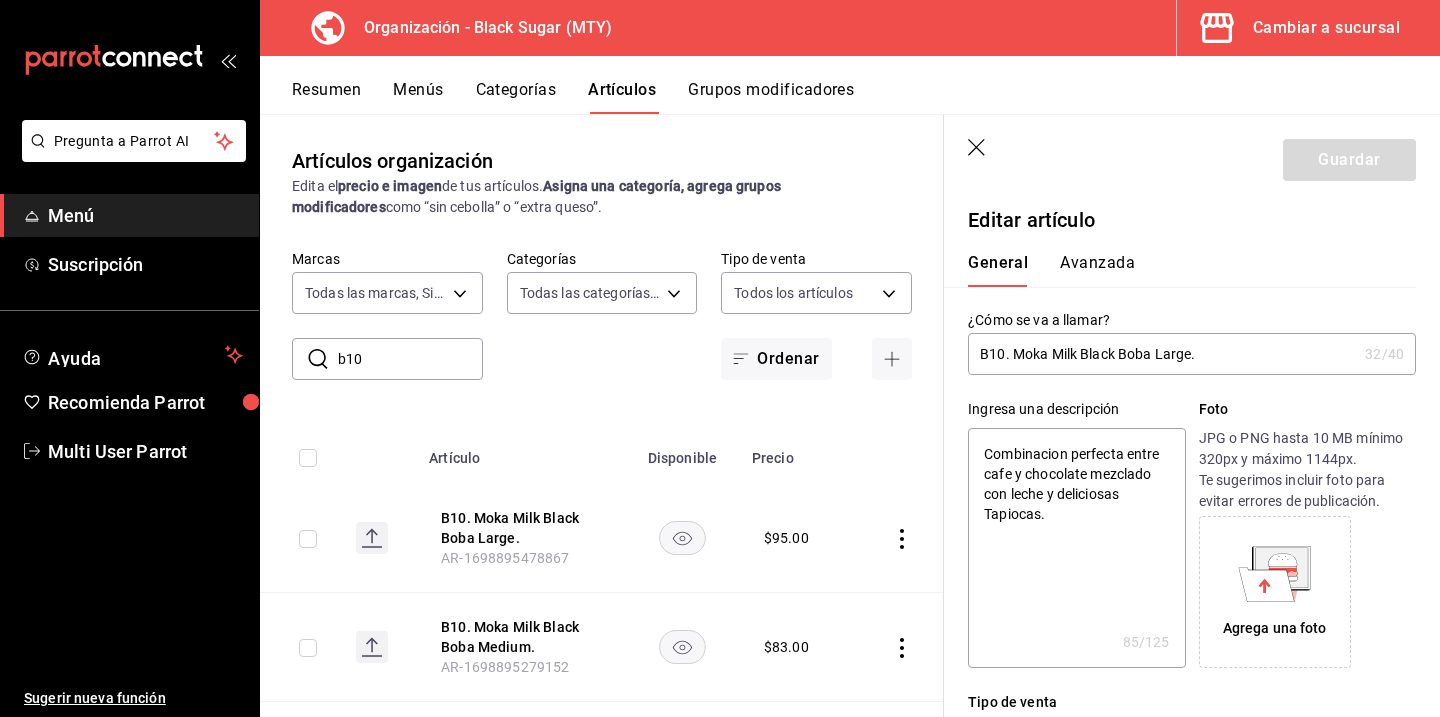 click 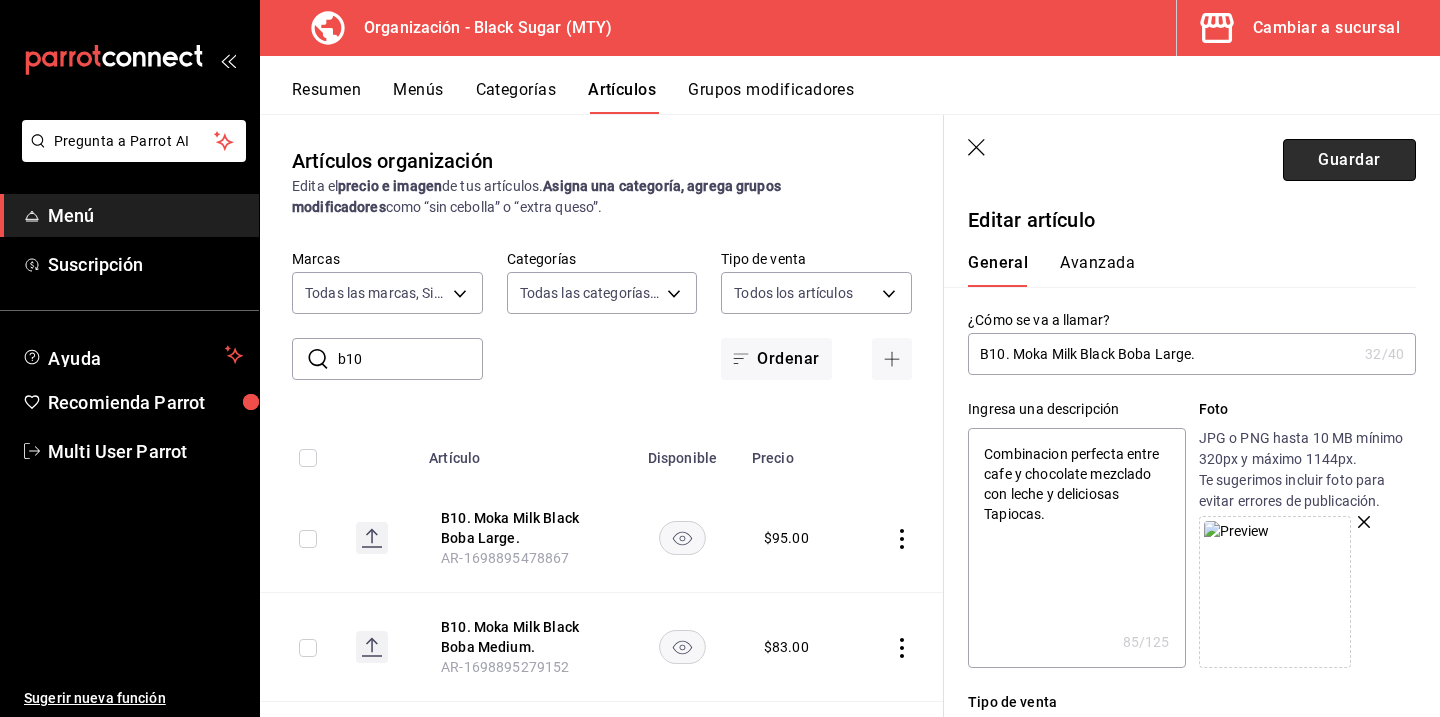 click on "Guardar" at bounding box center [1349, 160] 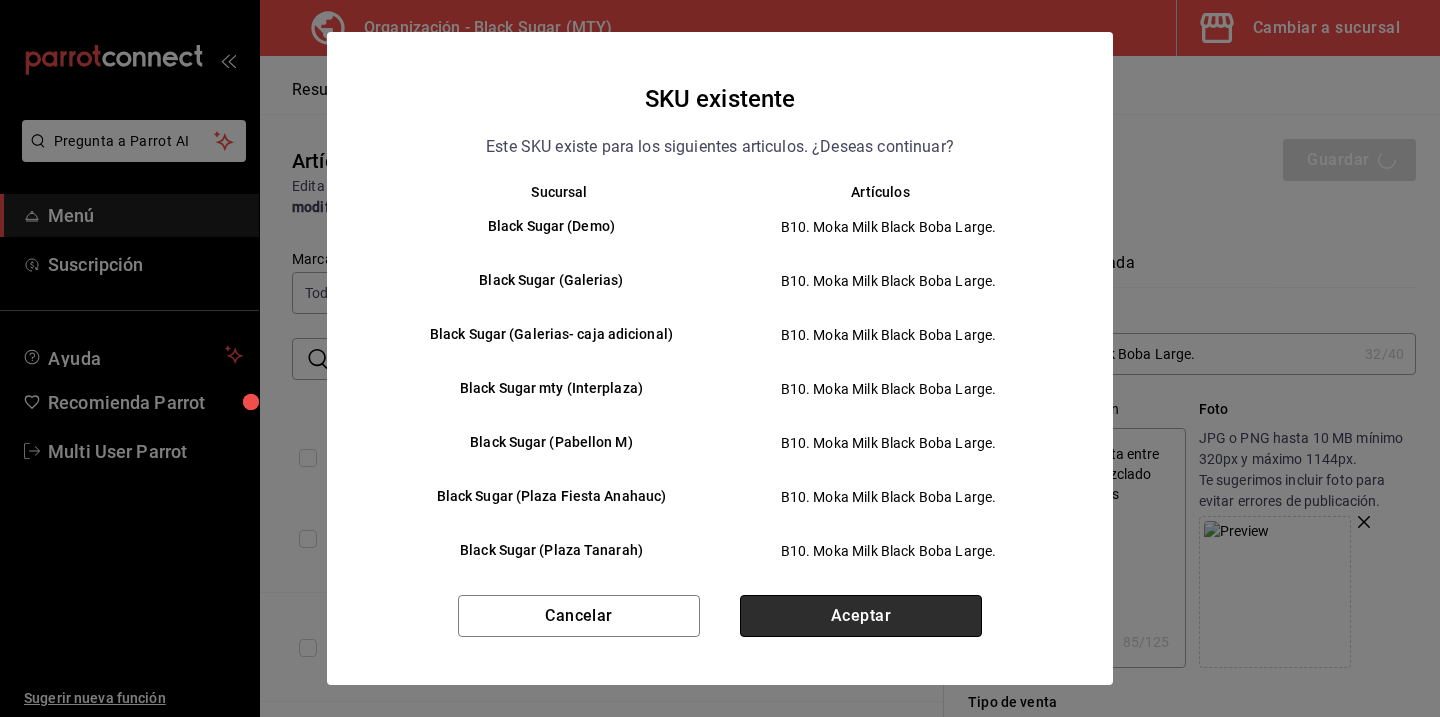 click on "Aceptar" at bounding box center [861, 616] 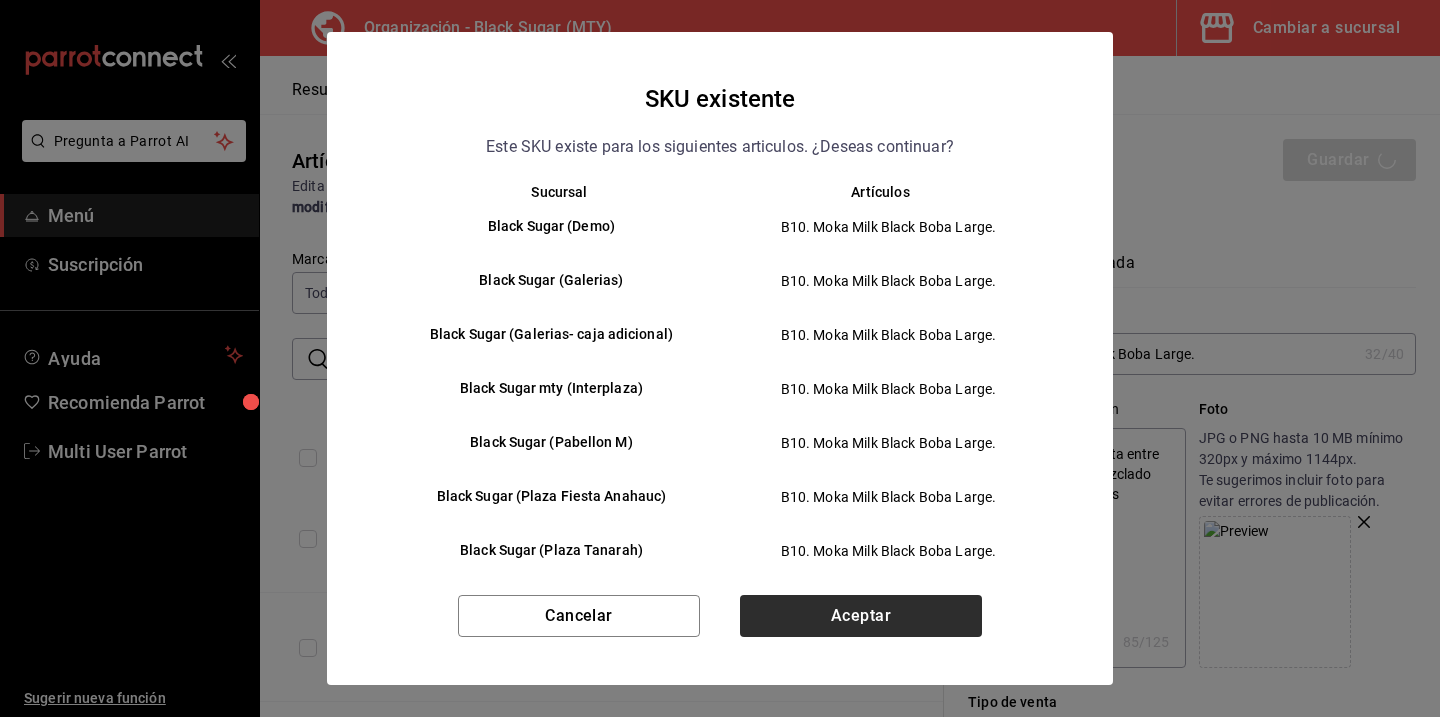 type on "x" 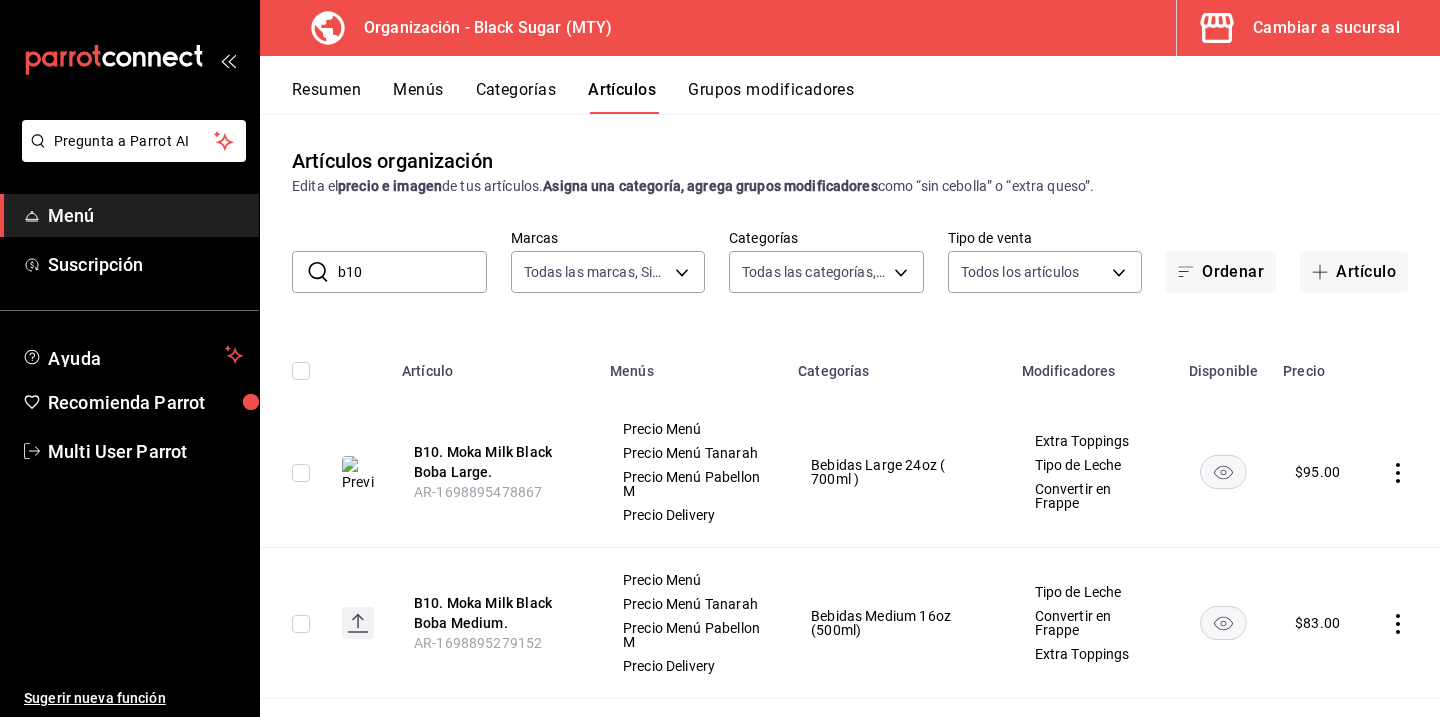 click on "b10" at bounding box center [412, 272] 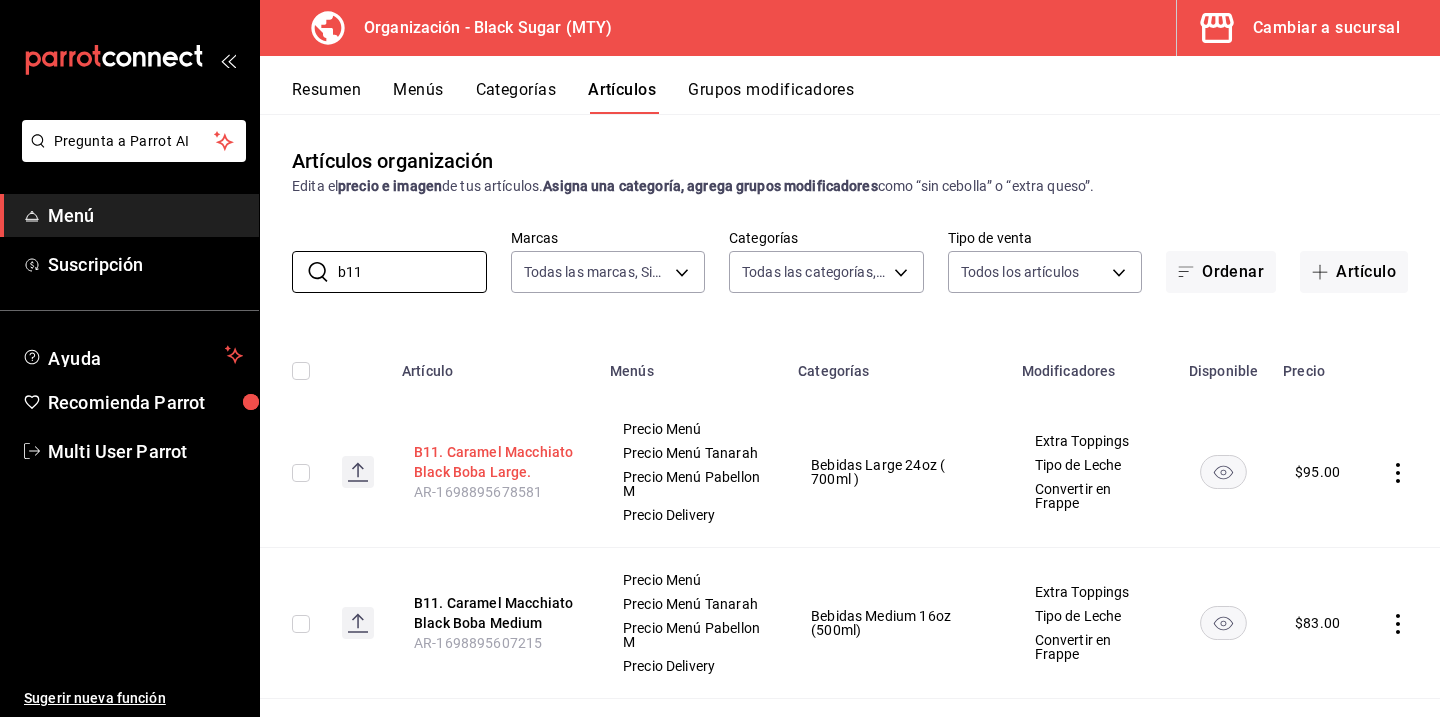 type on "b11" 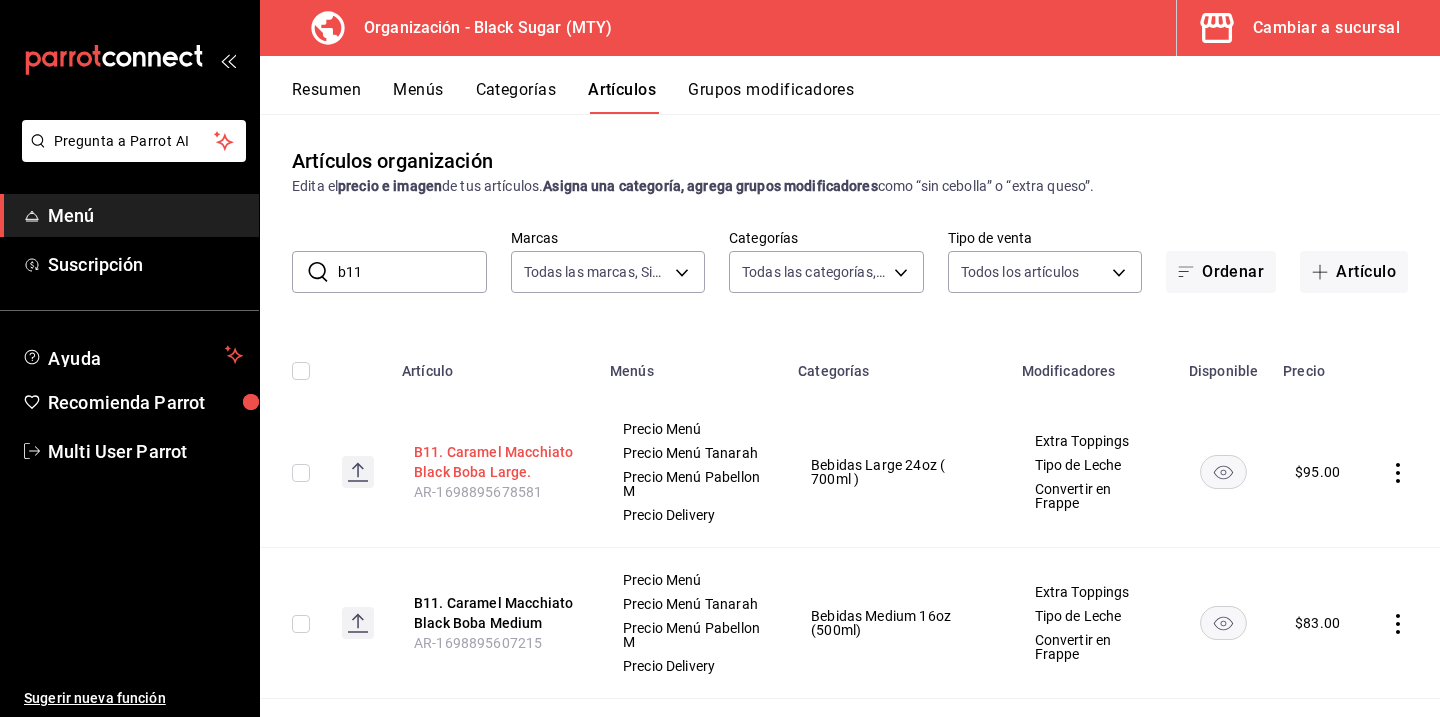 click on "B11. Caramel Macchiato Black Boba Large." at bounding box center (494, 462) 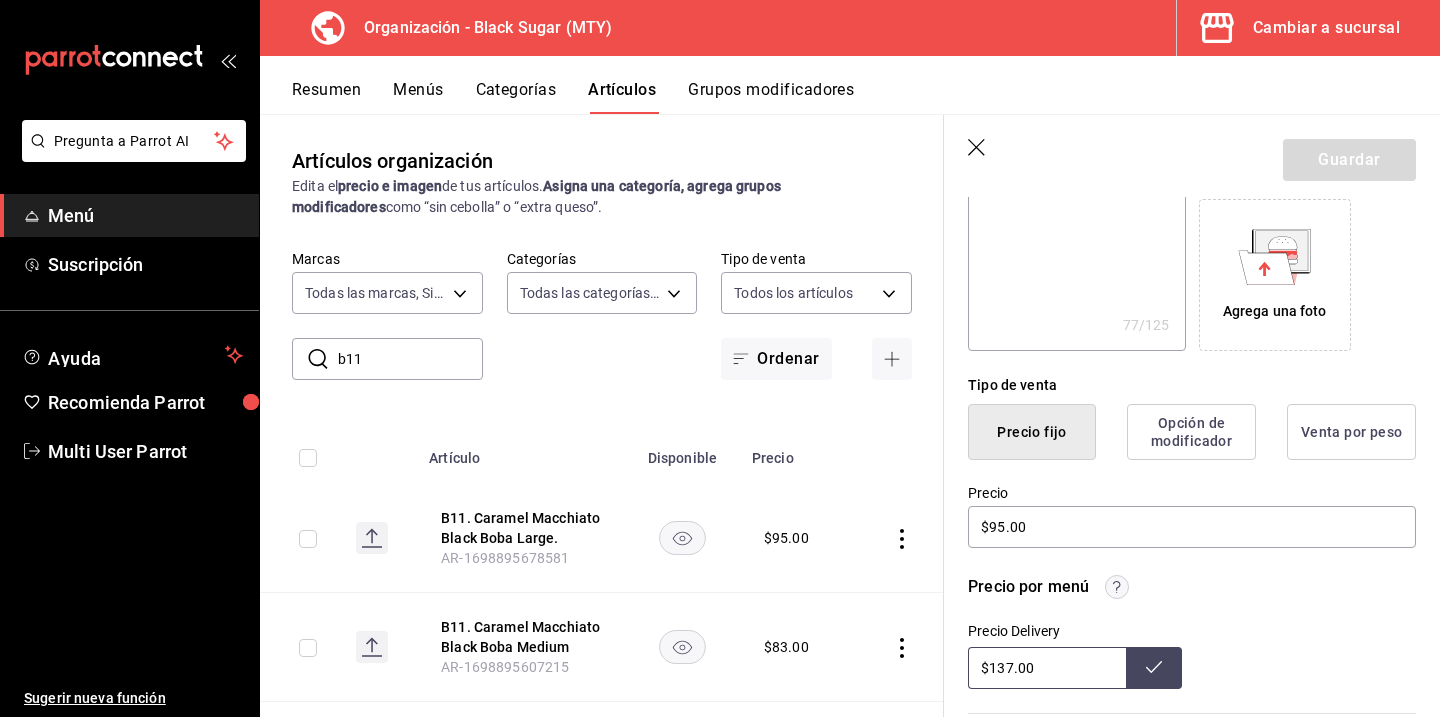 scroll, scrollTop: 349, scrollLeft: 0, axis: vertical 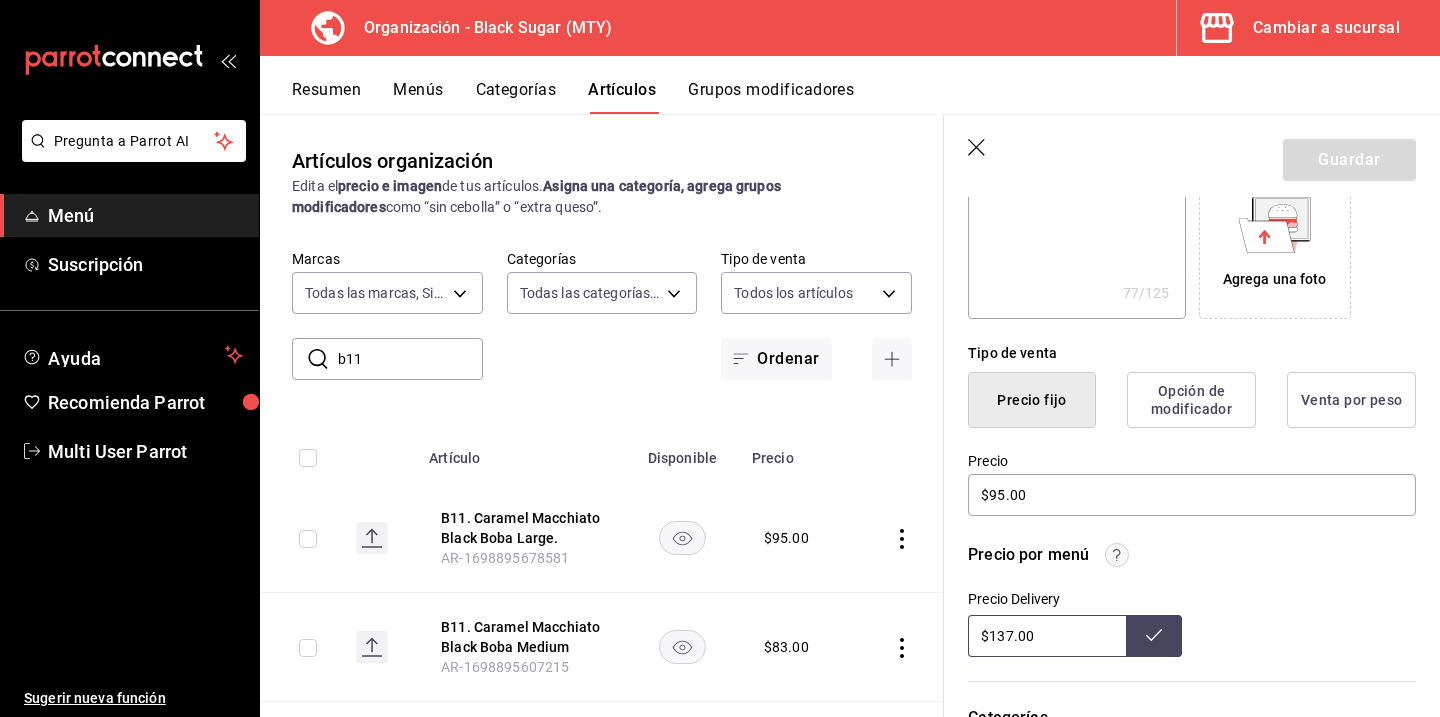 click on "Agrega una foto" at bounding box center [1275, 243] 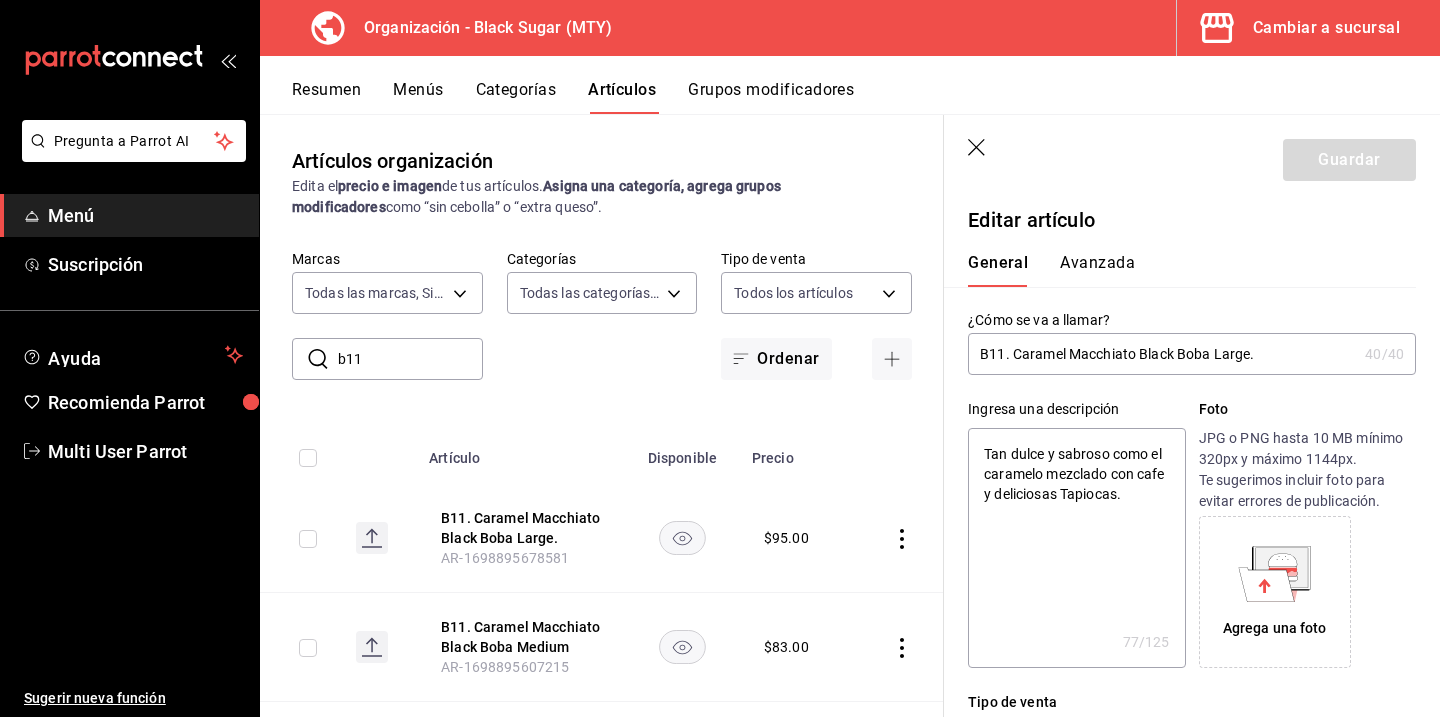 scroll, scrollTop: 0, scrollLeft: 0, axis: both 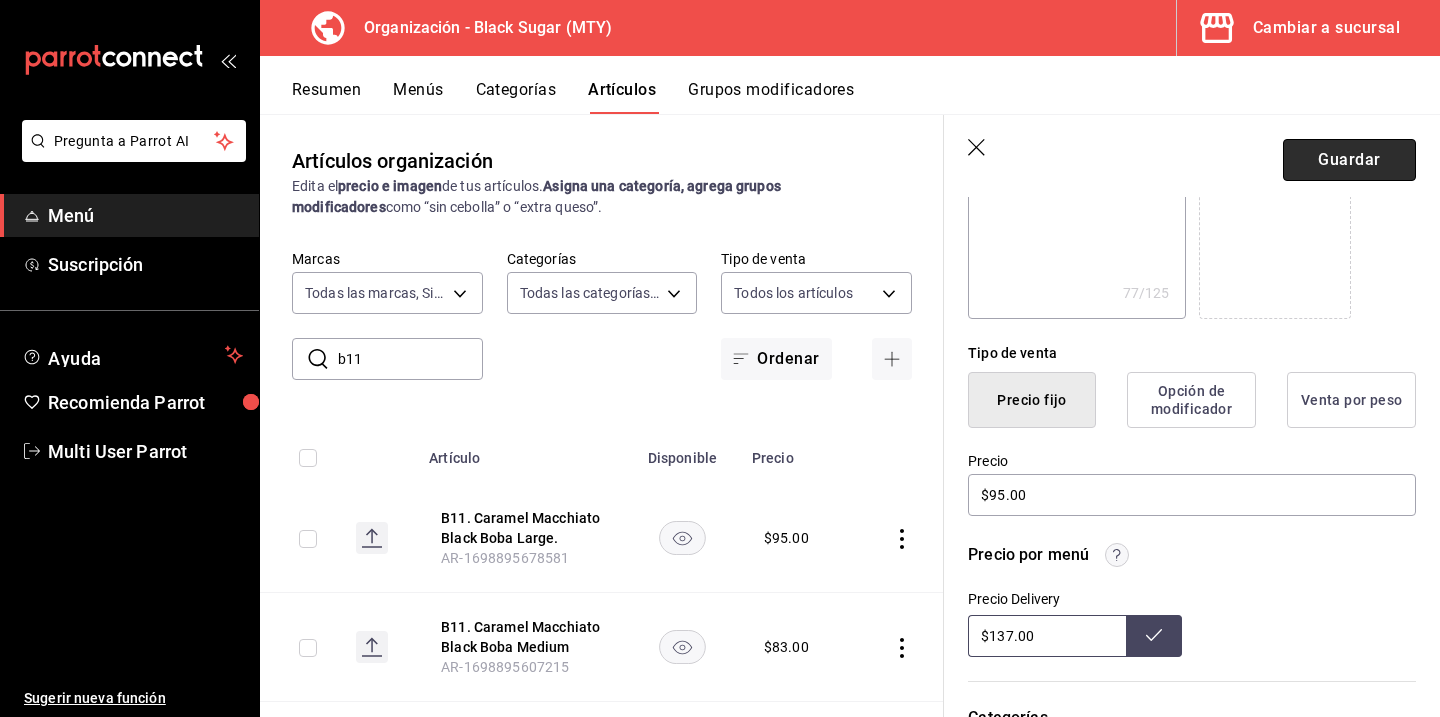 click on "Guardar" at bounding box center [1349, 160] 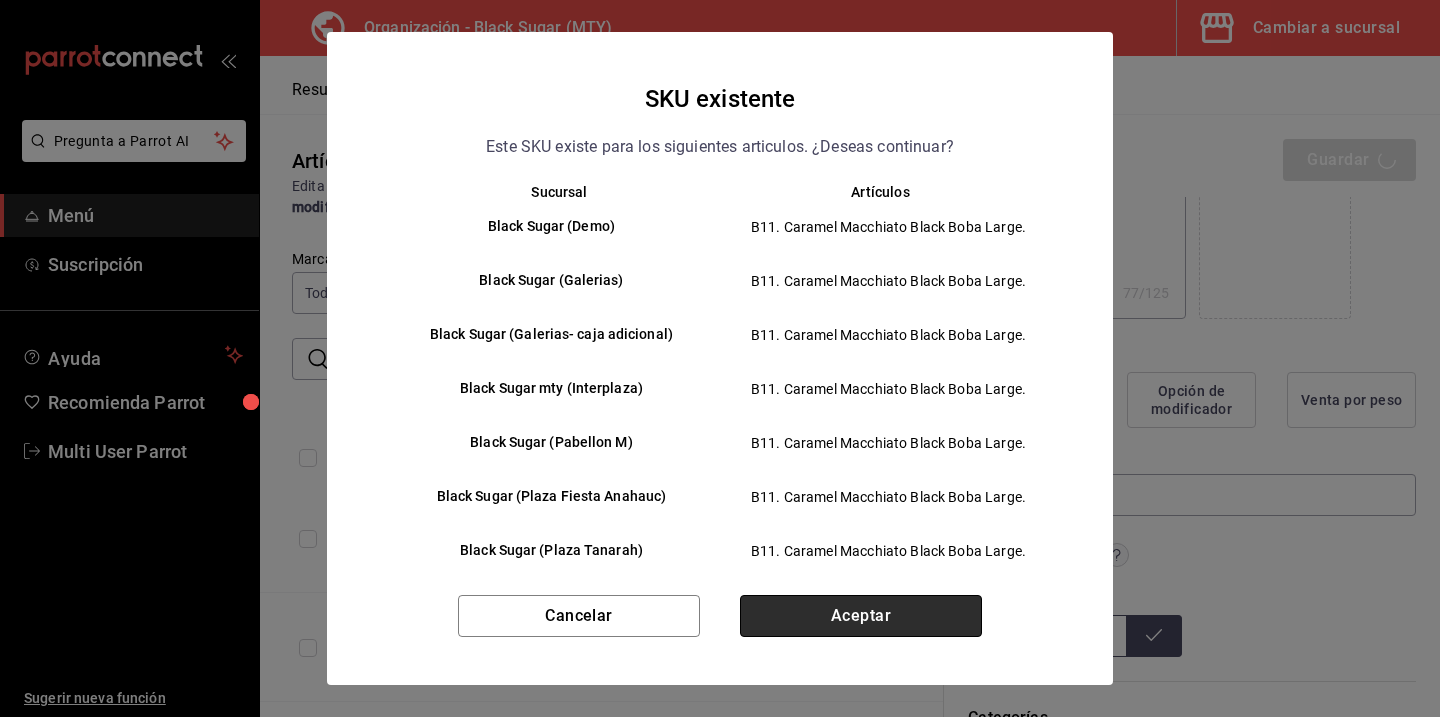 click on "Aceptar" at bounding box center (861, 616) 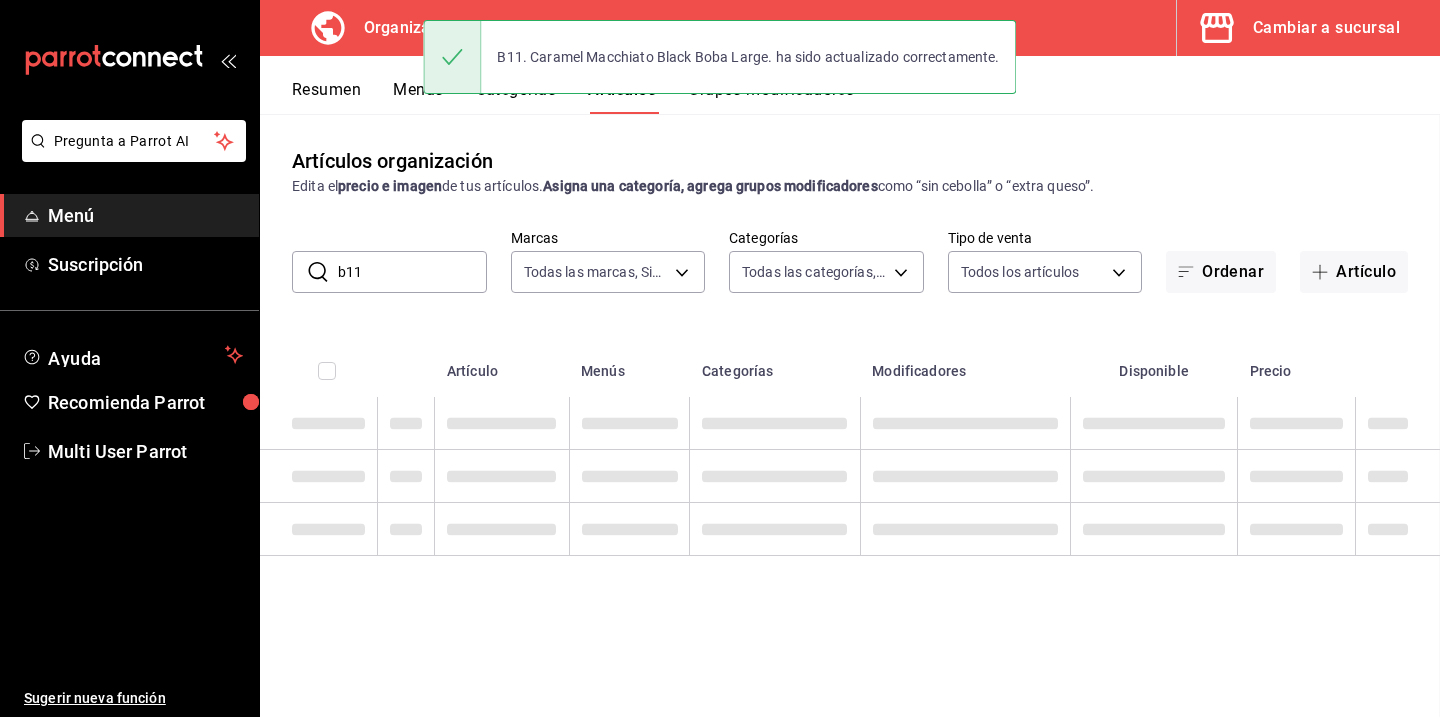 scroll, scrollTop: 0, scrollLeft: 0, axis: both 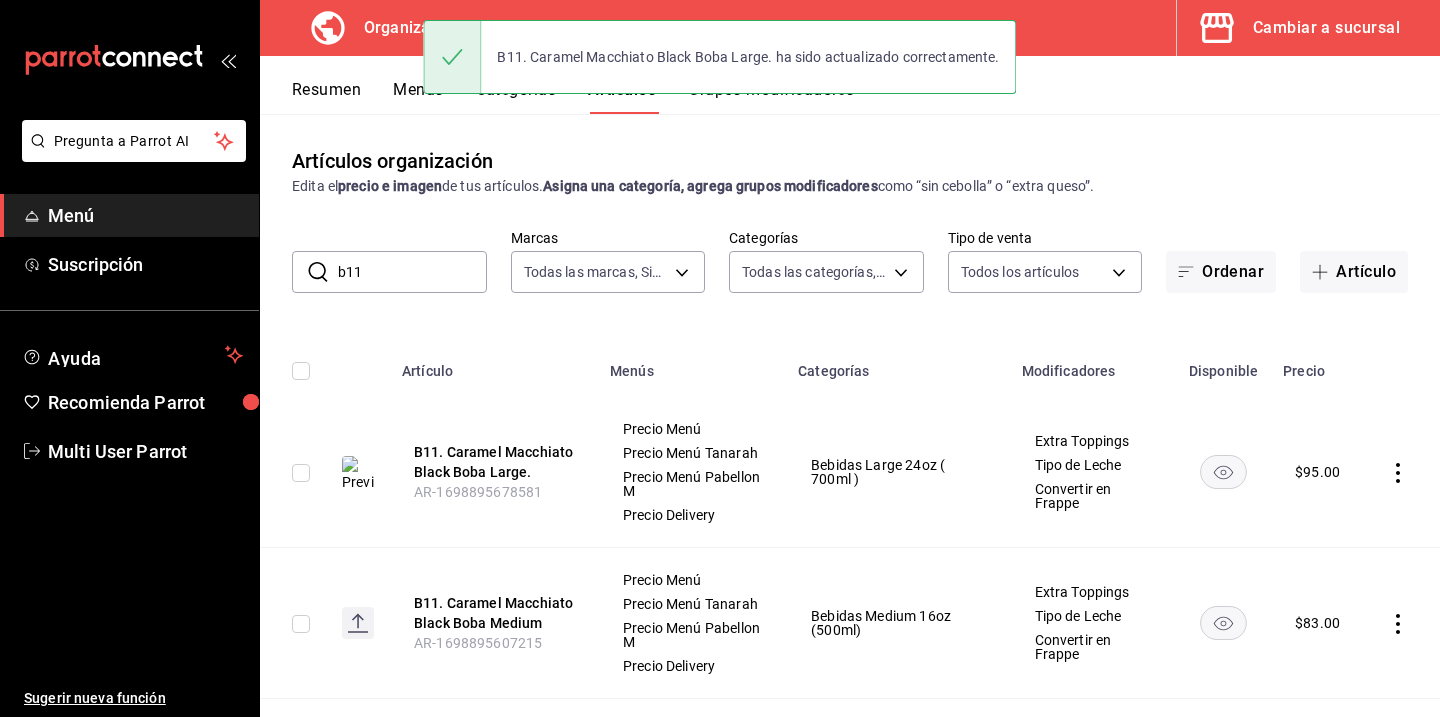 click on "b11" at bounding box center [412, 272] 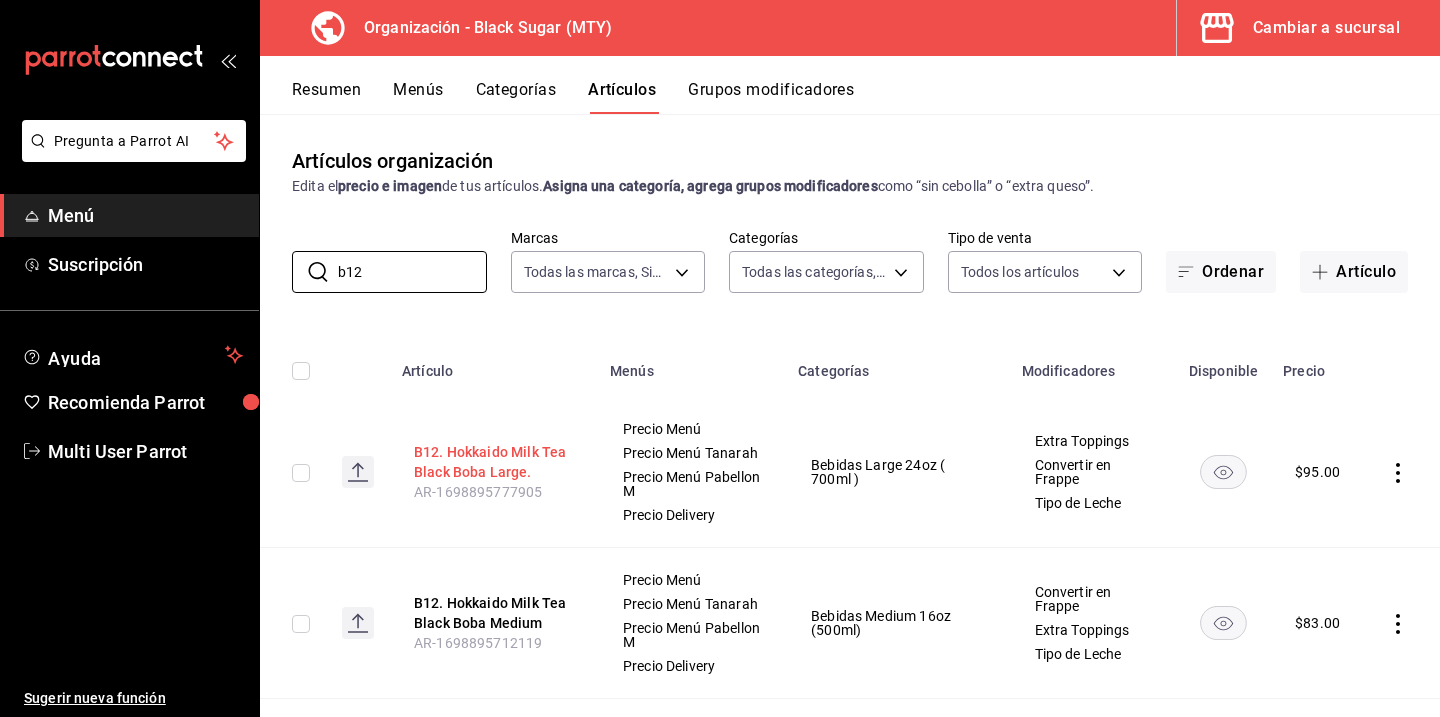 type on "b12" 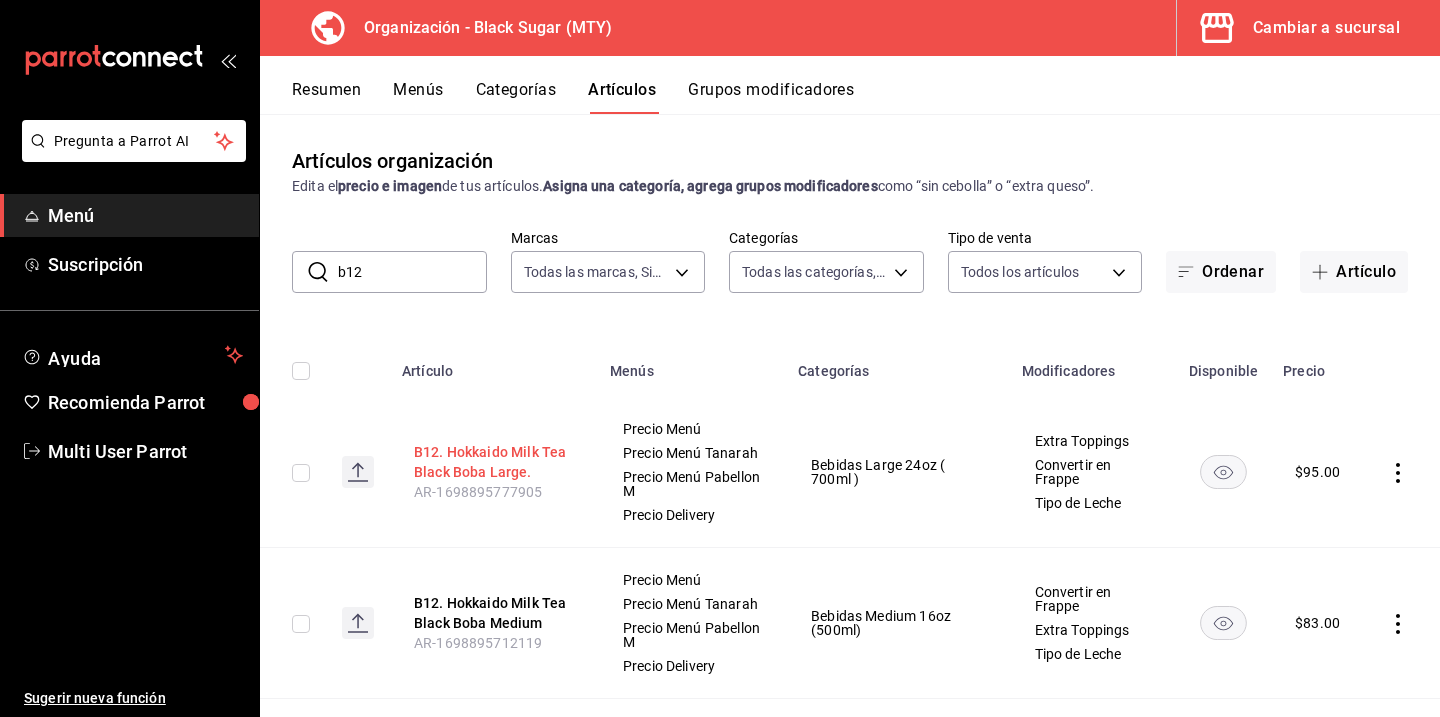 click on "B12. Hokkaido Milk Tea Black Boba Large." at bounding box center (494, 462) 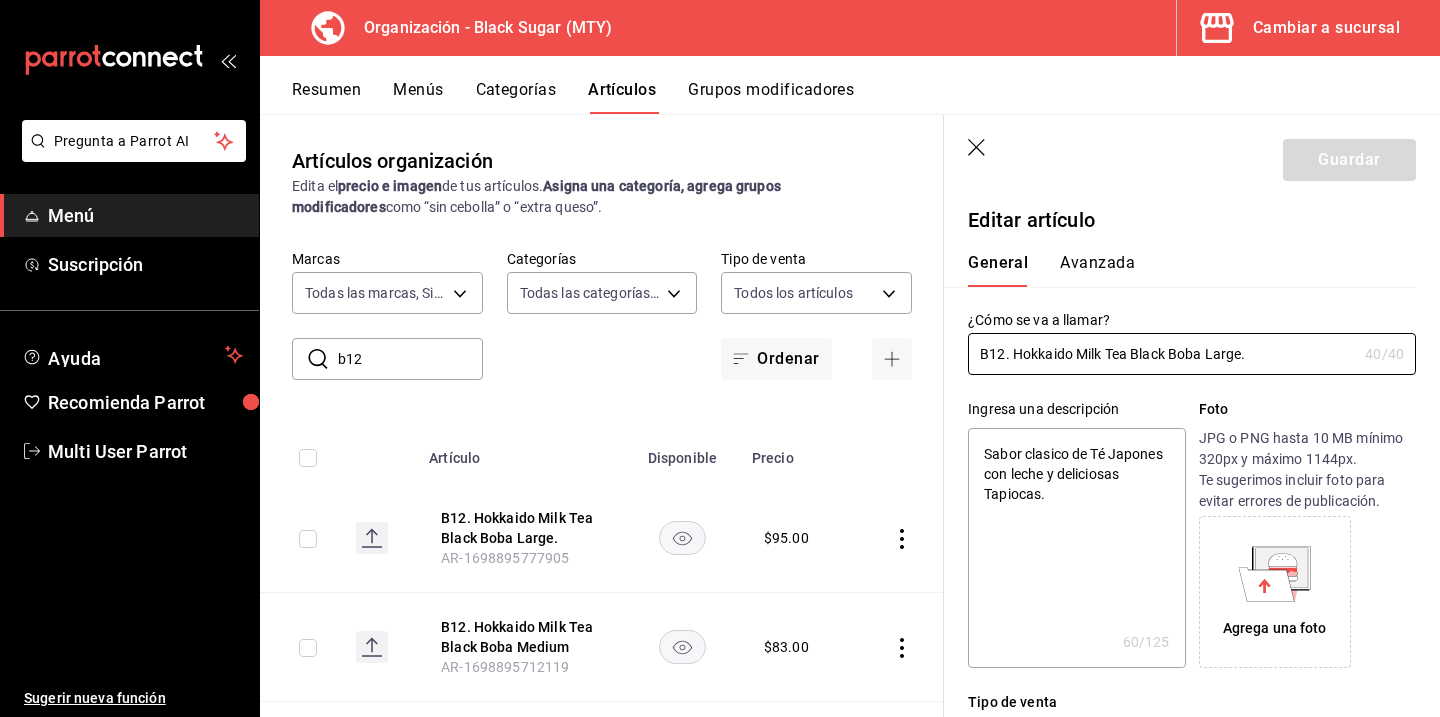 scroll, scrollTop: 96, scrollLeft: 0, axis: vertical 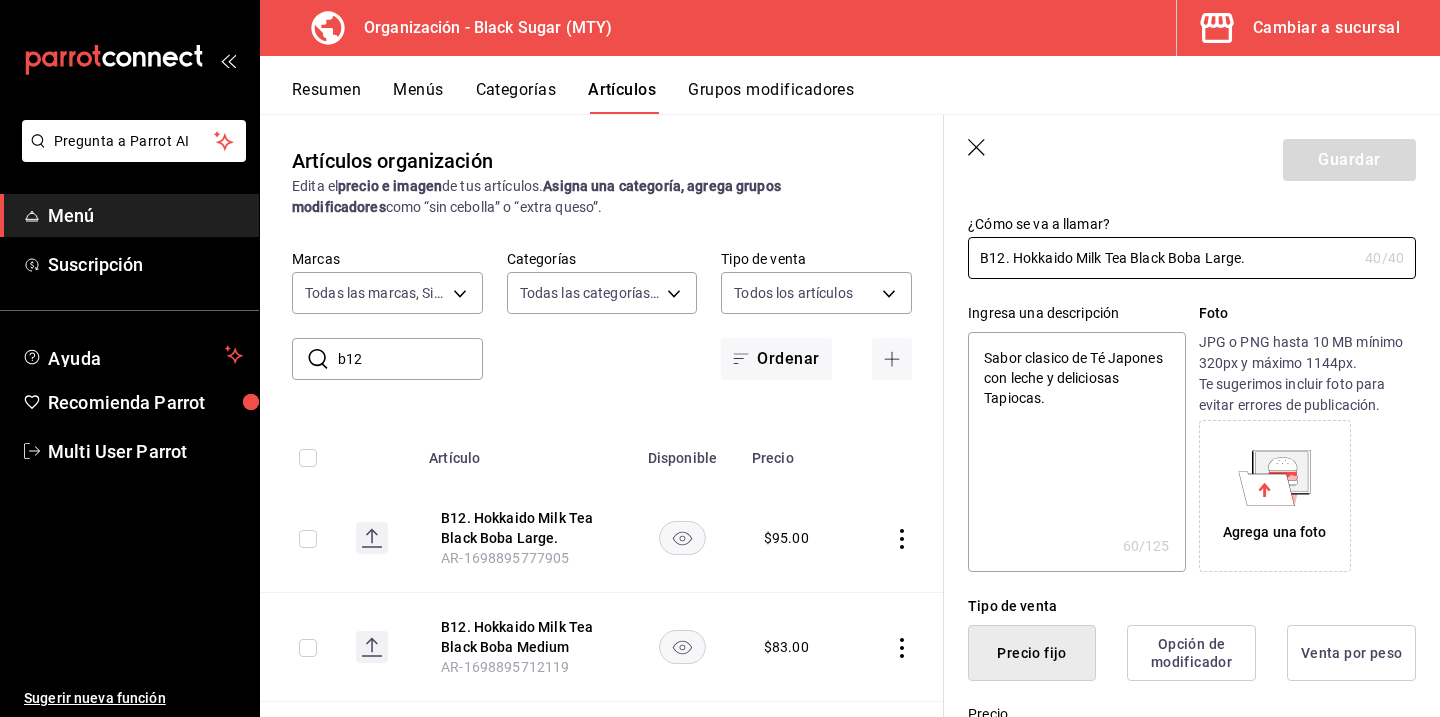 click on "Agrega una foto" at bounding box center [1275, 496] 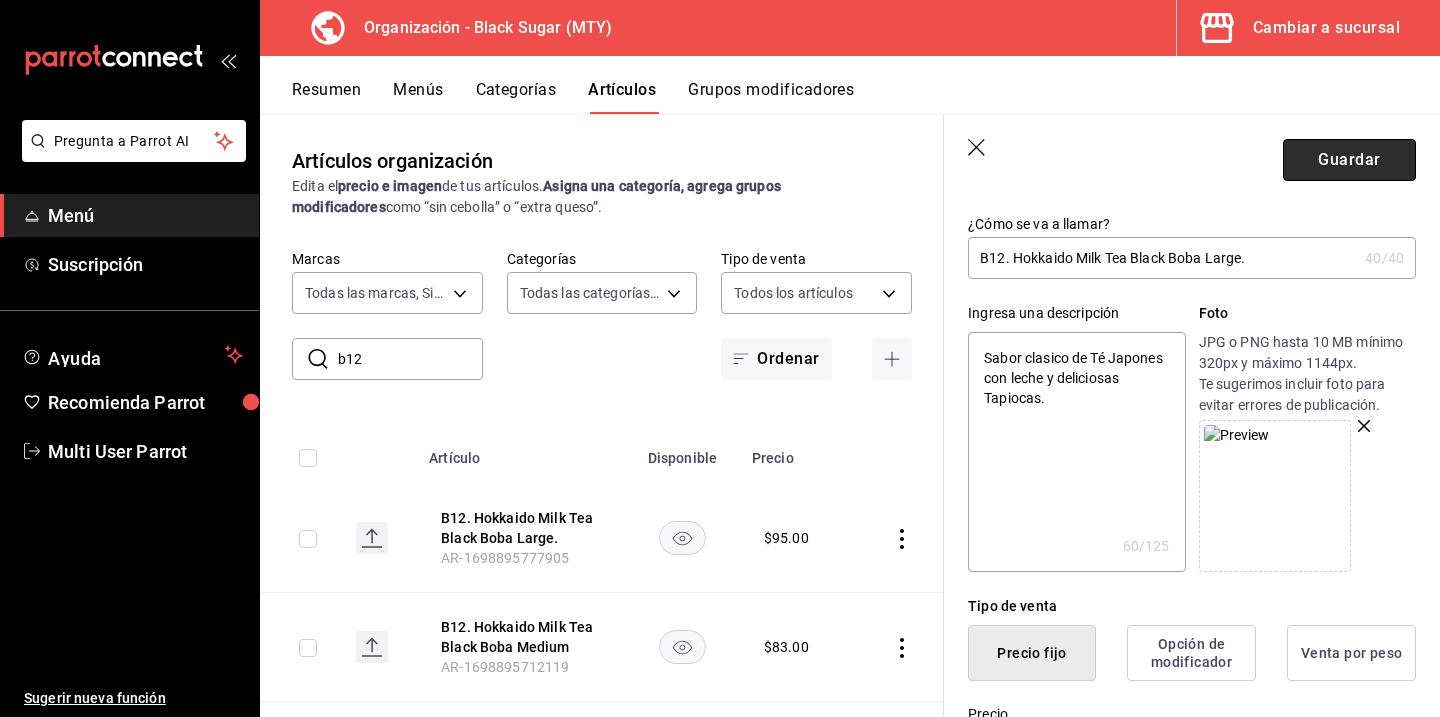 click on "Guardar" at bounding box center [1349, 160] 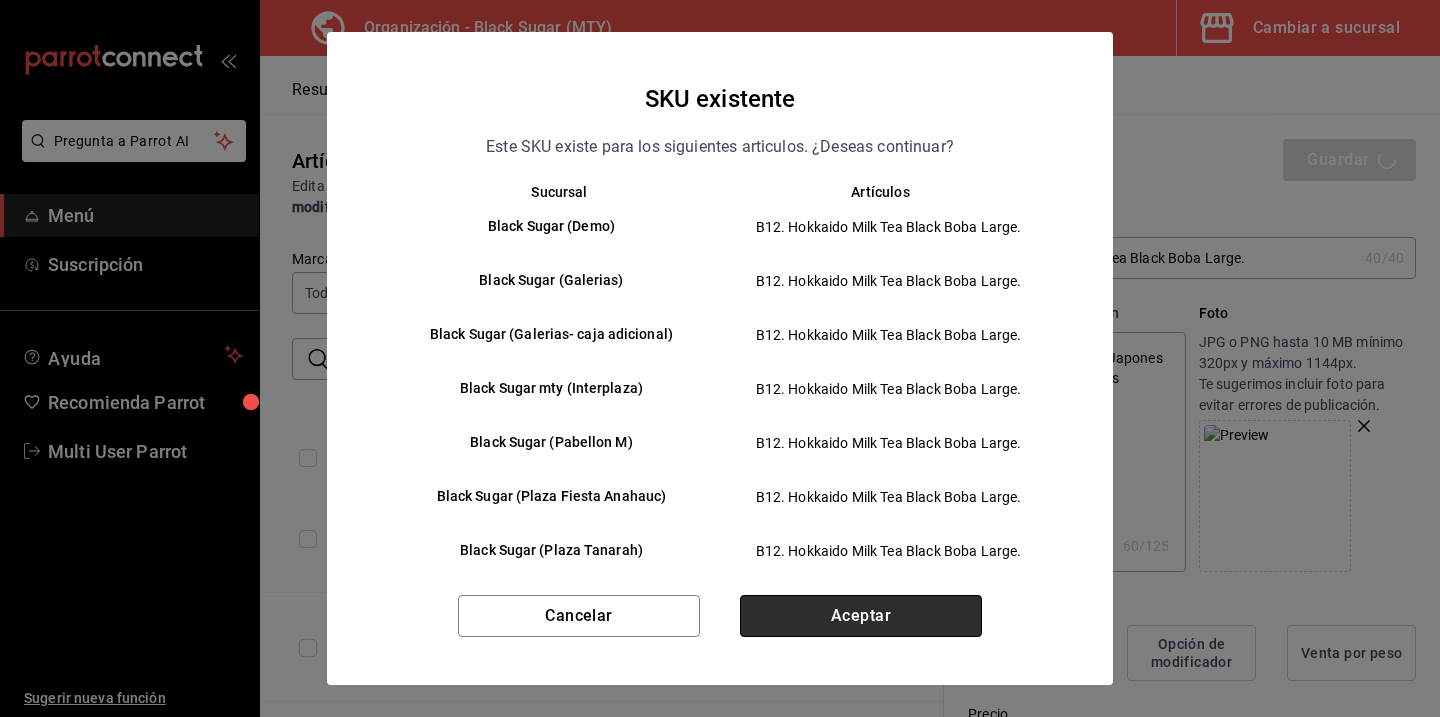 click on "Aceptar" at bounding box center (861, 616) 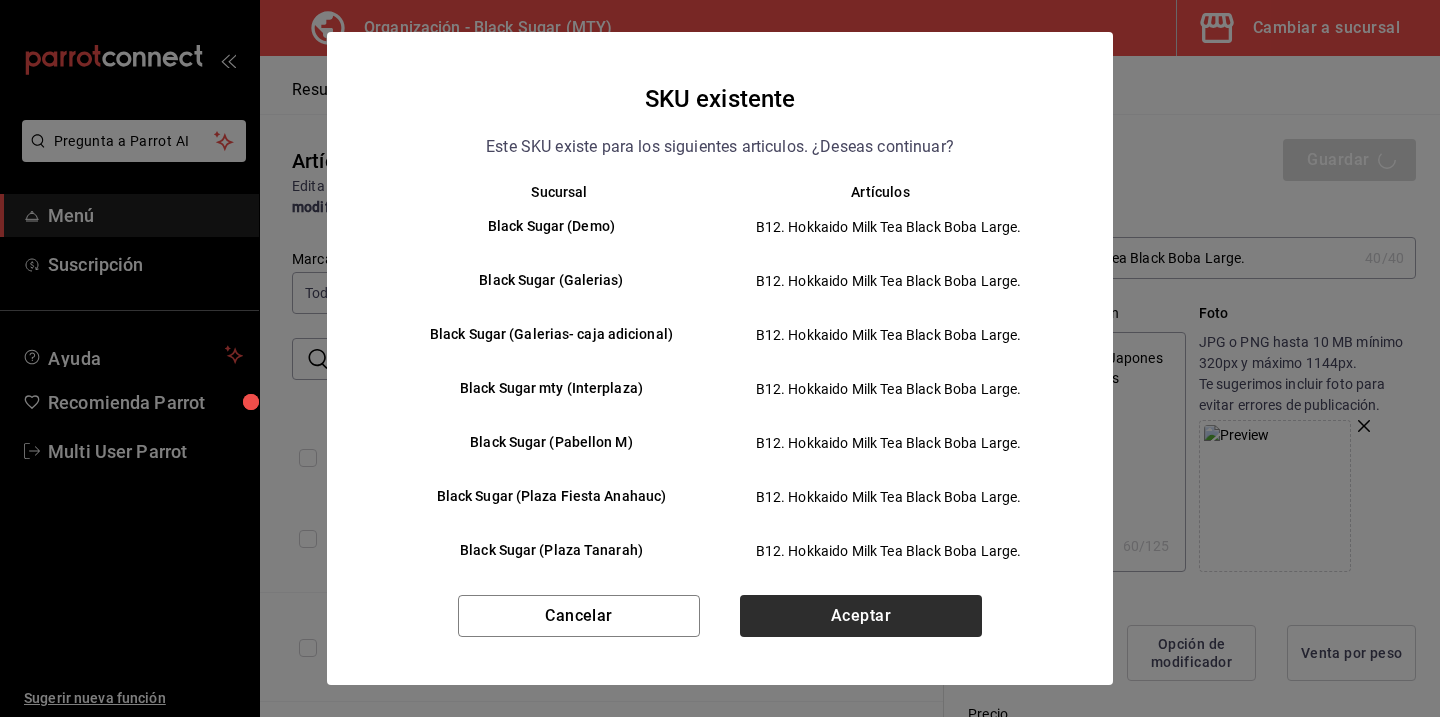 type on "x" 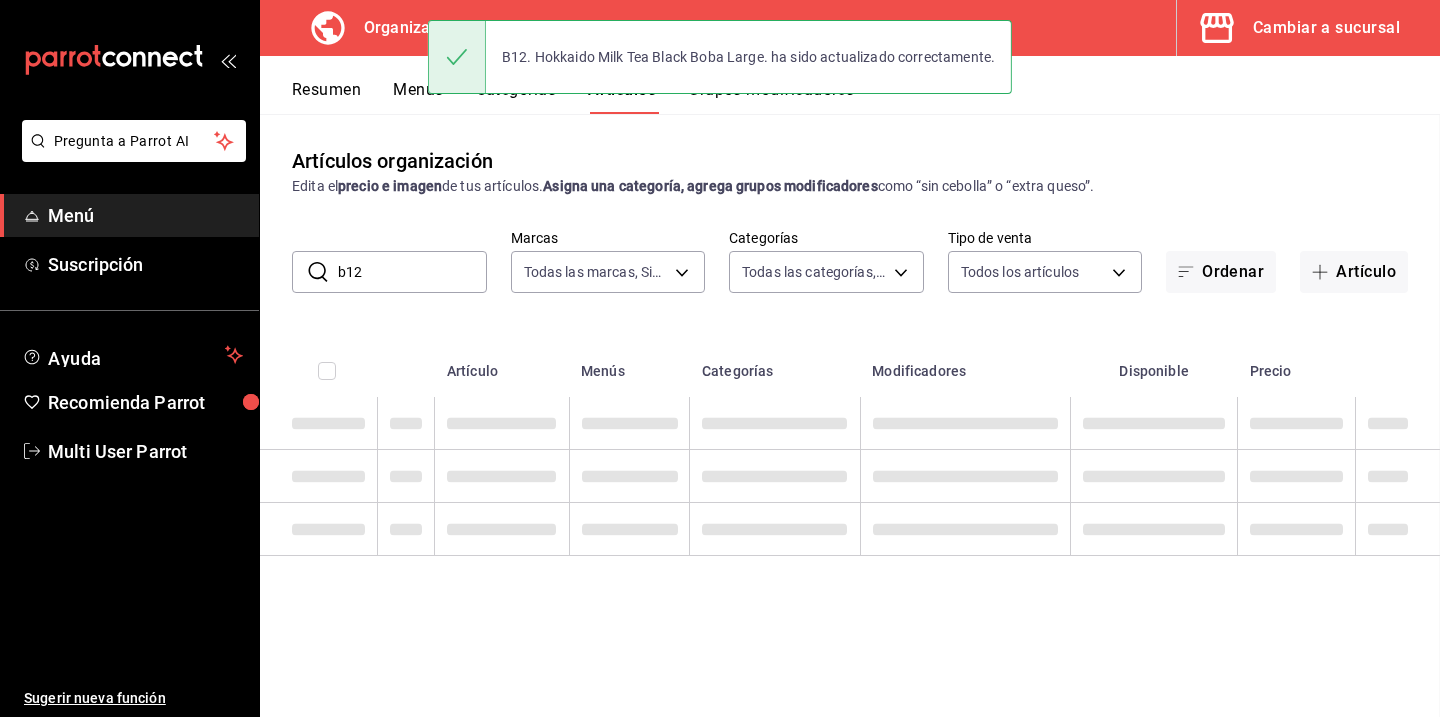 scroll, scrollTop: 0, scrollLeft: 0, axis: both 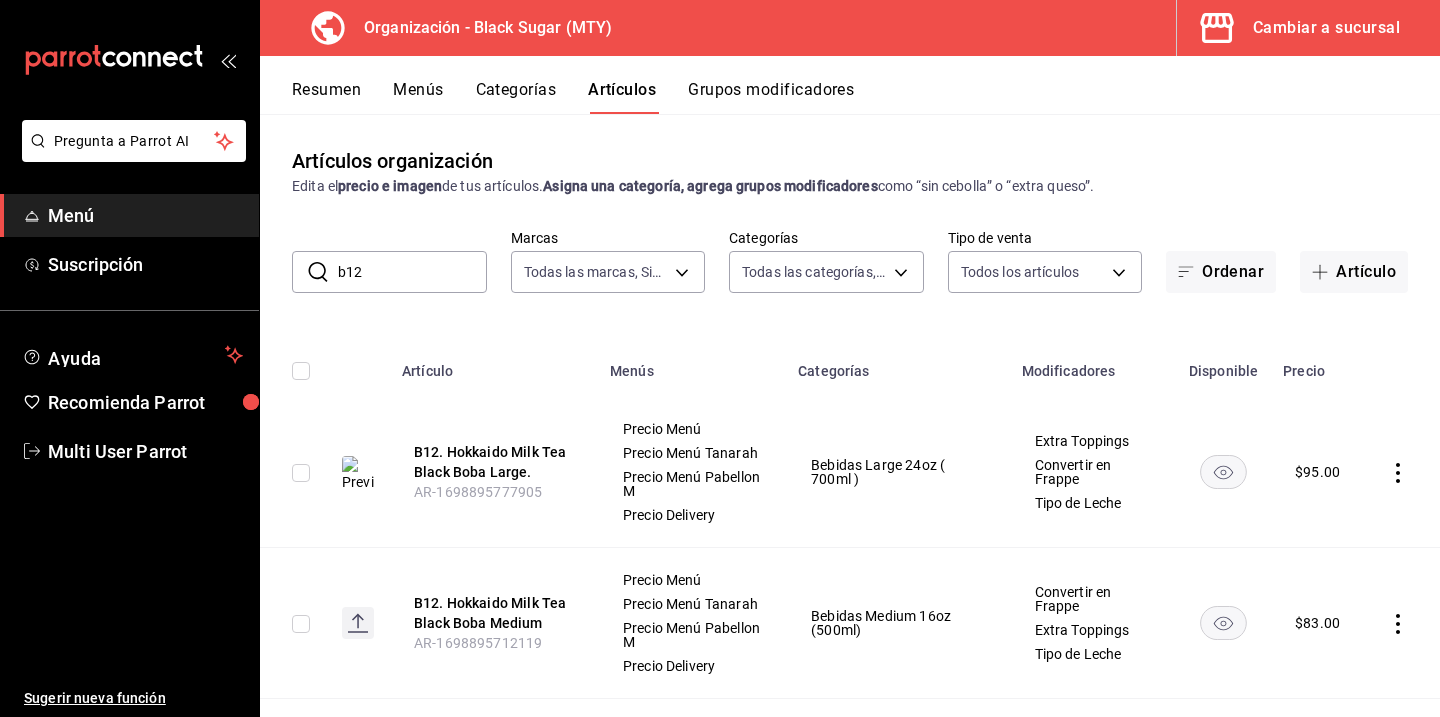 click on "b12" at bounding box center (412, 272) 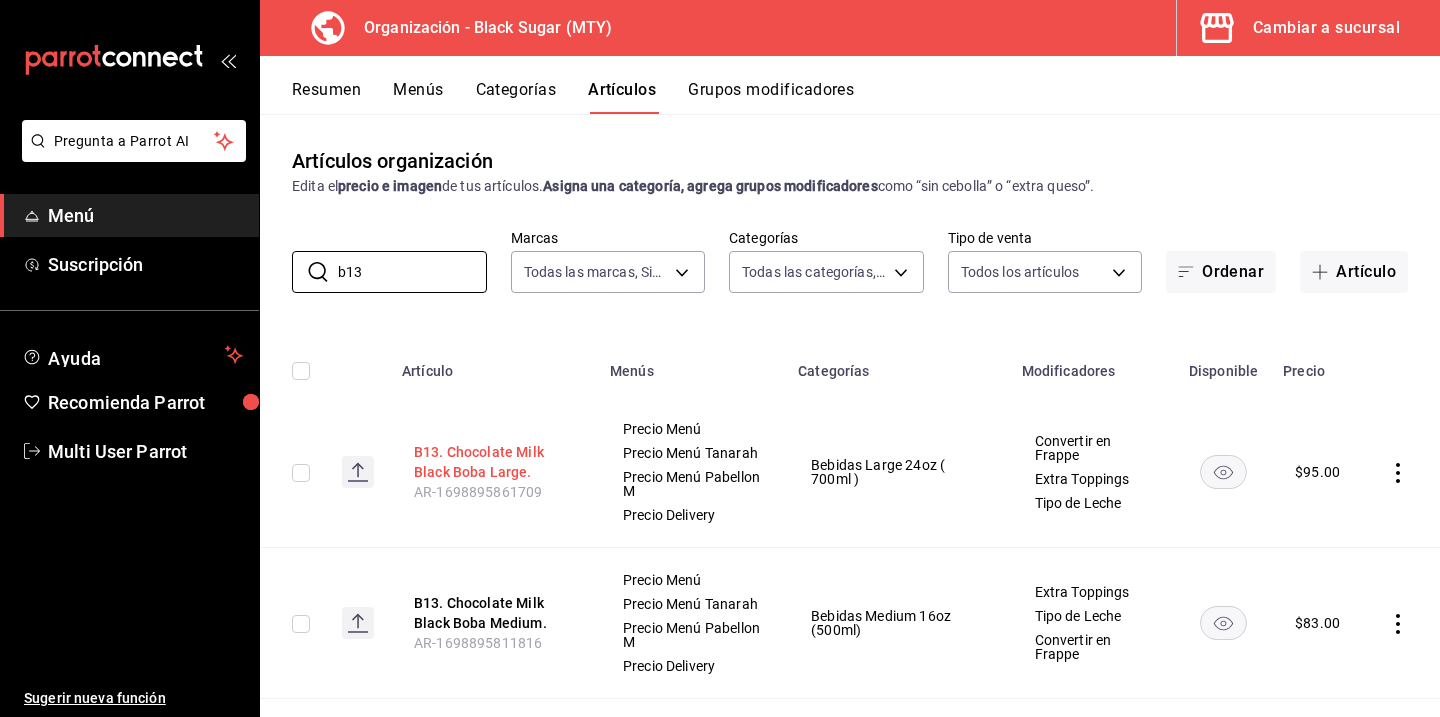type on "b13" 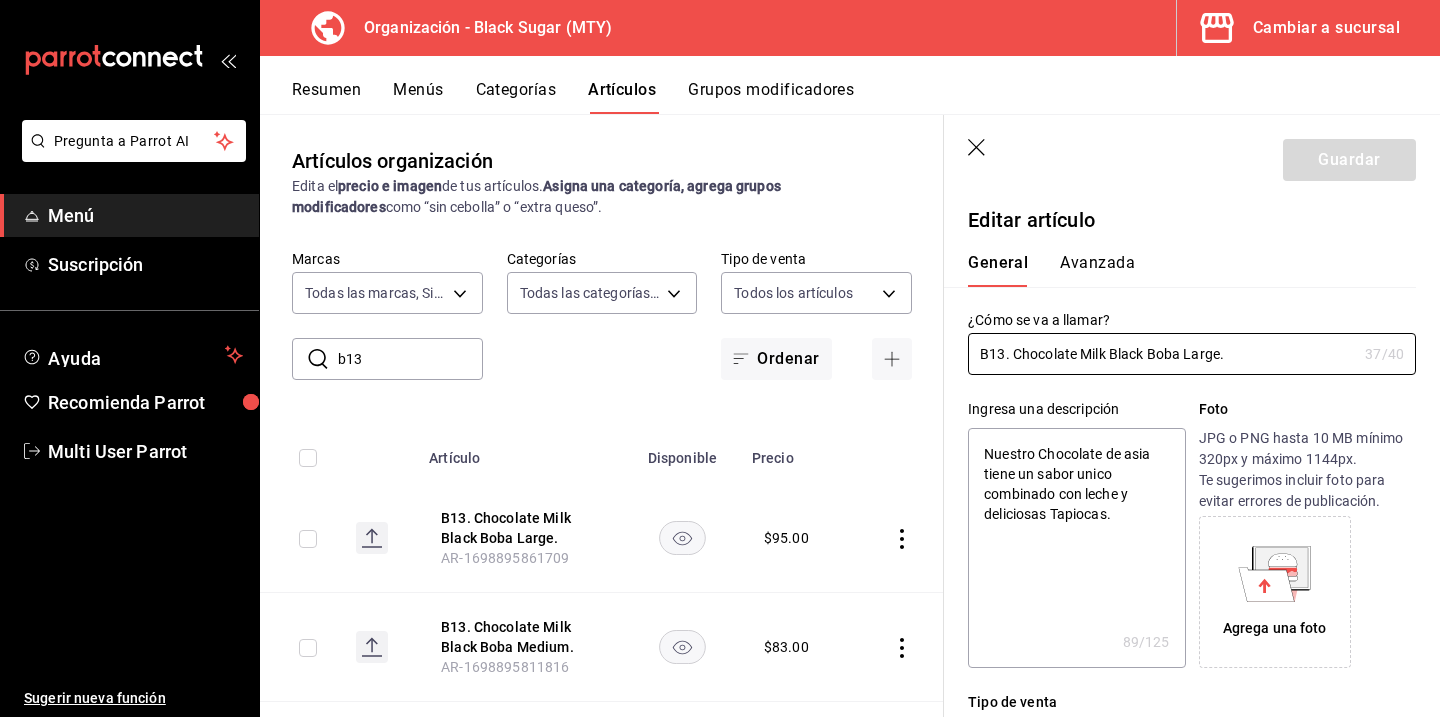 type on "x" 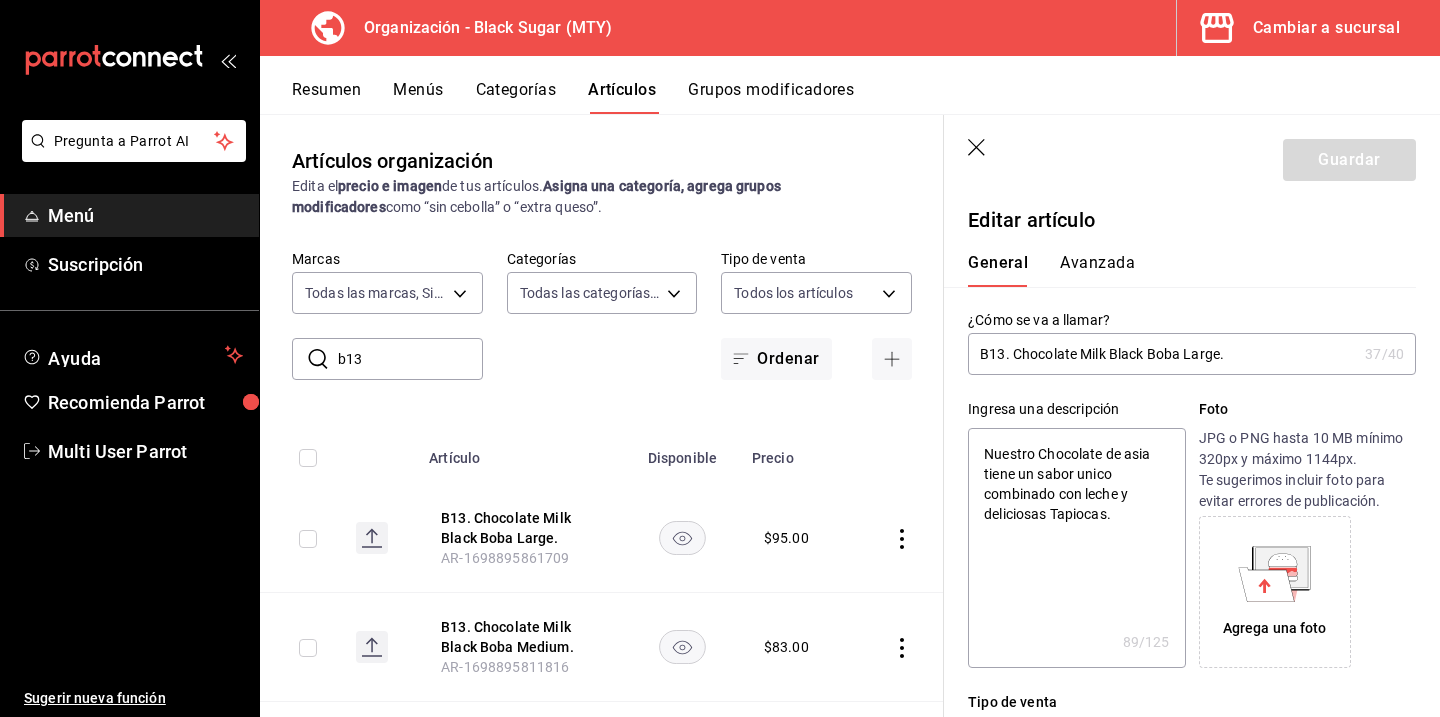 click 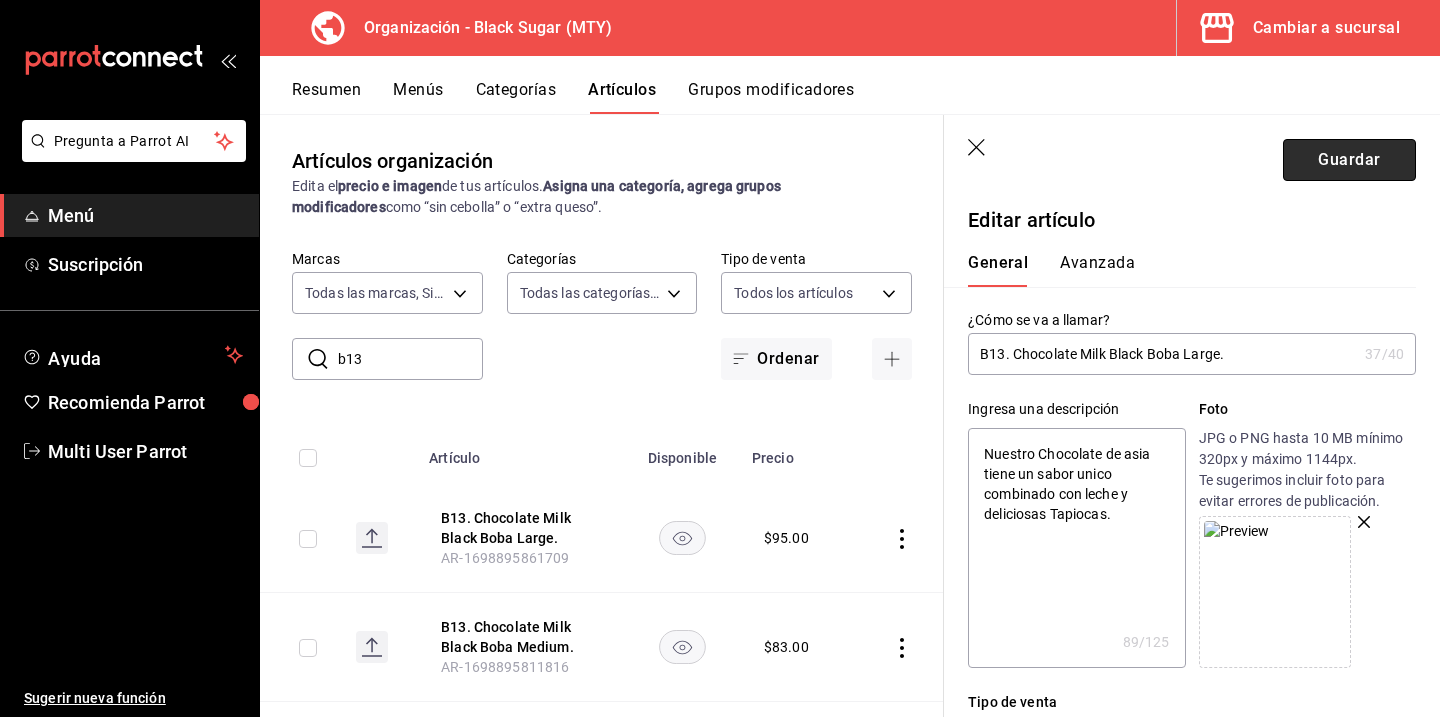 click on "Guardar" at bounding box center [1349, 160] 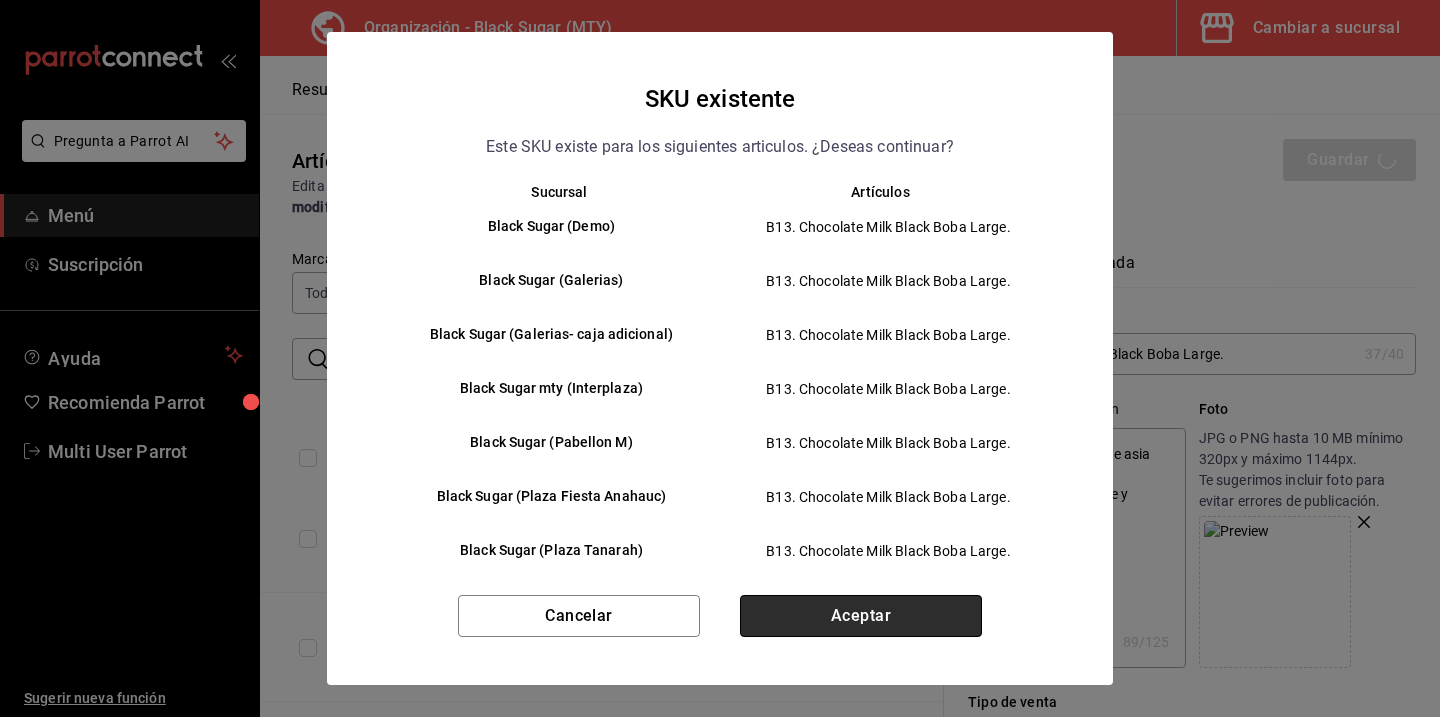 click on "Aceptar" at bounding box center [861, 616] 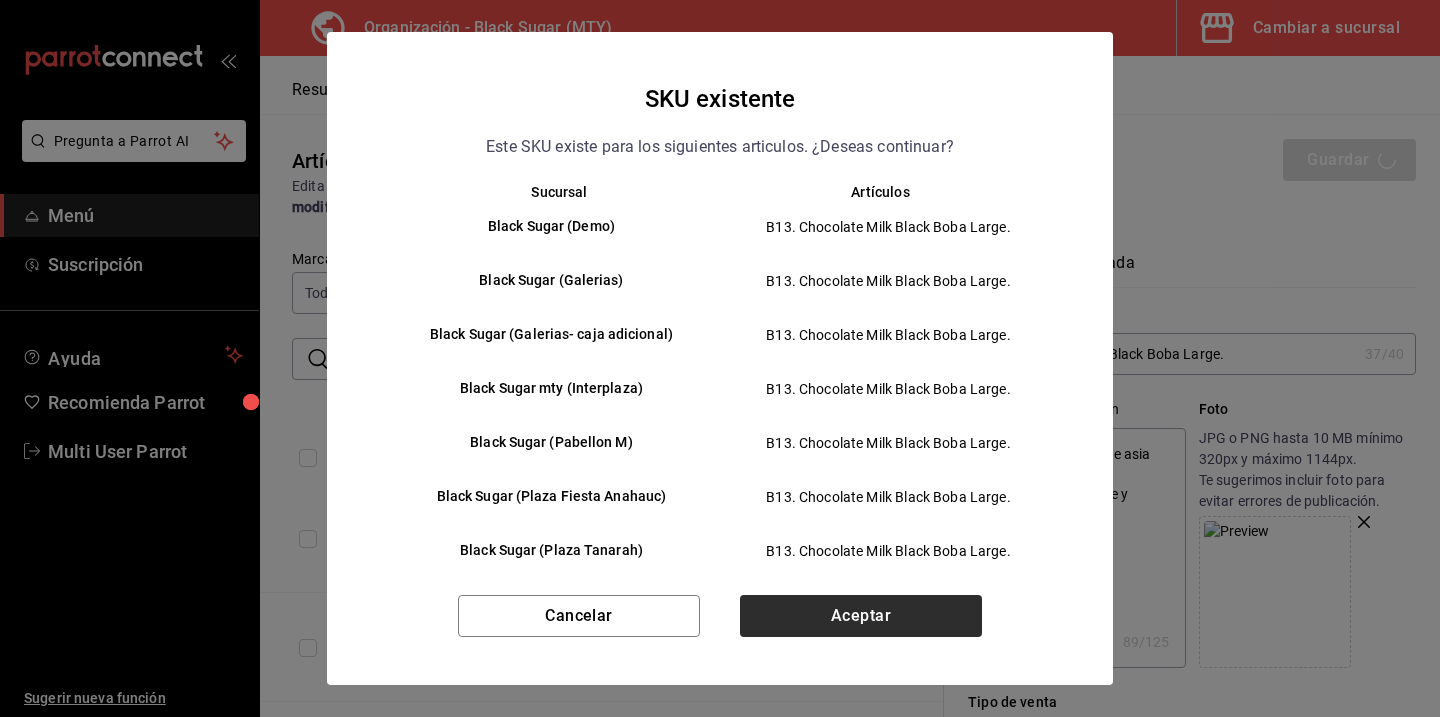 type on "x" 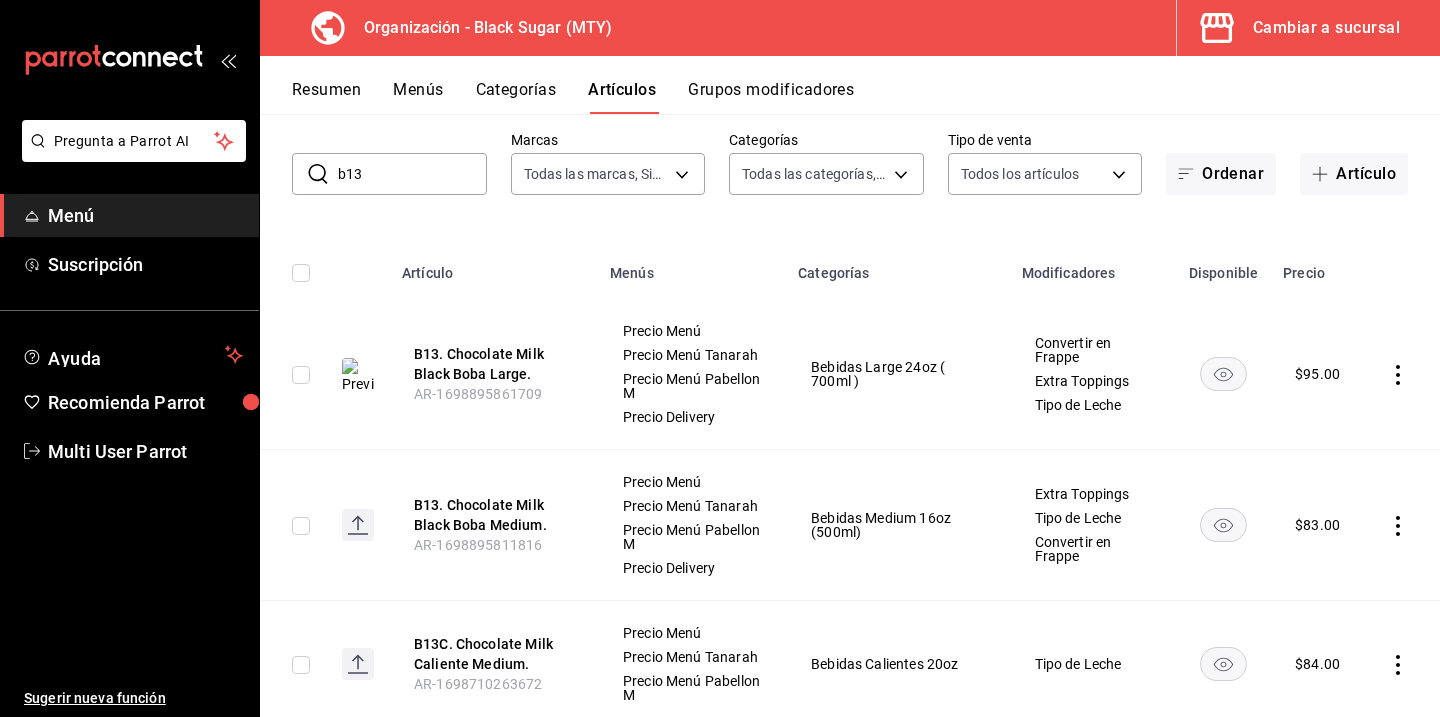 scroll, scrollTop: 0, scrollLeft: 0, axis: both 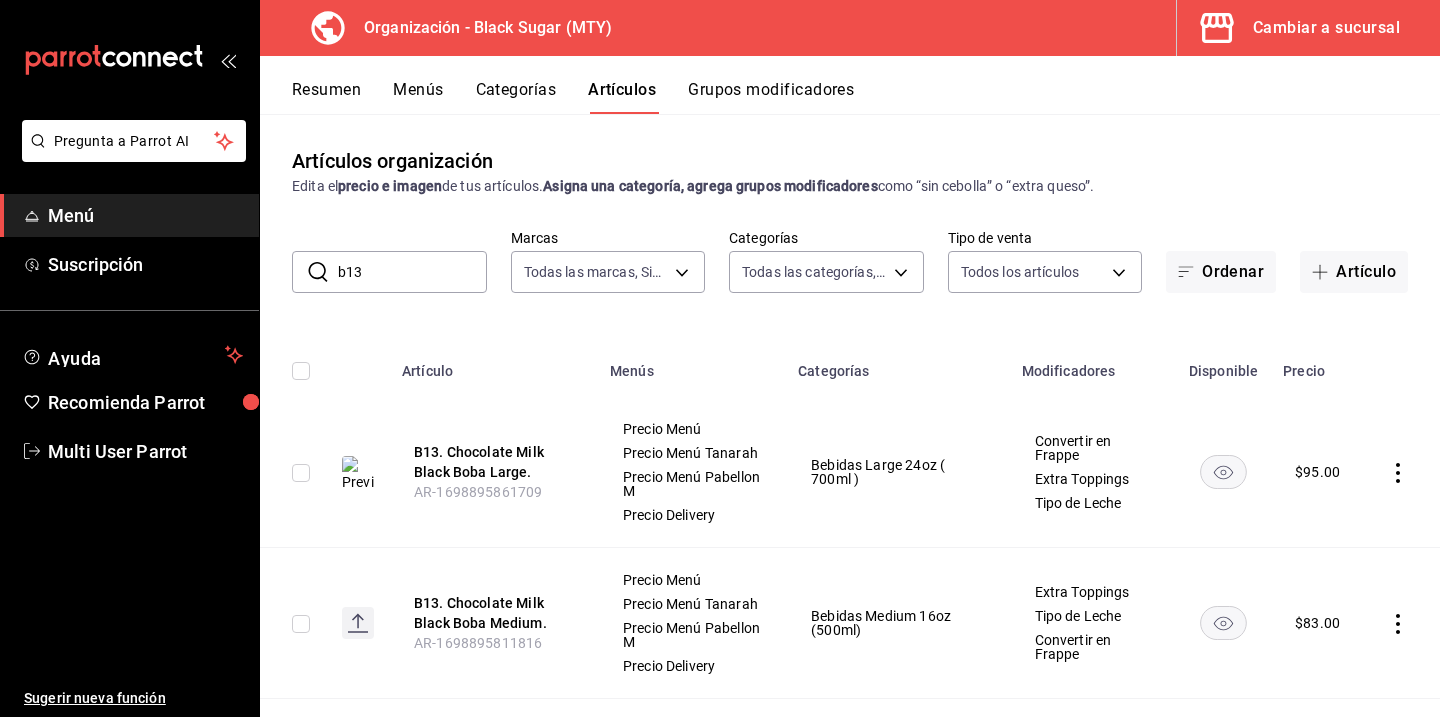 click on "b13" at bounding box center (412, 272) 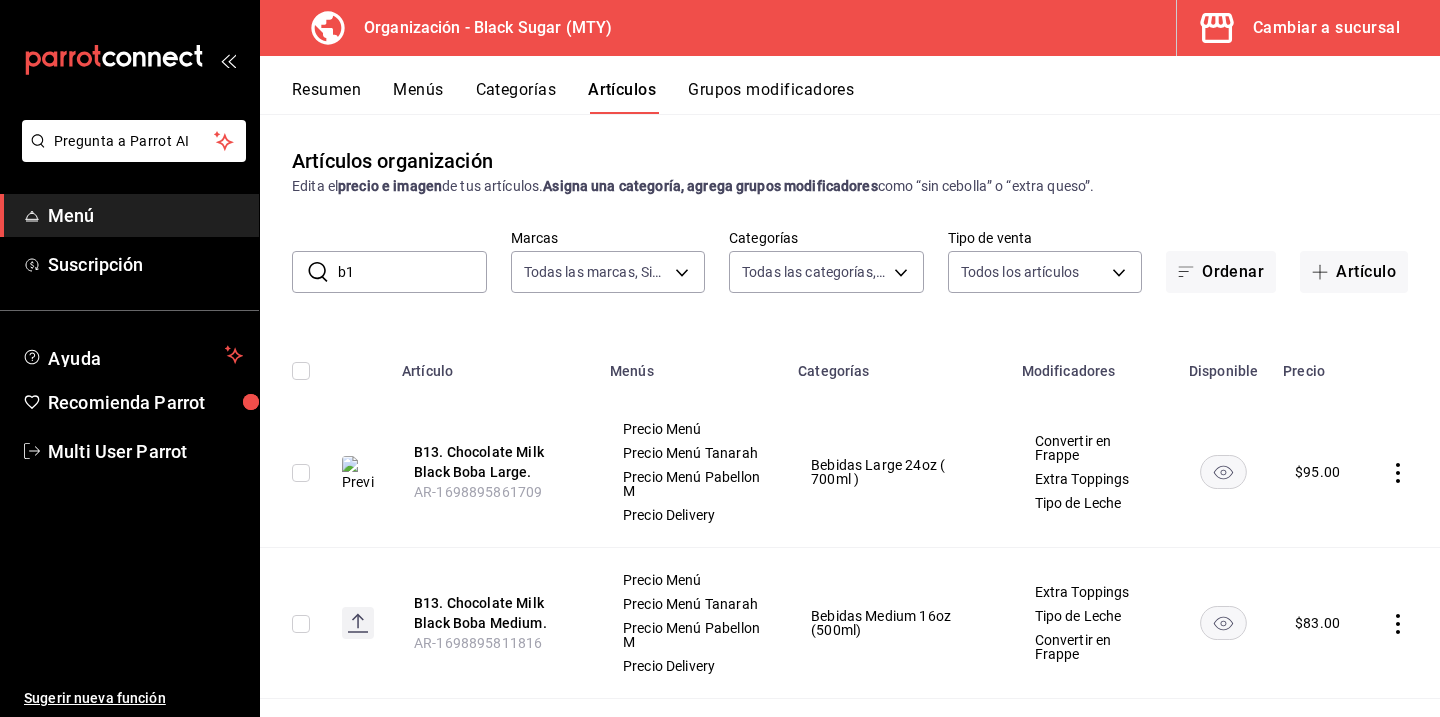 type on "b" 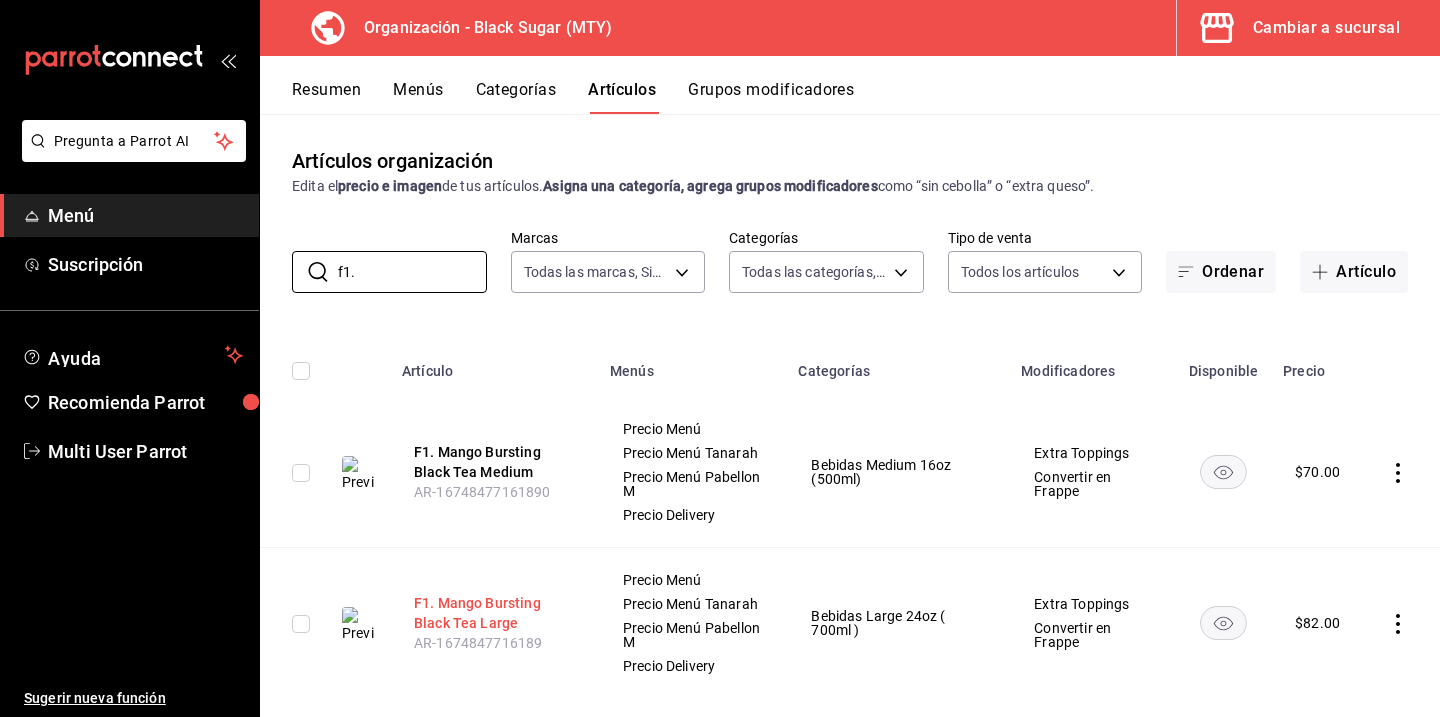 type on "f1." 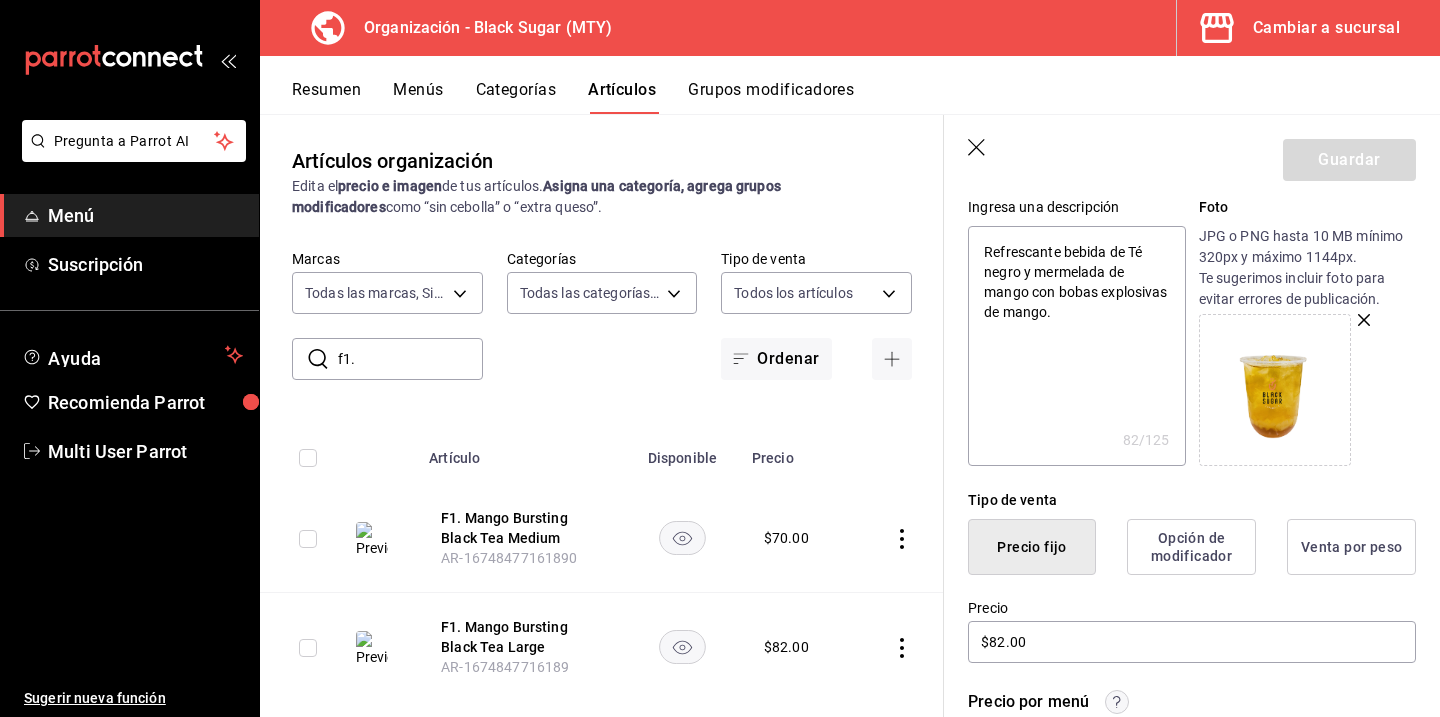 scroll, scrollTop: 218, scrollLeft: 0, axis: vertical 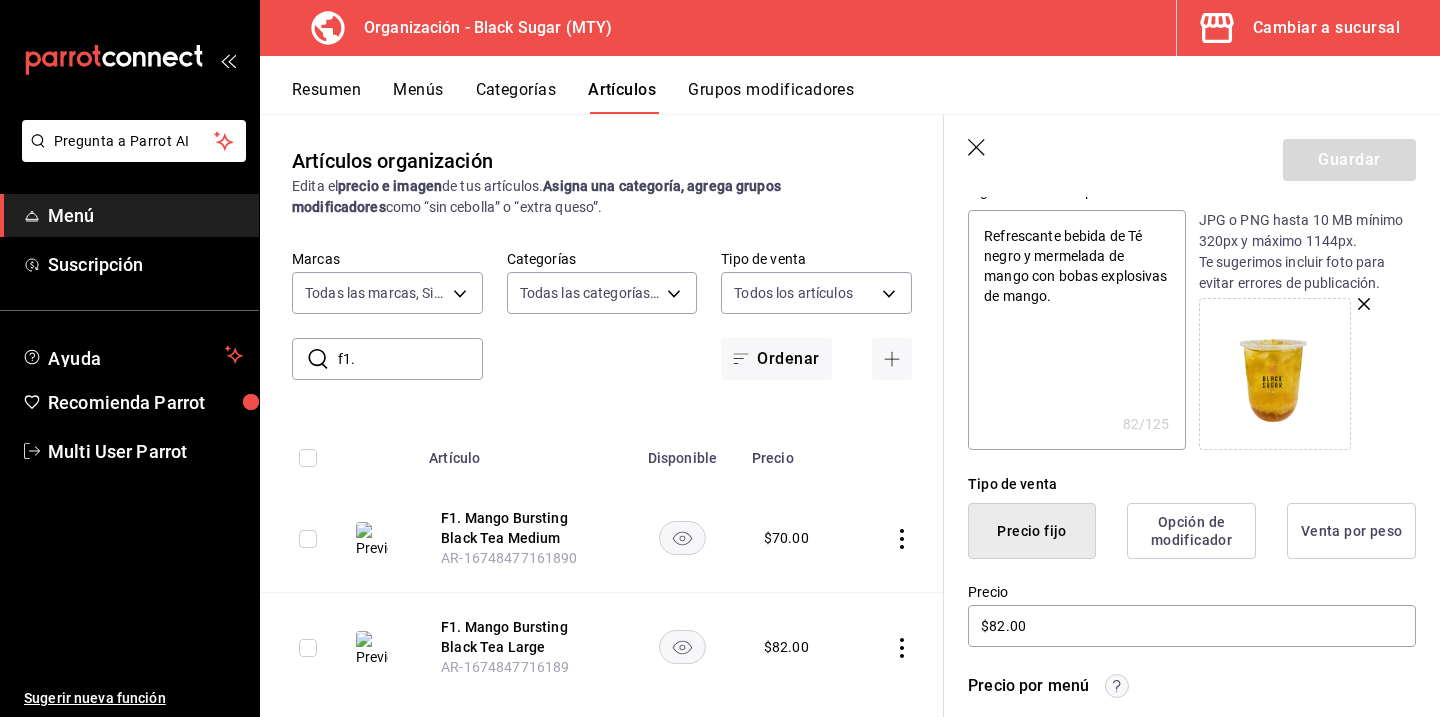 click 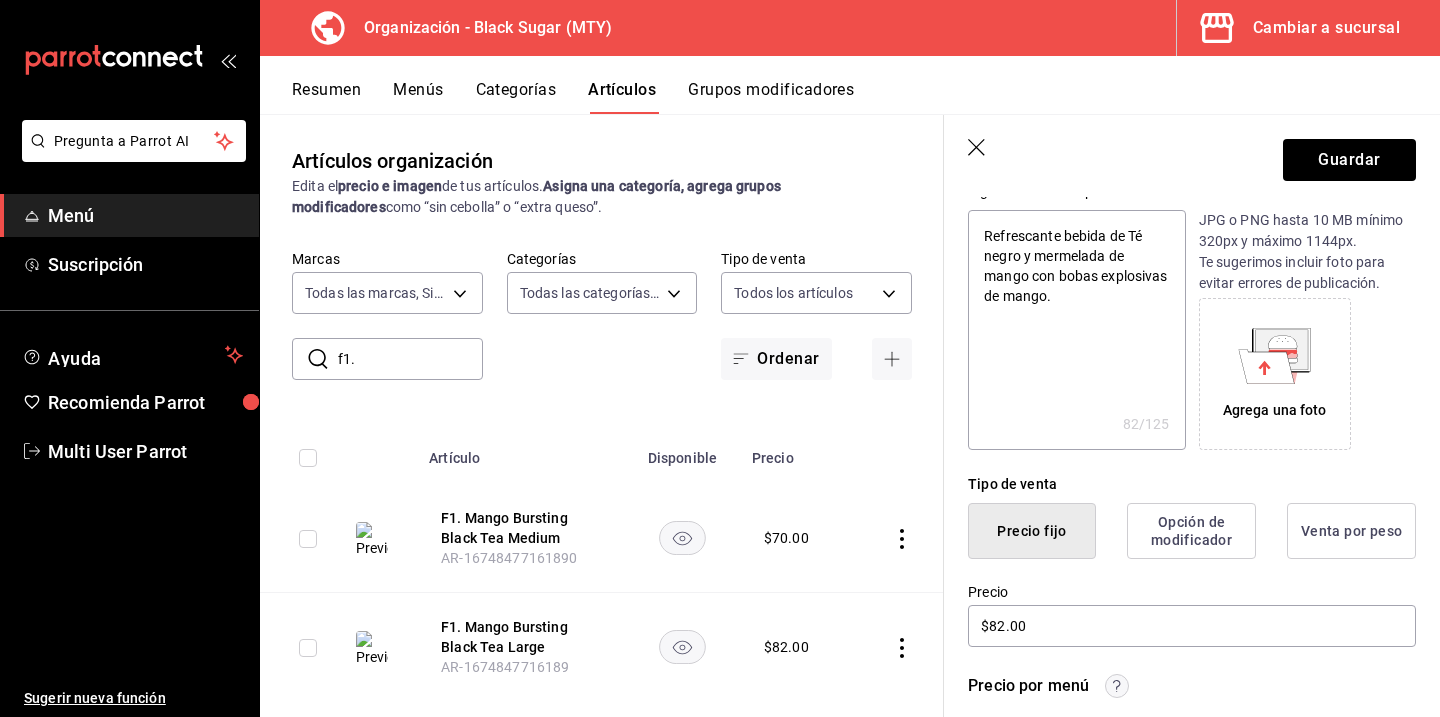 click 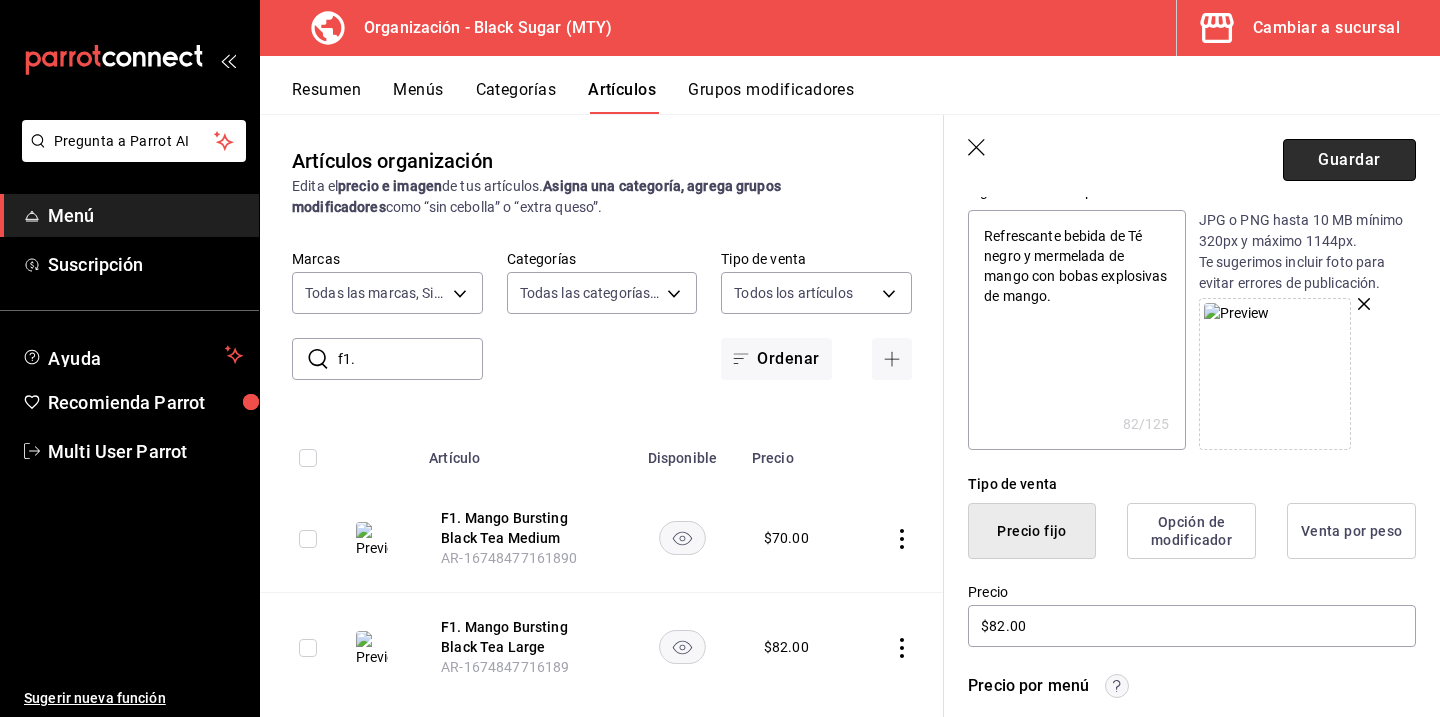 click on "Guardar" at bounding box center (1349, 160) 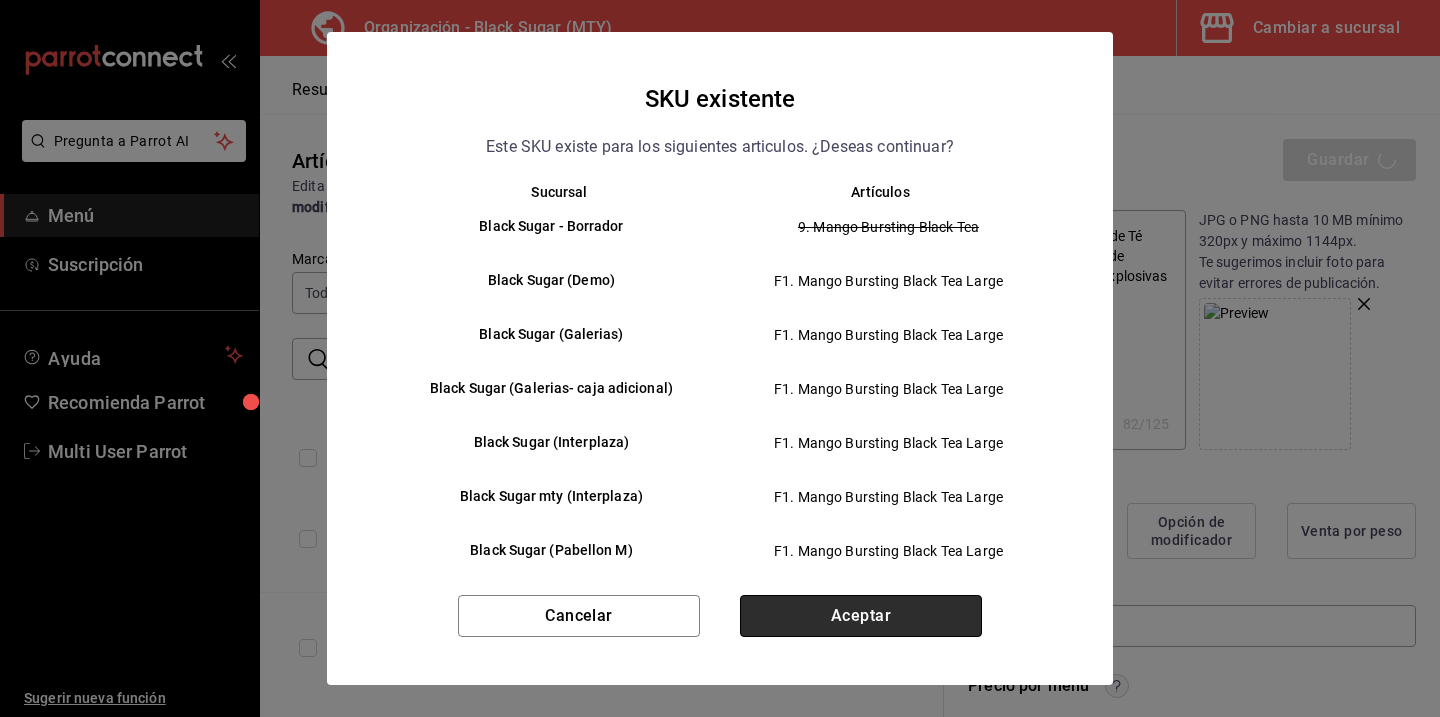 click on "Aceptar" at bounding box center (861, 616) 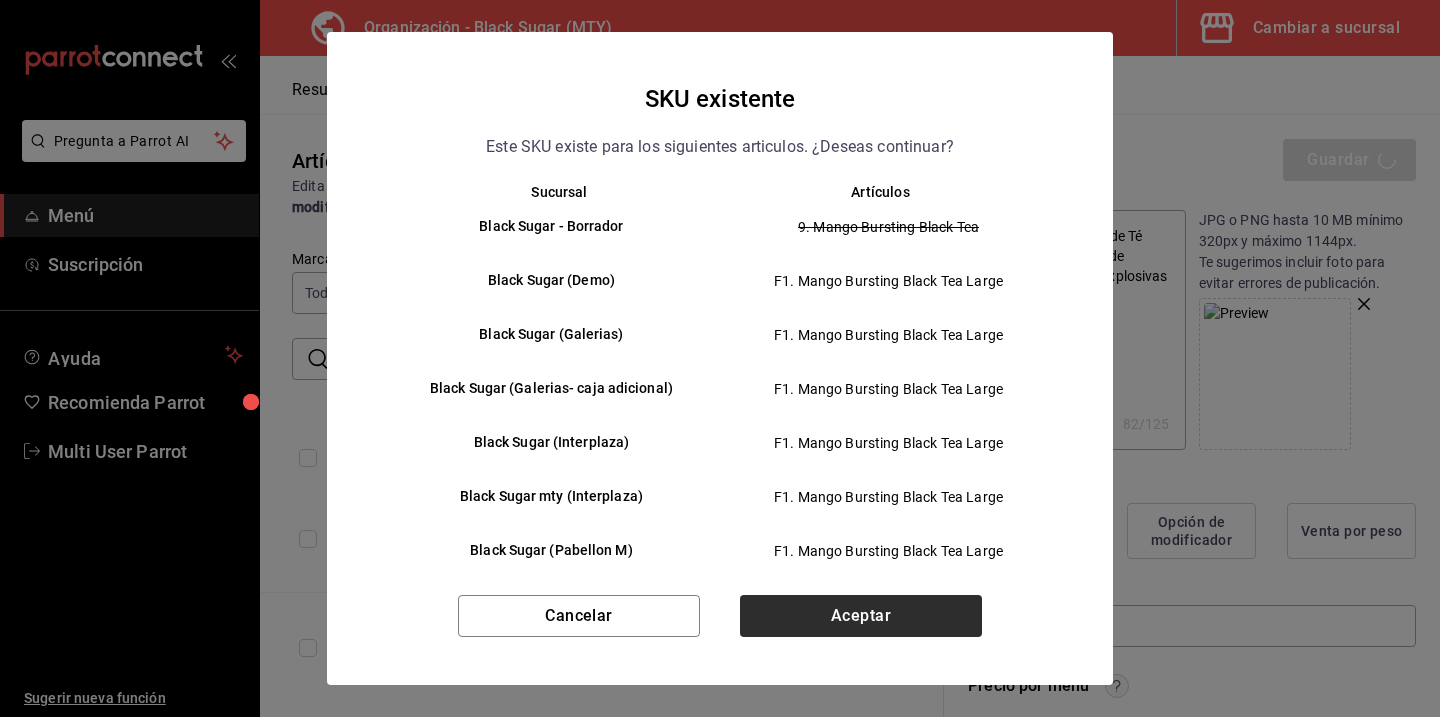 type on "x" 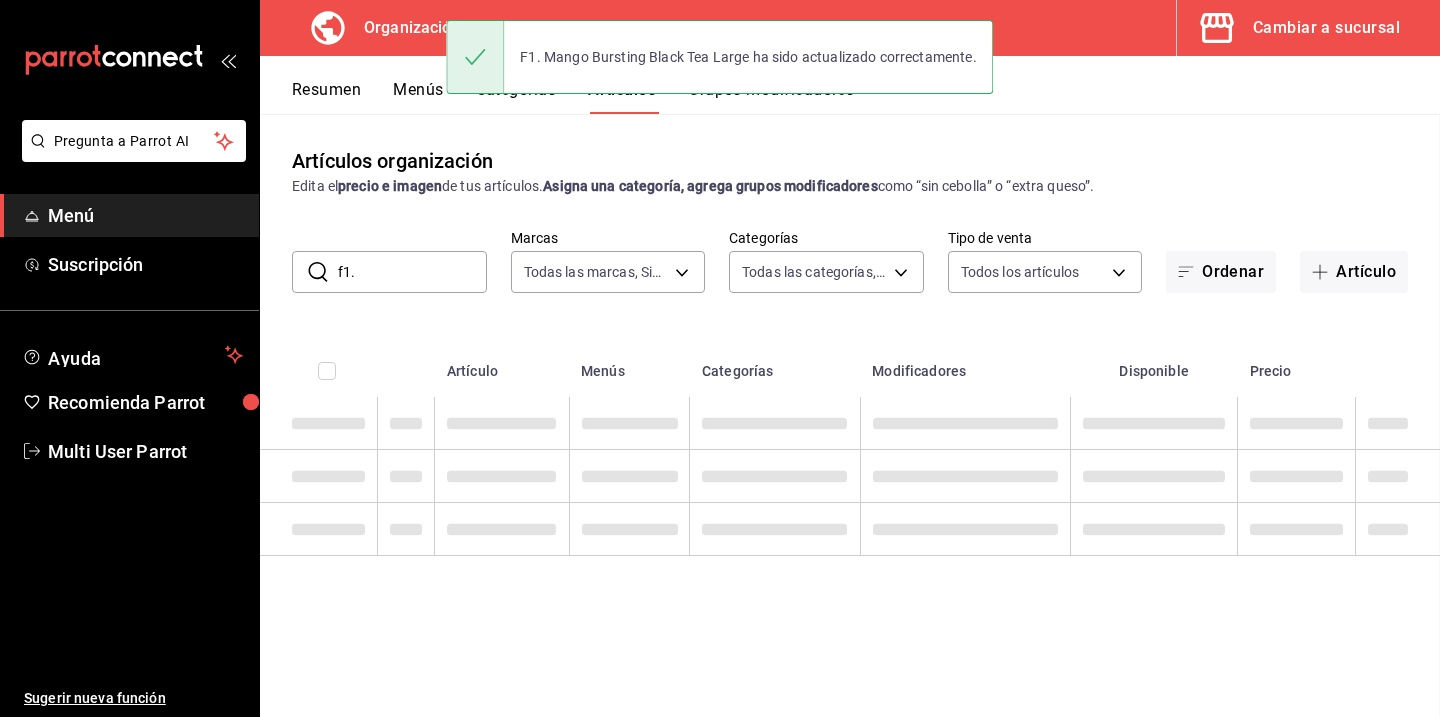 scroll, scrollTop: 0, scrollLeft: 0, axis: both 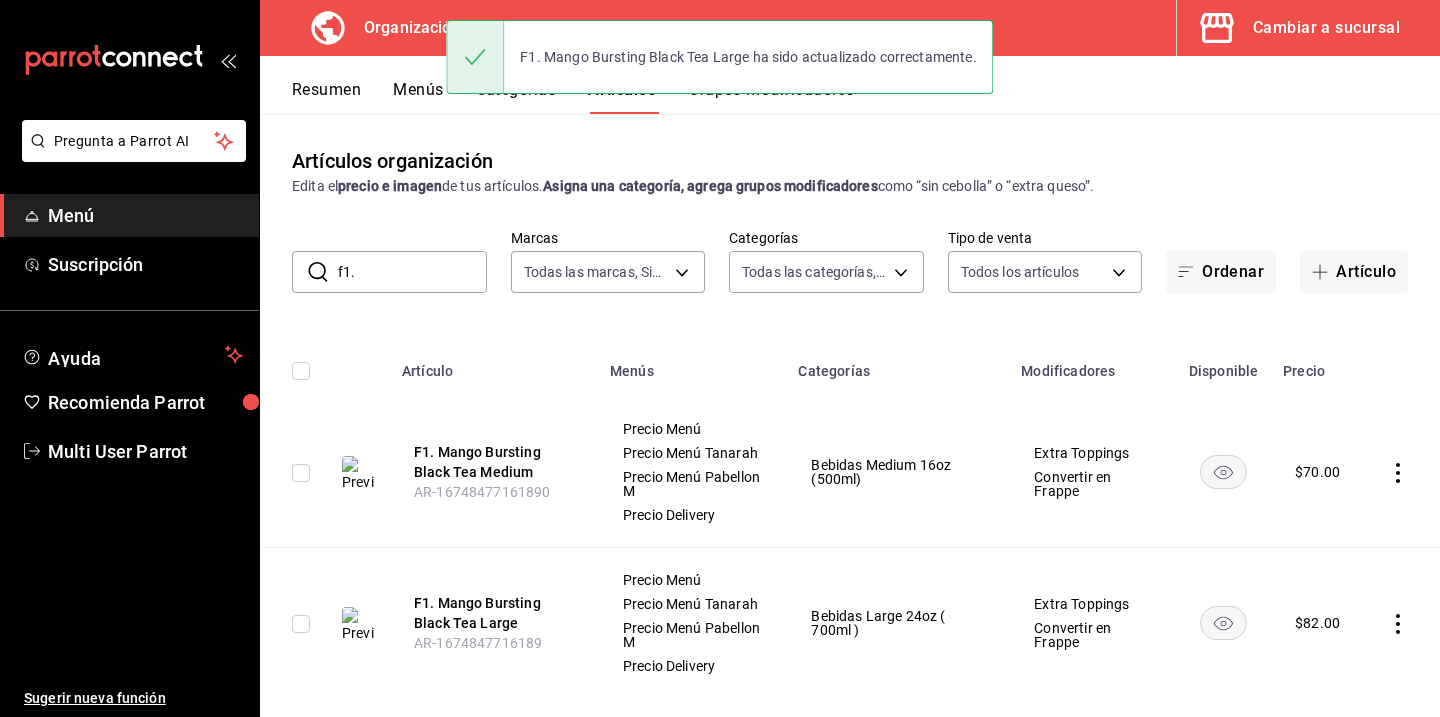 click on "f1." at bounding box center (412, 272) 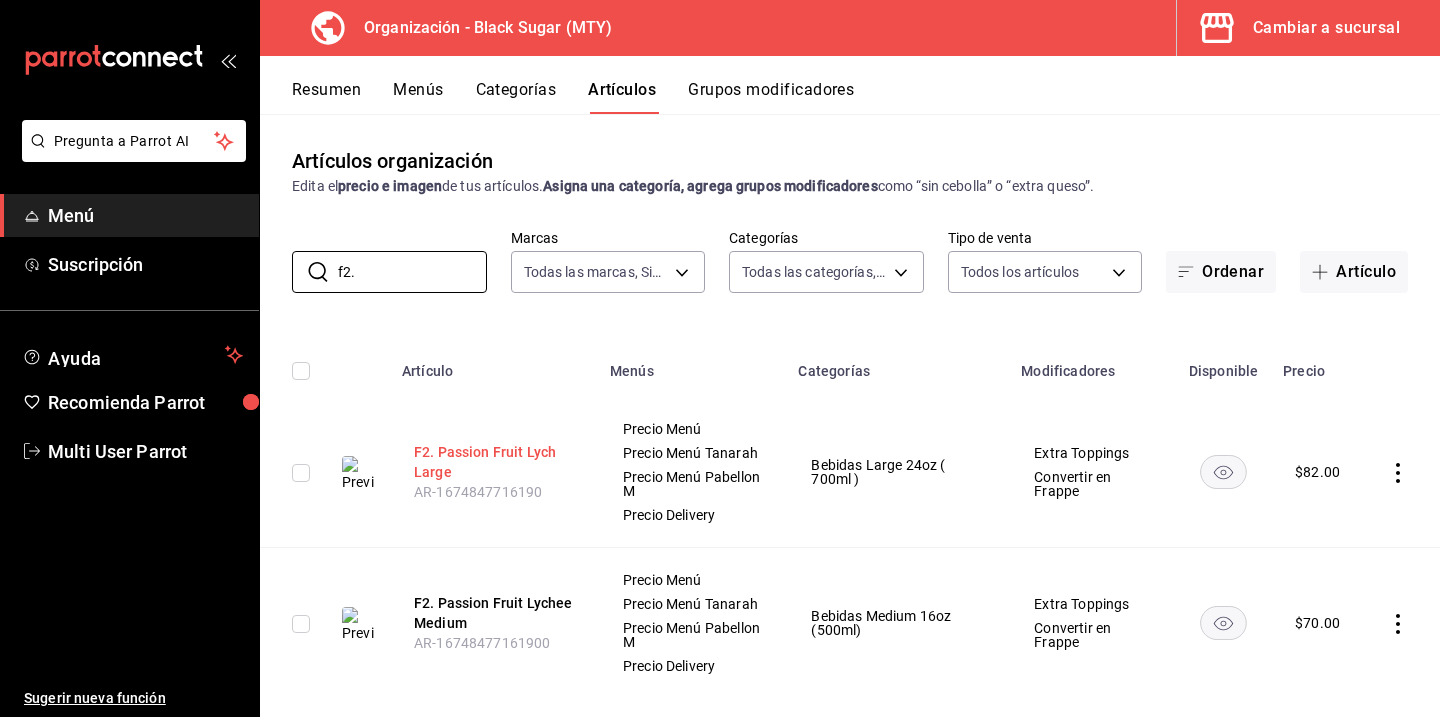 type on "f2." 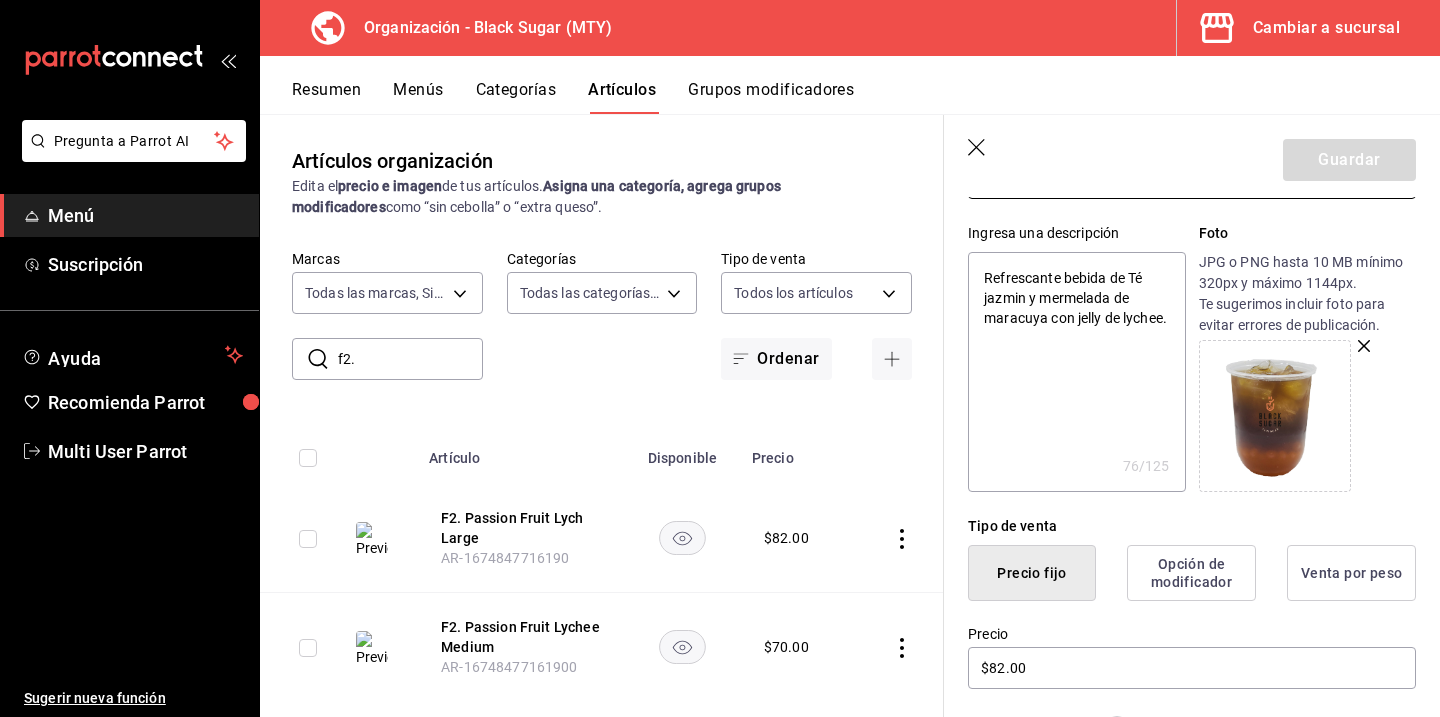 scroll, scrollTop: 212, scrollLeft: 0, axis: vertical 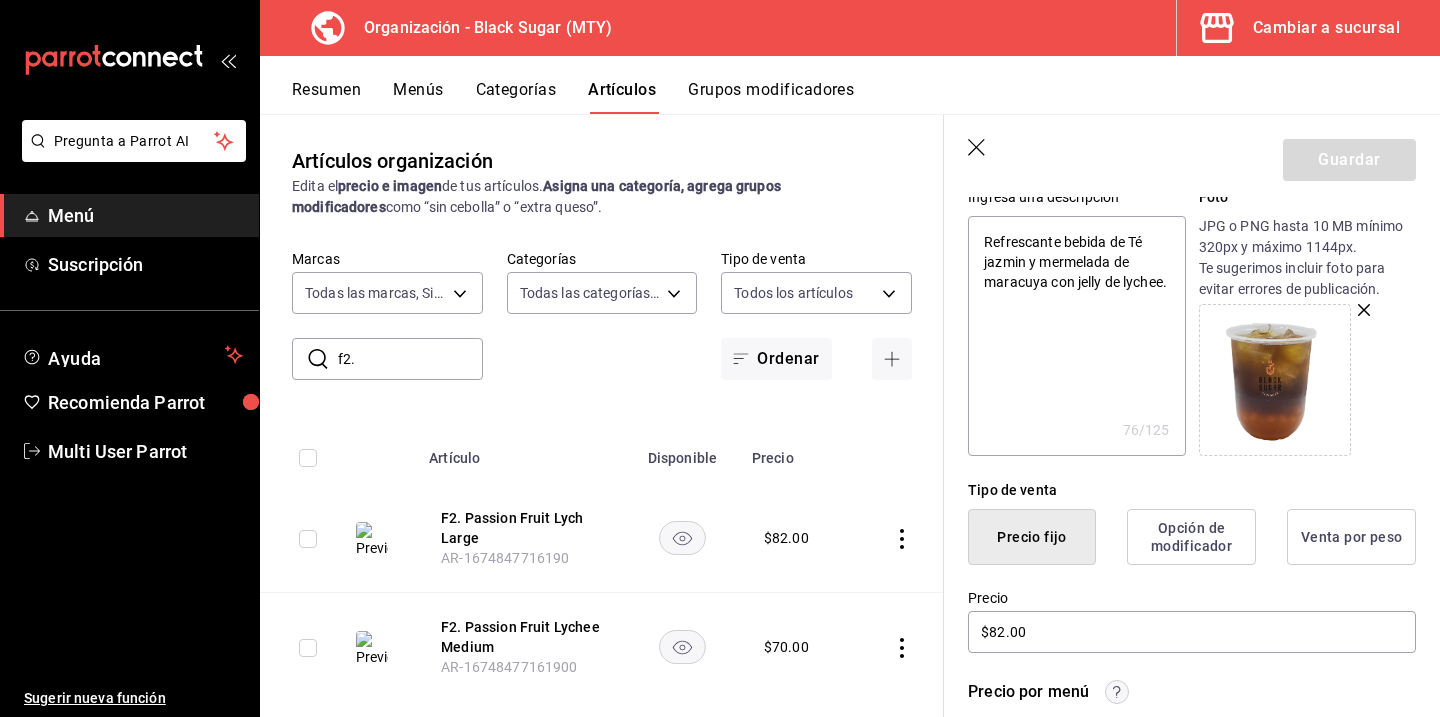 click 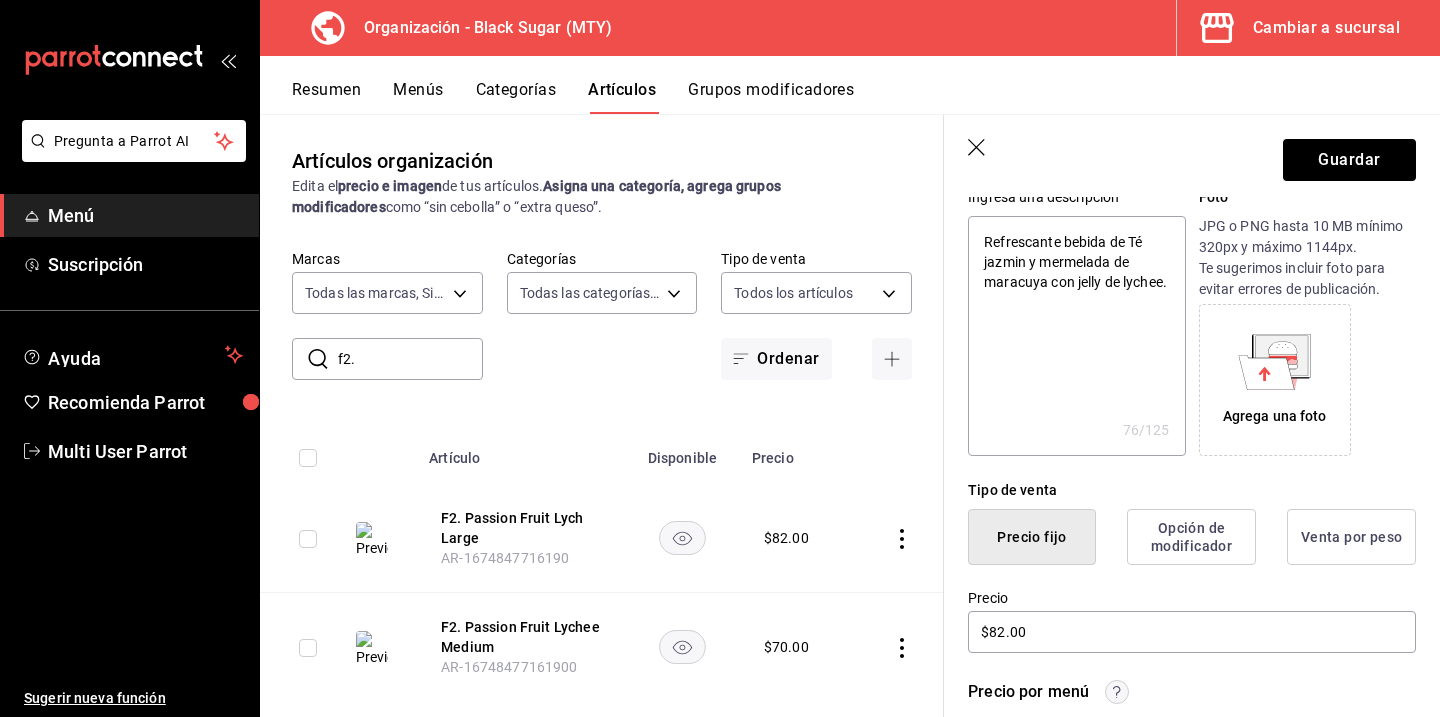click 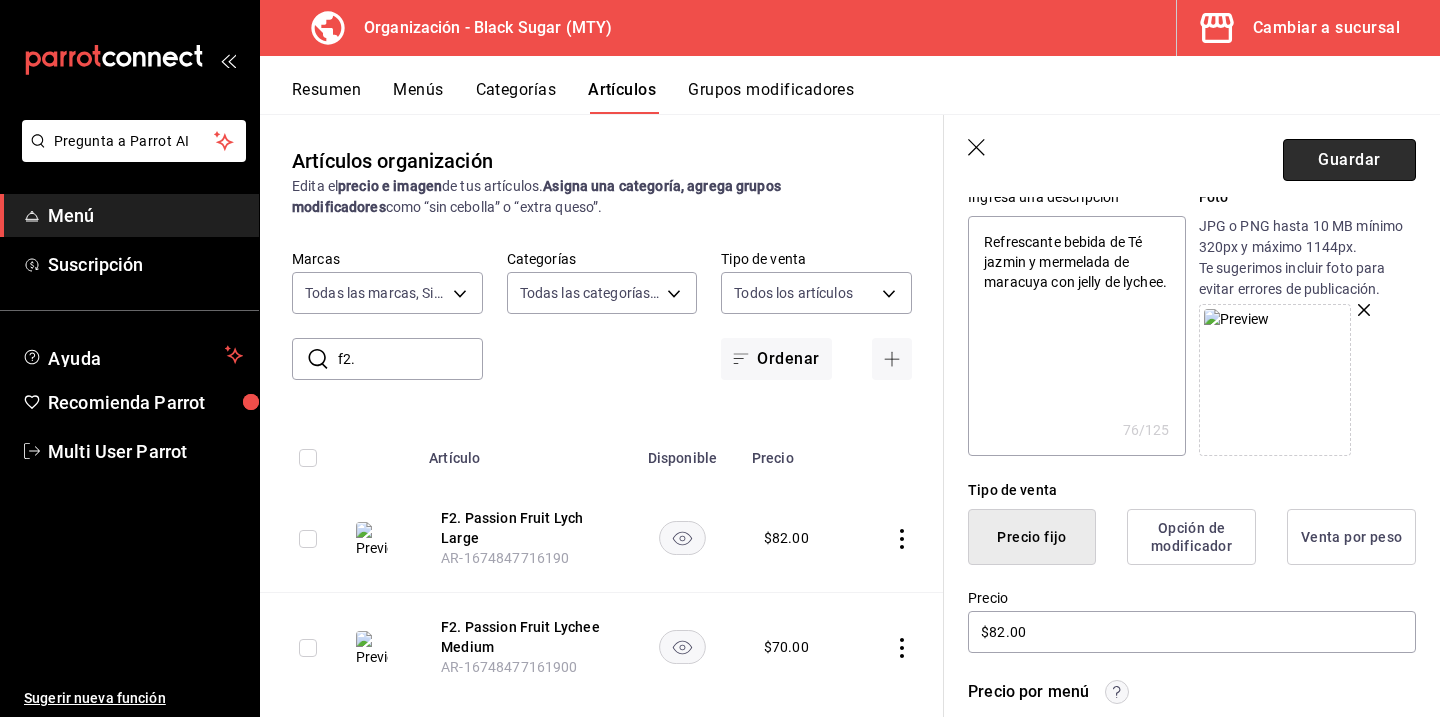 click on "Guardar" at bounding box center (1349, 160) 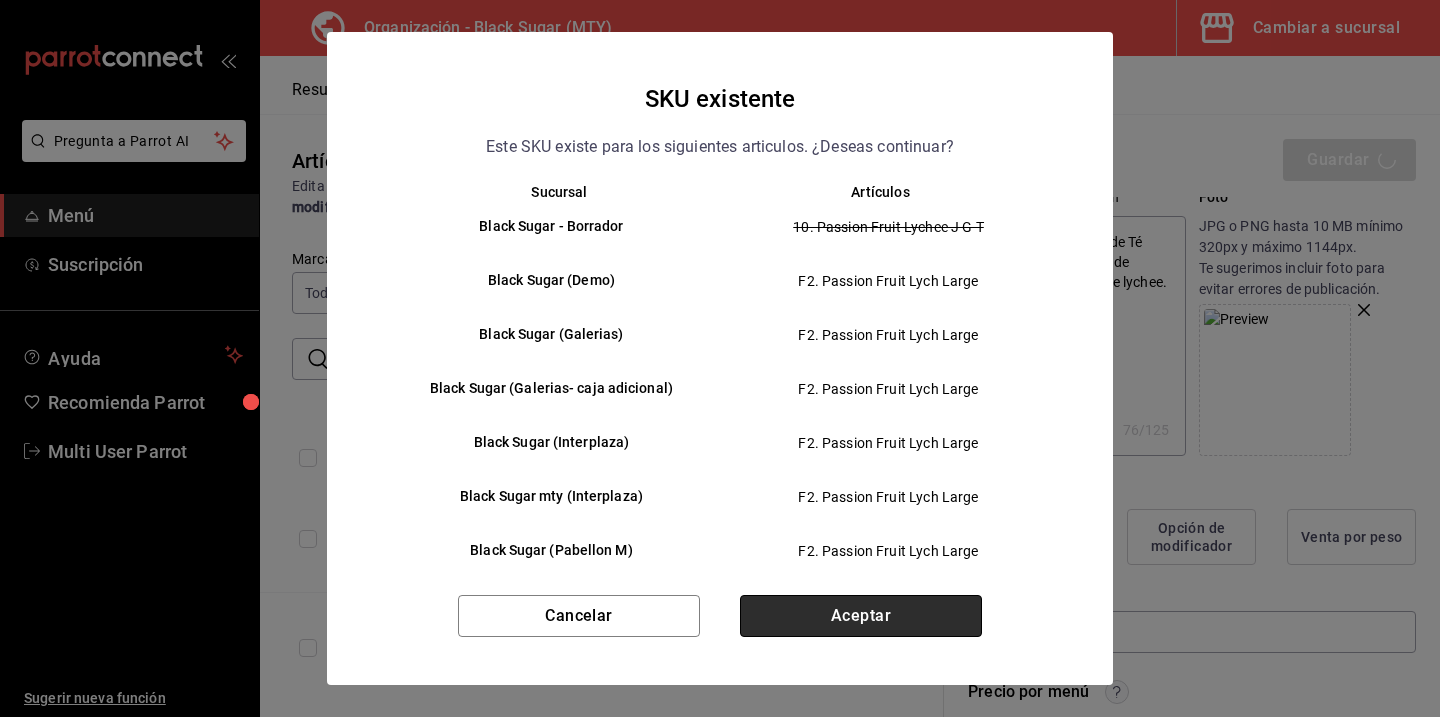 click on "Aceptar" at bounding box center [861, 616] 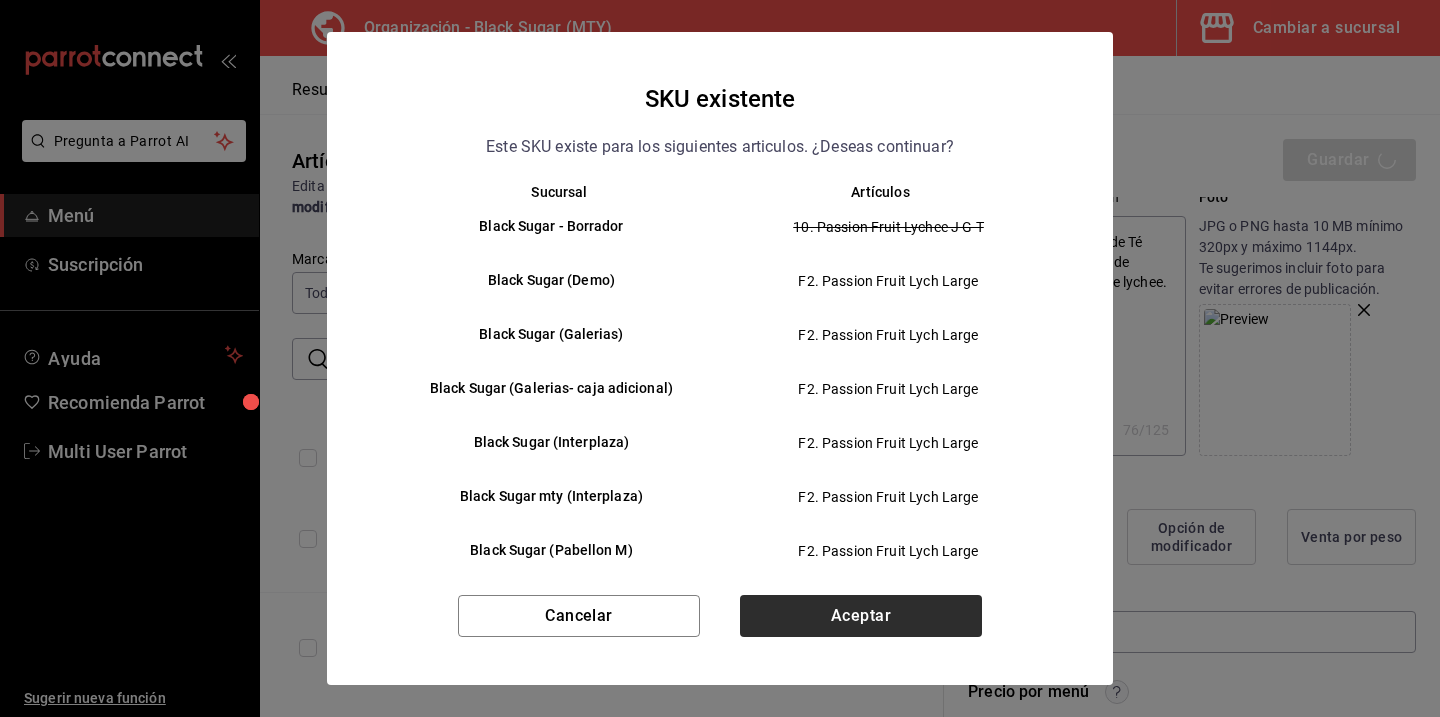 type on "x" 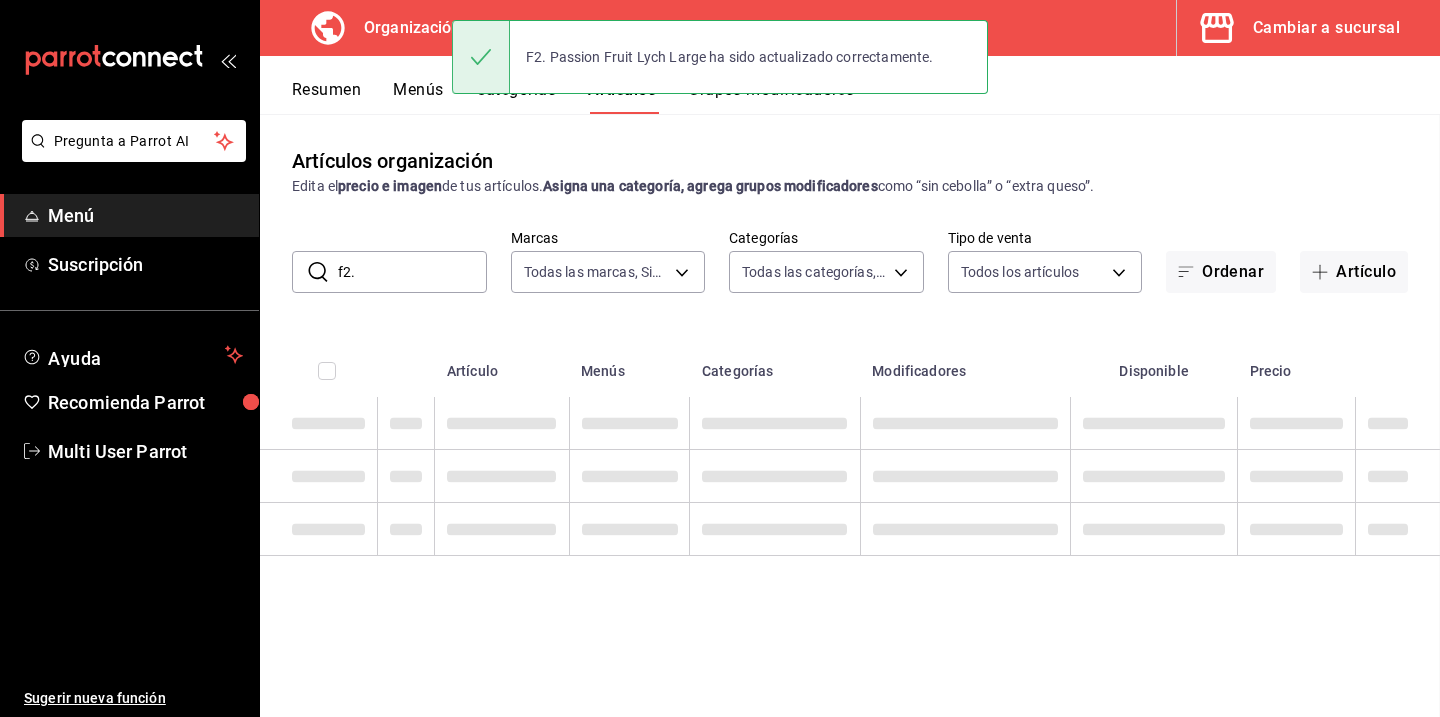 scroll, scrollTop: 0, scrollLeft: 0, axis: both 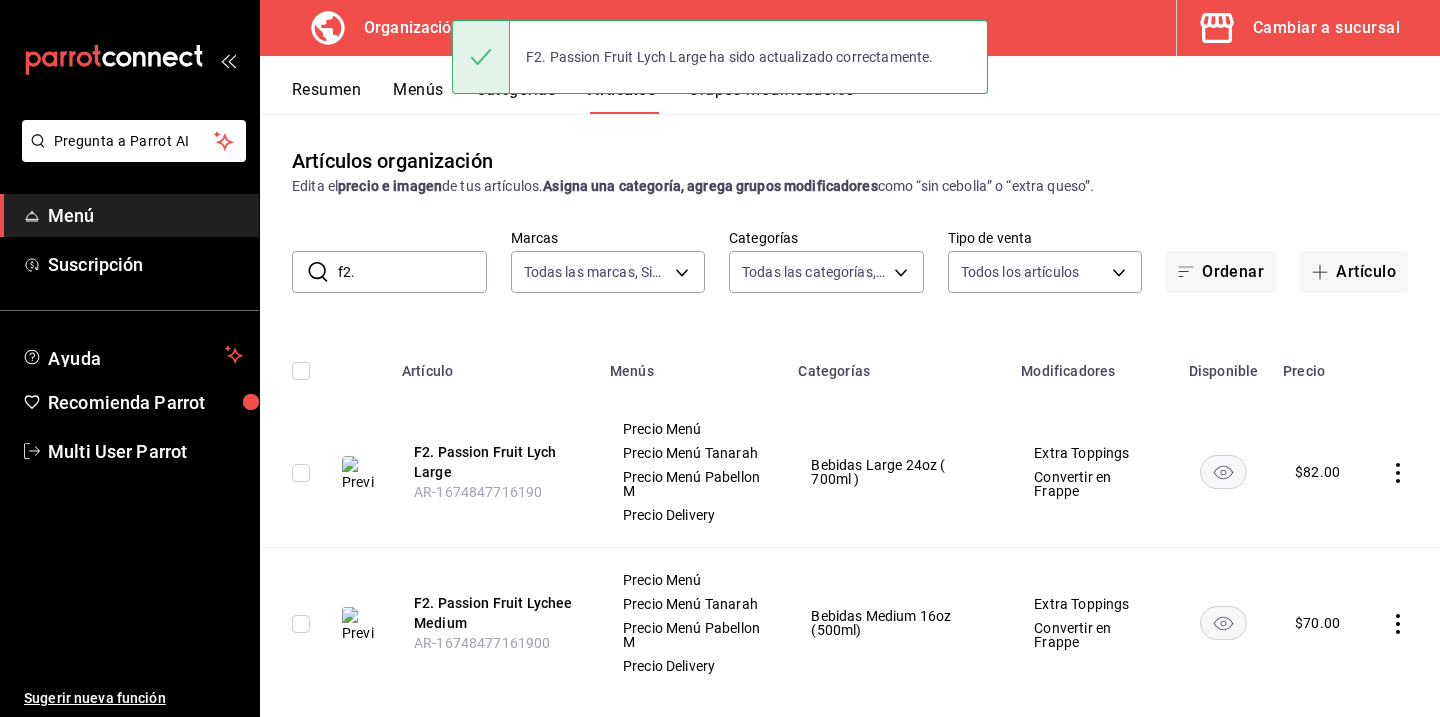 click on "f2." at bounding box center [412, 272] 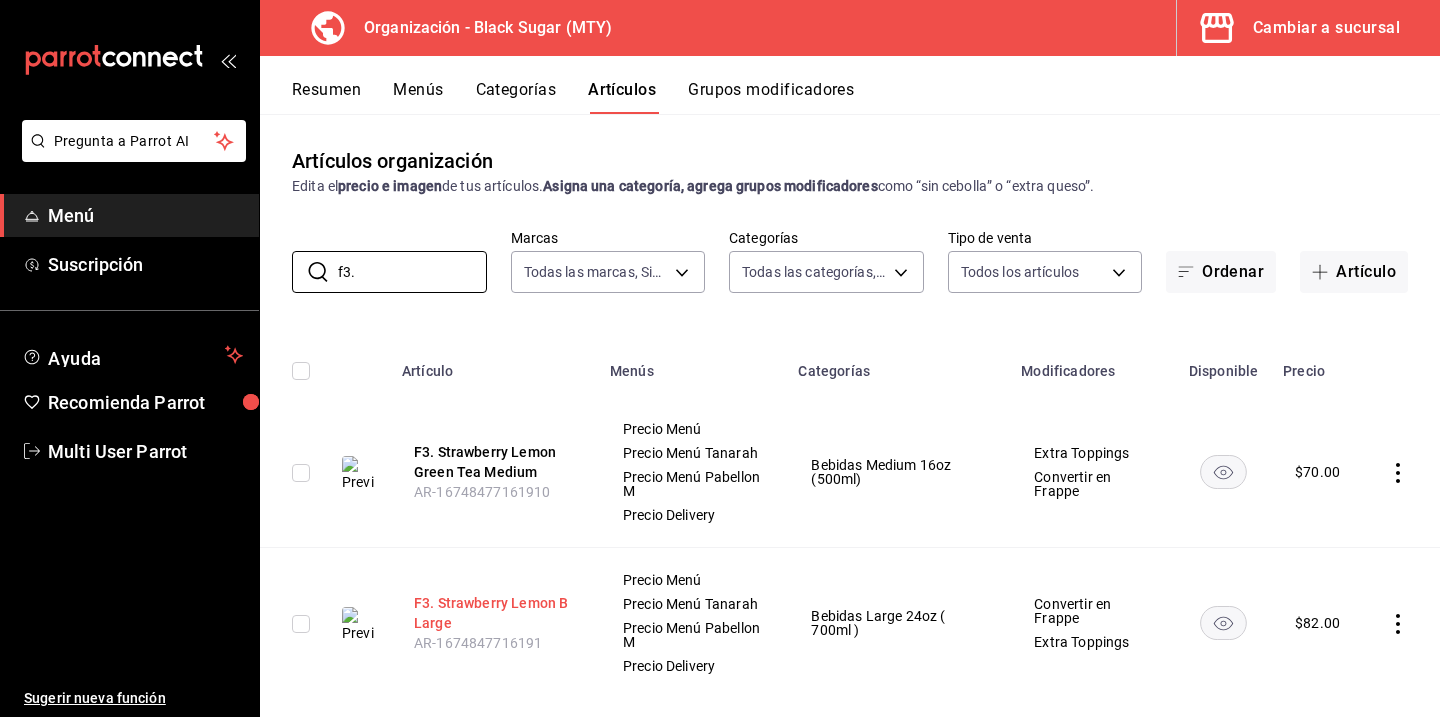 type on "f3." 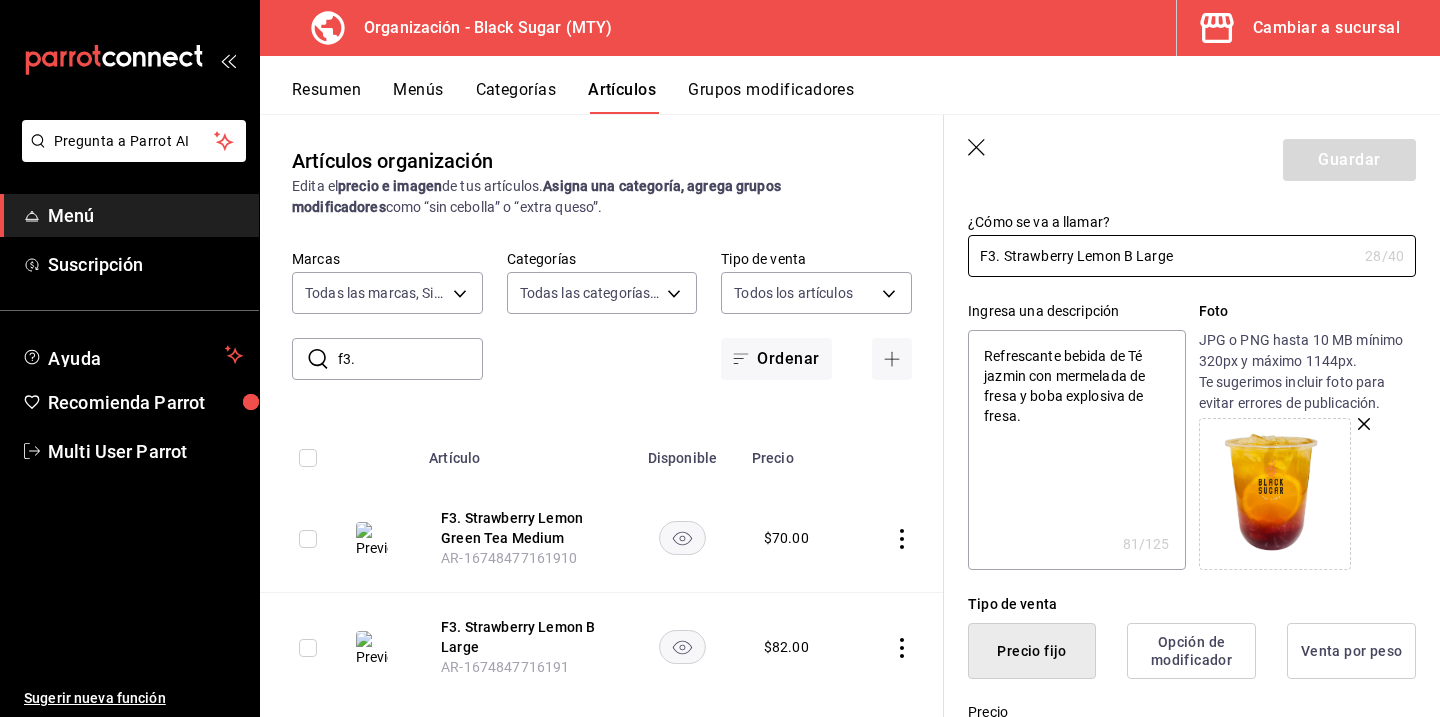 scroll, scrollTop: 116, scrollLeft: 0, axis: vertical 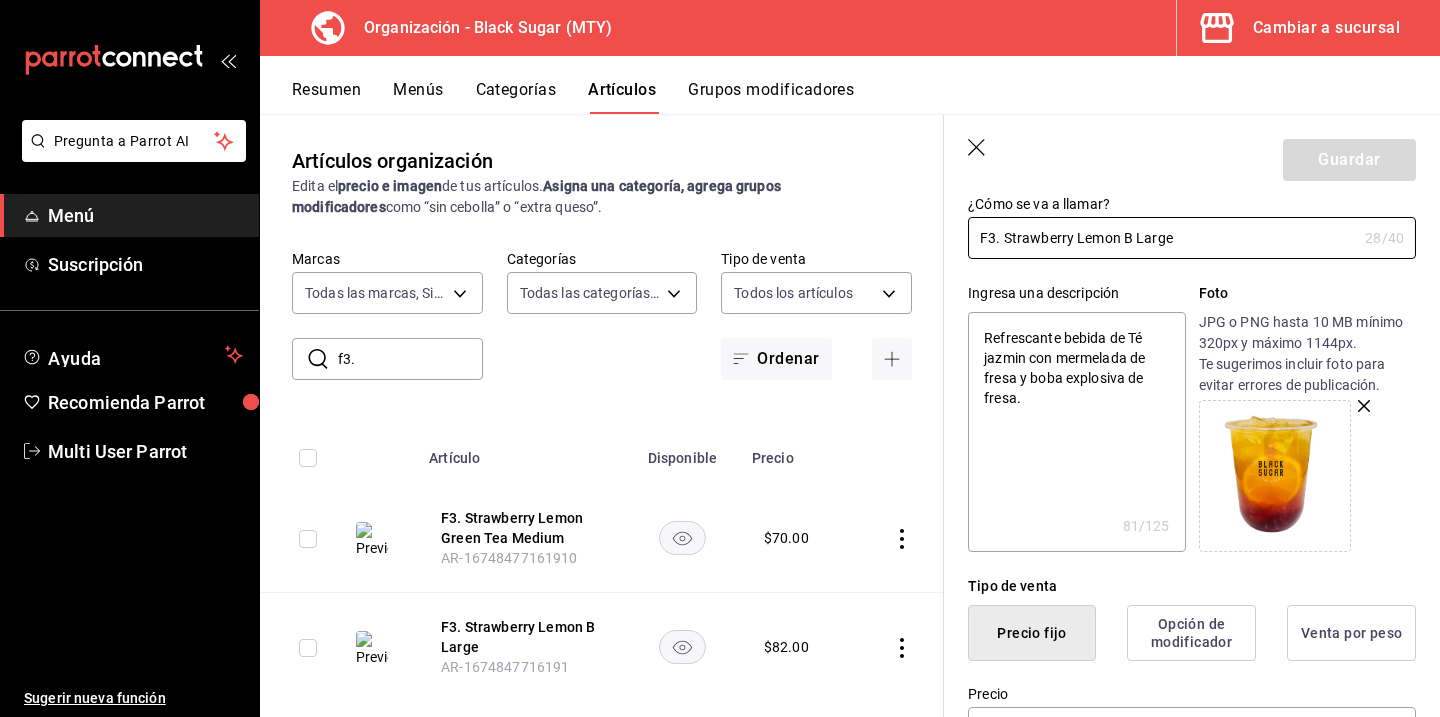 click 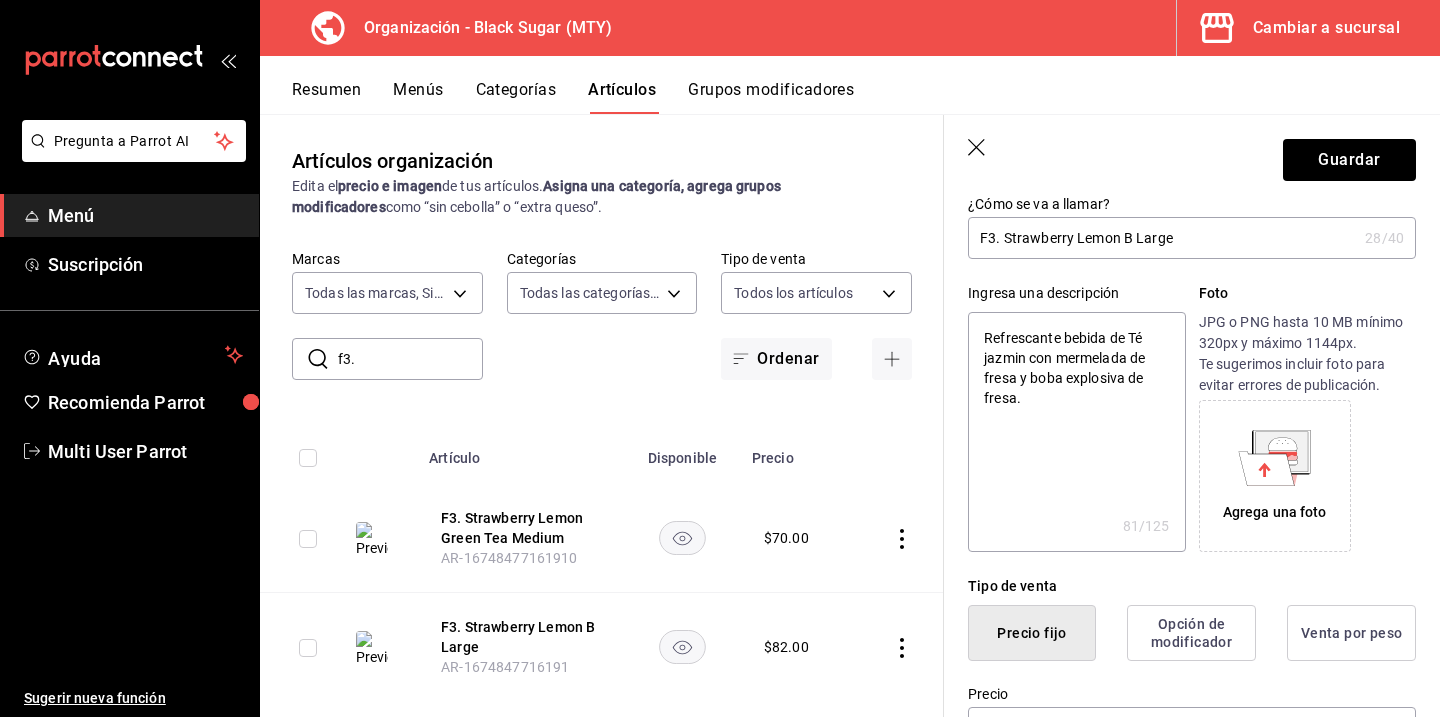 click 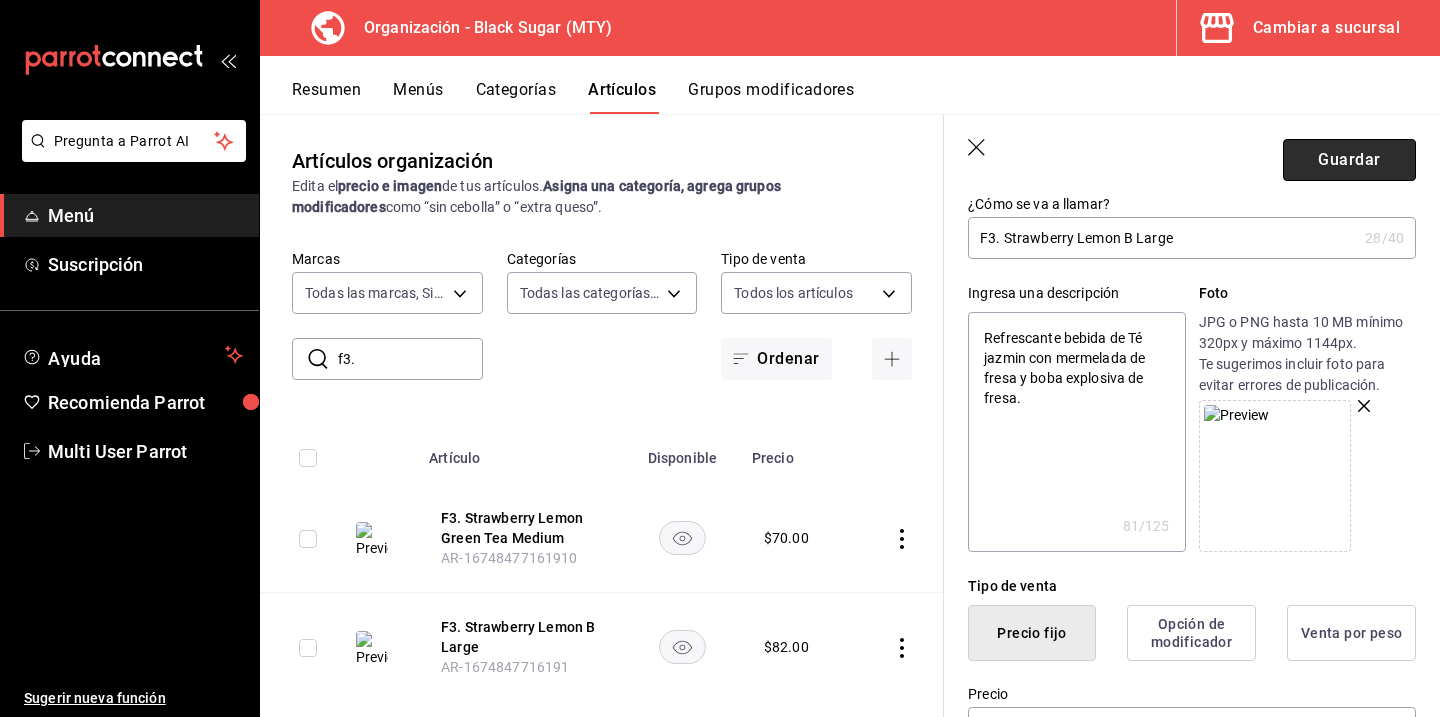 click on "Guardar" at bounding box center [1349, 160] 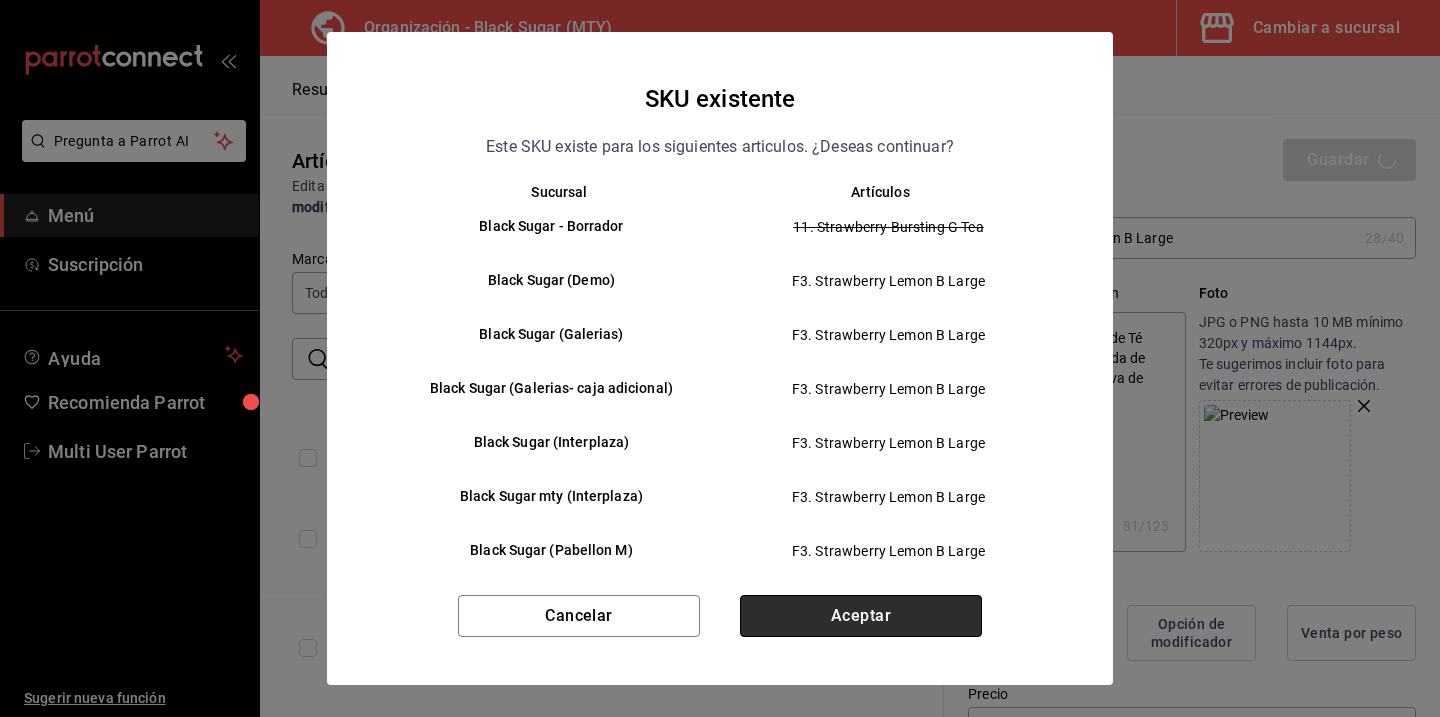 click on "Aceptar" at bounding box center [861, 616] 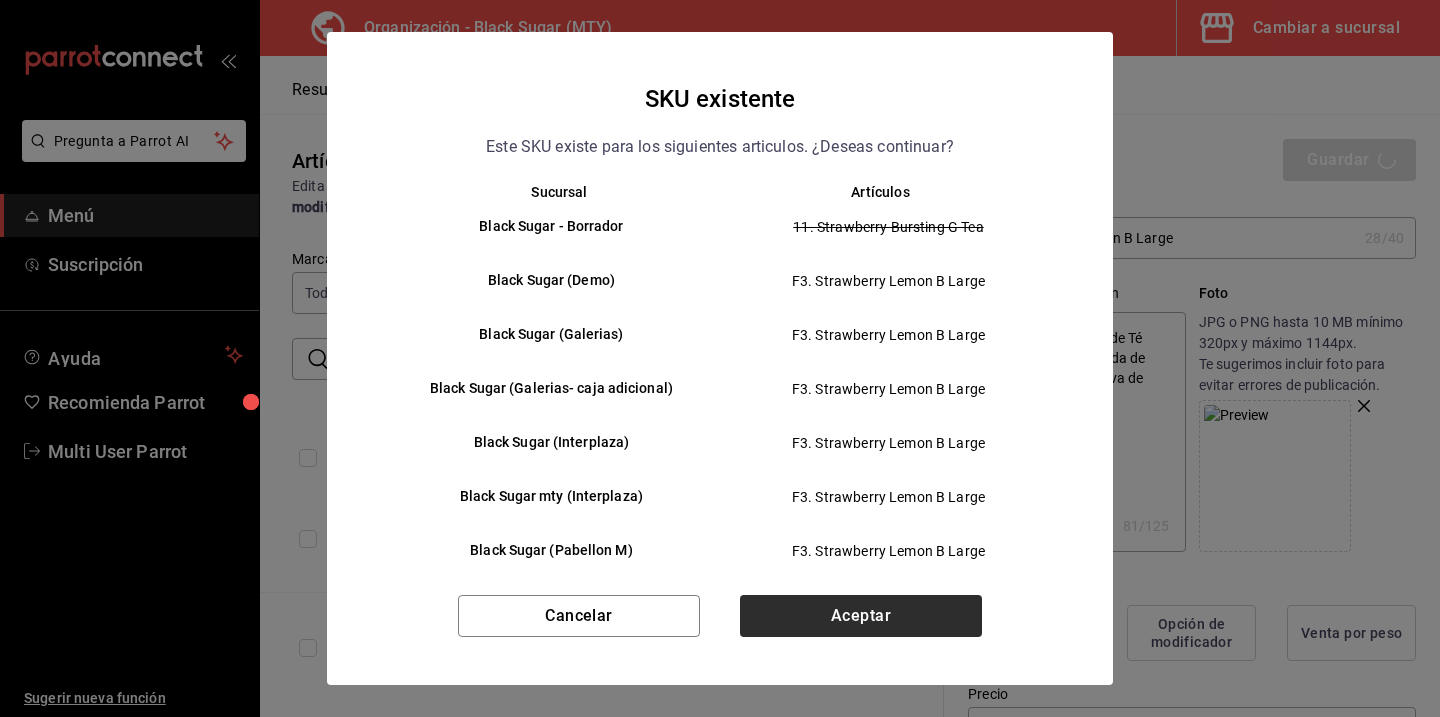 type on "x" 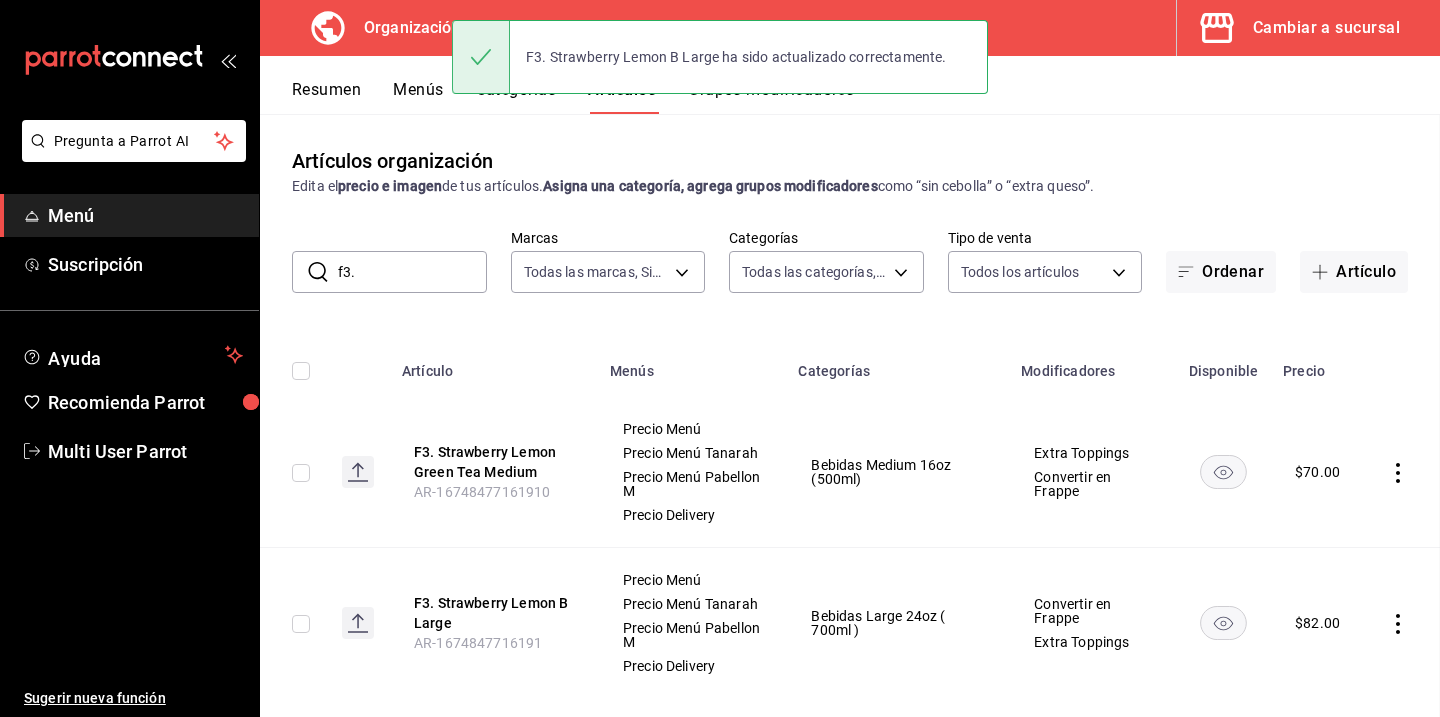scroll, scrollTop: 0, scrollLeft: 0, axis: both 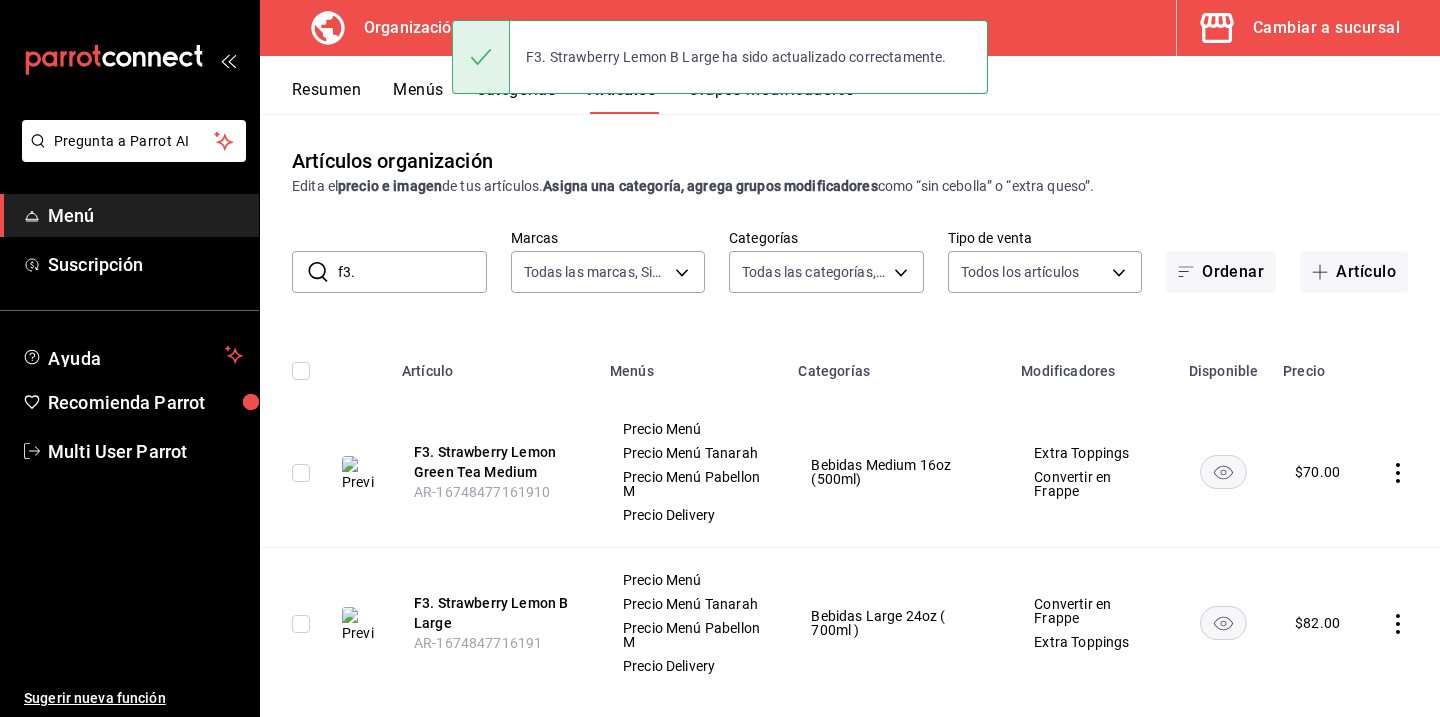 click on "f3." at bounding box center [412, 272] 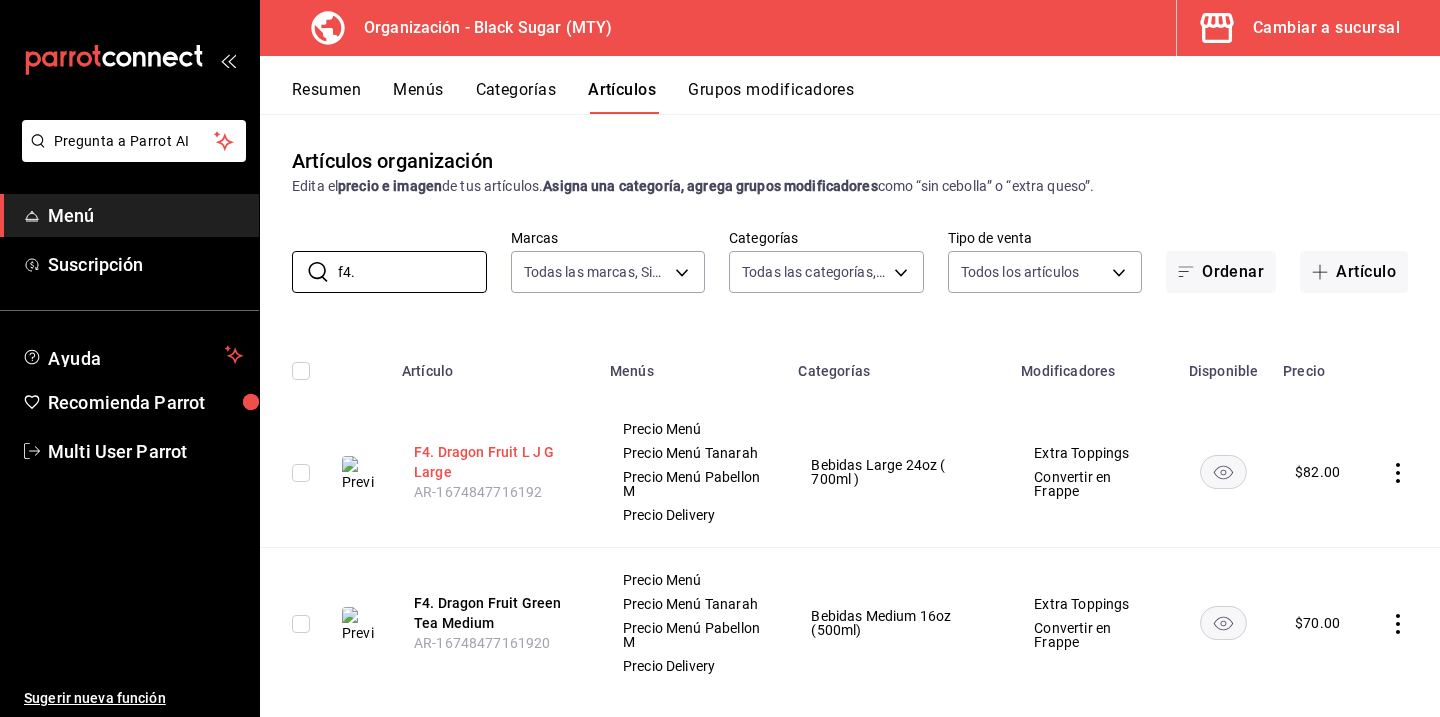type on "f4." 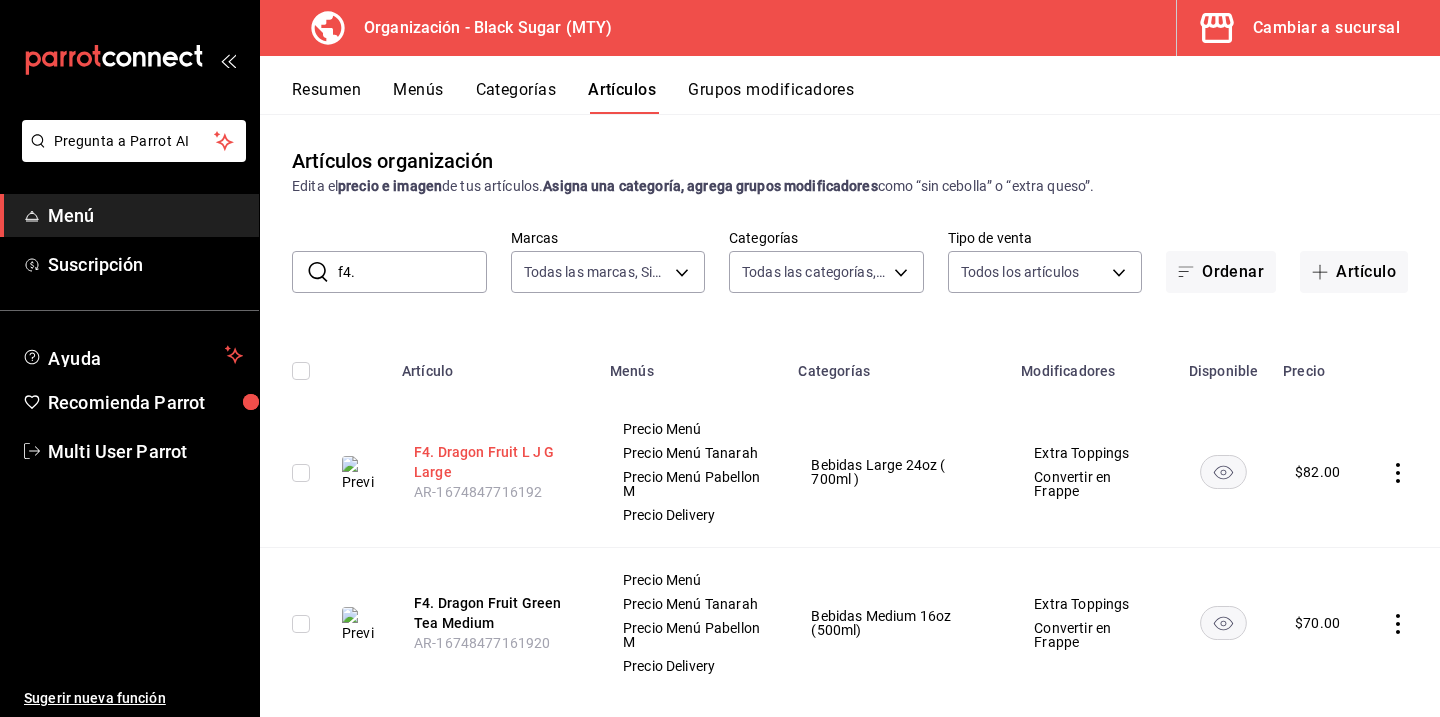 click on "F4. Dragon Fruit L J G Large" at bounding box center [494, 462] 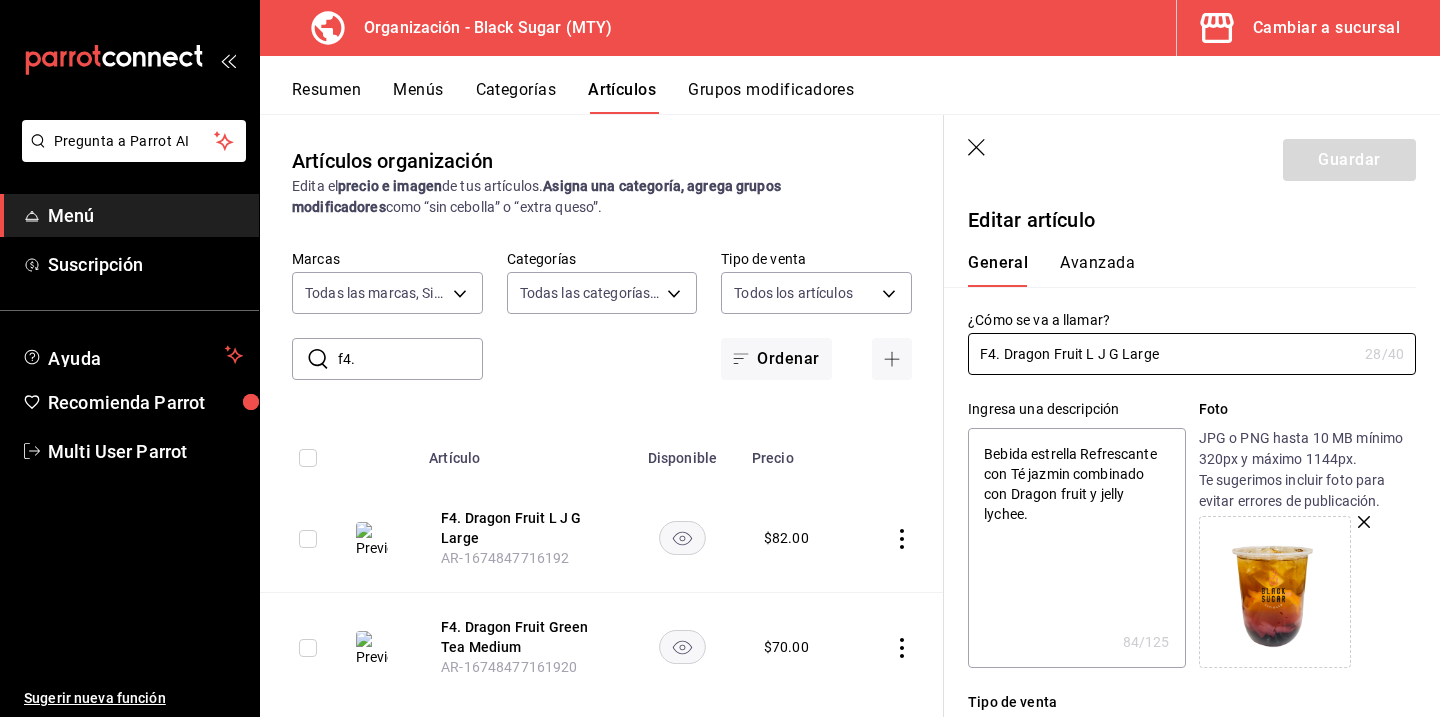 scroll, scrollTop: 153, scrollLeft: 0, axis: vertical 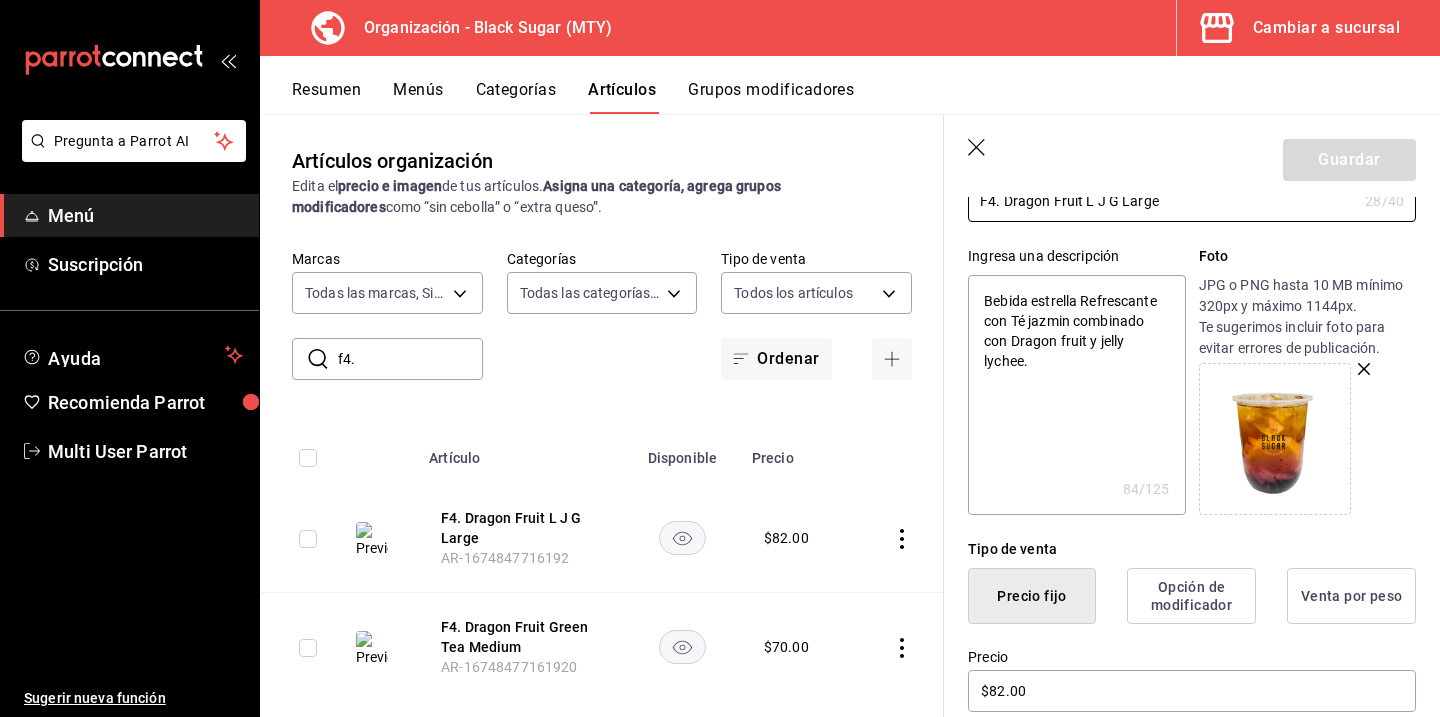 click 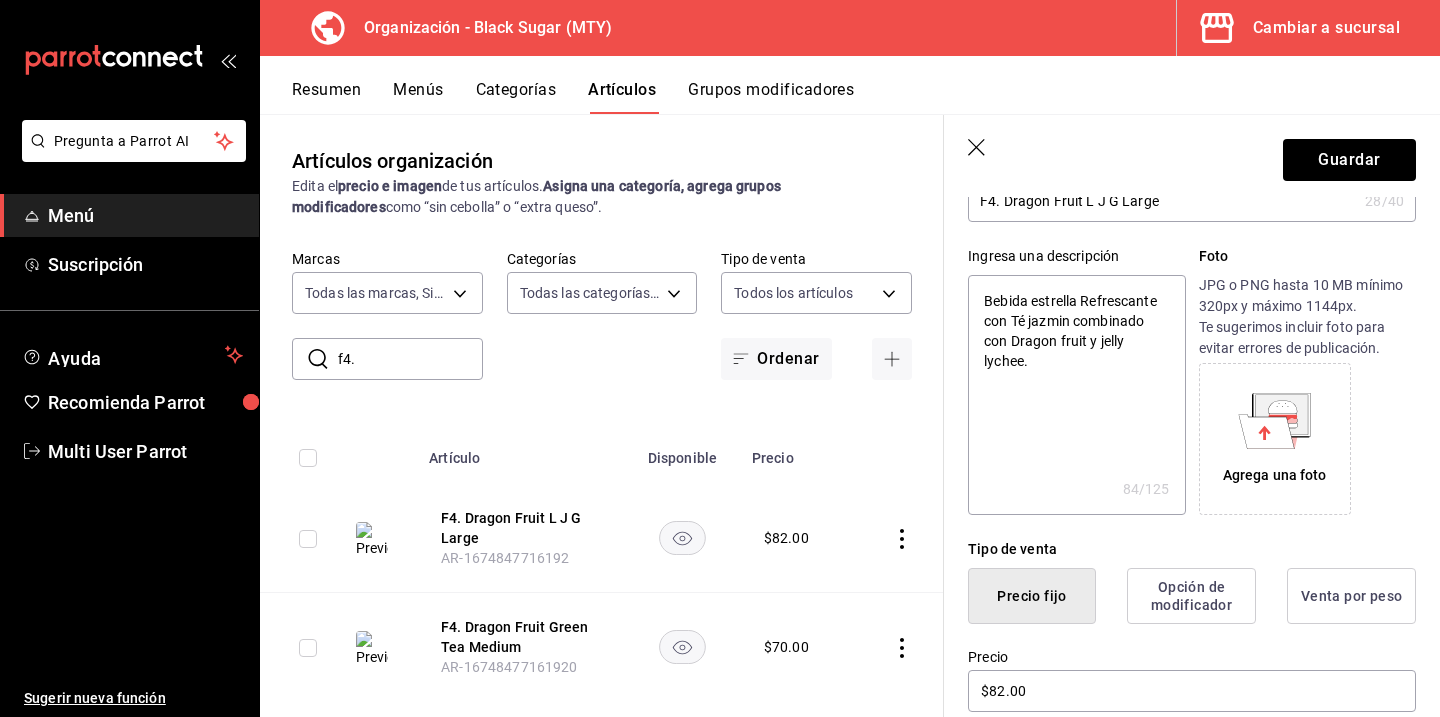 click on "Agrega una foto" at bounding box center (1275, 439) 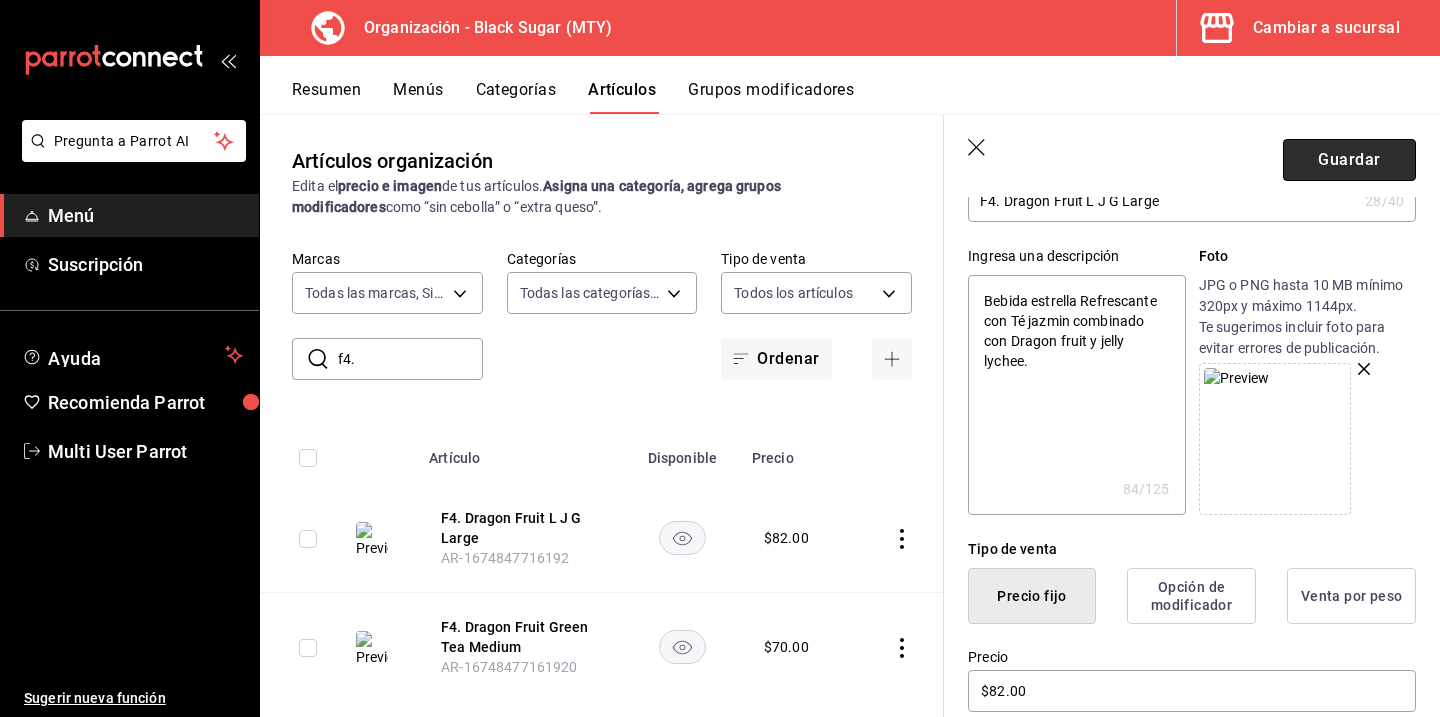 click on "Guardar" at bounding box center (1349, 160) 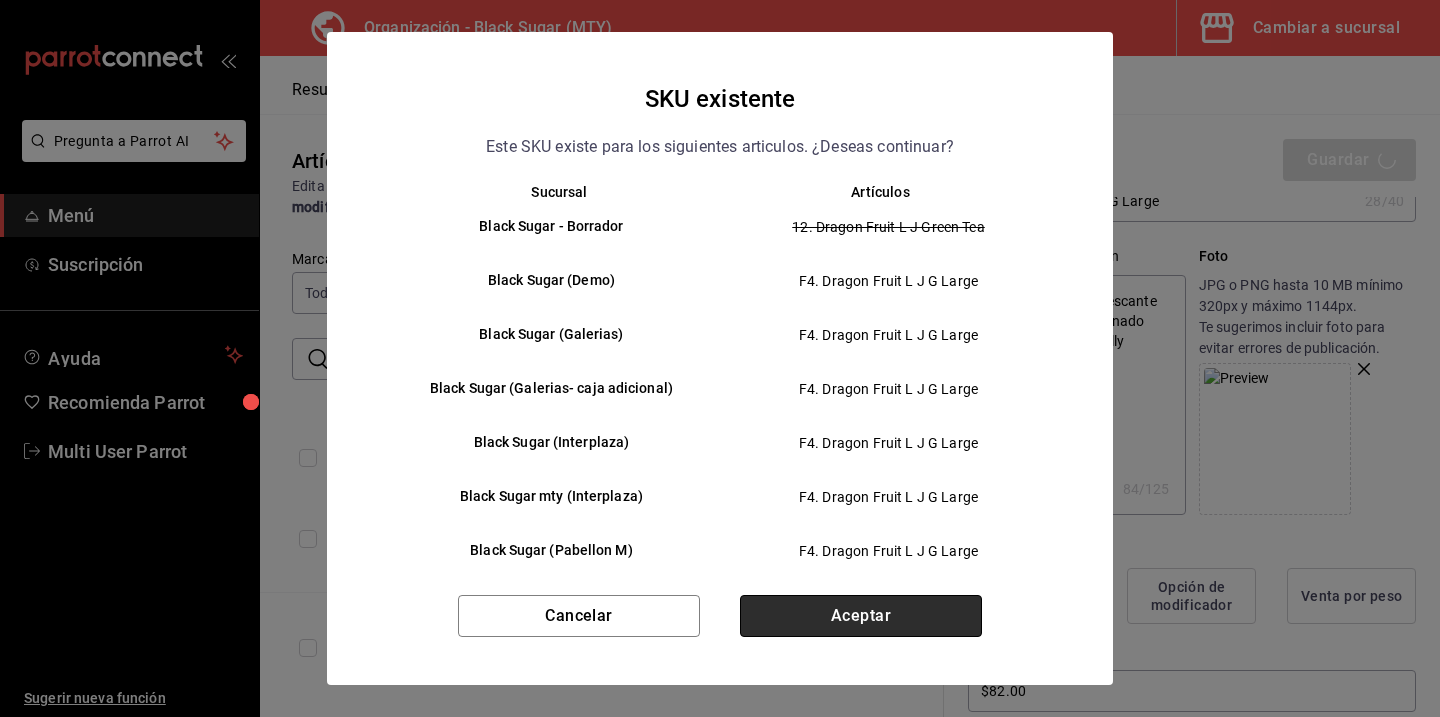 click on "Aceptar" at bounding box center [861, 616] 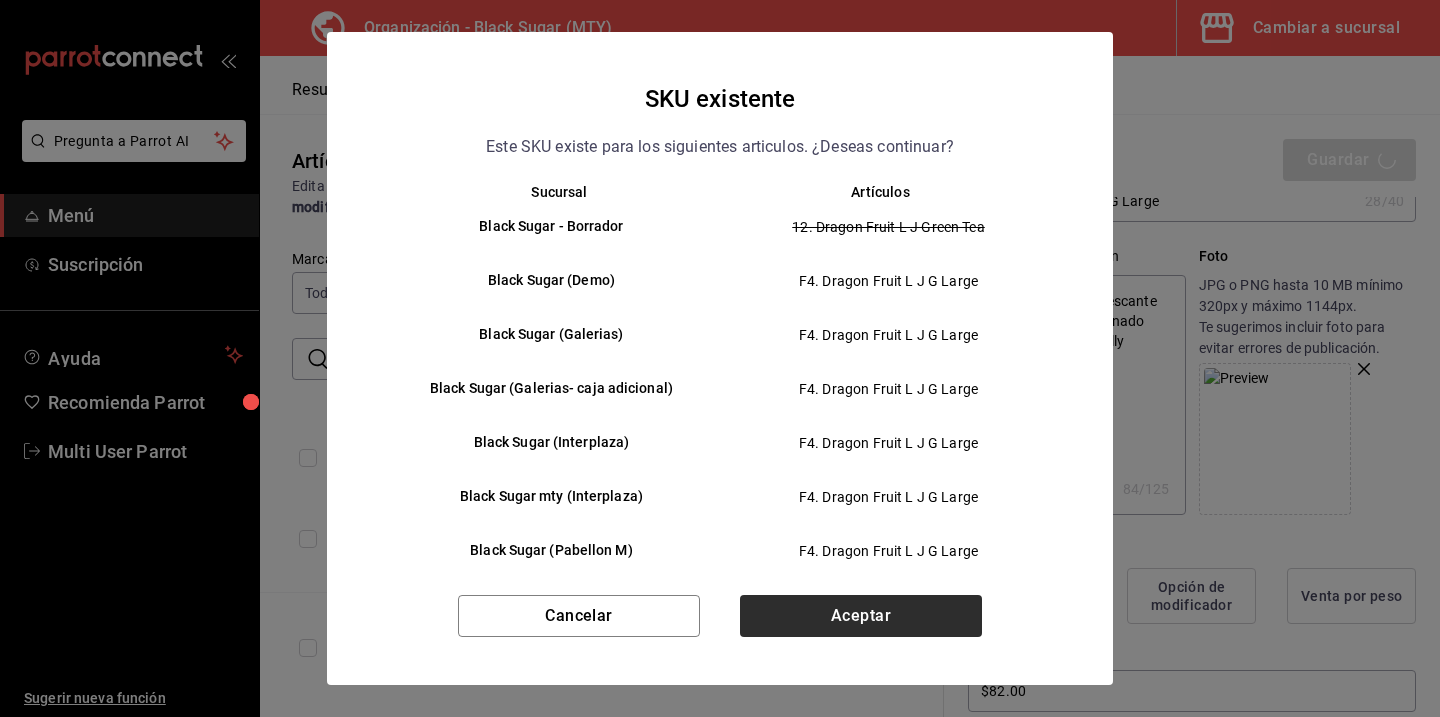 type on "x" 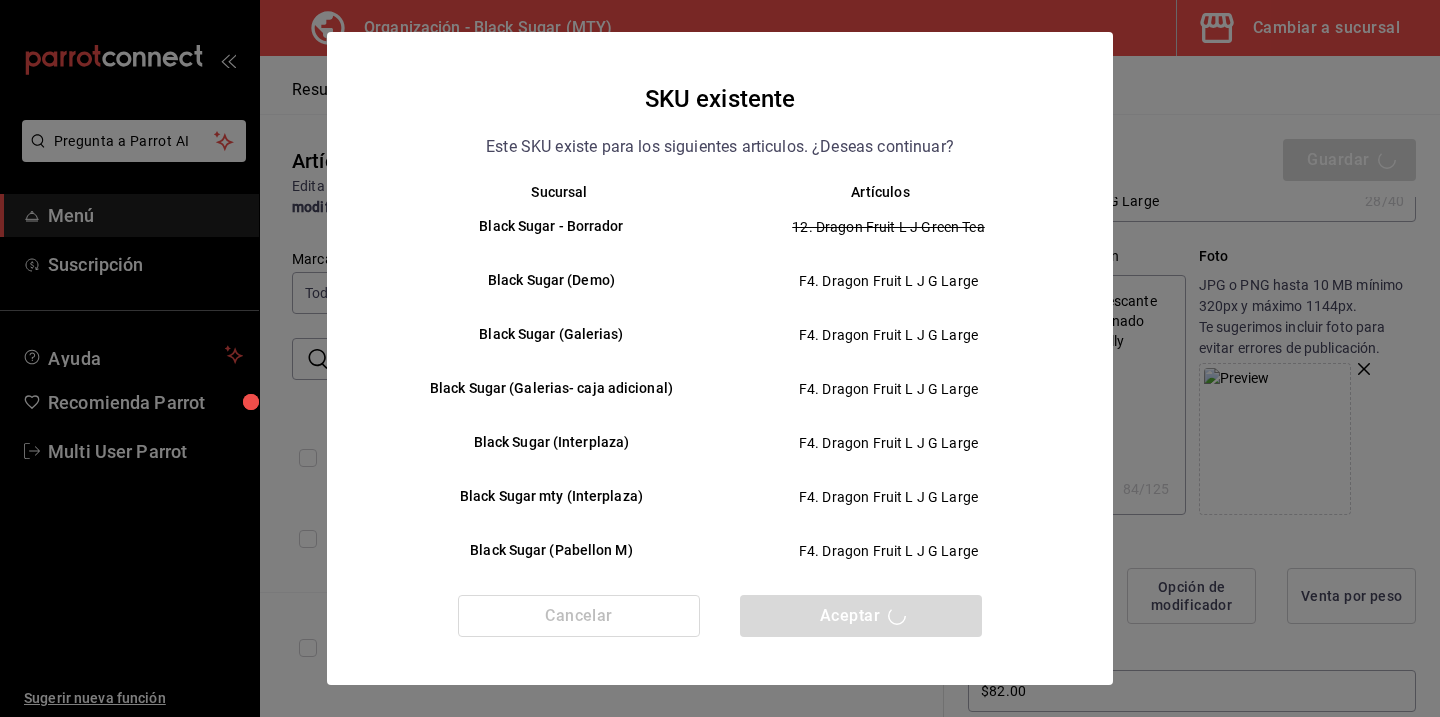 type 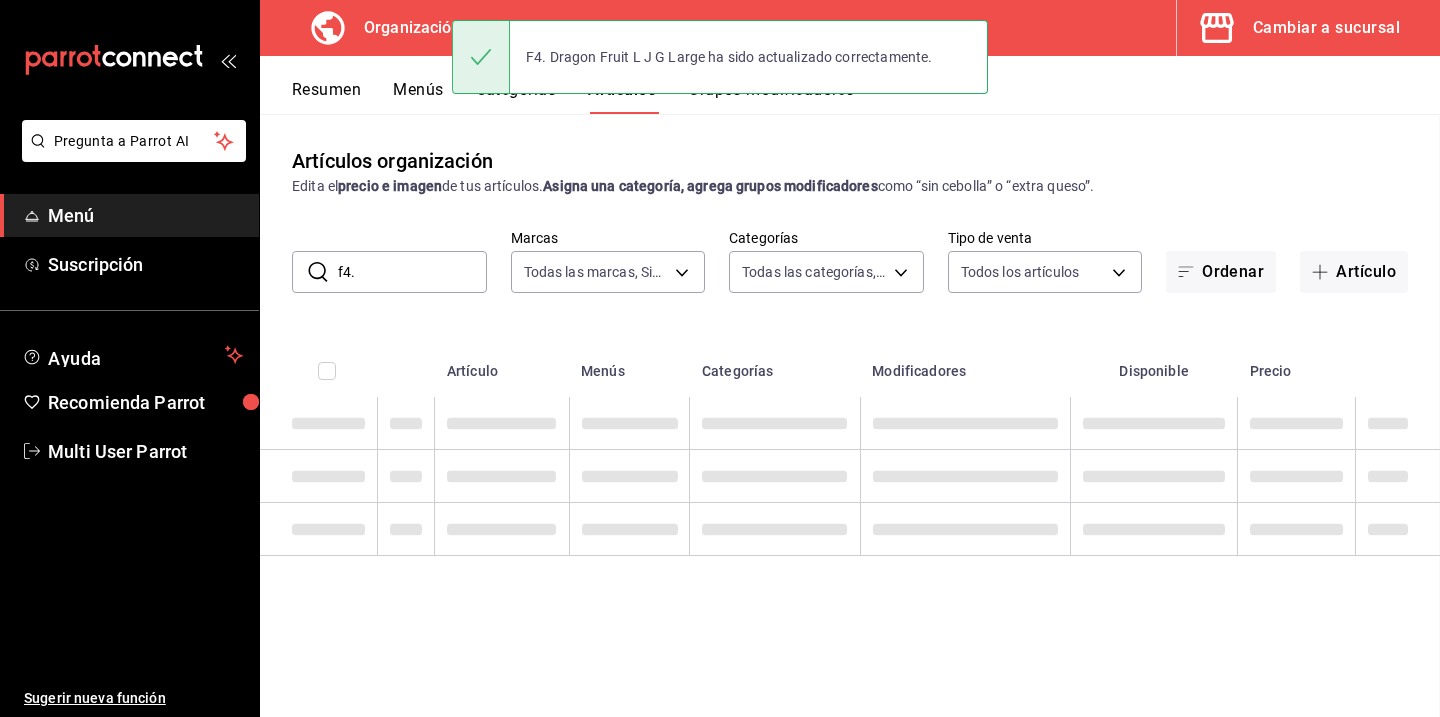 scroll, scrollTop: 0, scrollLeft: 0, axis: both 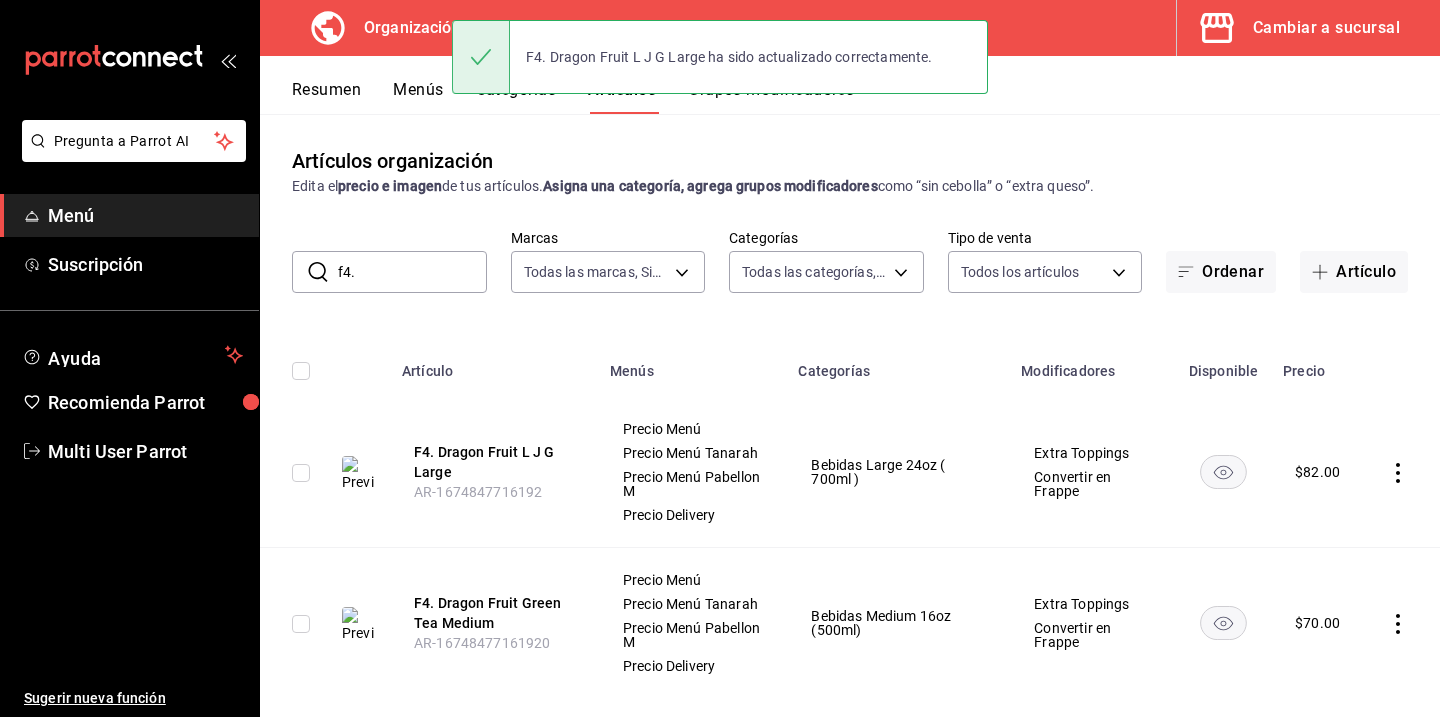 click on "f4." at bounding box center [412, 272] 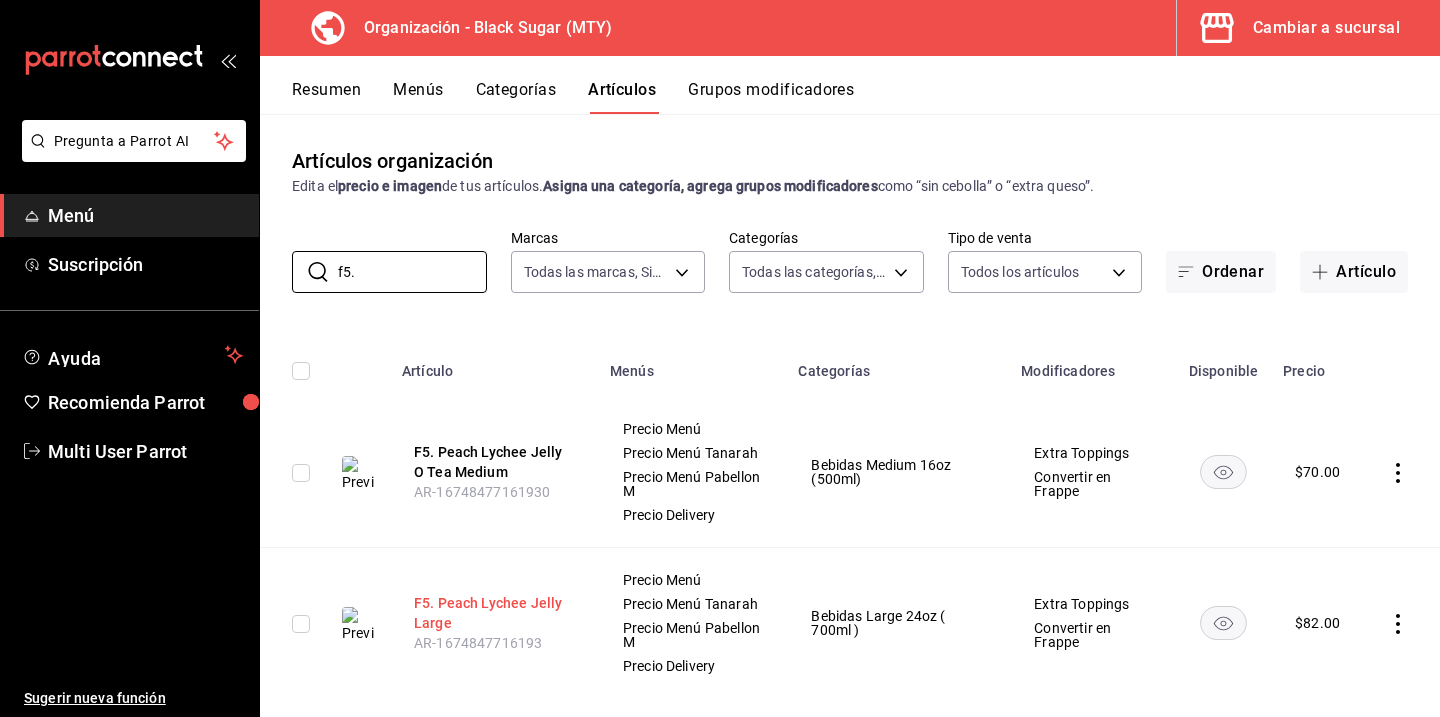 type on "f5." 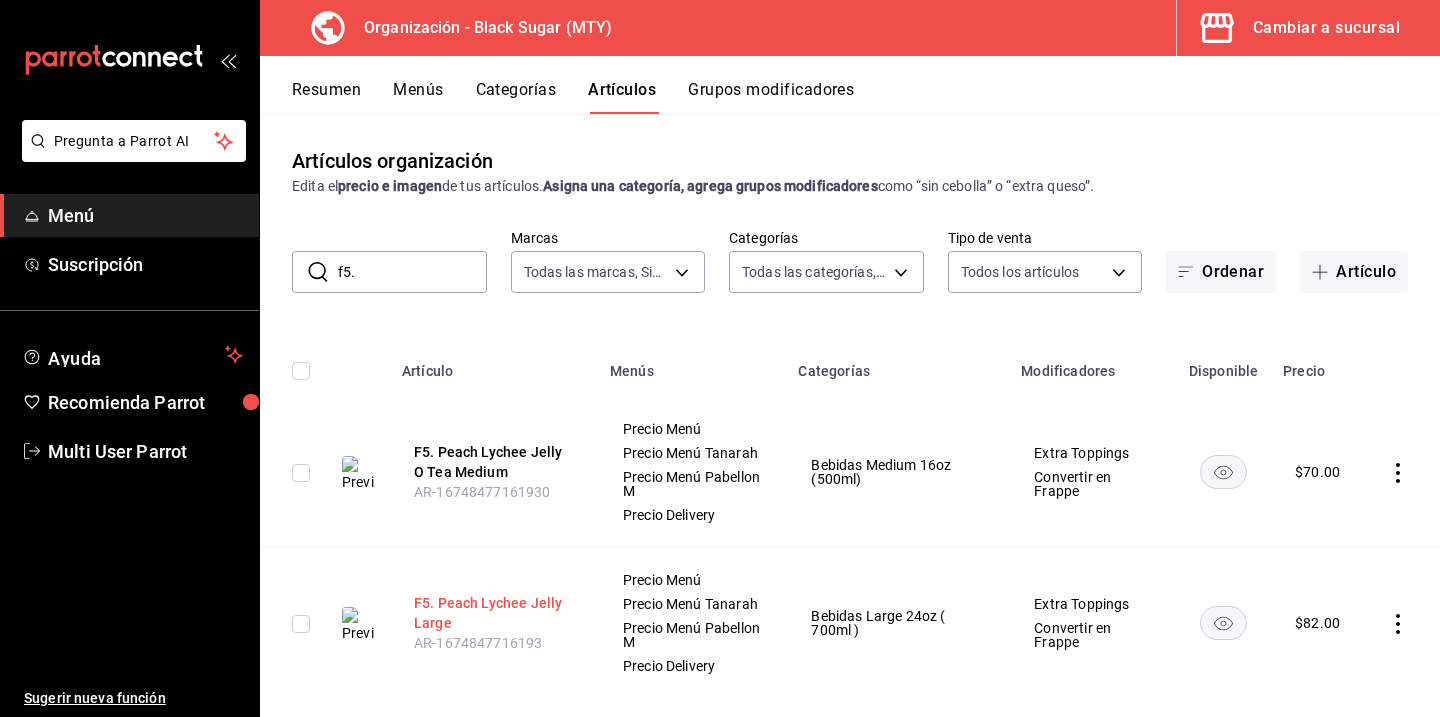 click on "F5. Peach Lychee Jelly Large" at bounding box center [494, 613] 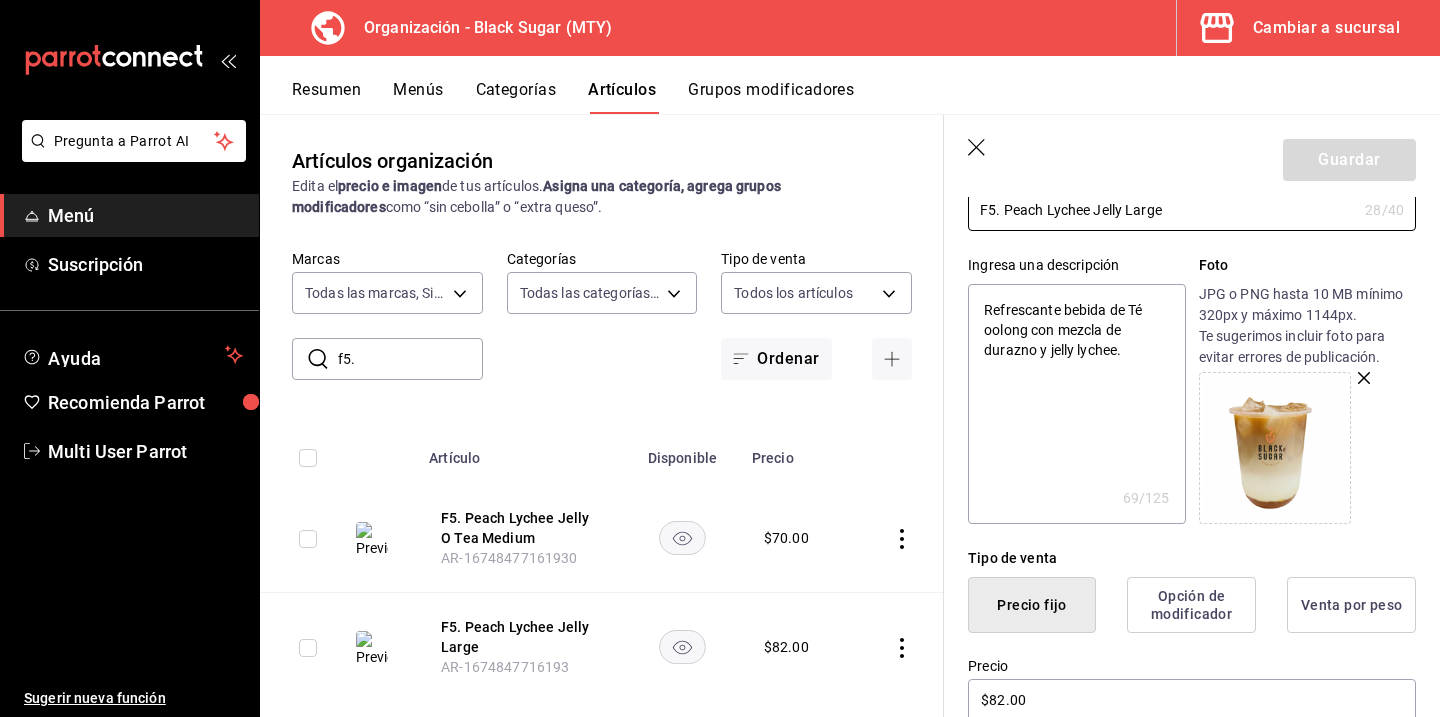 scroll, scrollTop: 167, scrollLeft: 0, axis: vertical 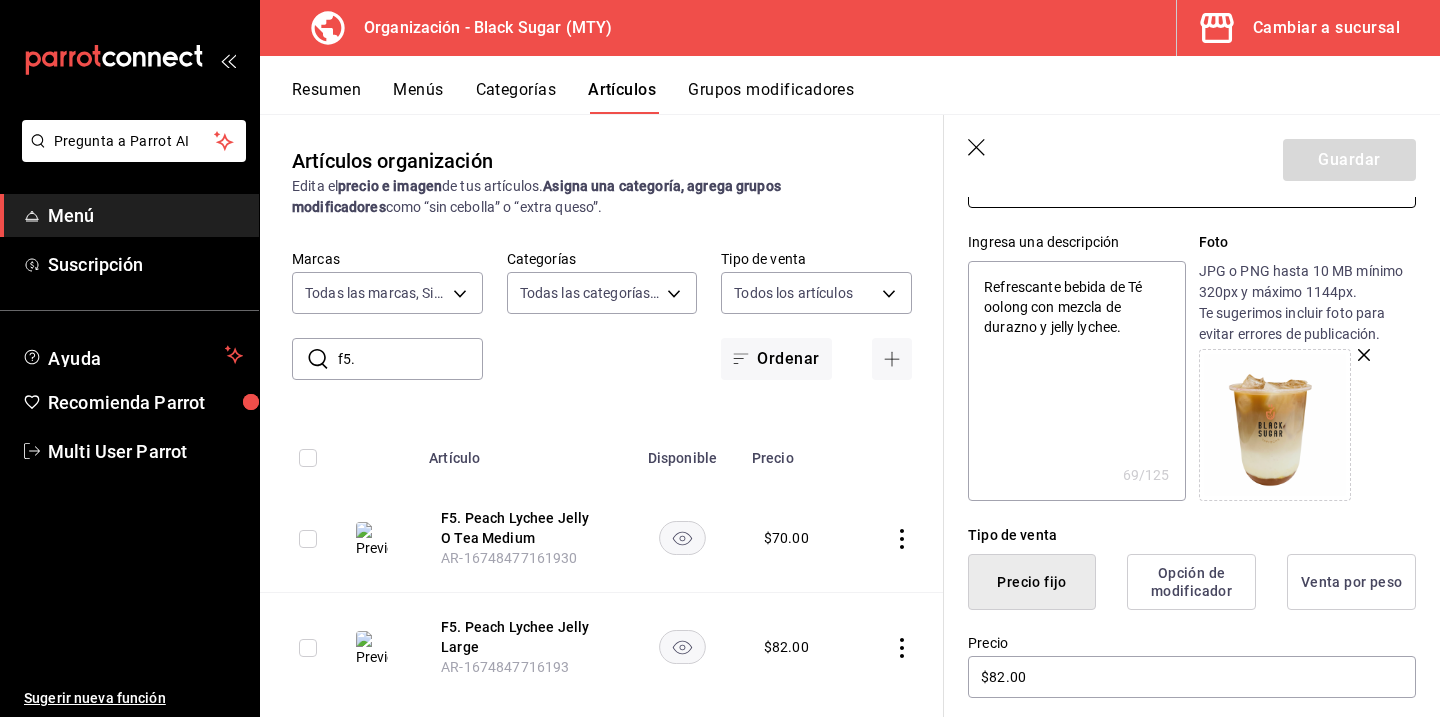 click 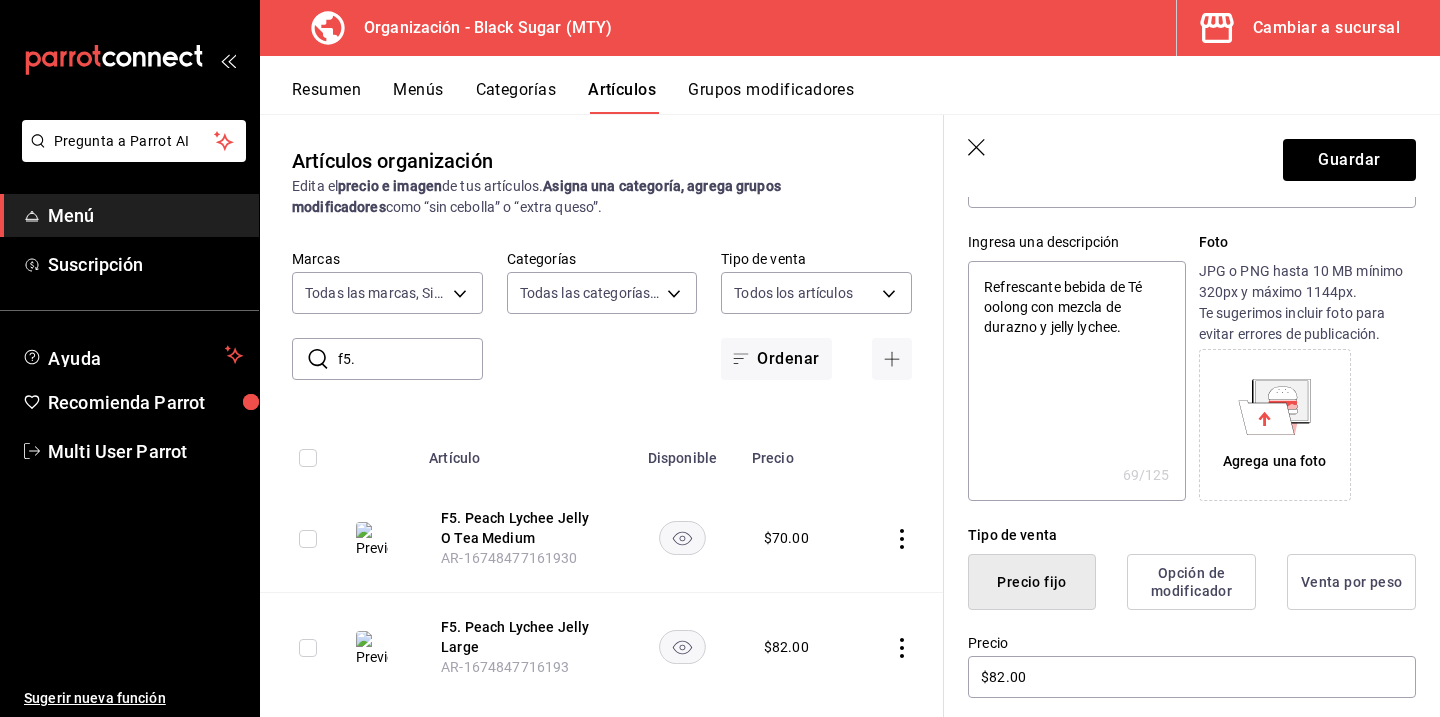 click 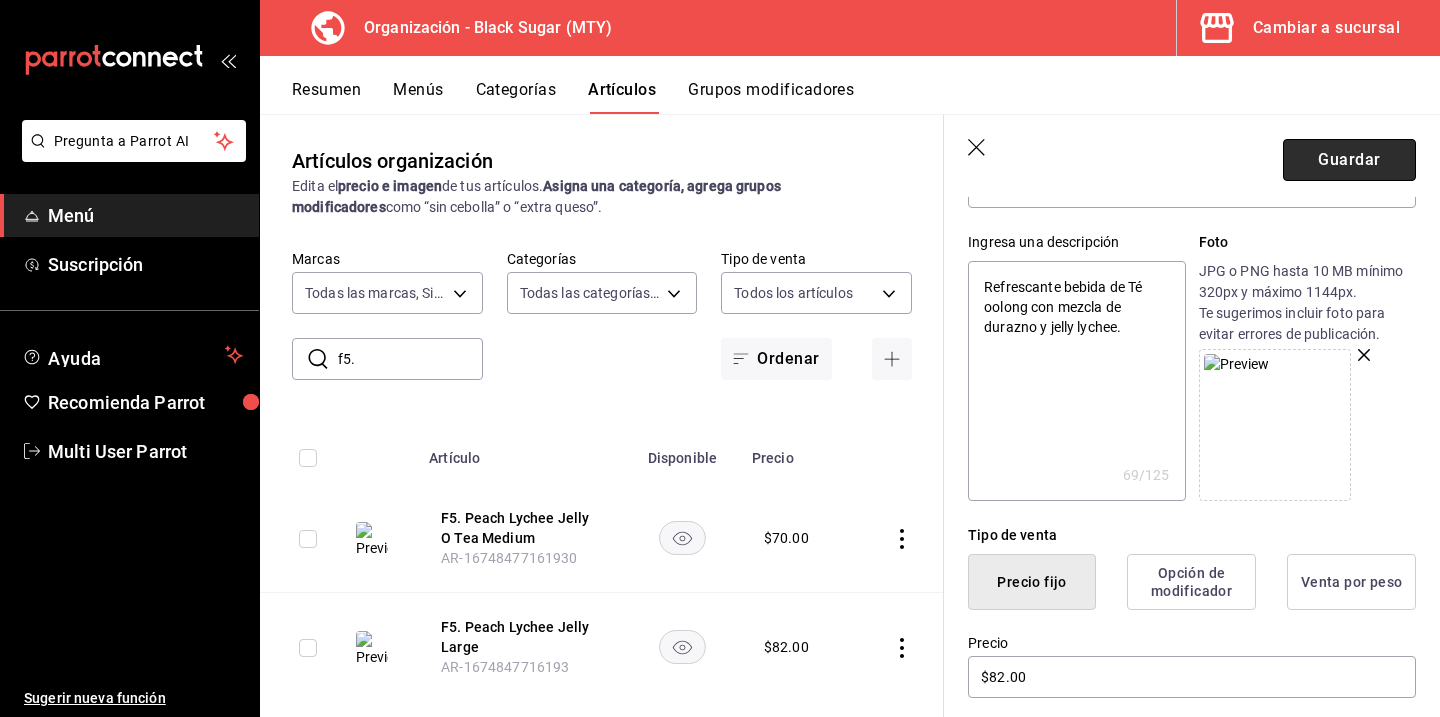 click on "Guardar" at bounding box center [1349, 160] 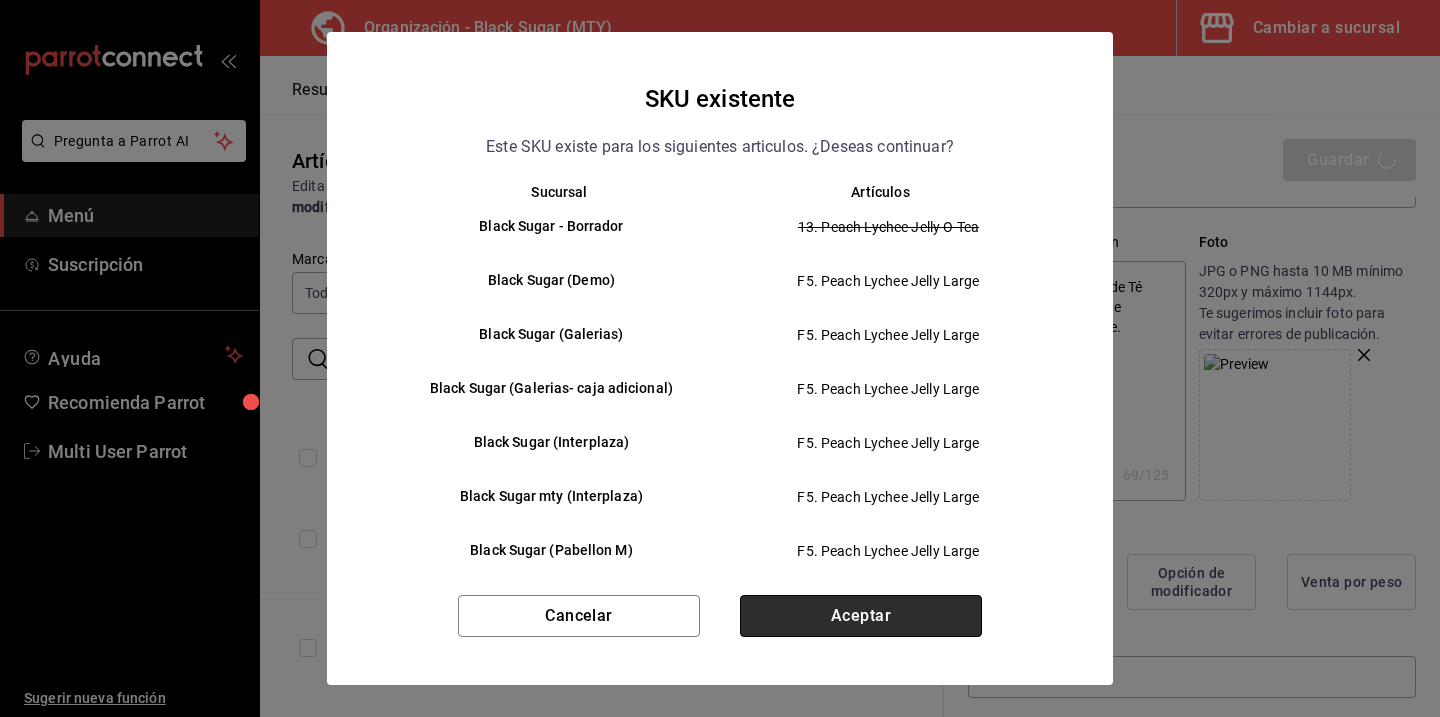 click on "Aceptar" at bounding box center (861, 616) 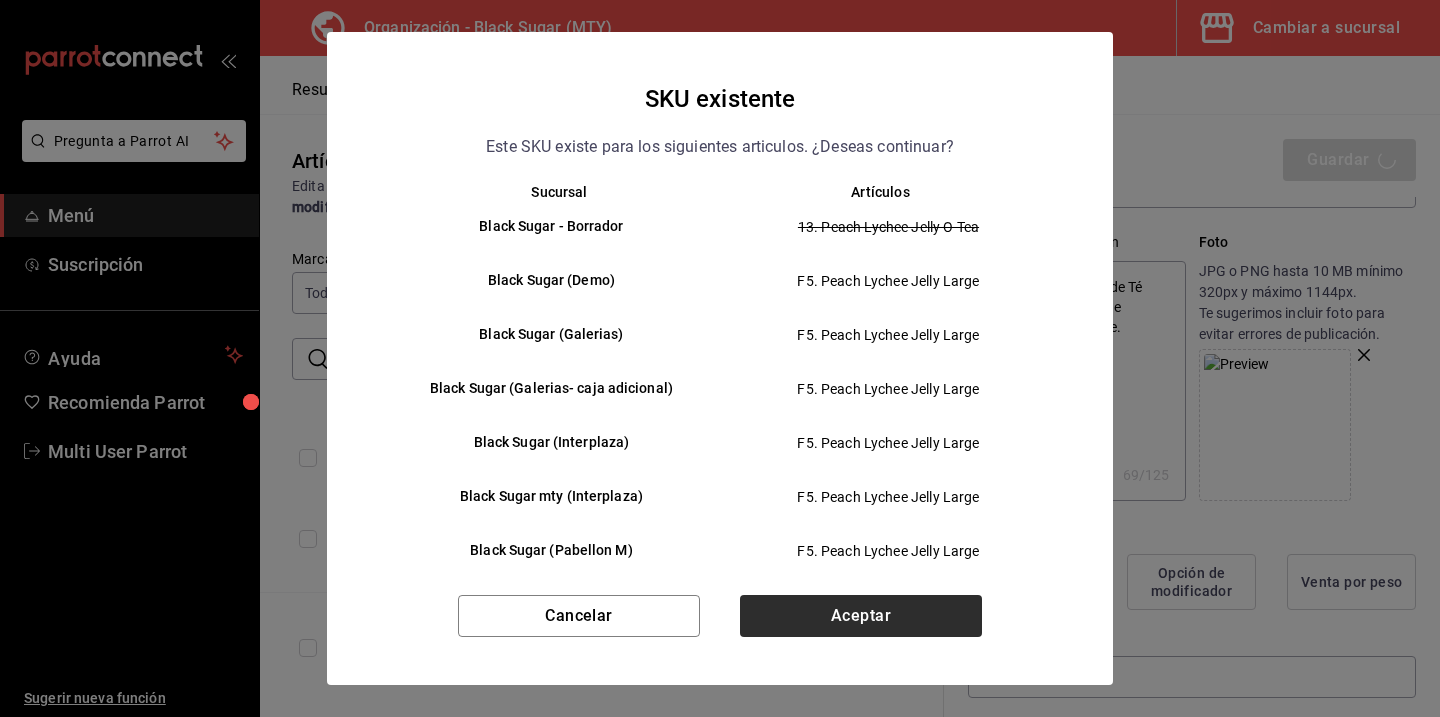 type on "x" 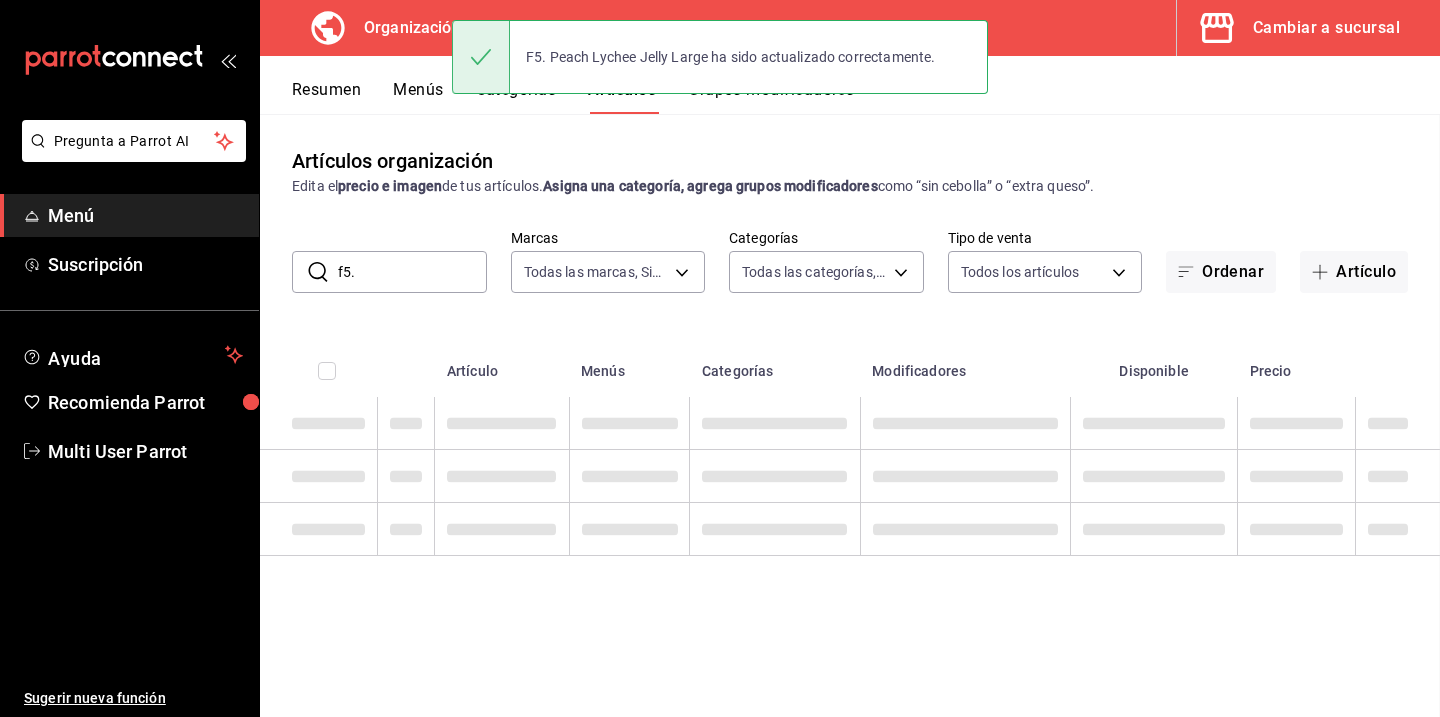 scroll, scrollTop: 0, scrollLeft: 0, axis: both 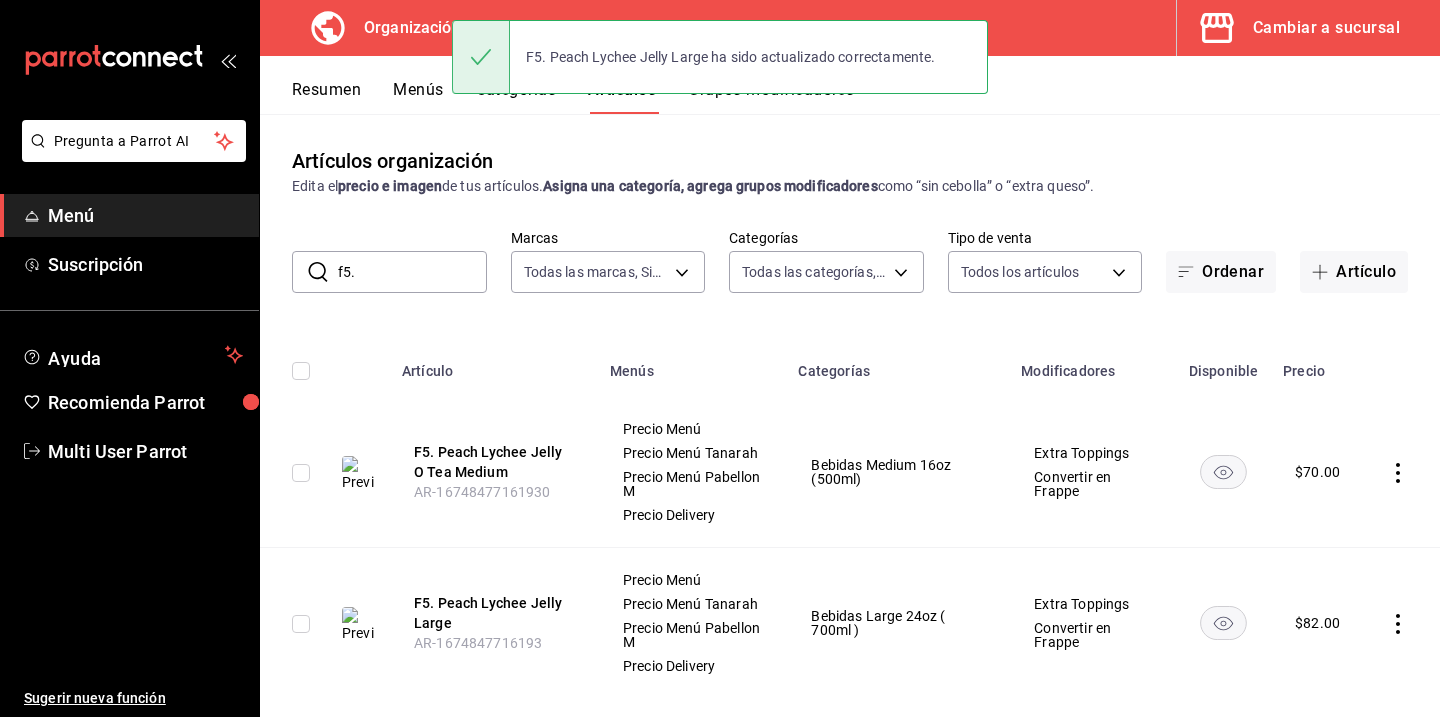 click on "f5." at bounding box center [412, 272] 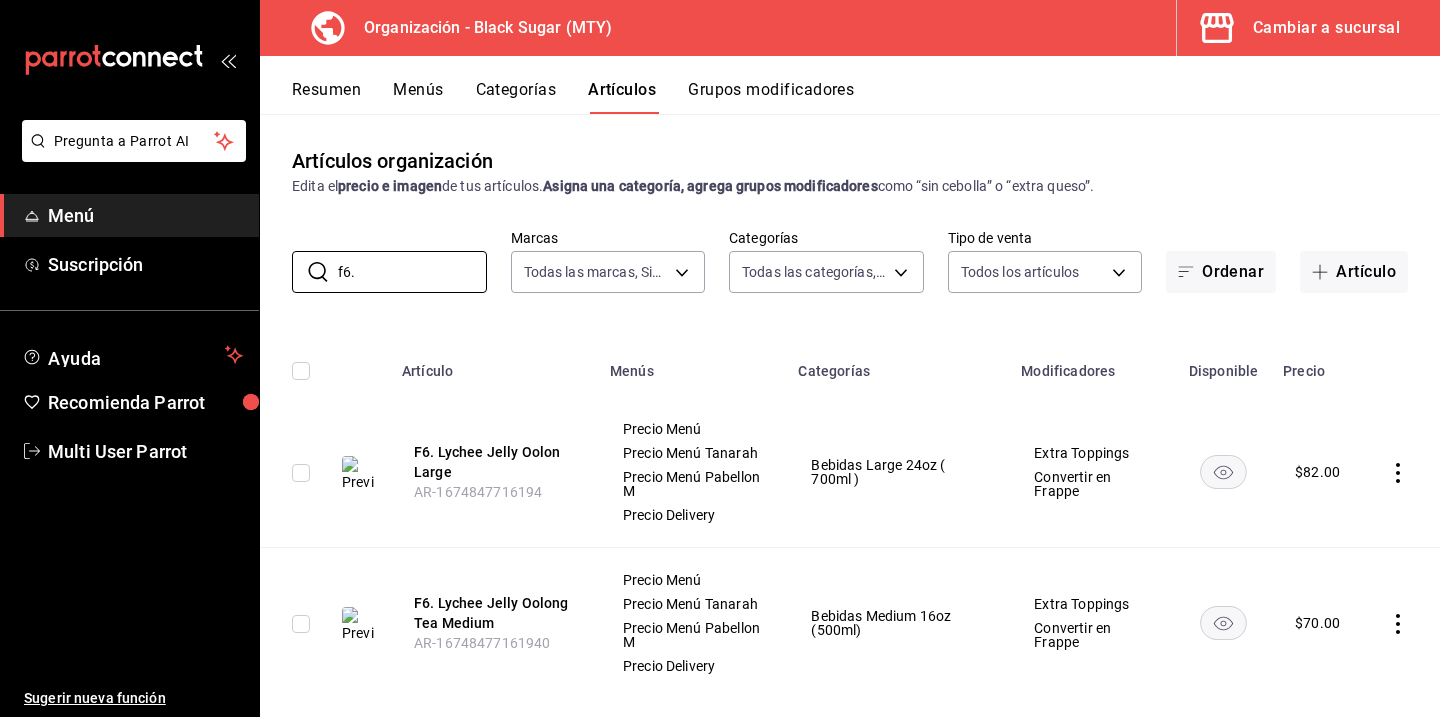 scroll, scrollTop: 30, scrollLeft: 0, axis: vertical 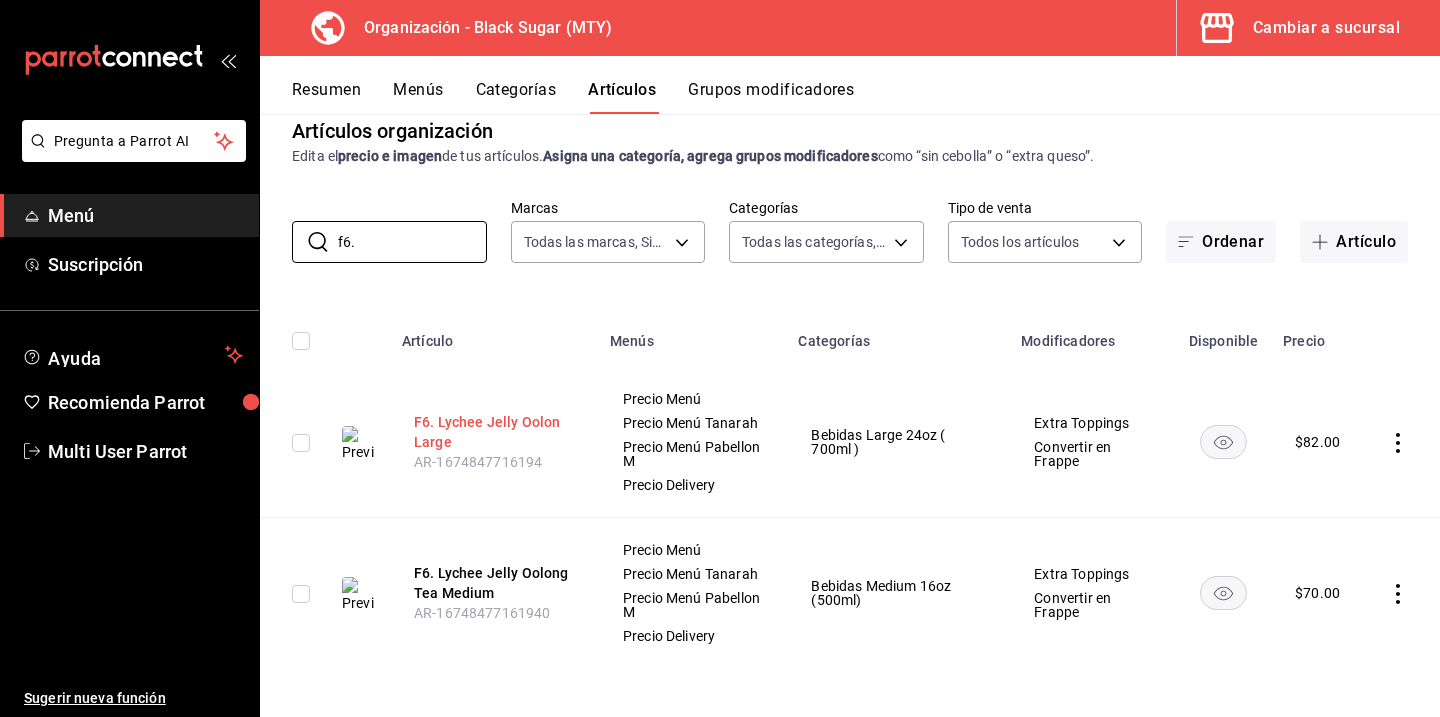 type on "f6." 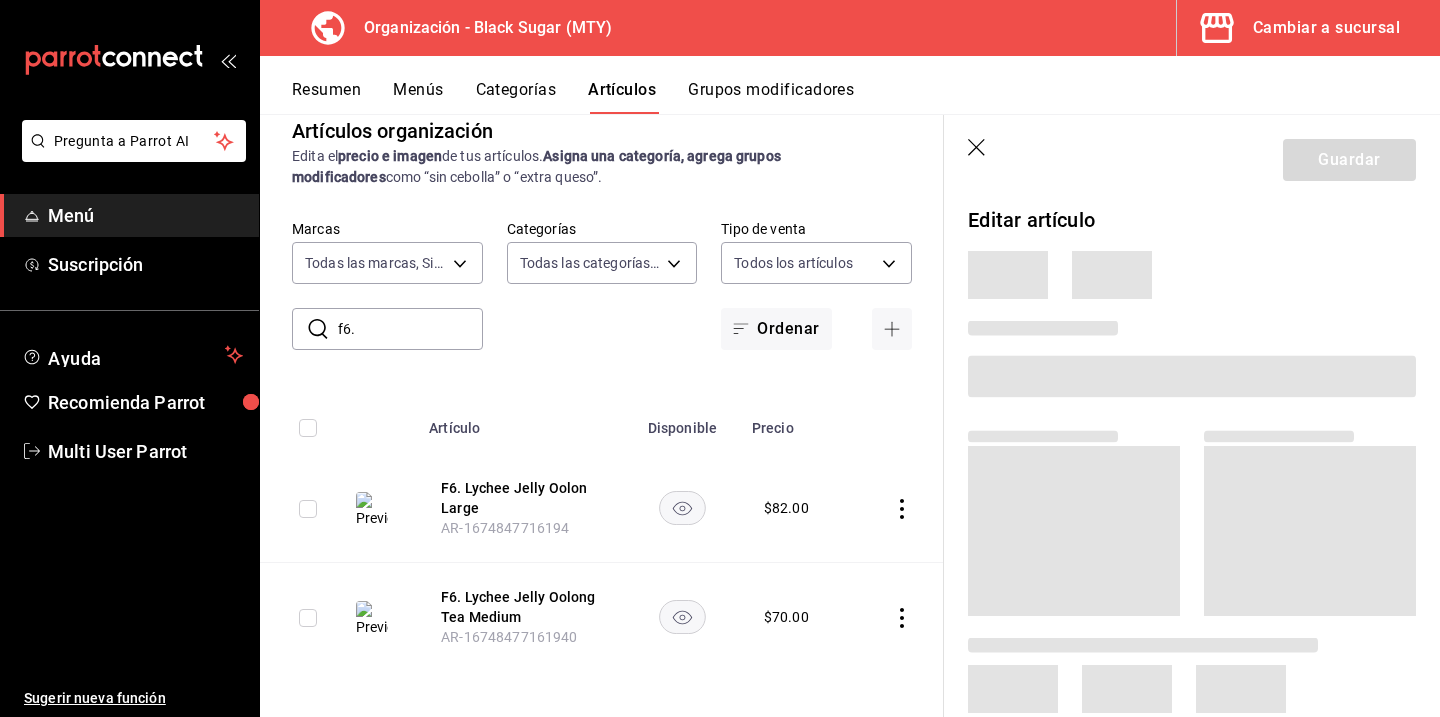 scroll, scrollTop: 0, scrollLeft: 0, axis: both 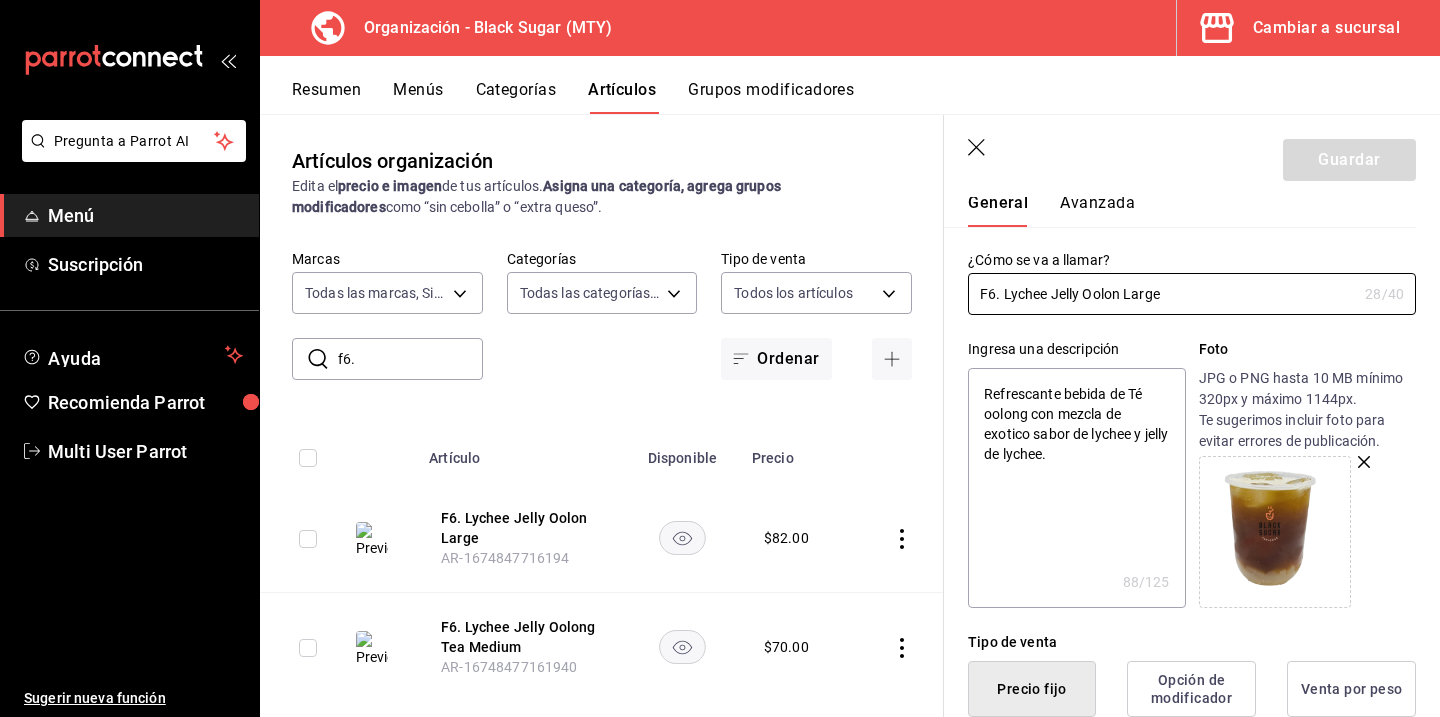 click 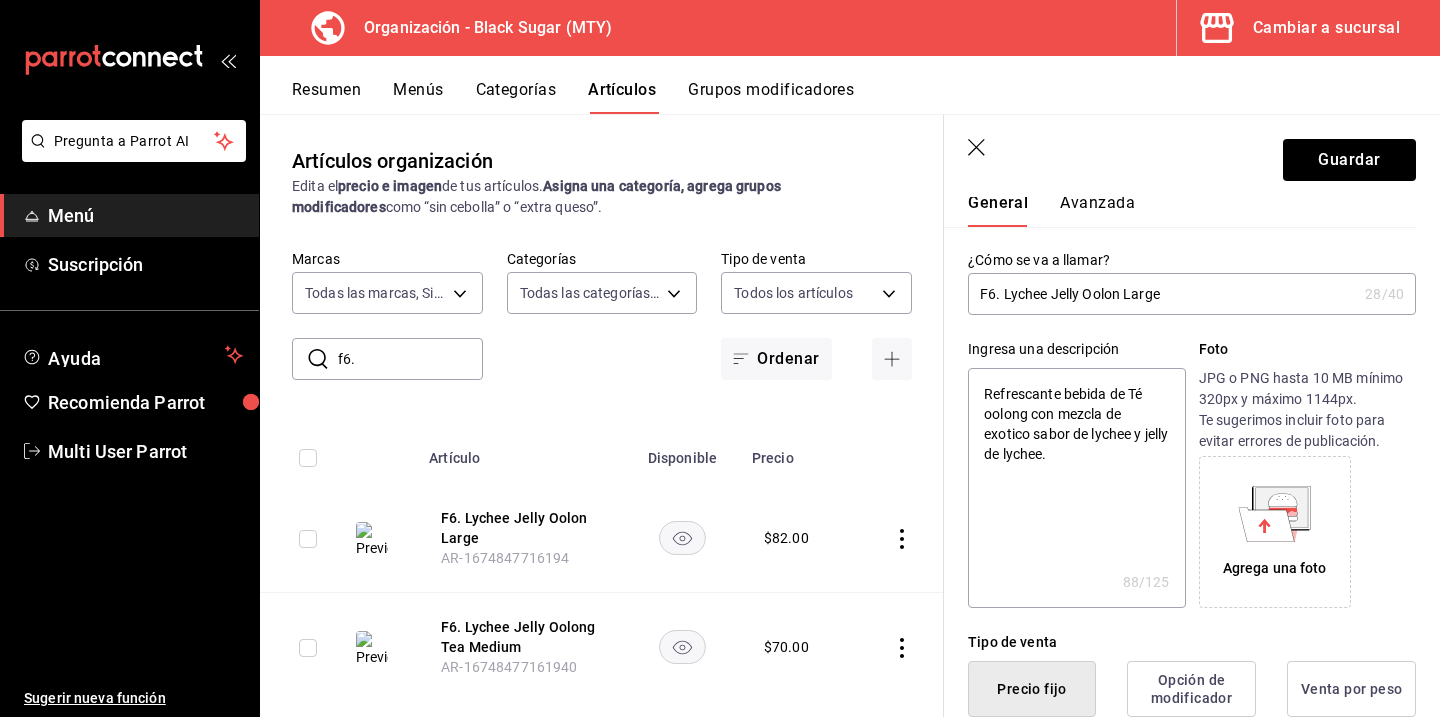 click 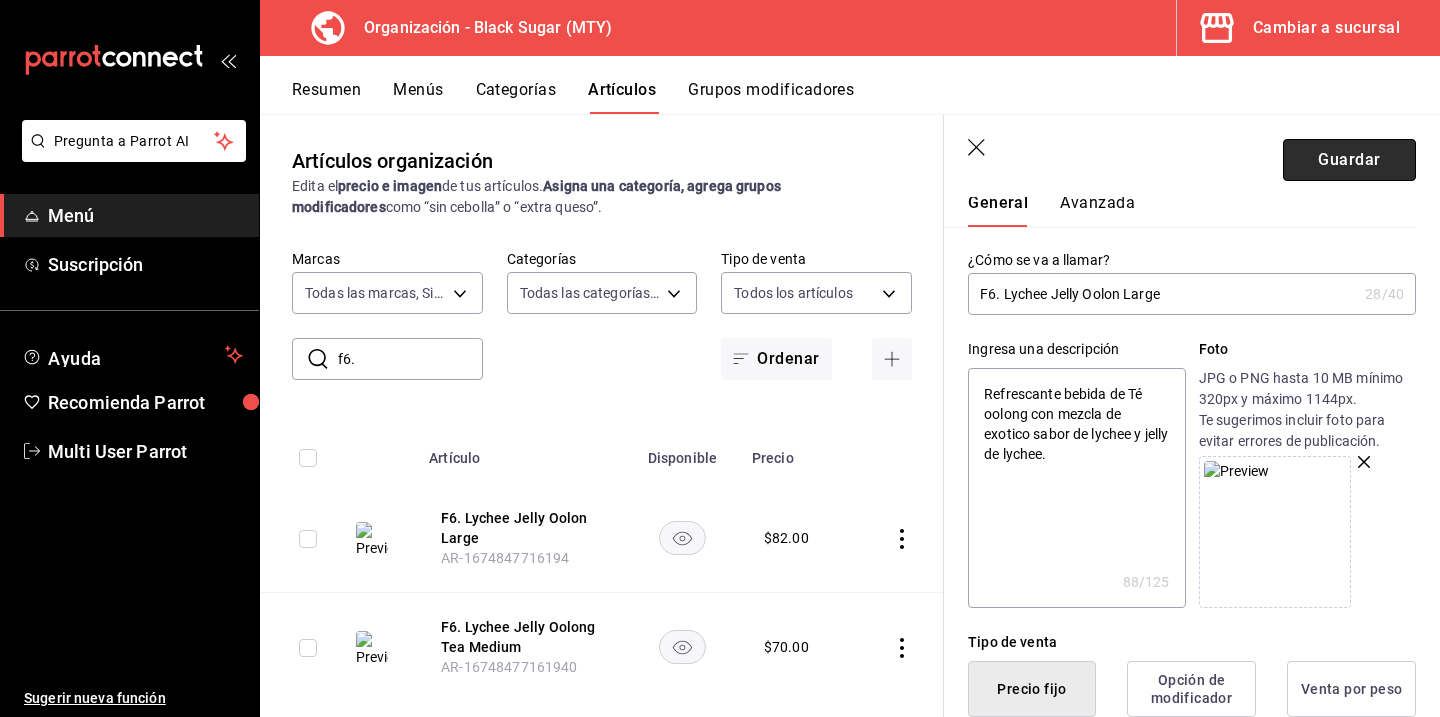 click on "Guardar" at bounding box center [1349, 160] 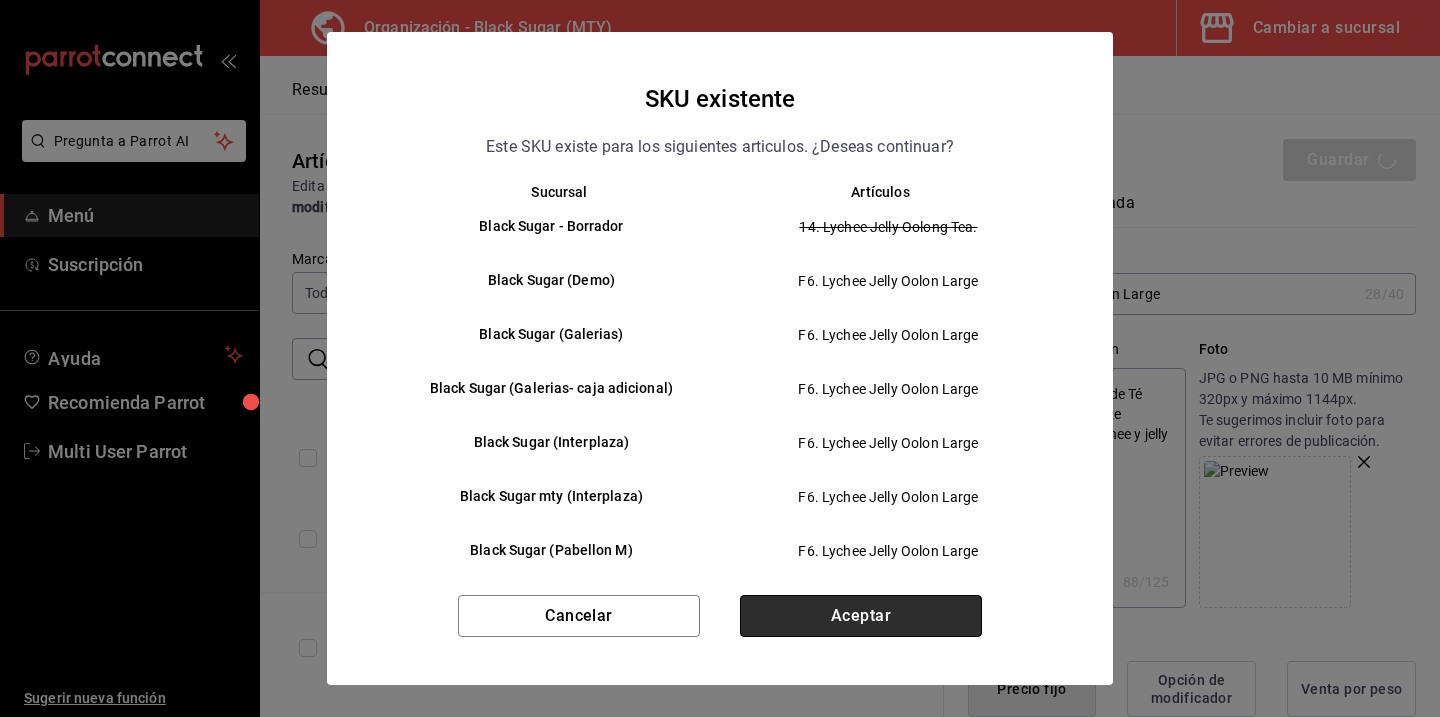 click on "Aceptar" at bounding box center [861, 616] 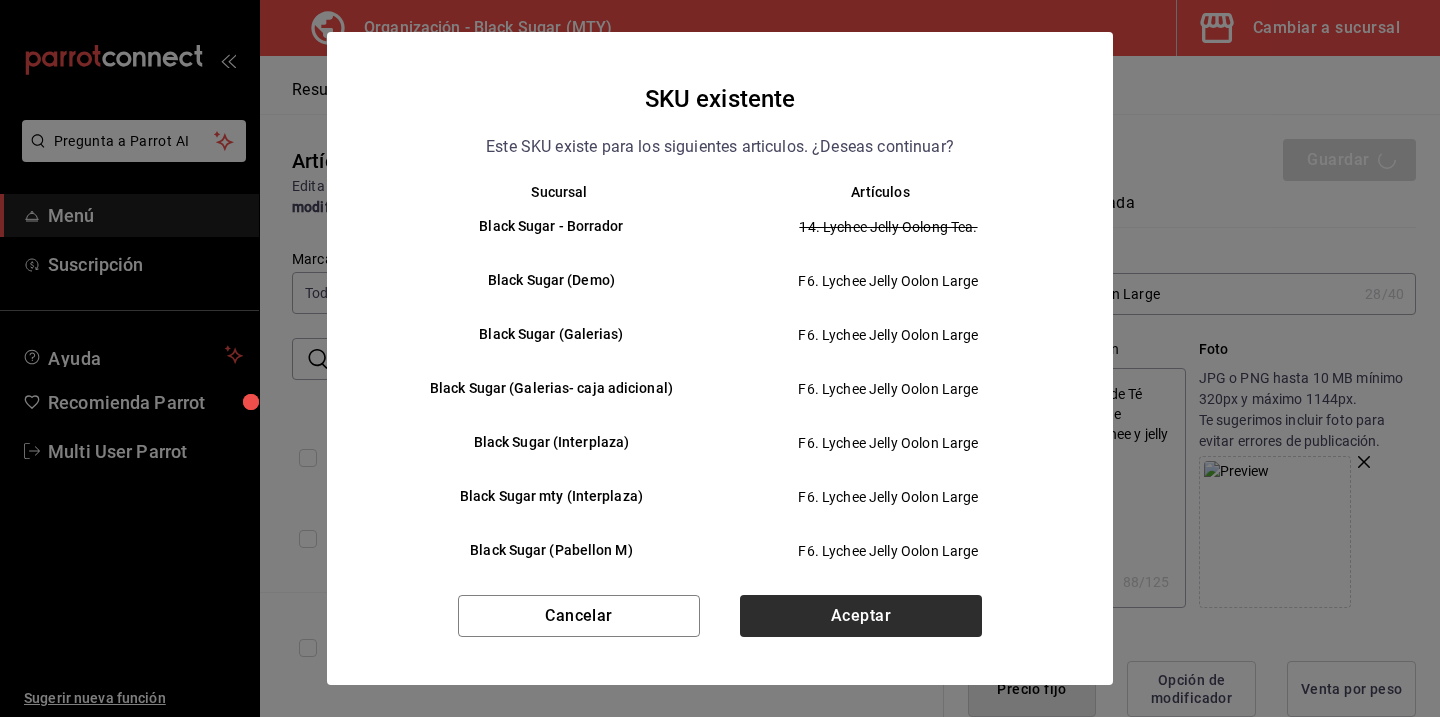 type on "x" 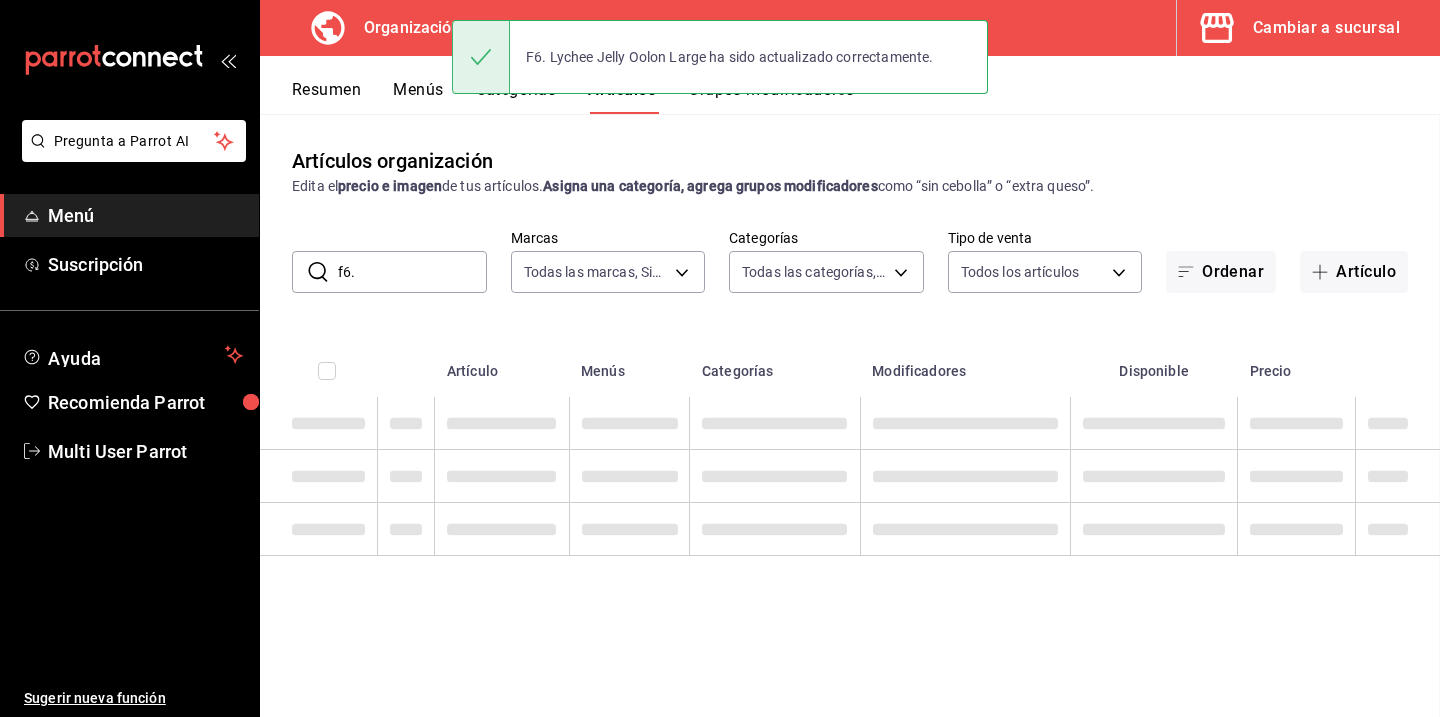 scroll, scrollTop: 0, scrollLeft: 0, axis: both 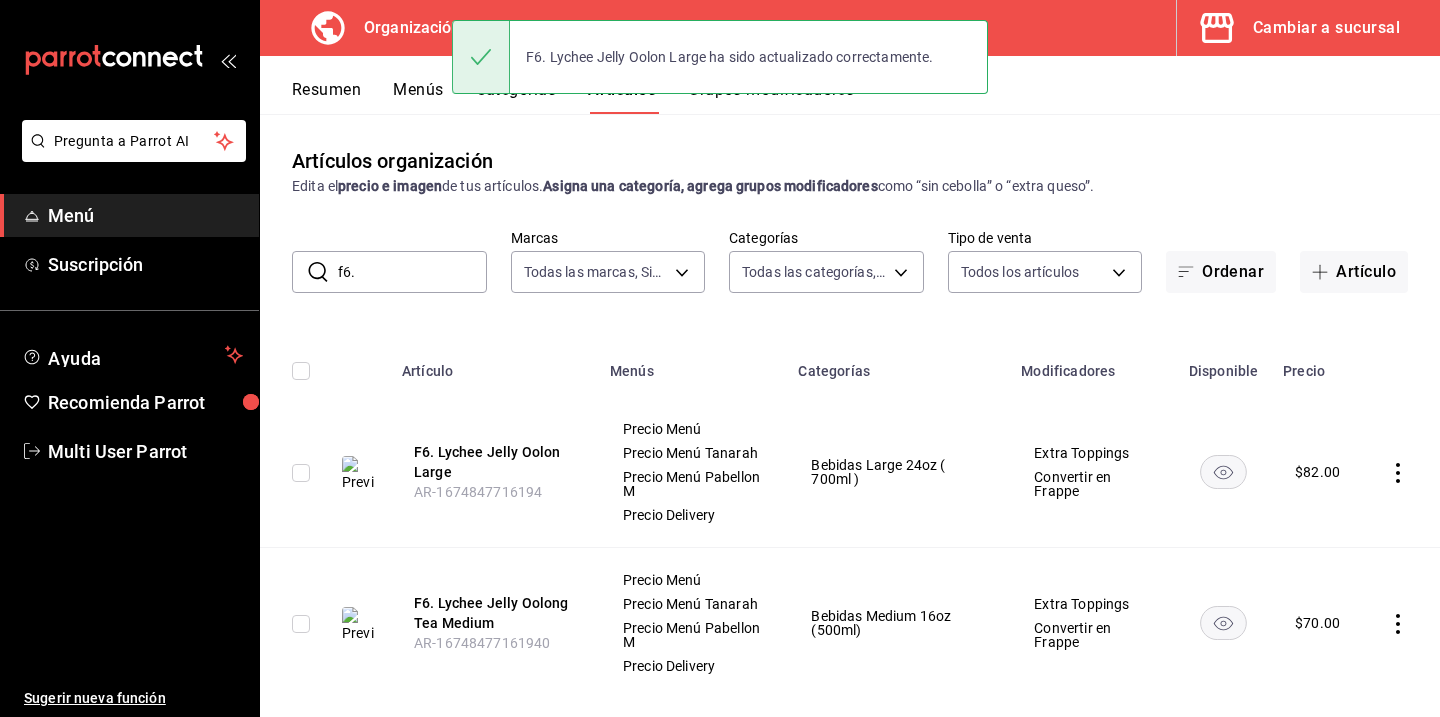 click on "f6." at bounding box center [412, 272] 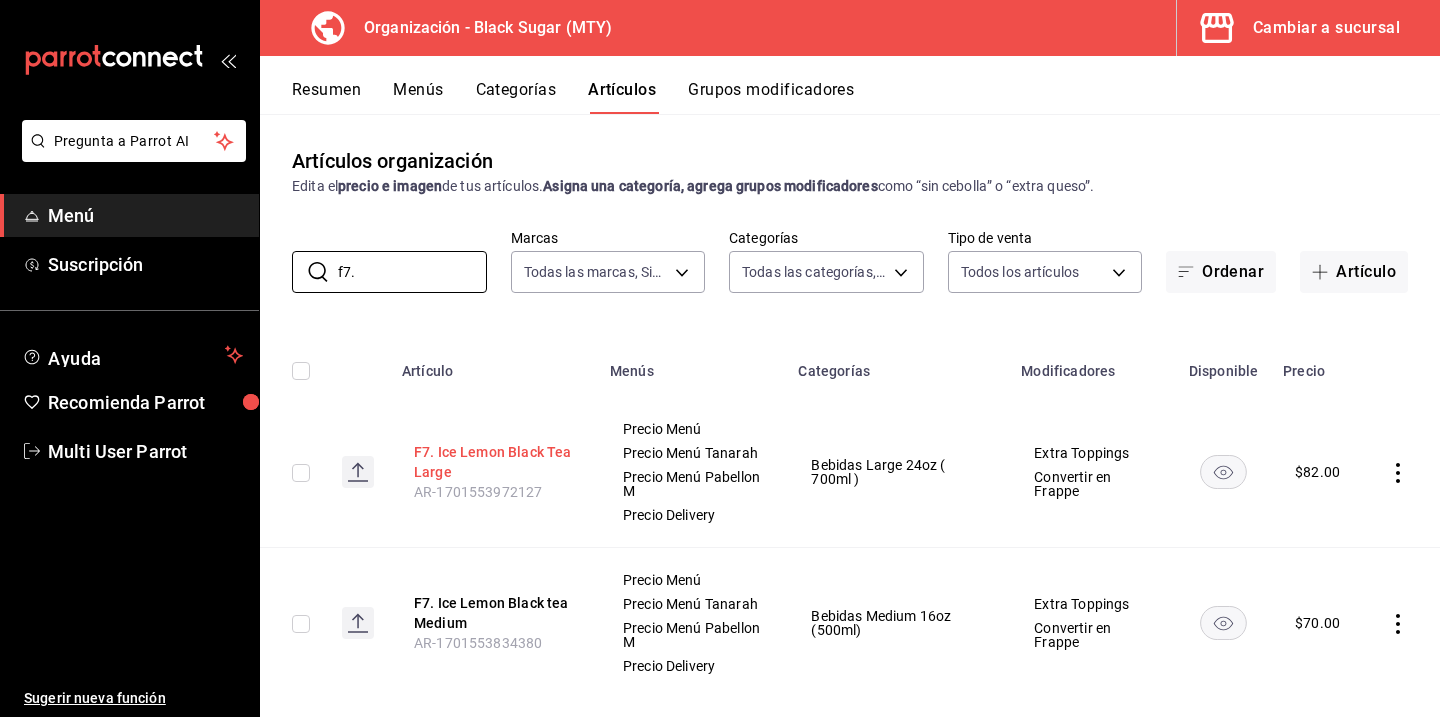 type on "f7." 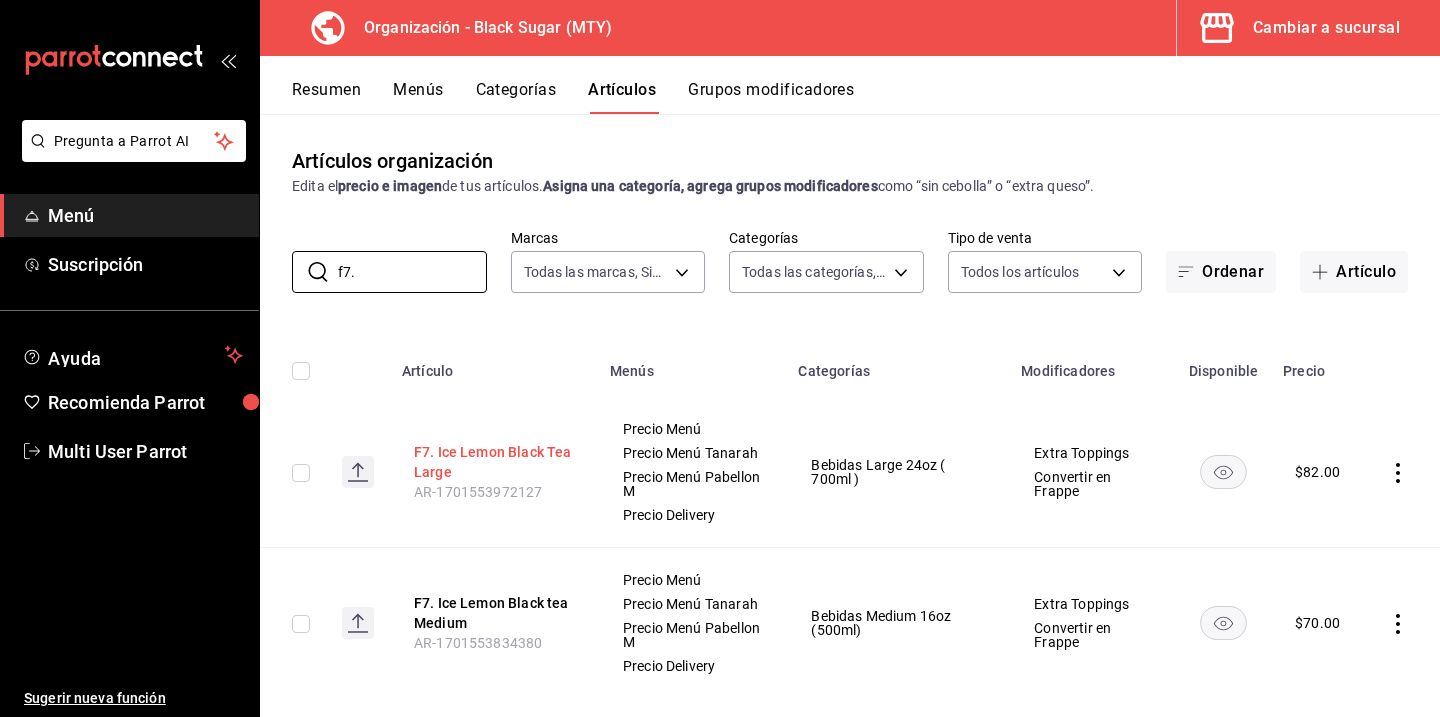 click on "F7. Ice Lemon Black Tea Large" at bounding box center [494, 462] 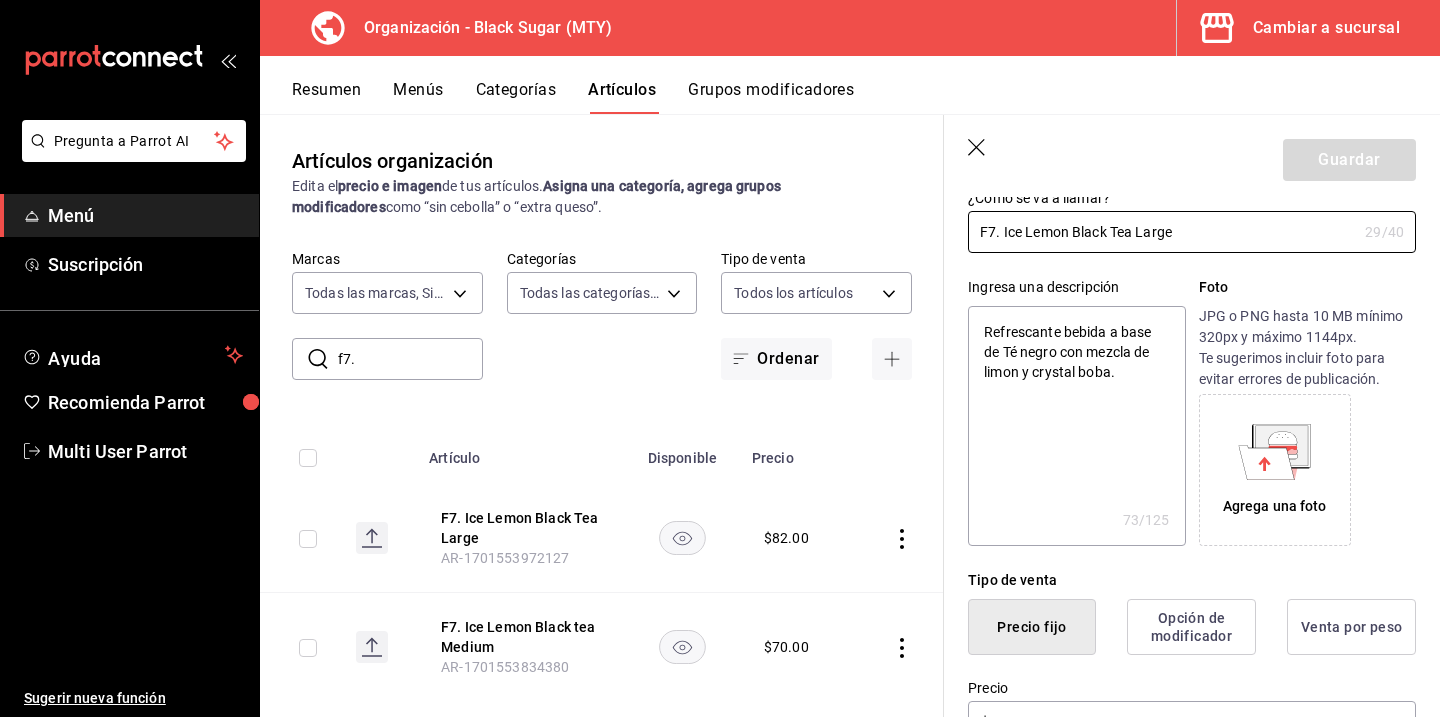 scroll, scrollTop: 130, scrollLeft: 0, axis: vertical 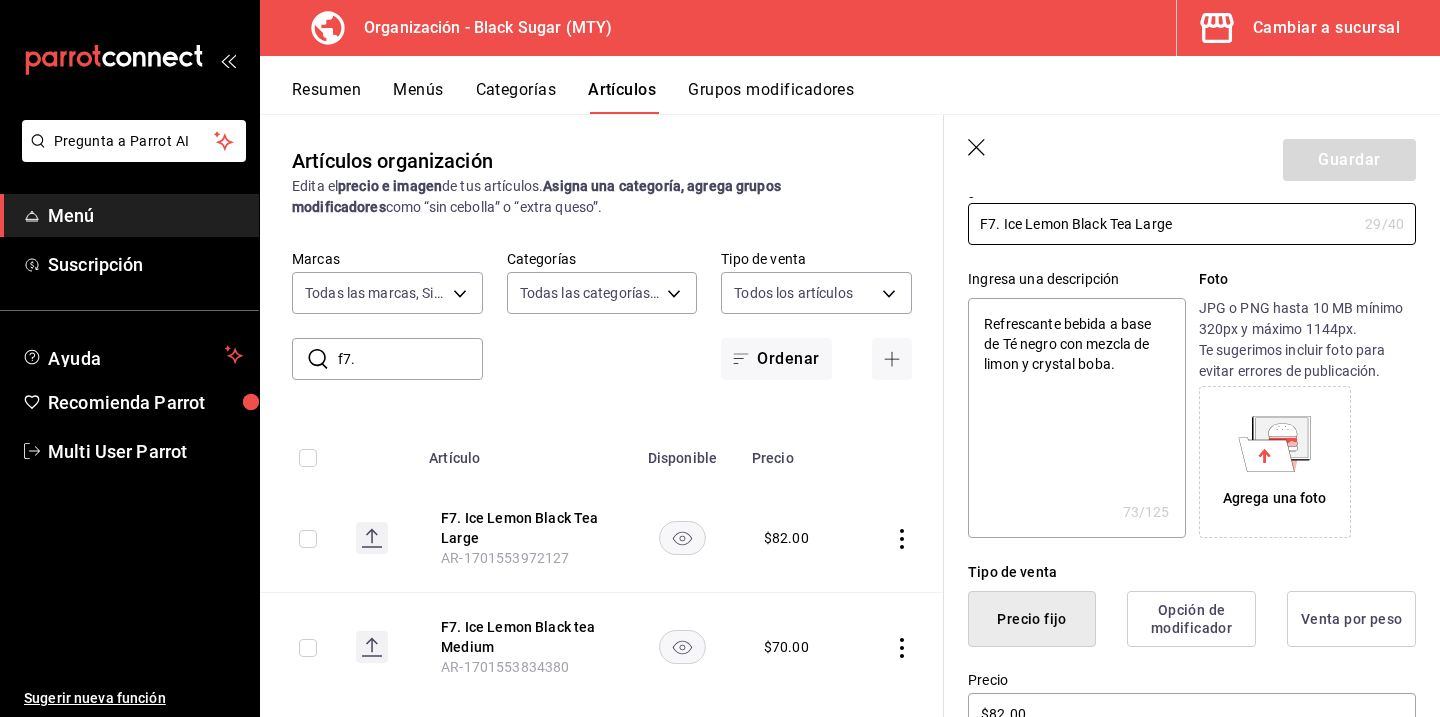 click on "Agrega una foto" at bounding box center [1275, 462] 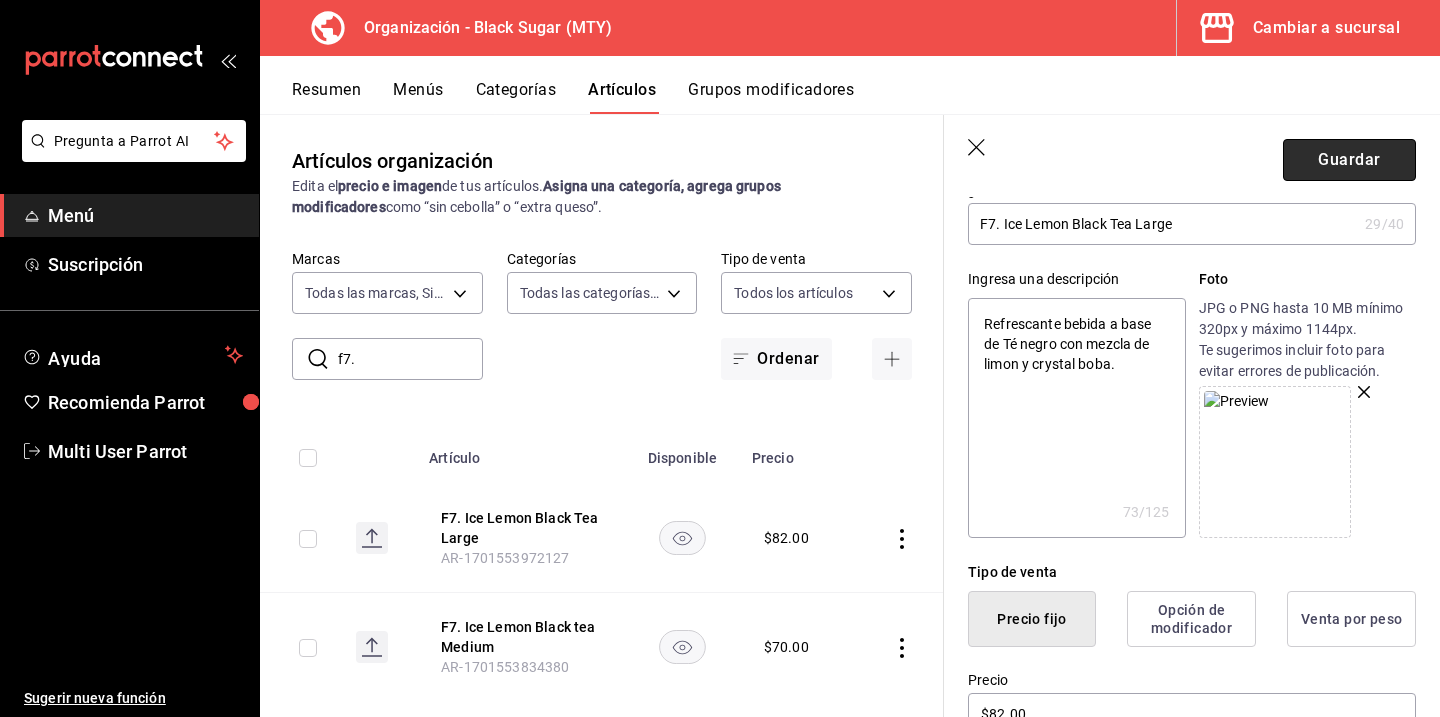 click on "Guardar" at bounding box center [1349, 160] 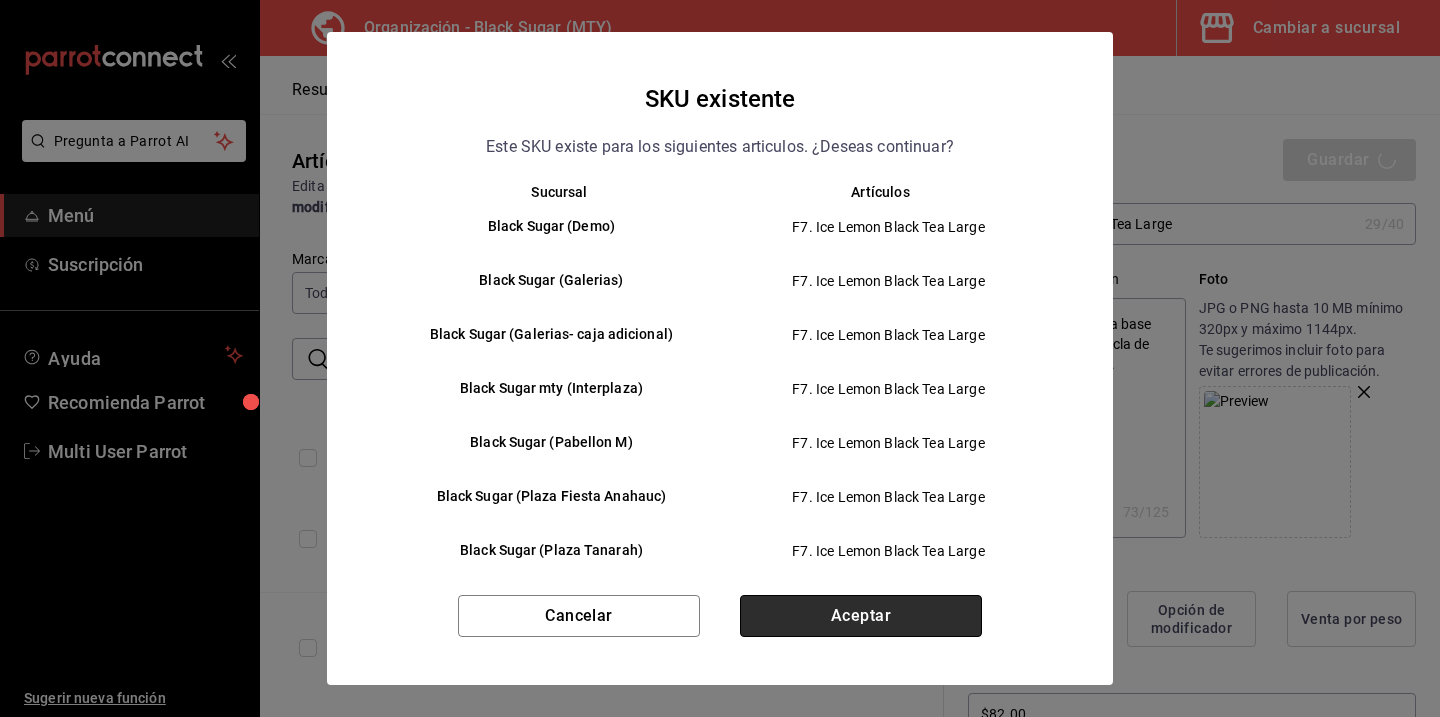 click on "Aceptar" at bounding box center (861, 616) 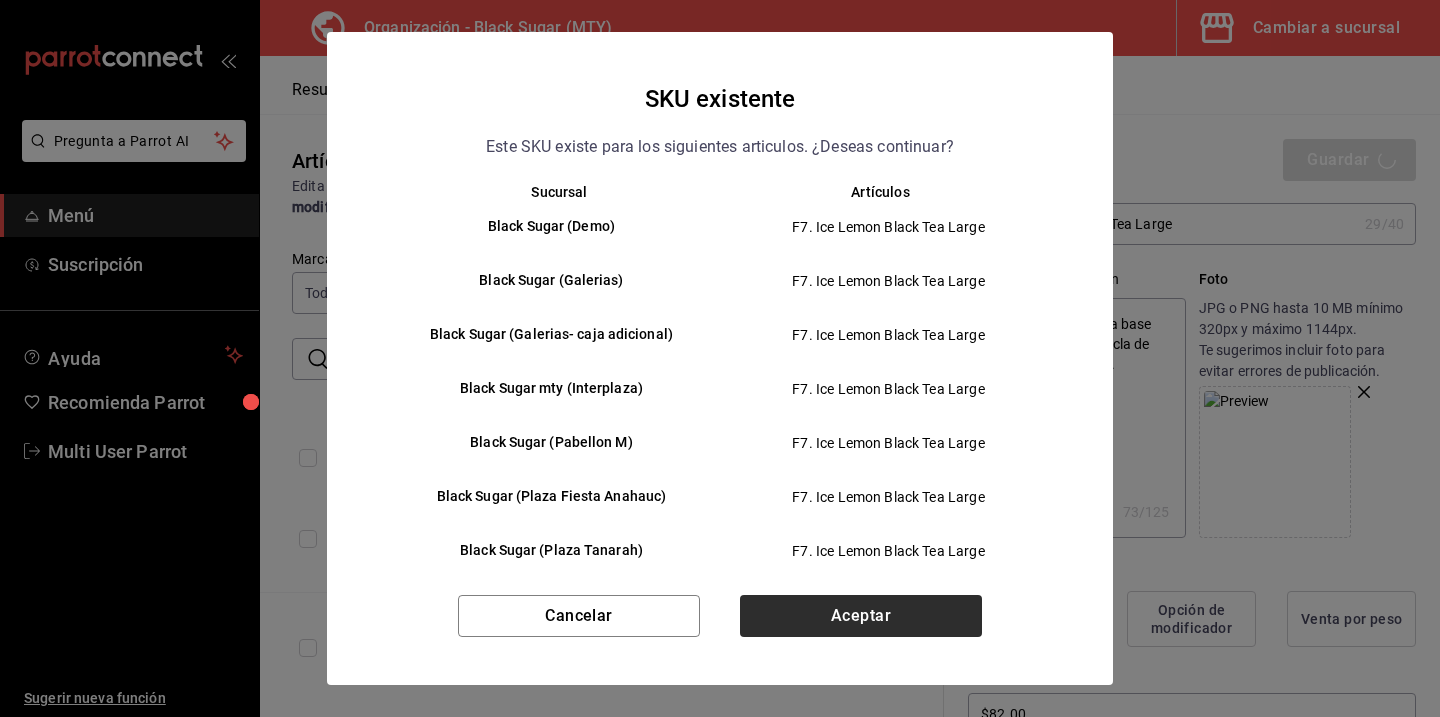 type on "x" 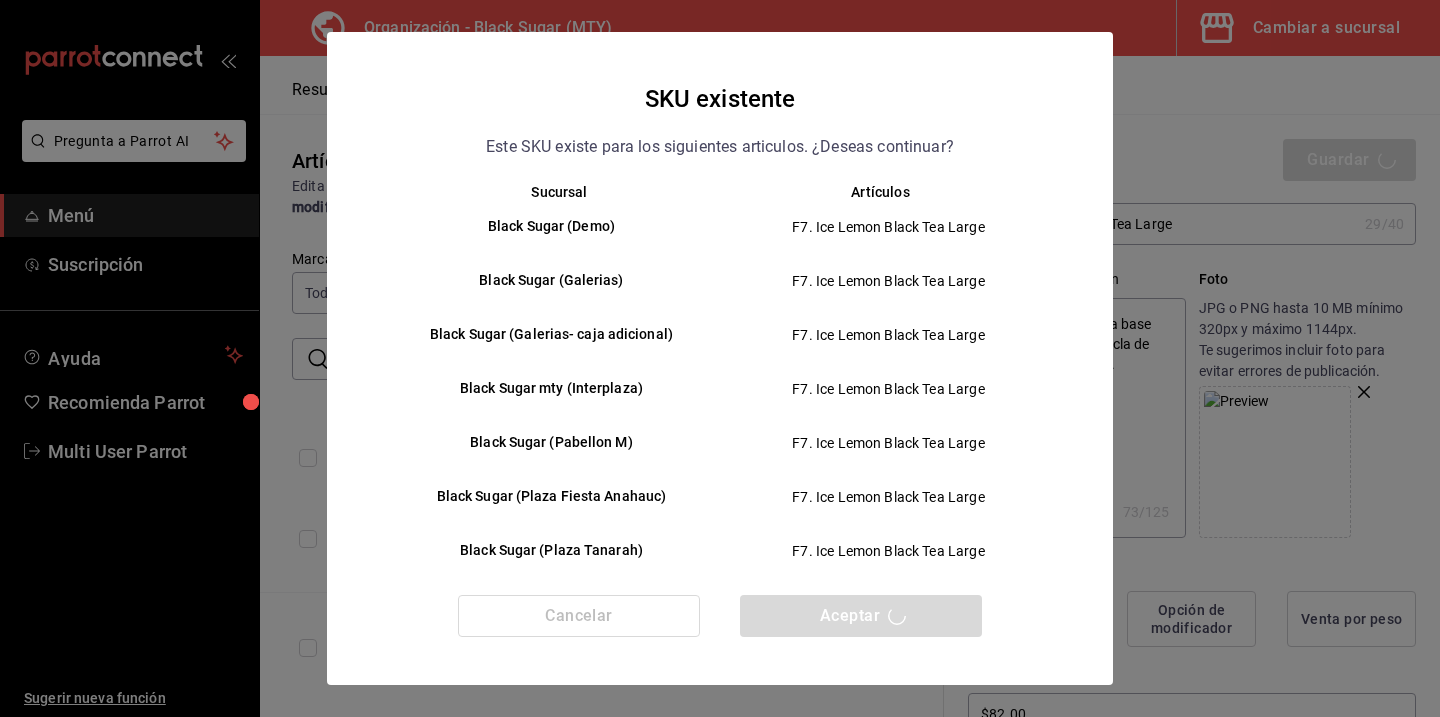 type 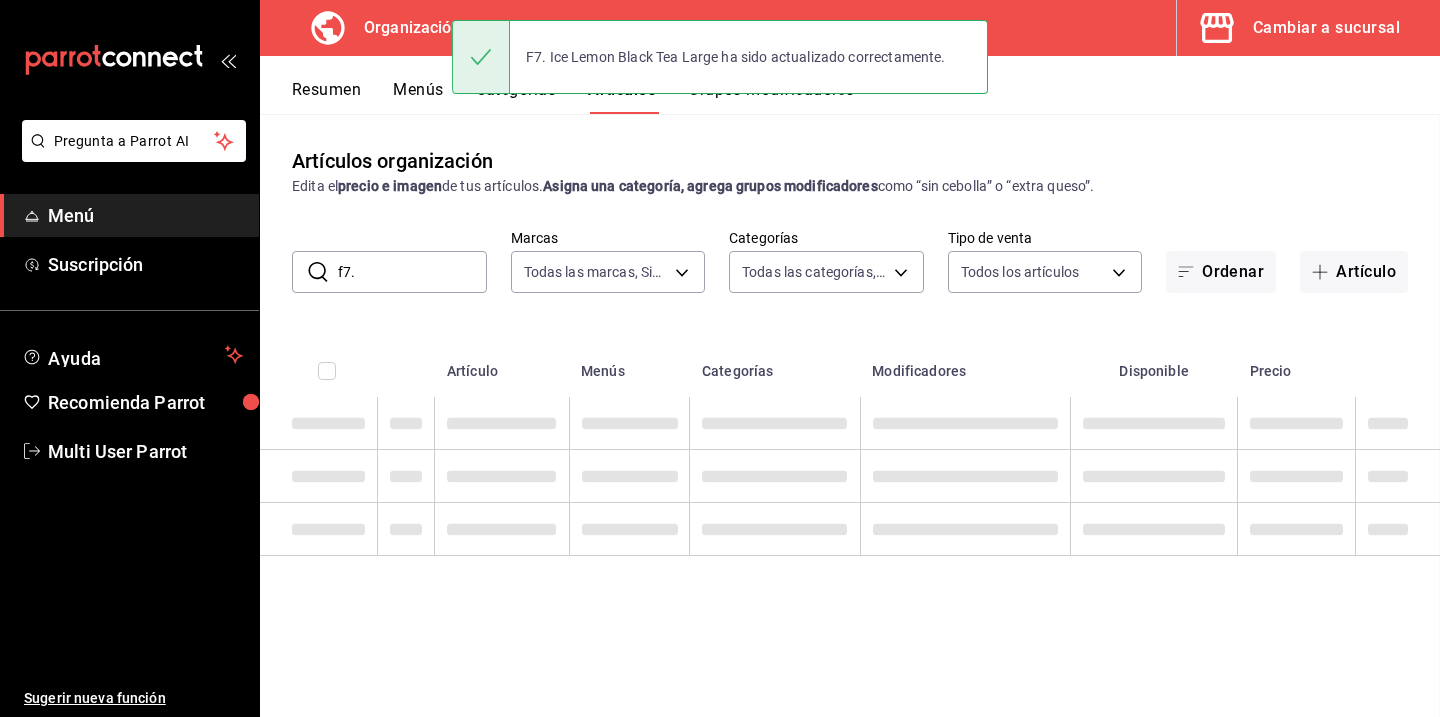 scroll, scrollTop: 0, scrollLeft: 0, axis: both 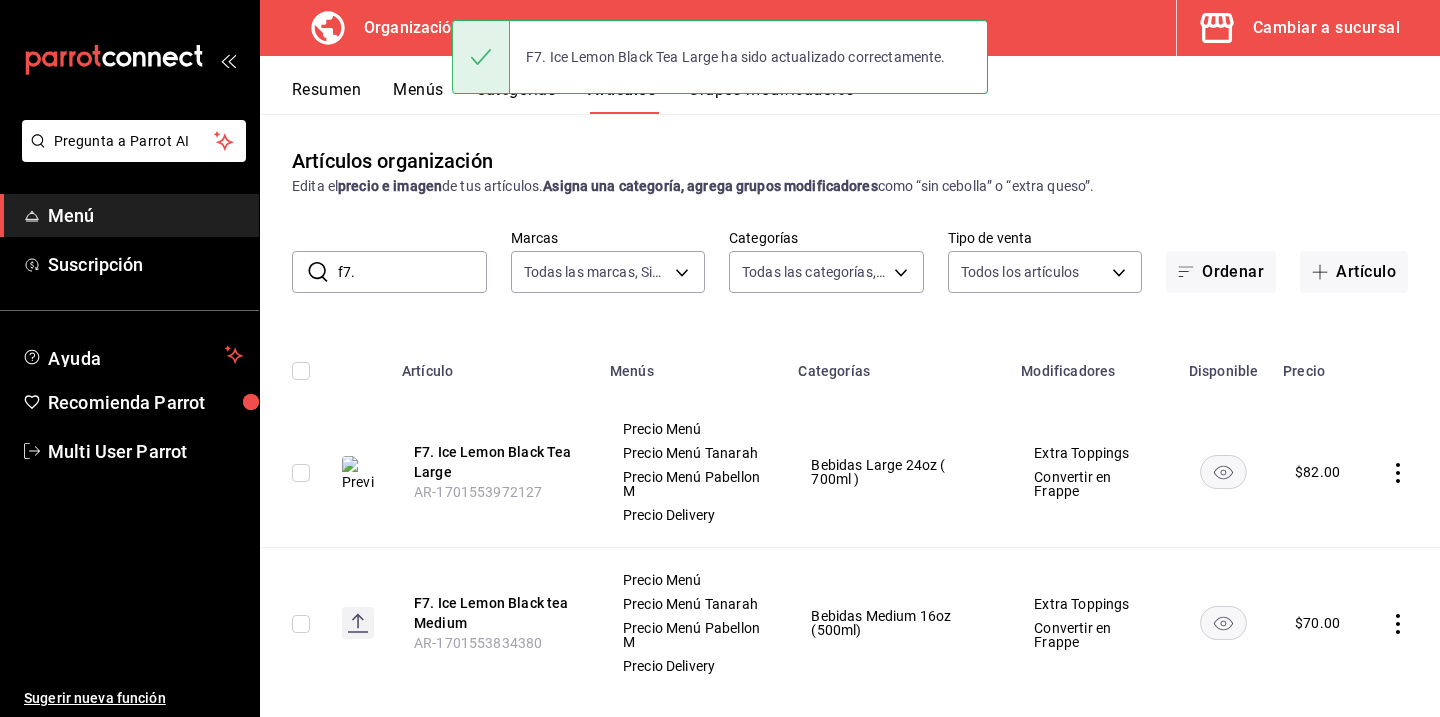 click on "f7." at bounding box center [412, 272] 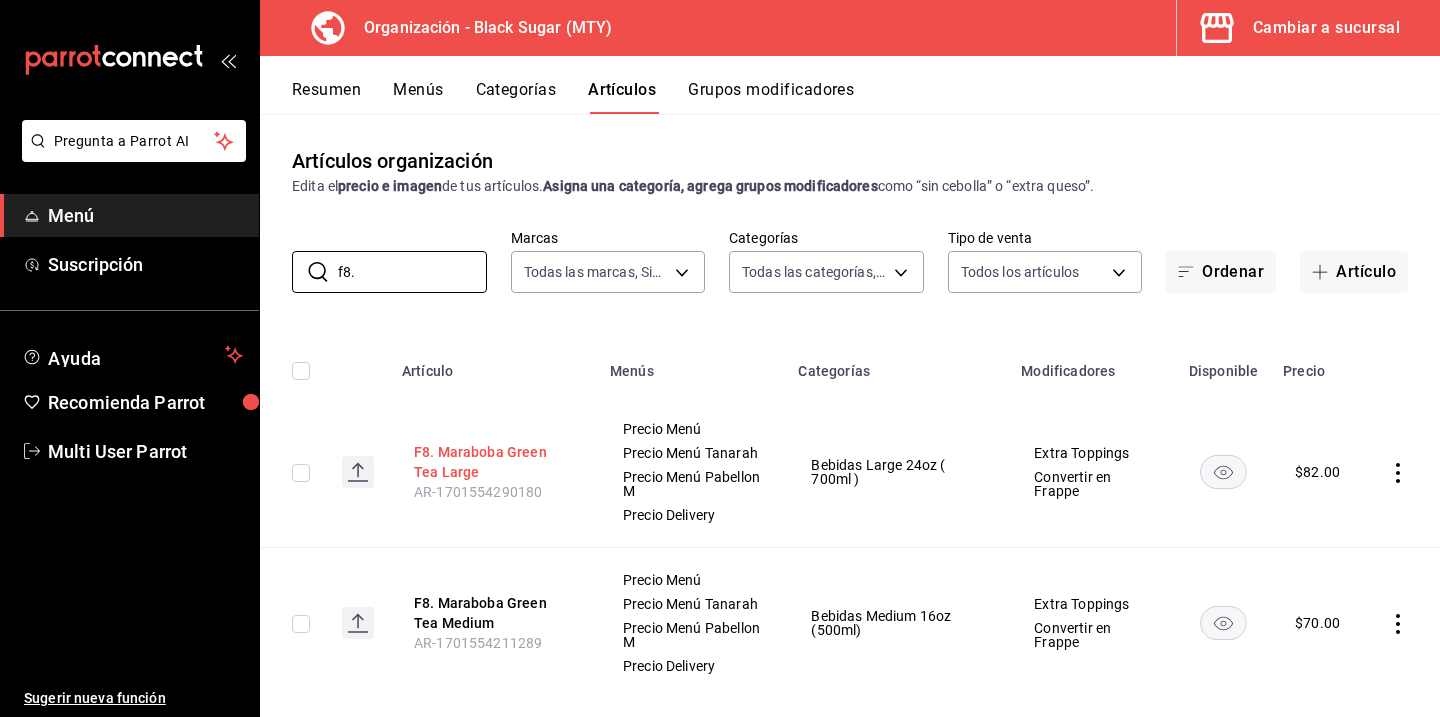 type on "f8." 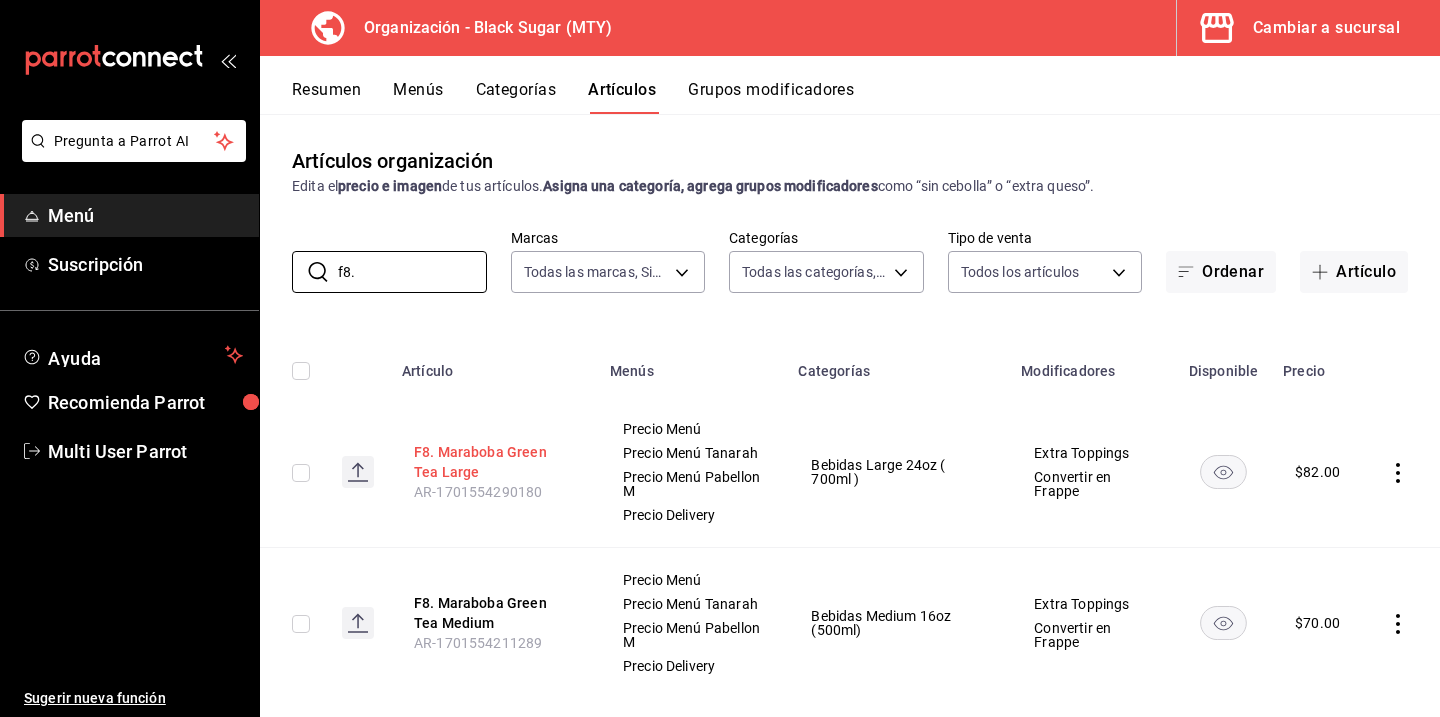 click on "F8. Maraboba Green Tea Large" at bounding box center [494, 462] 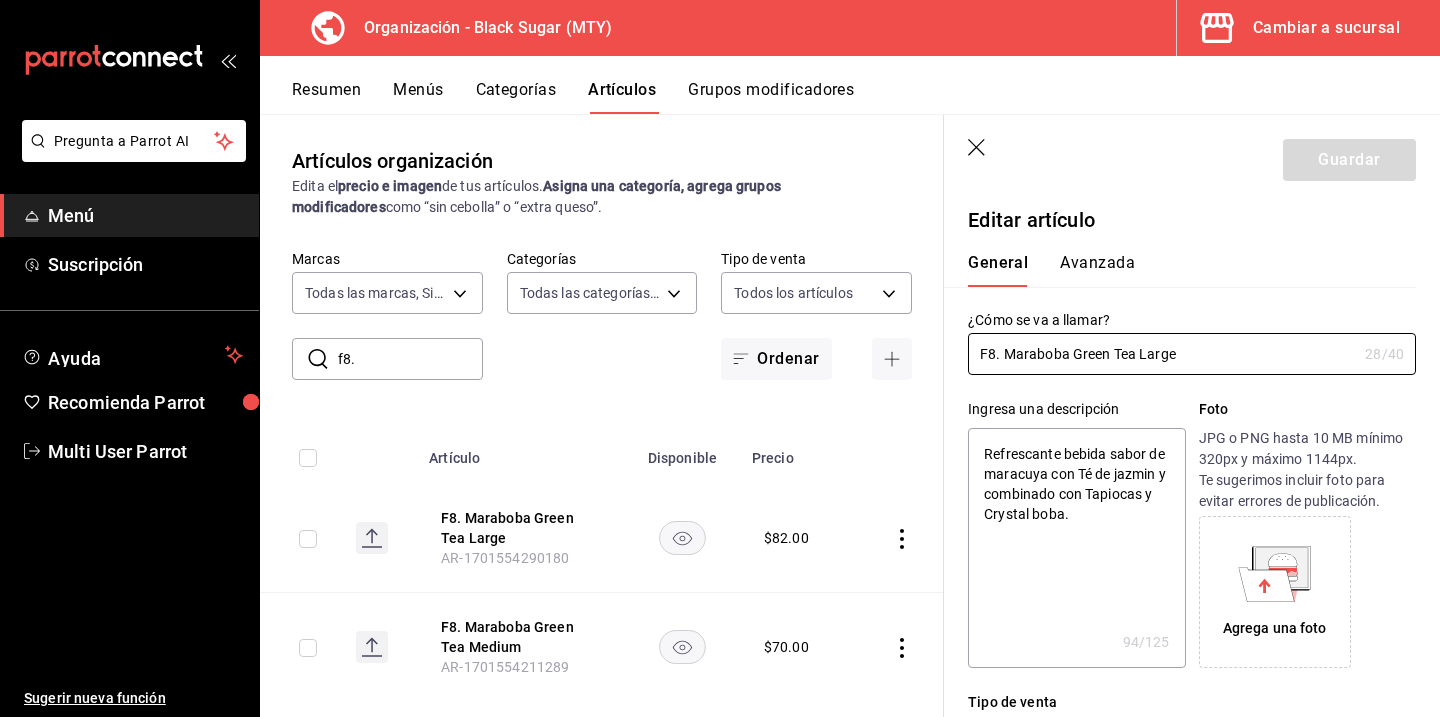 click 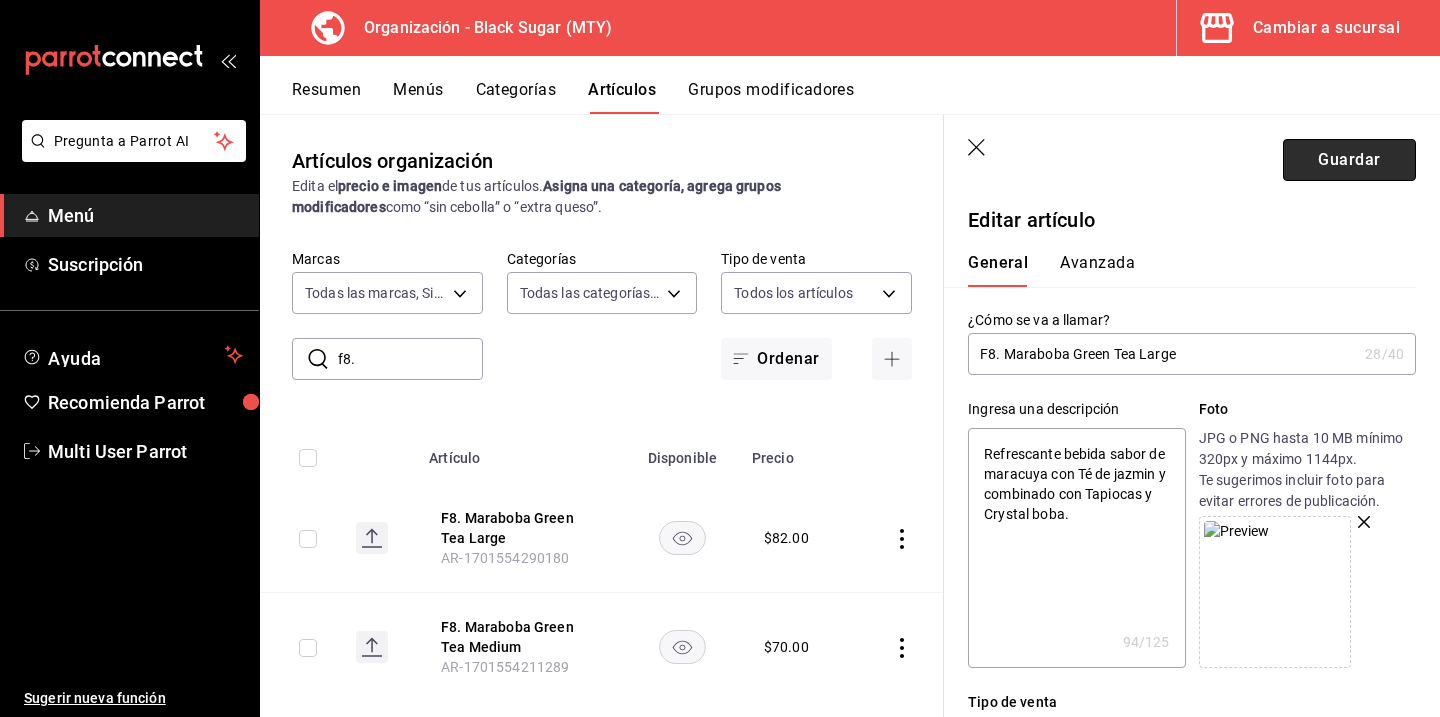 click on "Guardar" at bounding box center (1349, 160) 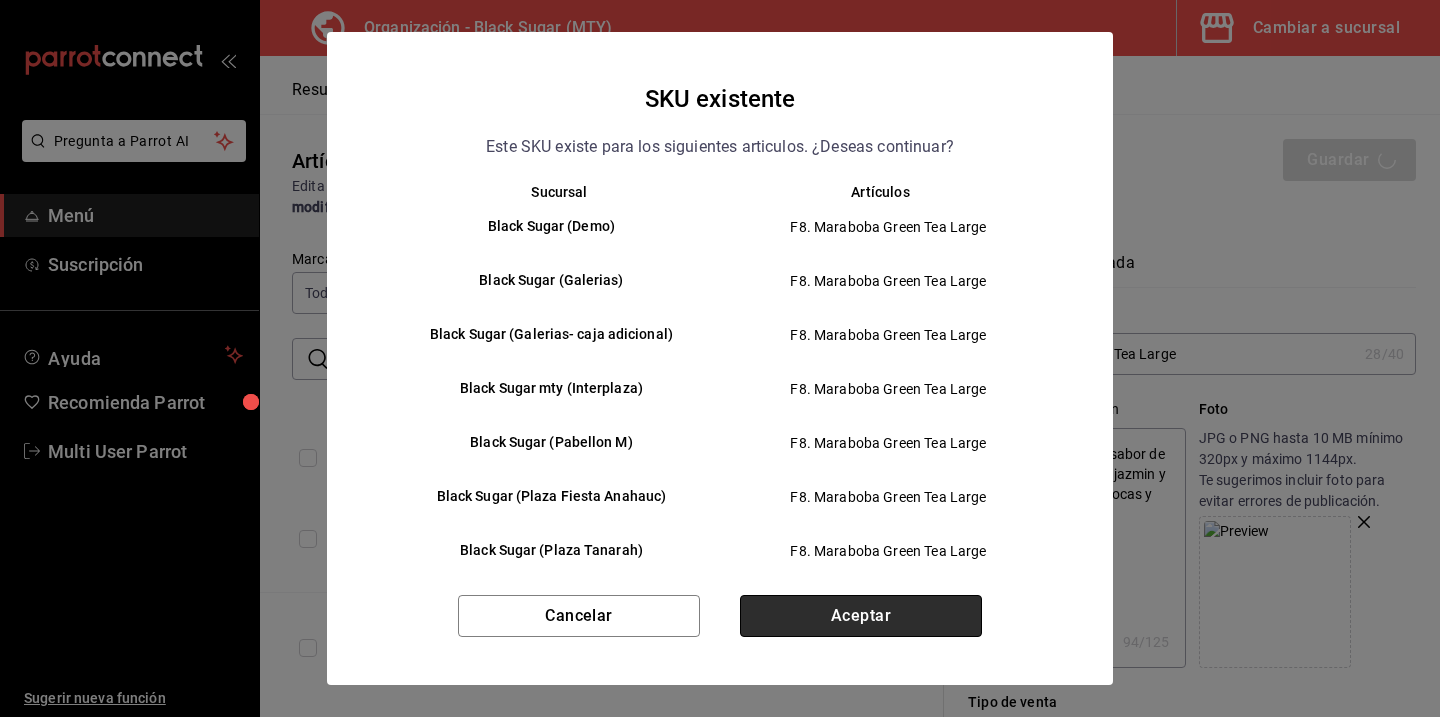 click on "Aceptar" at bounding box center [861, 616] 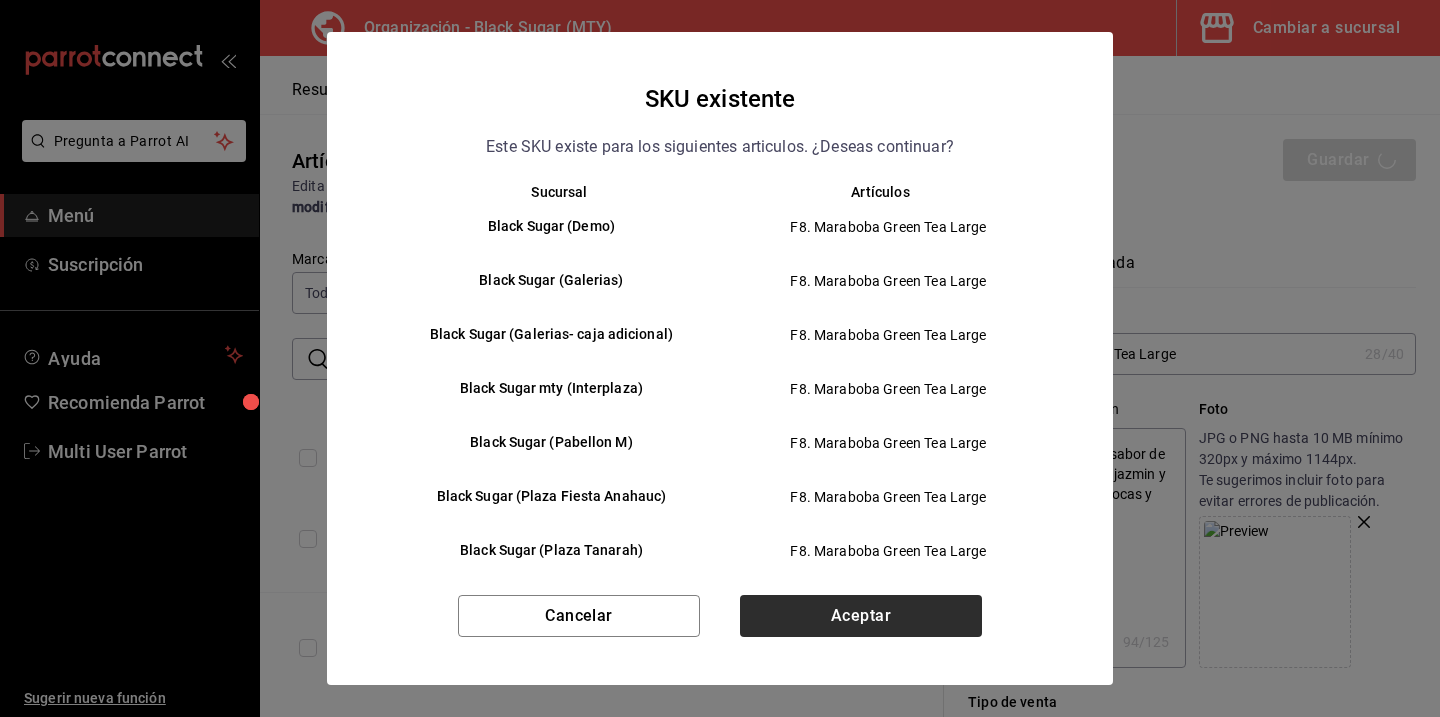 type on "x" 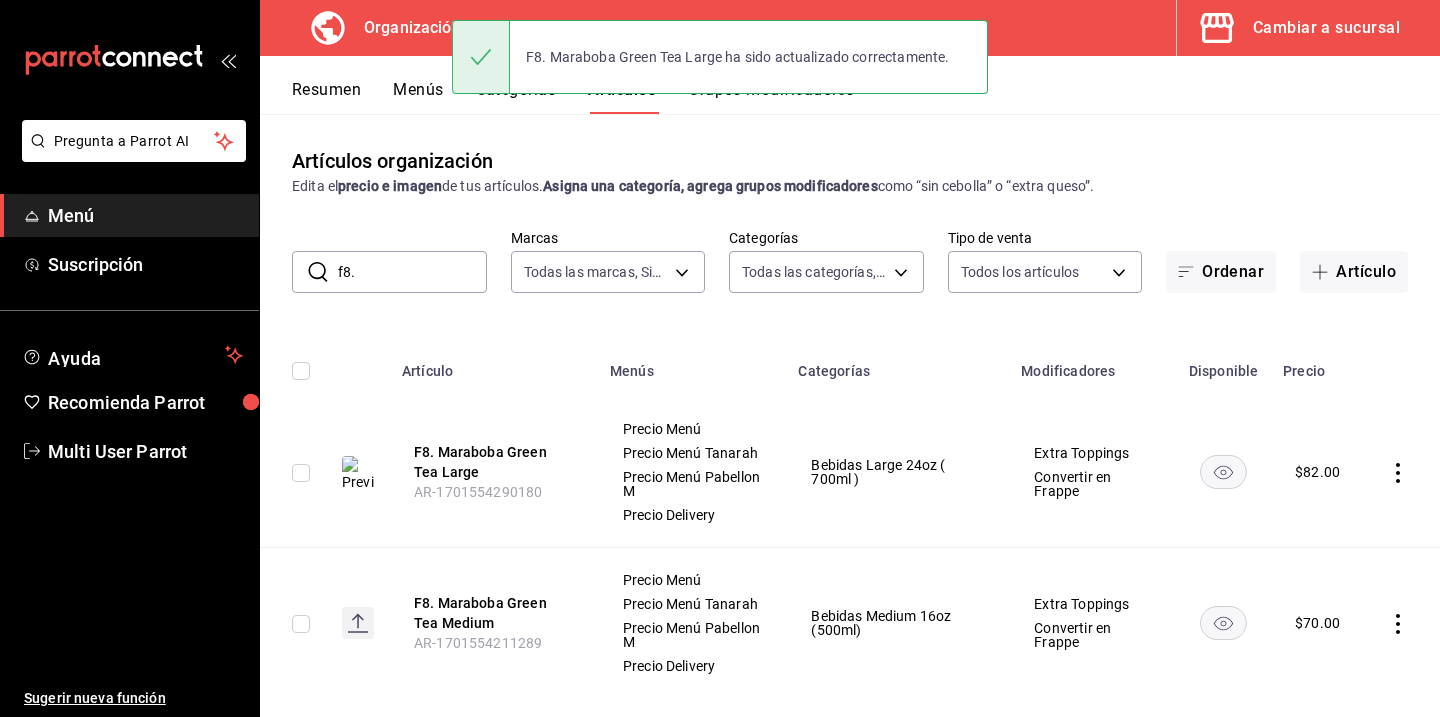 click on "f8." at bounding box center [412, 272] 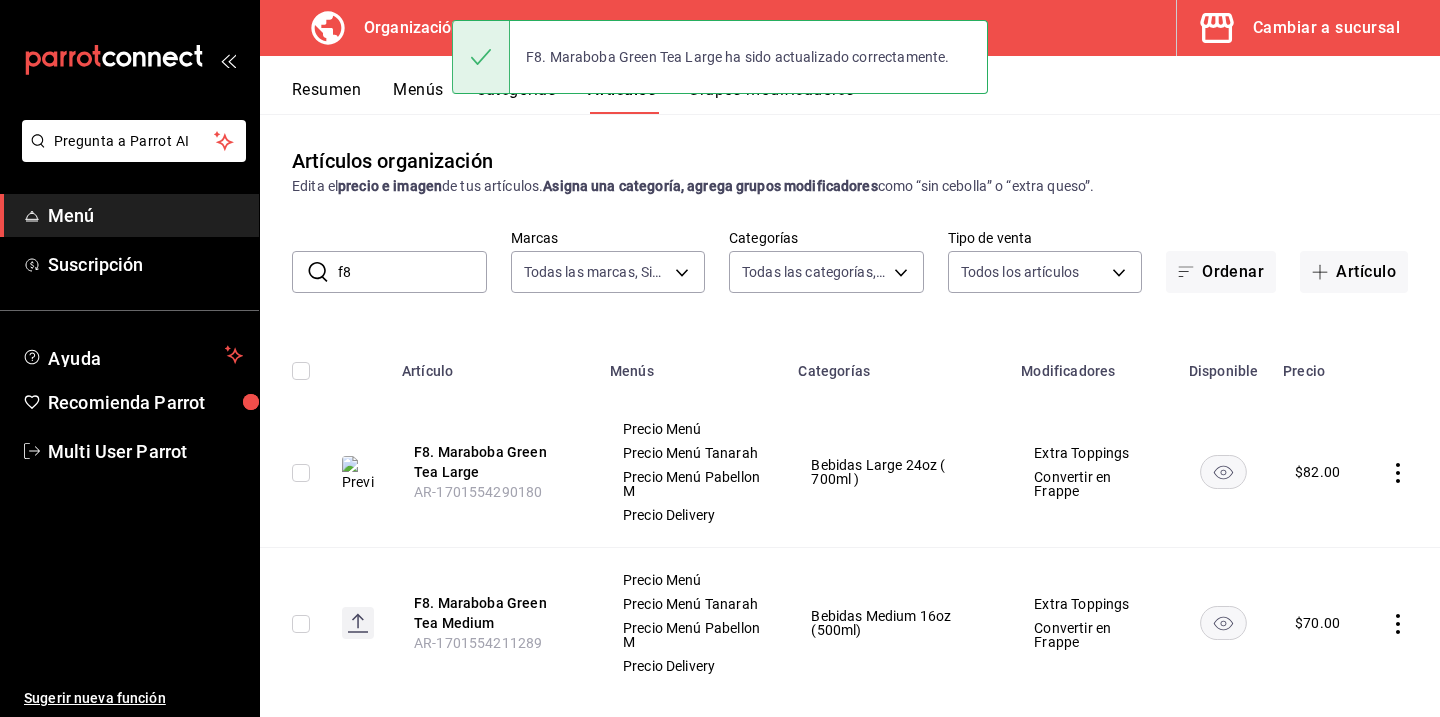 type on "f" 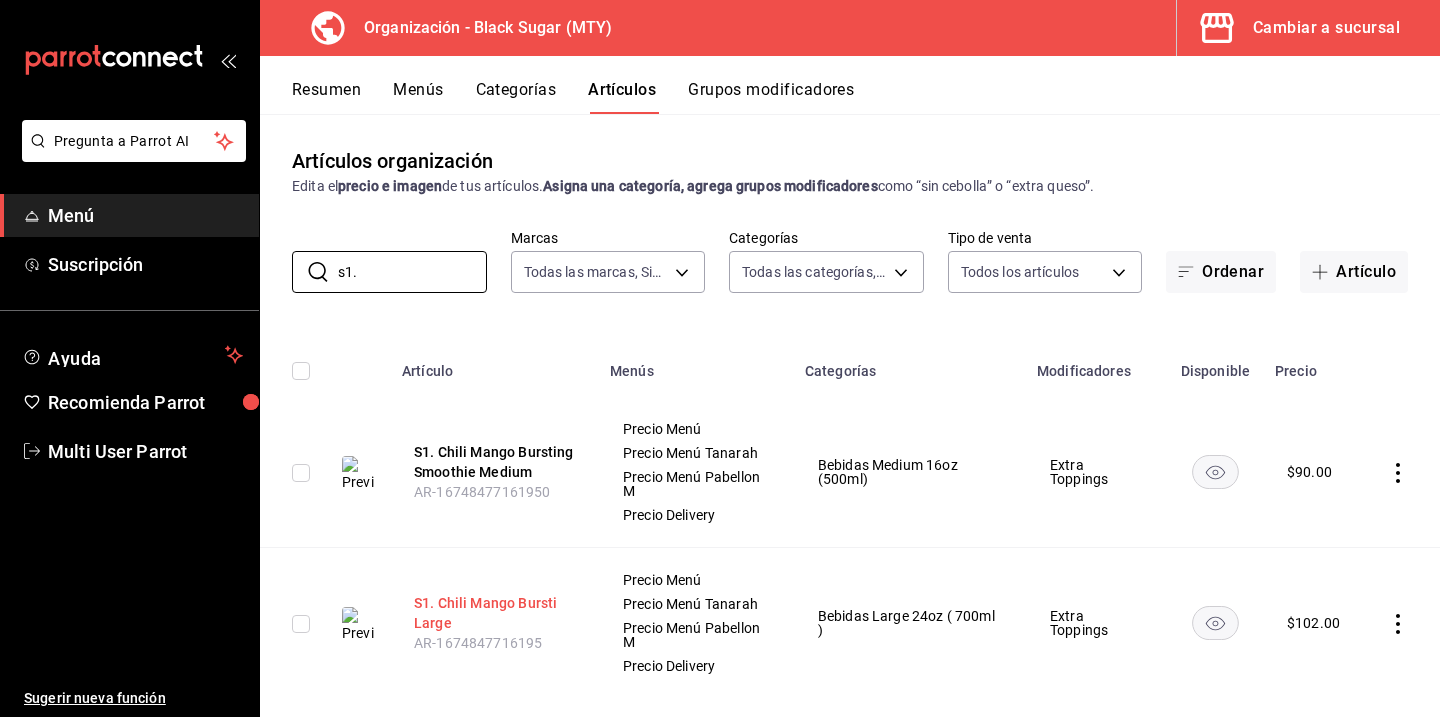 type on "s1." 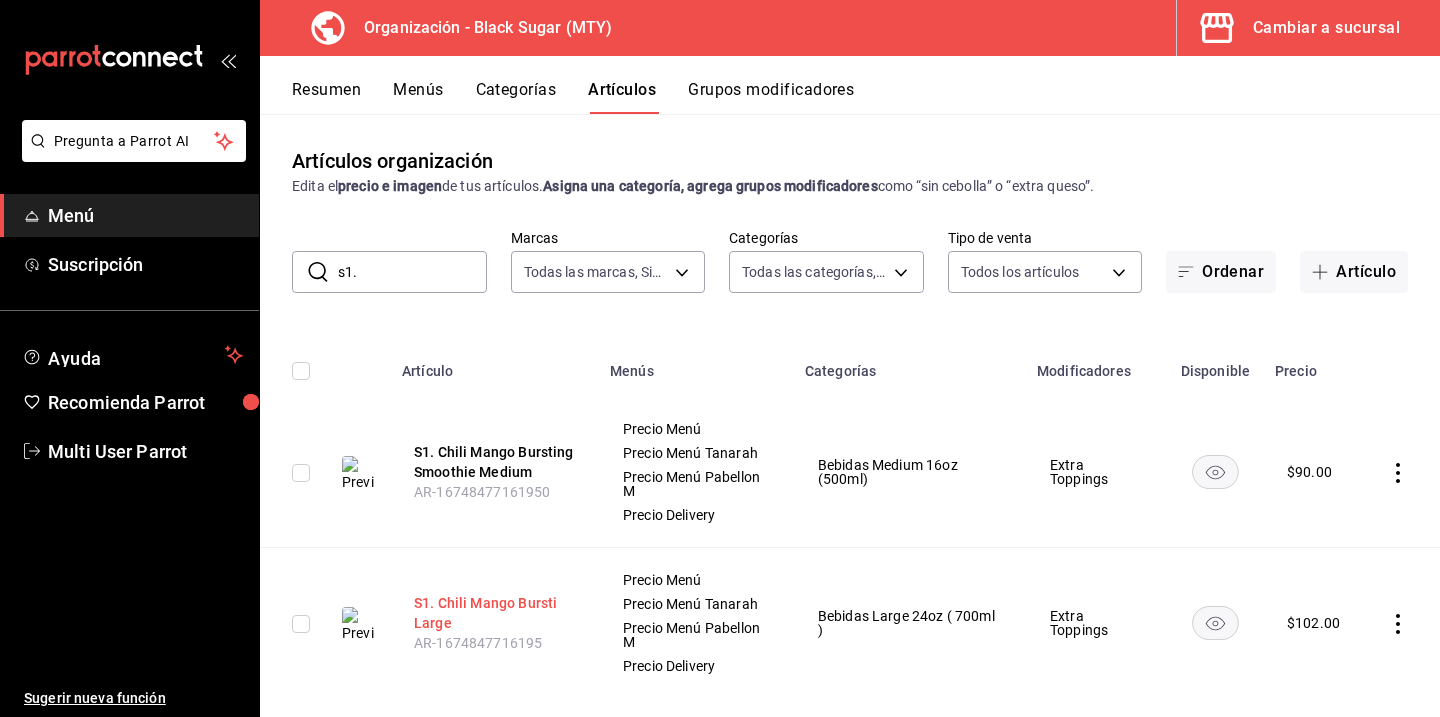 click on "S1. Chili Mango Bursti Large" at bounding box center [494, 613] 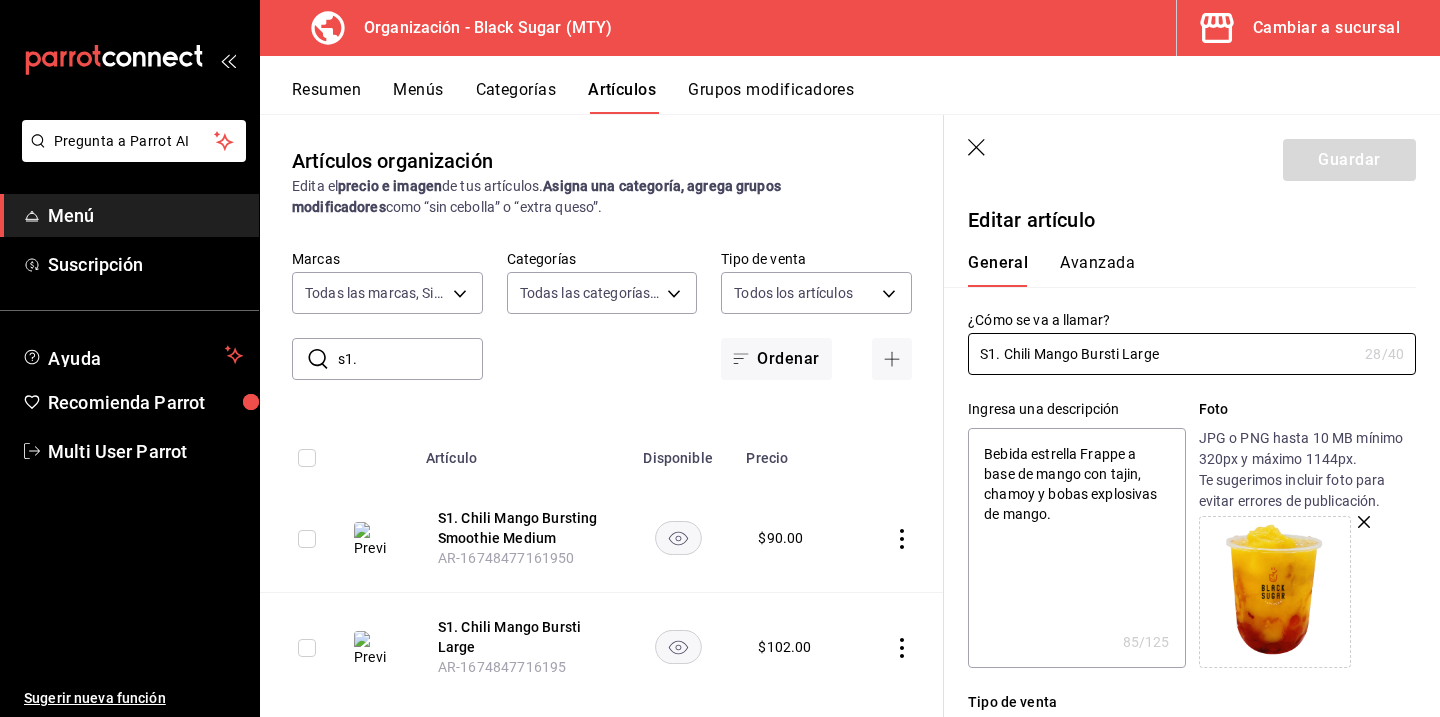 scroll, scrollTop: 131, scrollLeft: 0, axis: vertical 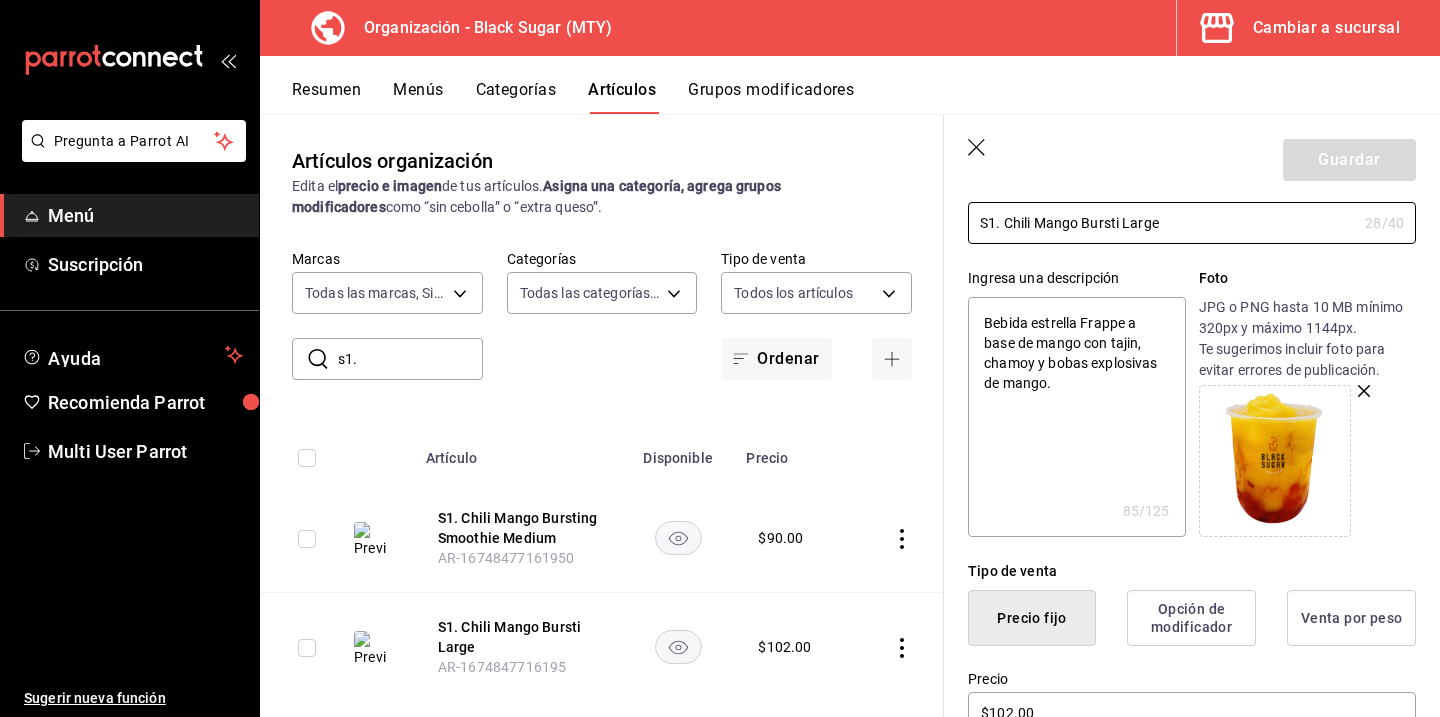 click 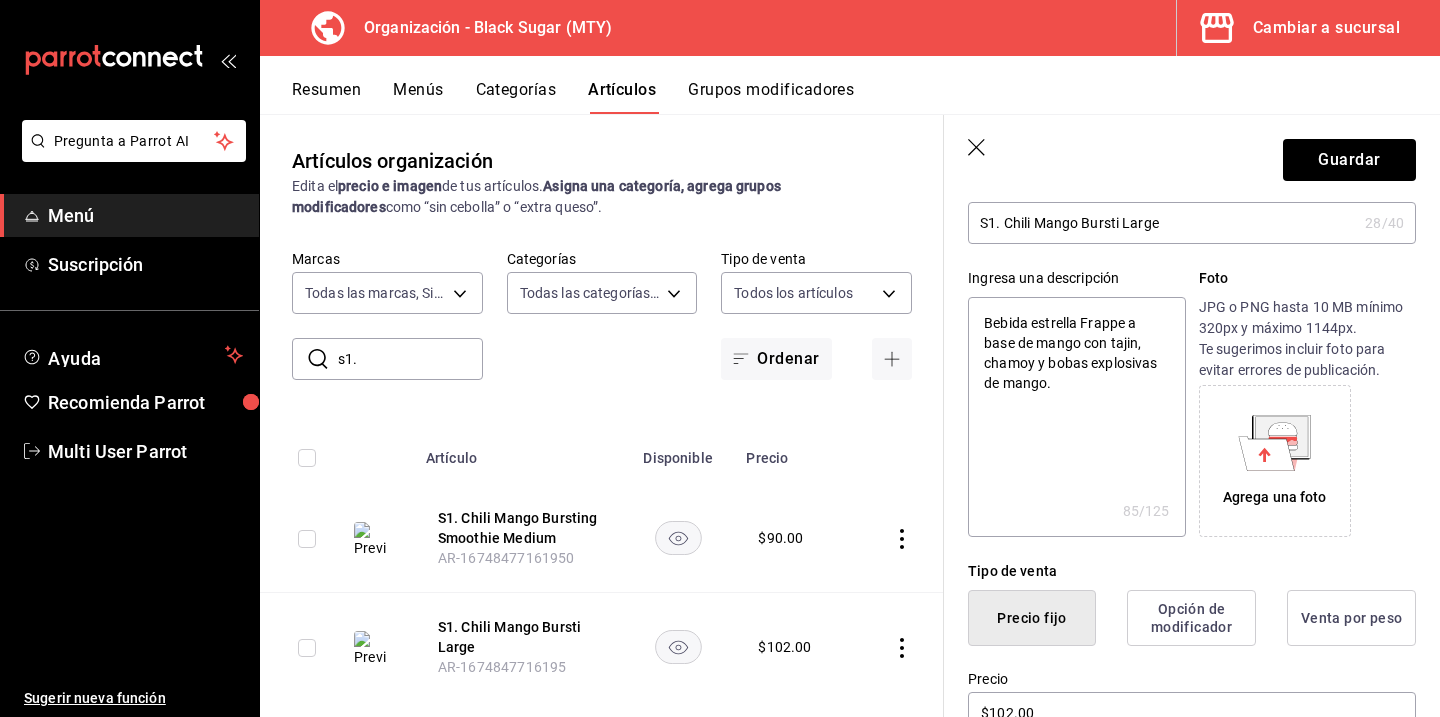 click 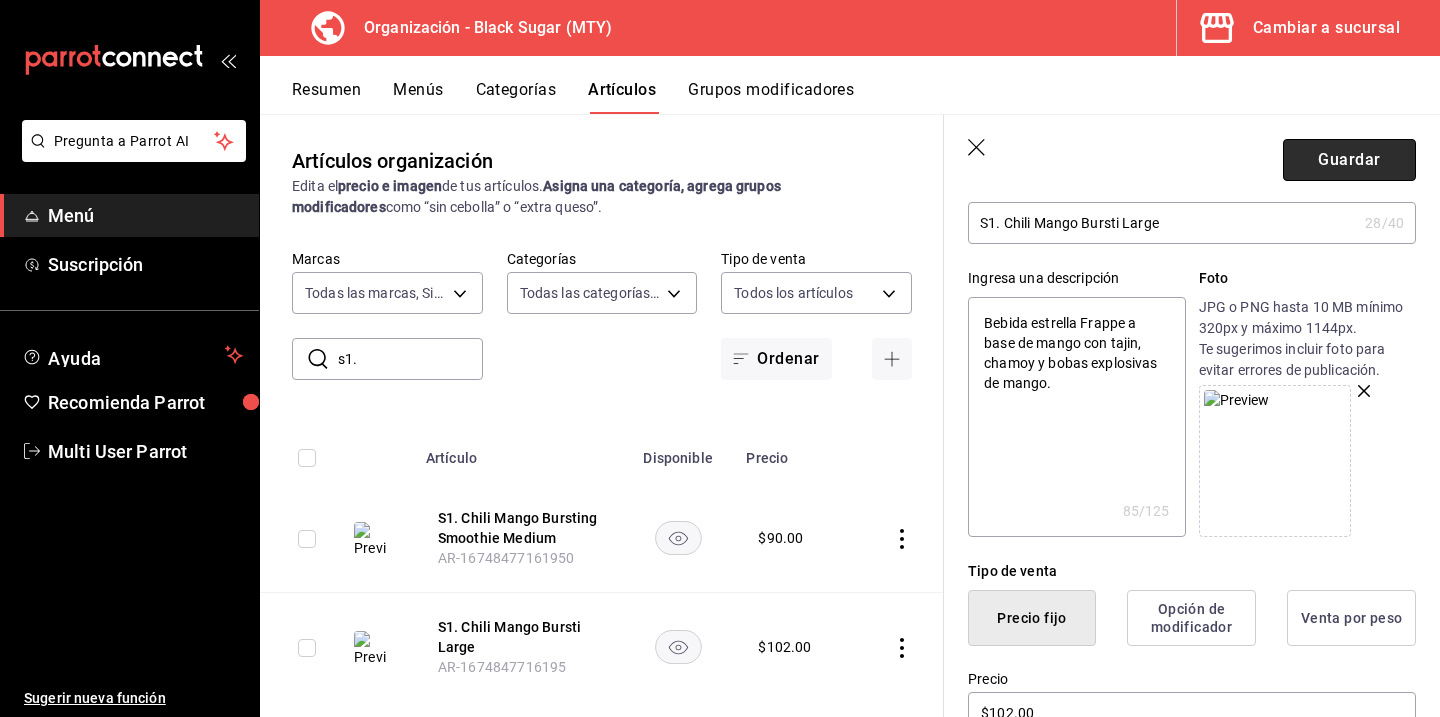 click on "Guardar" at bounding box center (1349, 160) 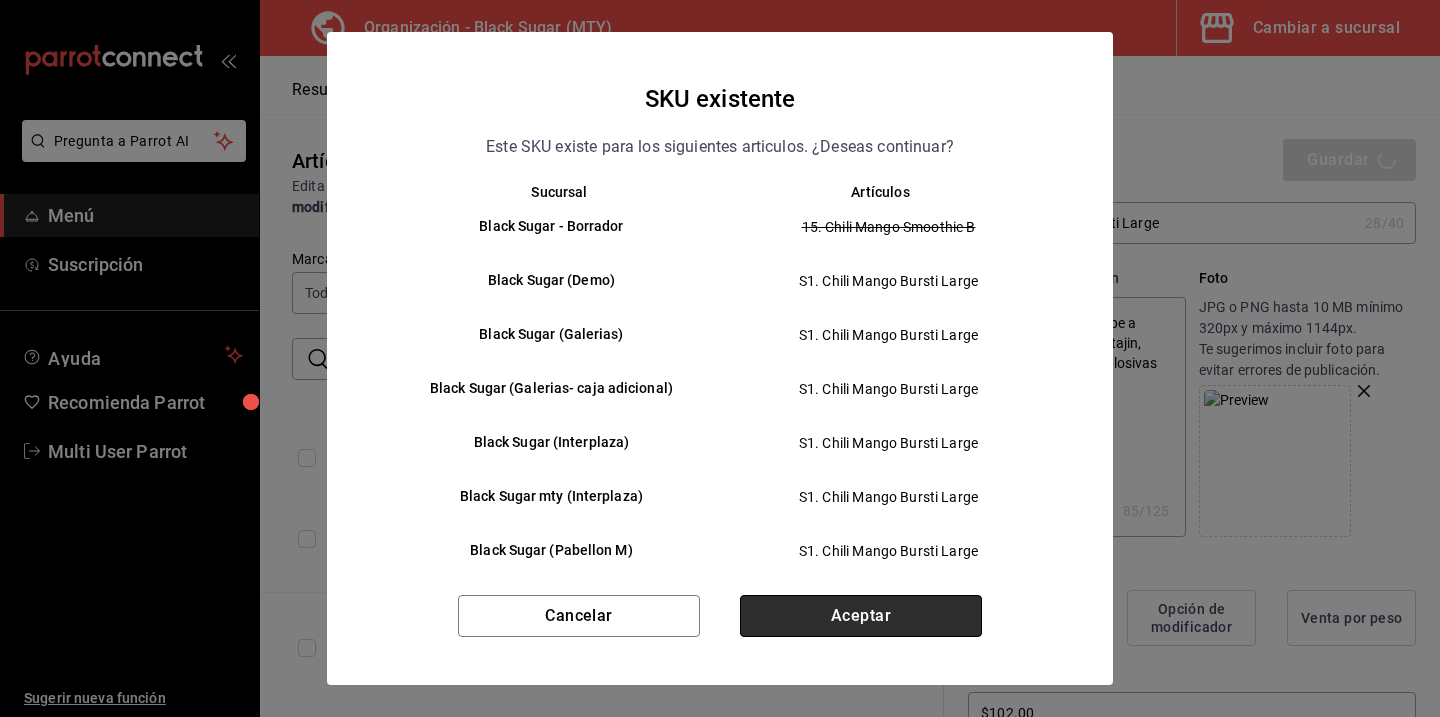 click on "Aceptar" at bounding box center [861, 616] 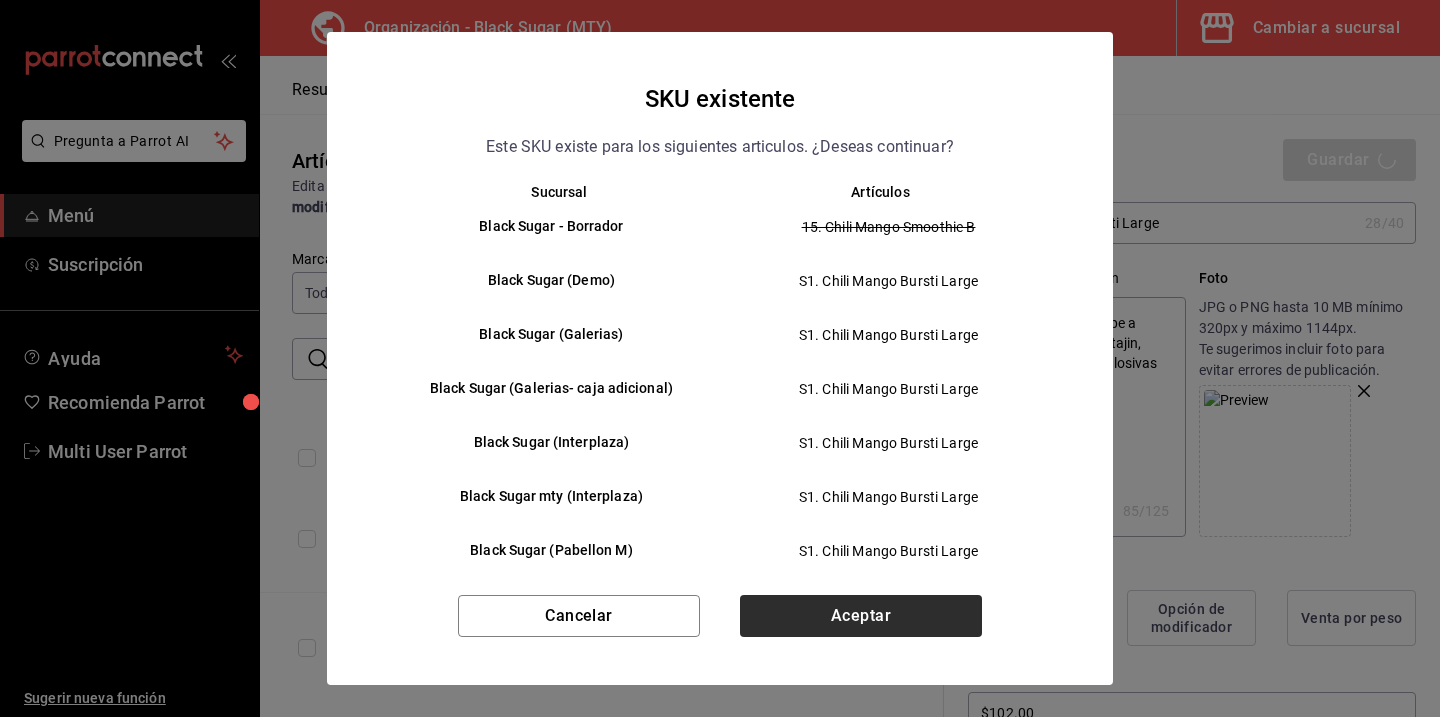 type on "x" 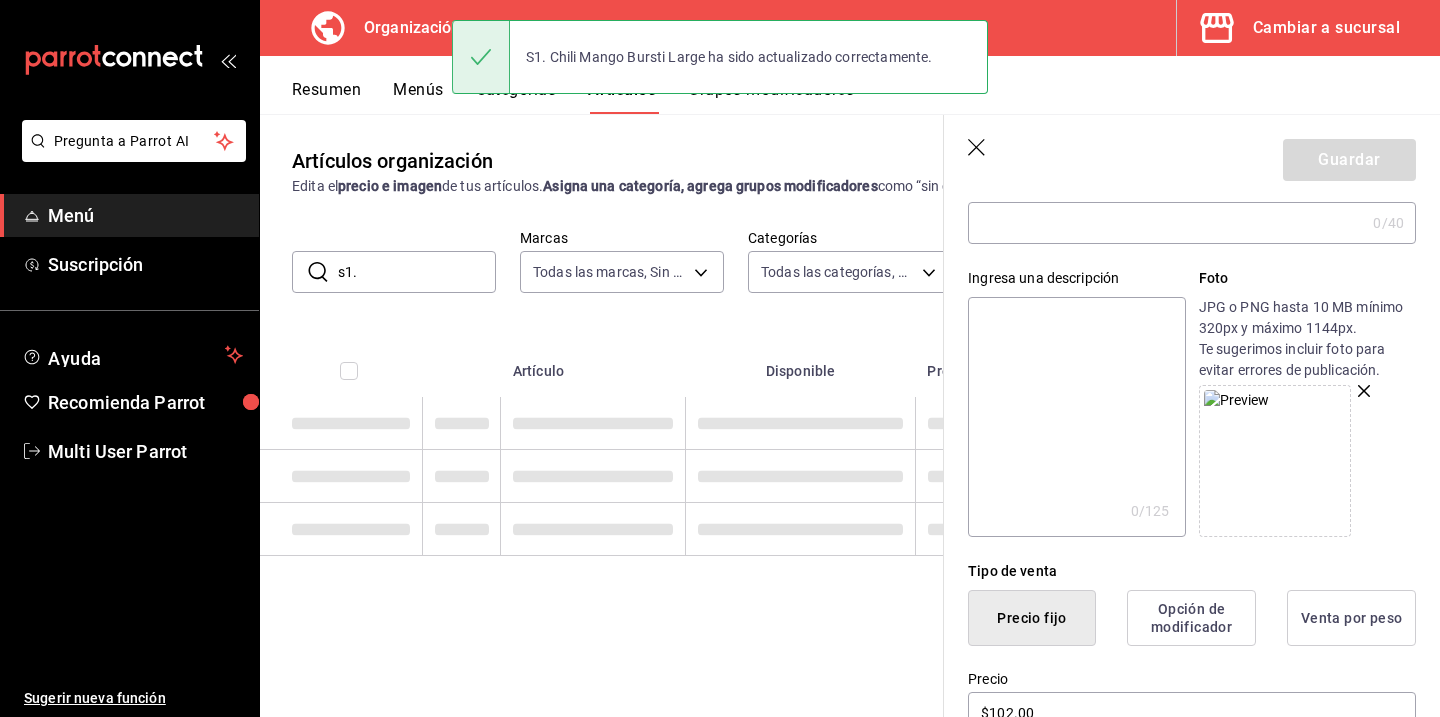 scroll, scrollTop: 0, scrollLeft: 0, axis: both 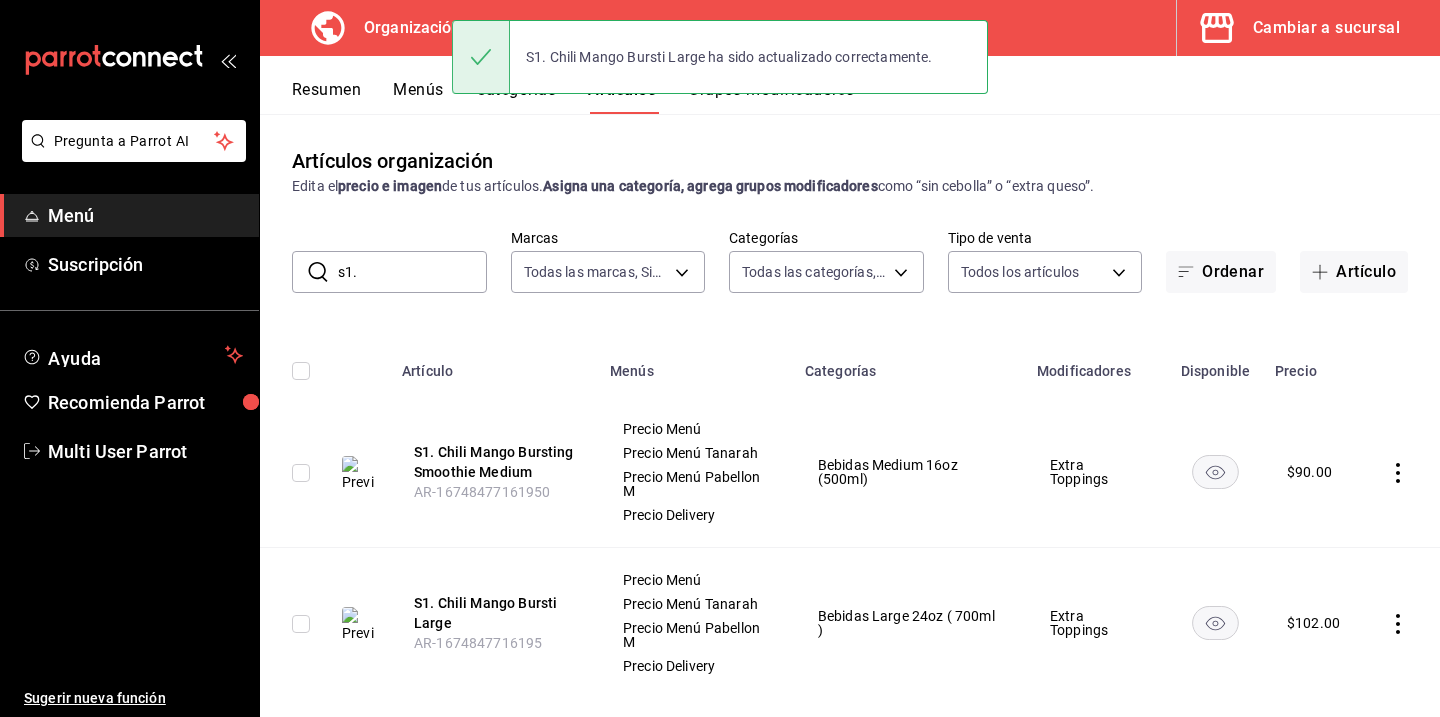 click on "s1." at bounding box center [412, 272] 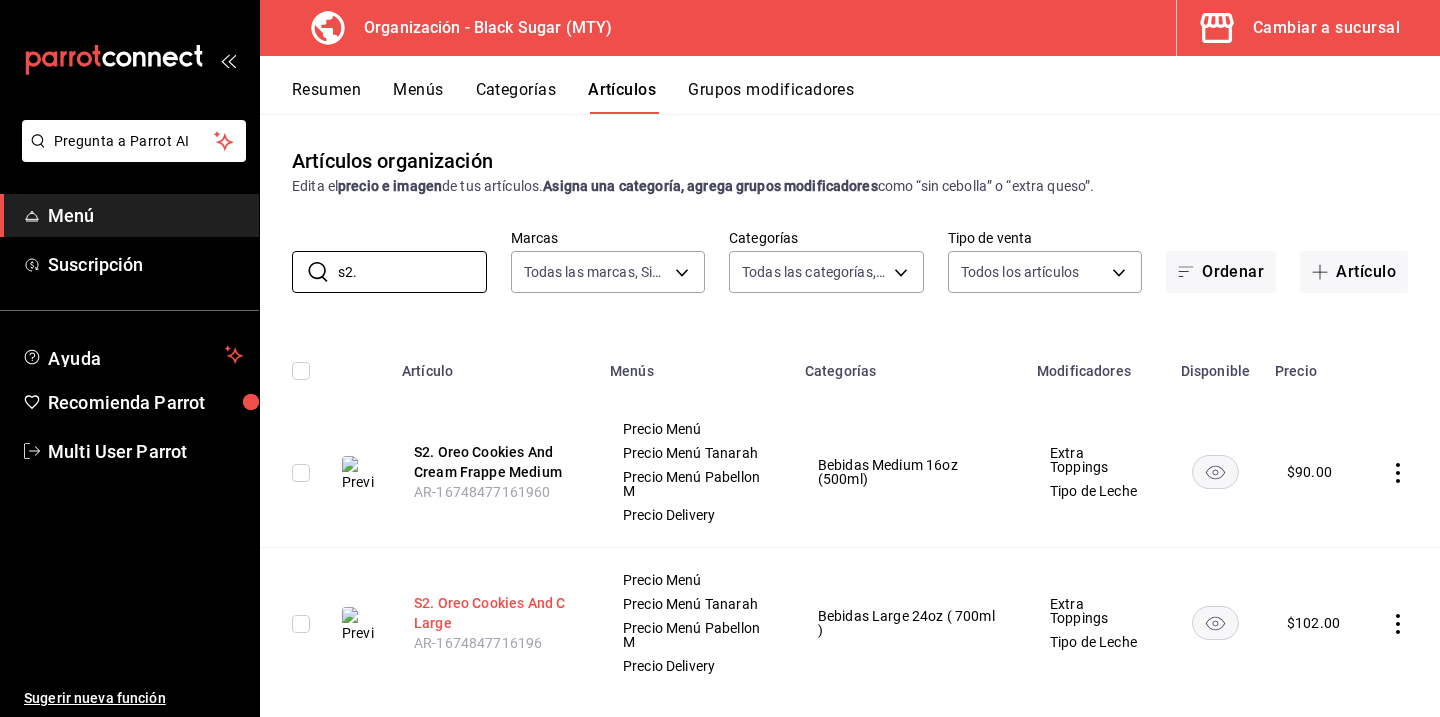 type on "s2." 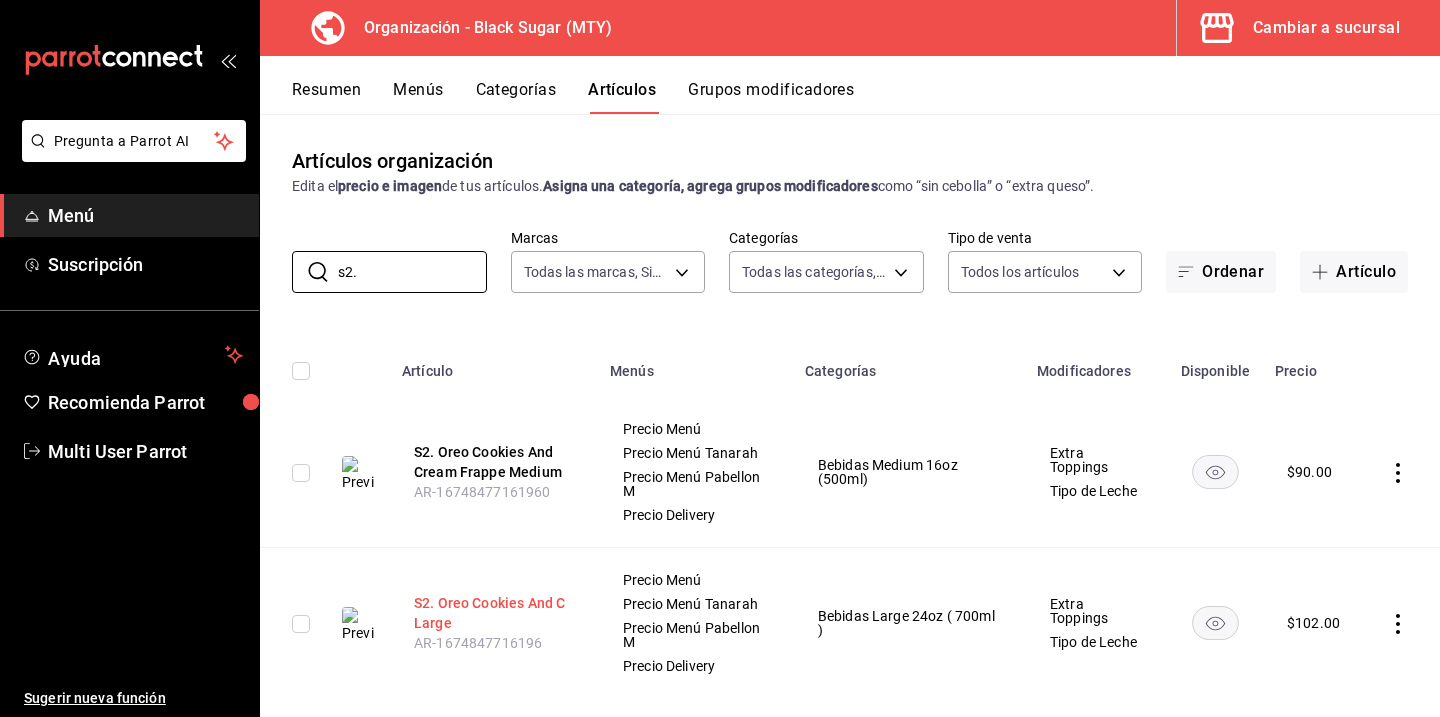 click on "S2. Oreo Cookies And C Large" at bounding box center [494, 613] 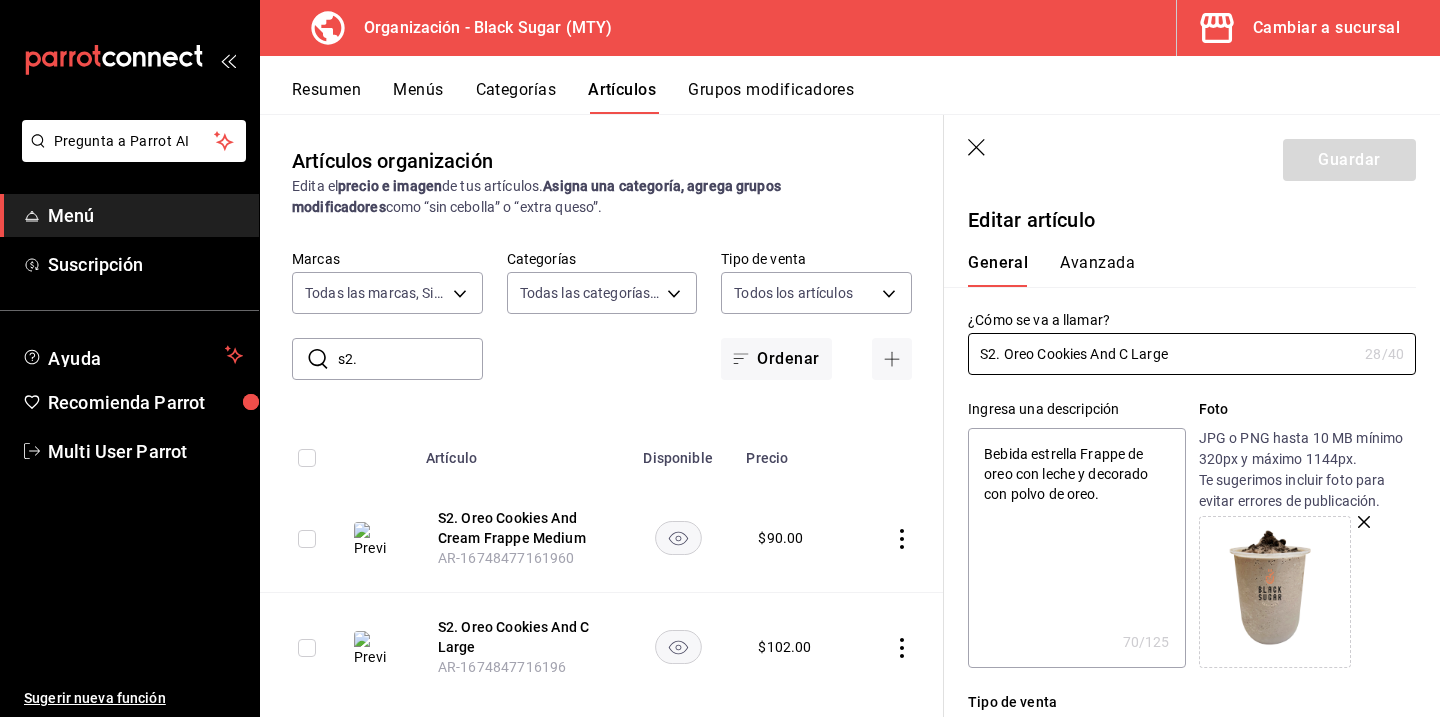 click 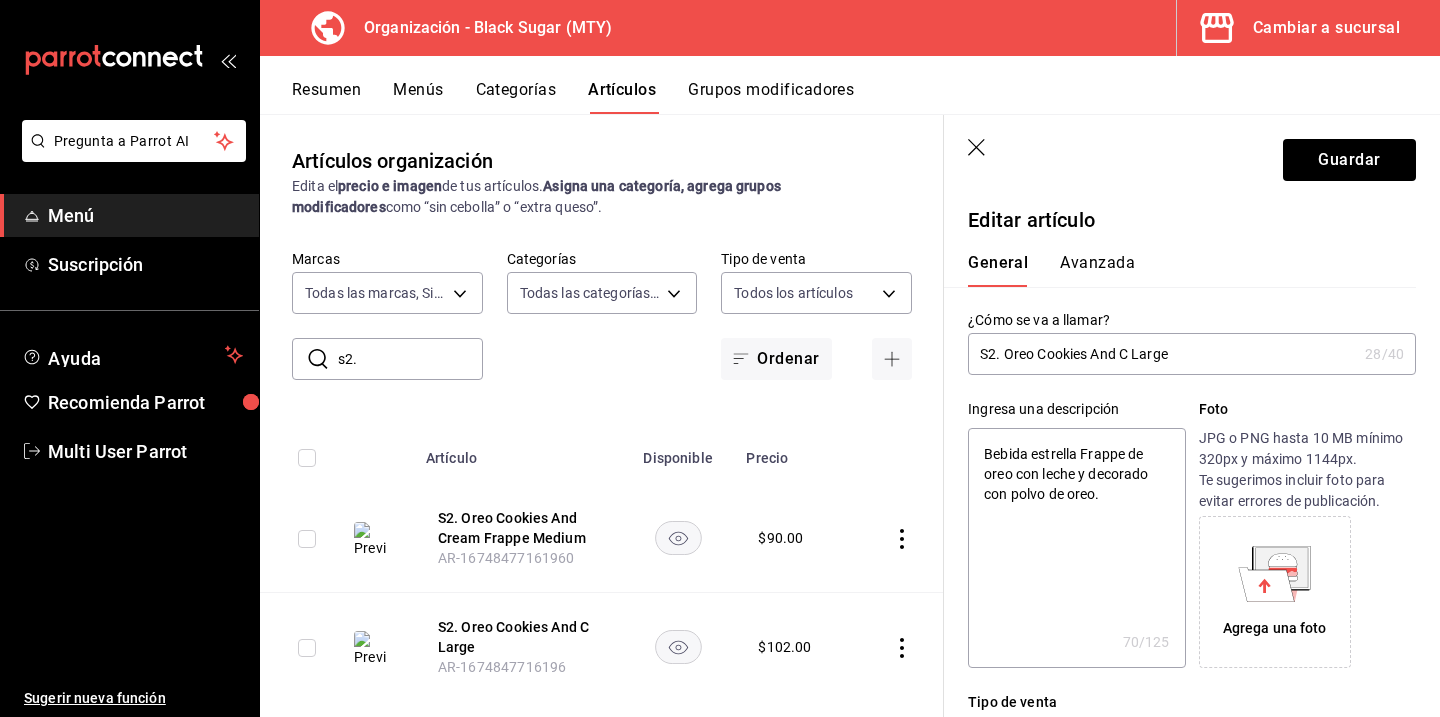 click 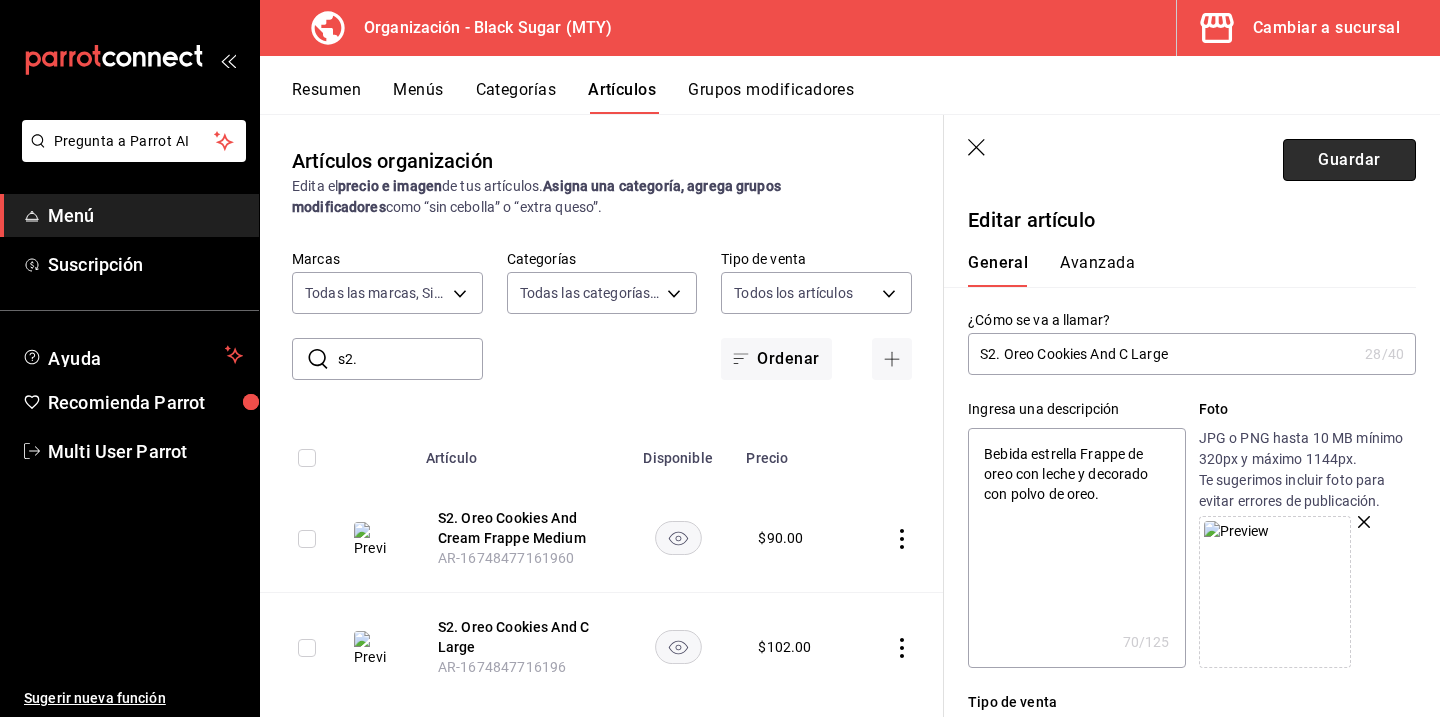 click on "Guardar" at bounding box center [1349, 160] 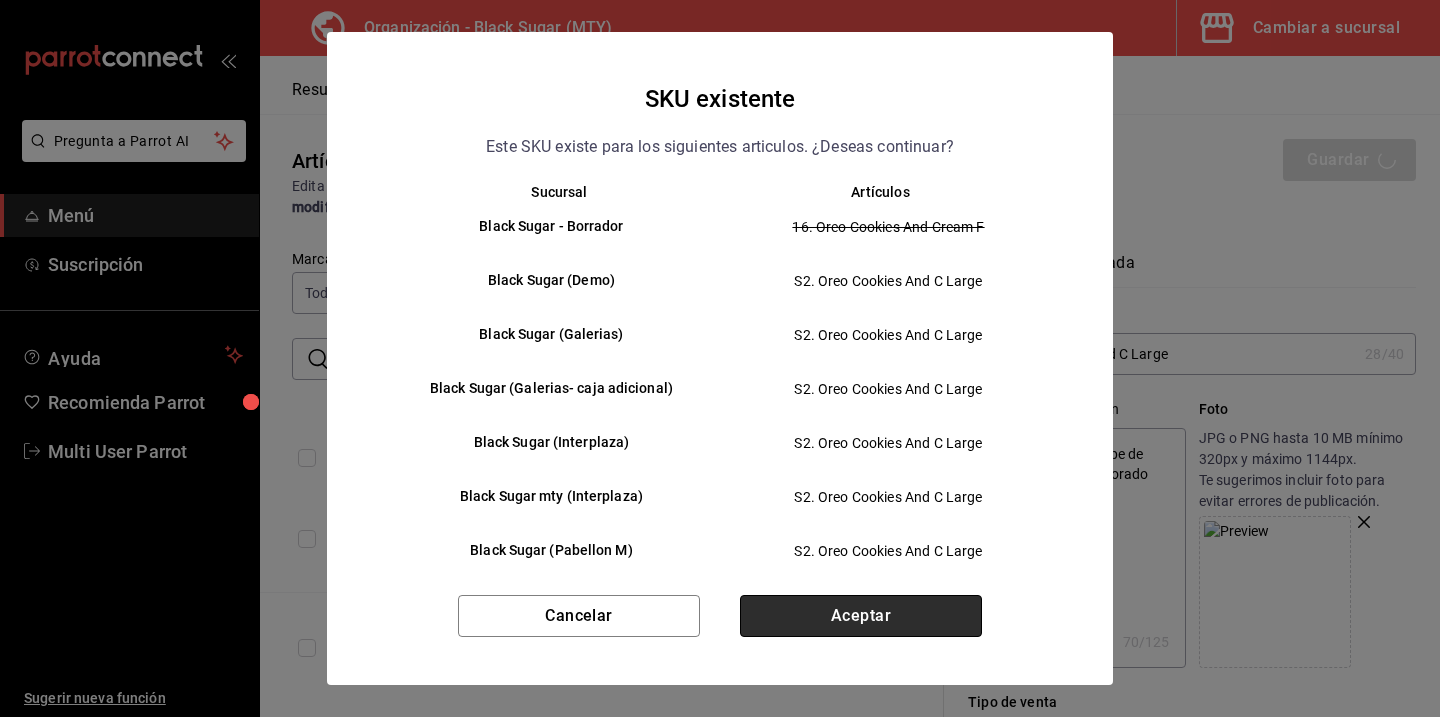 click on "Aceptar" at bounding box center [861, 616] 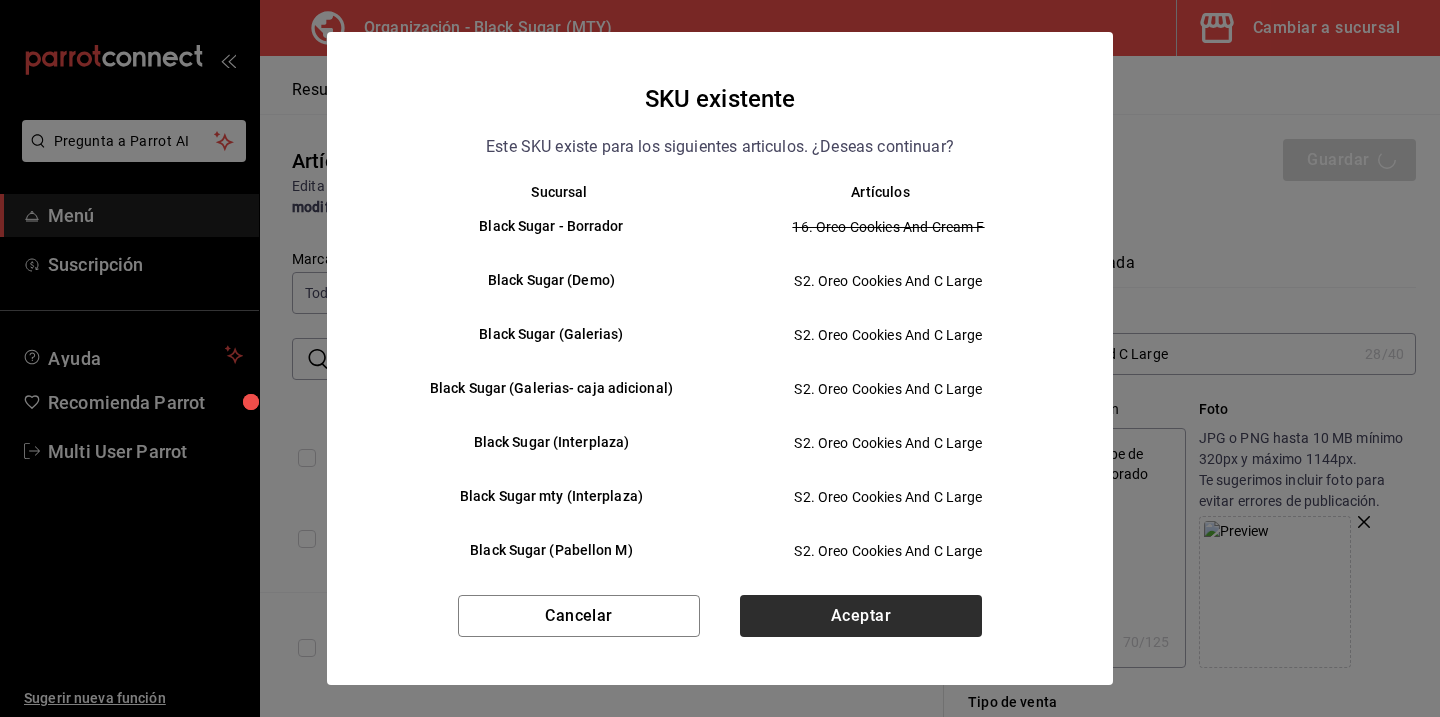 type on "x" 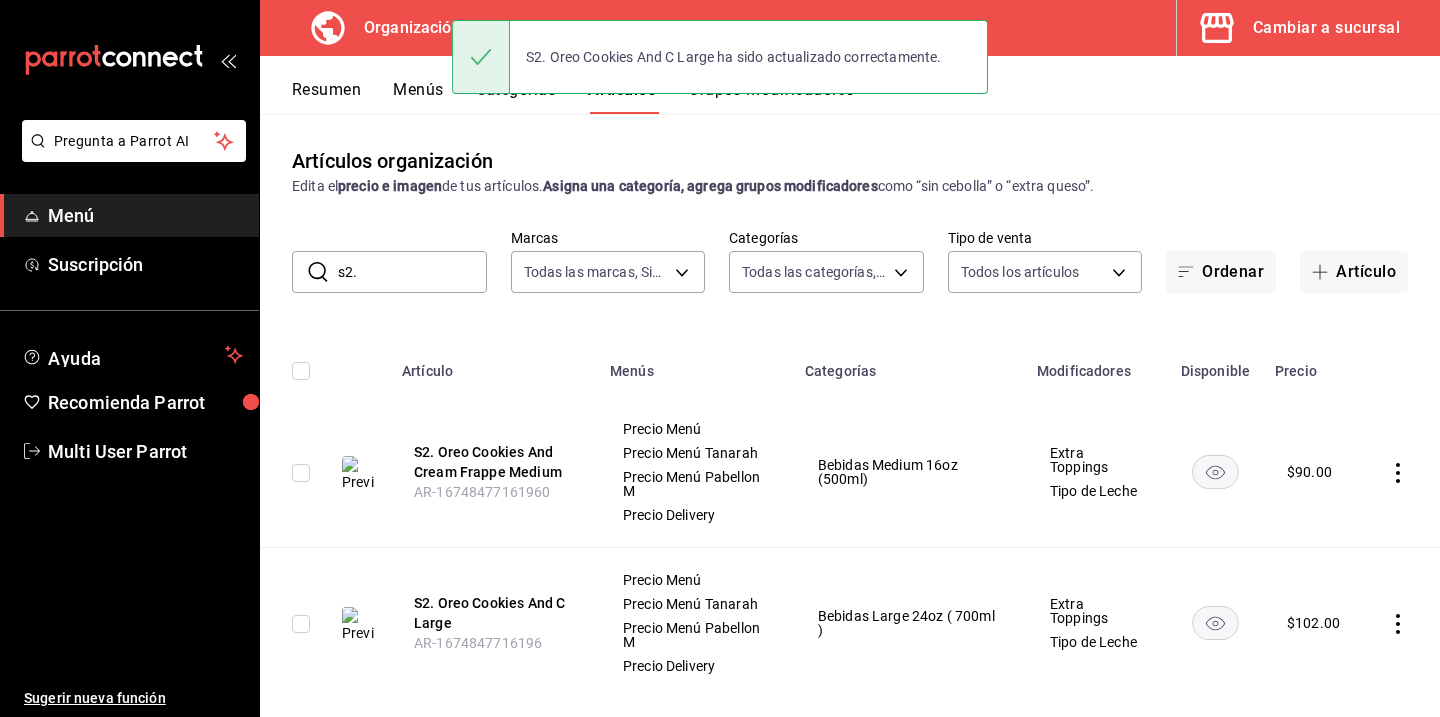 click on "Artículos organización Edita el  precio e imagen  de tus artículos.  Asigna una categoría, agrega grupos modificadores  como “sin cebolla” o “extra queso”. ​ s2. ​ Marcas Todas las marcas, Sin marca 187a88df-2753-4421-b0d4-a17ef0034368 Categorías Todas las categorías, Sin categoría 4a89c079-6bd0-40bf-82b6-799e49b65505,9d671eeb-832b-4ff2-a4bc-04af2c6bfe6d,8044381f-3f69-4b87-bd5c-f82b632555b4,0ee3afe8-5ef9-494f-8e2d-132f466381fd,47de532a-956c-4642-8389-6977bb2638db,7990b8e2-2b7e-4e4f-afa0-b6691b633e9d,58cf3f69-20e0-445f-9c93-055a92ce8117,9c2106cd-20a6-4ffb-a4d2-50ede13e28e7,4b34b862-431d-48d4-8b0f-568badc80d5b Tipo de venta Todos los artículos ALL Ordenar Artículo Artículo Menús Categorías Modificadores Disponible Precio S2. Oreo Cookies And Cream Frappe Medium AR-16748477161960 Precio Menú Precio Menú Tanarah Precio Menú Pabellon M Precio Delivery Bebidas Medium 16oz (500ml) Extra Toppings Tipo de Leche $ 90.00 S2. Oreo Cookies And C Large AR-1674847716196 Precio Menú Extra Toppings" at bounding box center (850, 415) 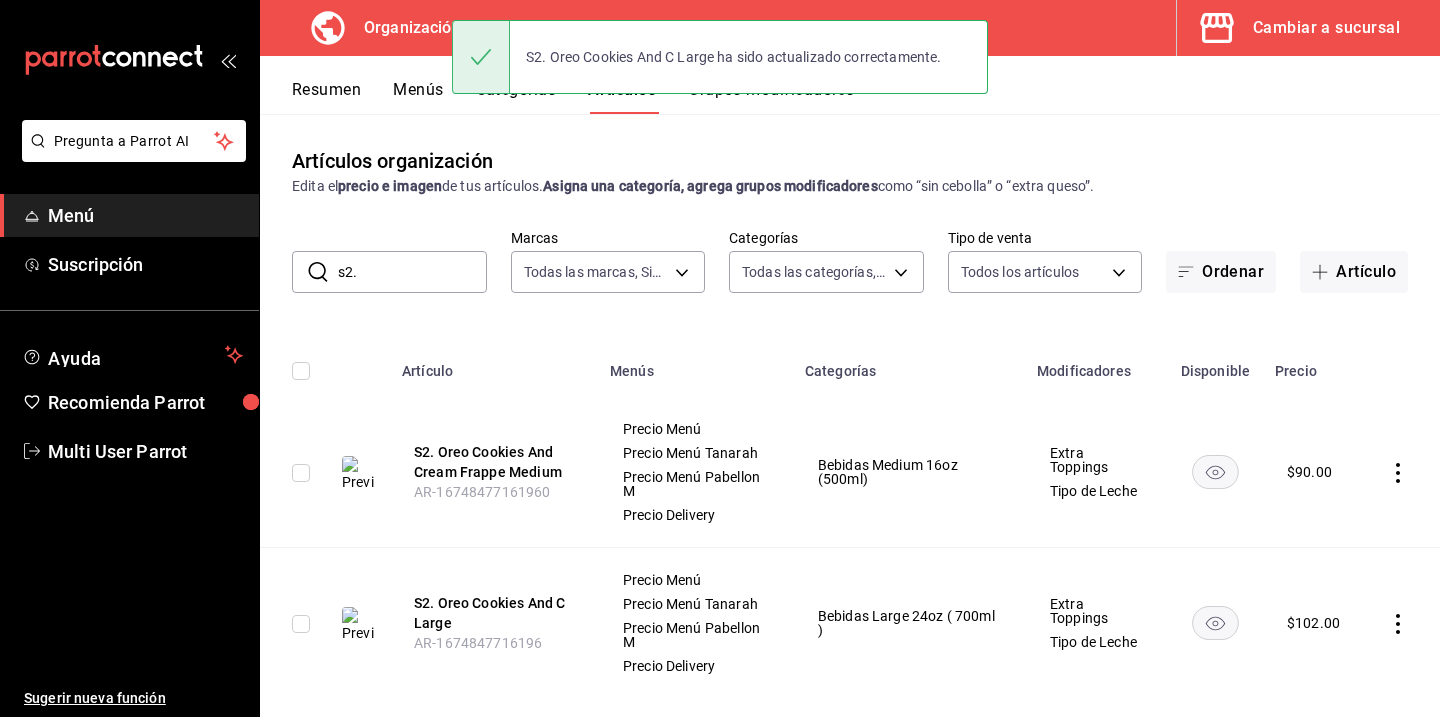 click on "s2." at bounding box center [412, 272] 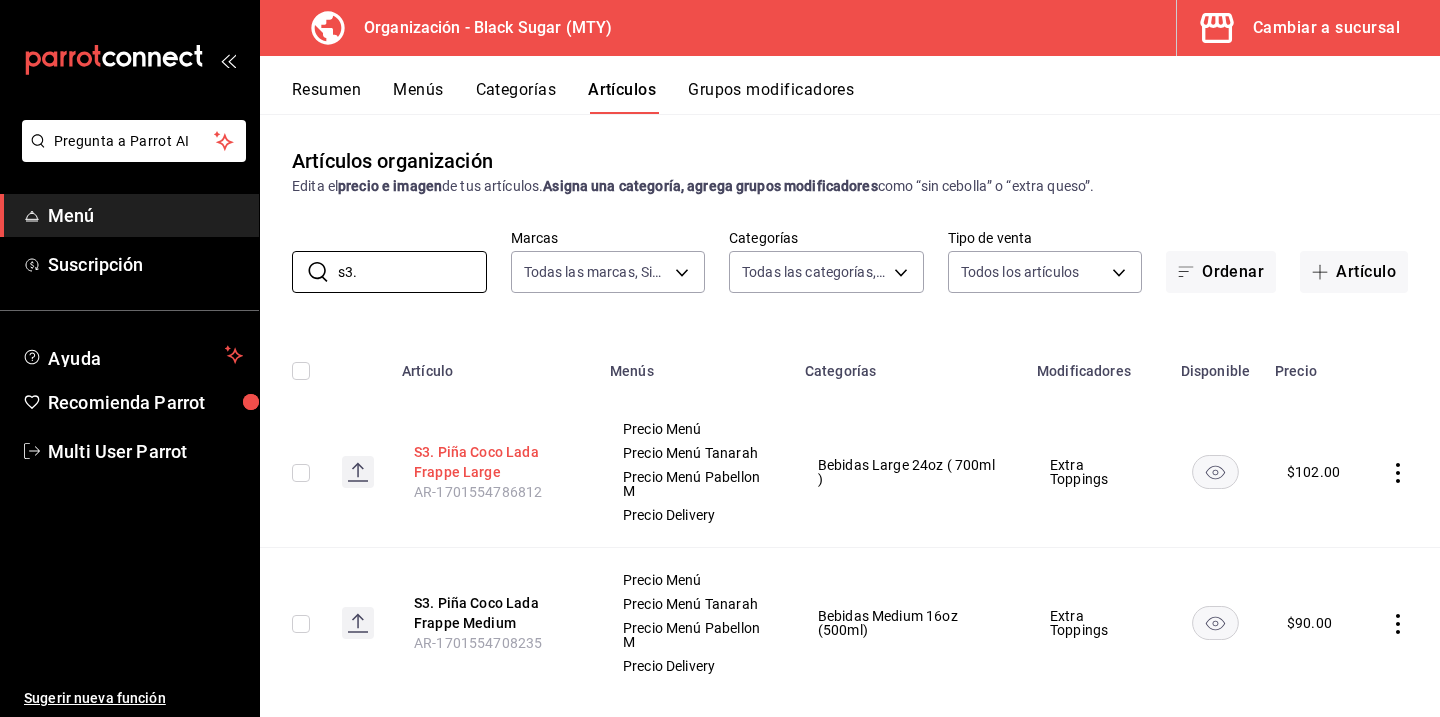 type on "s3." 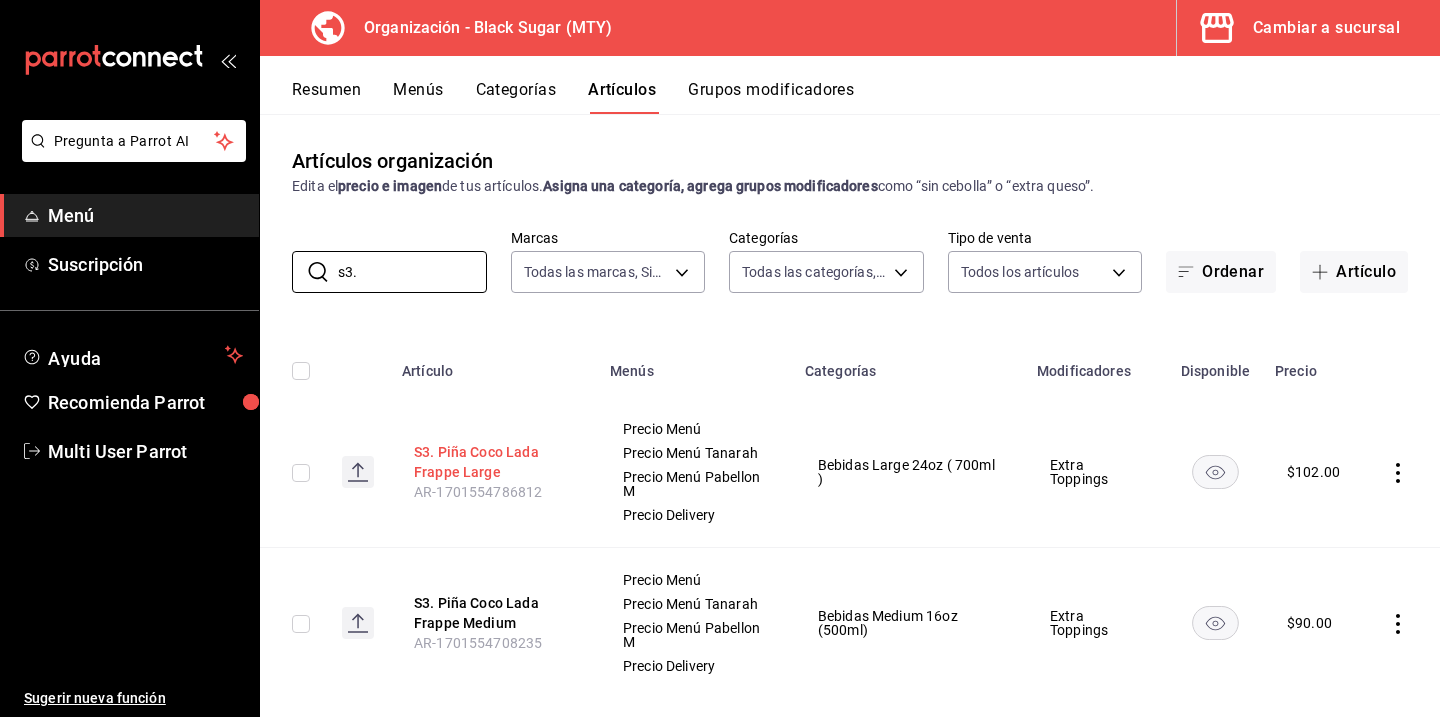 click on "S3. Piña Coco Lada Frappe Large" at bounding box center (494, 462) 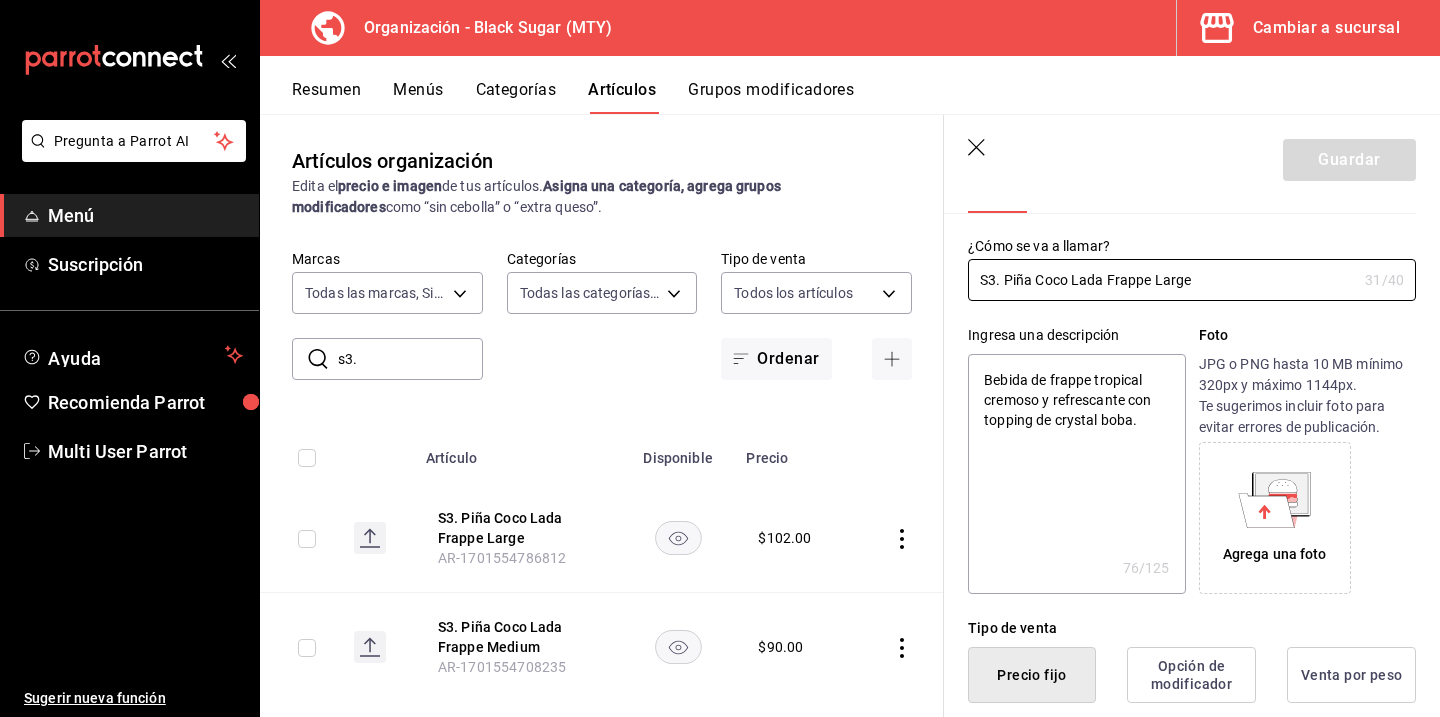 scroll, scrollTop: 110, scrollLeft: 0, axis: vertical 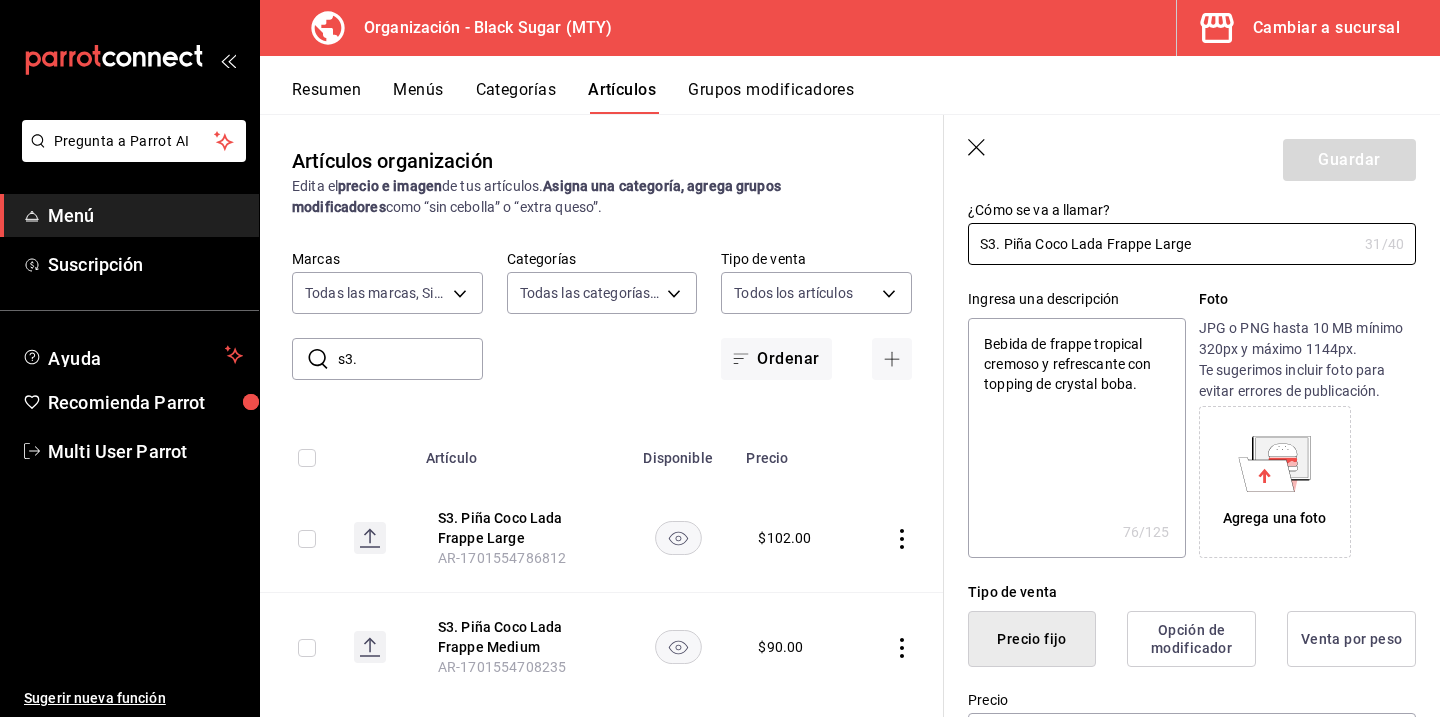 click on "Agrega una foto" at bounding box center (1275, 482) 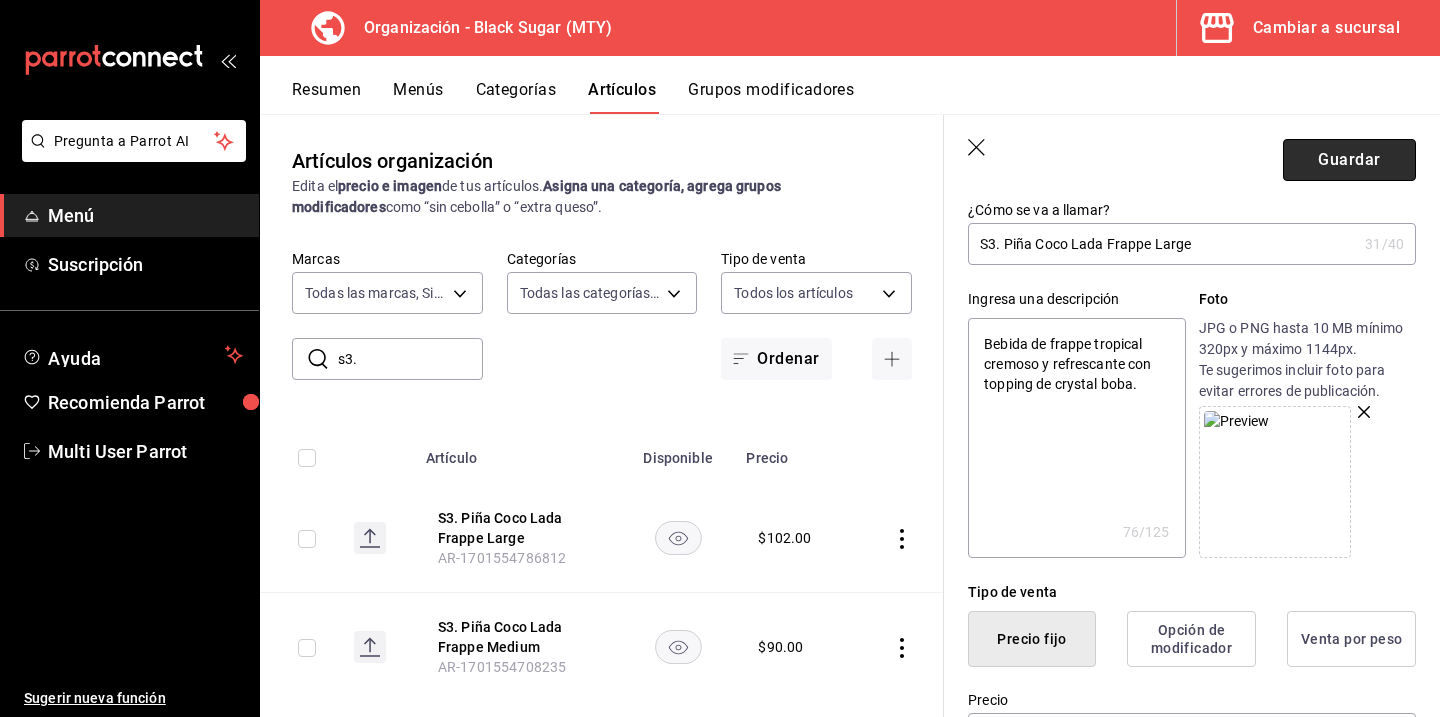 click on "Guardar" at bounding box center (1349, 160) 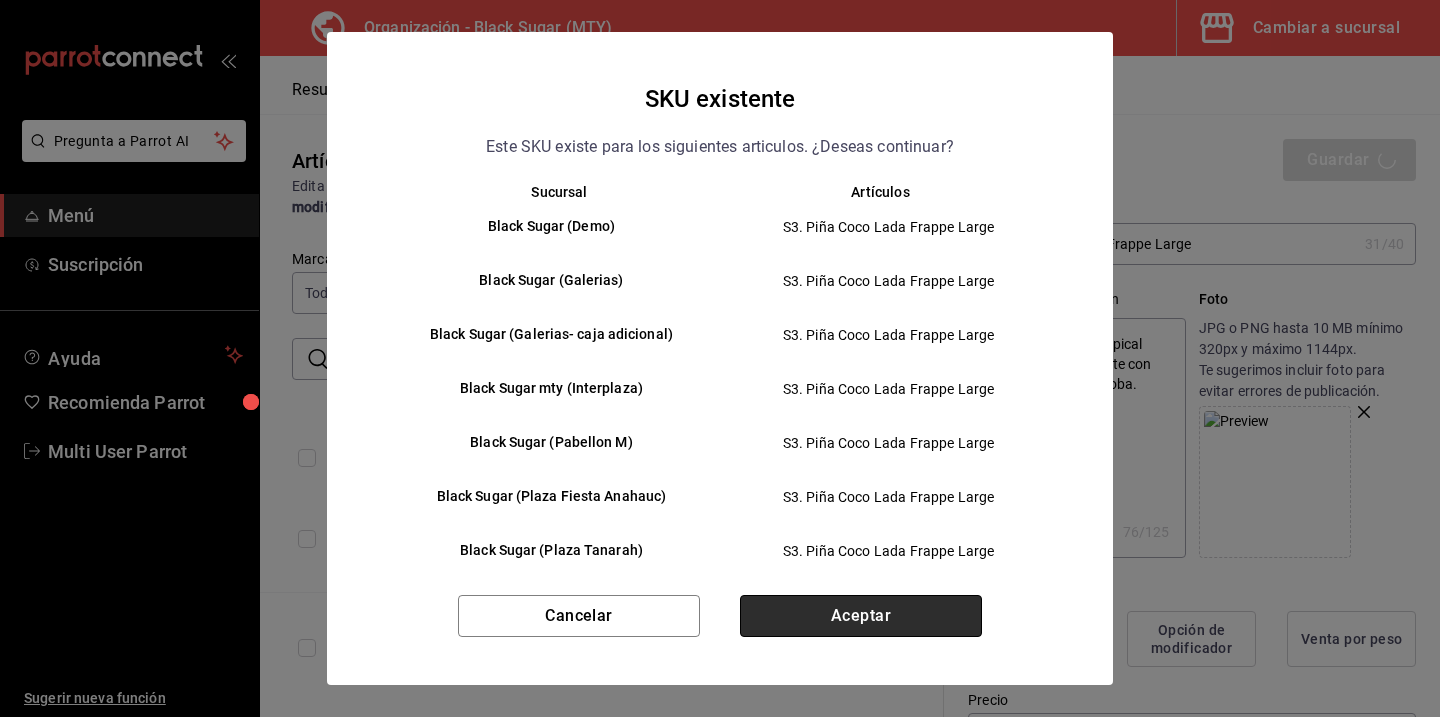 click on "Aceptar" at bounding box center (861, 616) 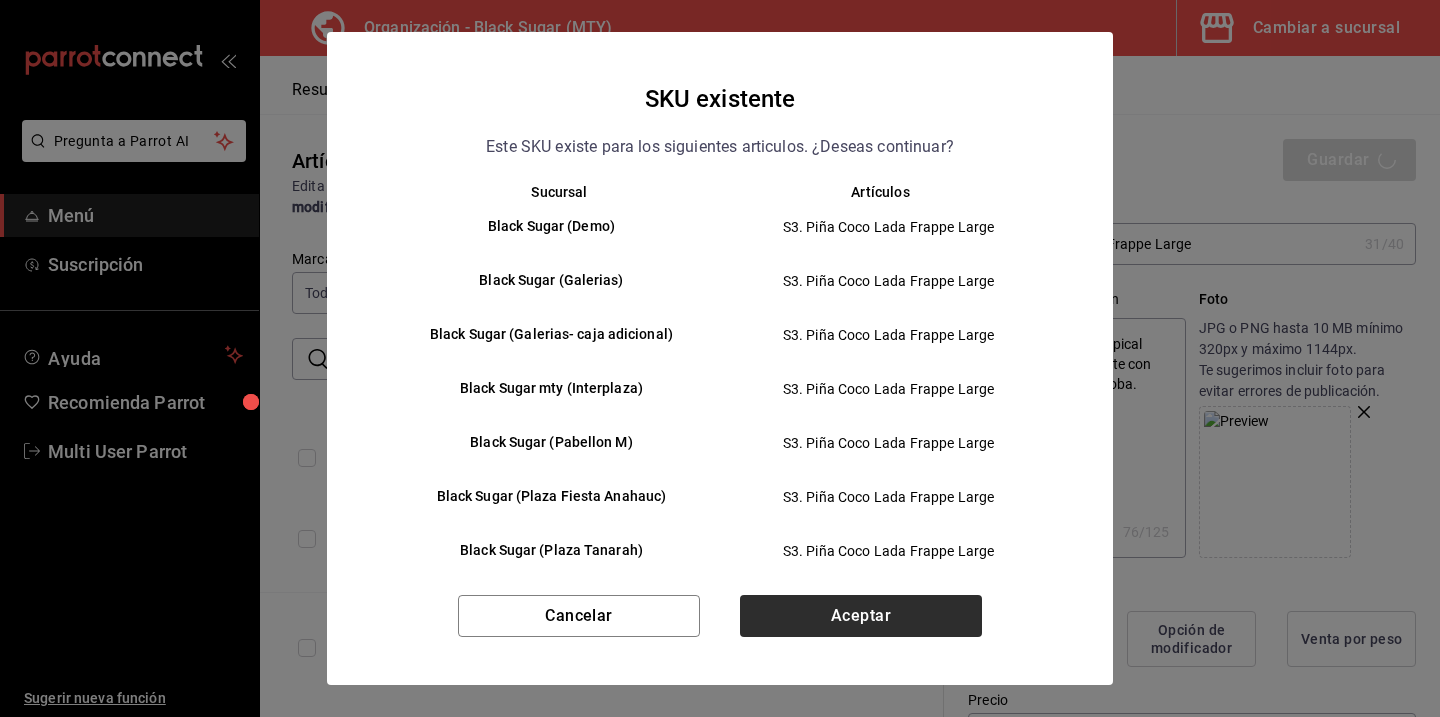 type on "x" 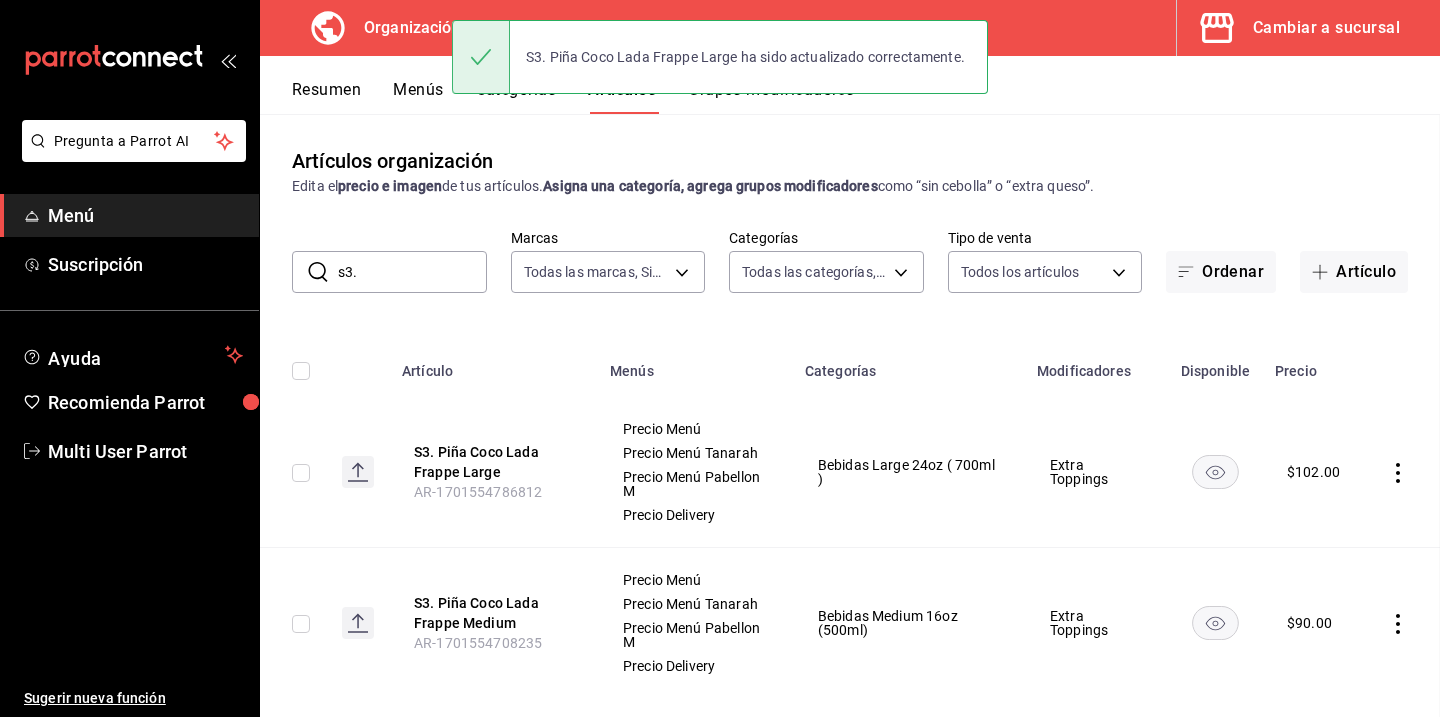 scroll, scrollTop: 0, scrollLeft: 0, axis: both 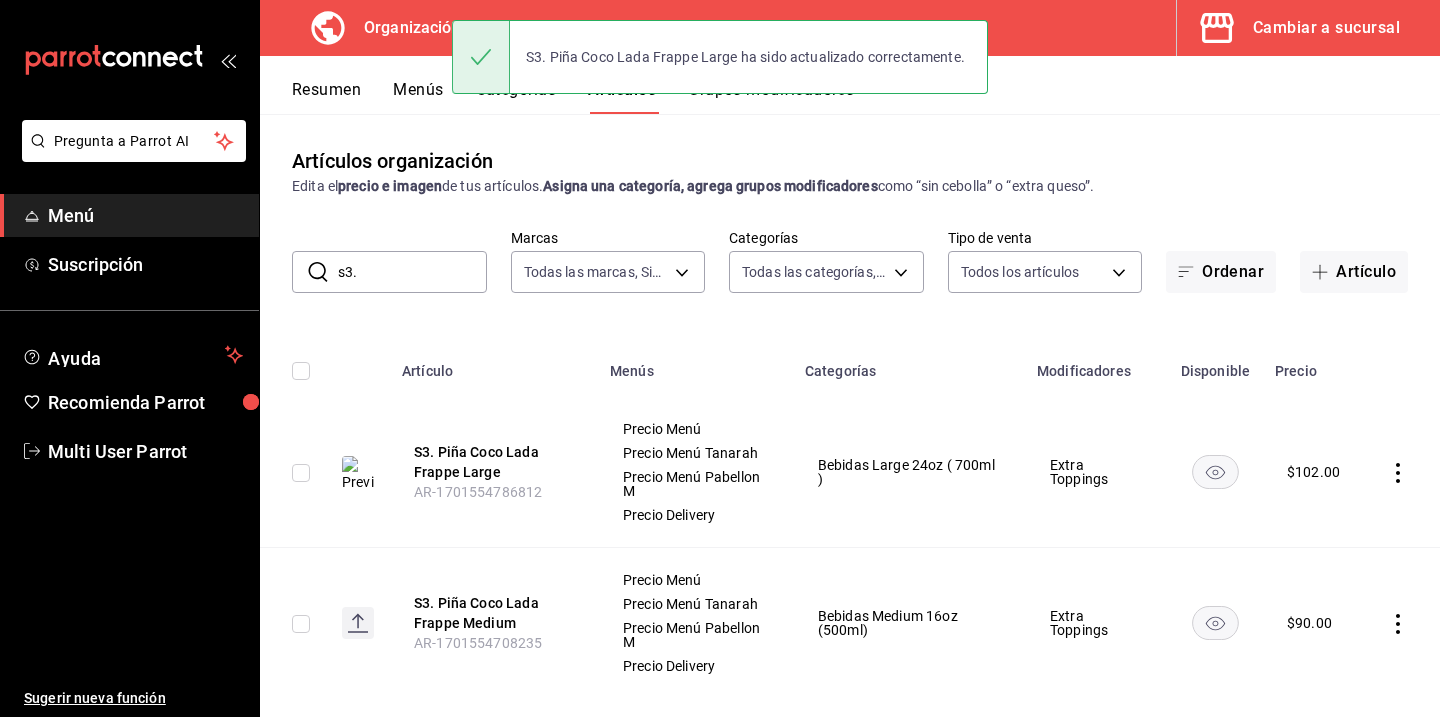 click on "s3." at bounding box center (412, 272) 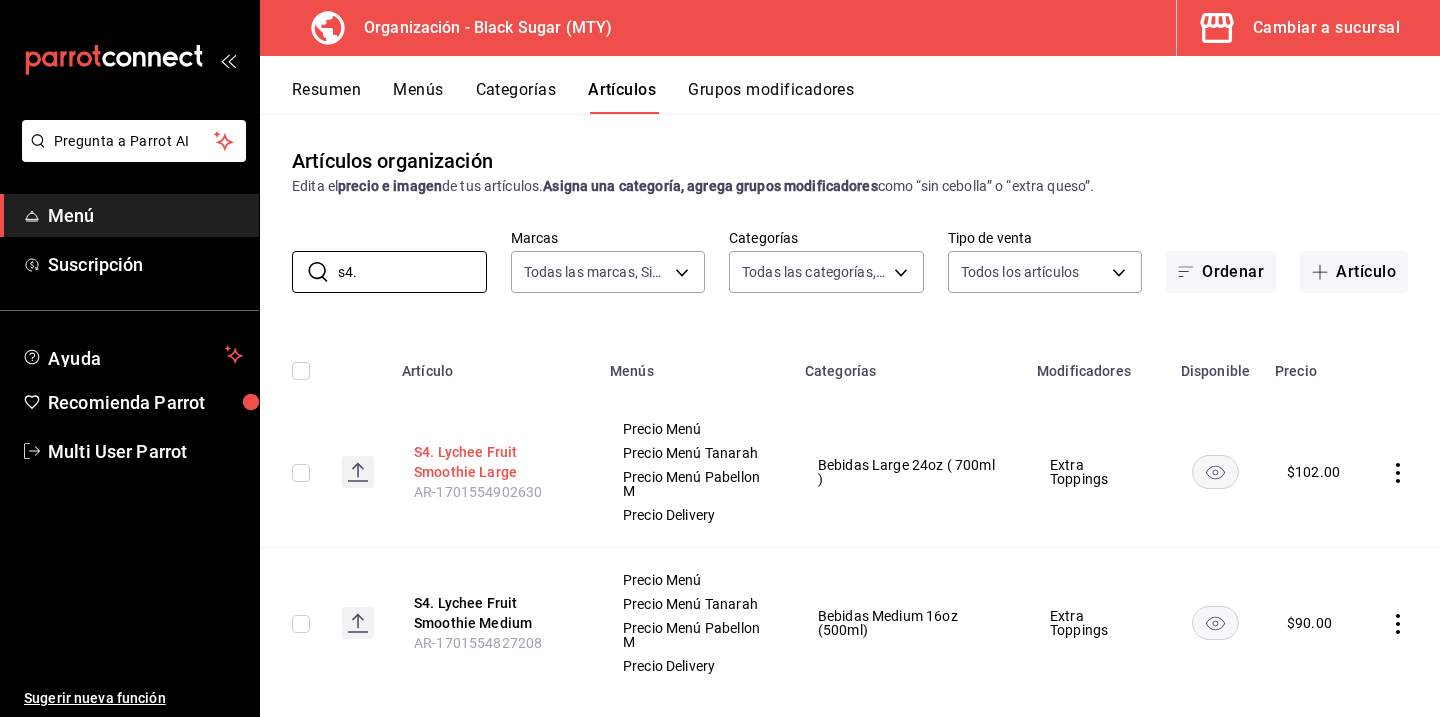 type on "s4." 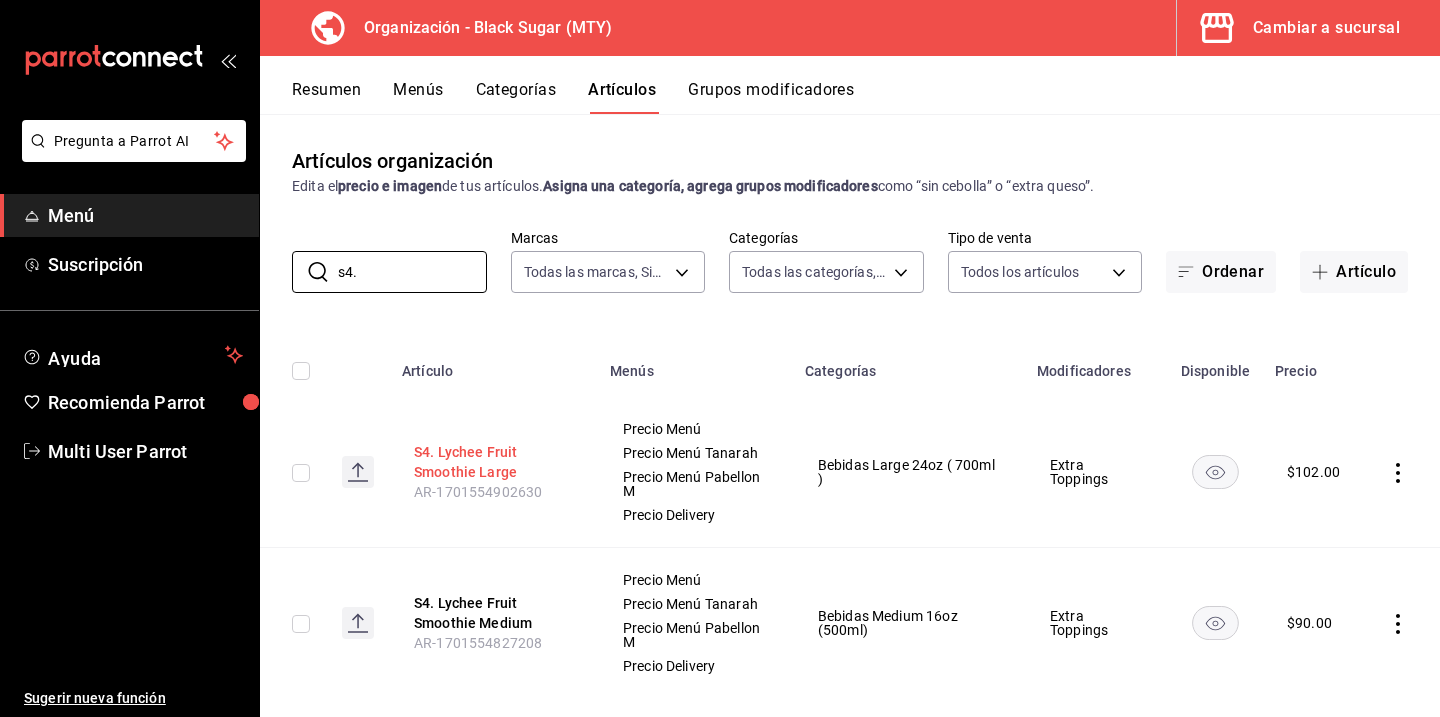 click on "S4. Lychee Fruit Smoothie Large" at bounding box center (494, 462) 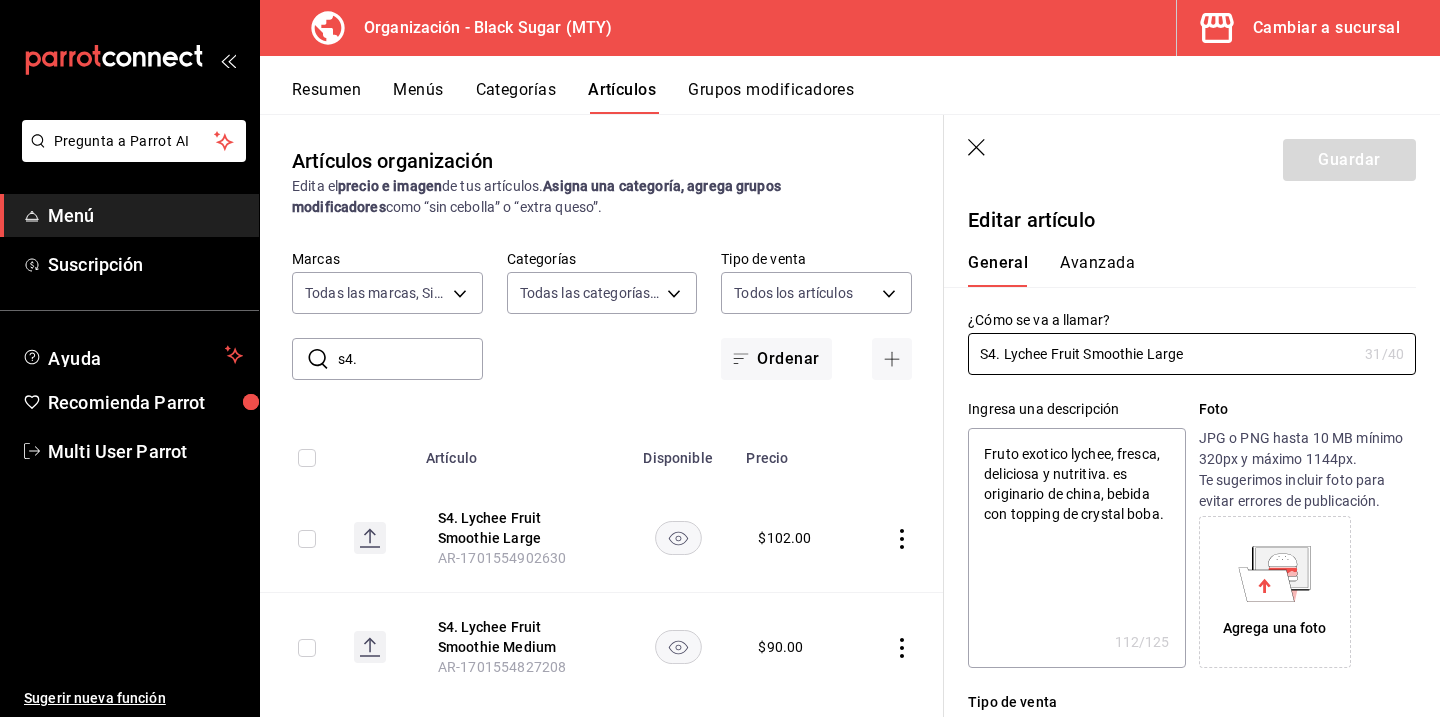 click 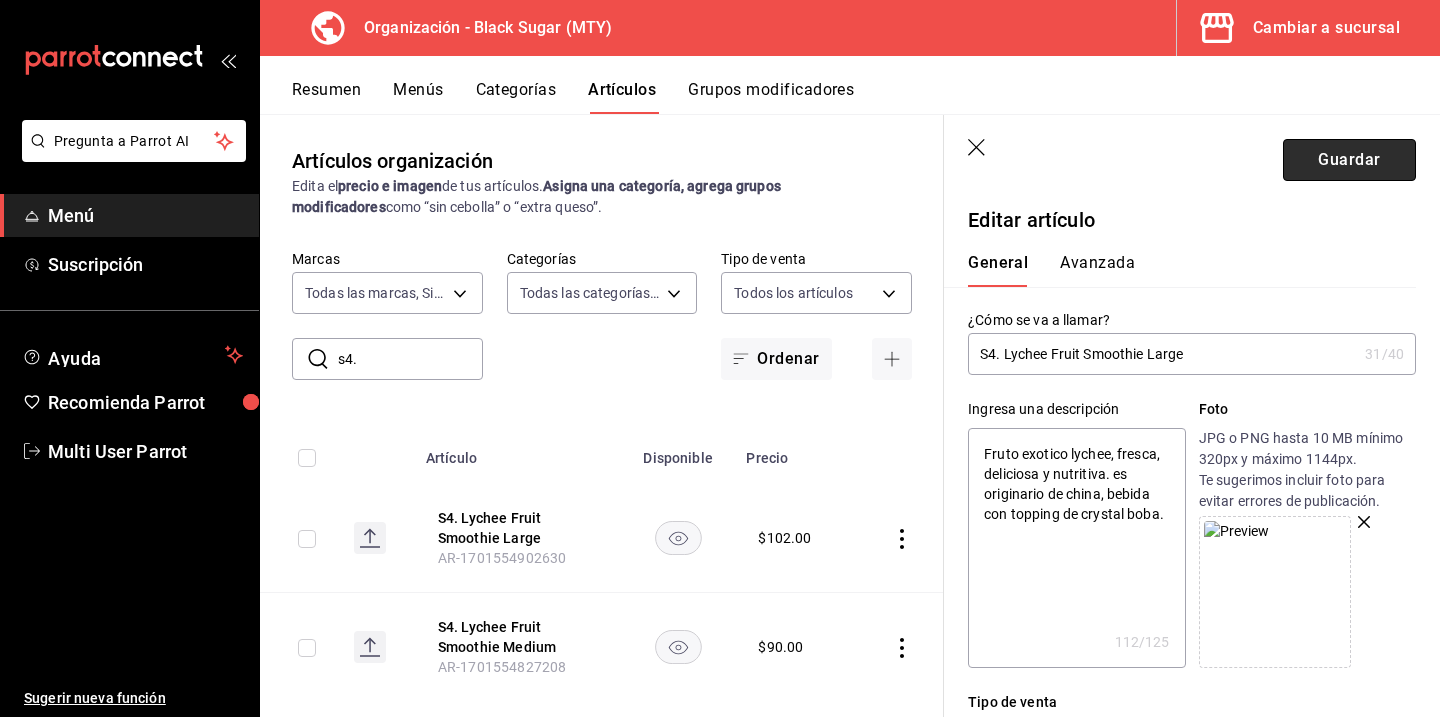 click on "Guardar" at bounding box center (1349, 160) 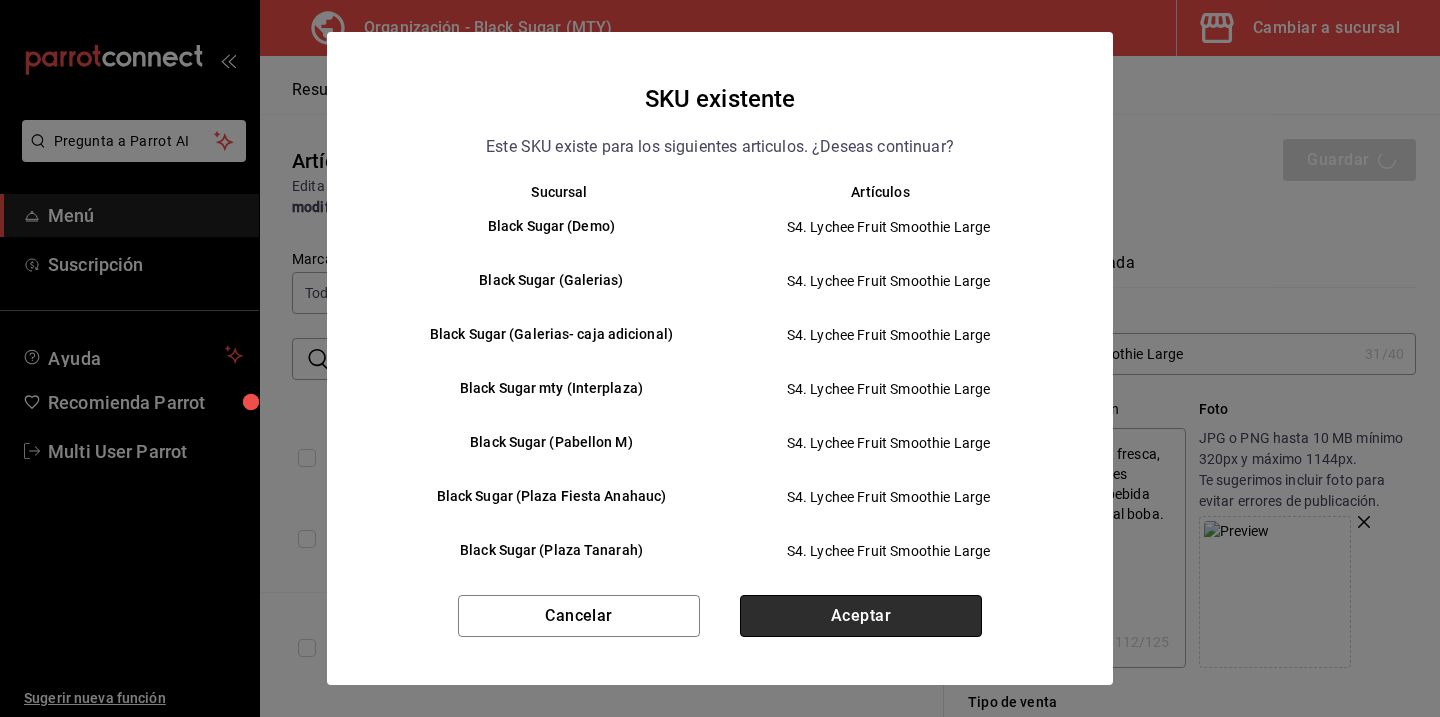 click on "Aceptar" at bounding box center [861, 616] 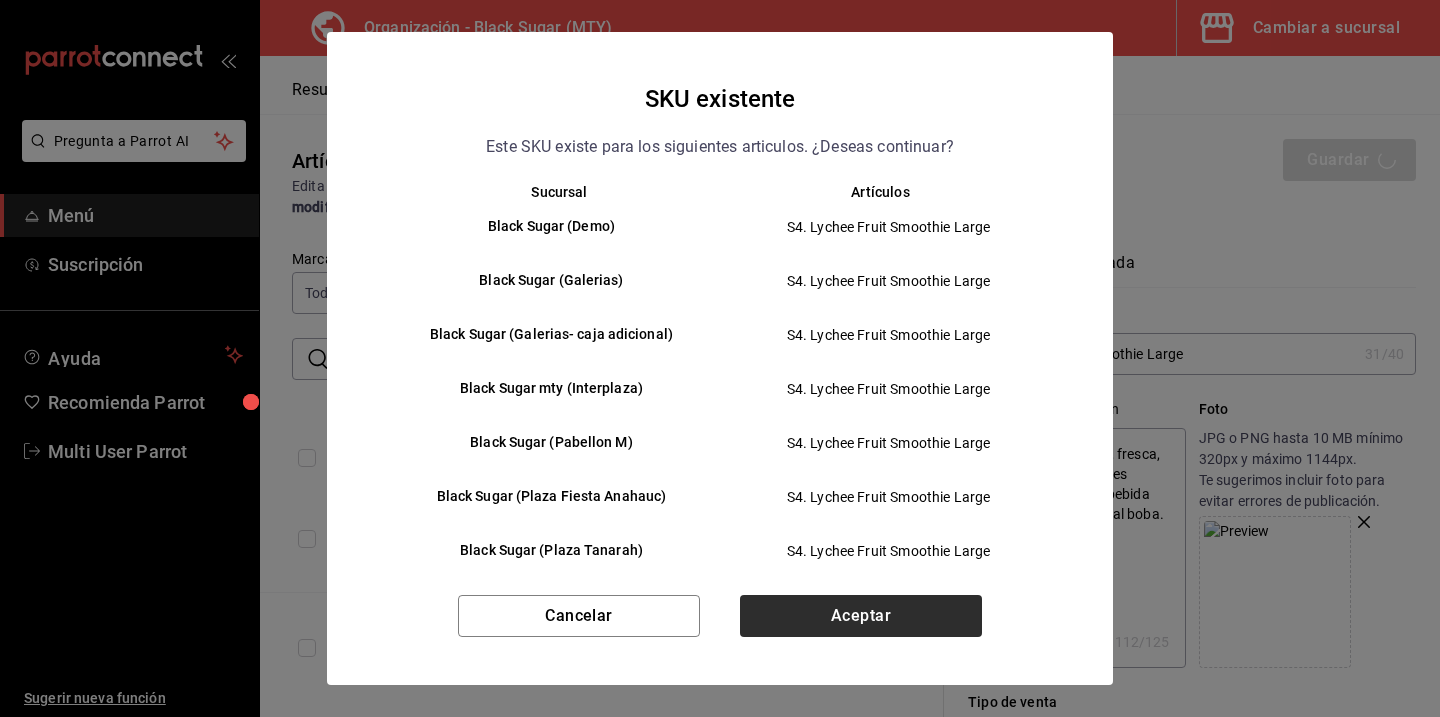 type on "x" 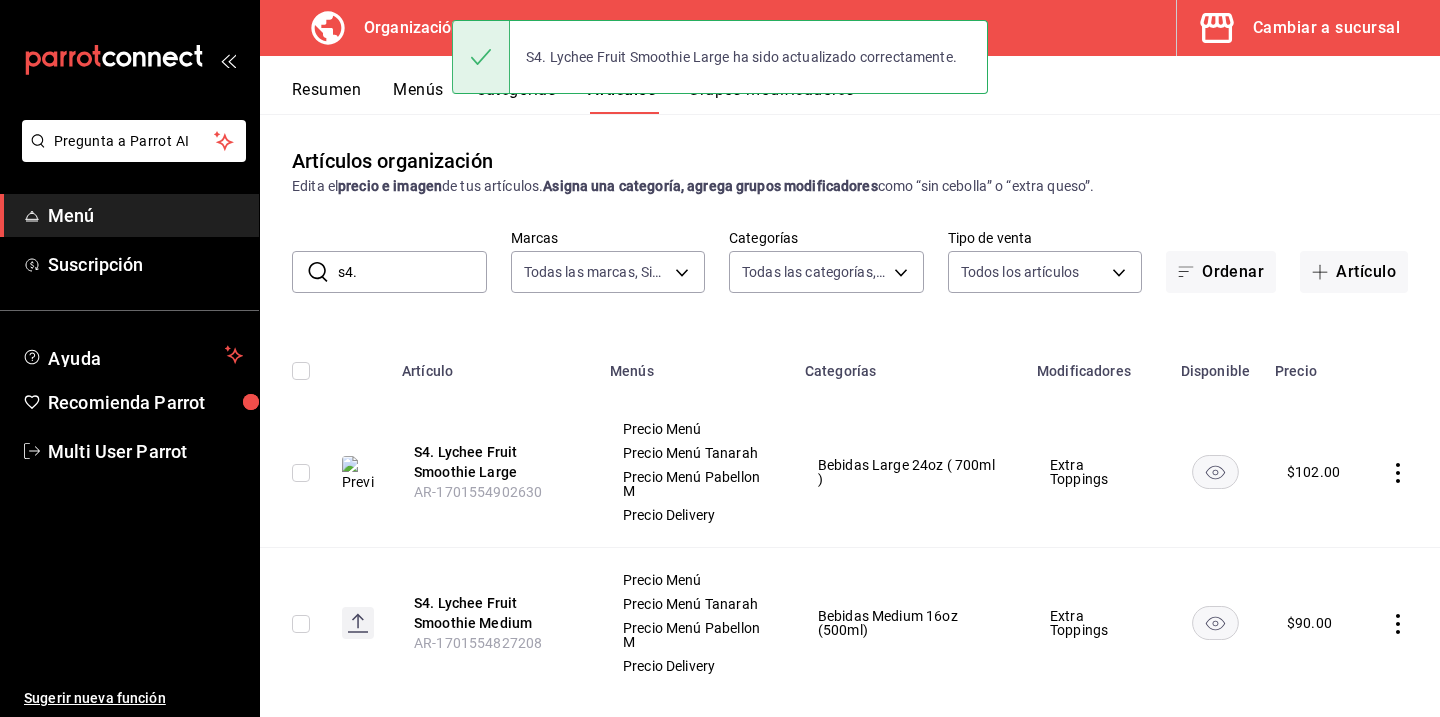 click on "s4." at bounding box center [412, 272] 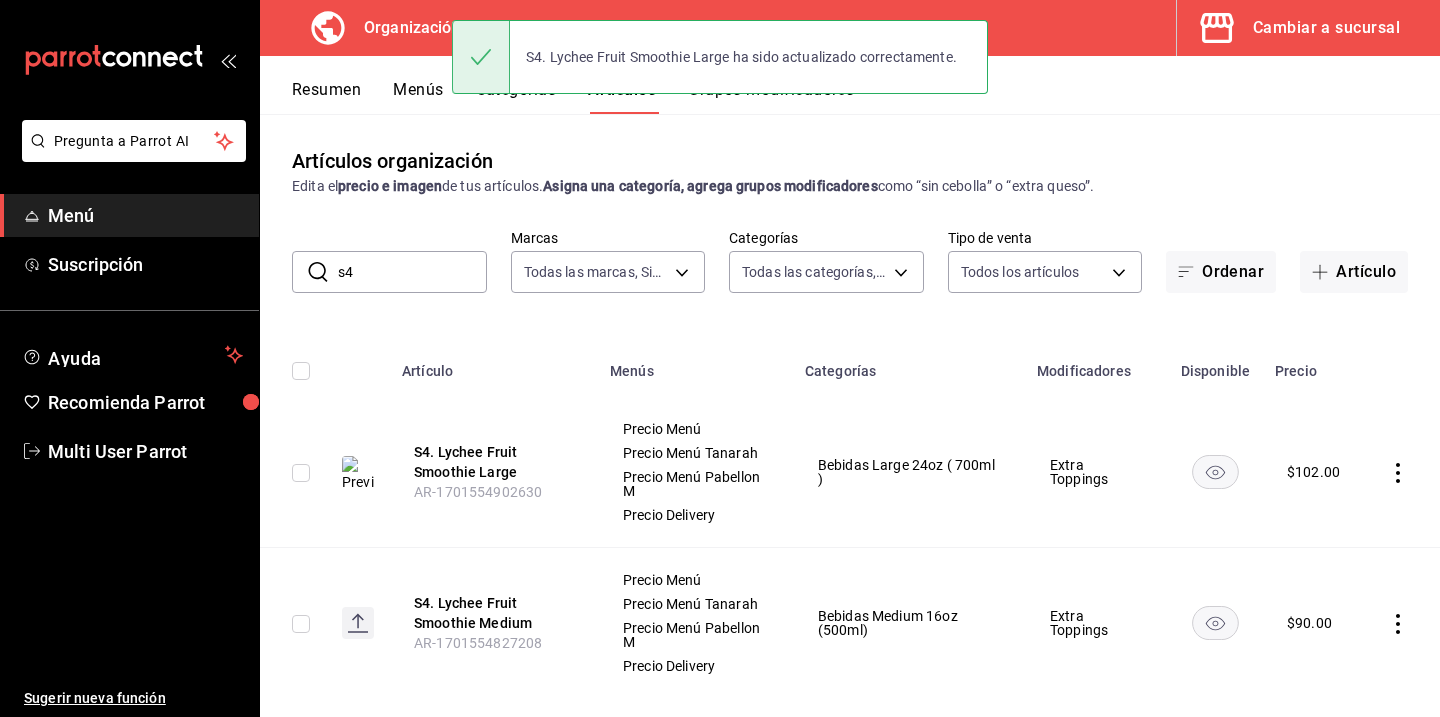 type on "s" 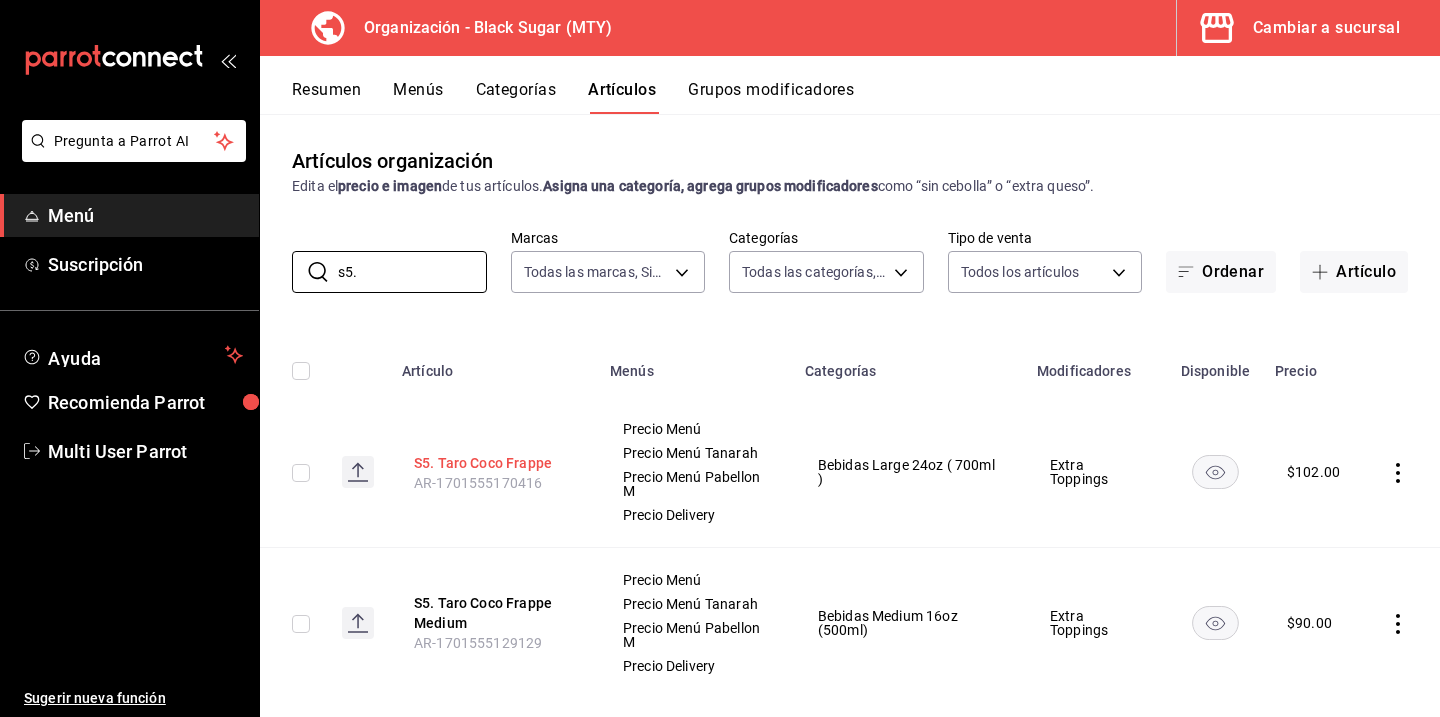 scroll, scrollTop: 30, scrollLeft: 0, axis: vertical 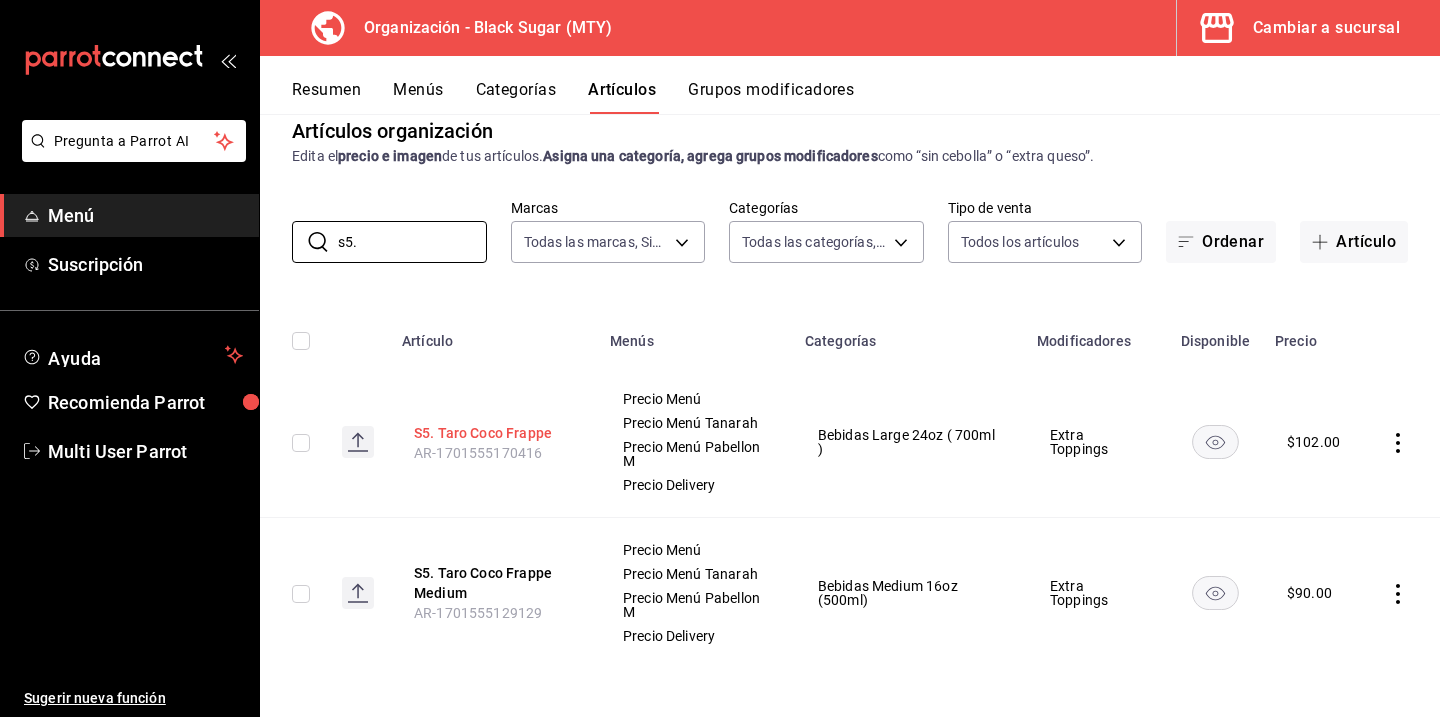 type on "s5." 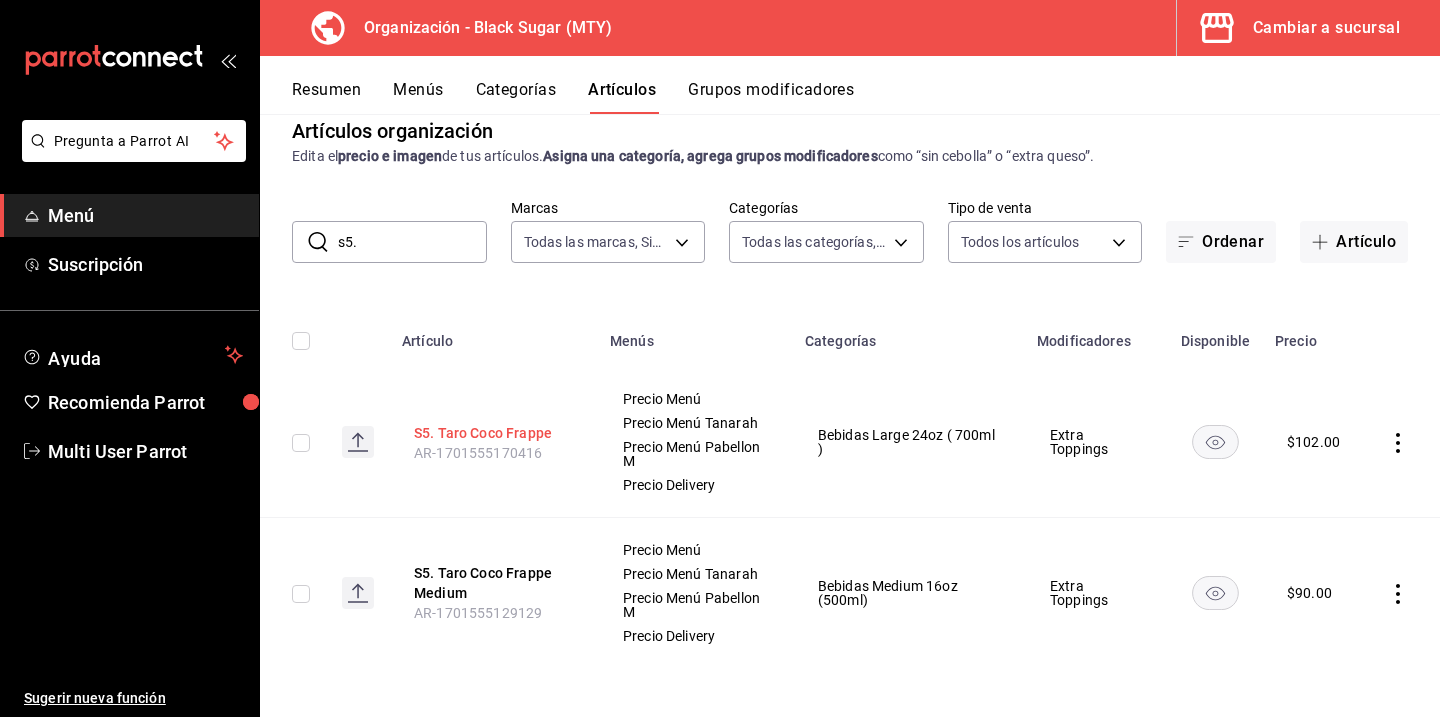 click on "S5. Taro Coco Frappe" at bounding box center (494, 433) 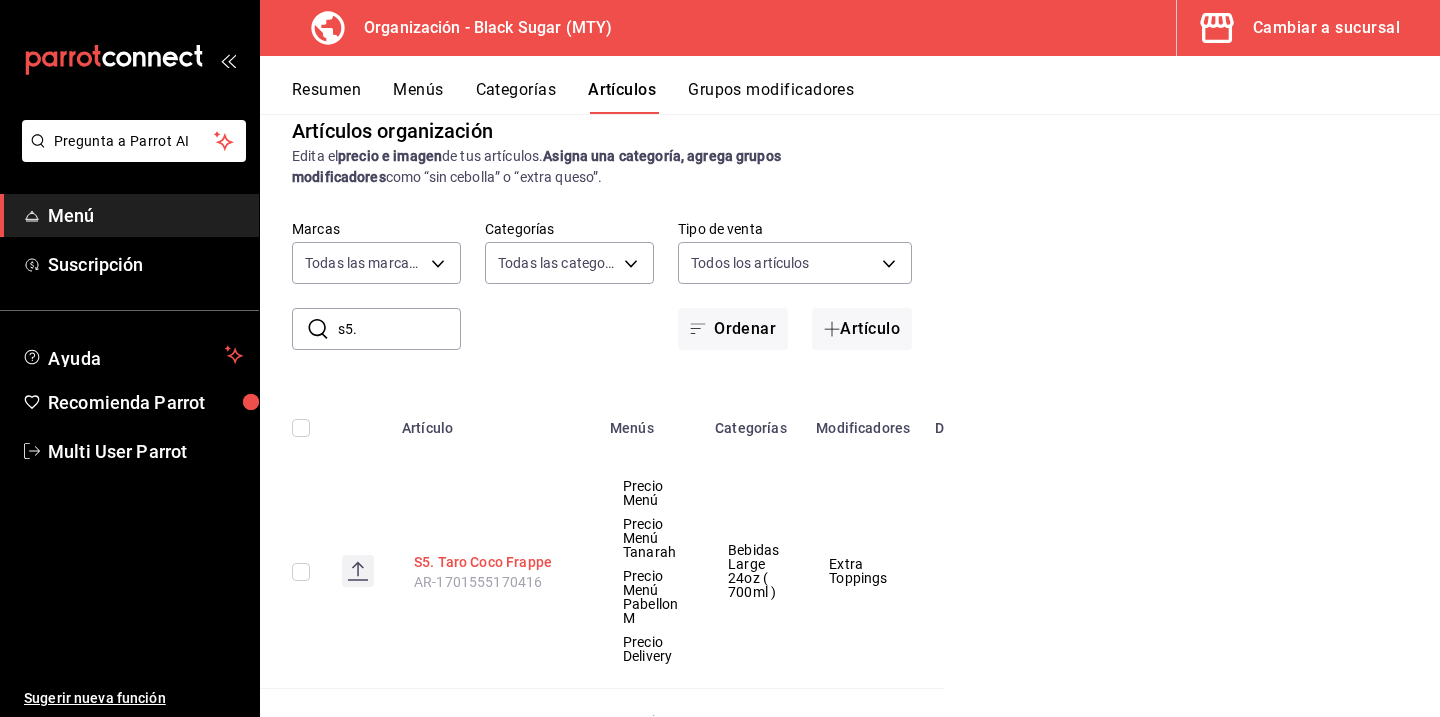 scroll, scrollTop: 0, scrollLeft: 0, axis: both 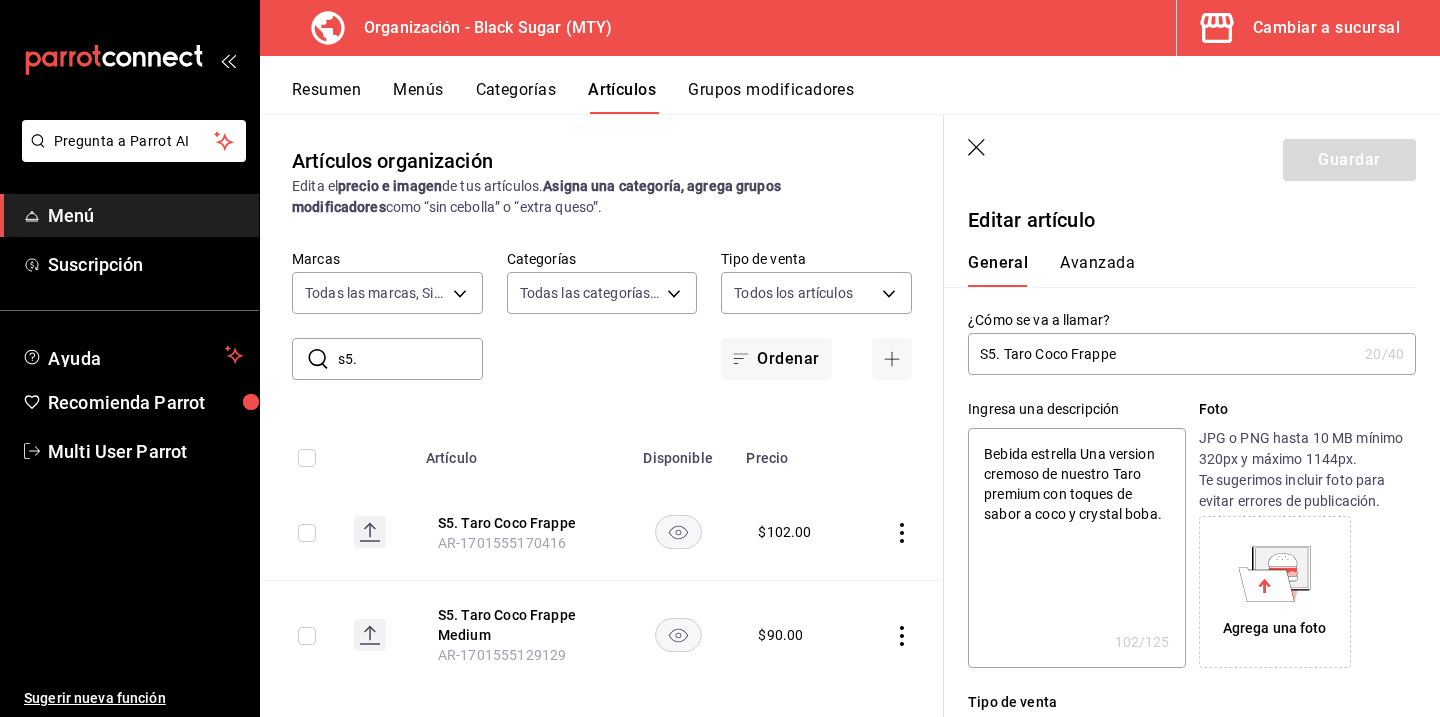type on "S5. Taro Coco Frappe" 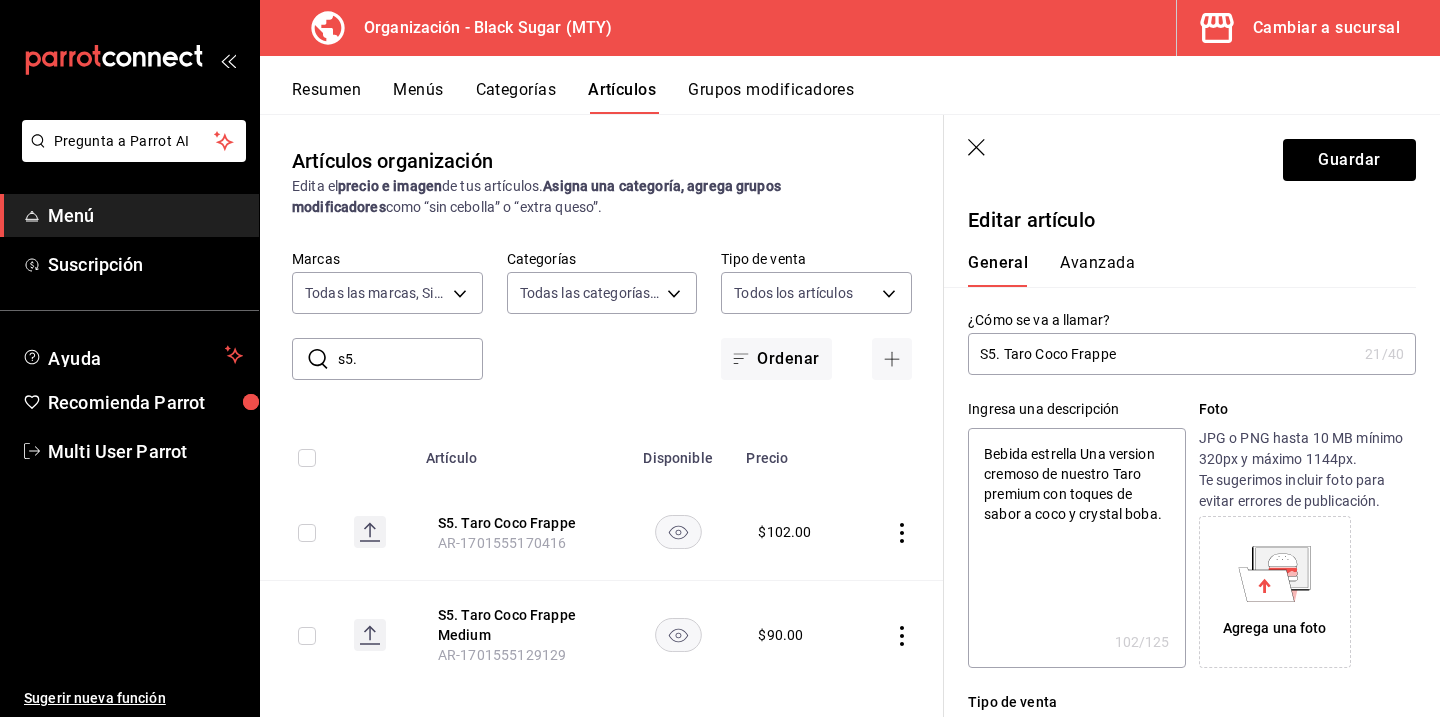 type on "x" 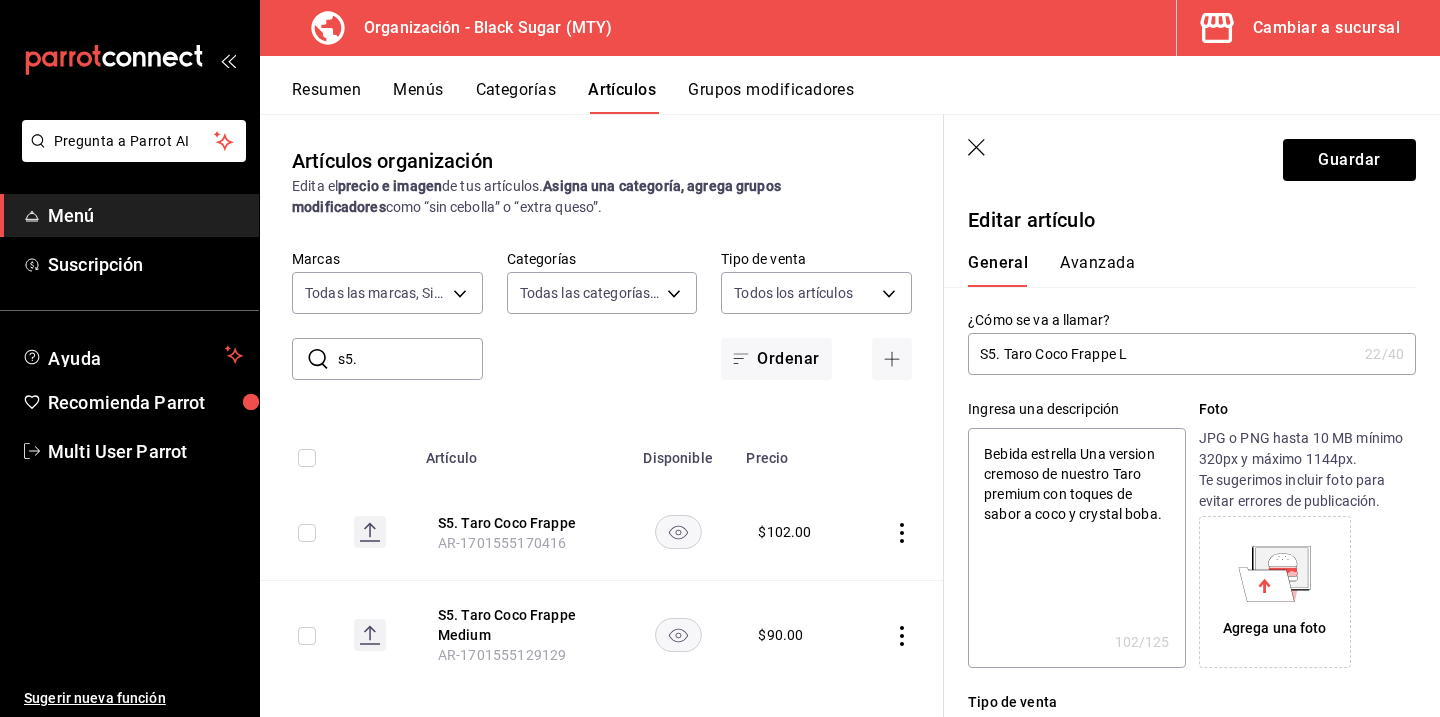 type on "S5. Taro Coco Frappe La" 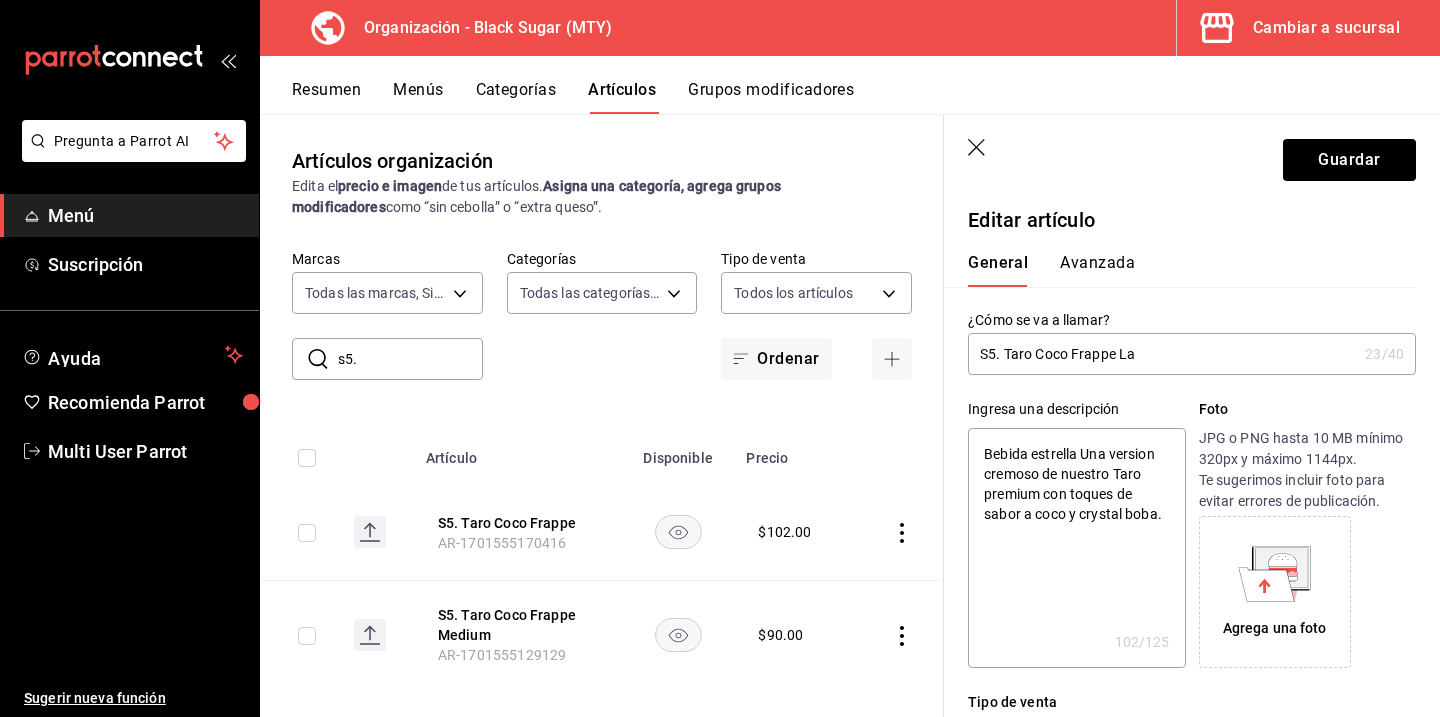 type on "S5. Taro Coco Frappe Lar" 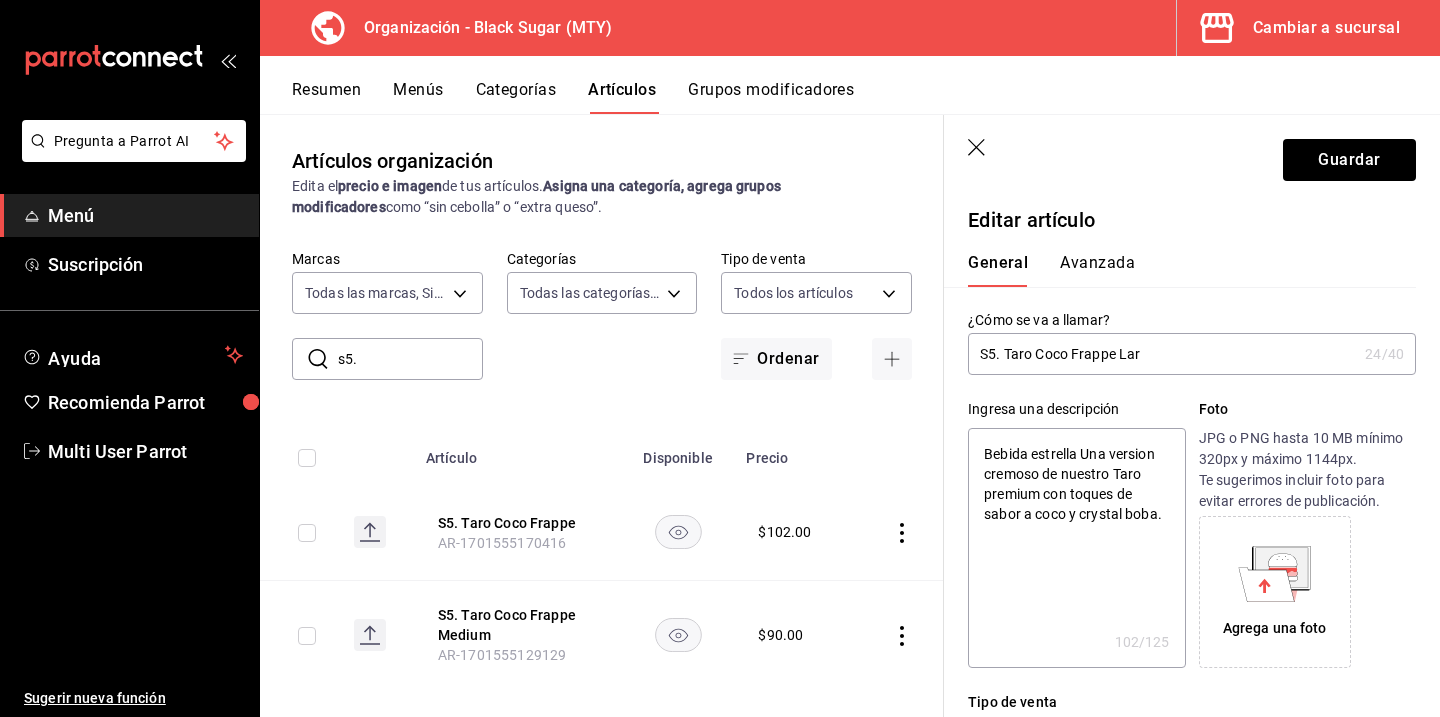 type on "S5. Taro Coco Frappe Larg" 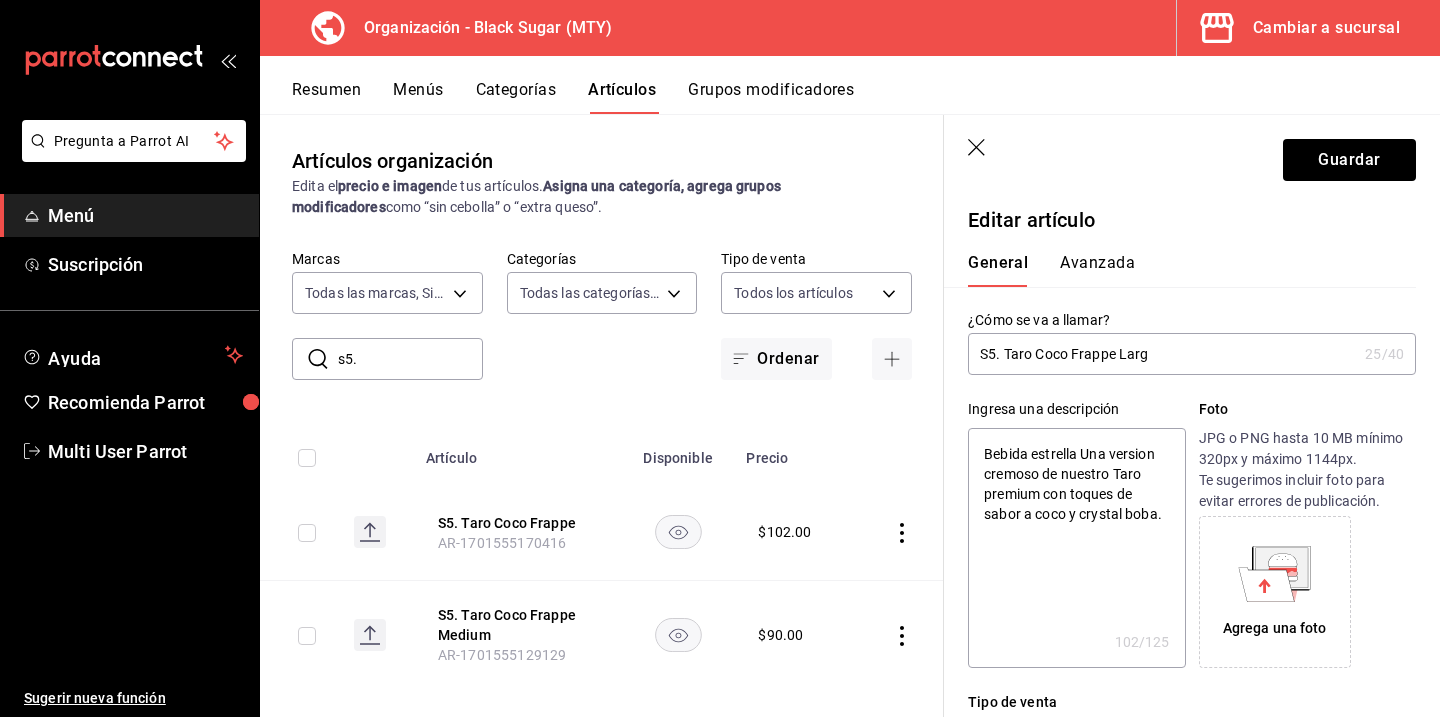 type on "S5. Taro Coco Frappe Large" 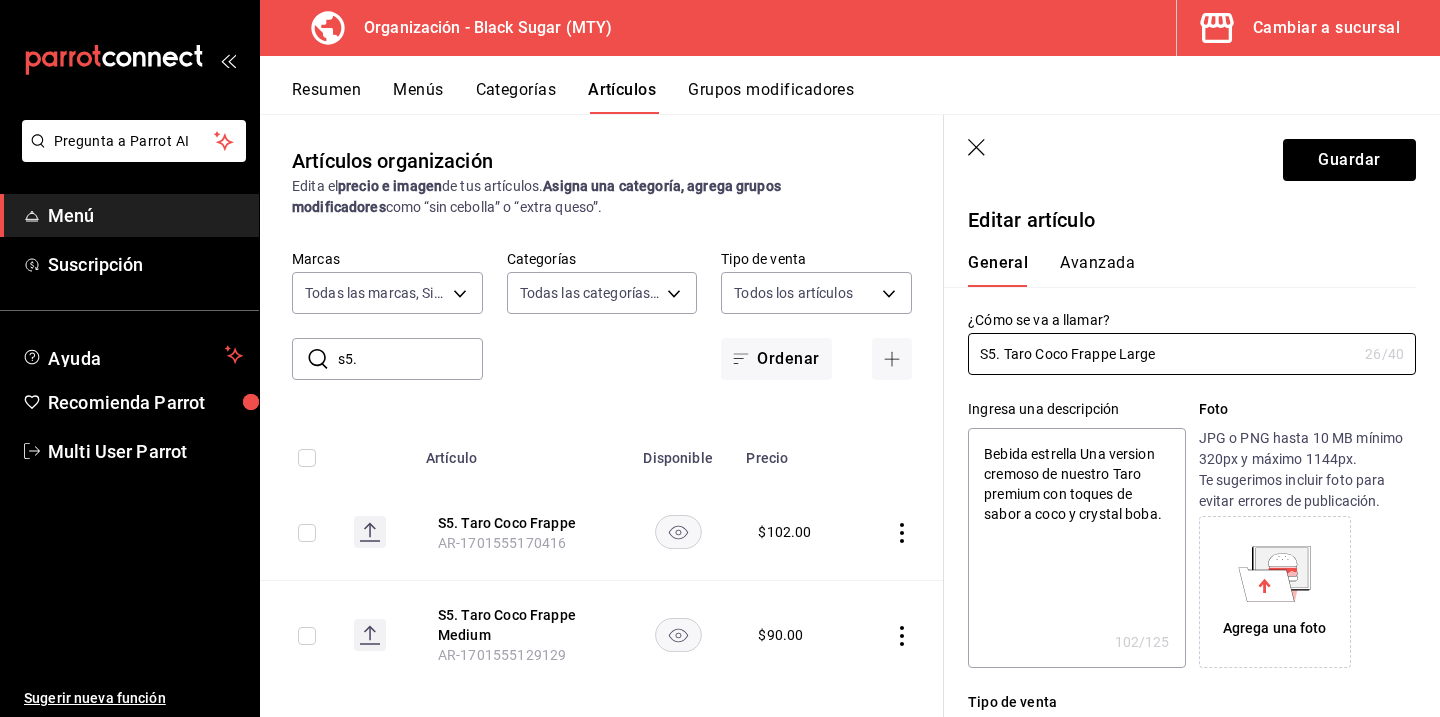 type on "S5. Taro Coco Frappe Large" 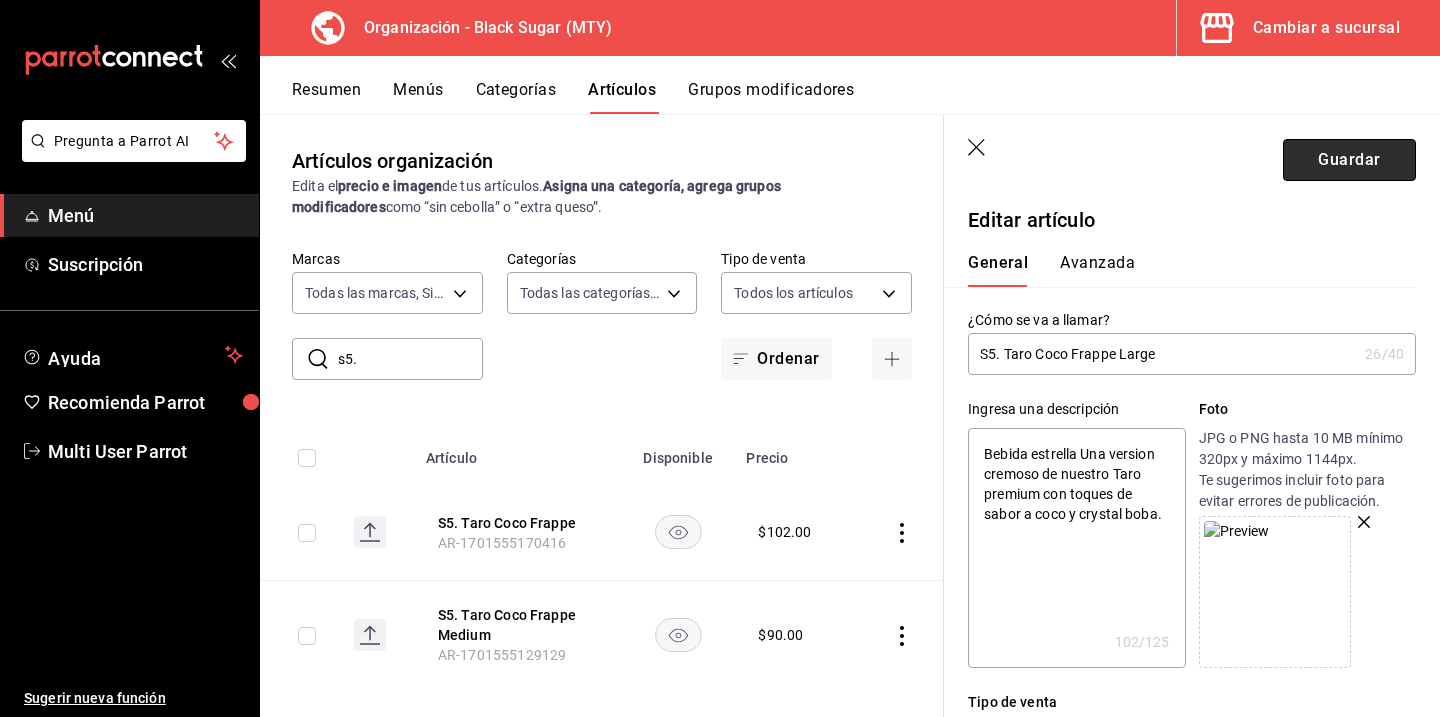 click on "Guardar" at bounding box center (1349, 160) 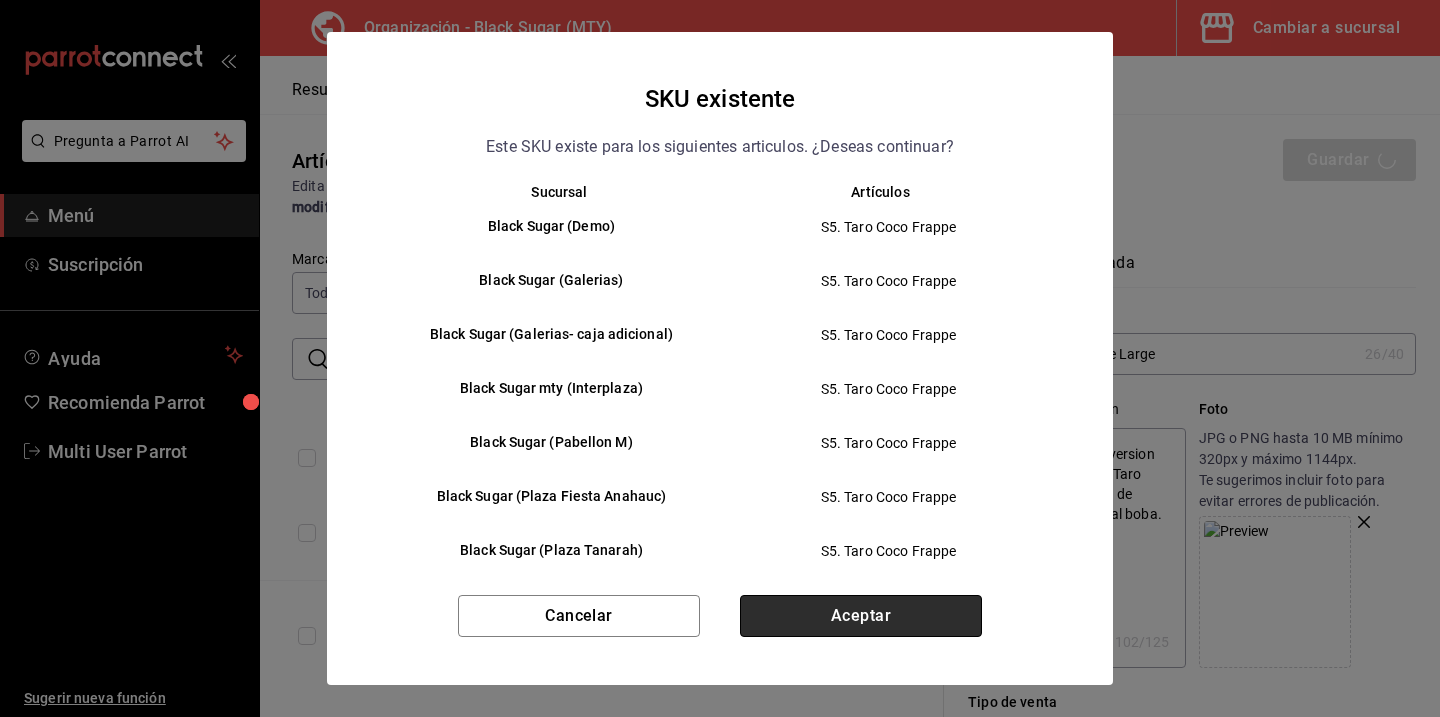 click on "Aceptar" at bounding box center (861, 616) 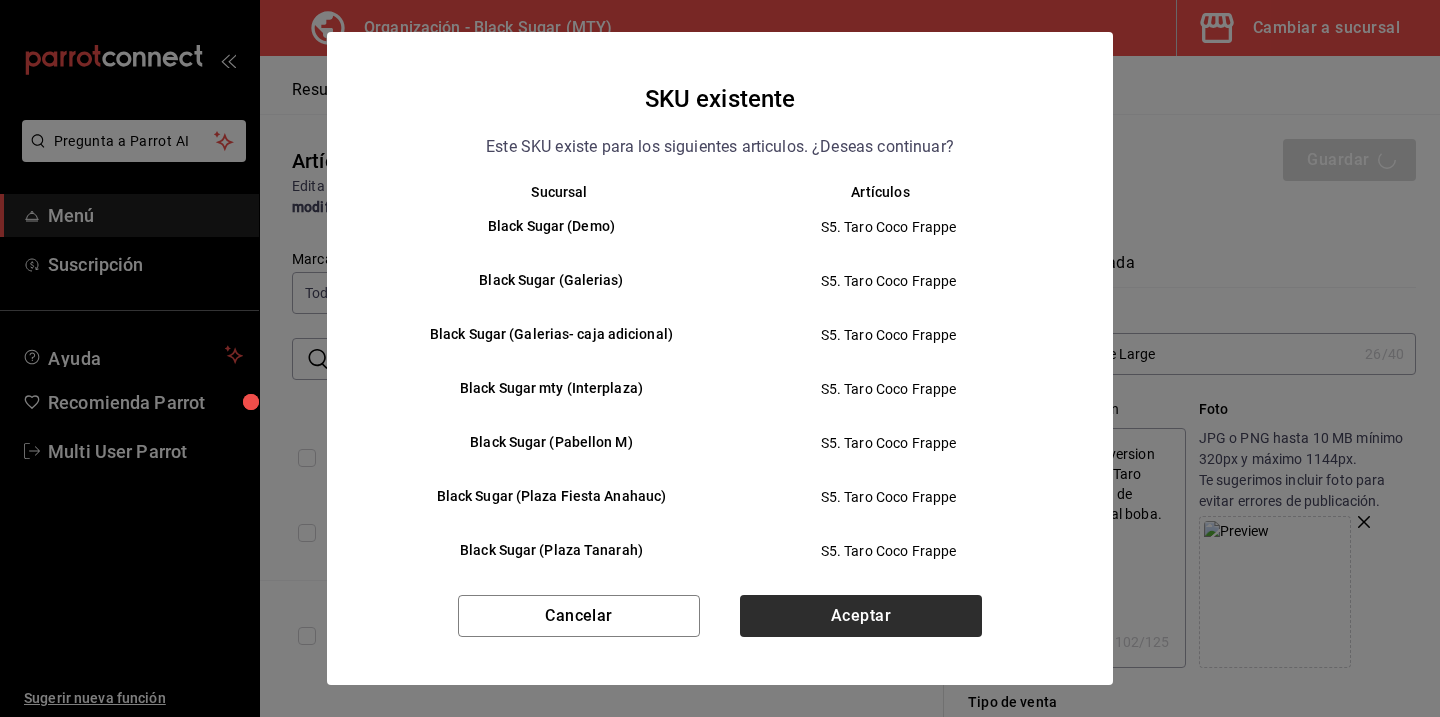 type on "x" 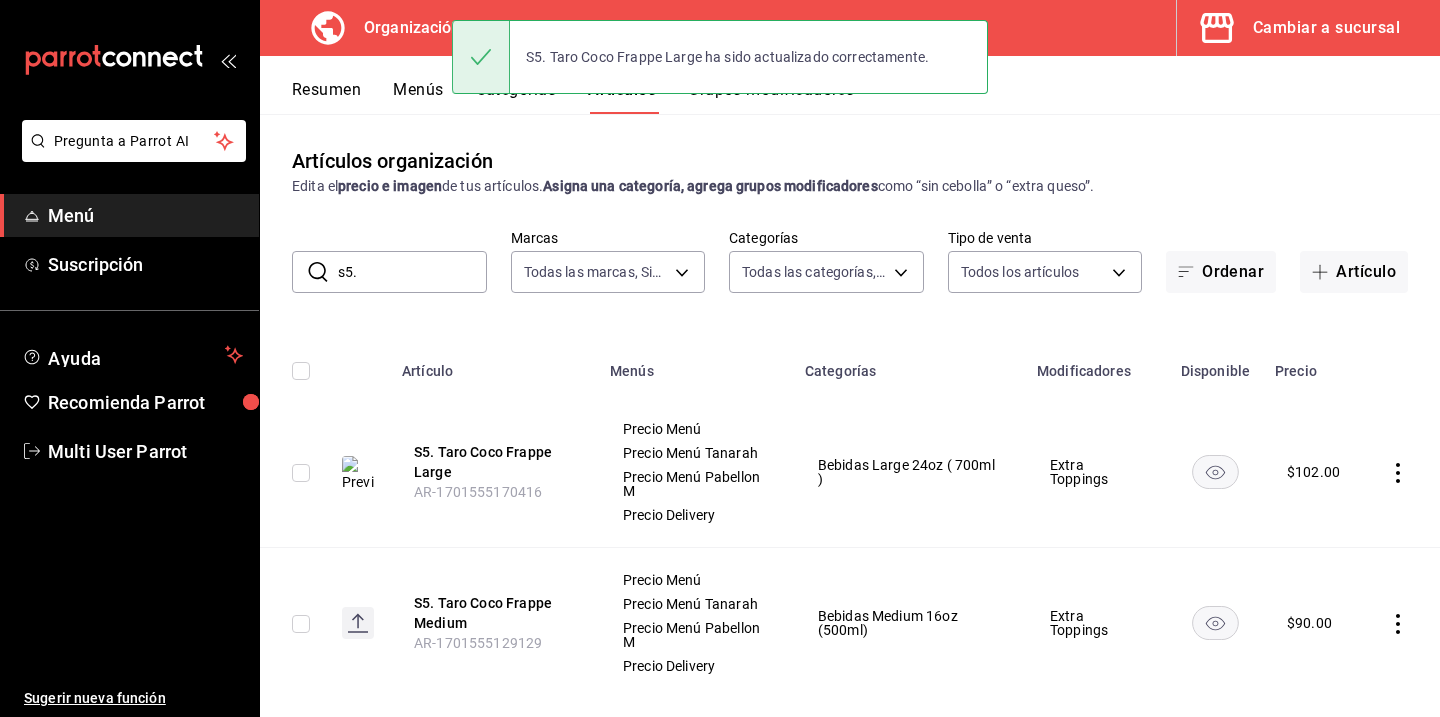 click on "s5." at bounding box center (412, 272) 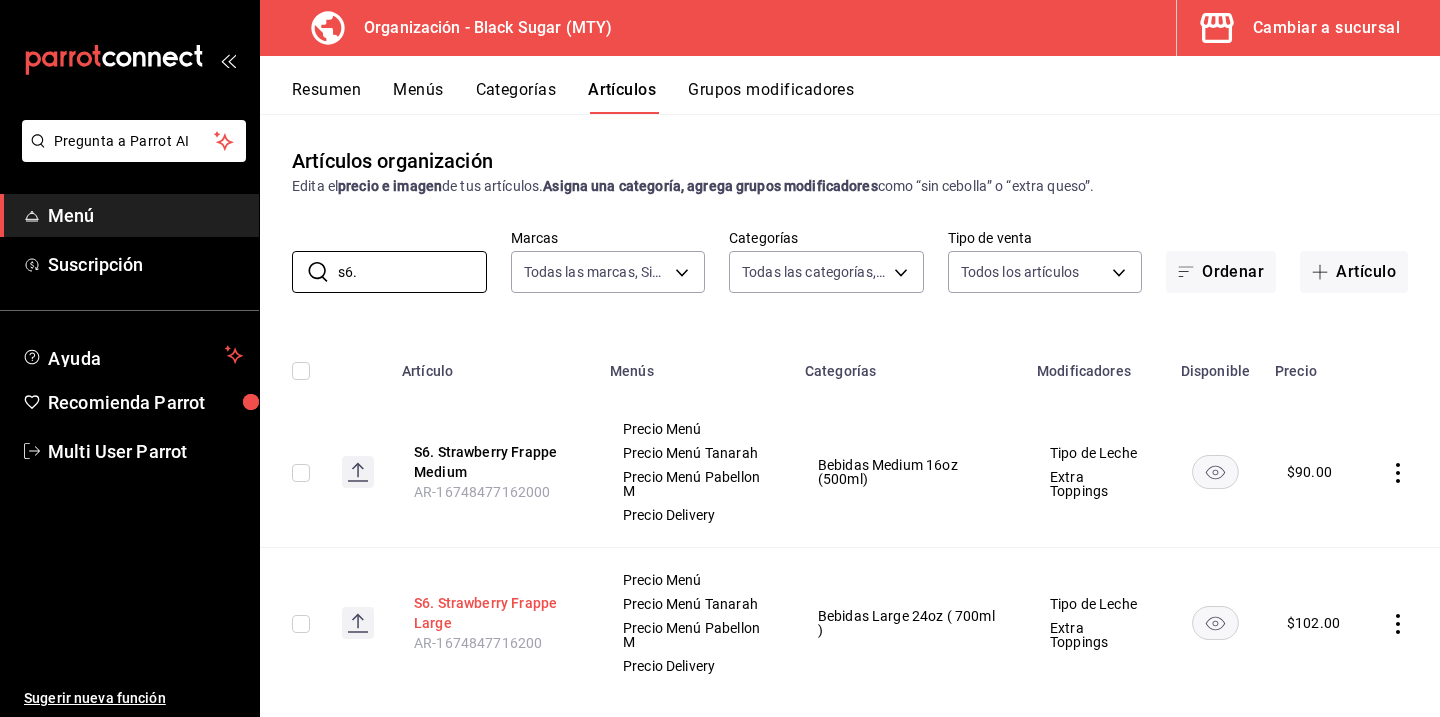 type on "s6." 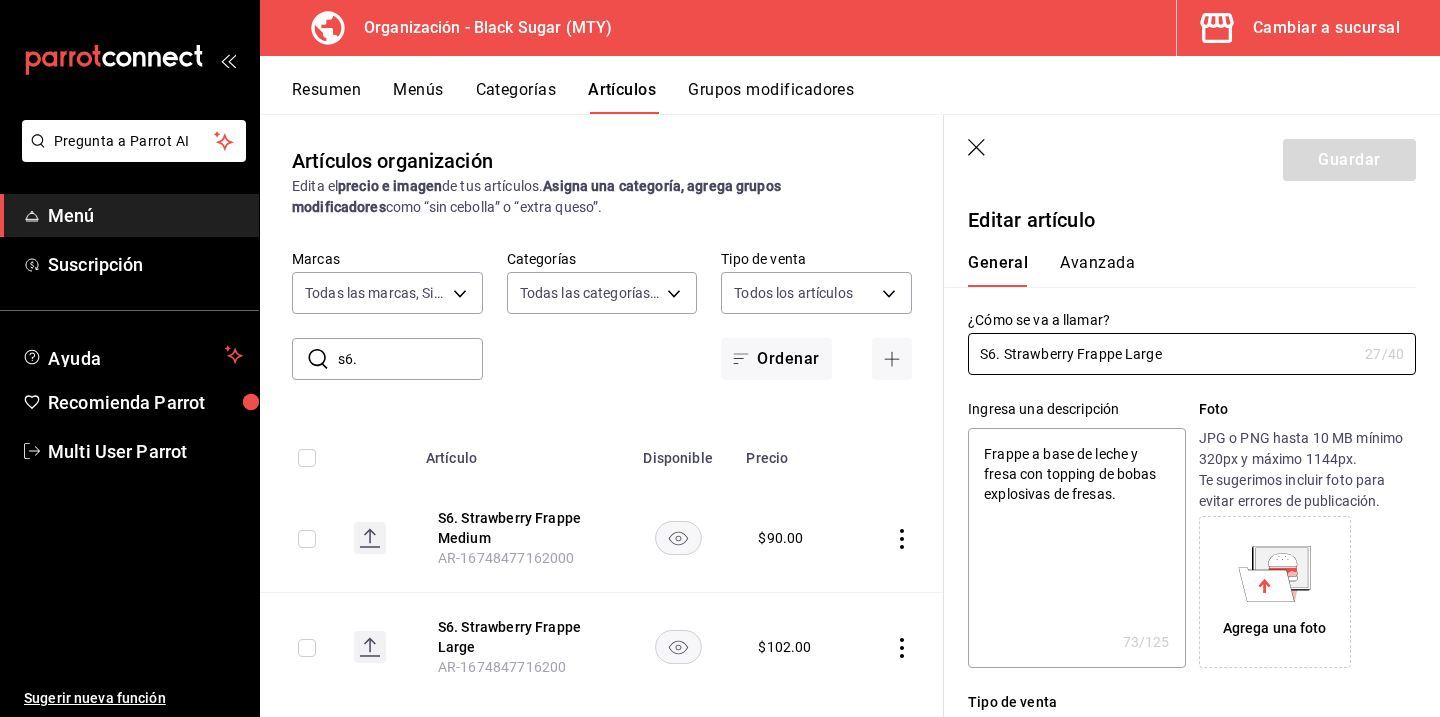 scroll, scrollTop: 1, scrollLeft: 0, axis: vertical 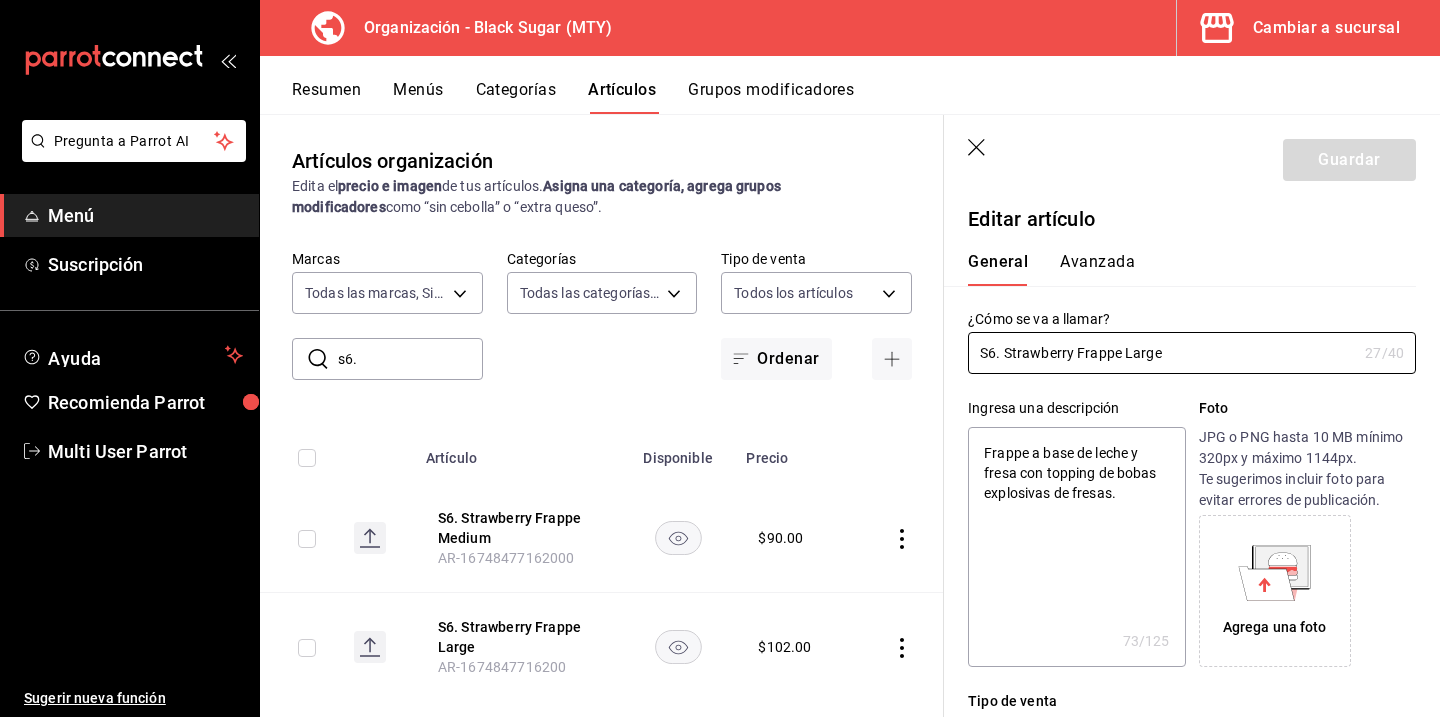click 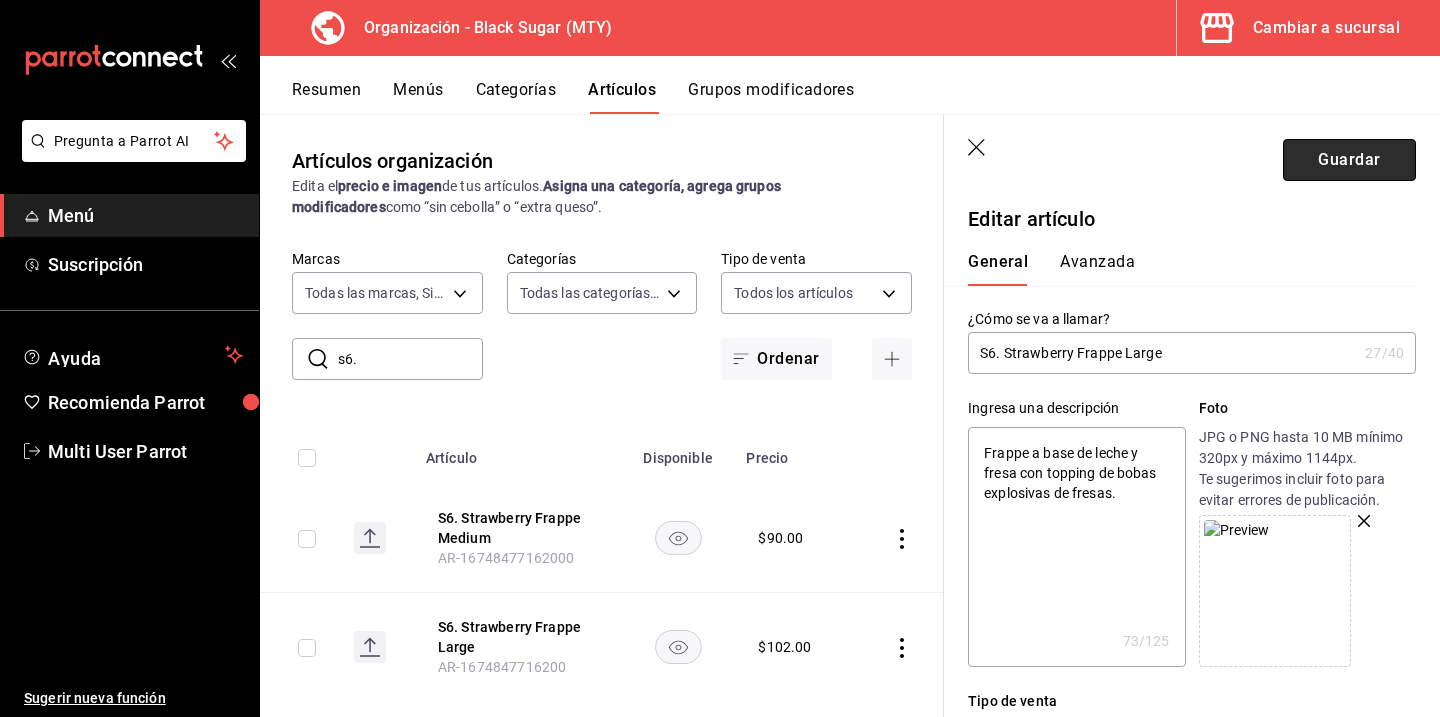 click on "Guardar" at bounding box center (1349, 160) 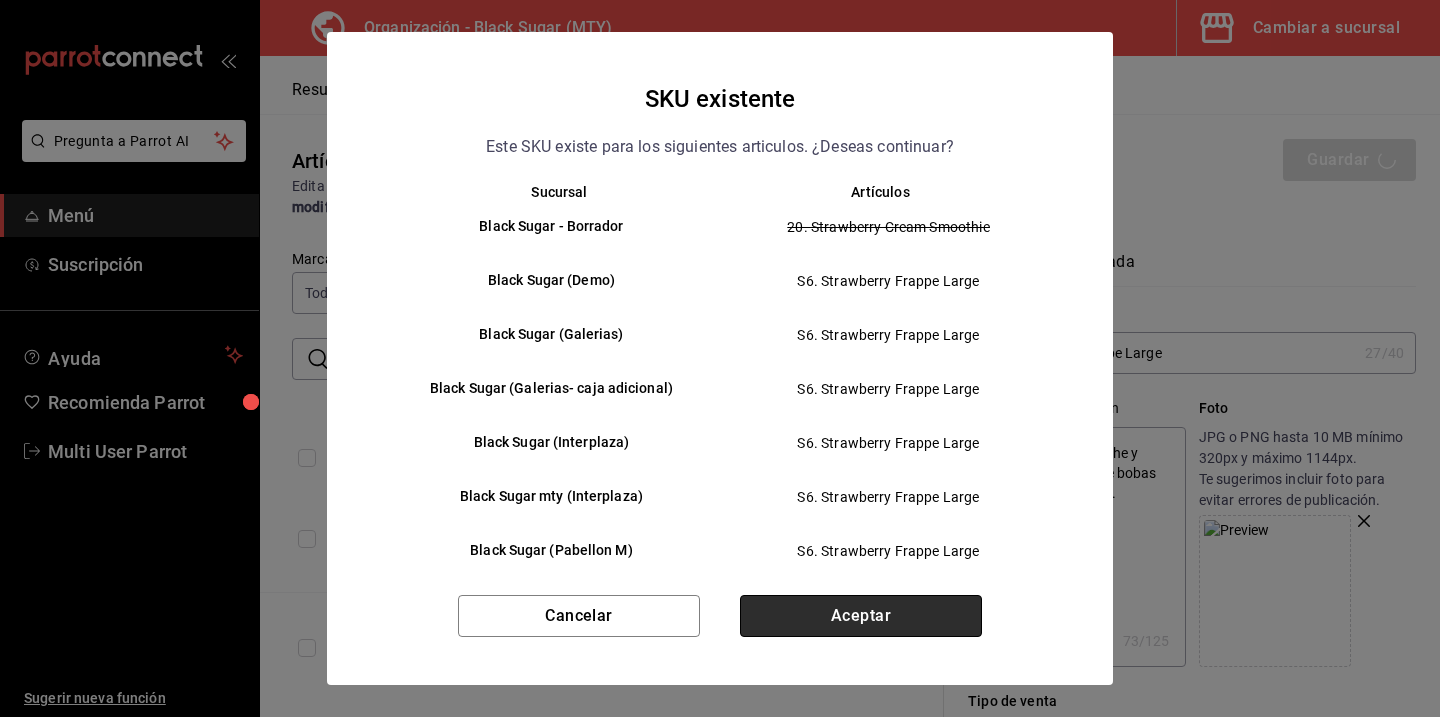 click on "Aceptar" at bounding box center (861, 616) 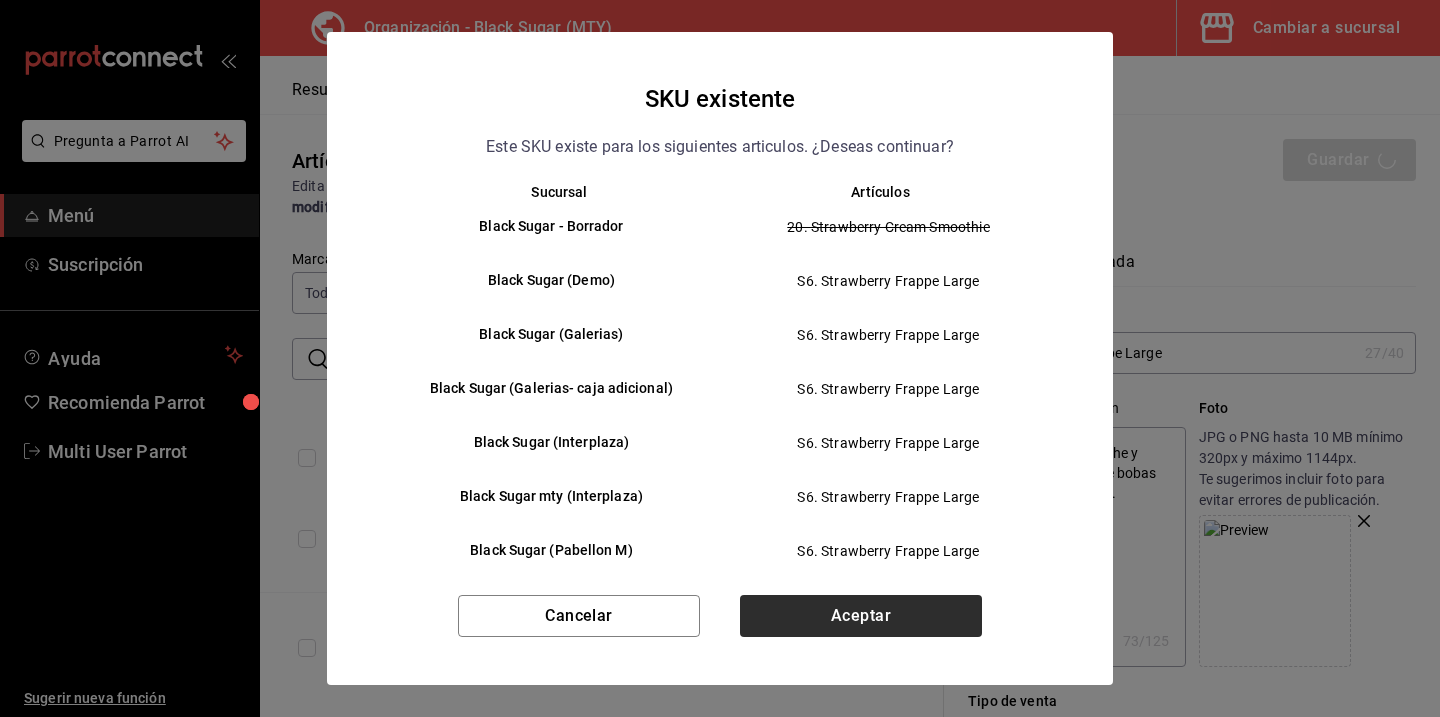 type on "x" 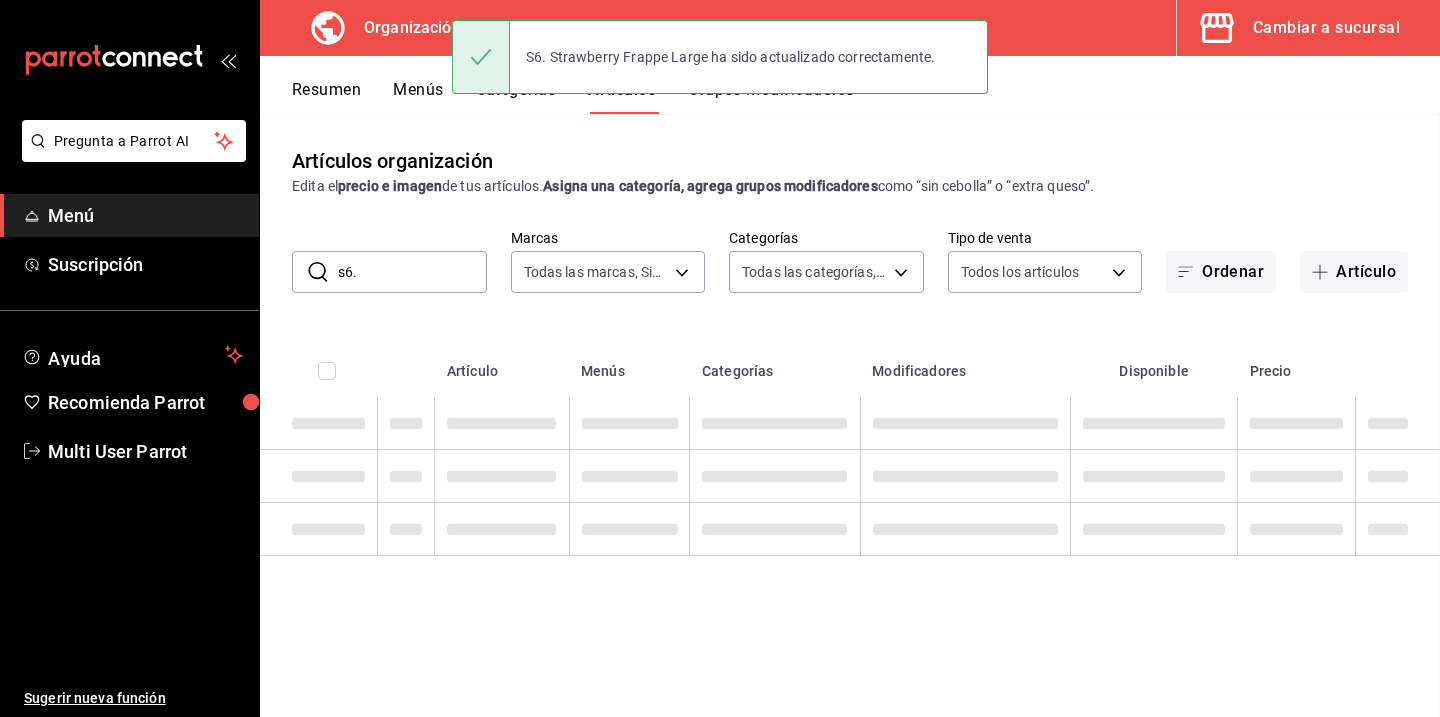 scroll, scrollTop: 0, scrollLeft: 0, axis: both 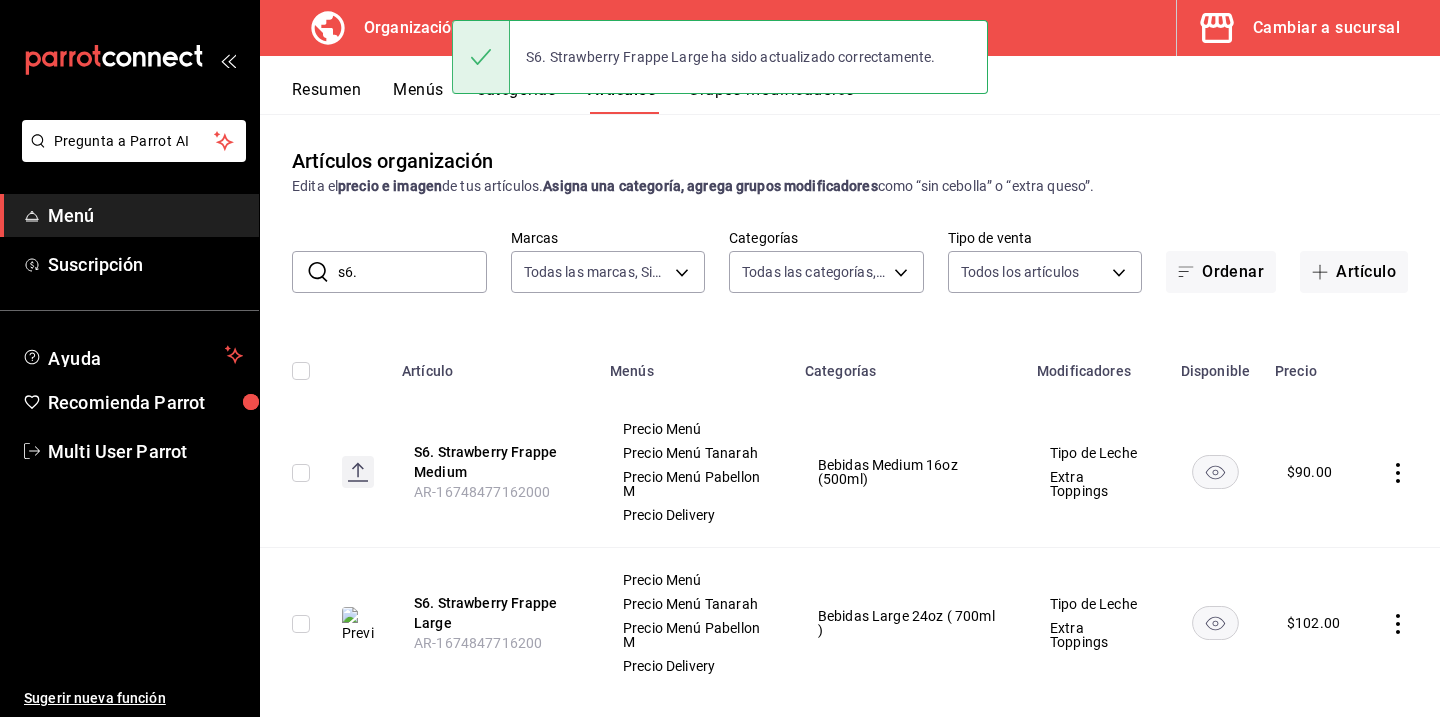 click on "s6." at bounding box center [412, 272] 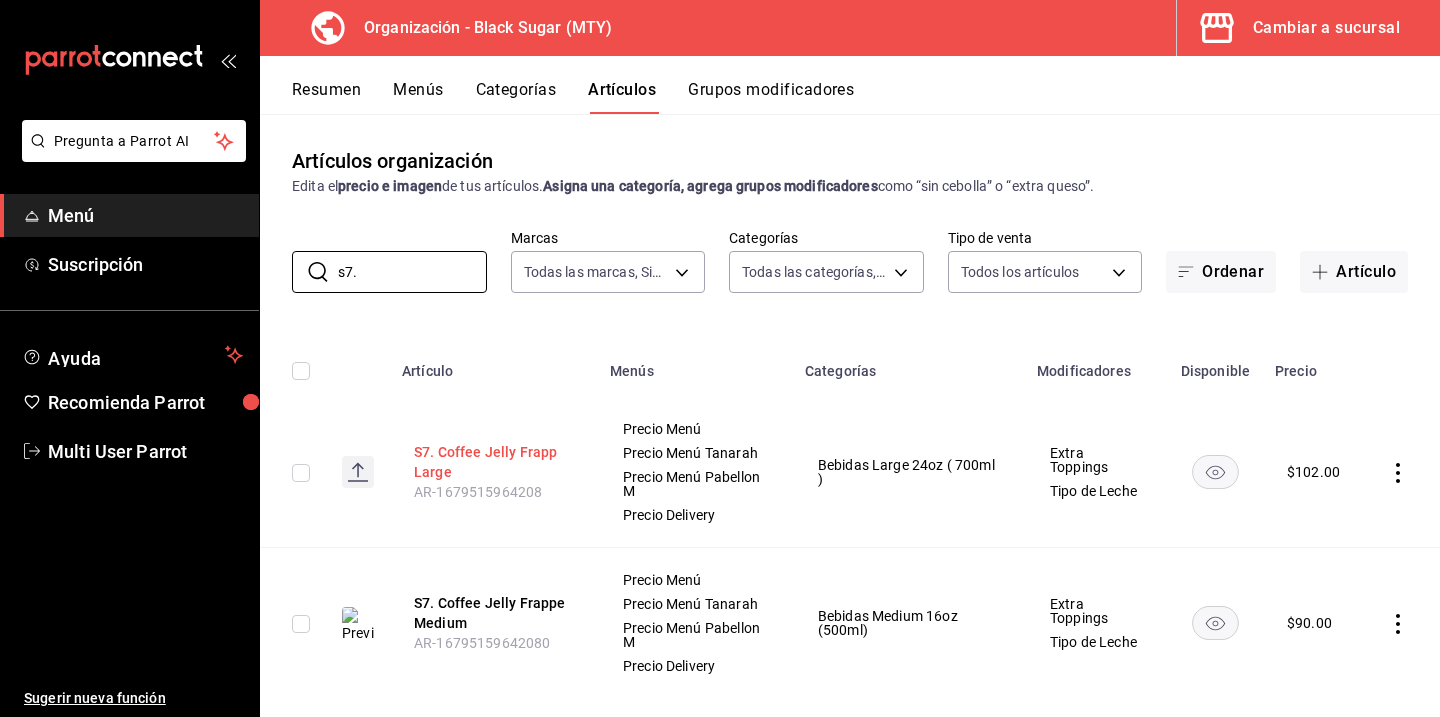 type on "s7." 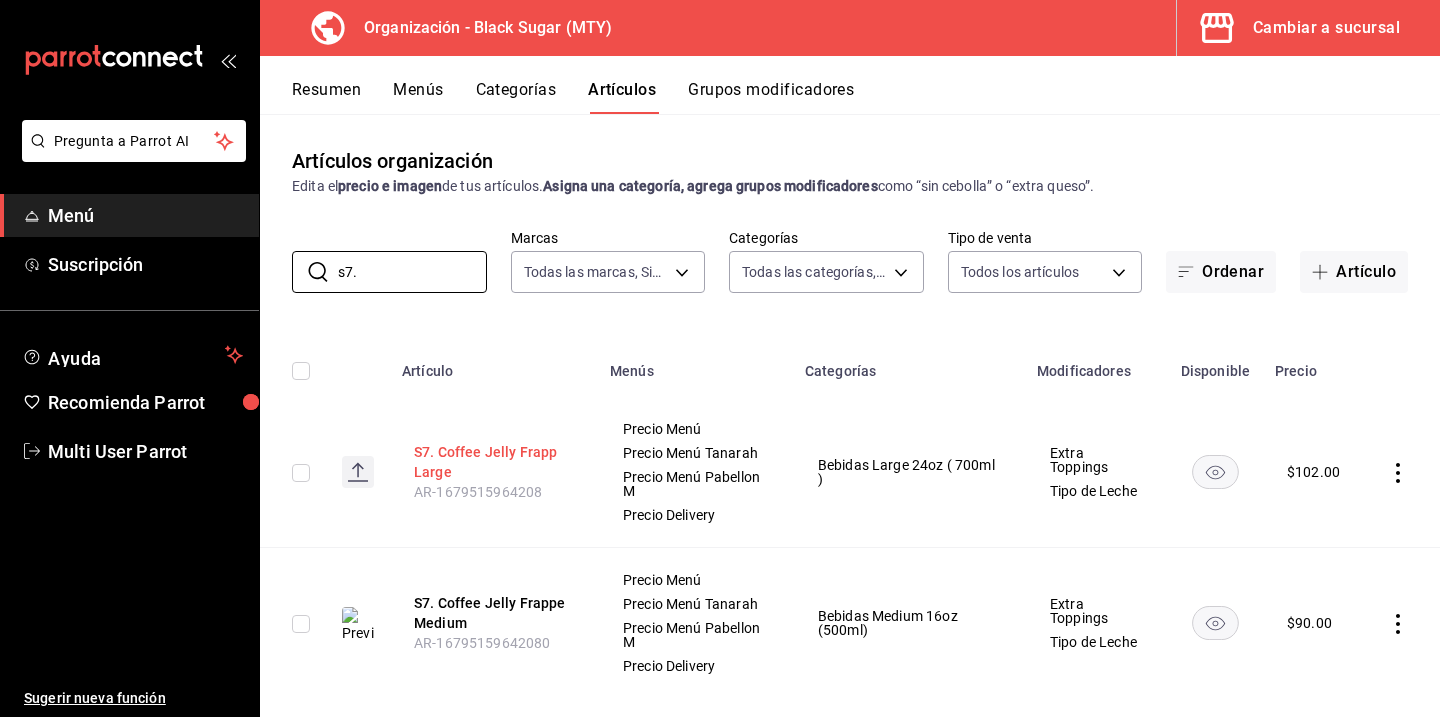 click on "S7. Coffee Jelly Frapp Large" at bounding box center (494, 462) 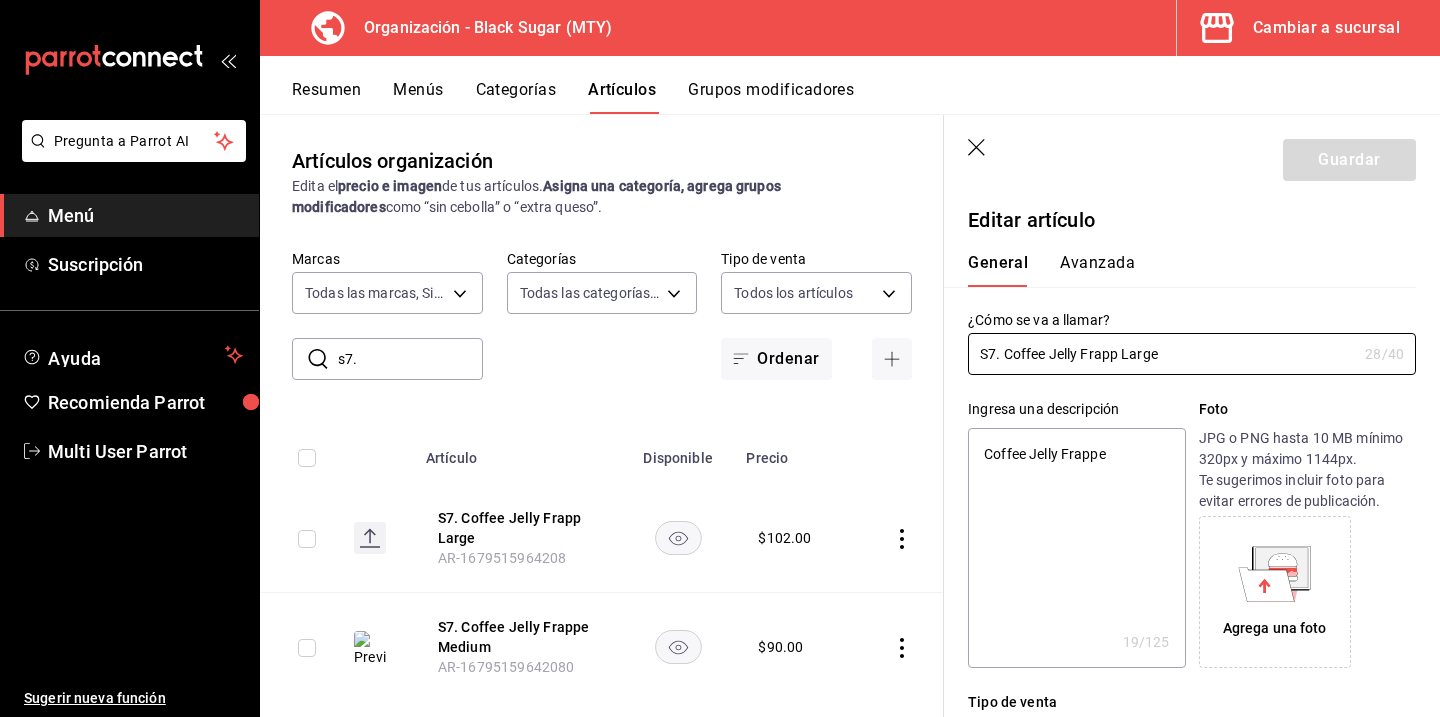 click 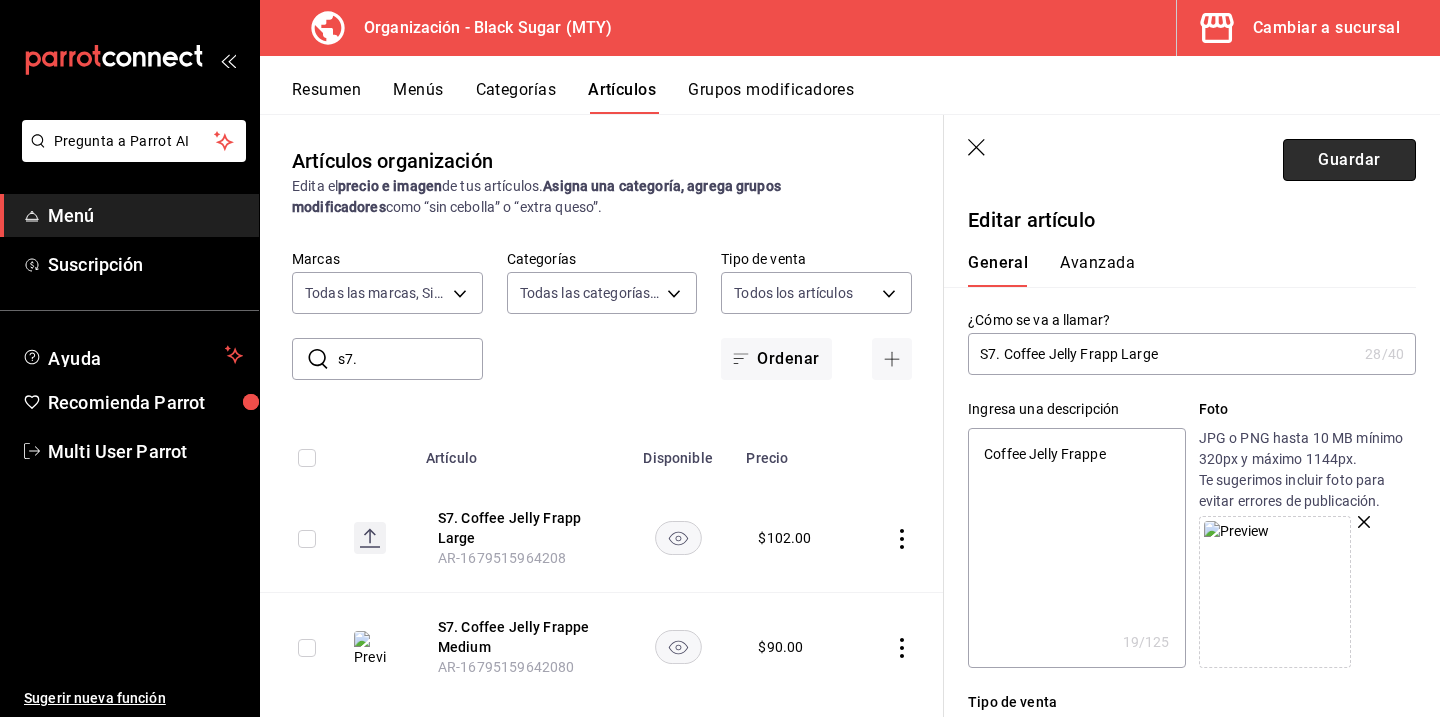 click on "Guardar" at bounding box center (1349, 160) 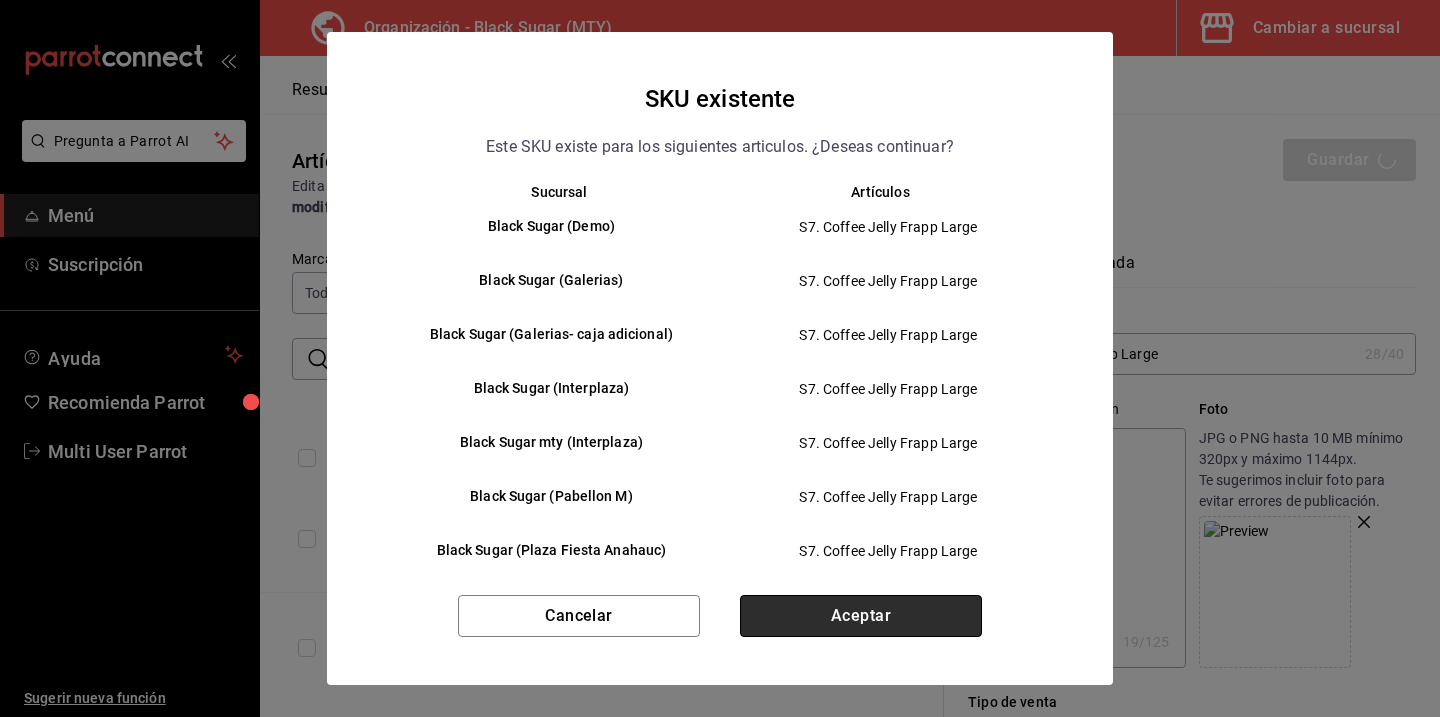click on "Aceptar" at bounding box center [861, 616] 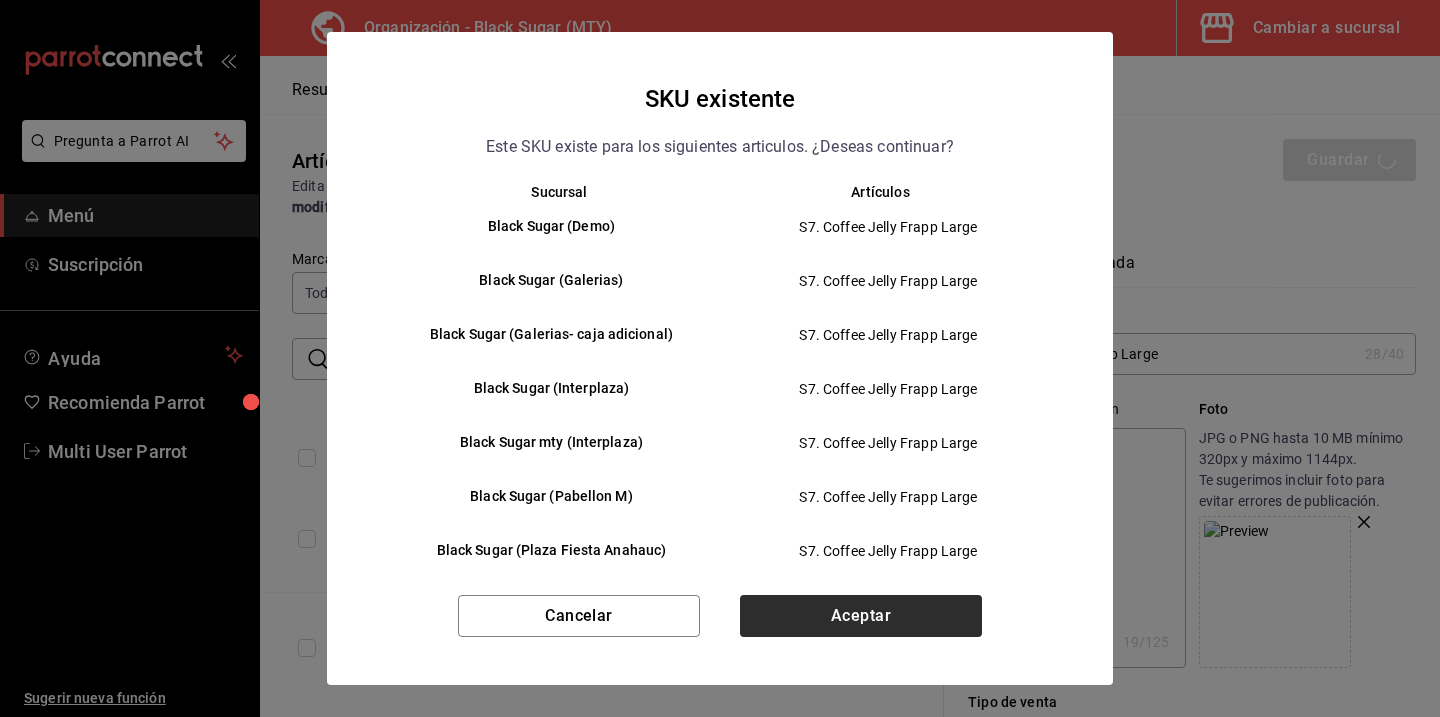 type on "x" 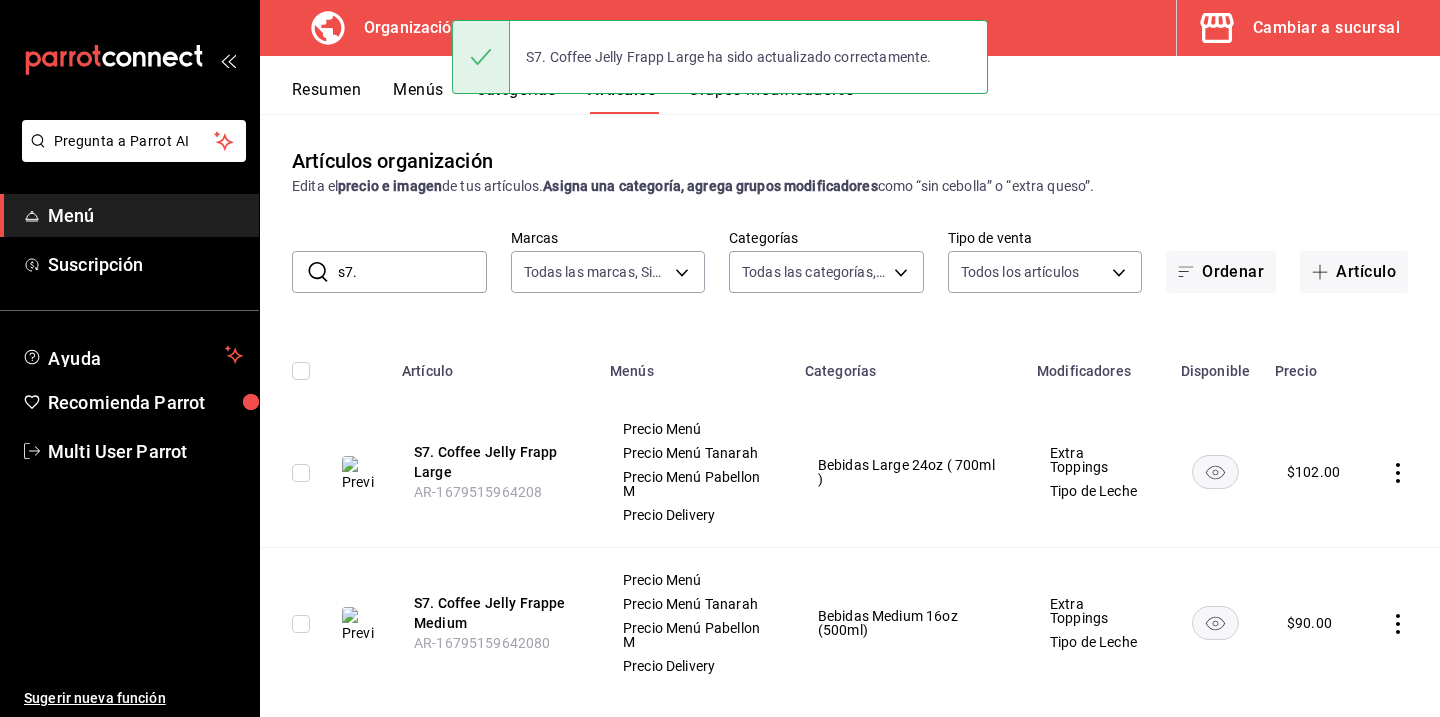 click on "s7." at bounding box center [412, 272] 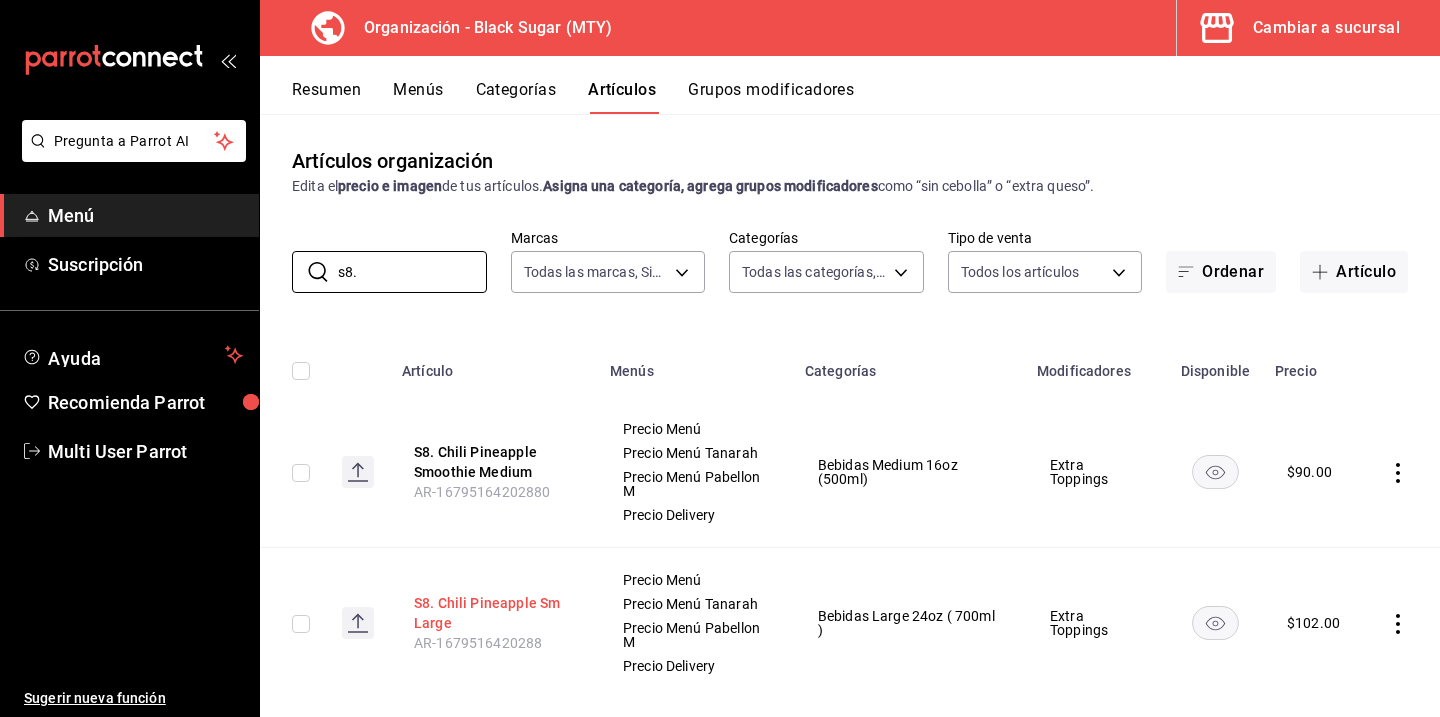 type on "s8." 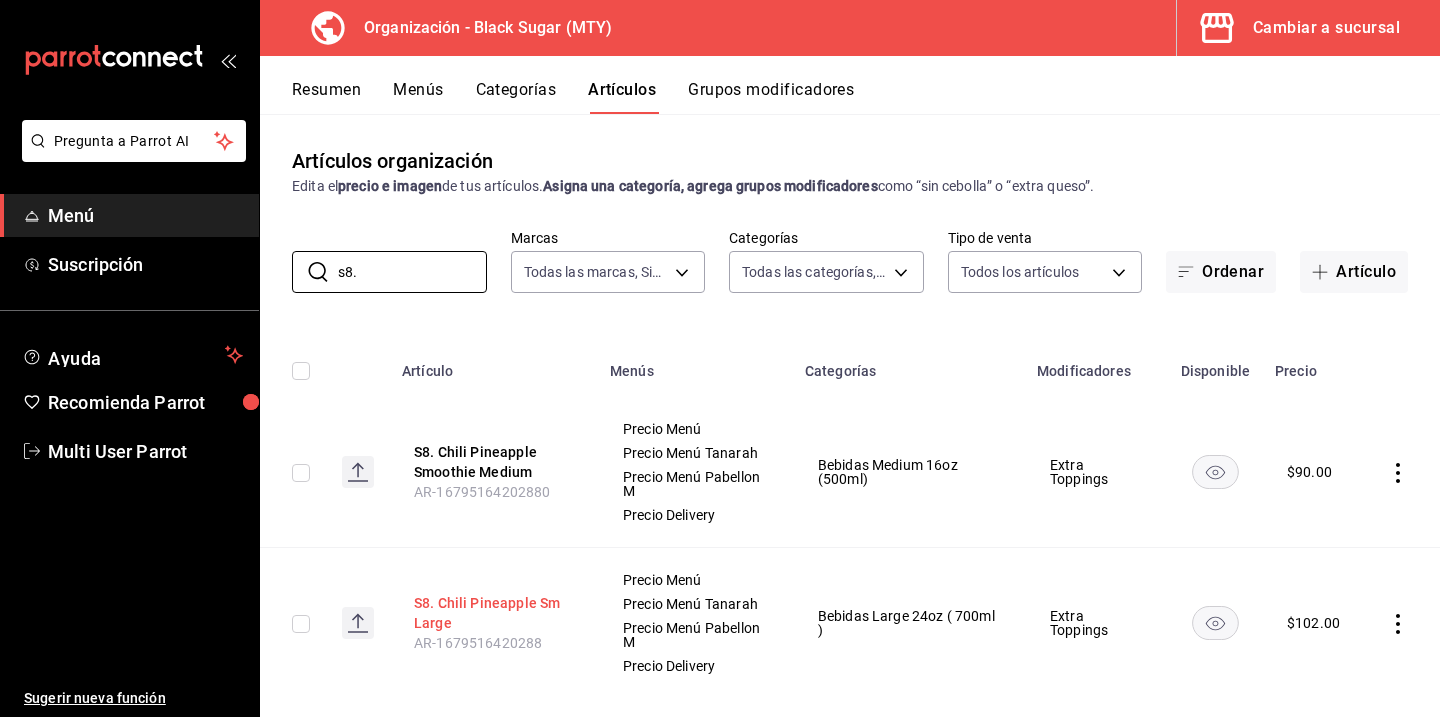click on "S8. Chili Pineapple Sm Large" at bounding box center (494, 613) 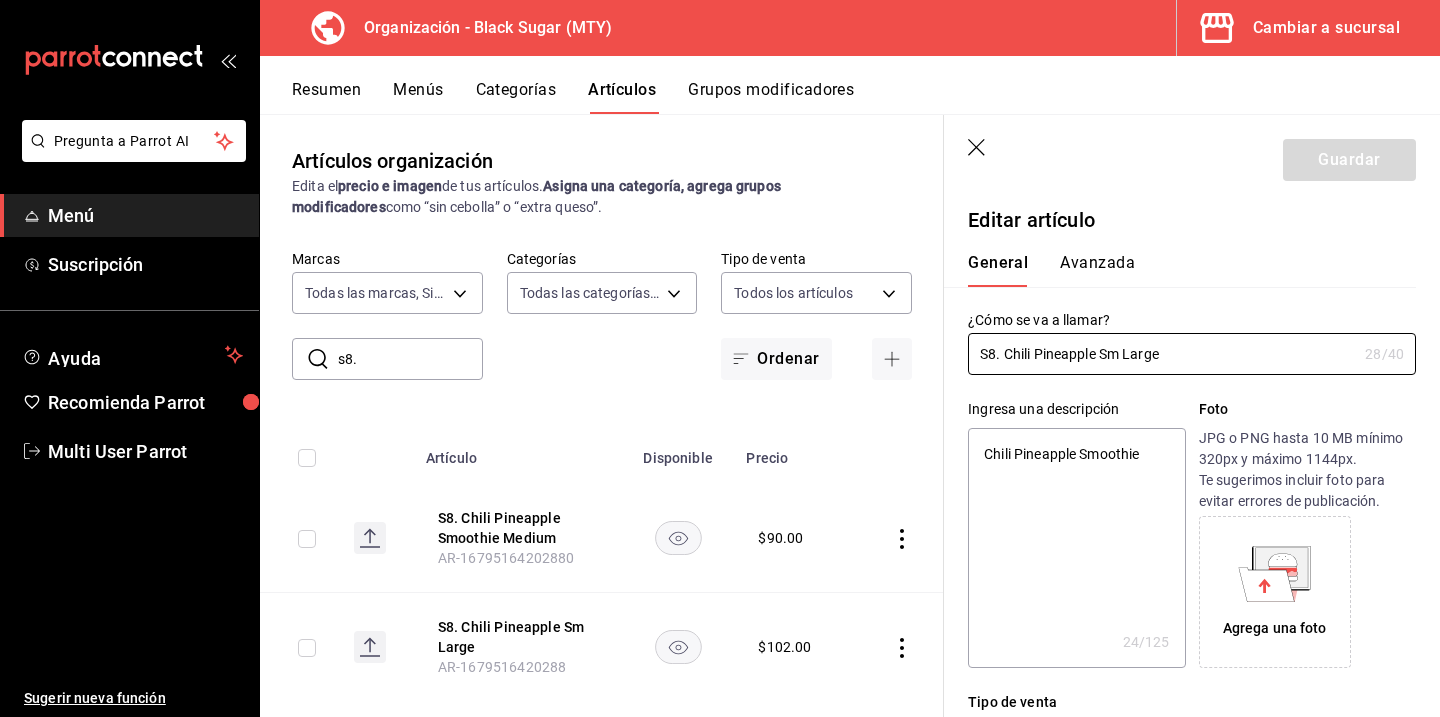 scroll, scrollTop: 10, scrollLeft: 0, axis: vertical 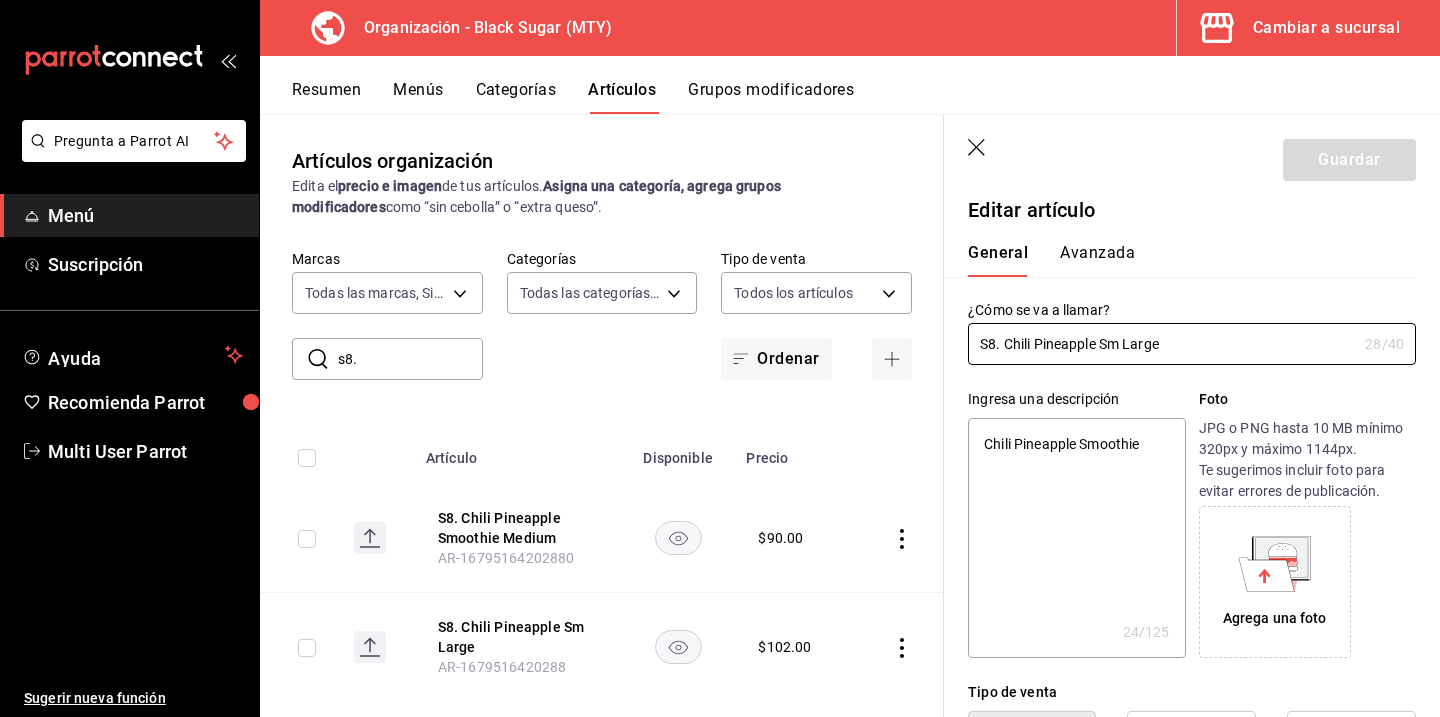 click on "Agrega una foto" at bounding box center (1275, 582) 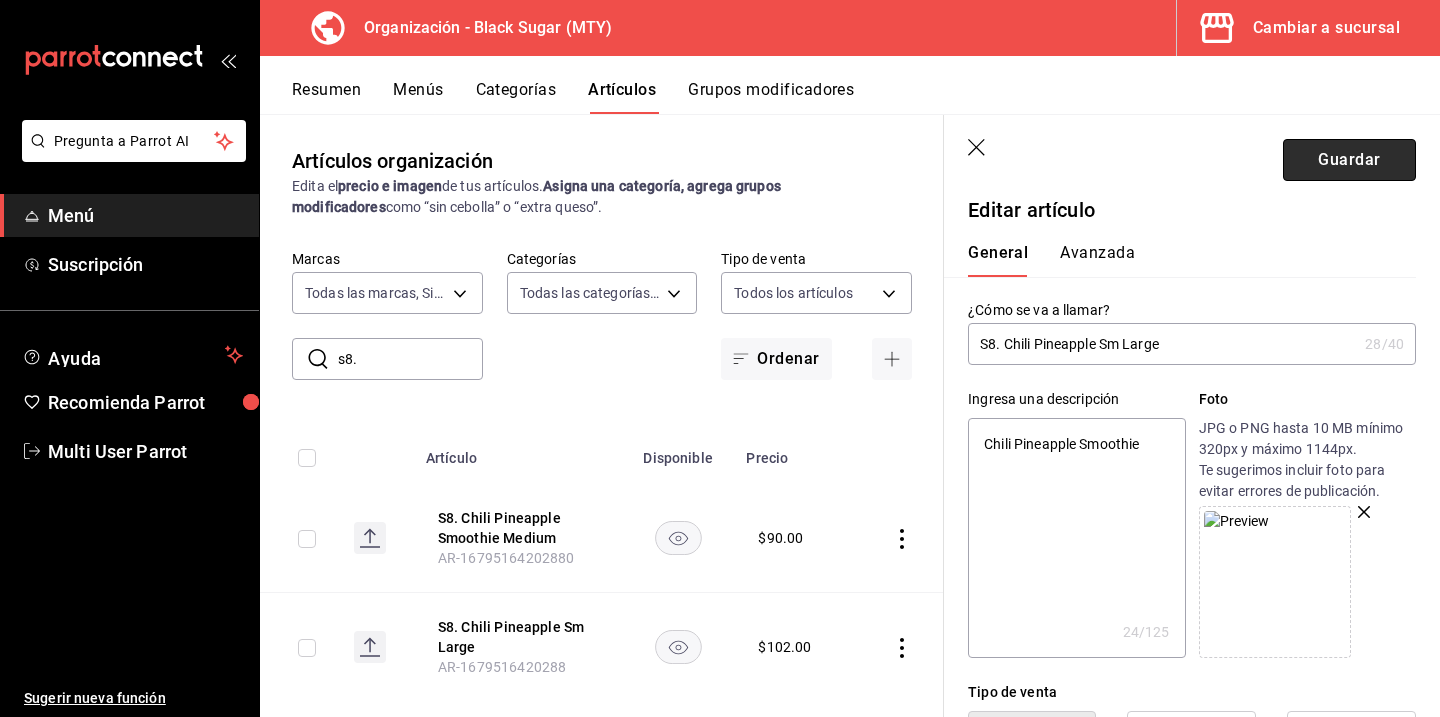 click on "Guardar" at bounding box center (1349, 160) 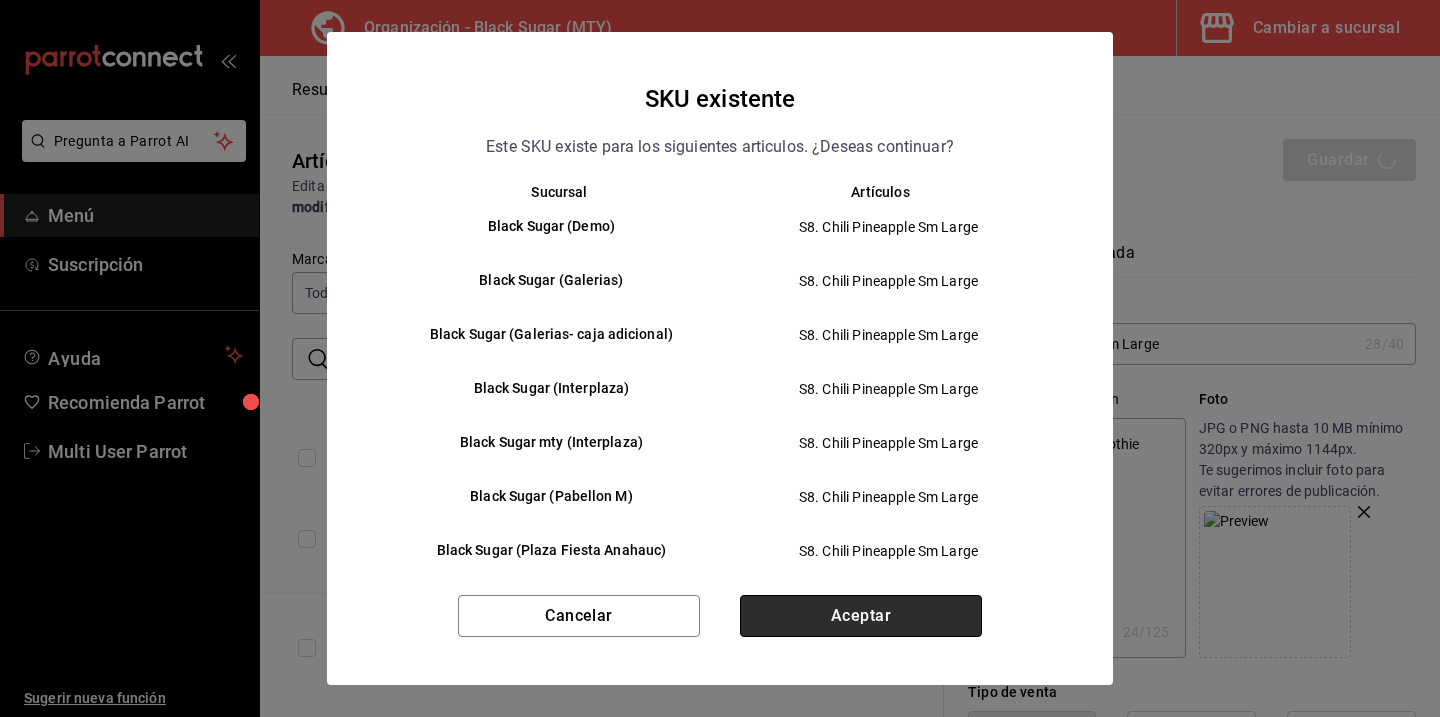 click on "Aceptar" at bounding box center (861, 616) 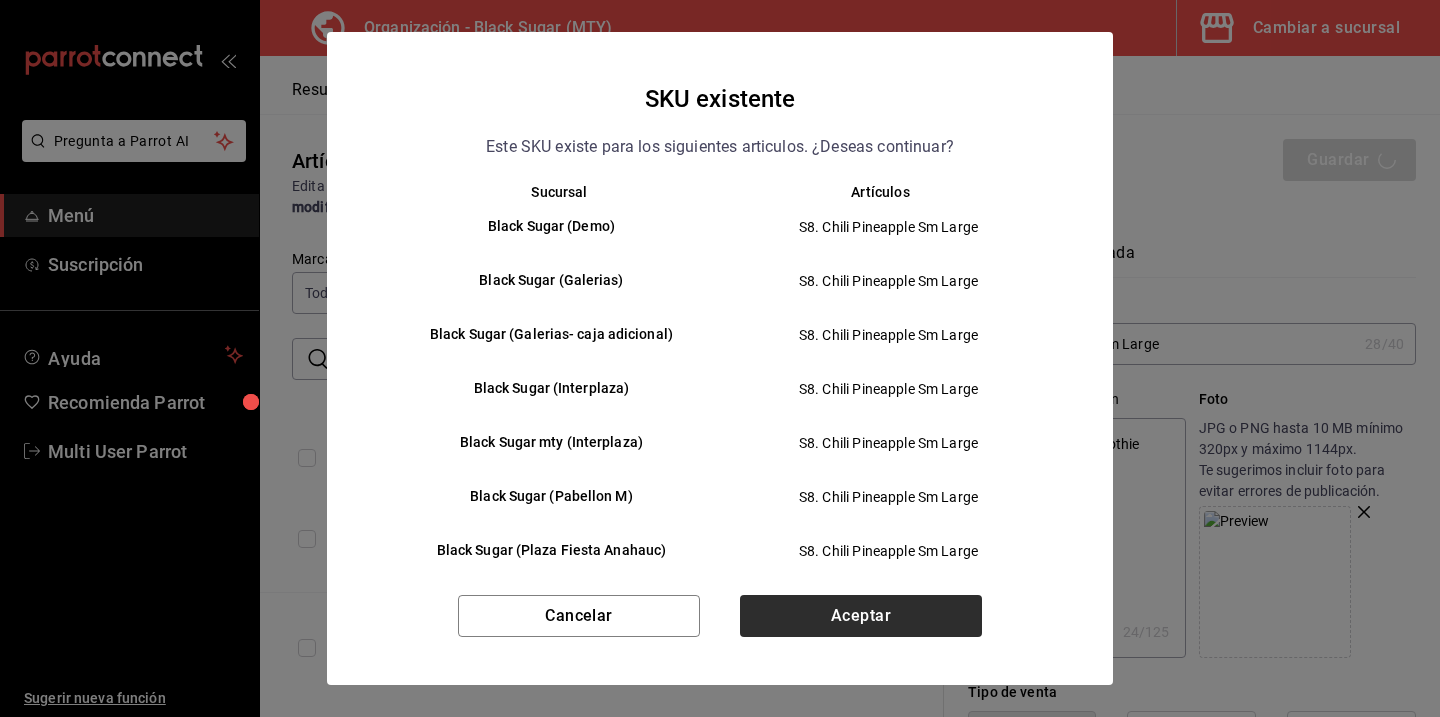 type on "x" 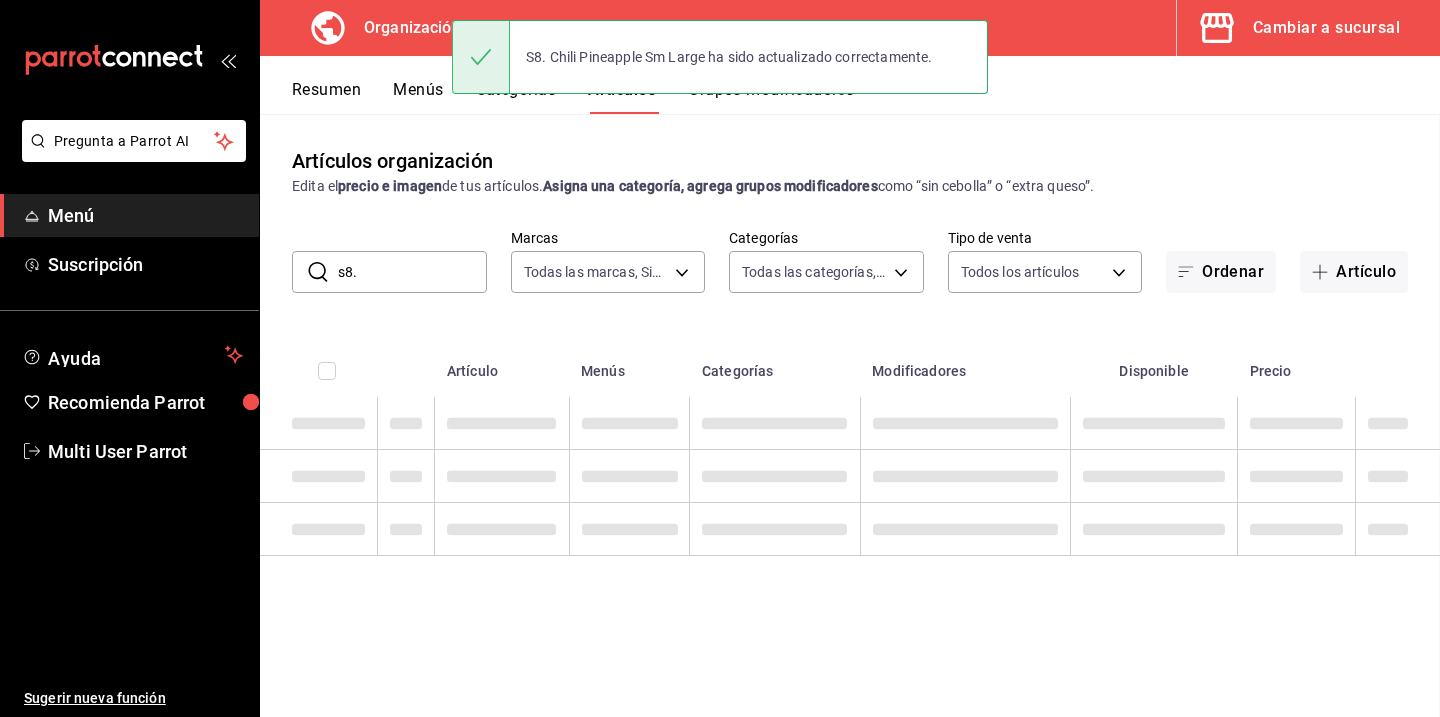 scroll, scrollTop: 0, scrollLeft: 0, axis: both 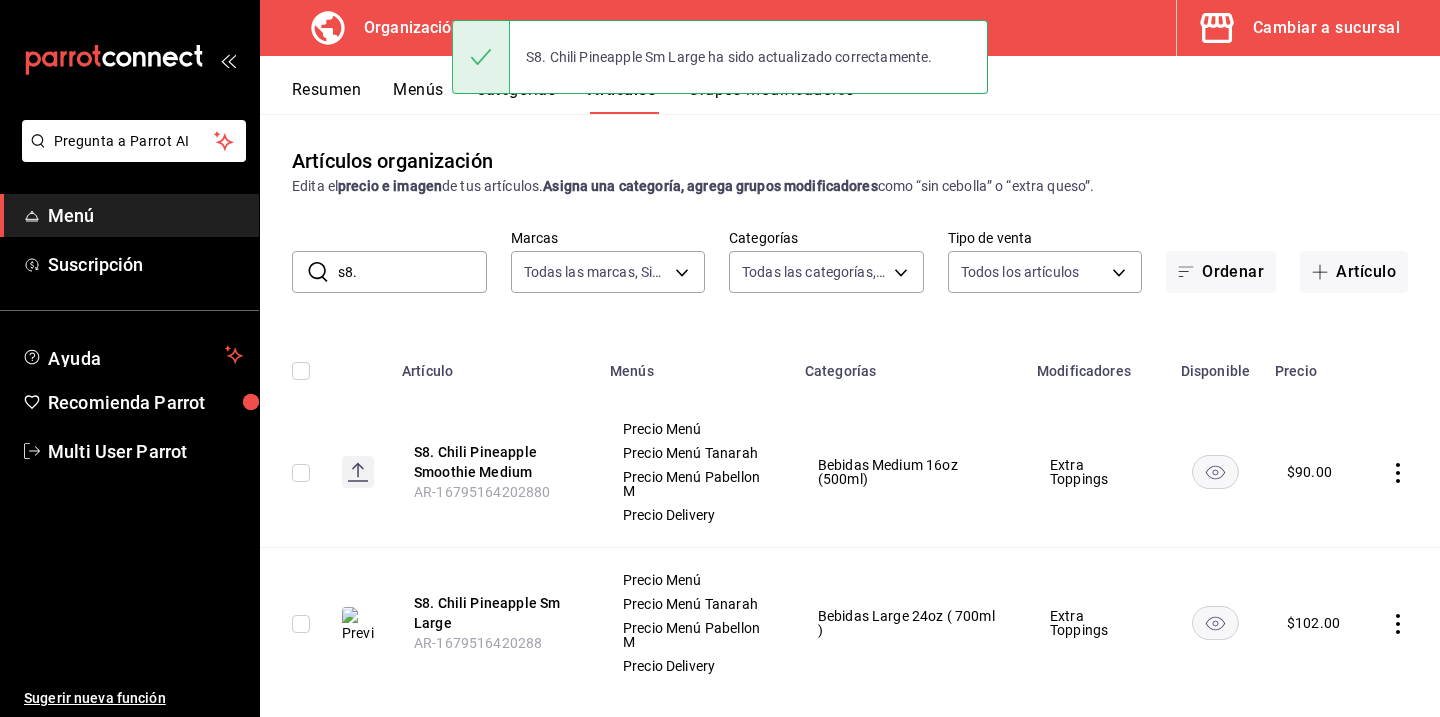 click on "s8." at bounding box center [412, 272] 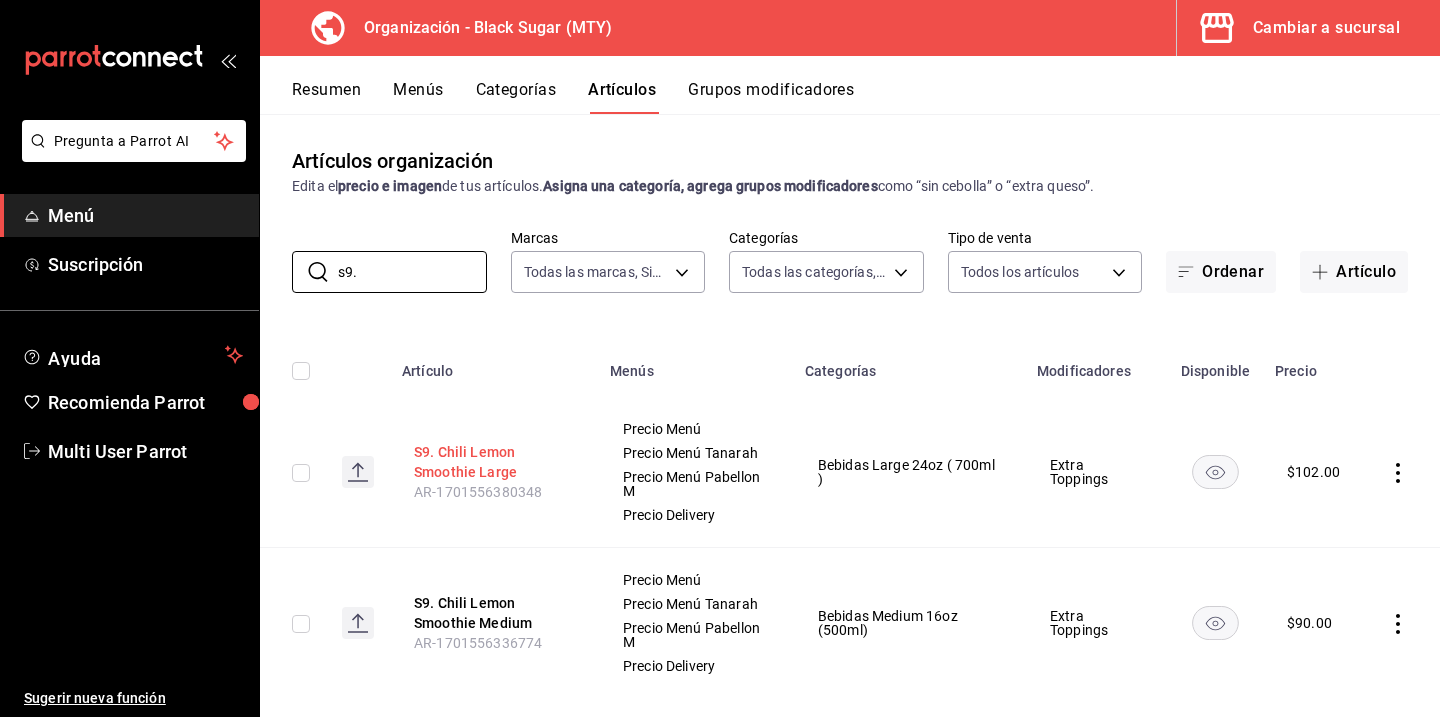 type on "s9." 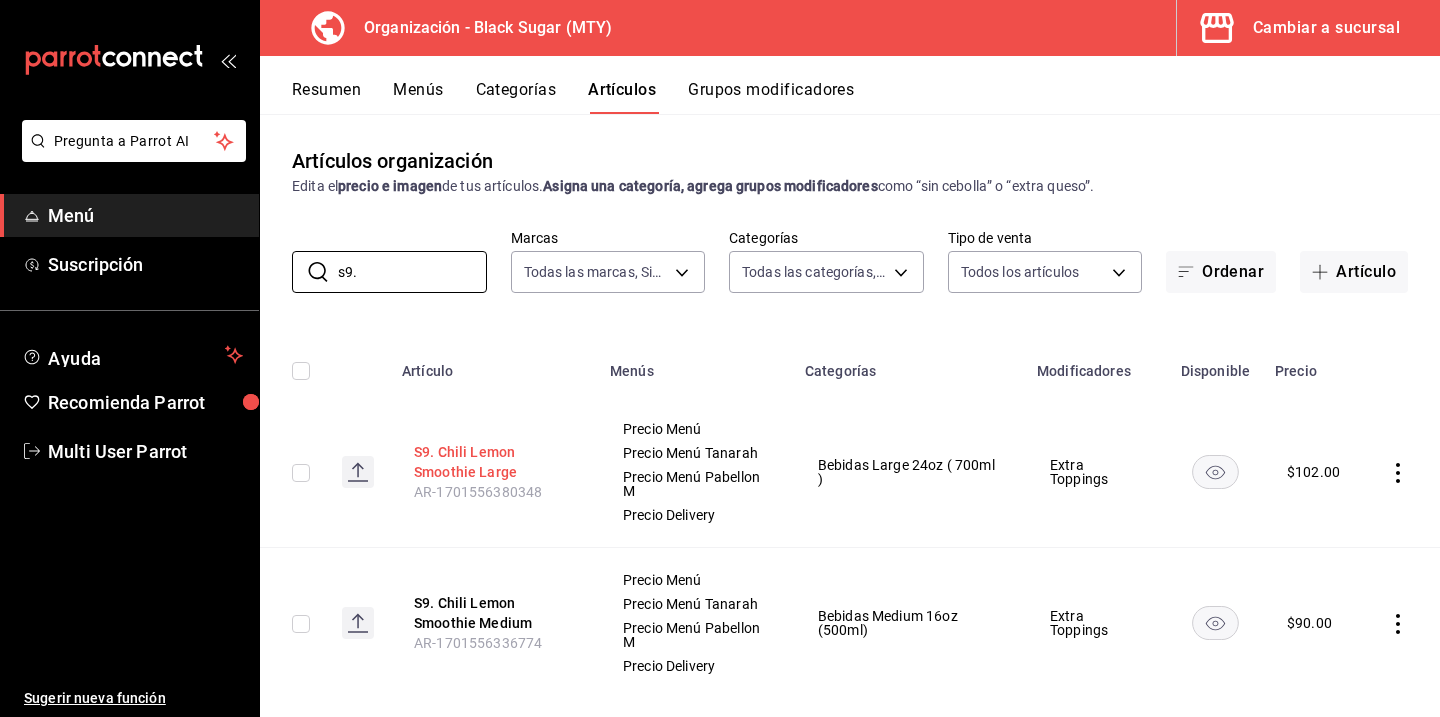 click on "S9. Chili Lemon Smoothie Large" at bounding box center (494, 462) 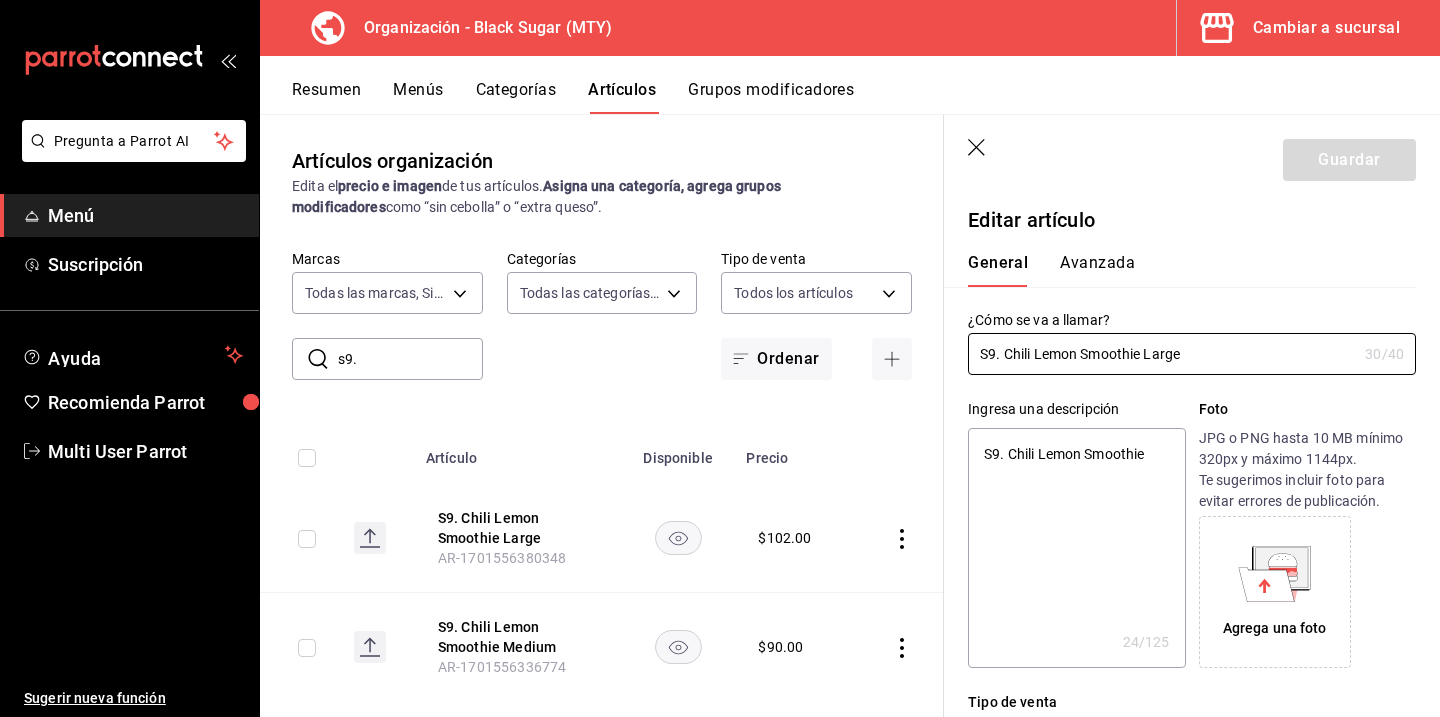 click 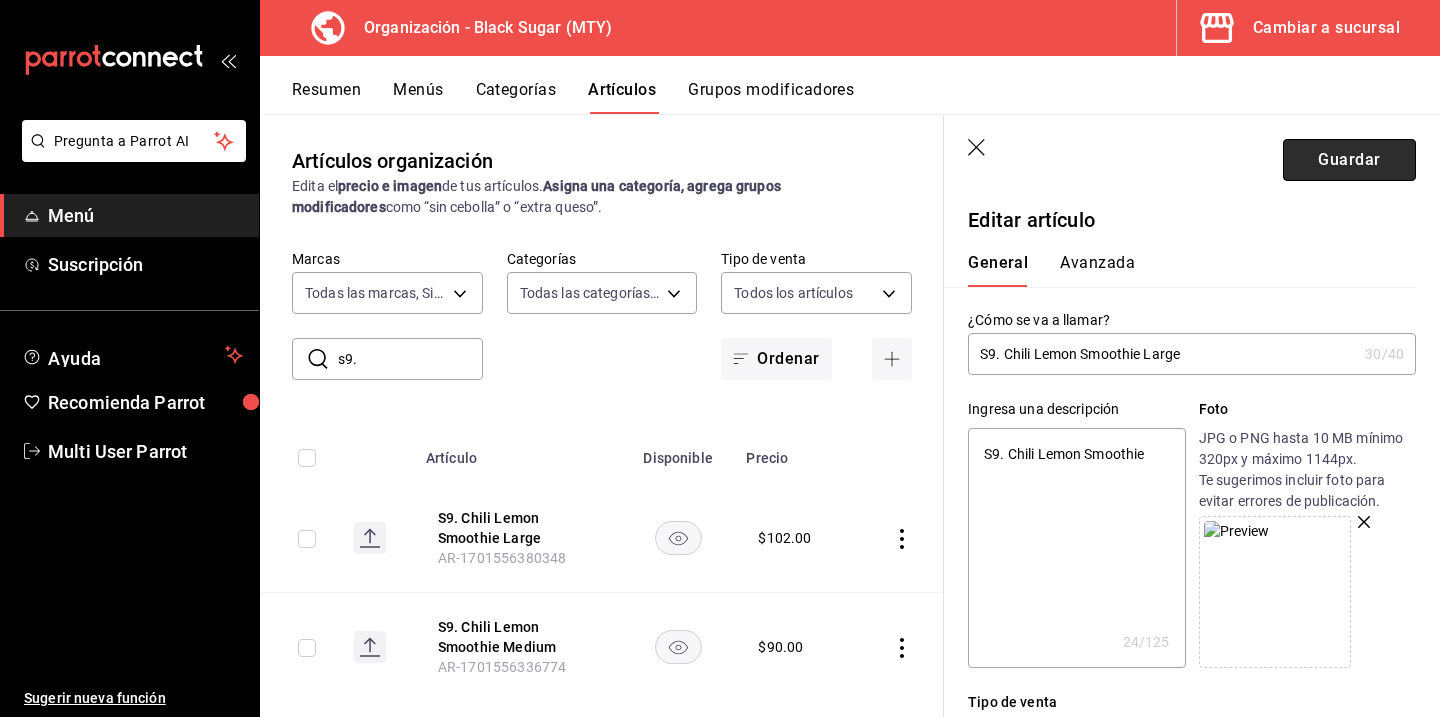click on "Guardar" at bounding box center (1349, 160) 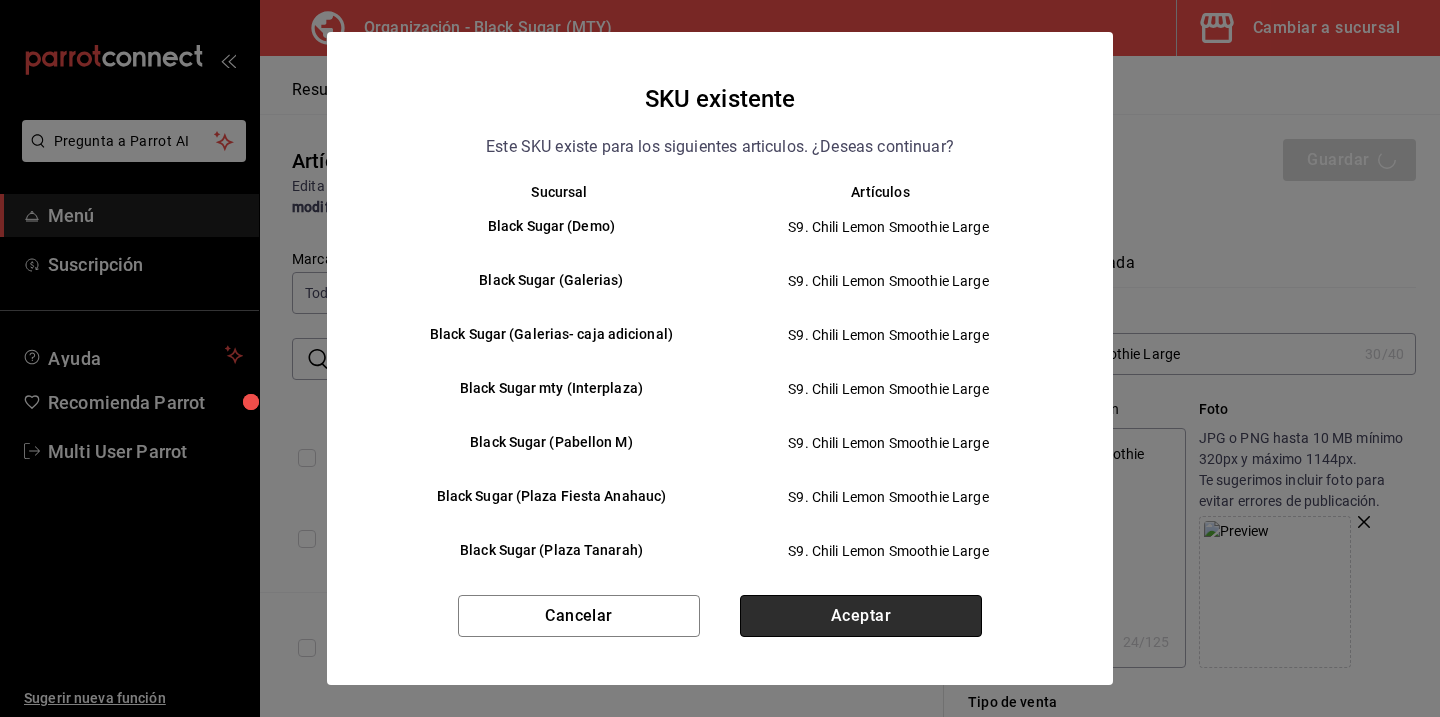 click on "Aceptar" at bounding box center (861, 616) 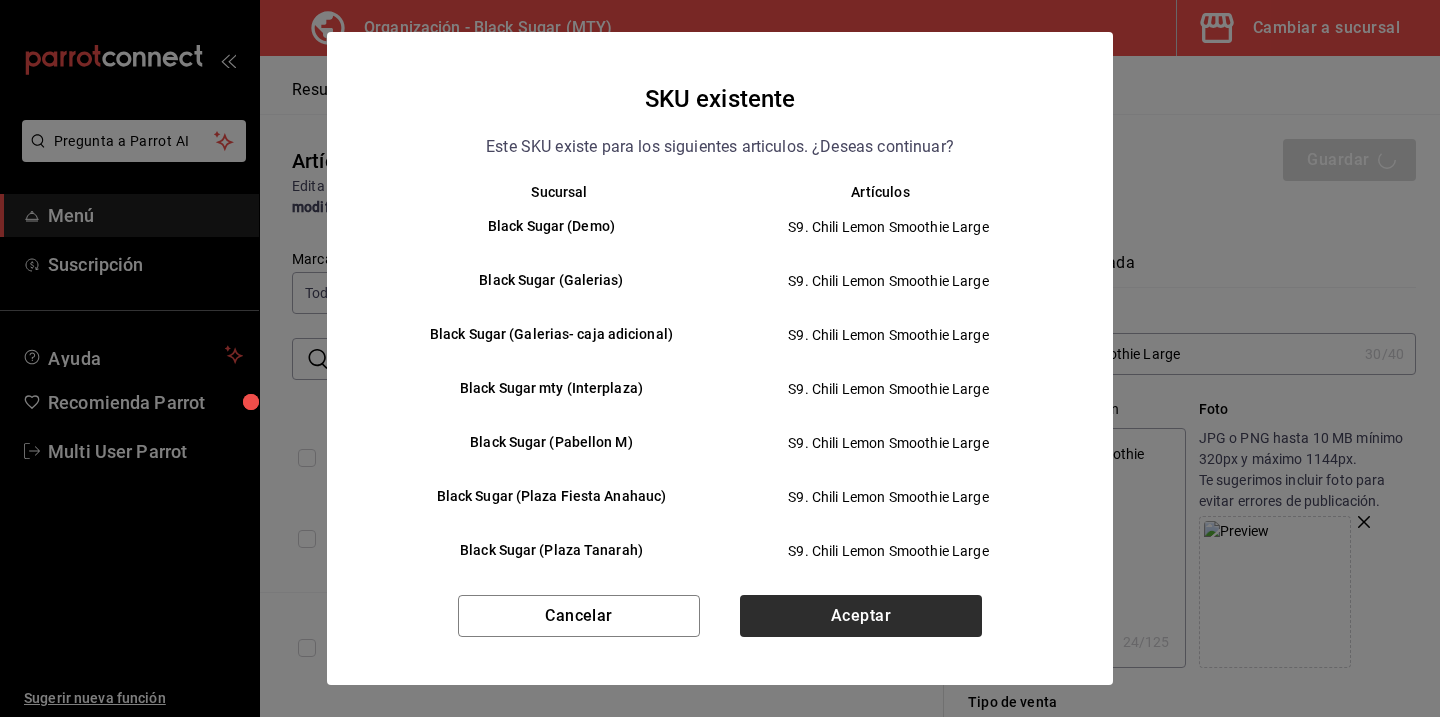 type on "x" 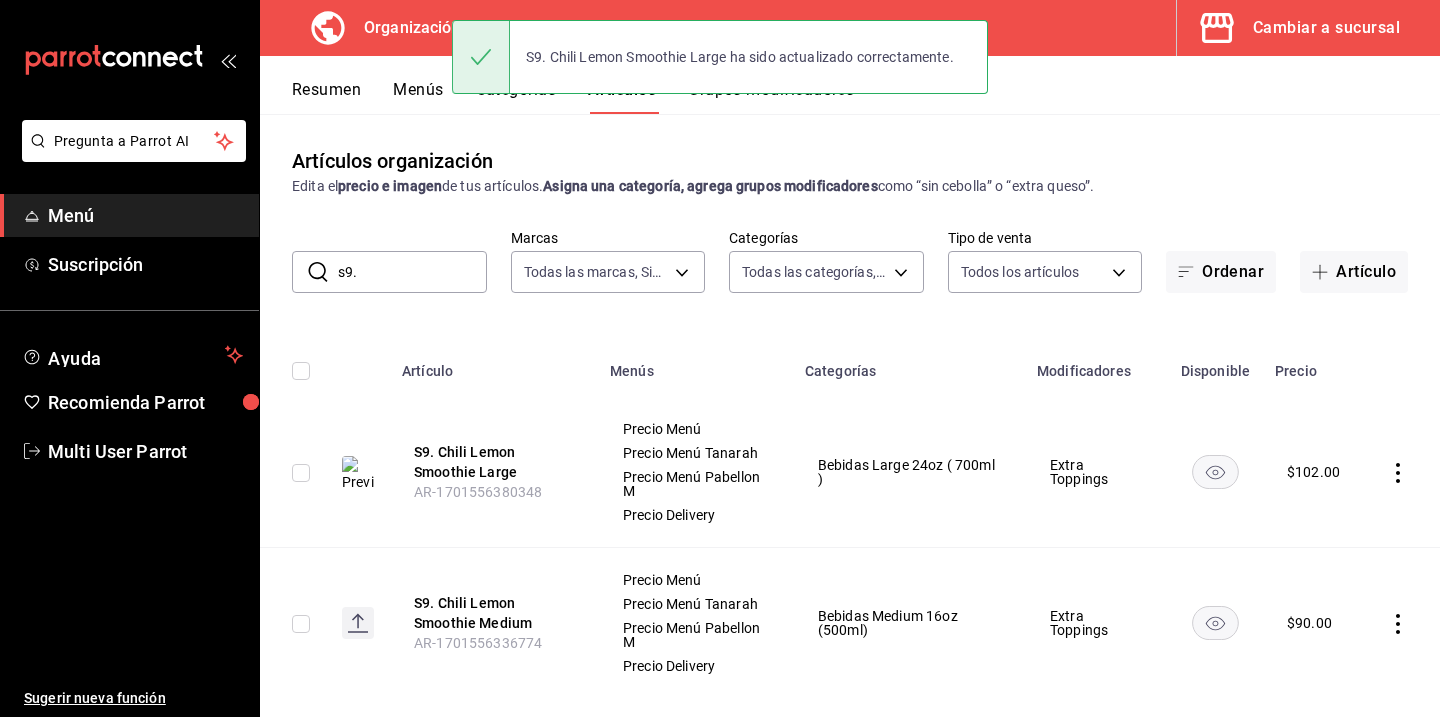 click on "s9." at bounding box center [412, 272] 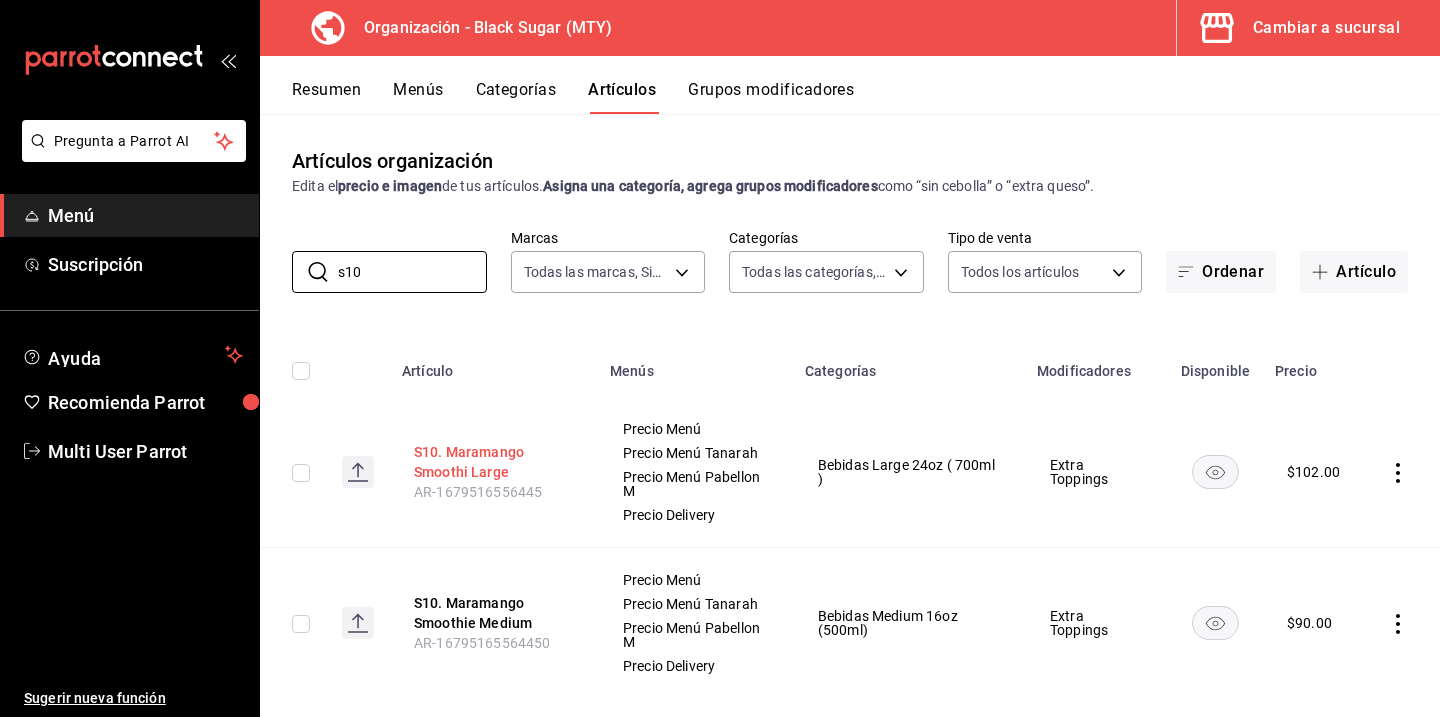 type on "s10" 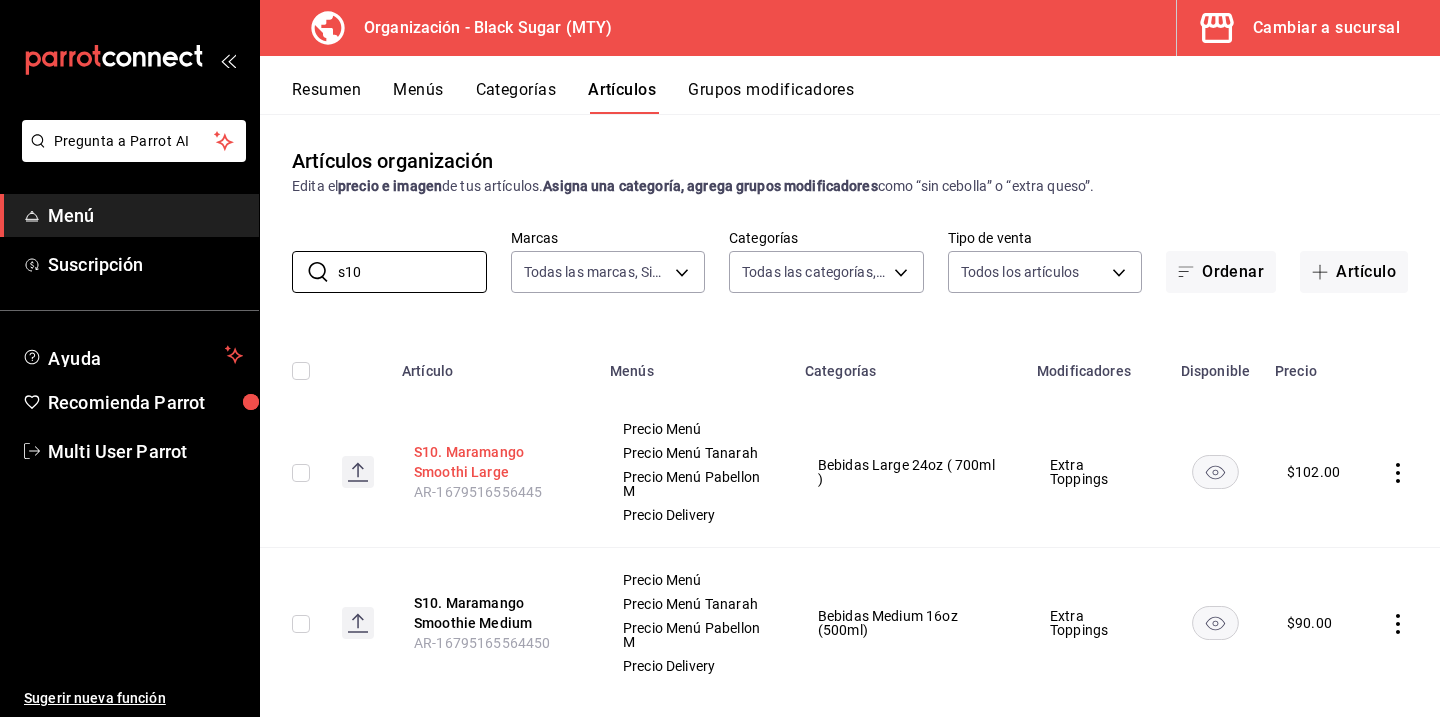 click on "S10. Maramango Smoothi Large" at bounding box center [494, 462] 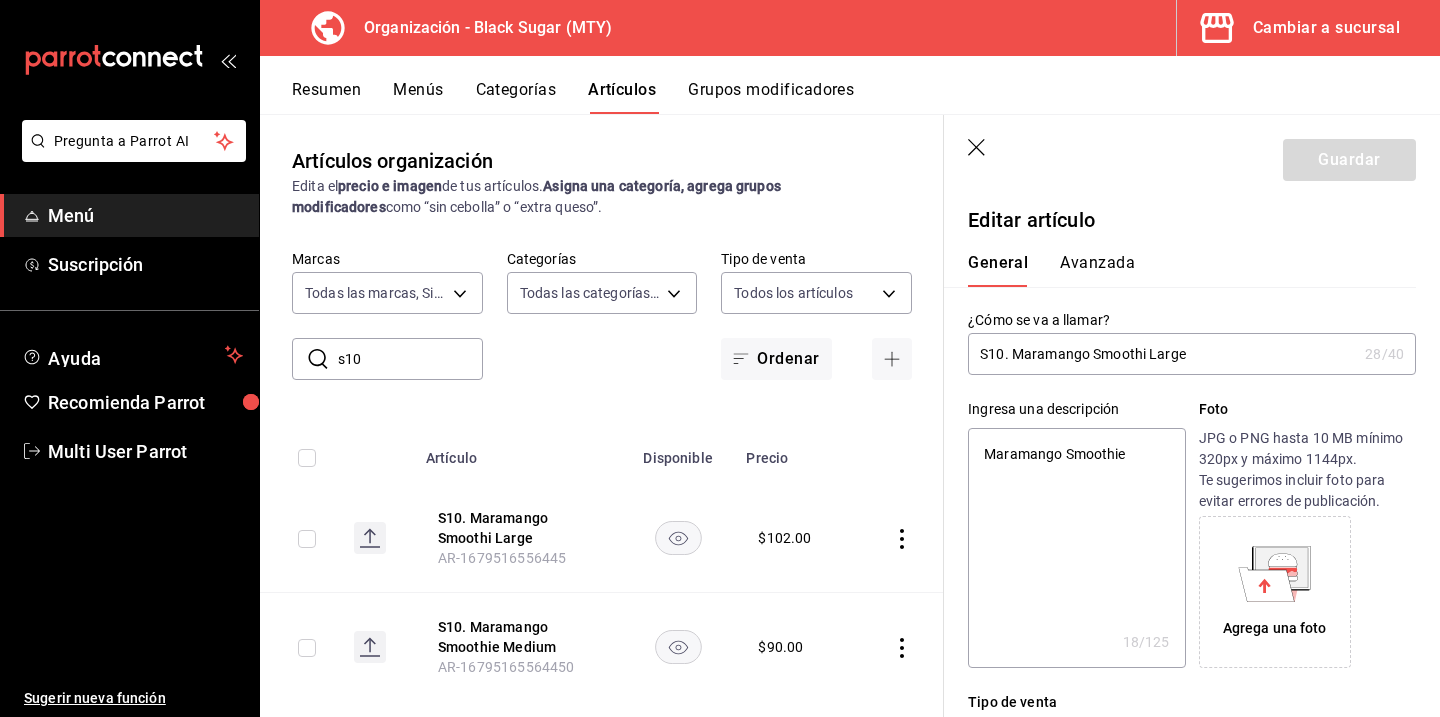 click 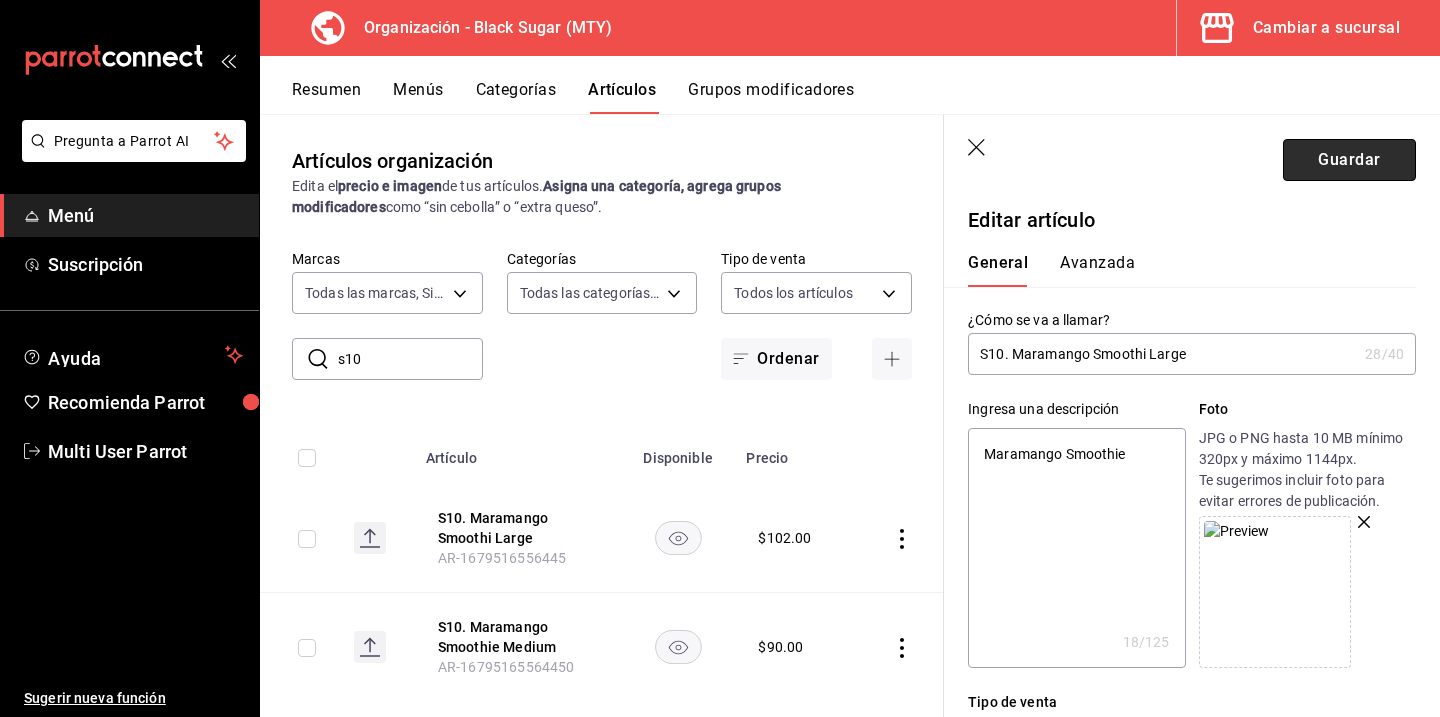 click on "Guardar" at bounding box center (1349, 160) 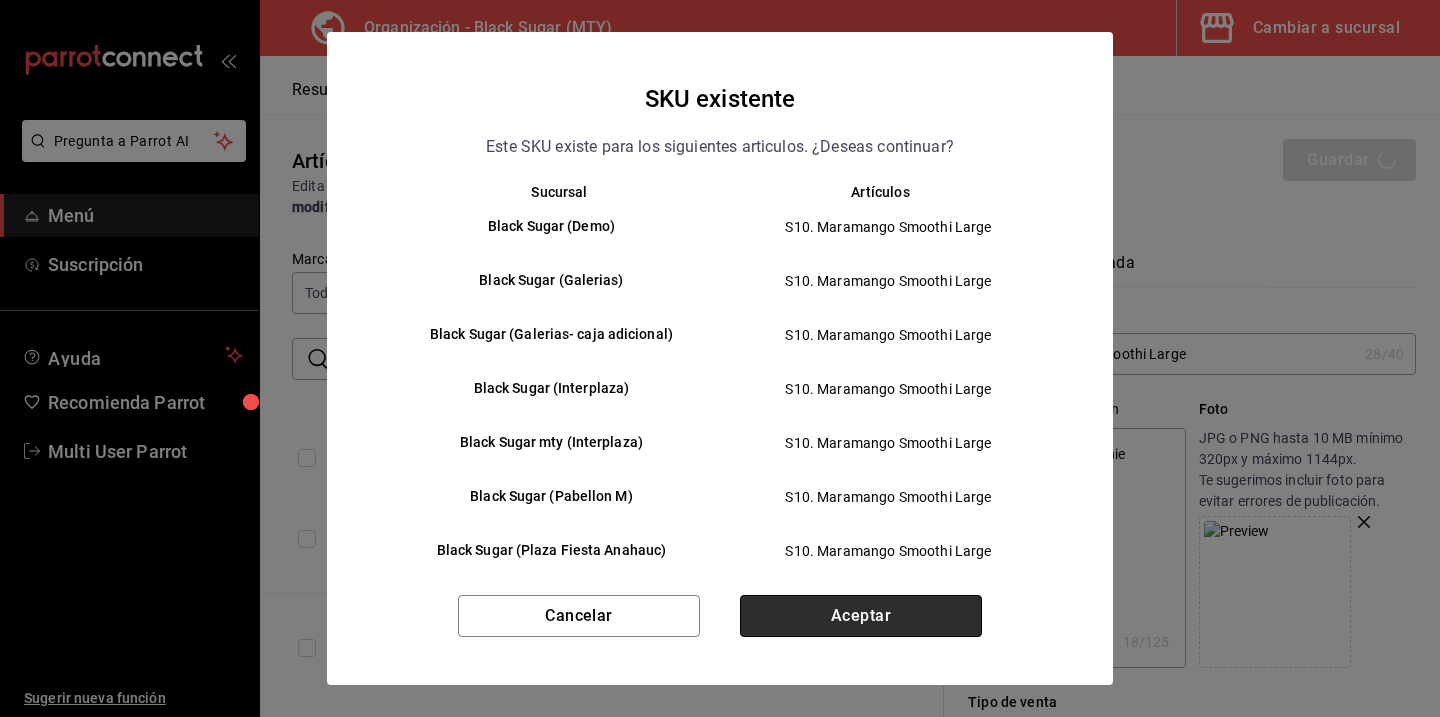 click on "Aceptar" at bounding box center (861, 616) 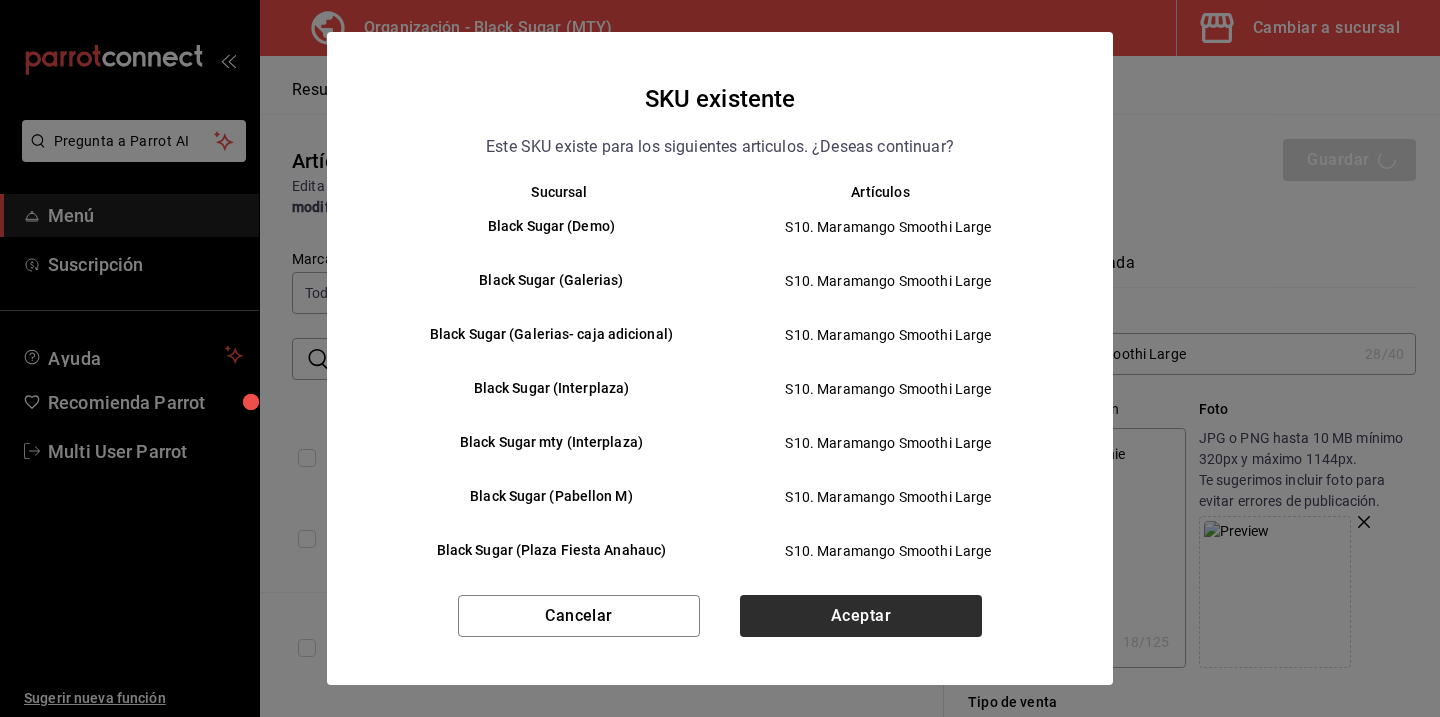 type on "x" 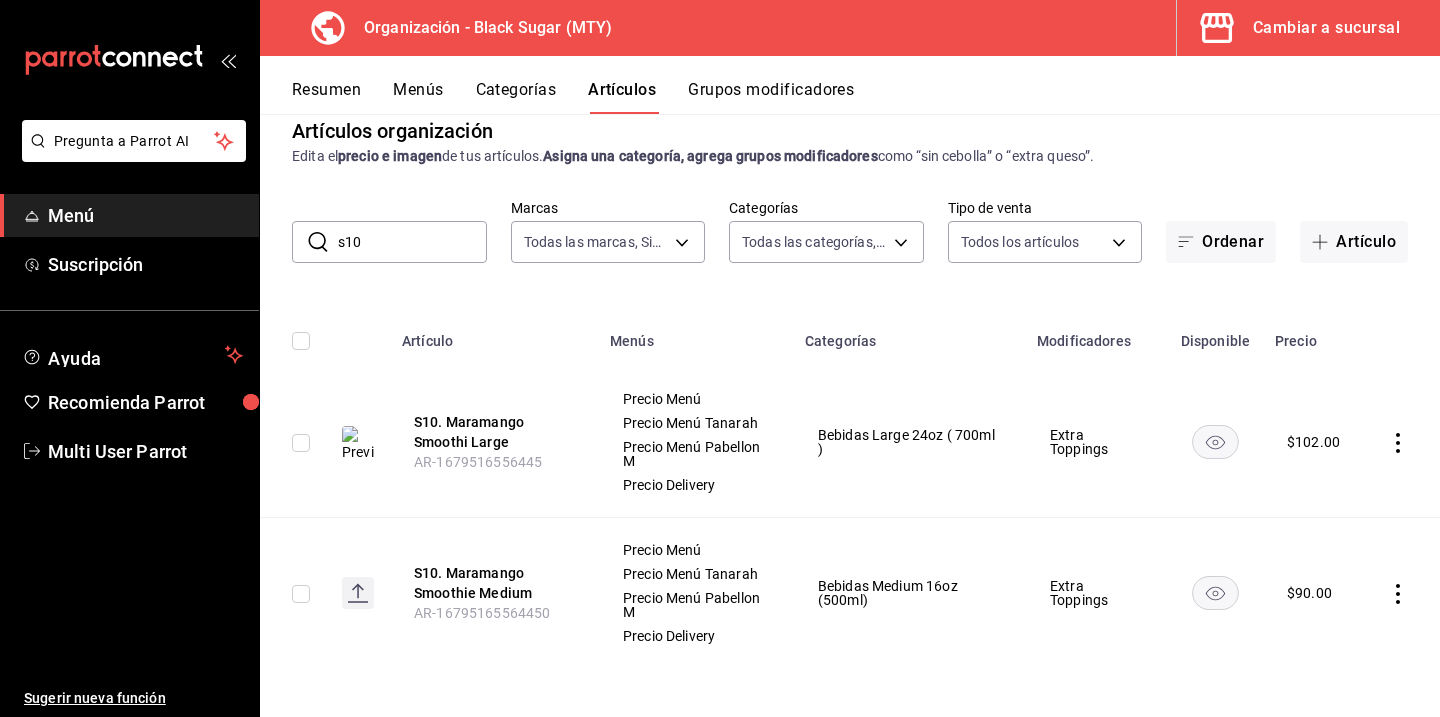 scroll, scrollTop: 0, scrollLeft: 0, axis: both 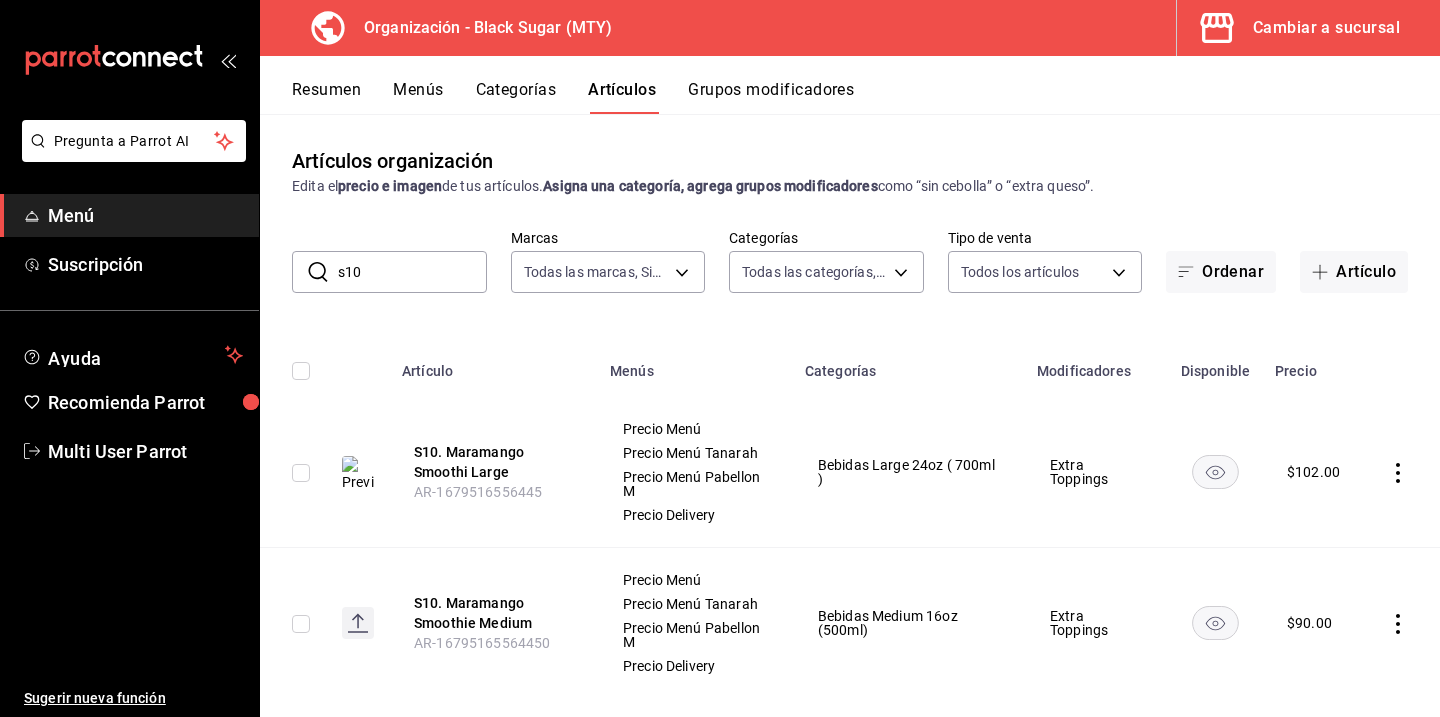 click on "Menús" at bounding box center [418, 97] 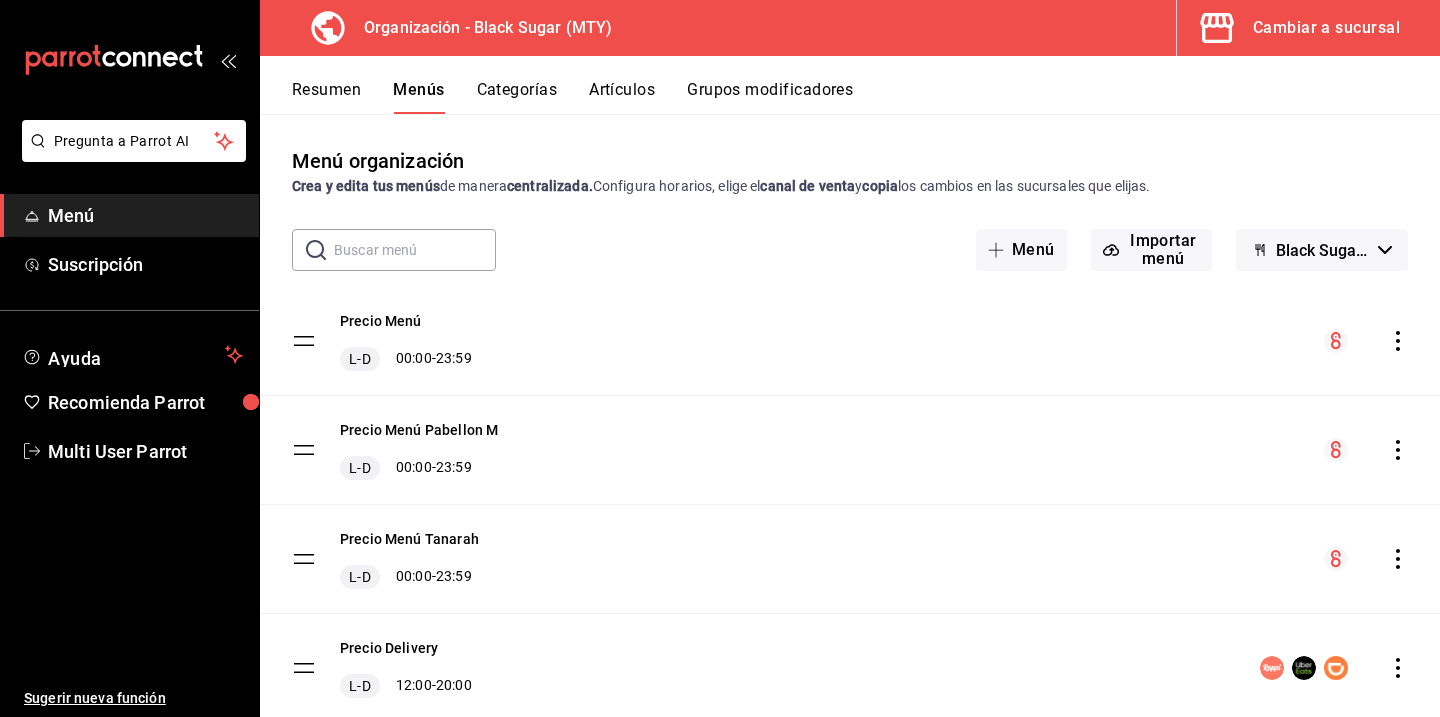 scroll, scrollTop: 63, scrollLeft: 0, axis: vertical 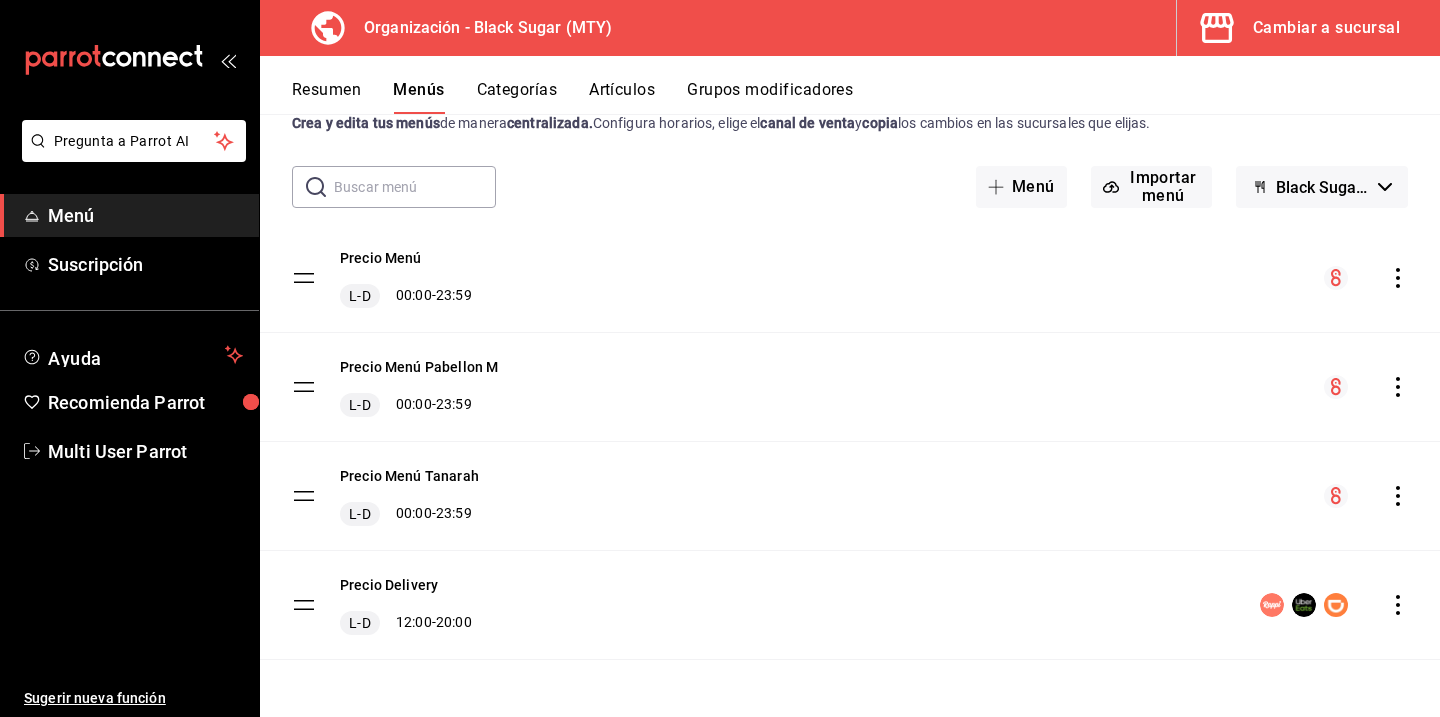 click on "Resumen" at bounding box center (326, 97) 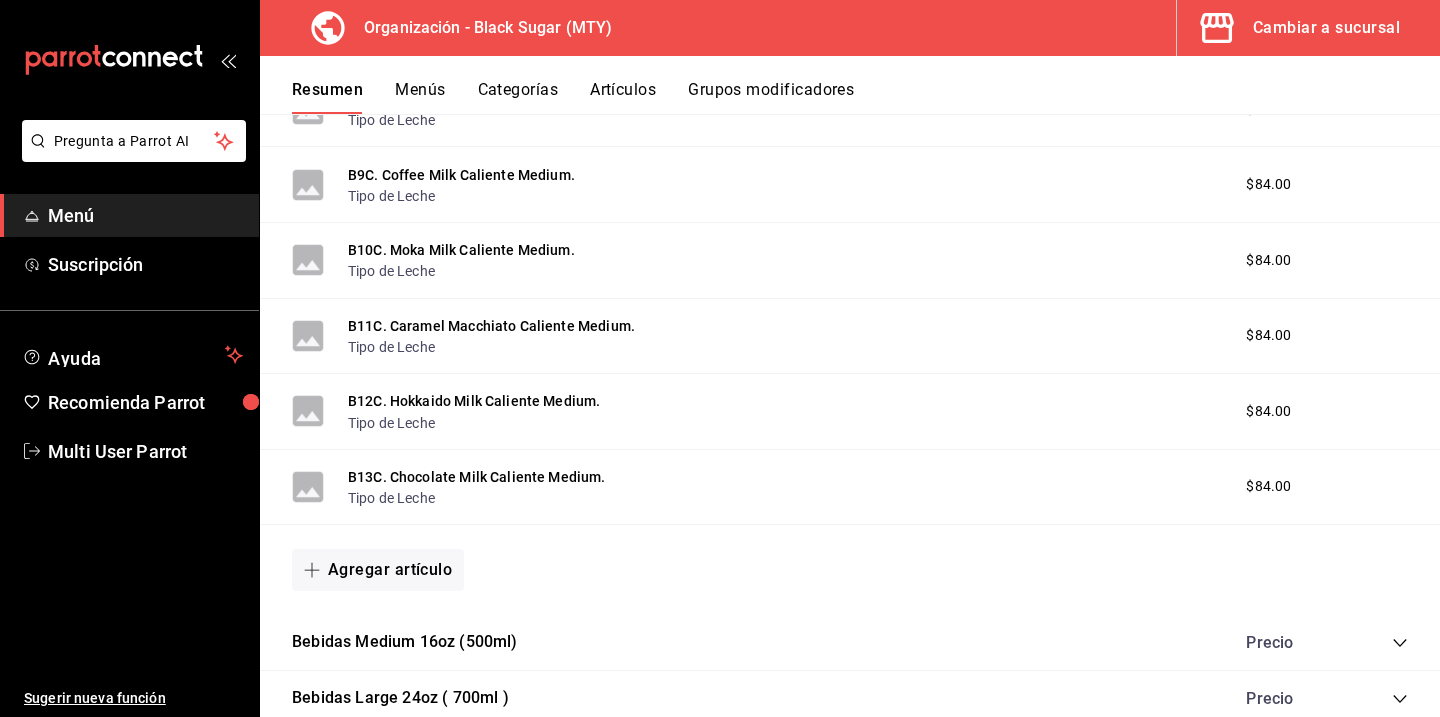 scroll, scrollTop: 1777, scrollLeft: 0, axis: vertical 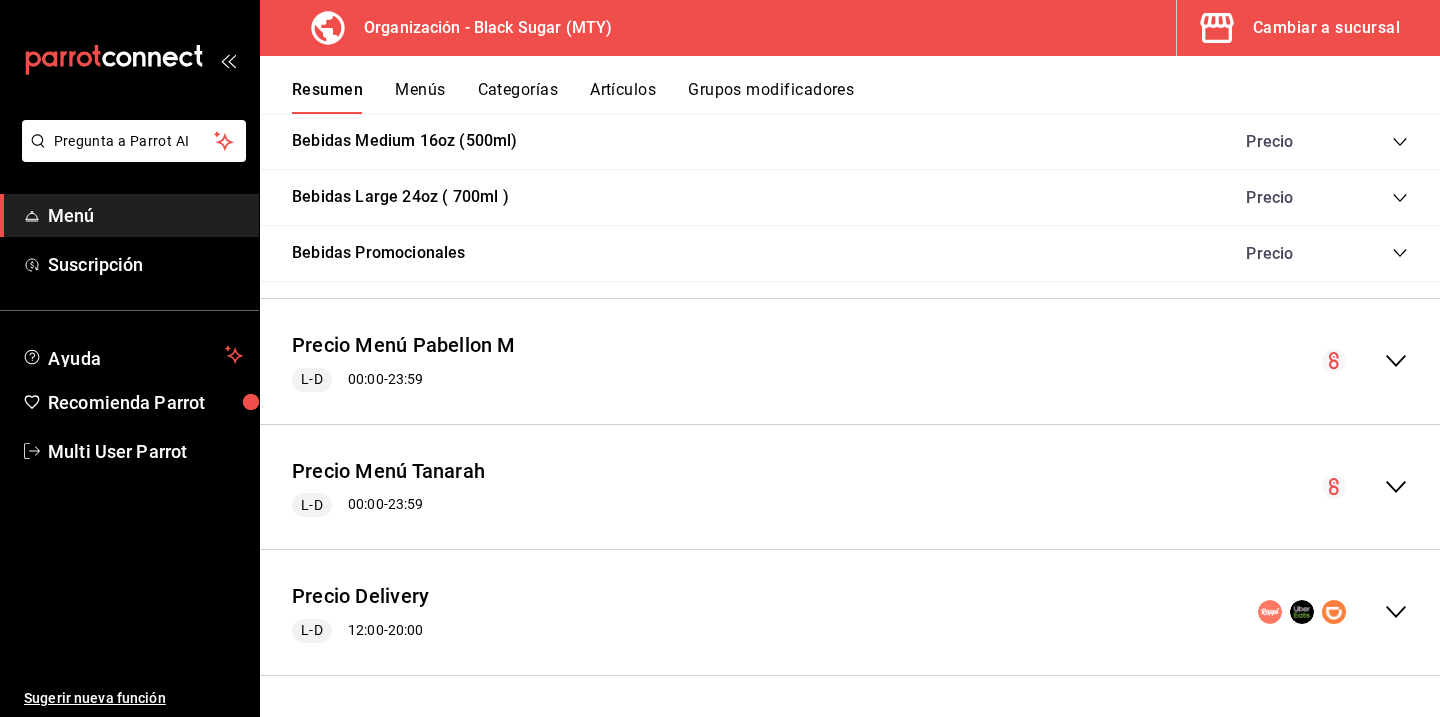 click 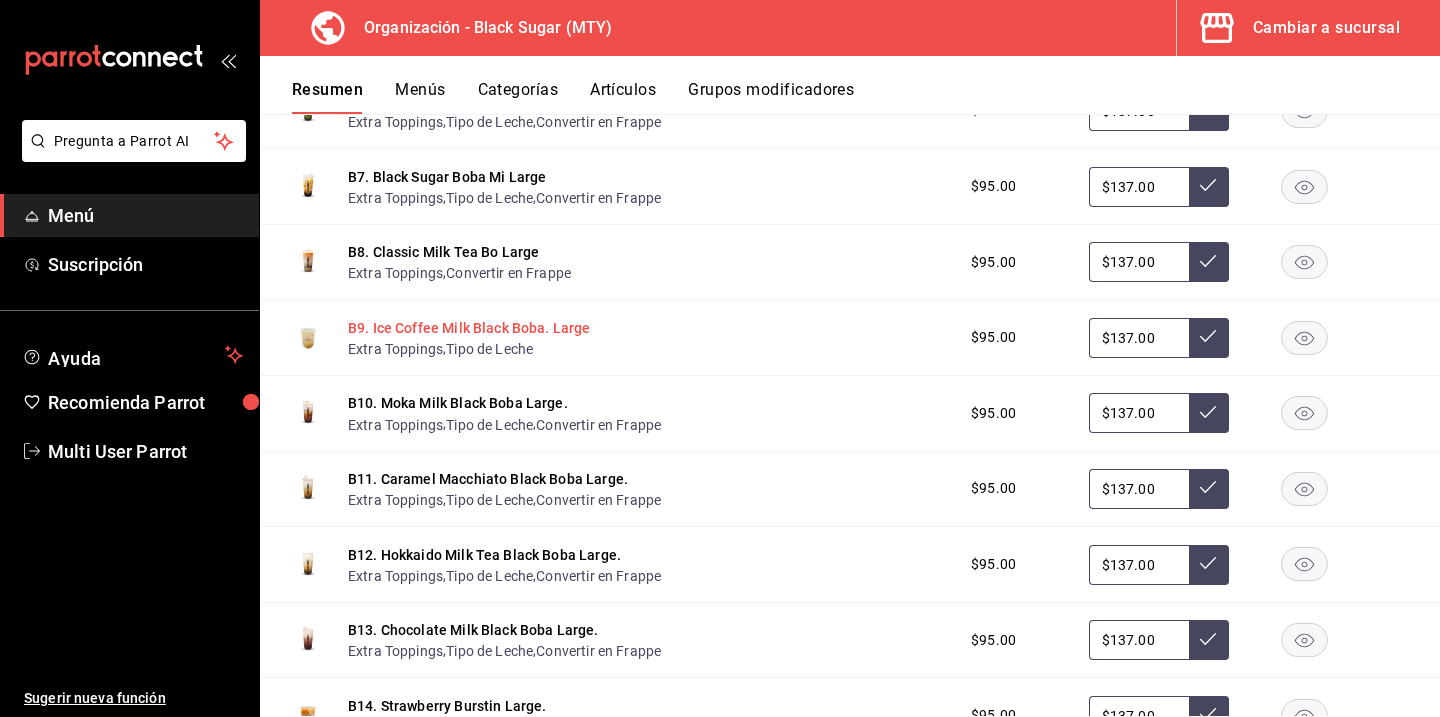 scroll, scrollTop: 2884, scrollLeft: 0, axis: vertical 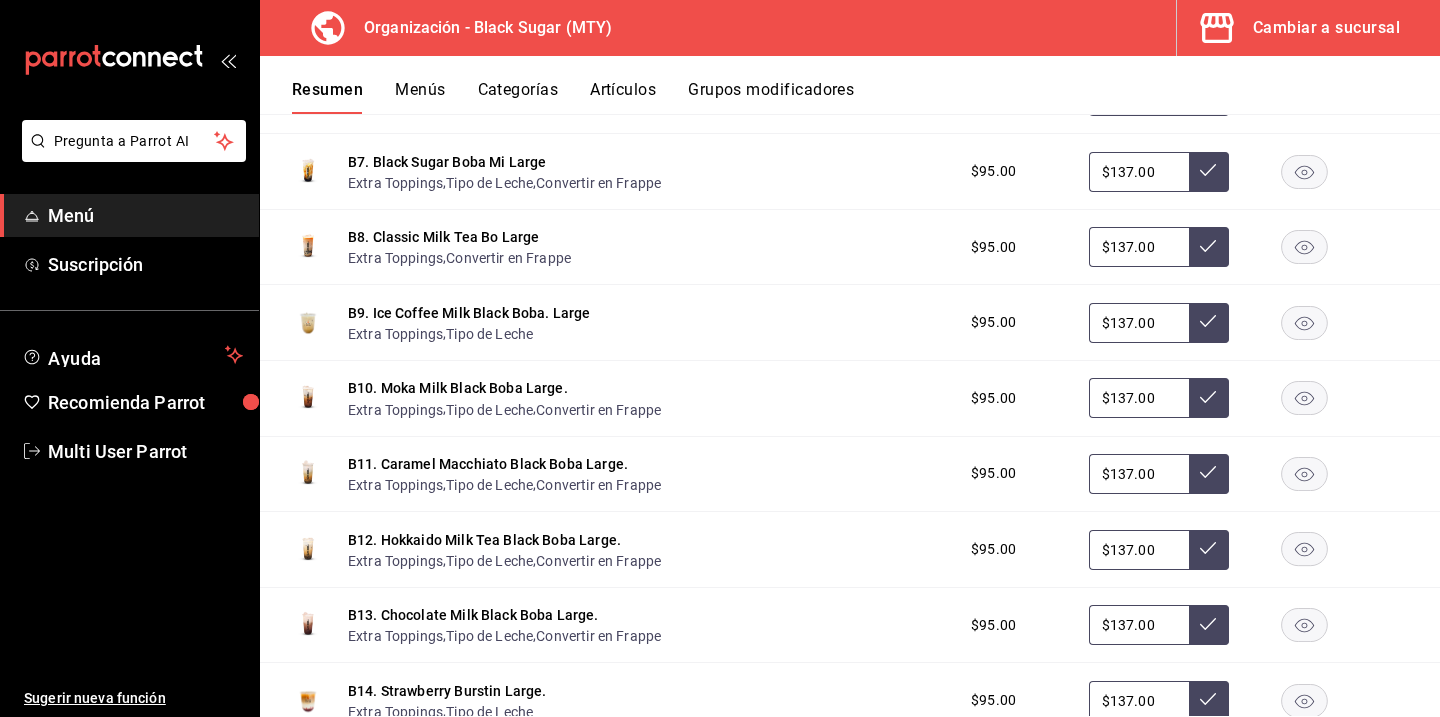 click on "Artículos" at bounding box center (623, 97) 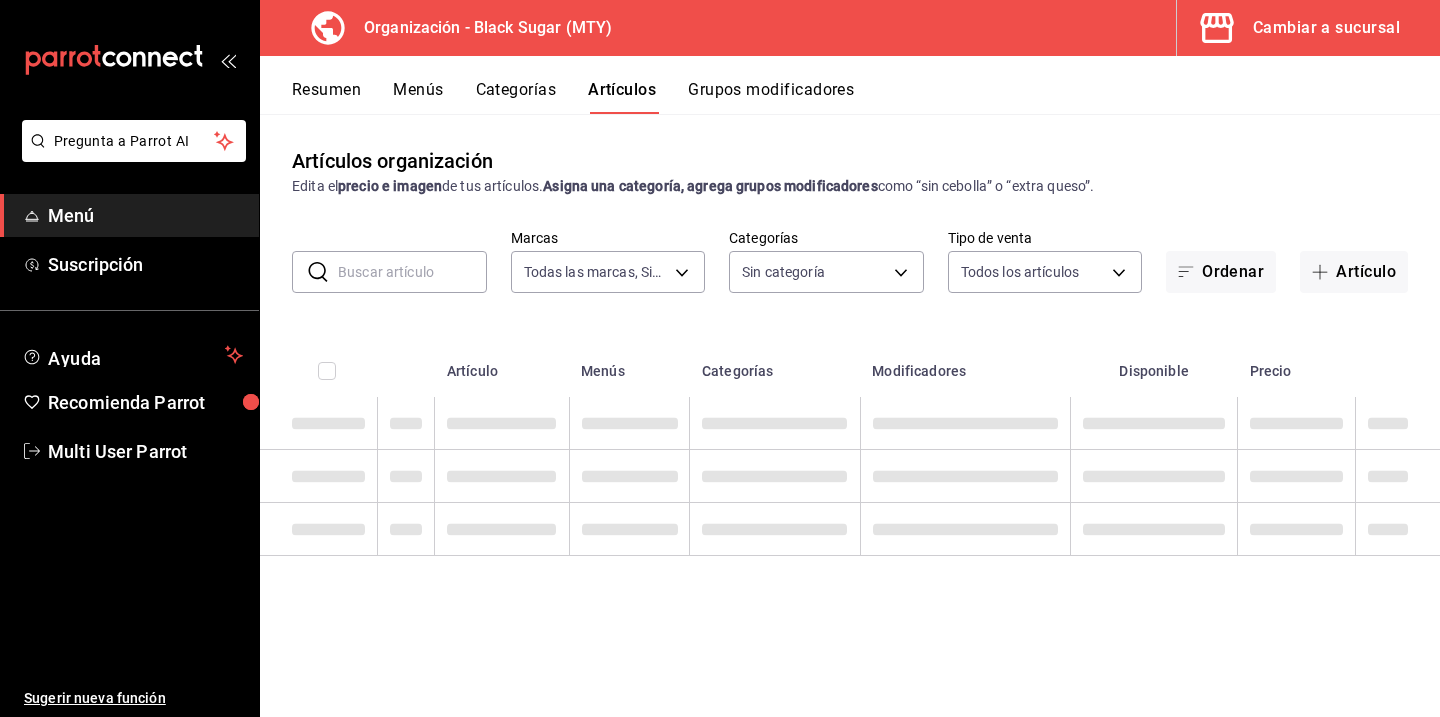 type on "187a88df-2753-4421-b0d4-a17ef0034368" 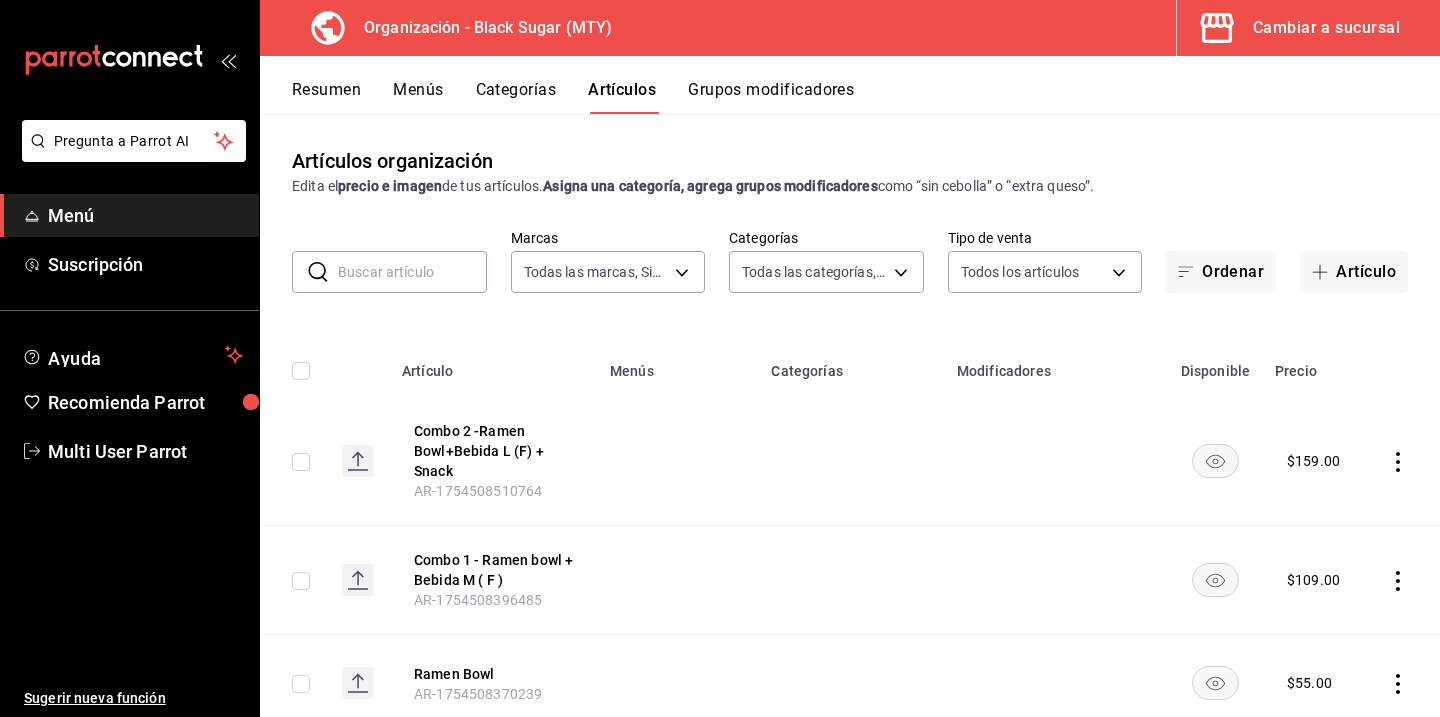 type on "[UUID],[UUID],[UUID],[UUID],[UUID],[UUID],[UUID],[UUID],[UUID]" 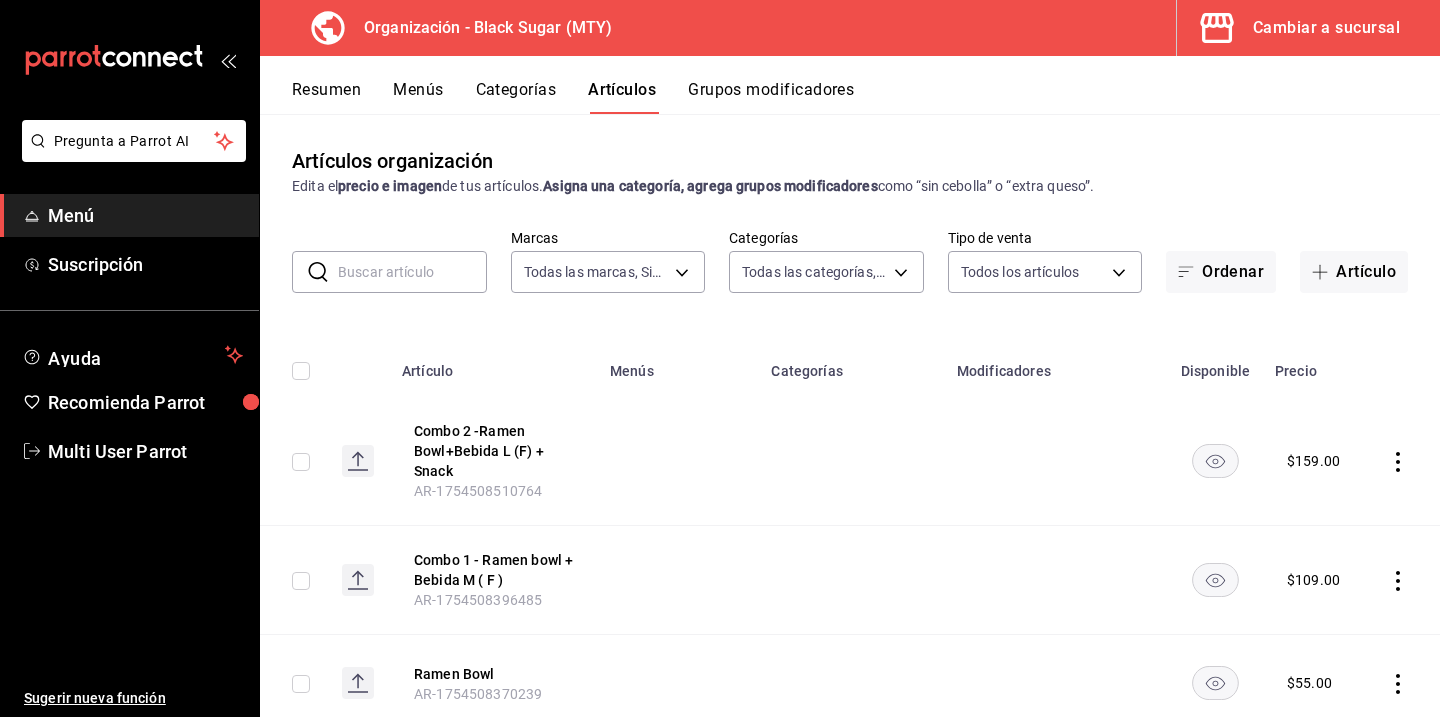 click at bounding box center [412, 272] 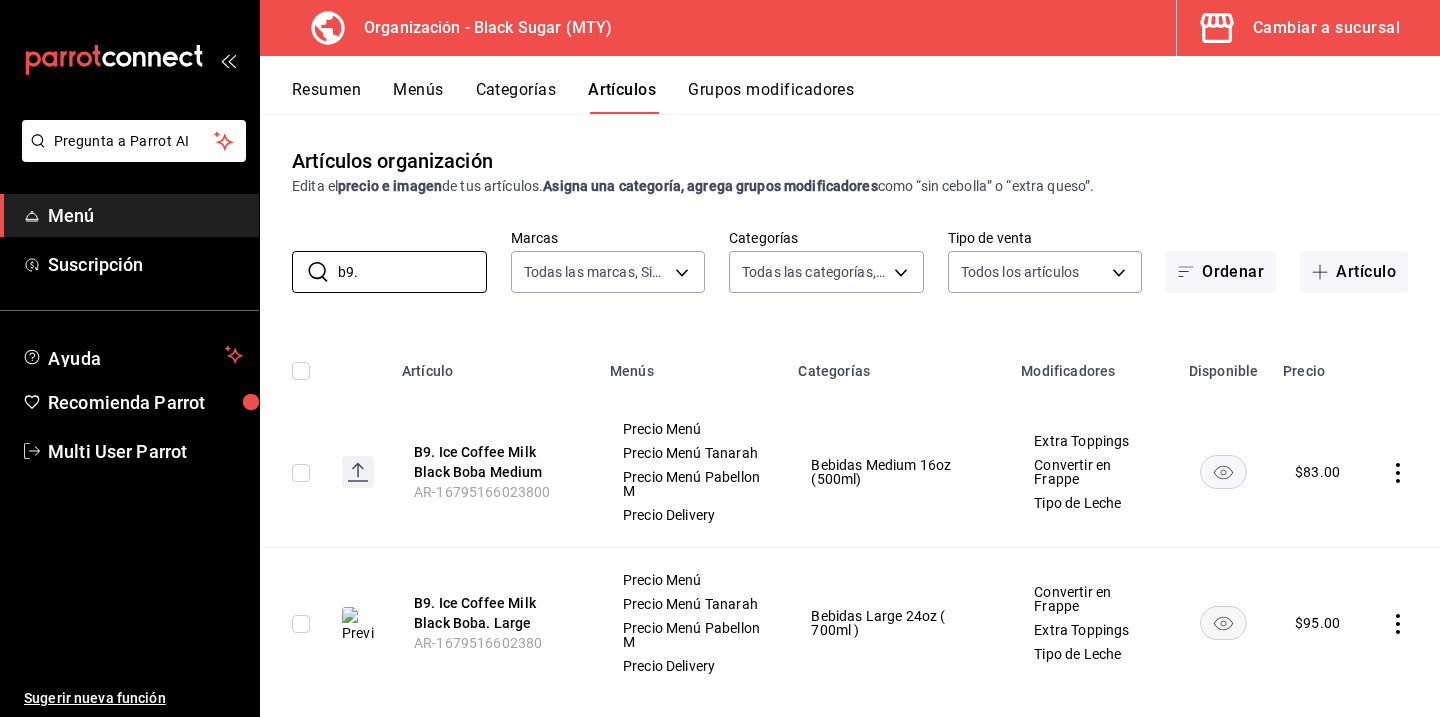 scroll, scrollTop: 30, scrollLeft: 0, axis: vertical 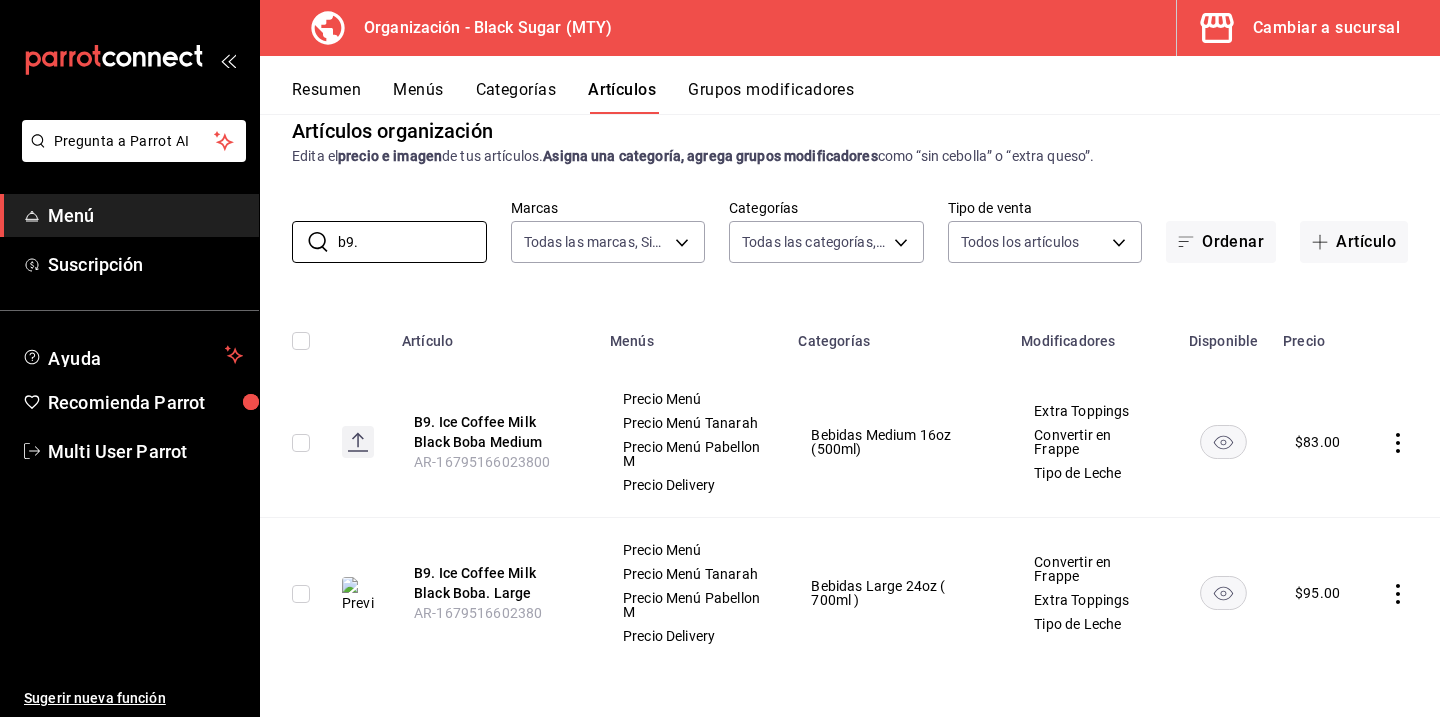 type on "b9." 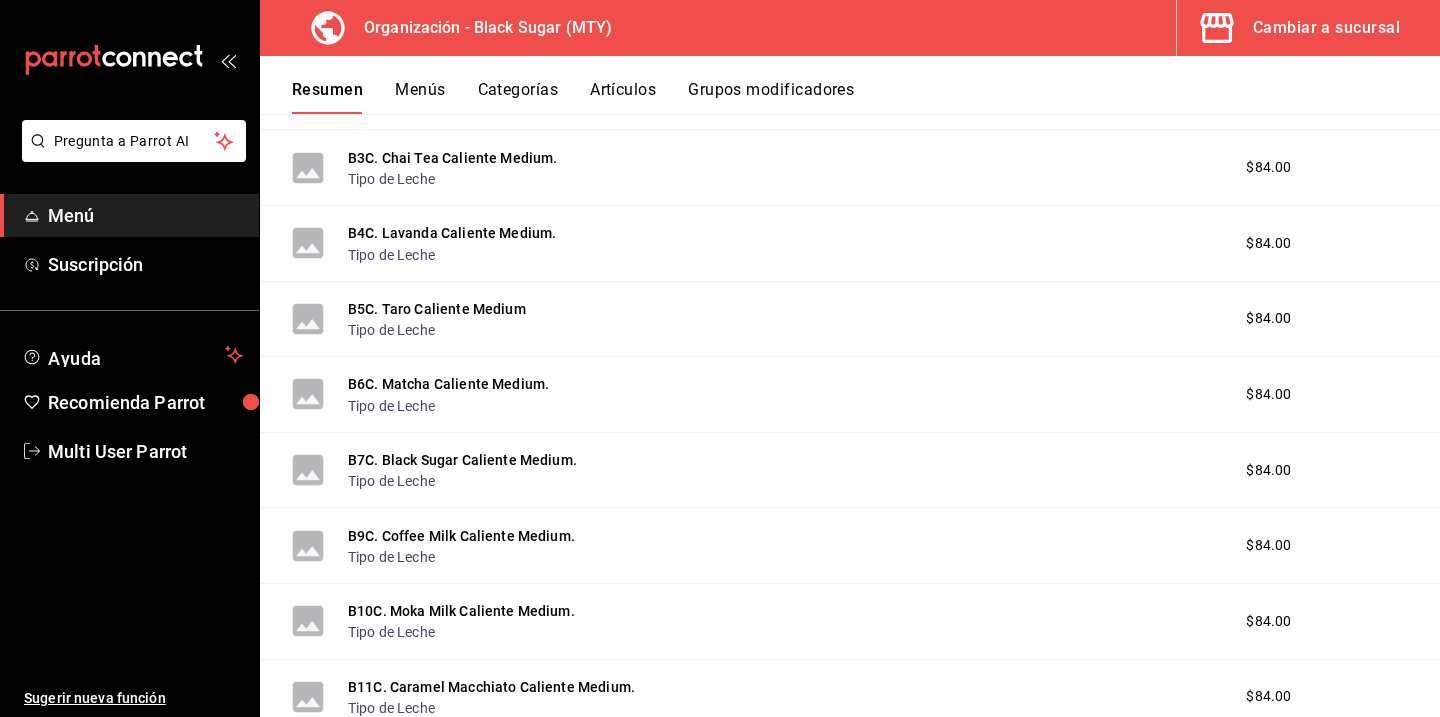 scroll, scrollTop: 1777, scrollLeft: 0, axis: vertical 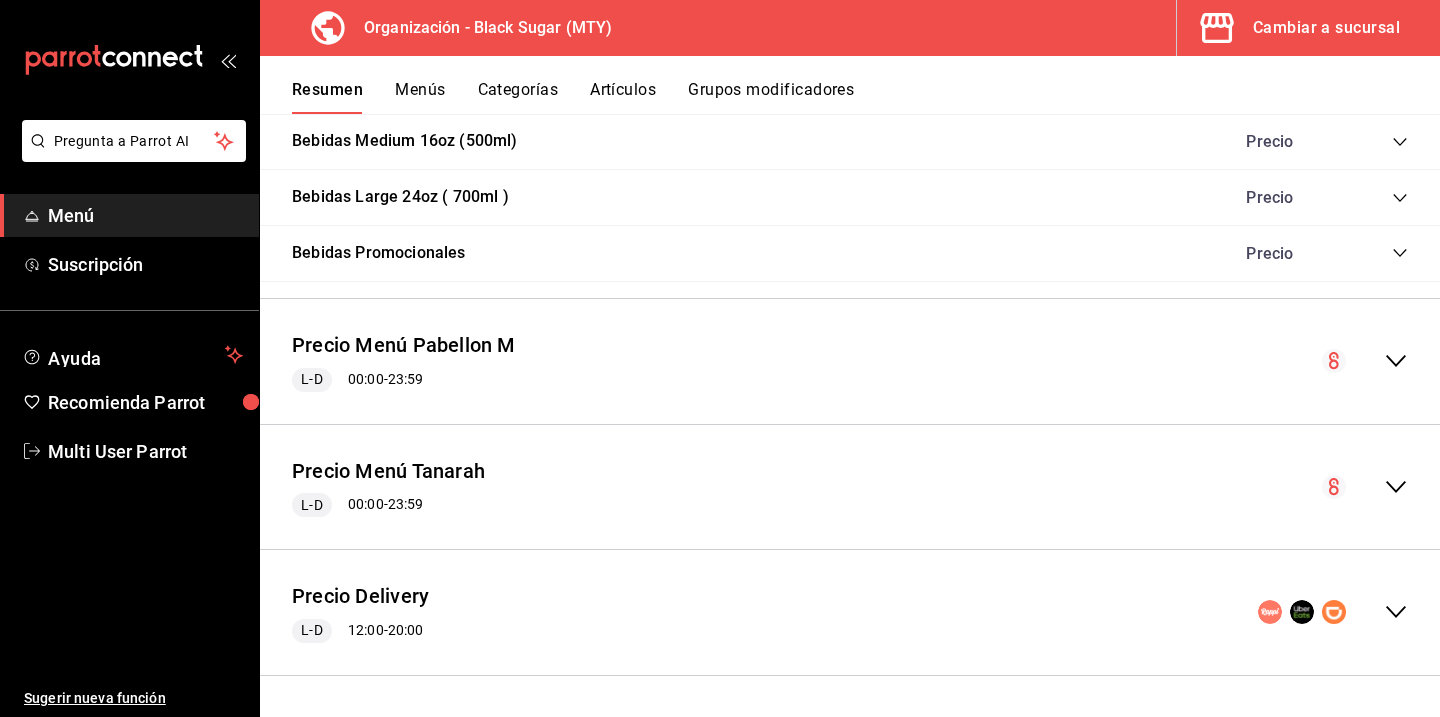 click 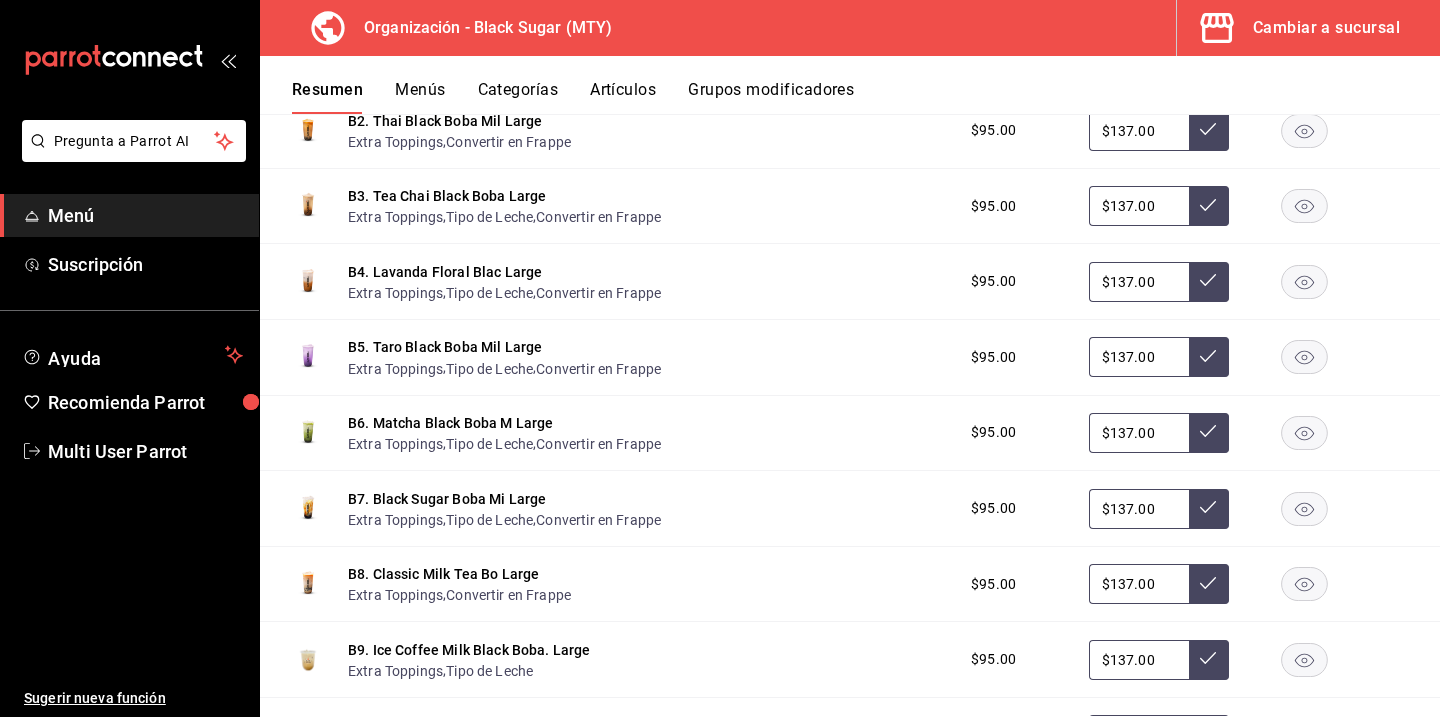 scroll, scrollTop: 2841, scrollLeft: 0, axis: vertical 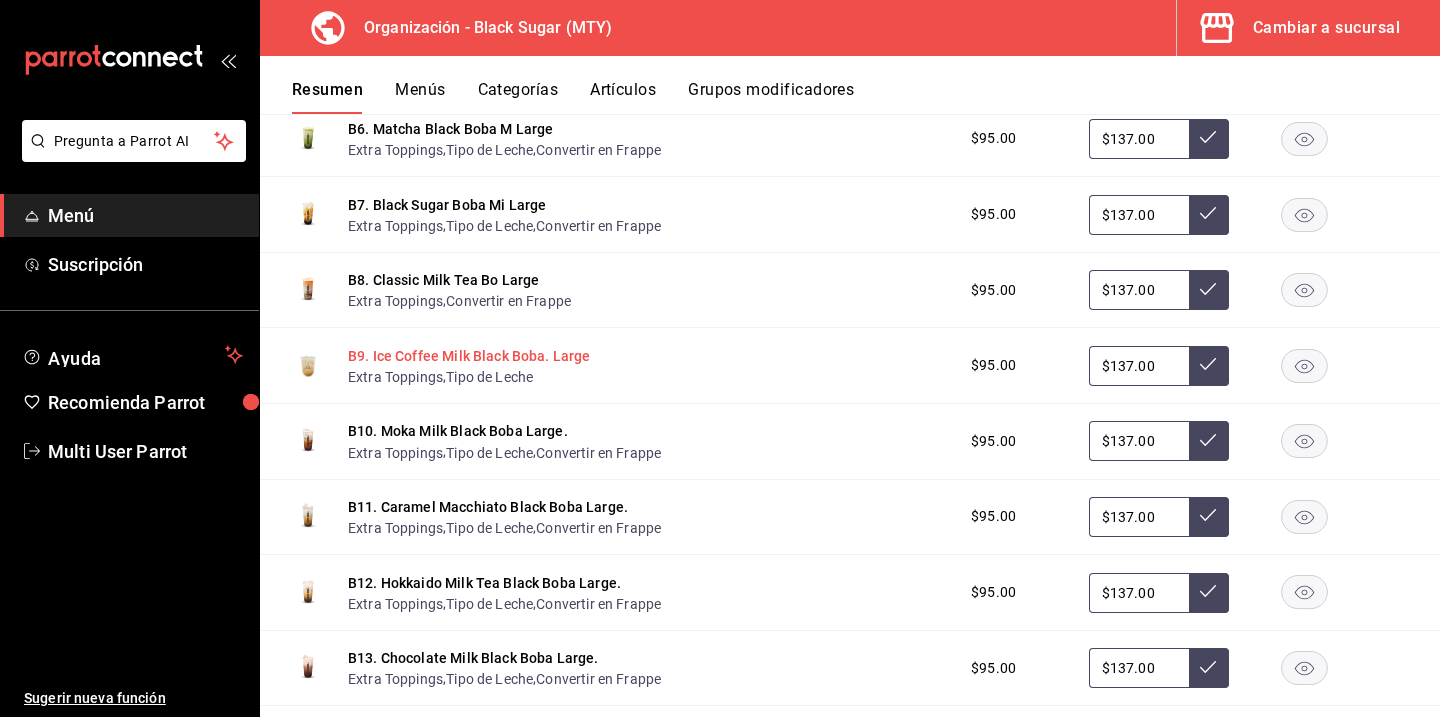 click on "B9. Ice Coffee Milk Black Boba. Large" at bounding box center (469, 356) 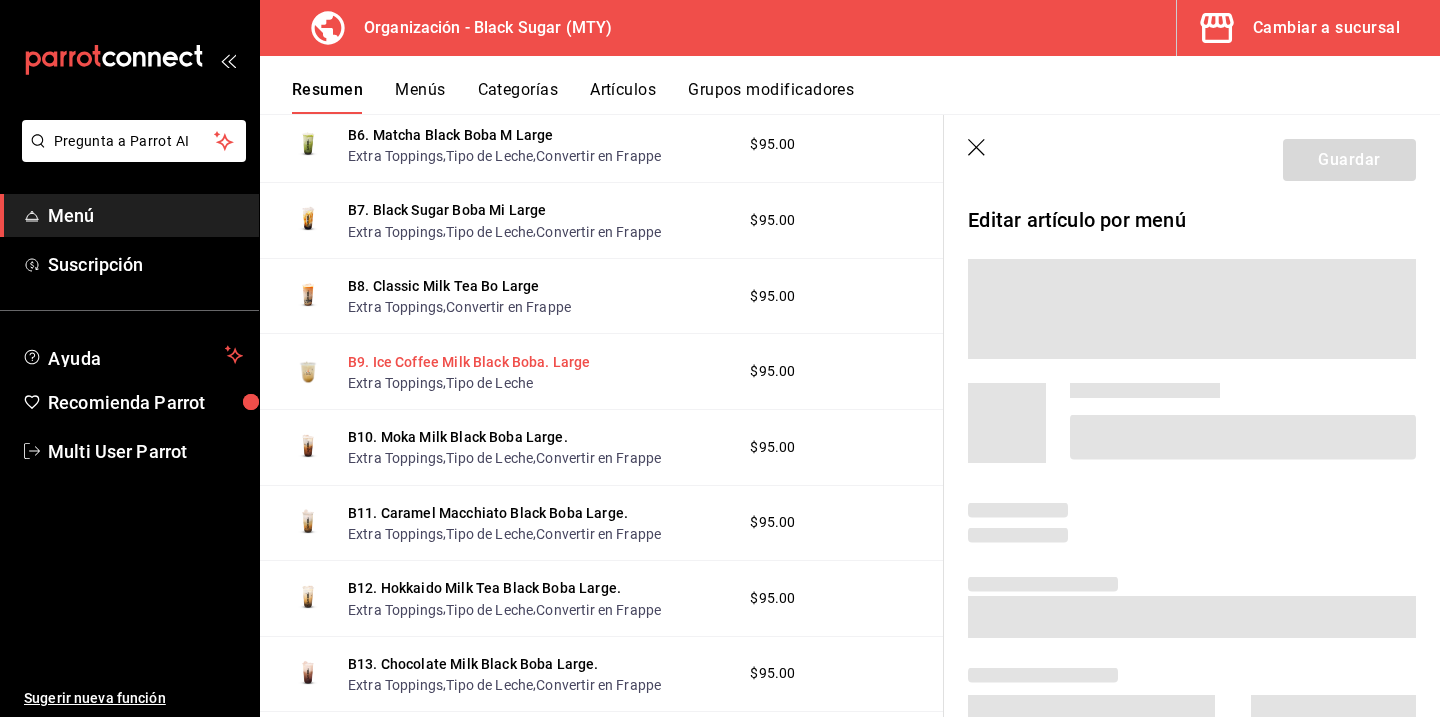 scroll, scrollTop: 2826, scrollLeft: 0, axis: vertical 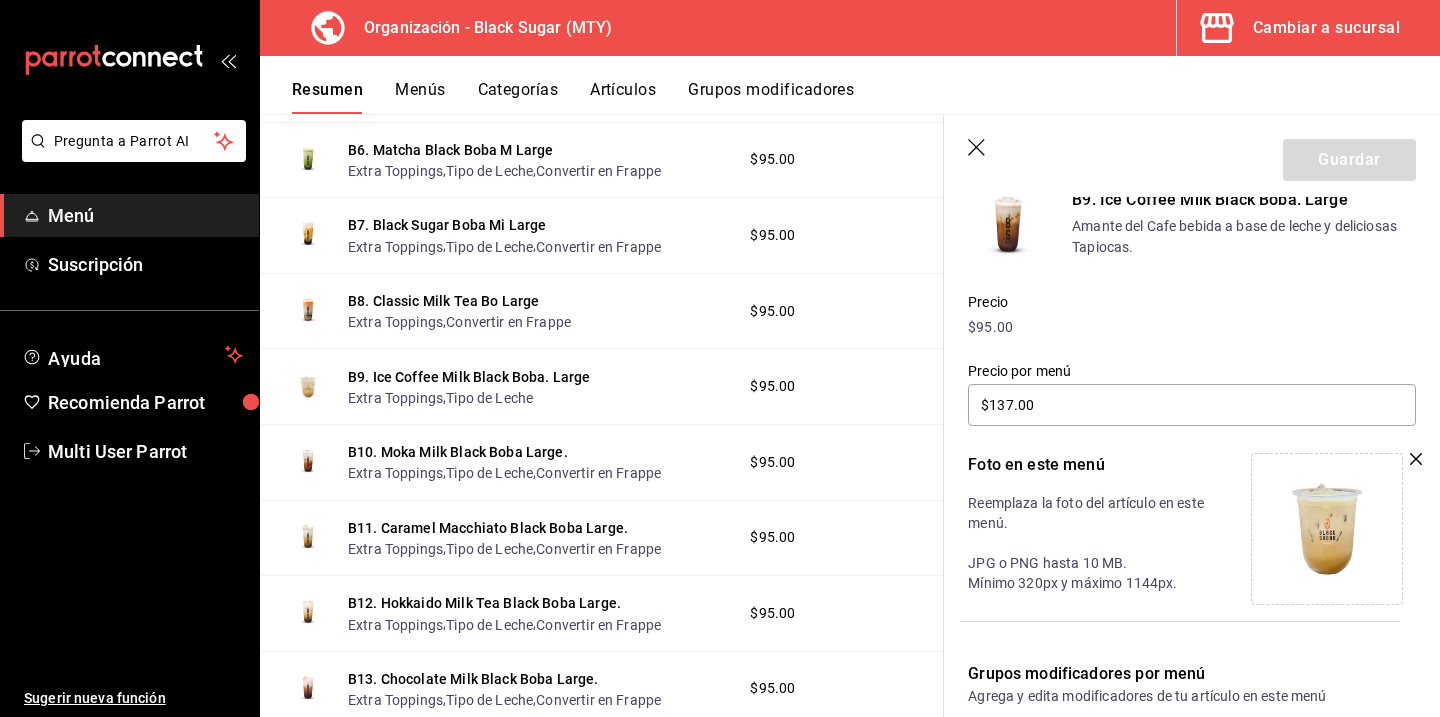 click 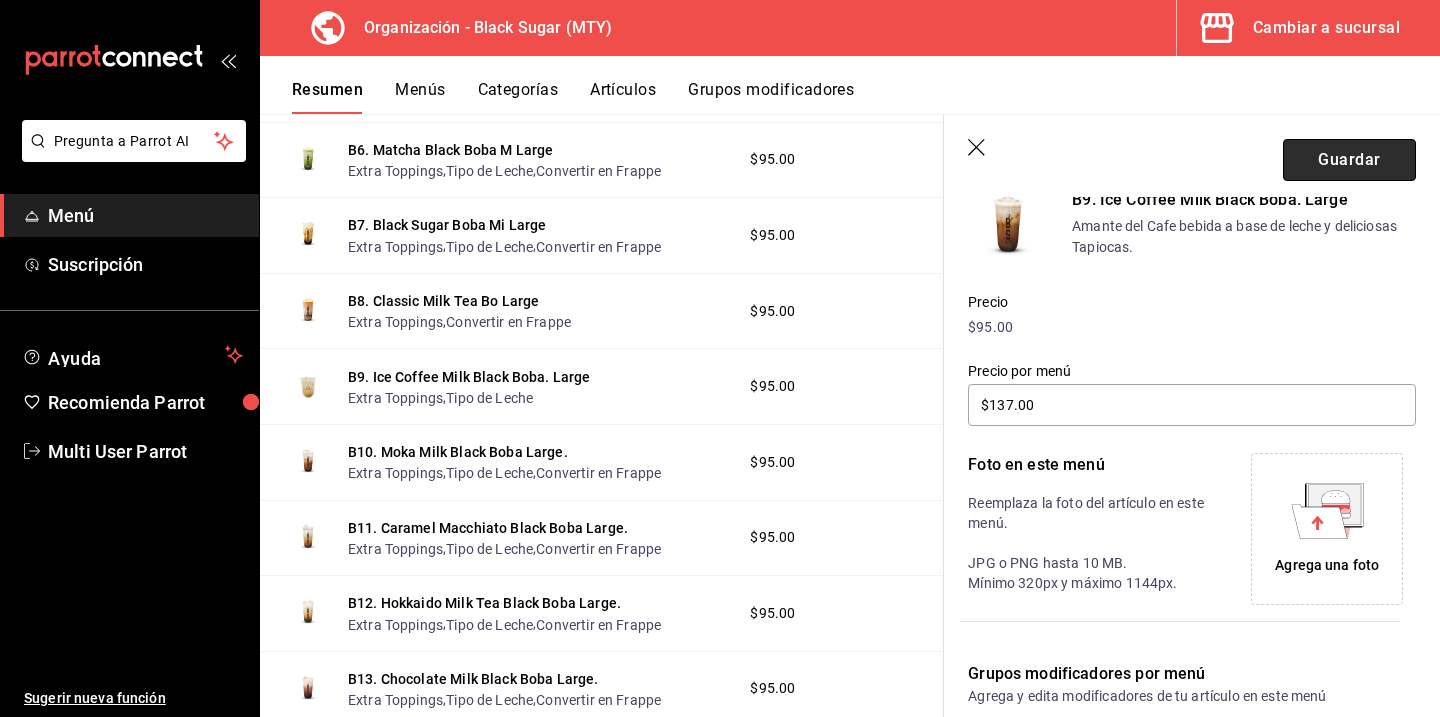 click on "Guardar" at bounding box center (1349, 160) 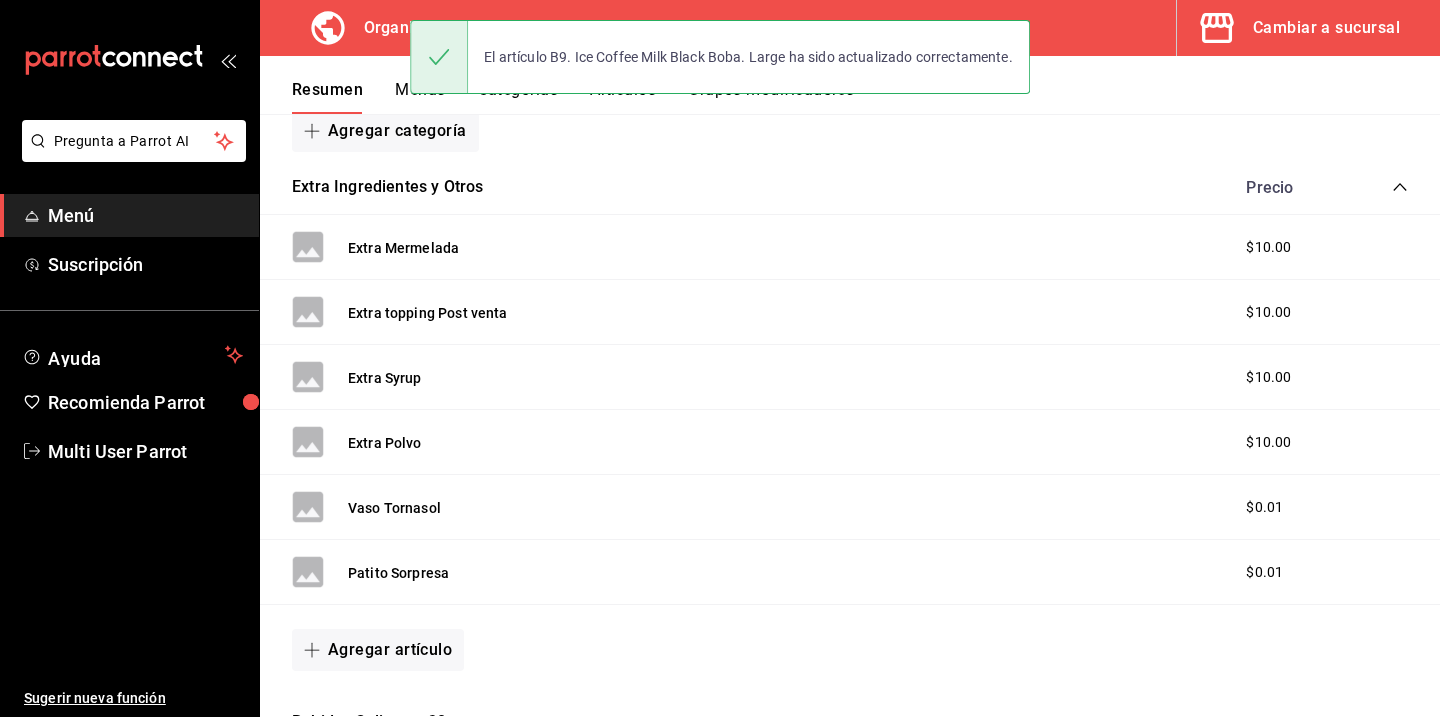 scroll, scrollTop: 0, scrollLeft: 0, axis: both 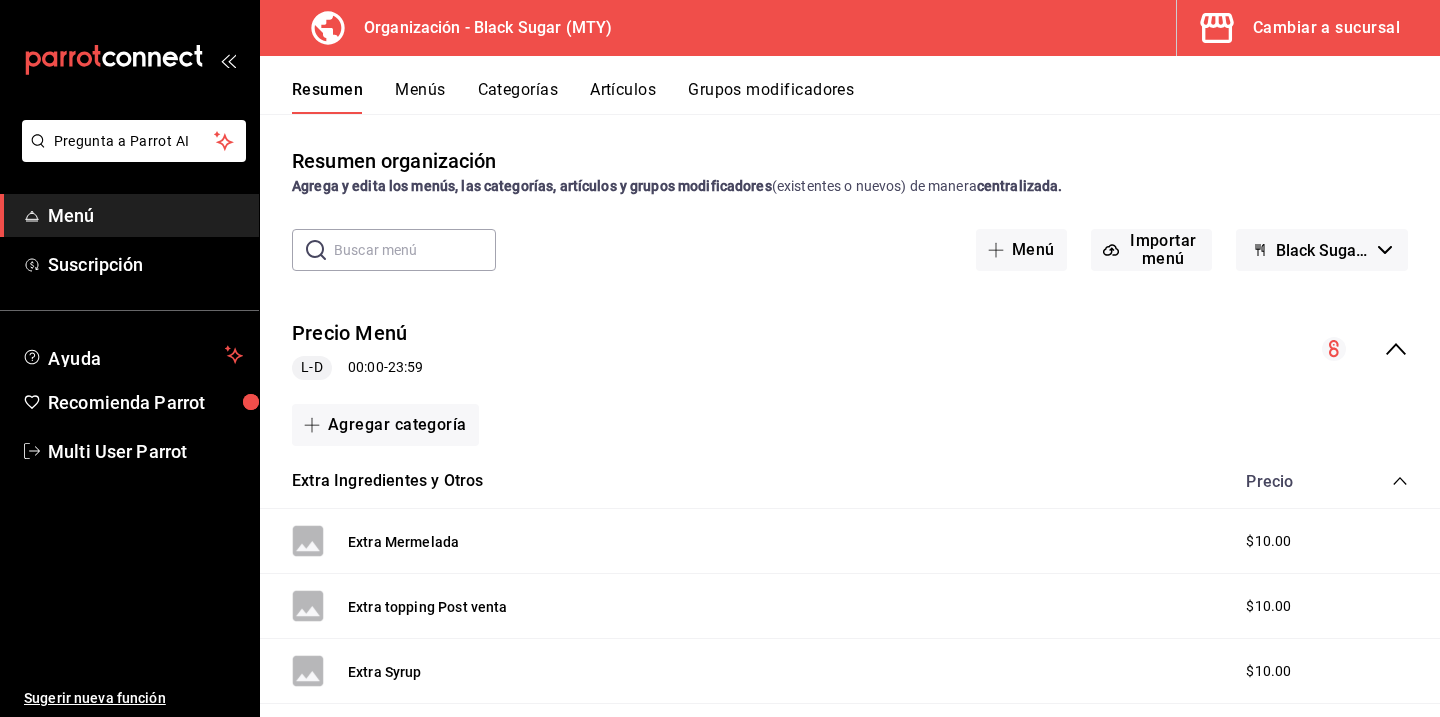click on "Artículos" at bounding box center (623, 97) 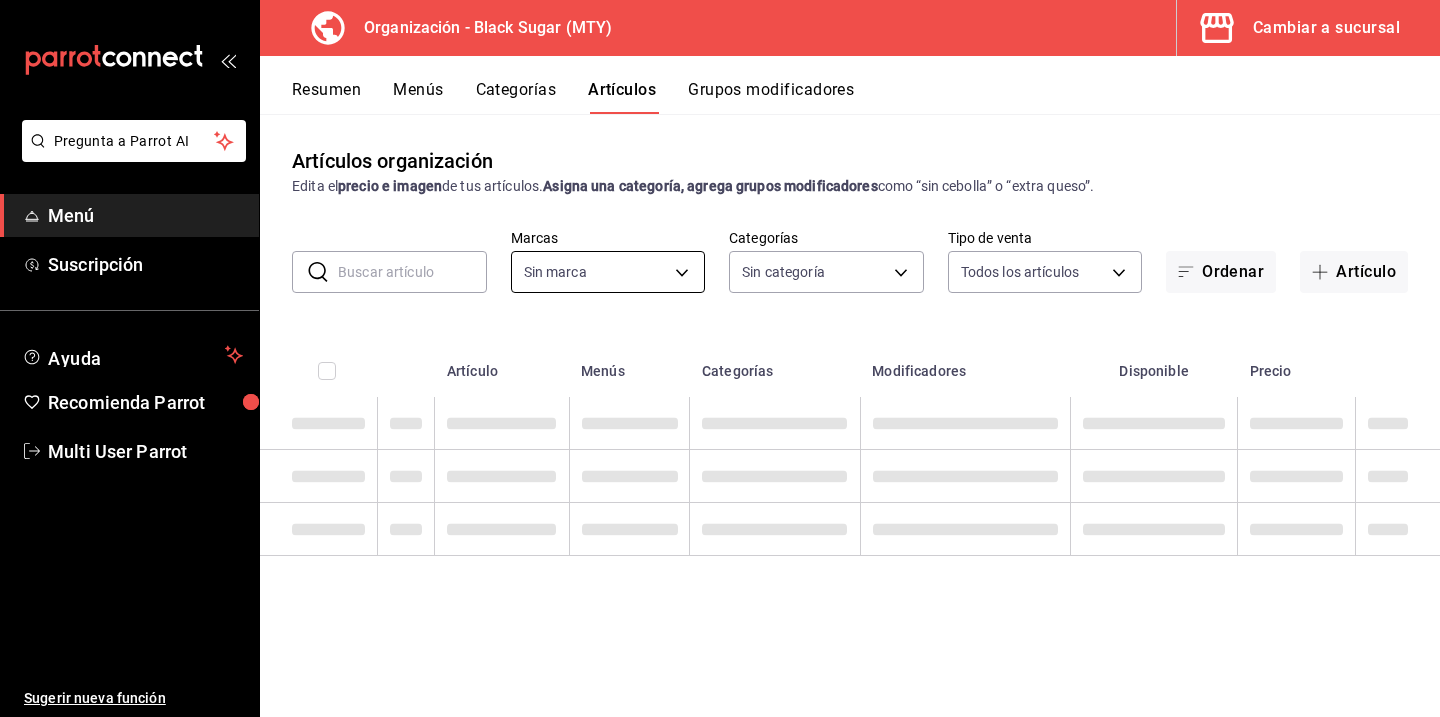 type on "[UUID],[UUID],[UUID],[UUID],[UUID],[UUID],[UUID],[UUID],[UUID]" 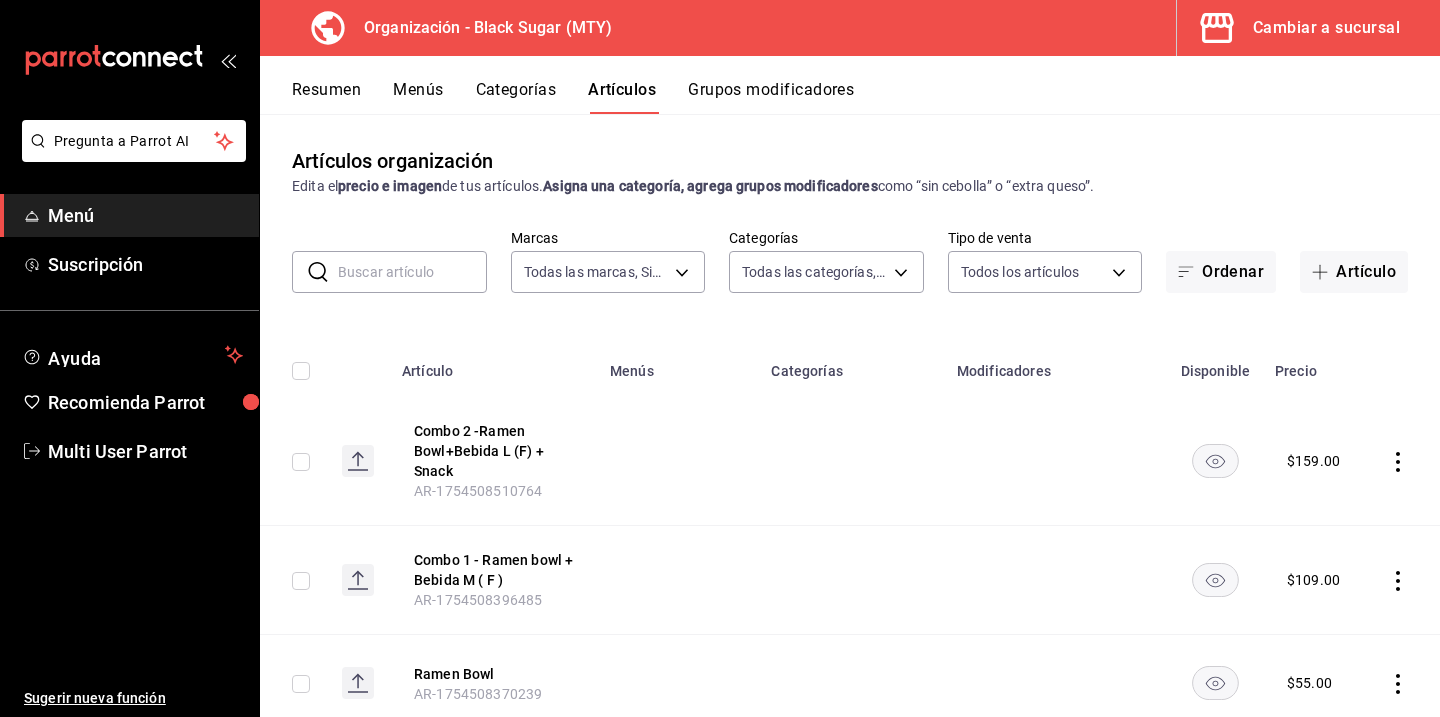 type on "187a88df-2753-4421-b0d4-a17ef0034368" 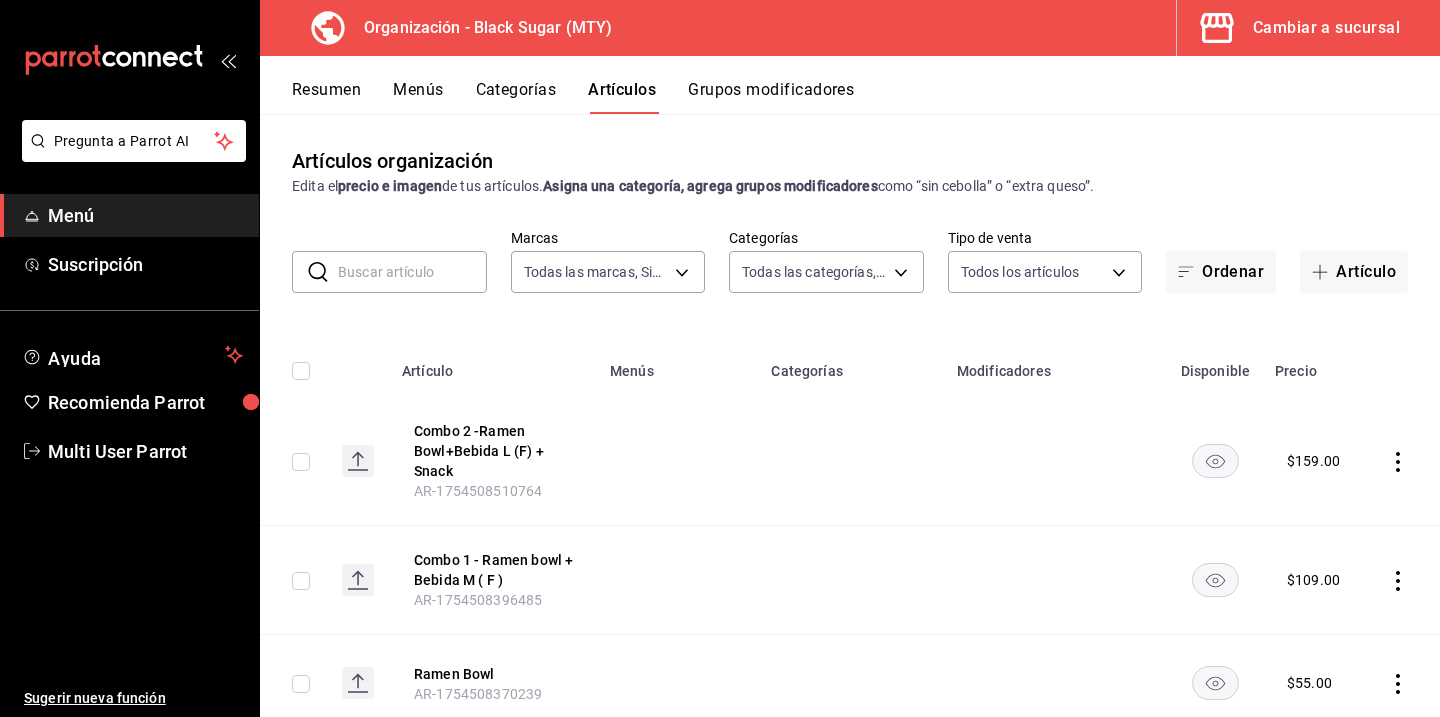 click at bounding box center [412, 272] 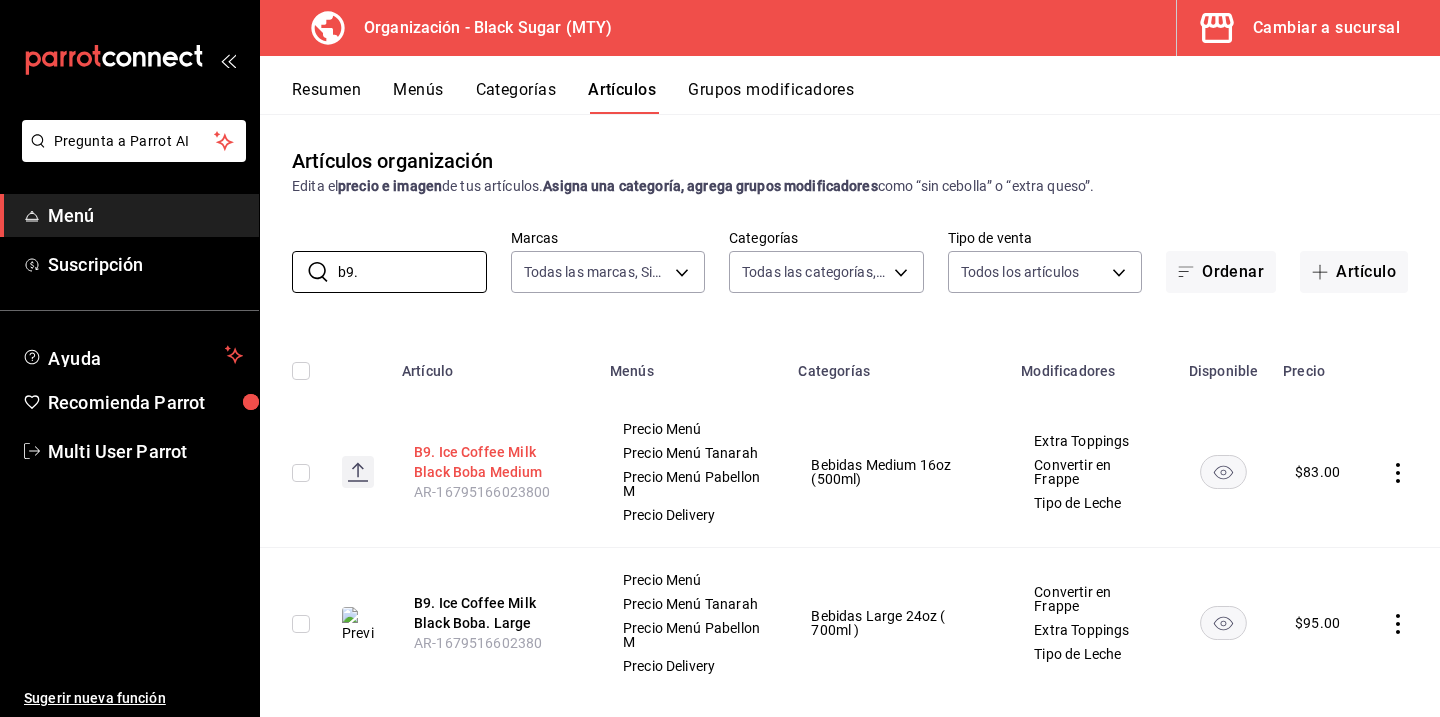 scroll, scrollTop: 30, scrollLeft: 0, axis: vertical 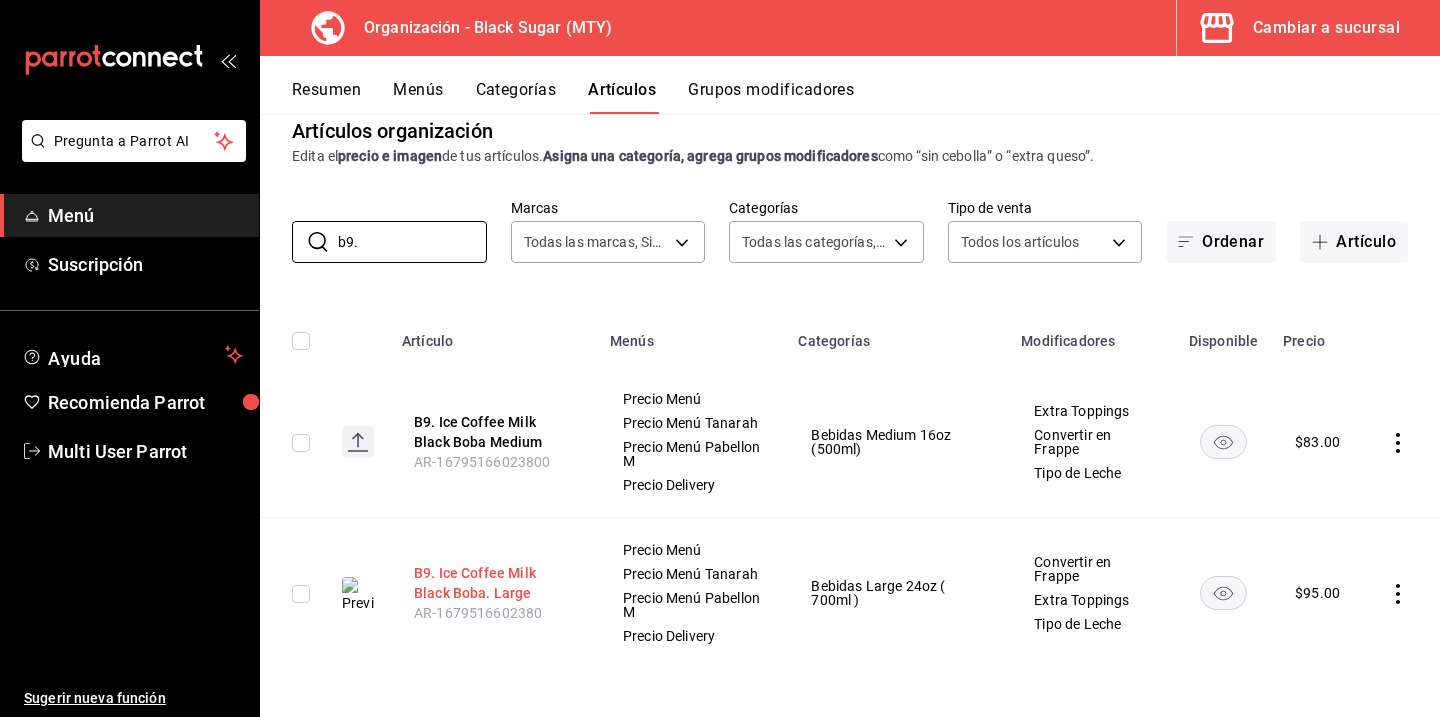 type on "b9." 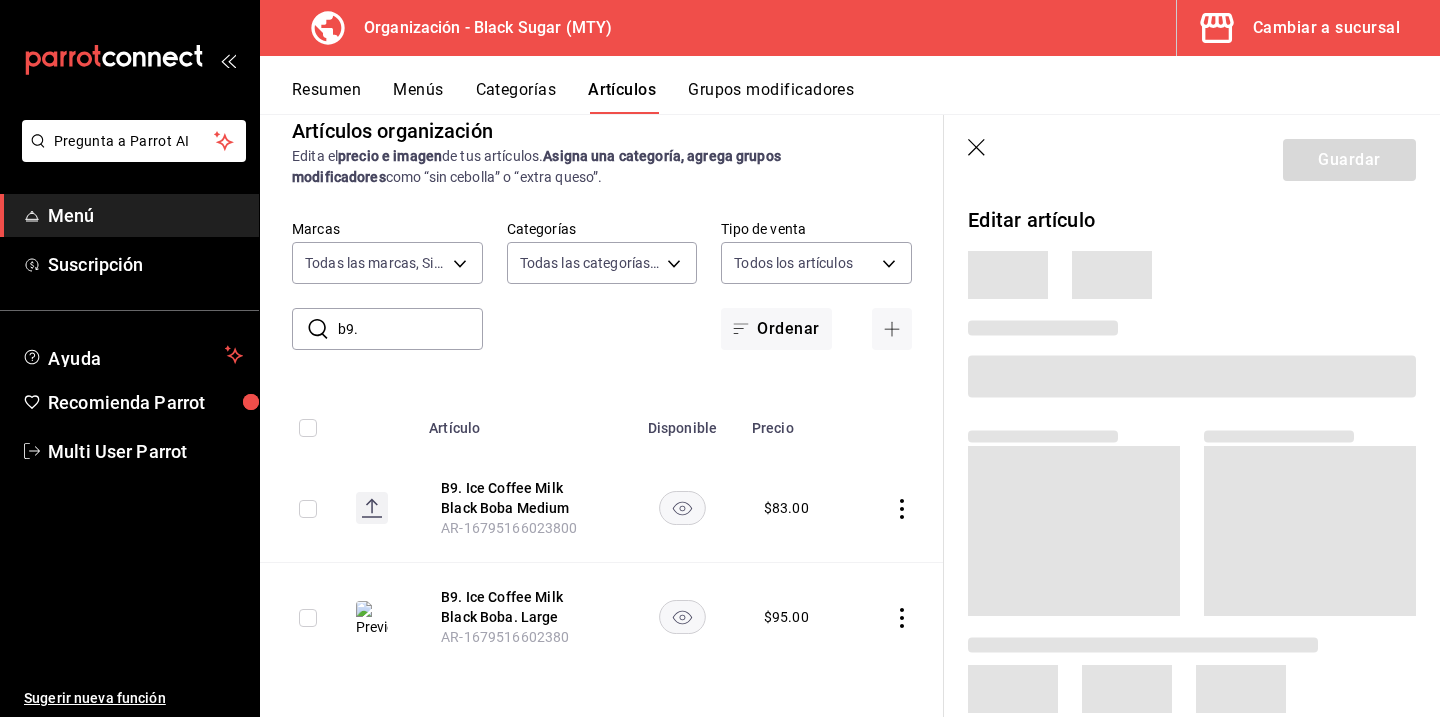 scroll, scrollTop: 0, scrollLeft: 0, axis: both 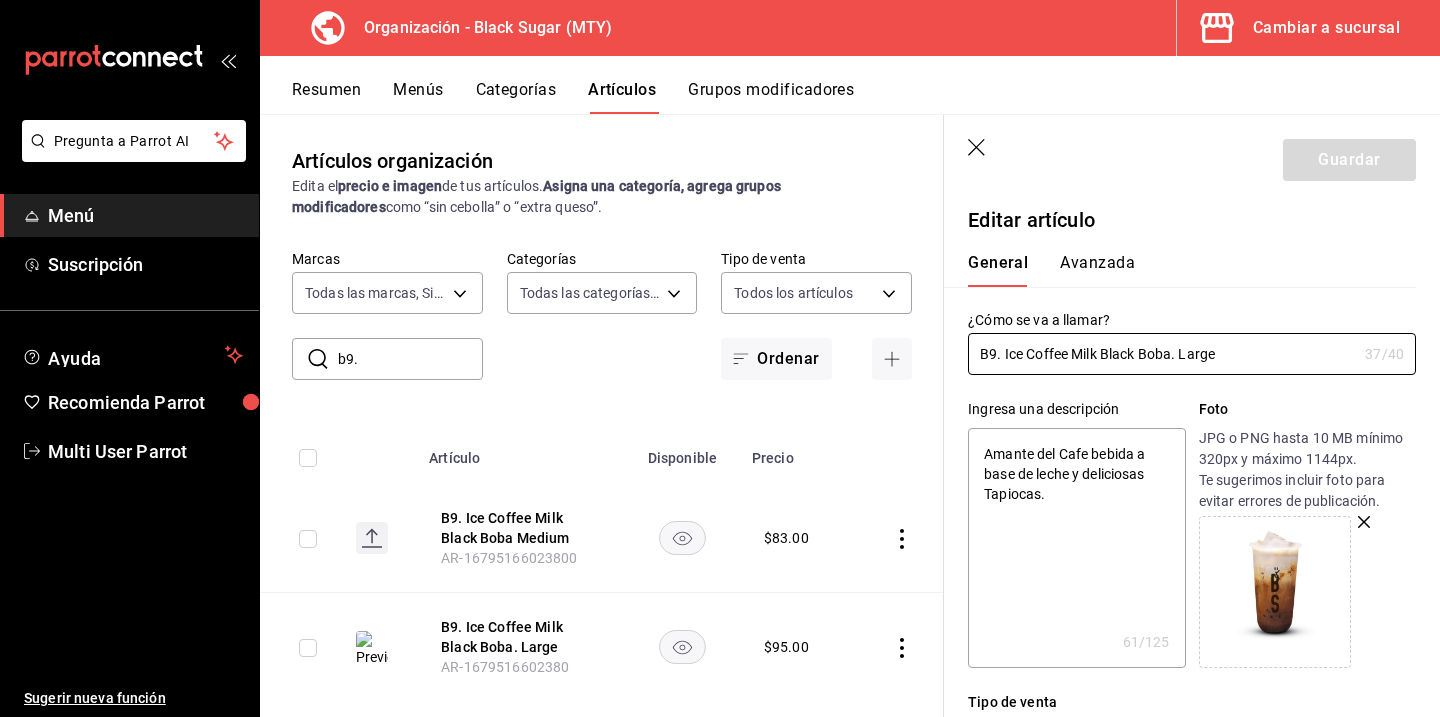 click 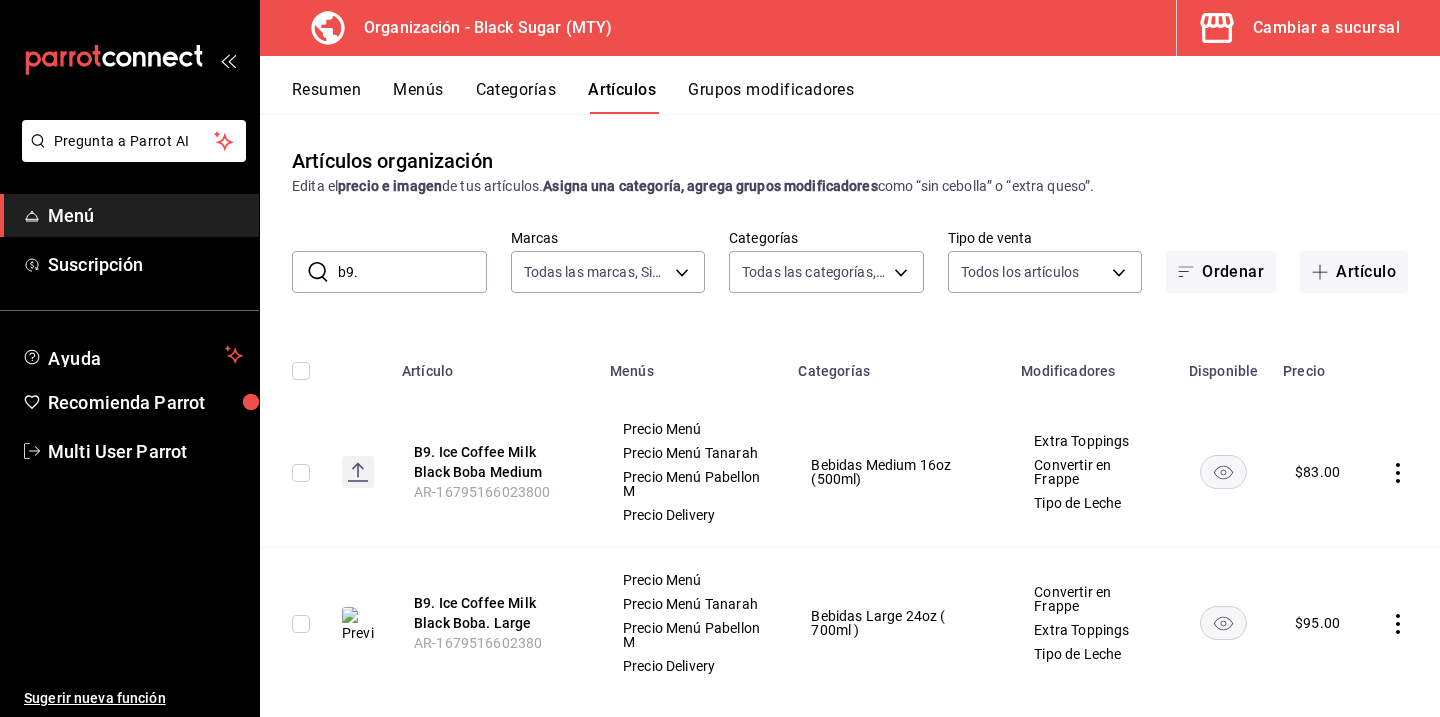 click on "Resumen" at bounding box center [326, 97] 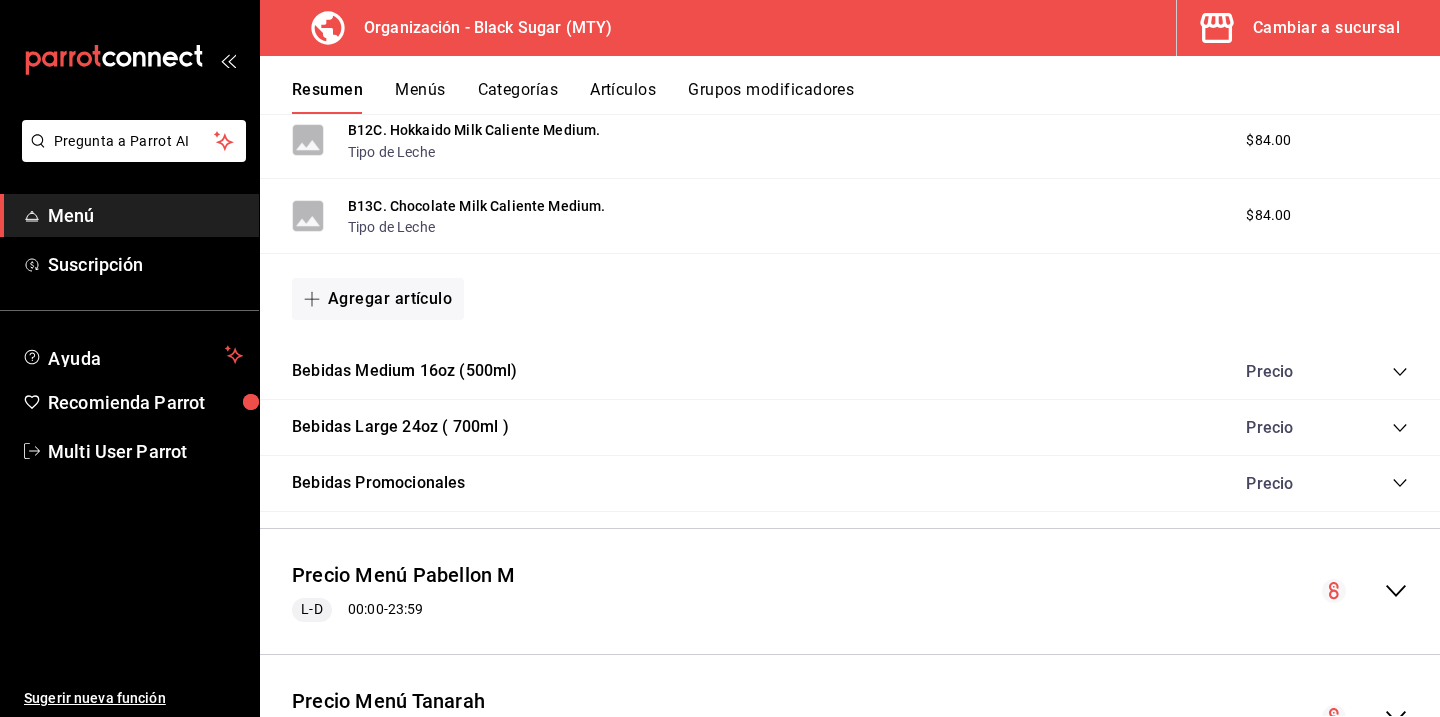 scroll, scrollTop: 1777, scrollLeft: 0, axis: vertical 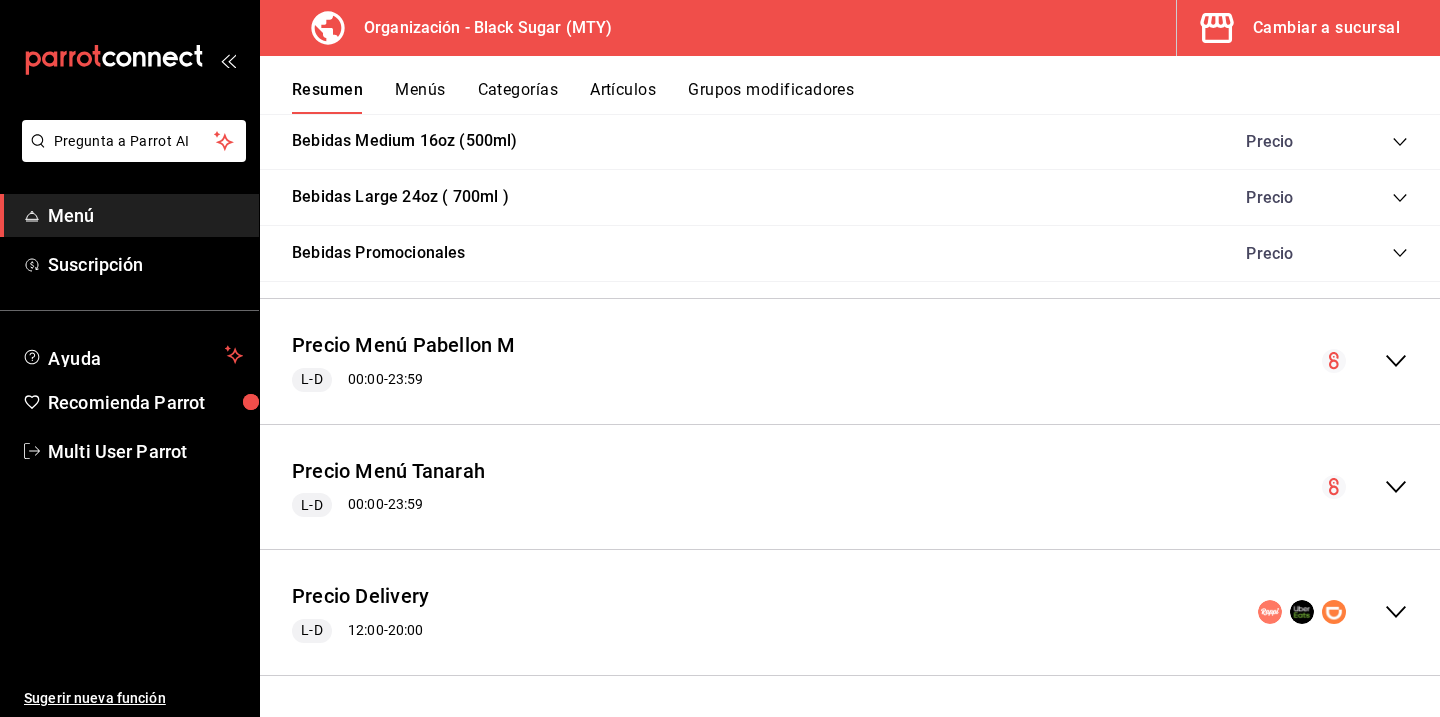 click 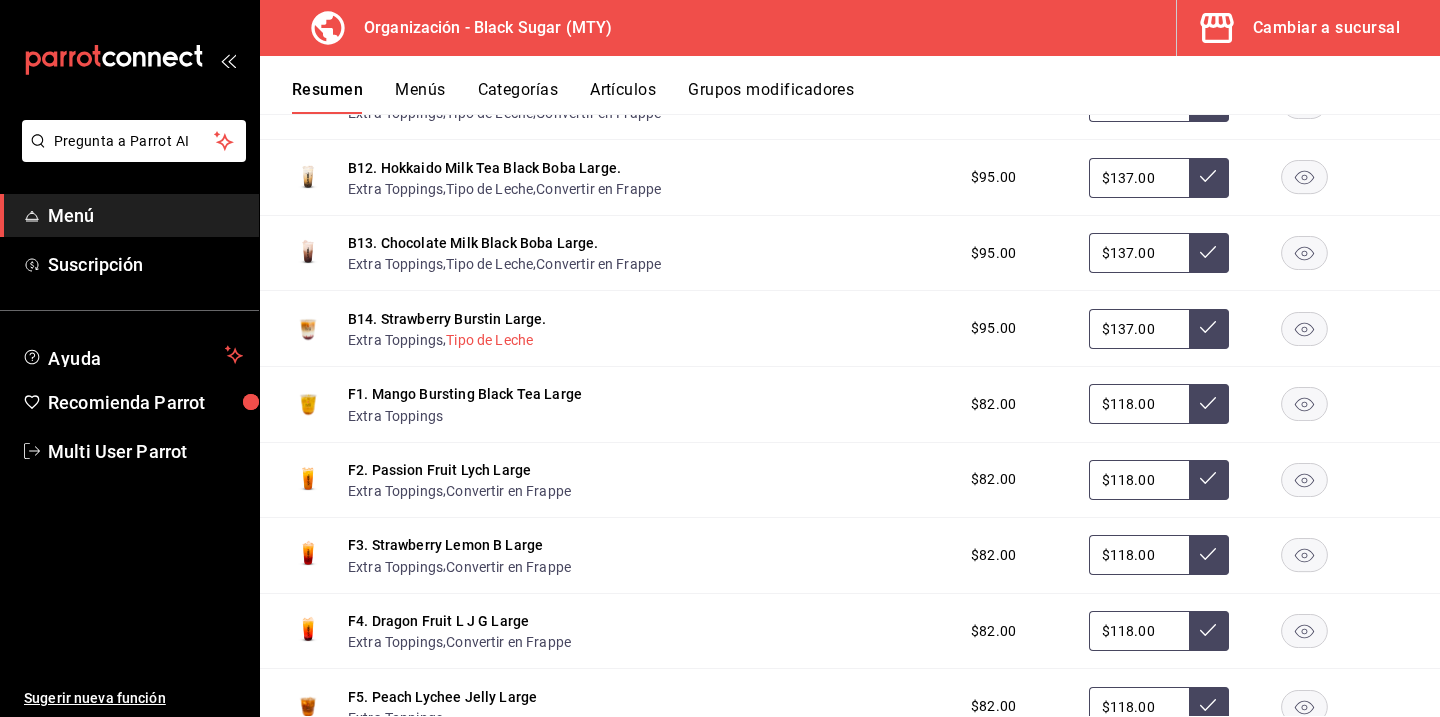 scroll, scrollTop: 3232, scrollLeft: 0, axis: vertical 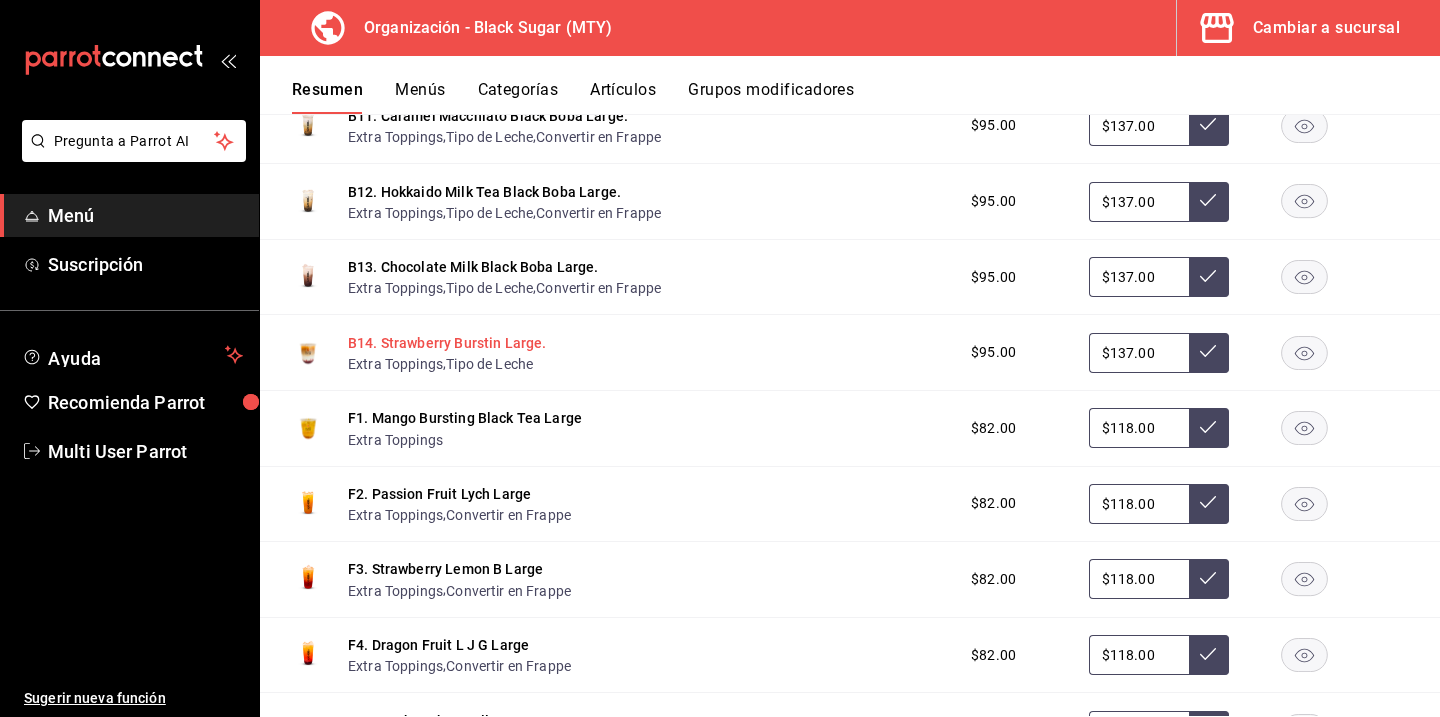 click on "B14. Strawberry Burstin Large." at bounding box center (447, 343) 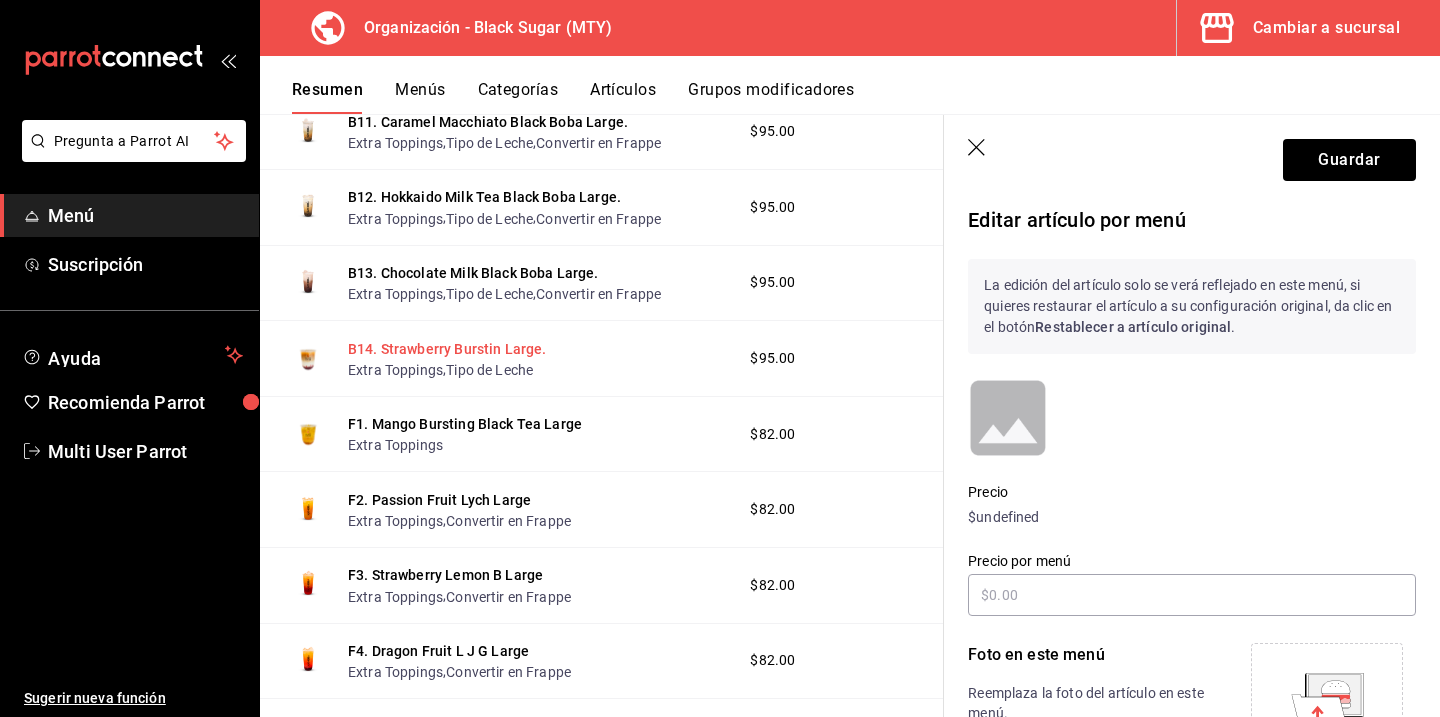 scroll, scrollTop: 3217, scrollLeft: 0, axis: vertical 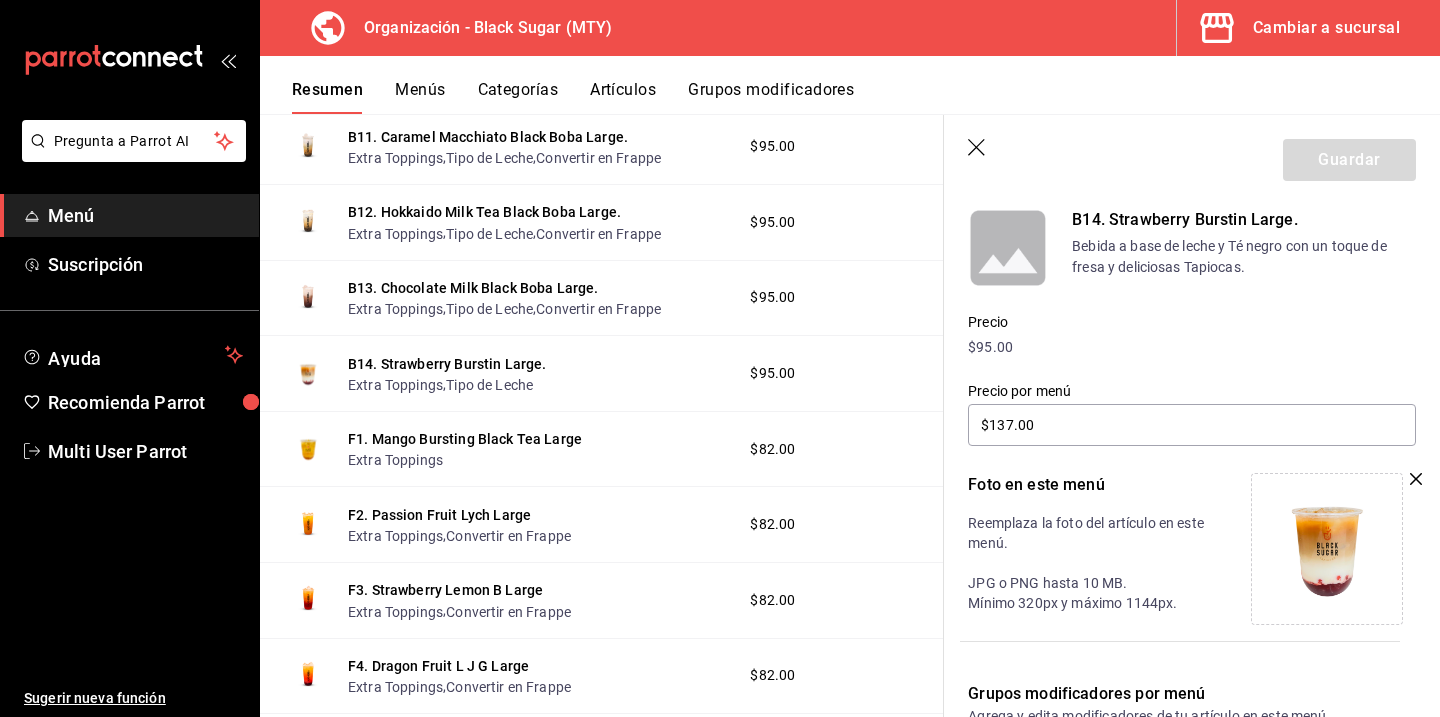 click 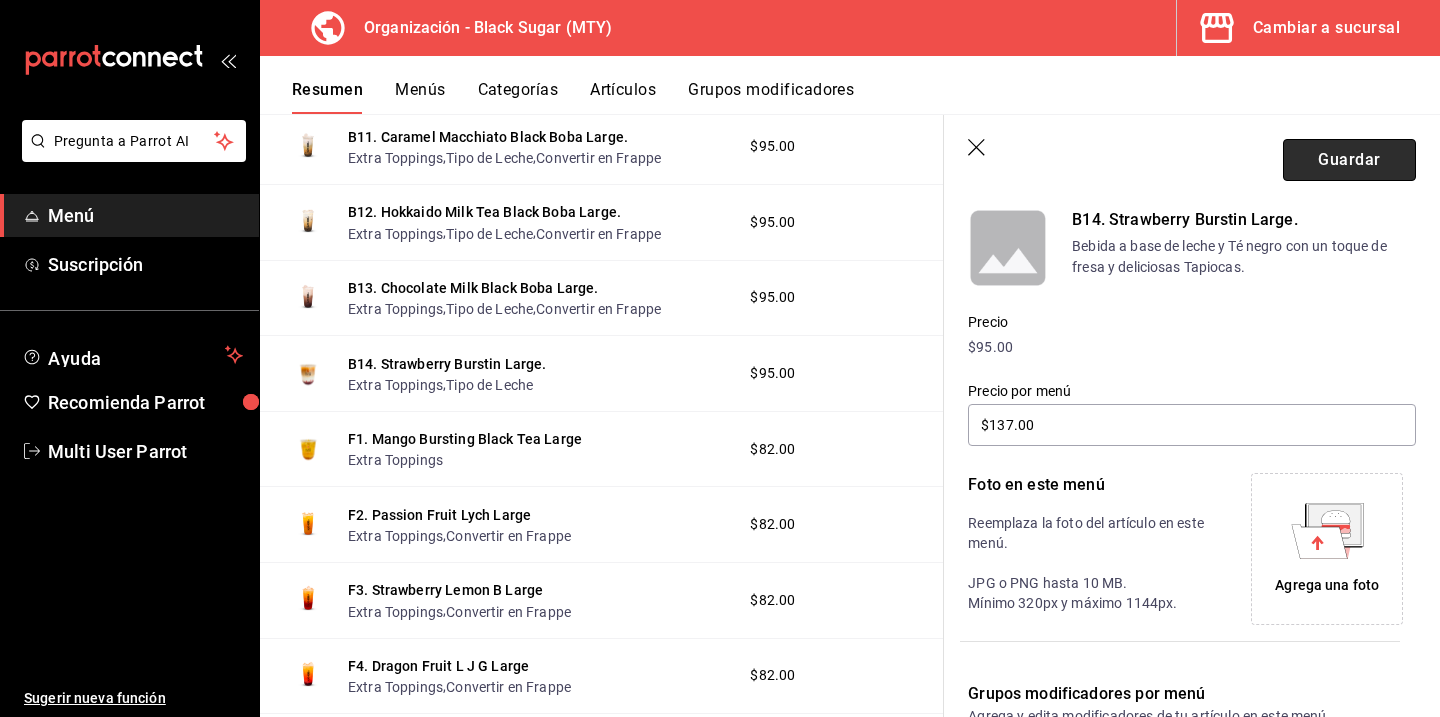 click on "Guardar" at bounding box center [1349, 160] 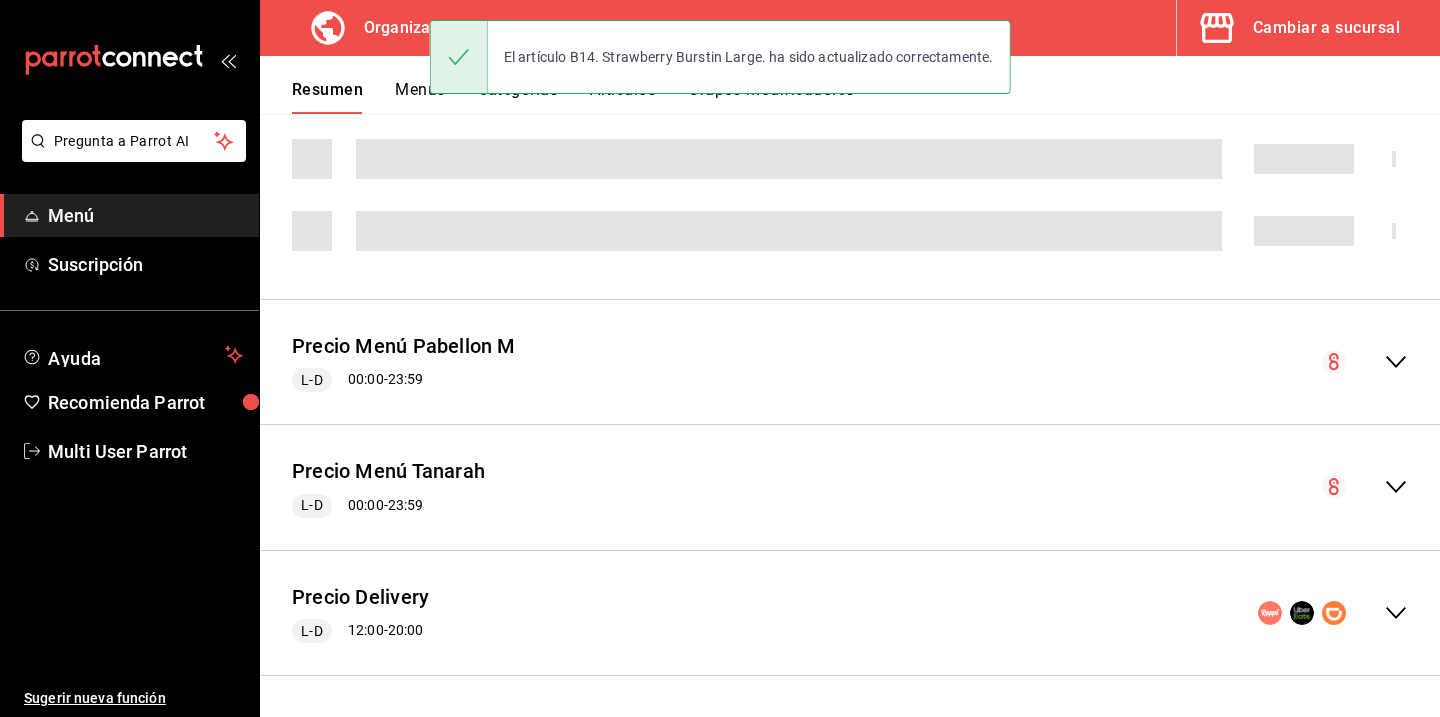 scroll, scrollTop: 1777, scrollLeft: 0, axis: vertical 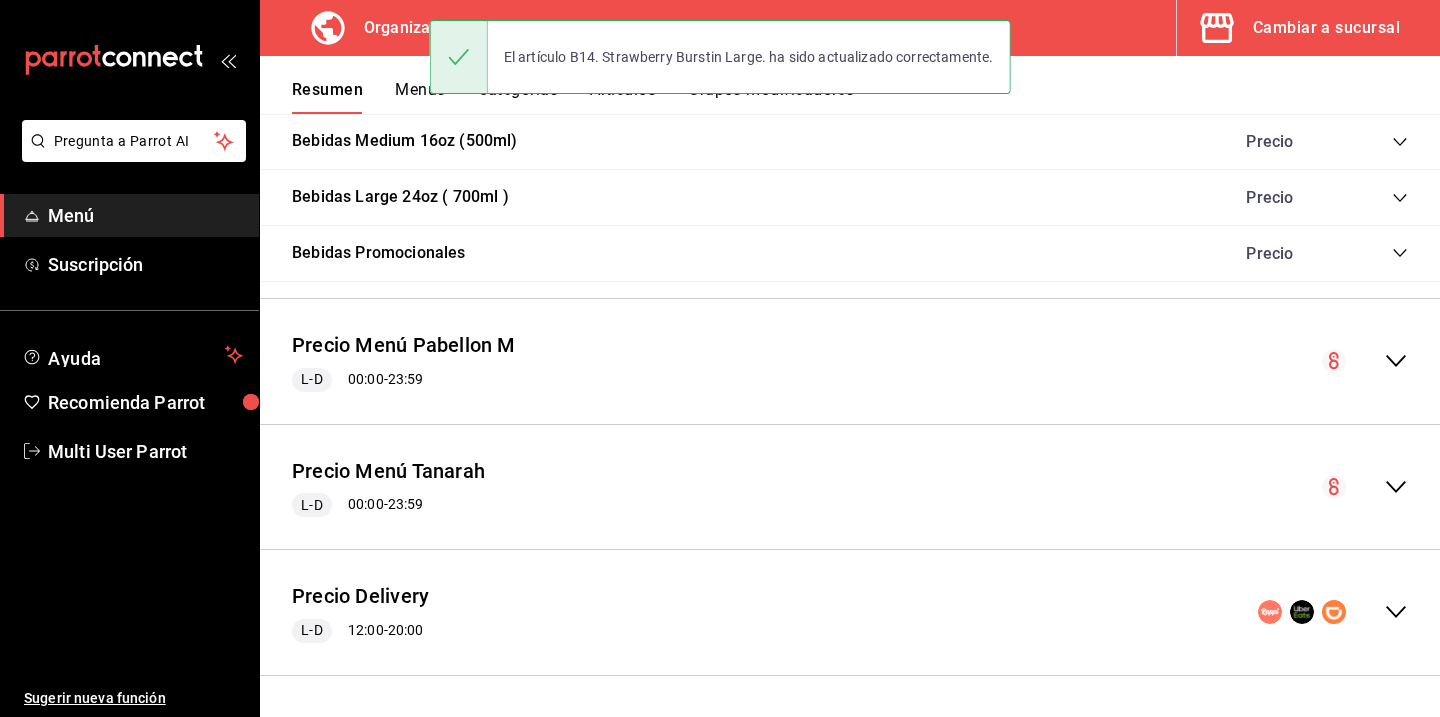 click 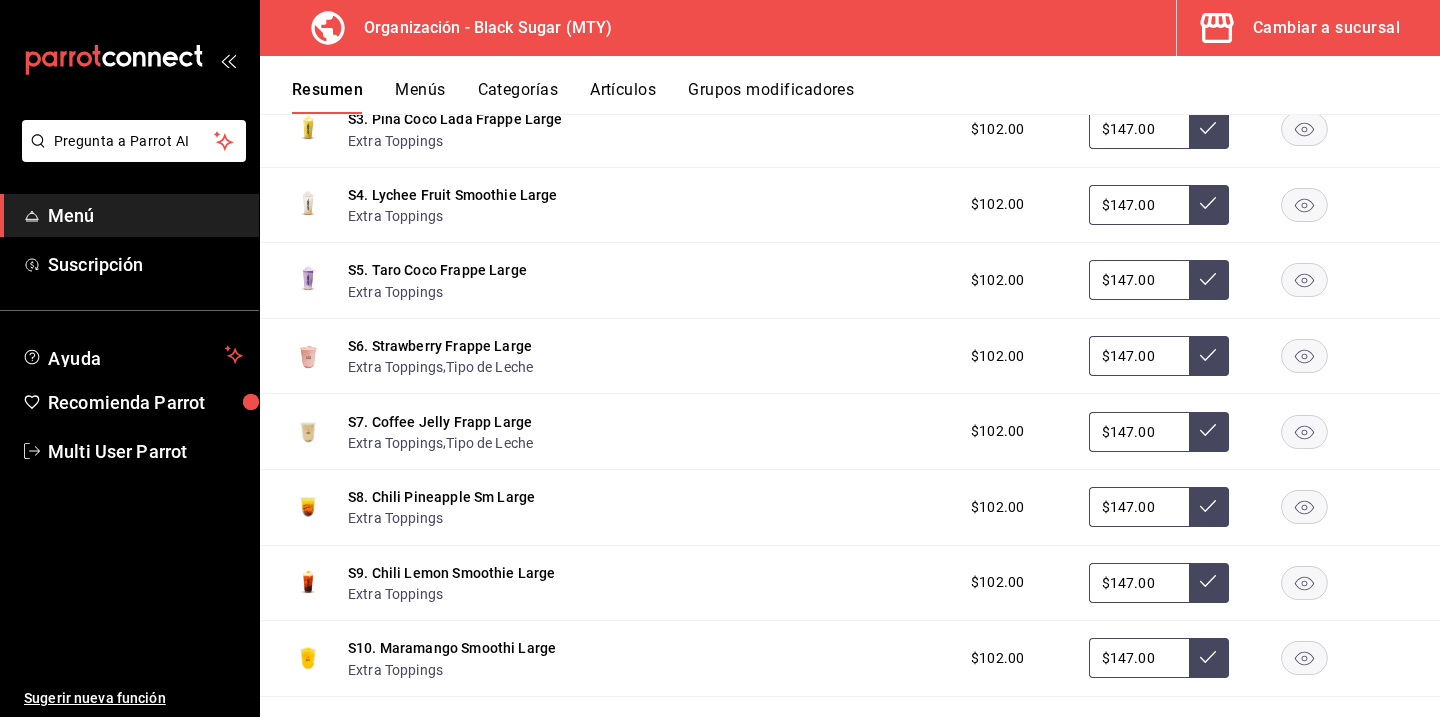 scroll, scrollTop: 4288, scrollLeft: 0, axis: vertical 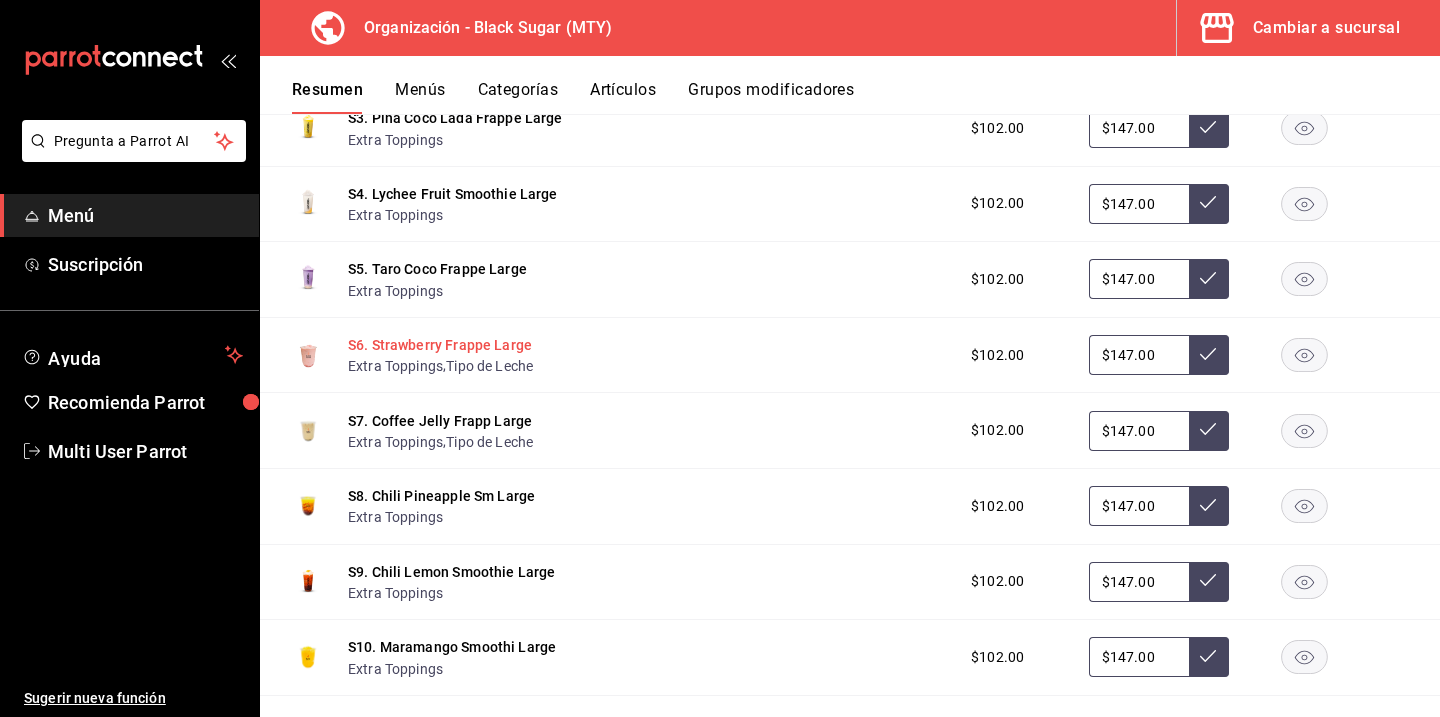 click on "S6. Strawberry Frappe Large" at bounding box center (440, 345) 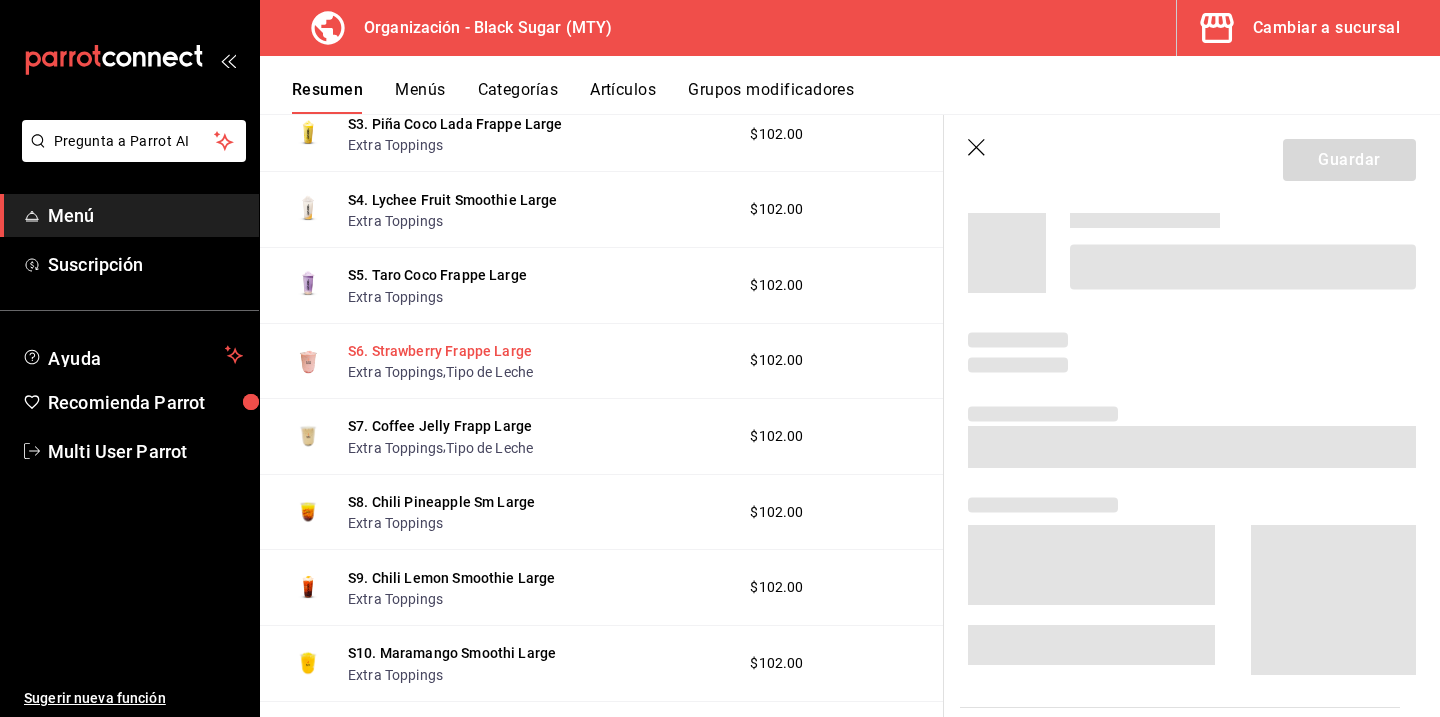 scroll, scrollTop: 4272, scrollLeft: 0, axis: vertical 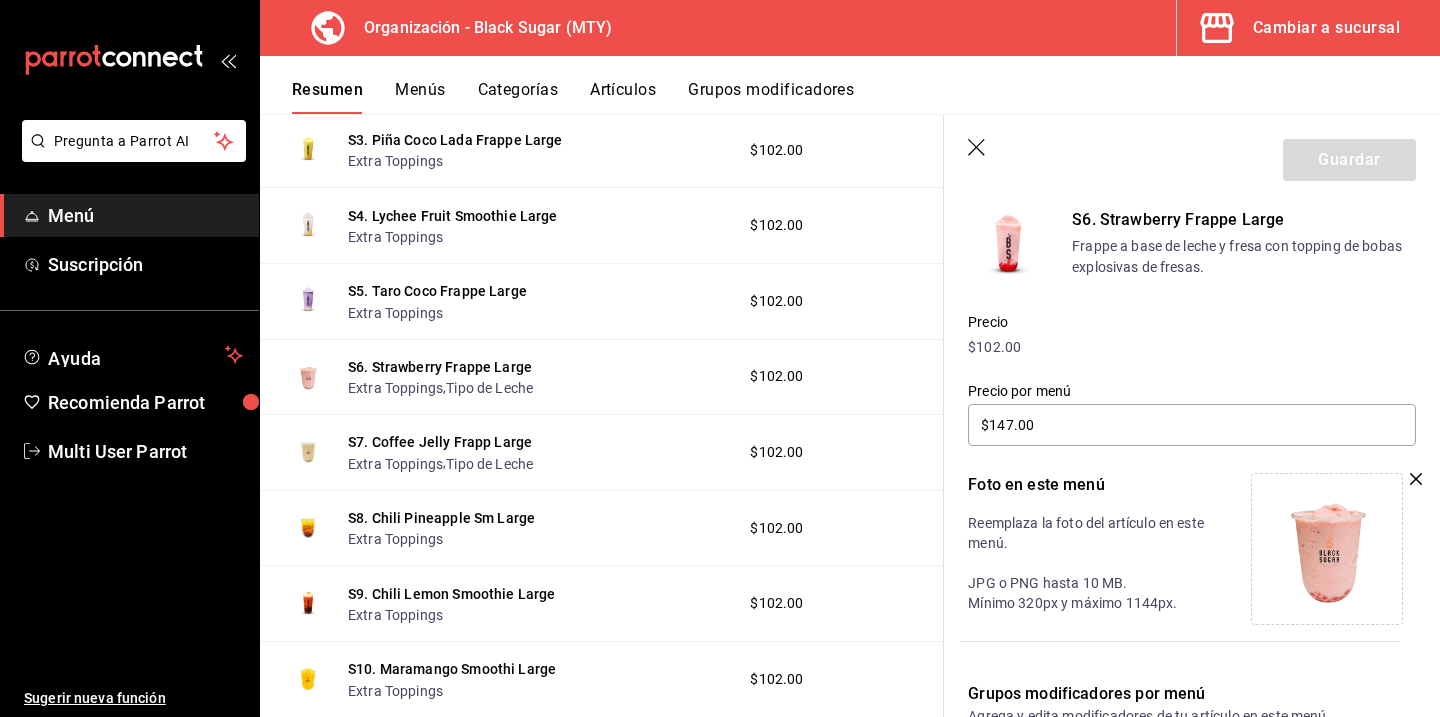 click 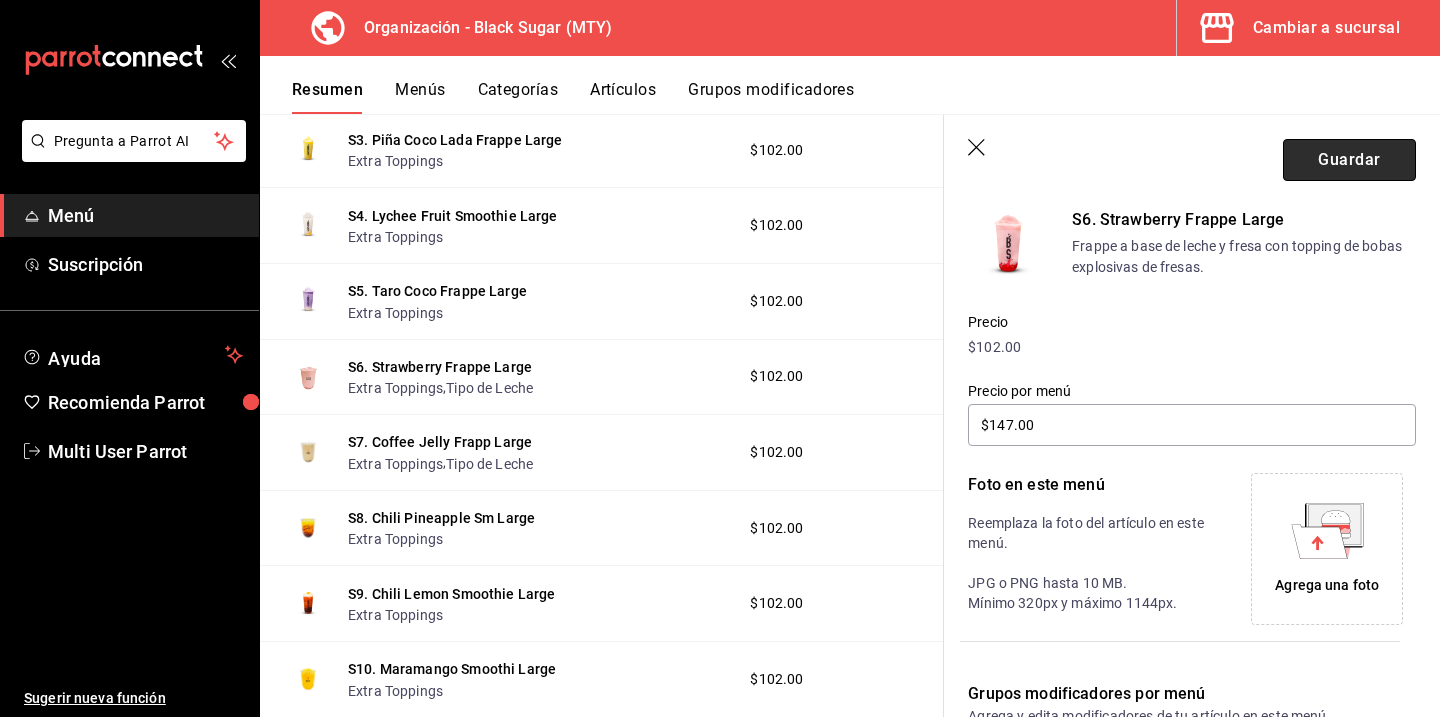 click on "Guardar" at bounding box center [1349, 160] 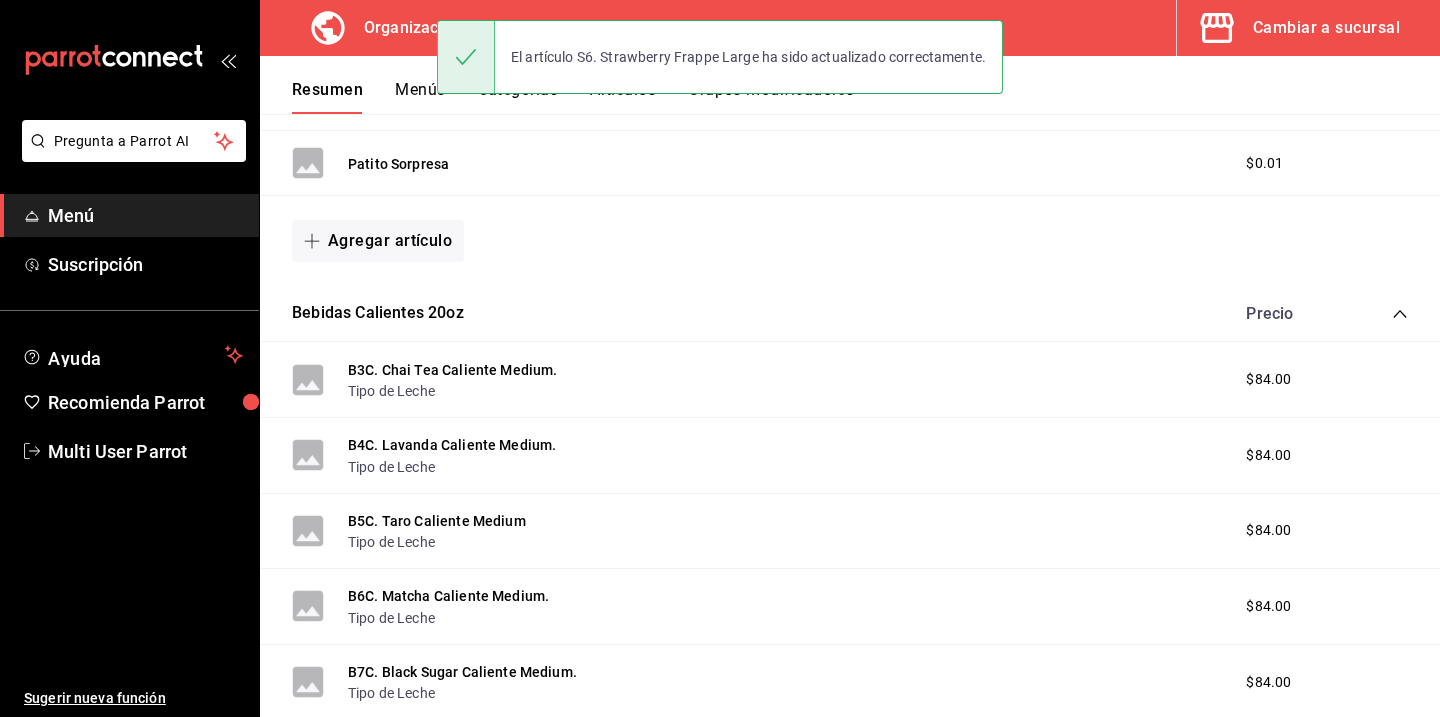 scroll, scrollTop: 1777, scrollLeft: 0, axis: vertical 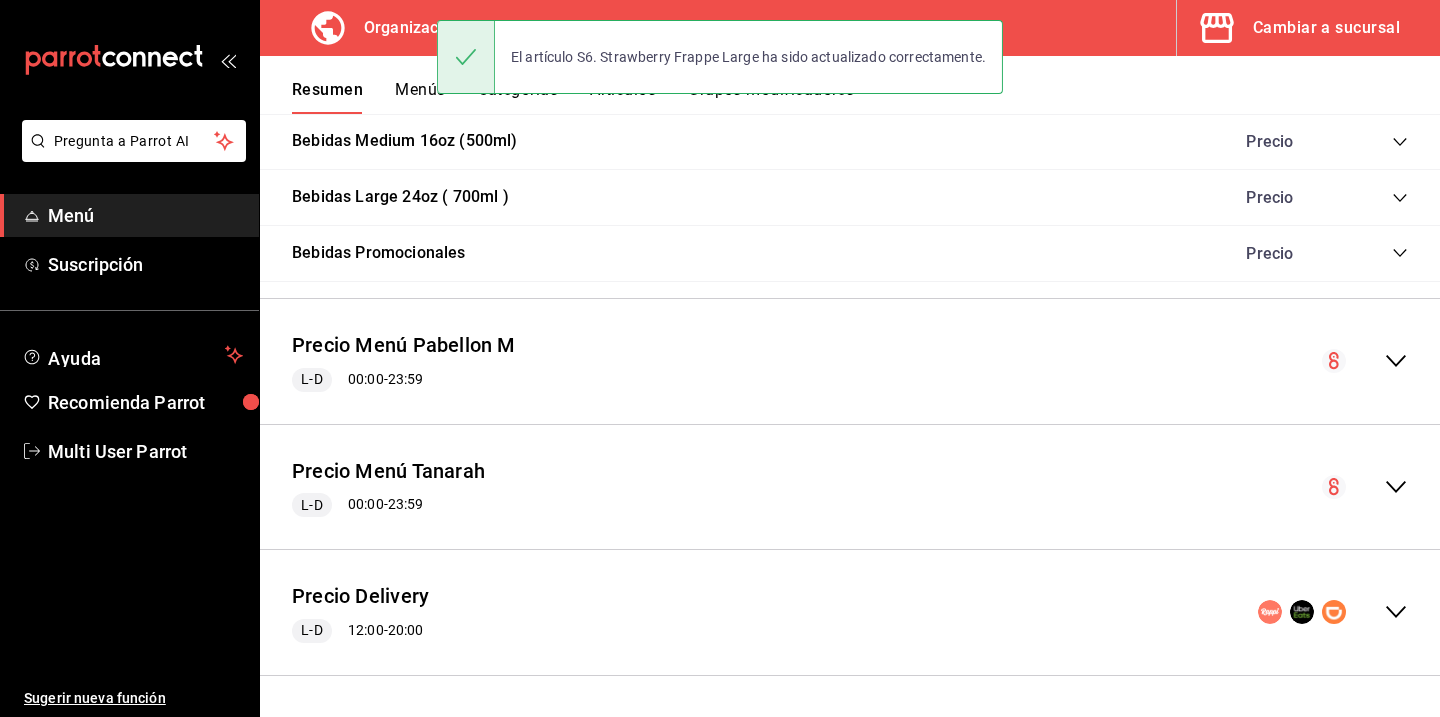 click 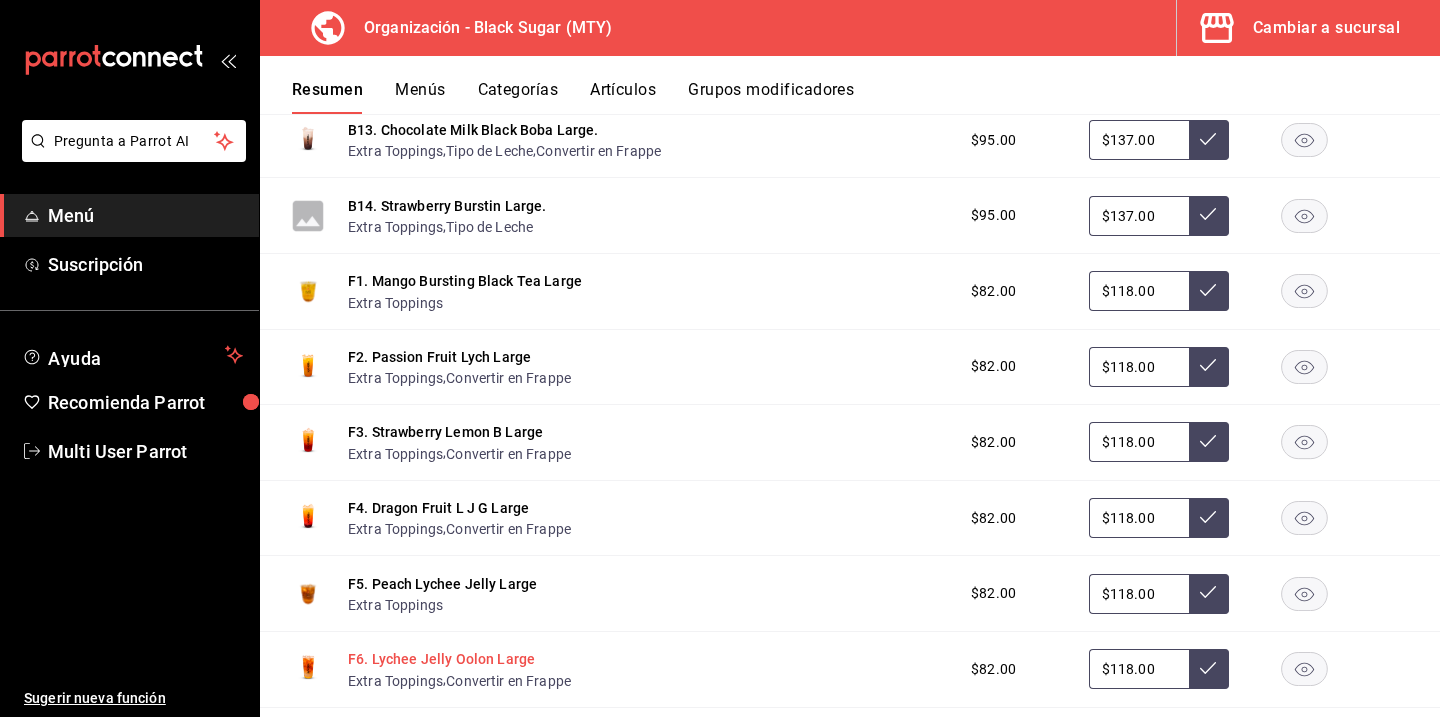 scroll, scrollTop: 3370, scrollLeft: 0, axis: vertical 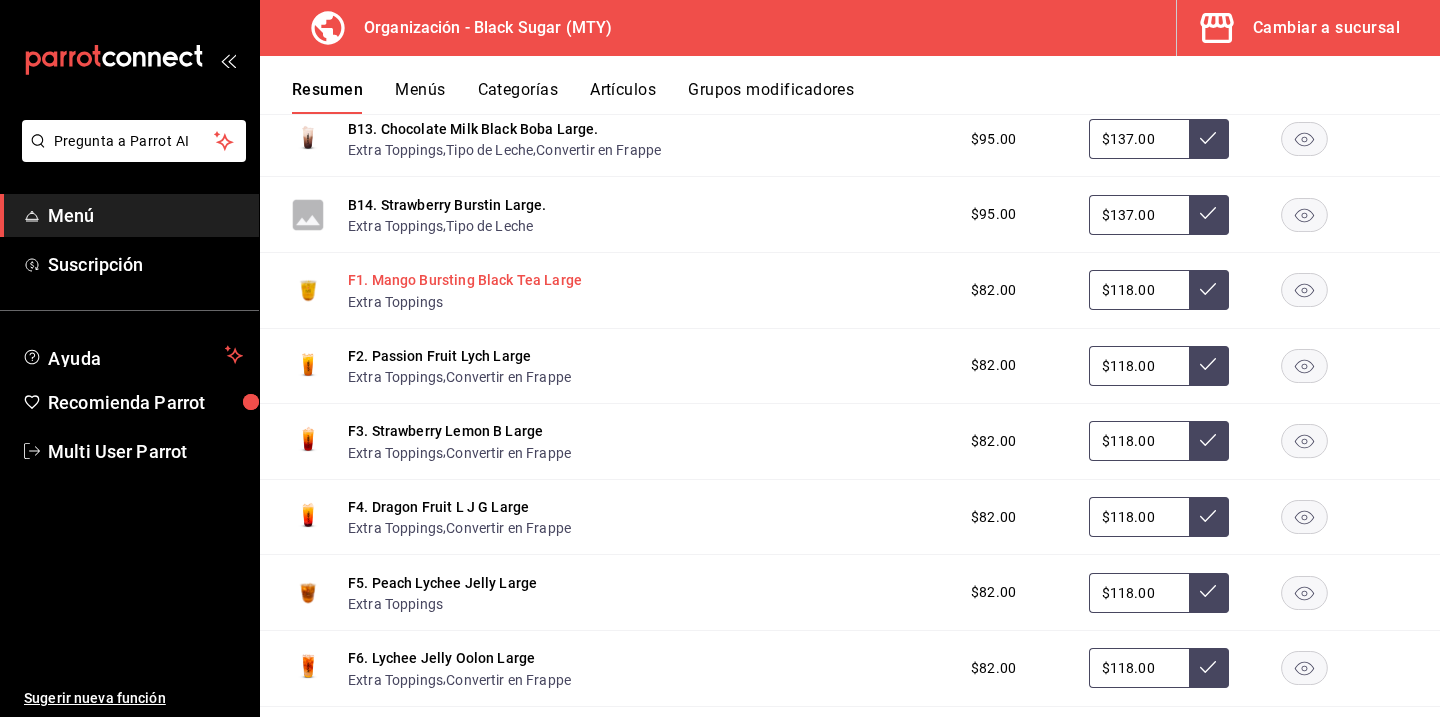 click on "F1. Mango Bursting Black Tea Large" at bounding box center (465, 280) 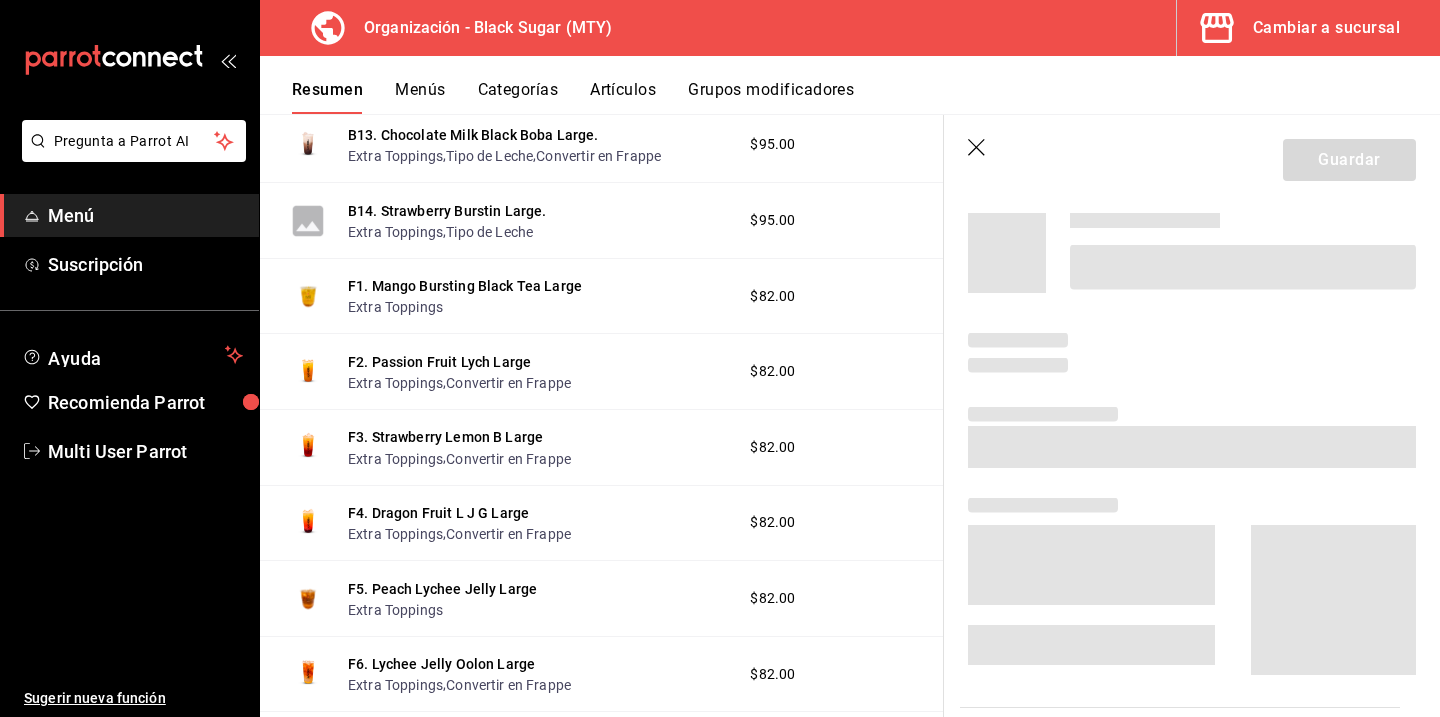 scroll, scrollTop: 3355, scrollLeft: 0, axis: vertical 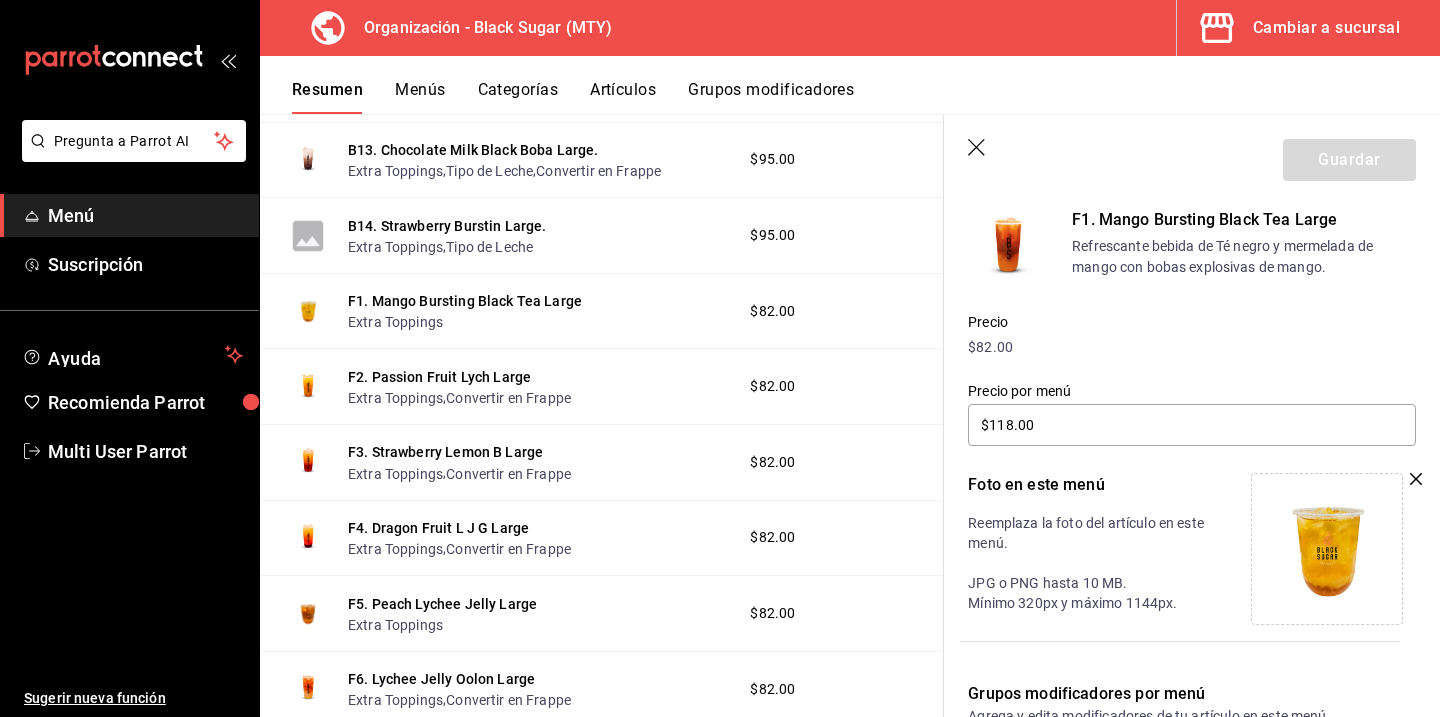 click 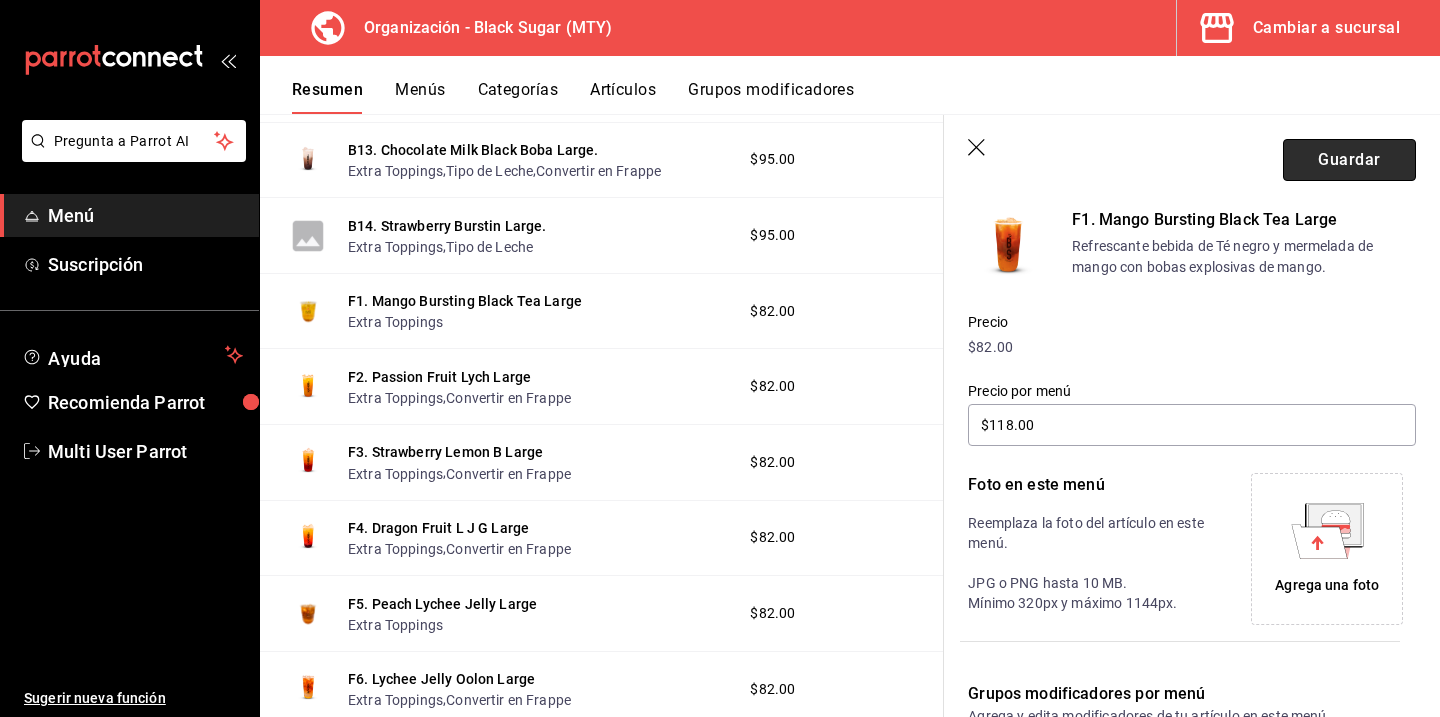 click on "Guardar" at bounding box center [1349, 160] 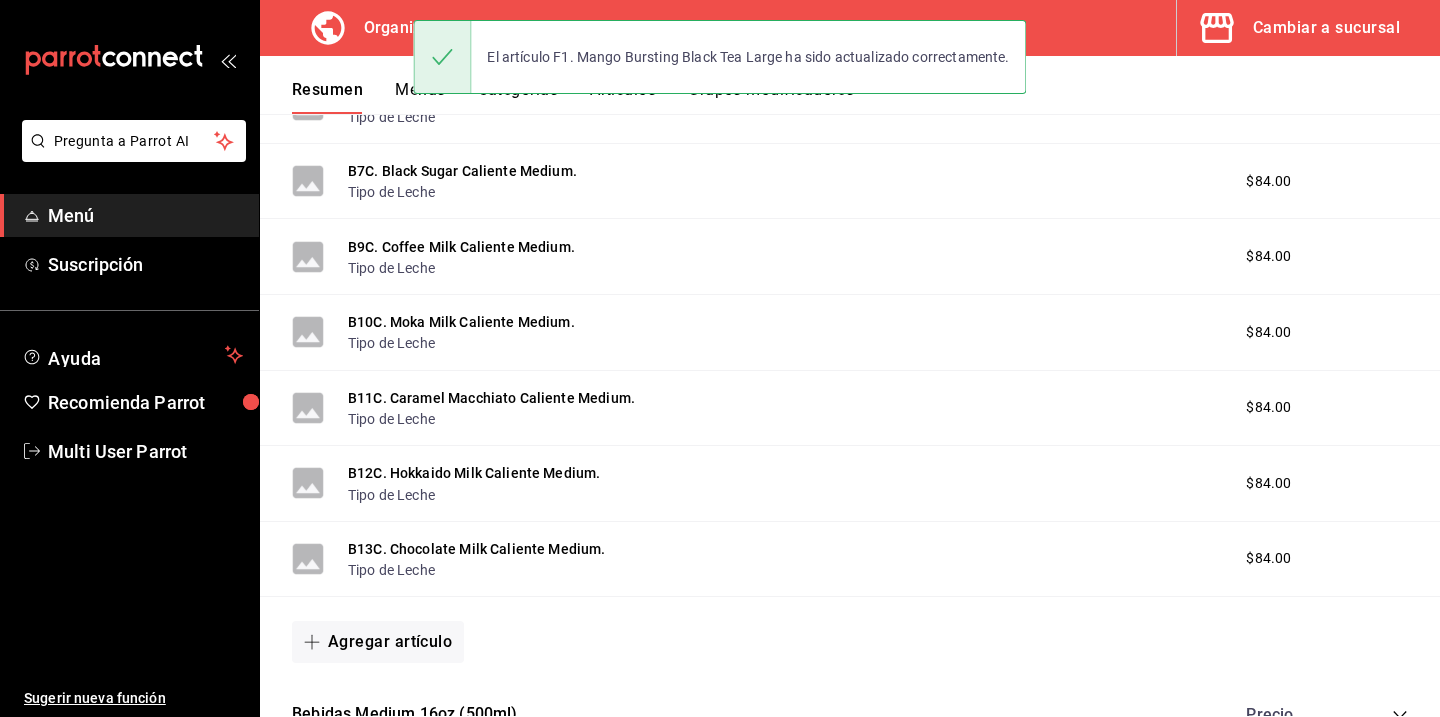 scroll, scrollTop: 1777, scrollLeft: 0, axis: vertical 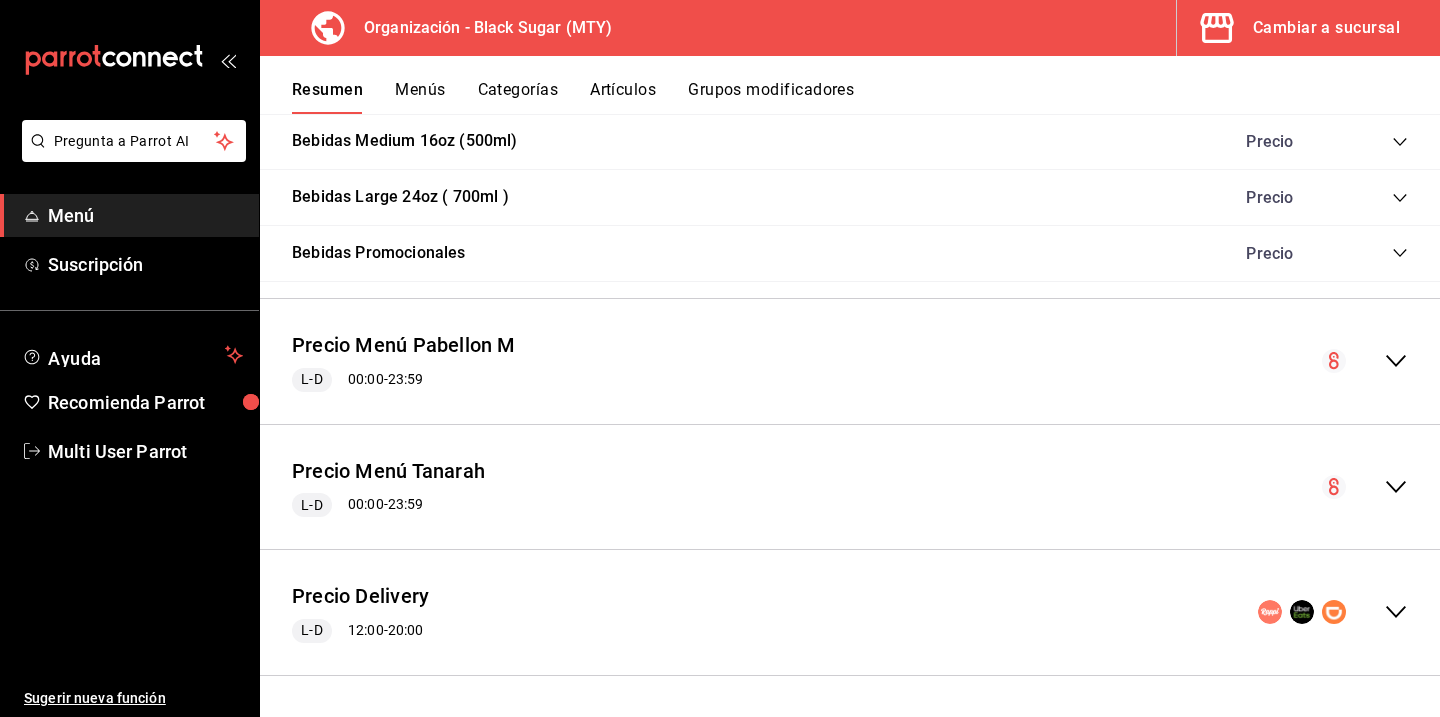 click 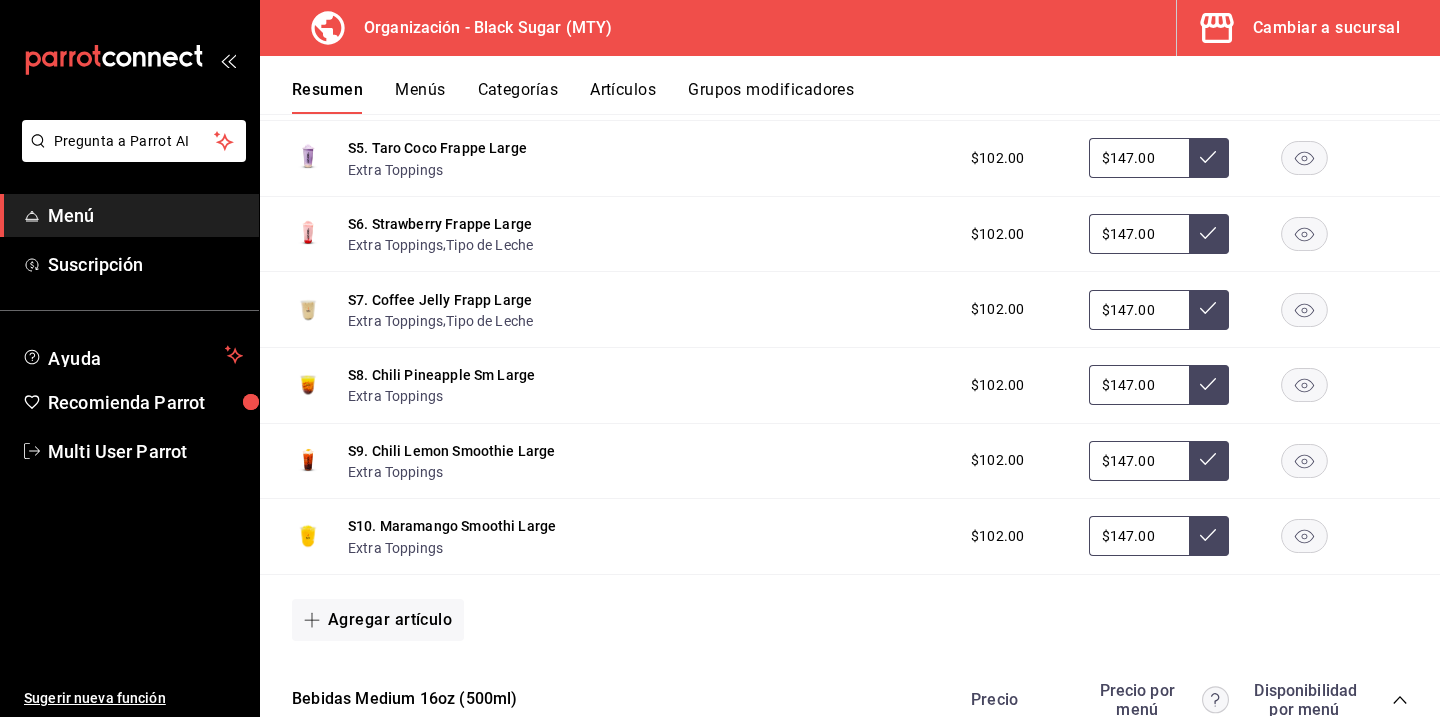 scroll, scrollTop: 4411, scrollLeft: 0, axis: vertical 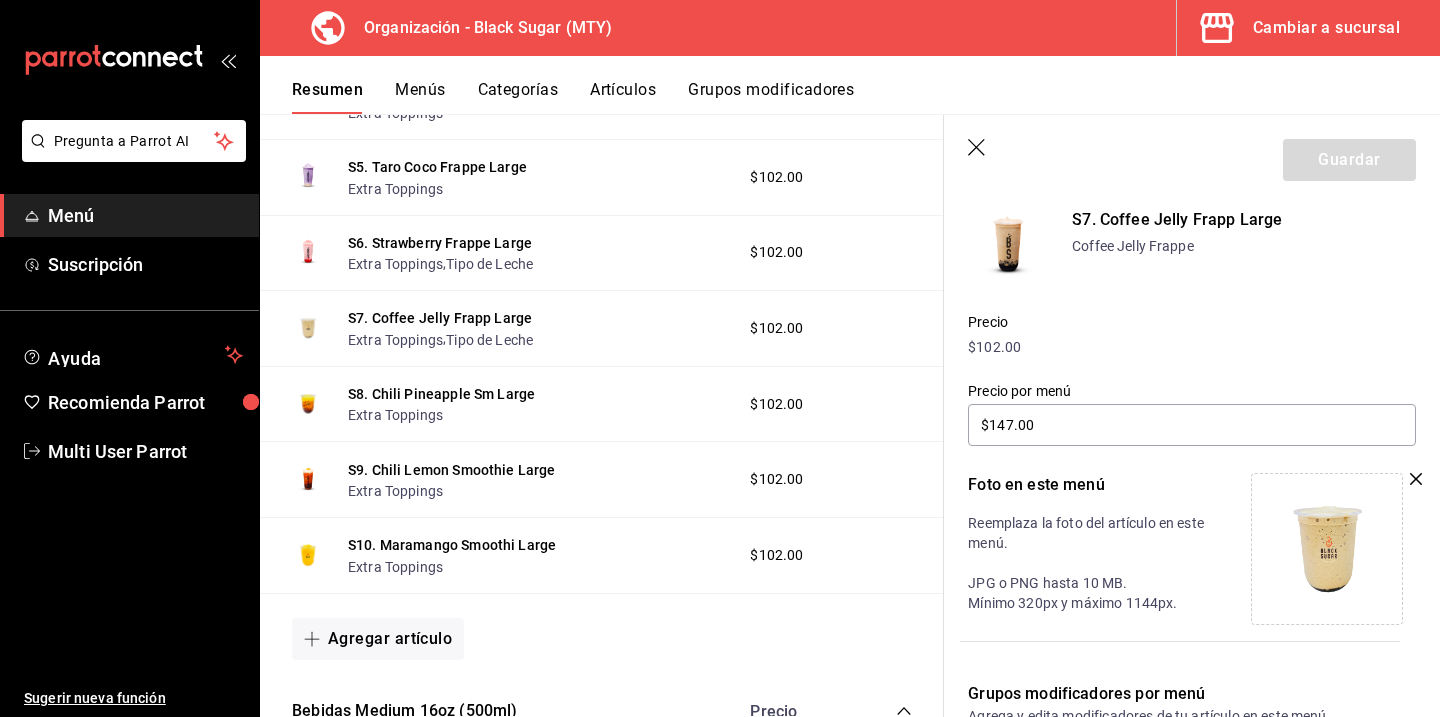 click 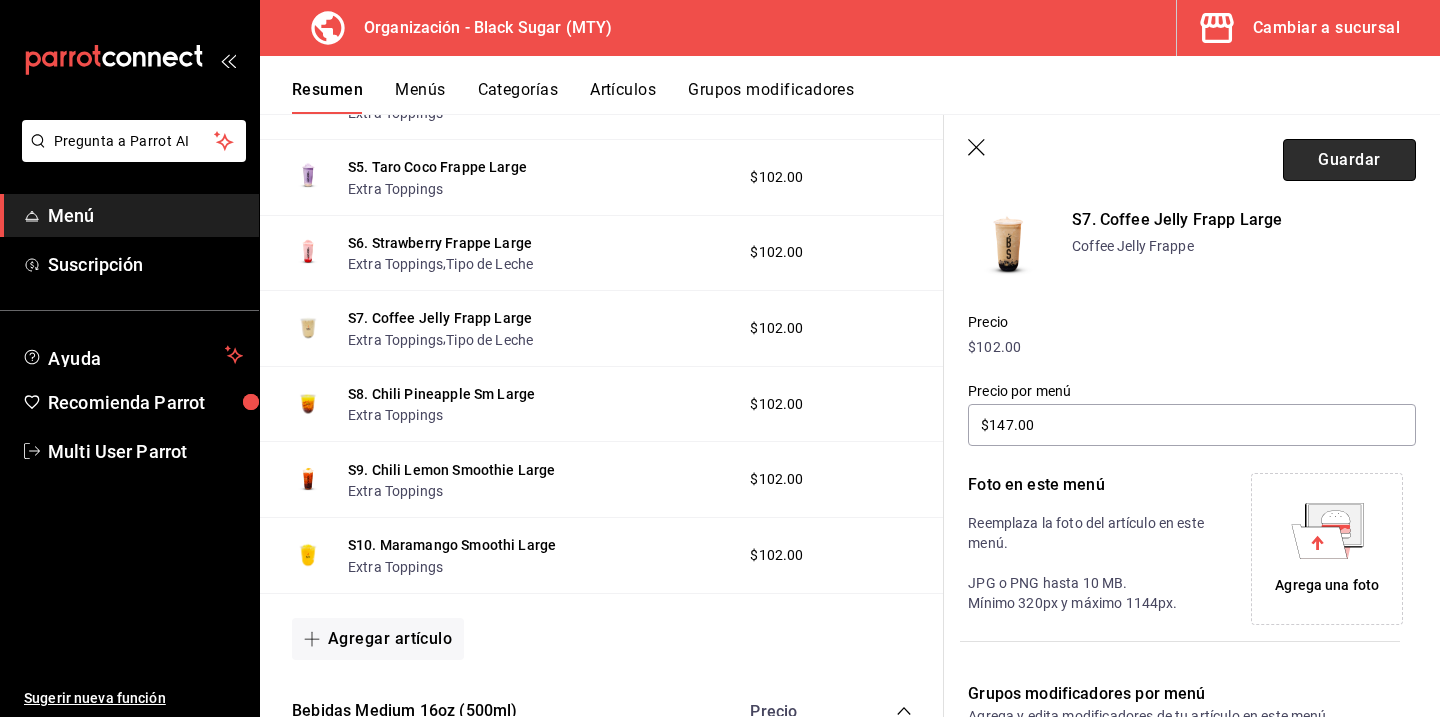 click on "Guardar" at bounding box center (1349, 160) 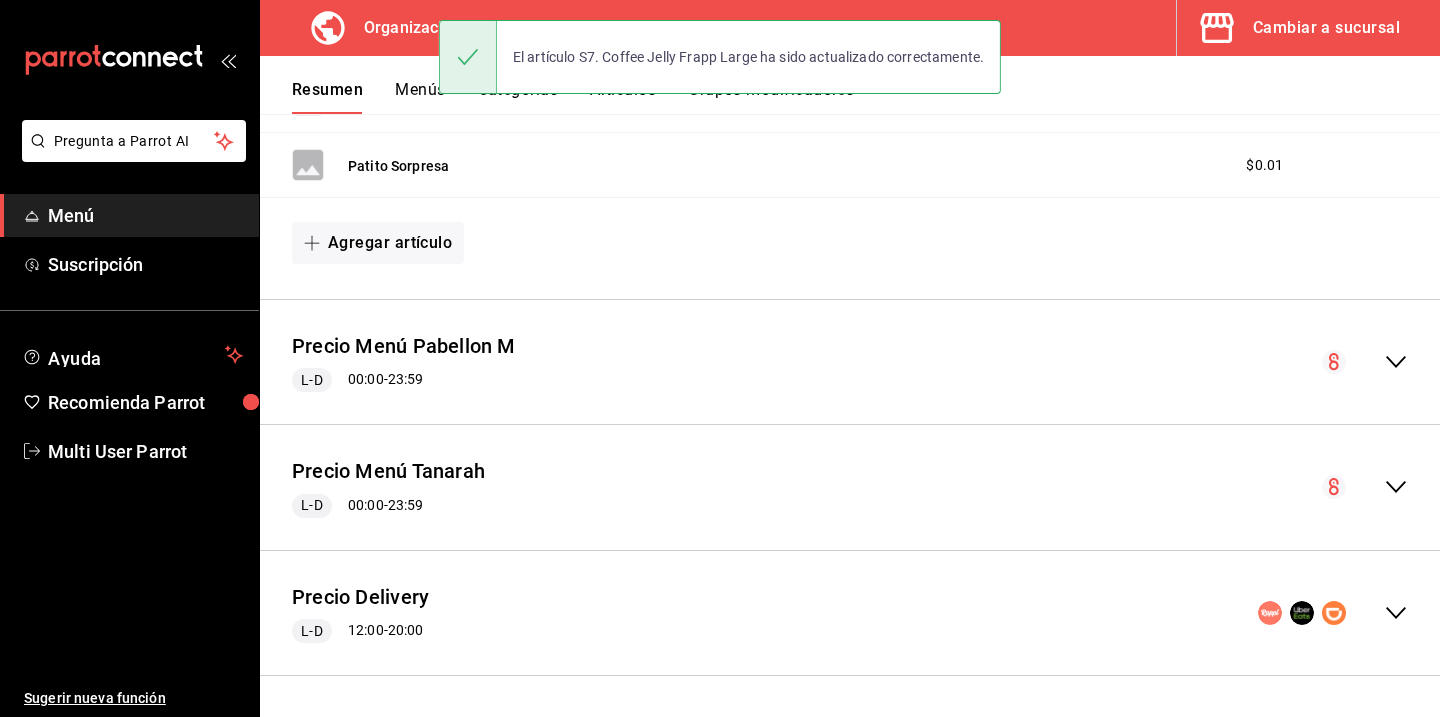 scroll, scrollTop: 701, scrollLeft: 0, axis: vertical 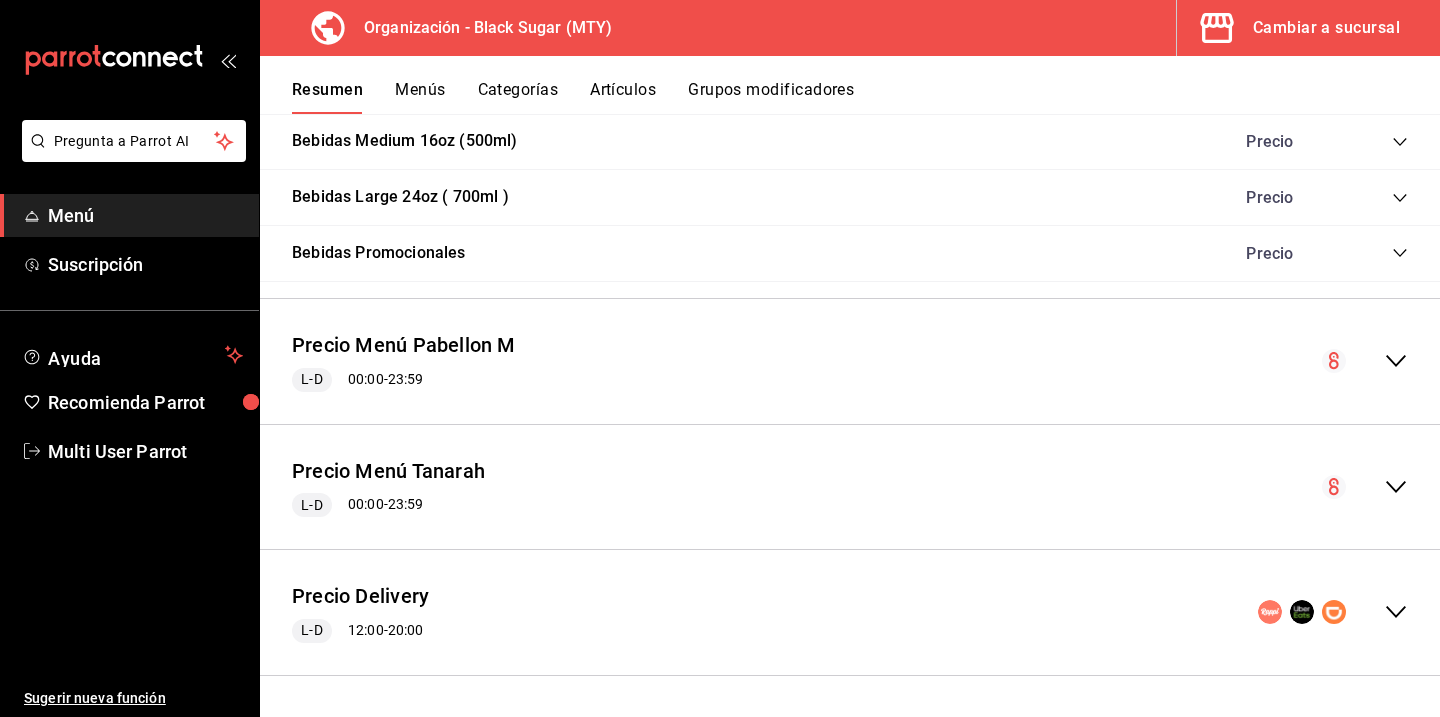 click 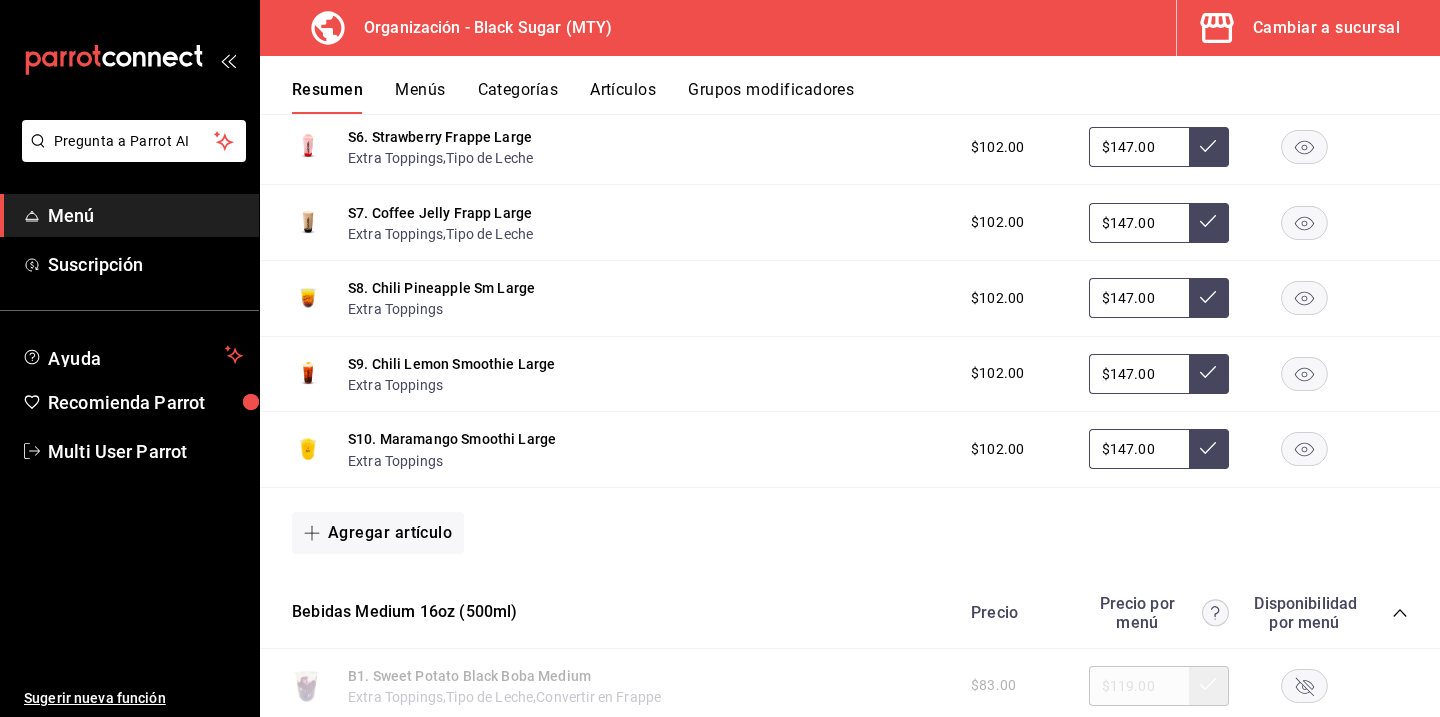 scroll, scrollTop: 4498, scrollLeft: 0, axis: vertical 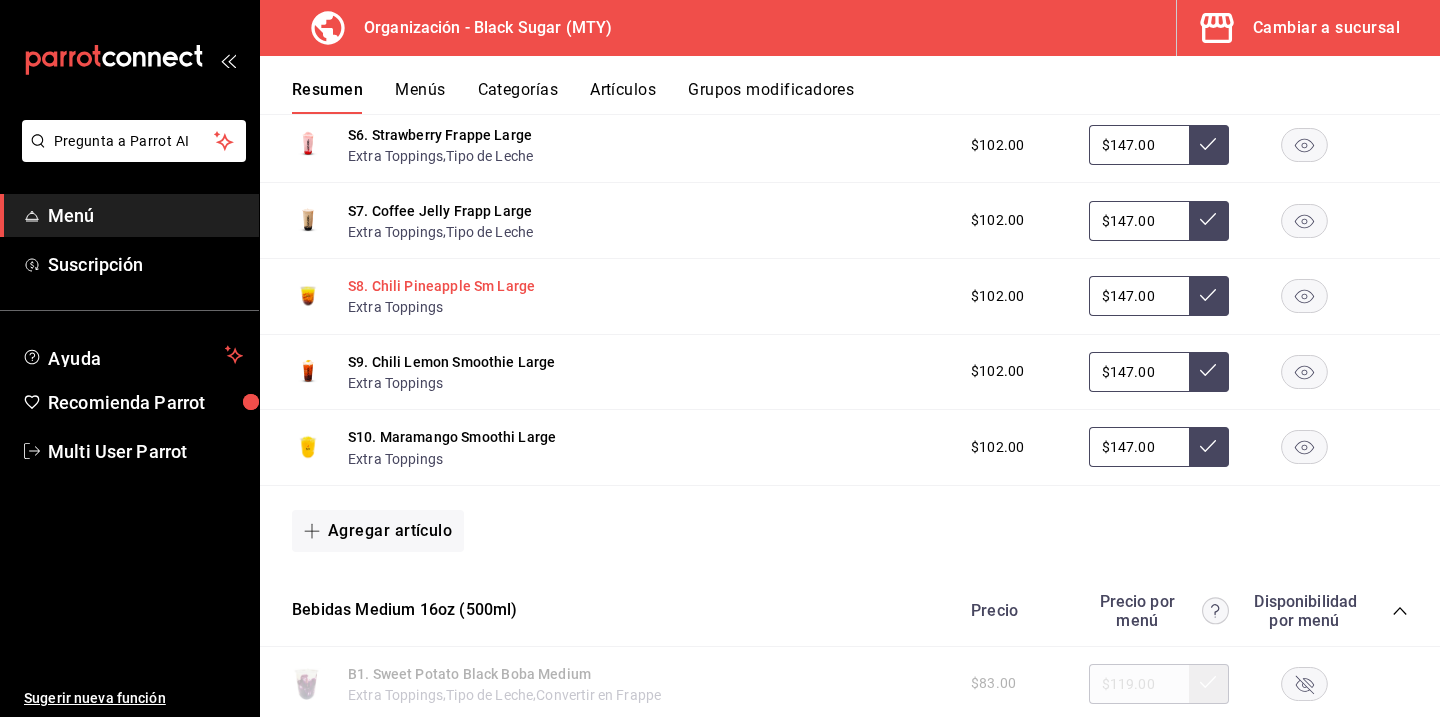 click on "S8. Chili Pineapple Sm Large" at bounding box center [441, 286] 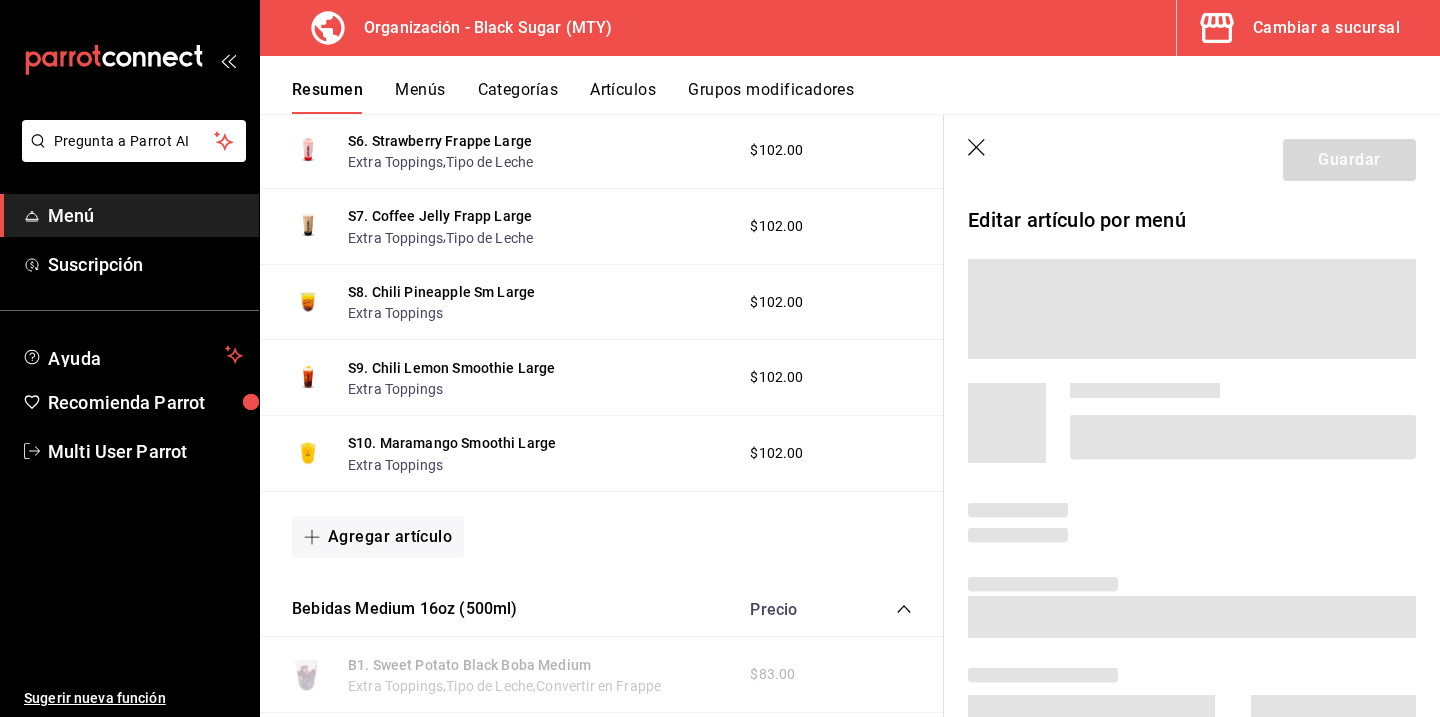 scroll, scrollTop: 4483, scrollLeft: 0, axis: vertical 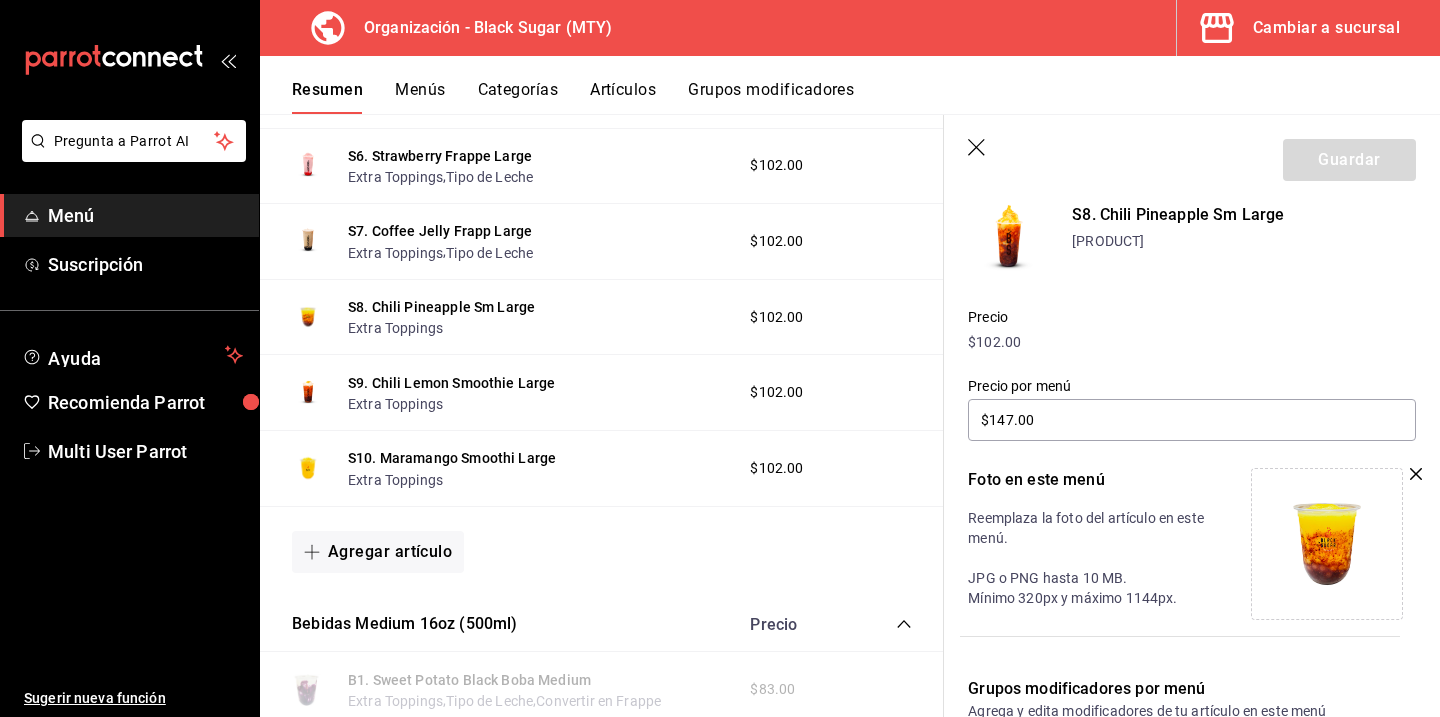 click 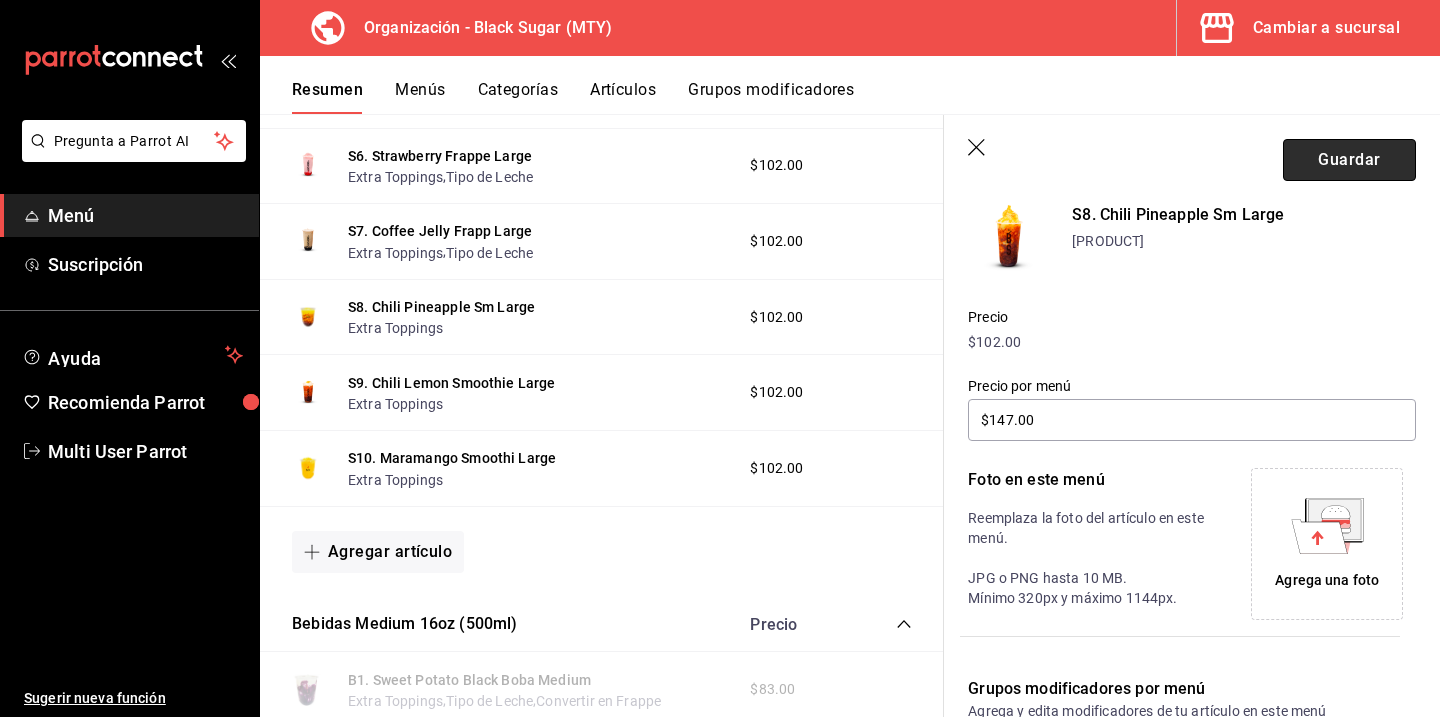 click on "Guardar" at bounding box center [1349, 160] 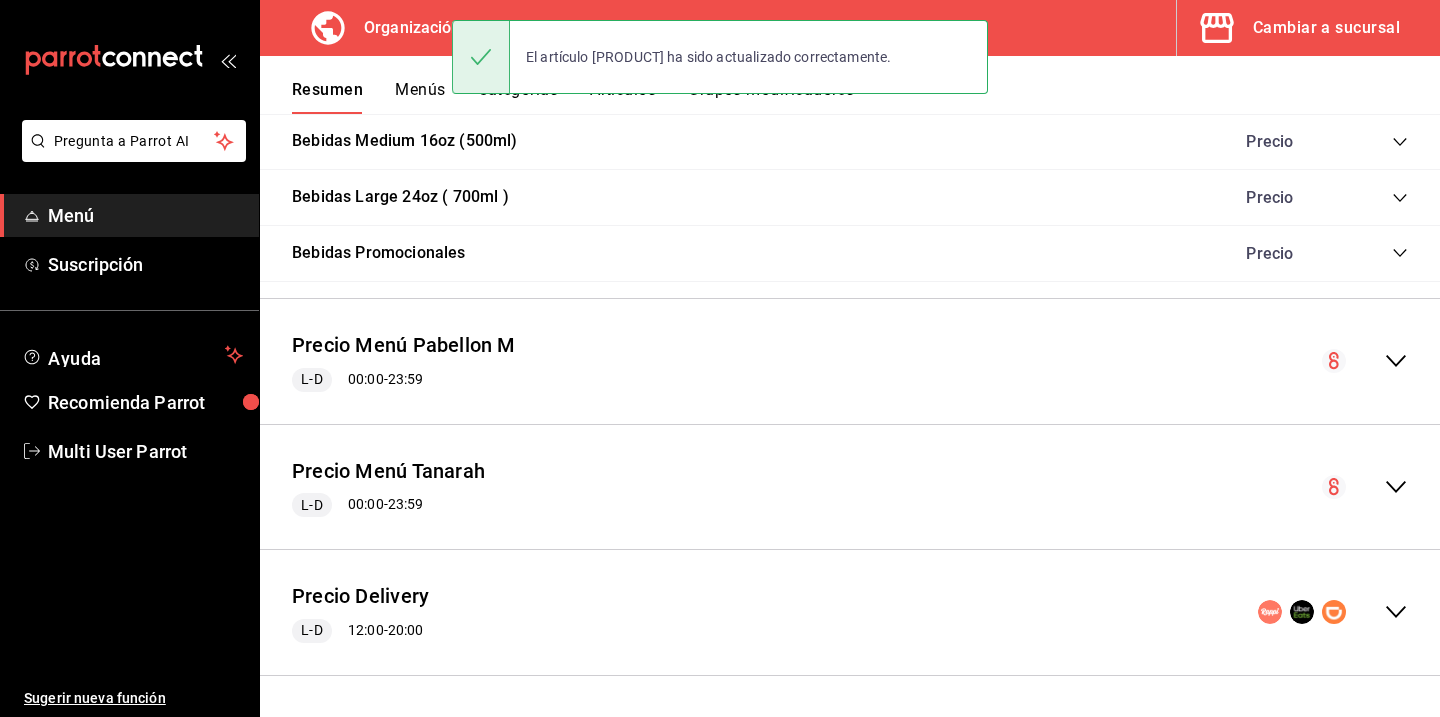 scroll, scrollTop: 1777, scrollLeft: 0, axis: vertical 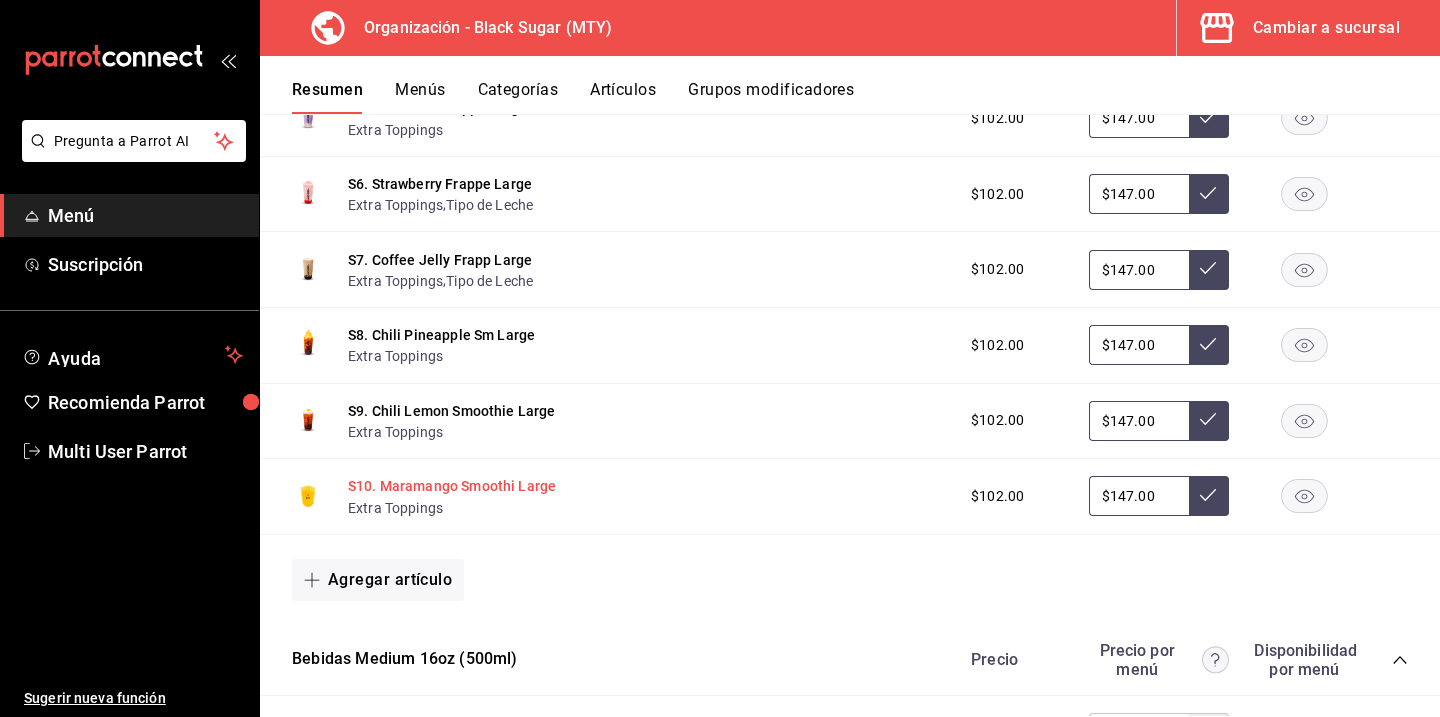 click on "S10. Maramango Smoothi Large" at bounding box center (452, 486) 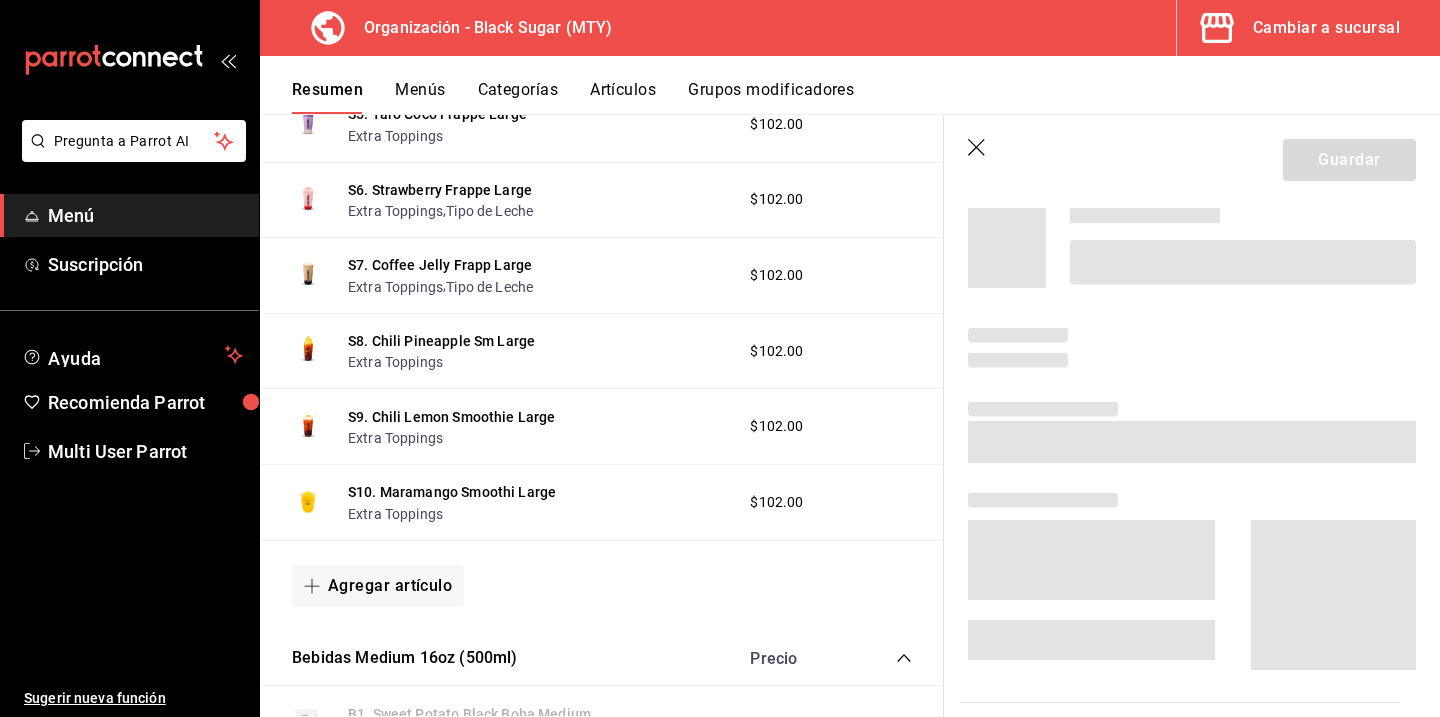 scroll, scrollTop: 4434, scrollLeft: 0, axis: vertical 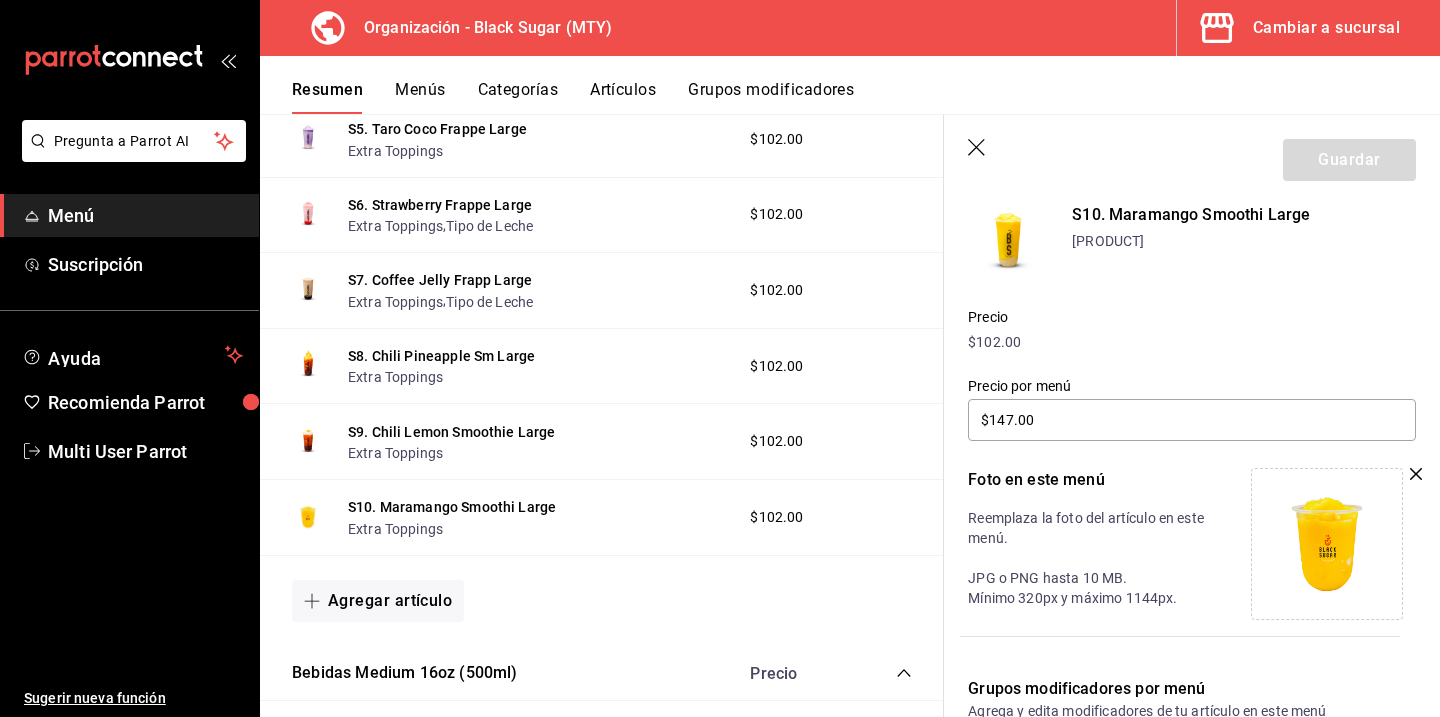 click 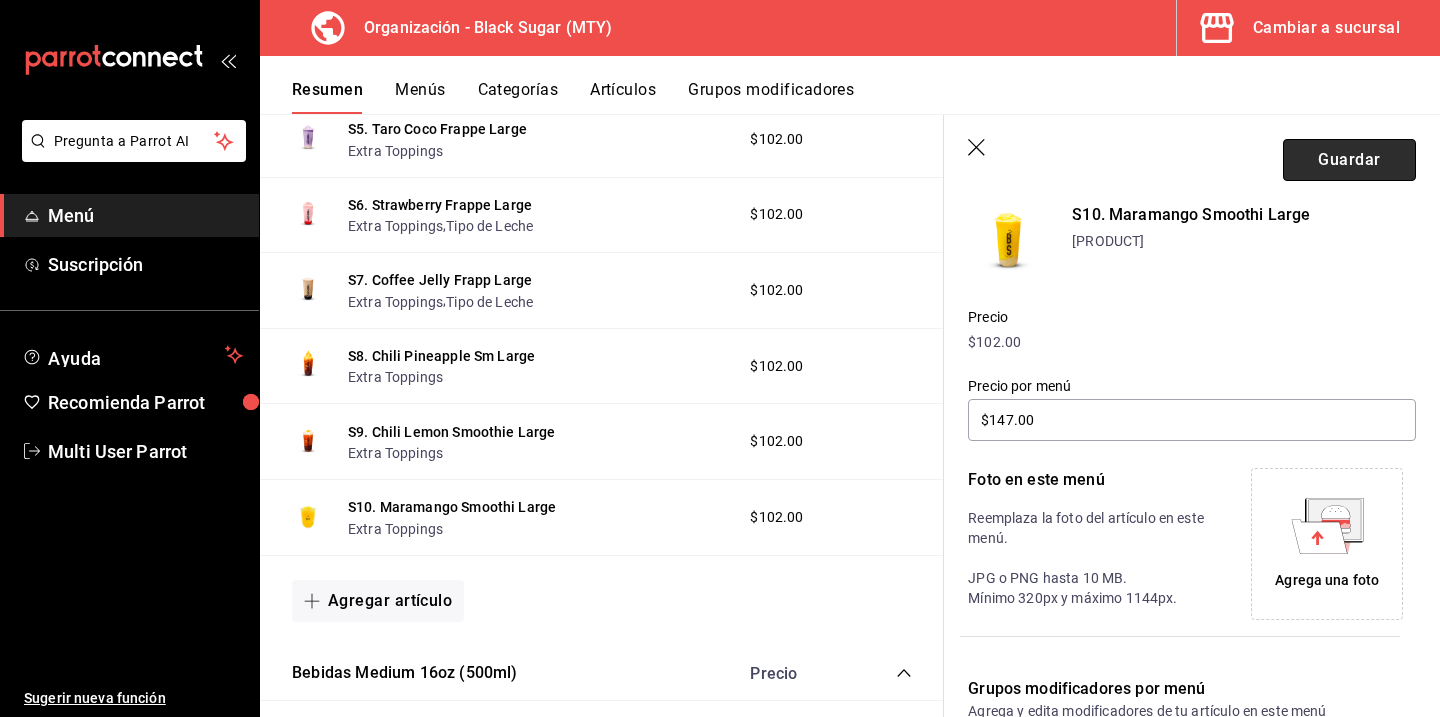 click on "Guardar" at bounding box center [1349, 160] 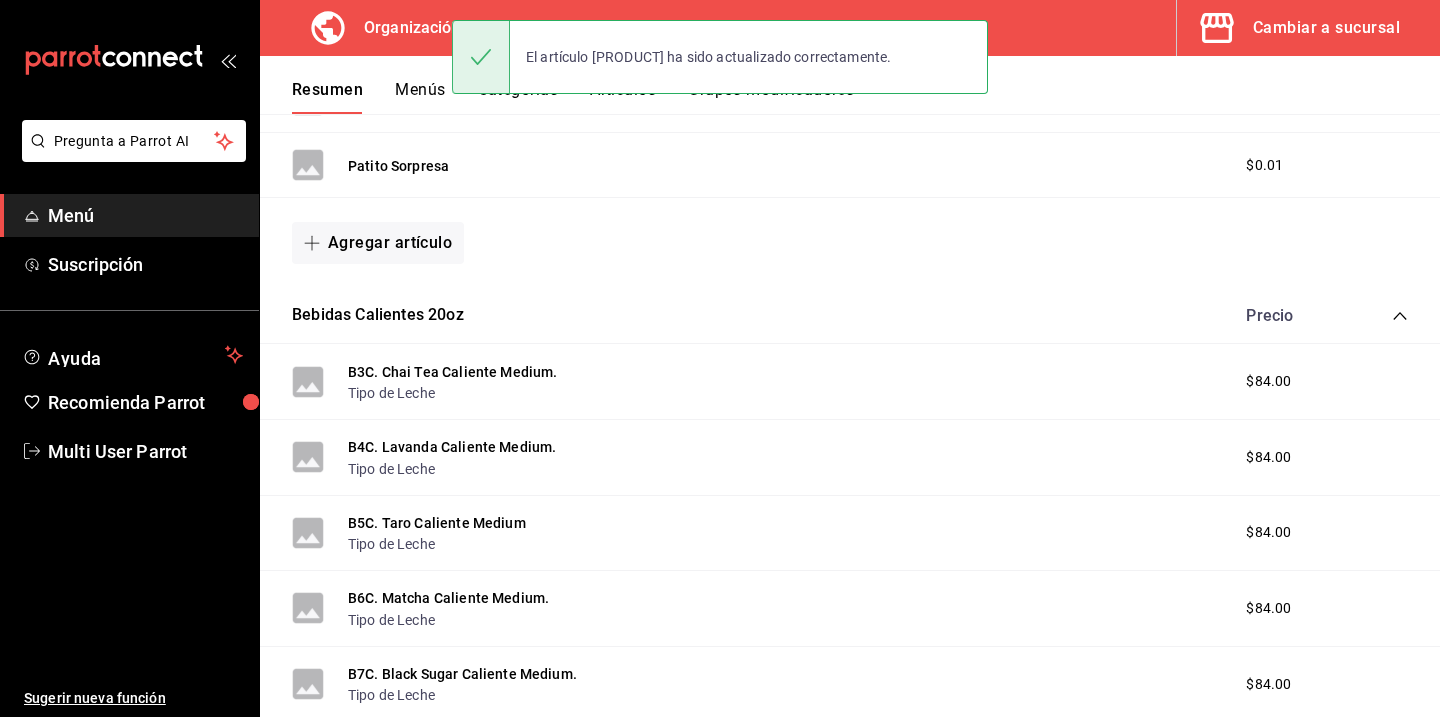 scroll, scrollTop: 1777, scrollLeft: 0, axis: vertical 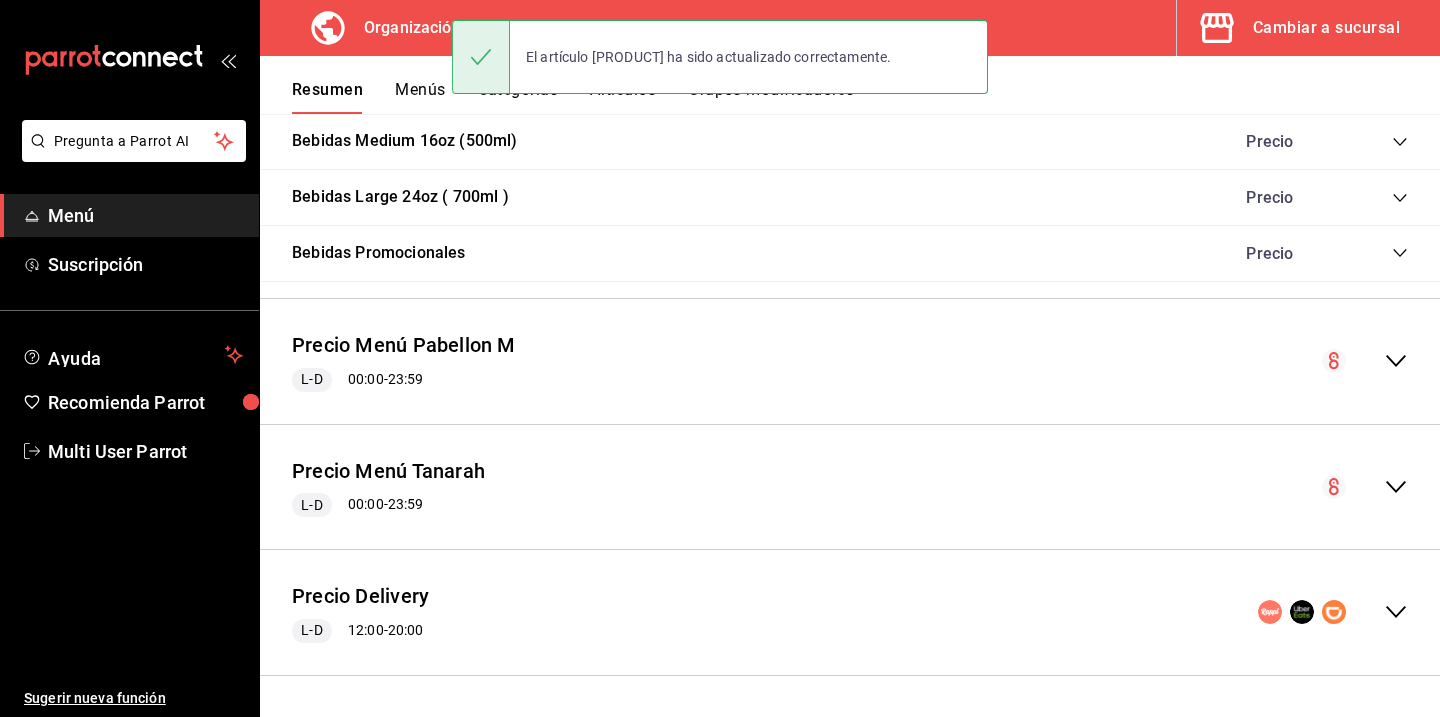 click 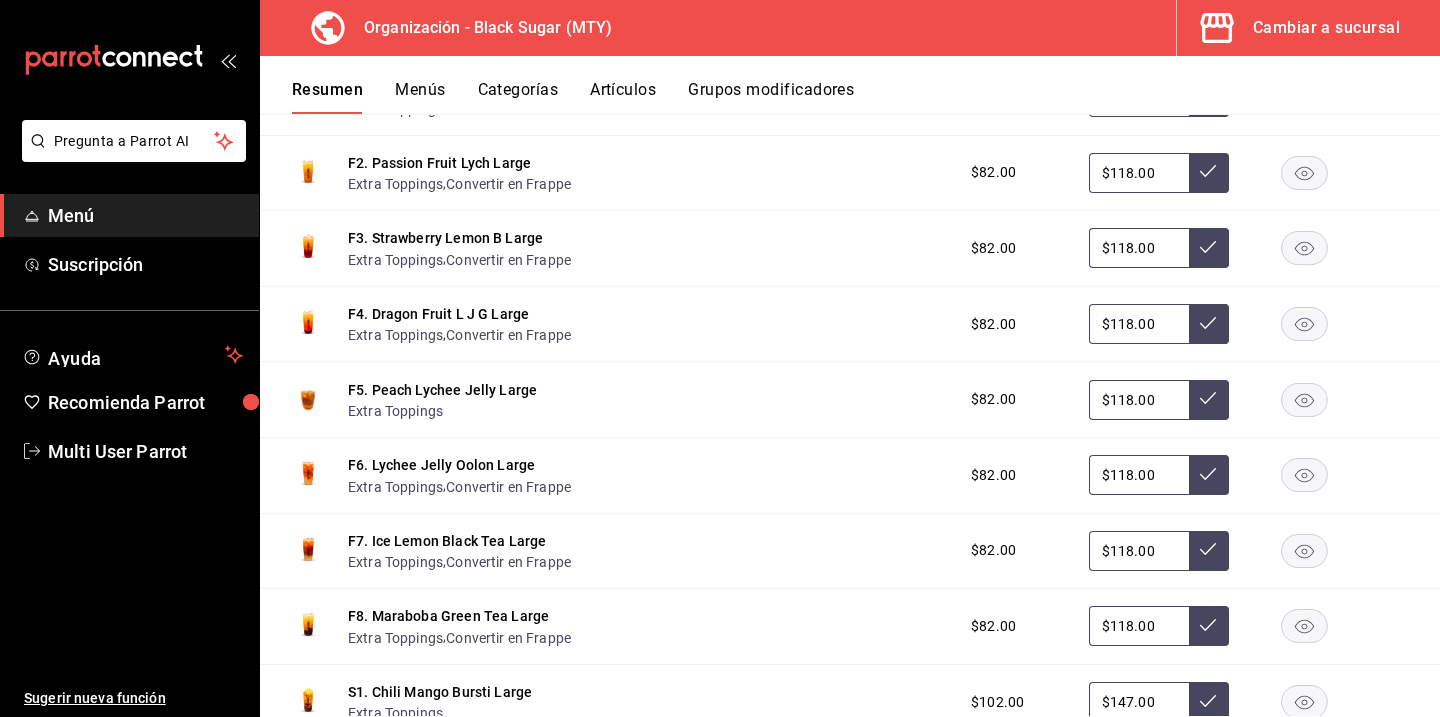scroll, scrollTop: 3567, scrollLeft: 0, axis: vertical 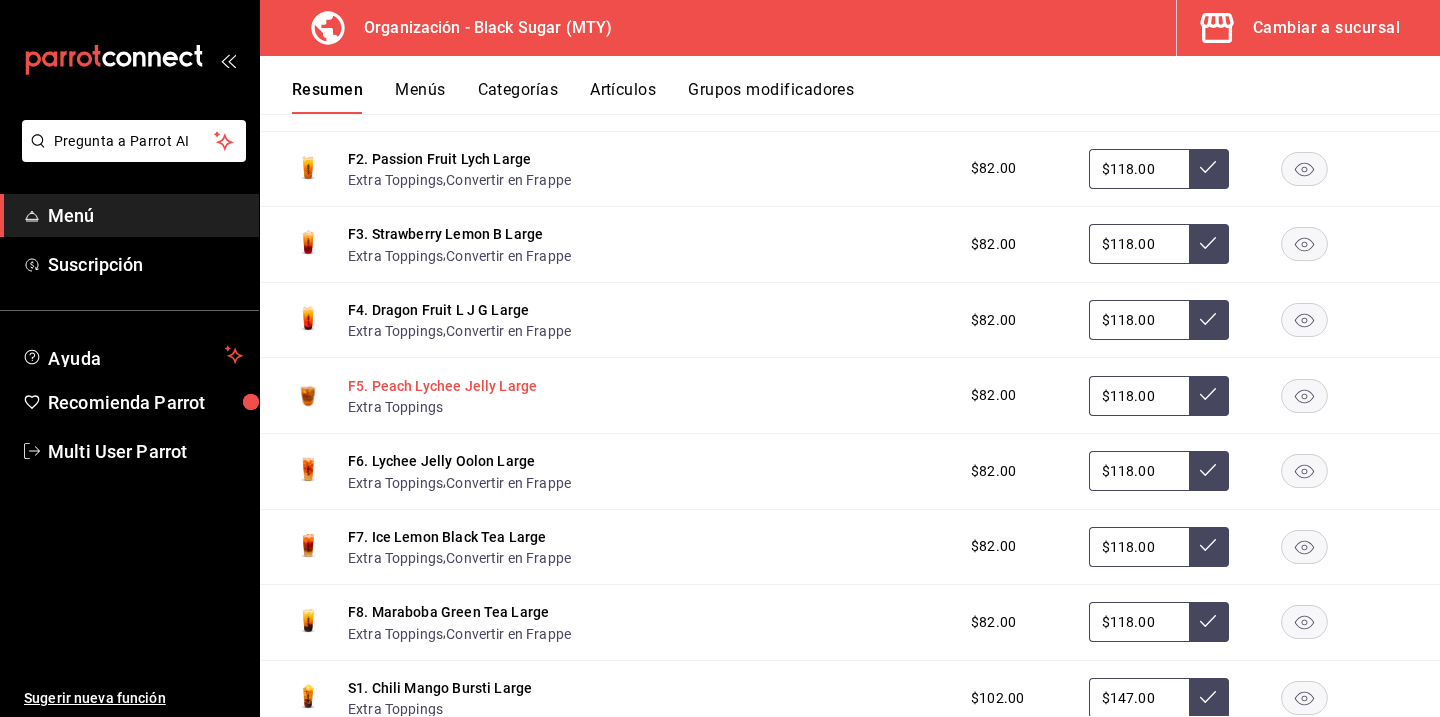 click on "F5. Peach Lychee Jelly Large" at bounding box center [442, 386] 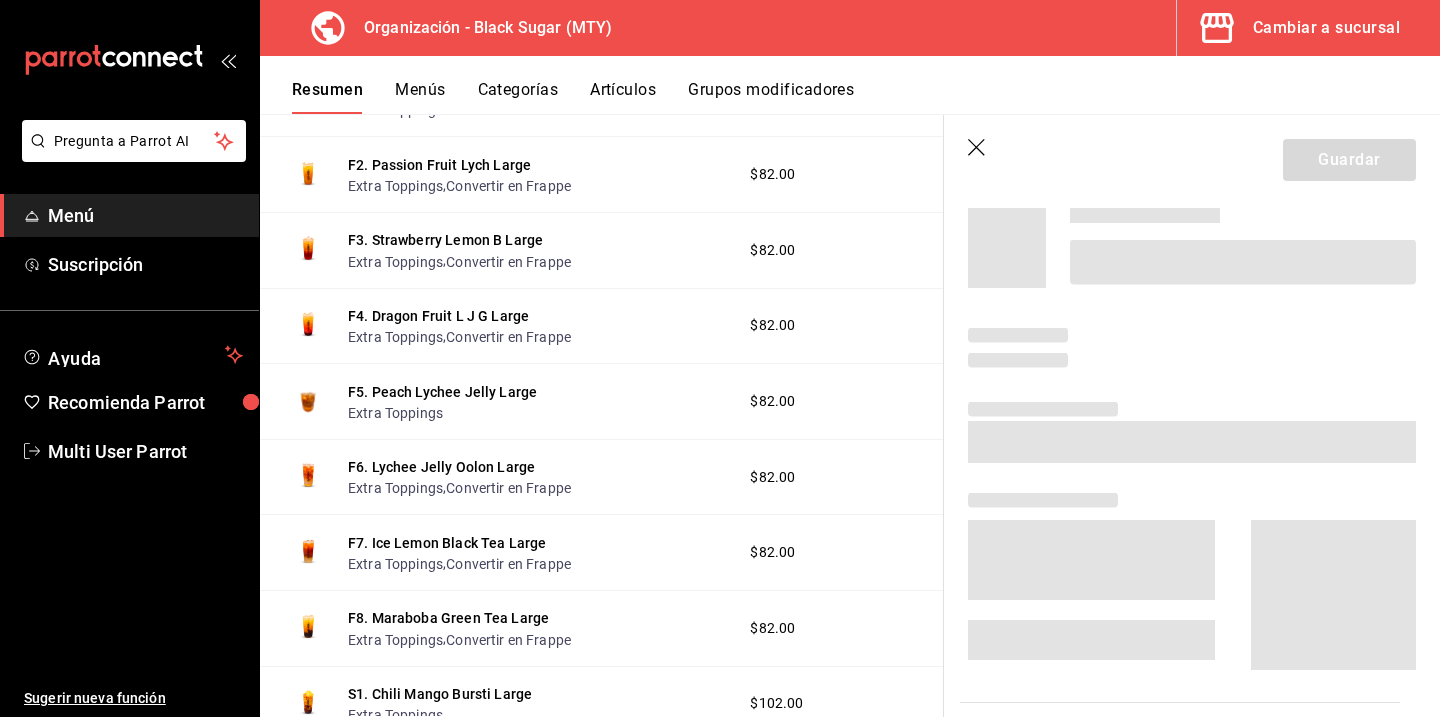 scroll, scrollTop: 3552, scrollLeft: 0, axis: vertical 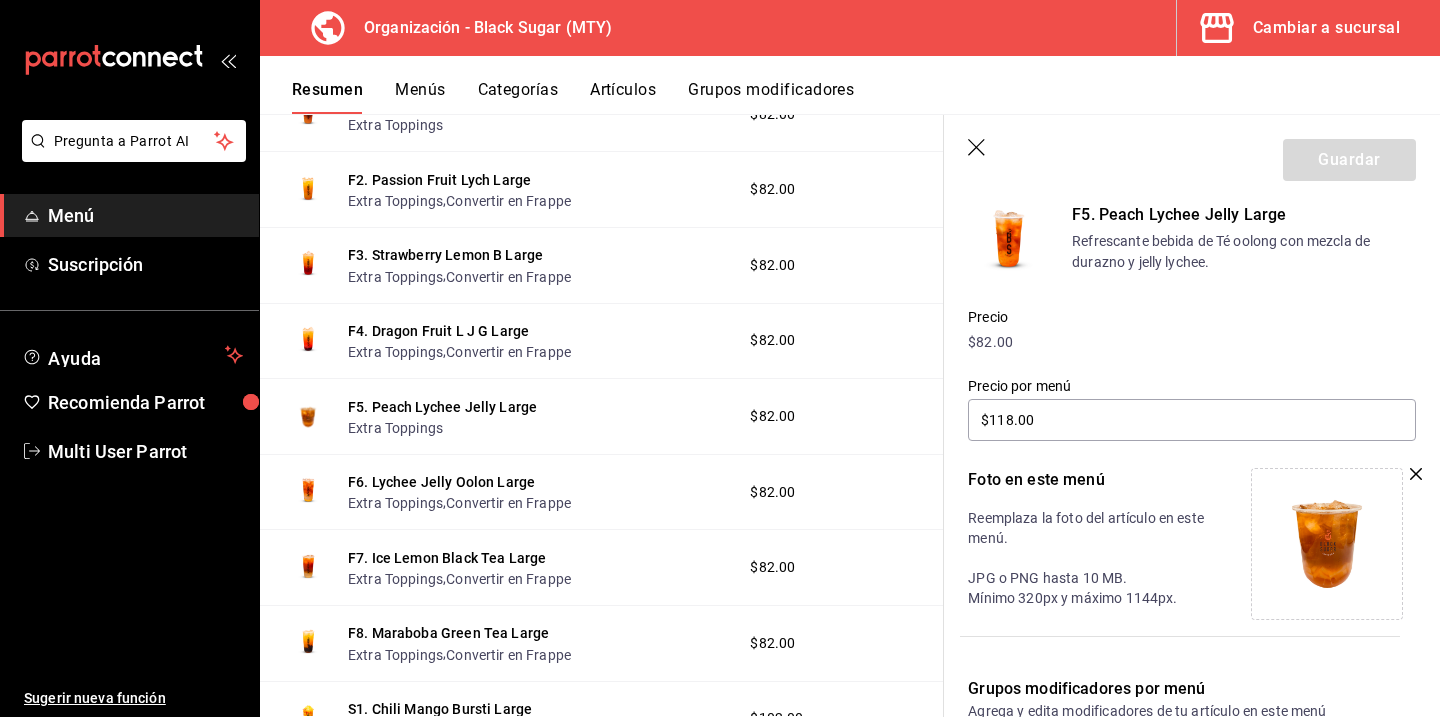 click 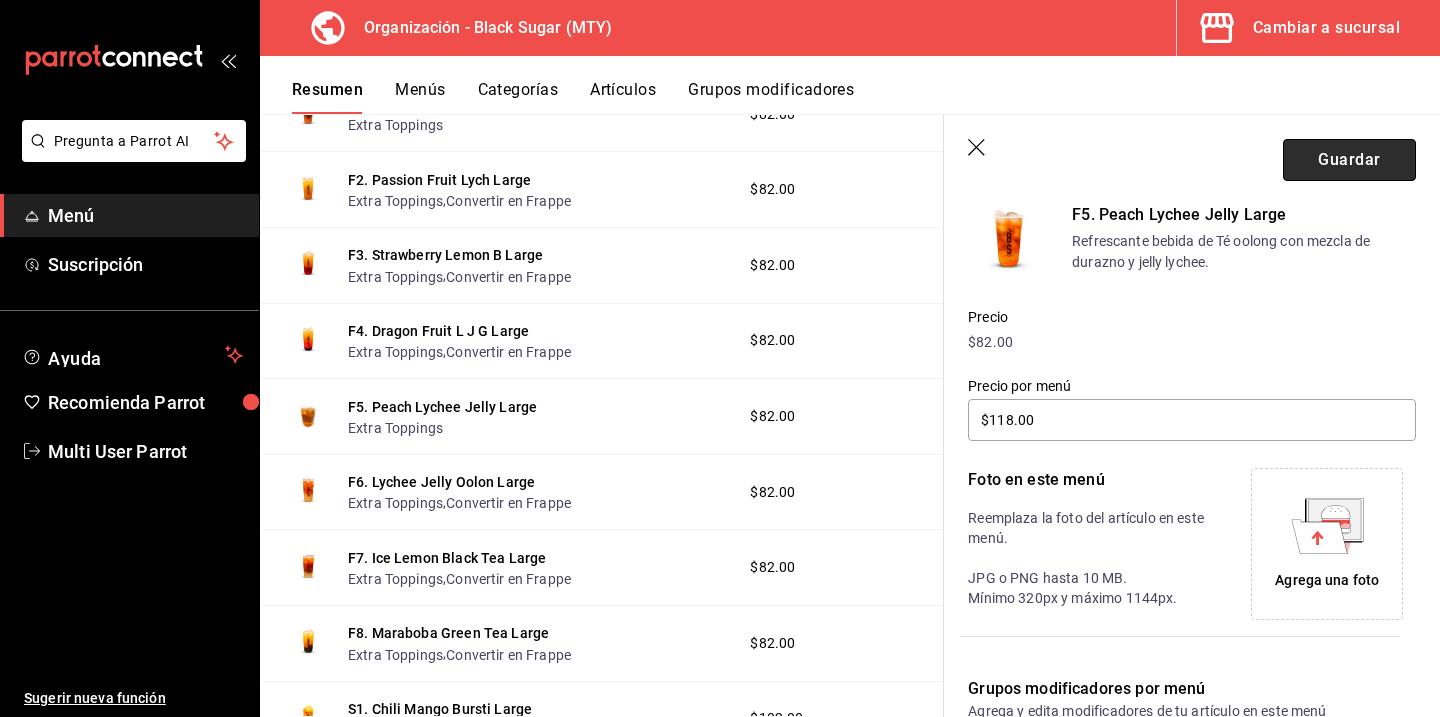 click on "Guardar" at bounding box center [1349, 160] 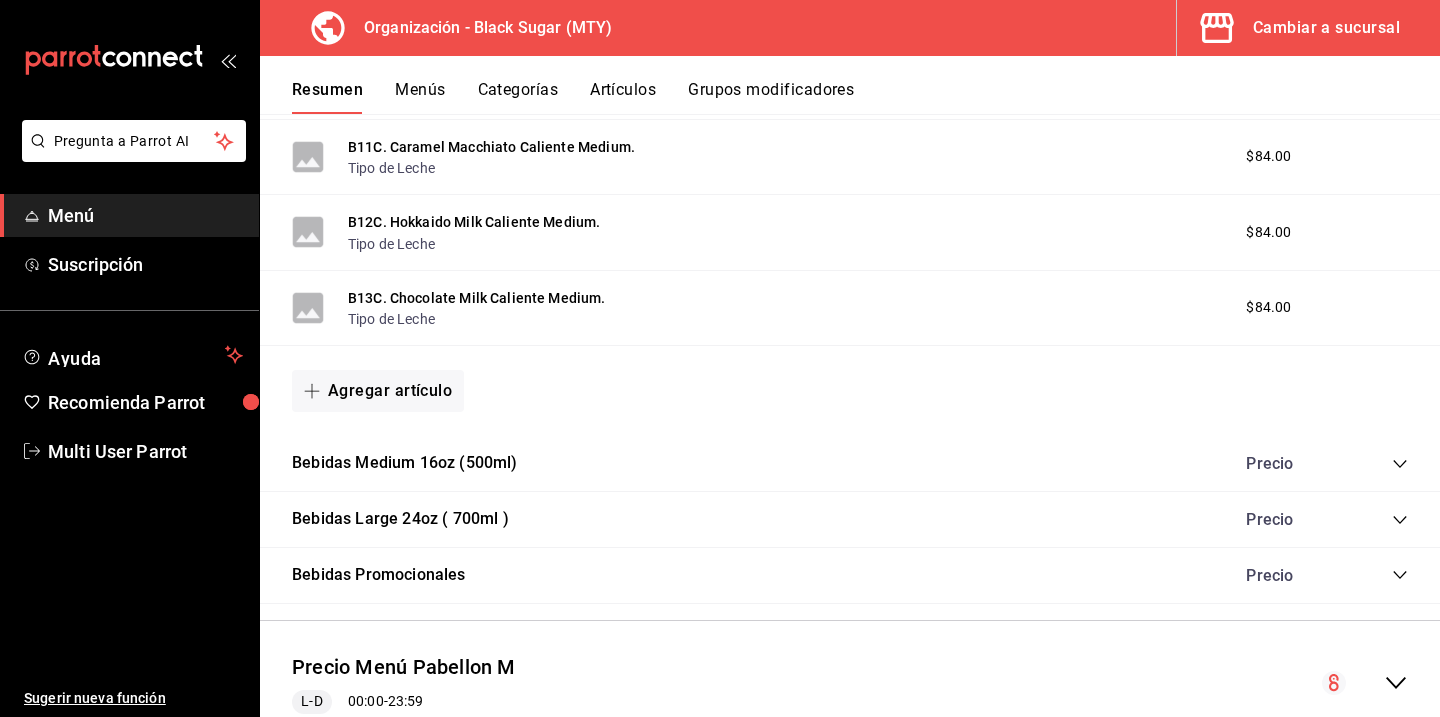 scroll, scrollTop: 1777, scrollLeft: 0, axis: vertical 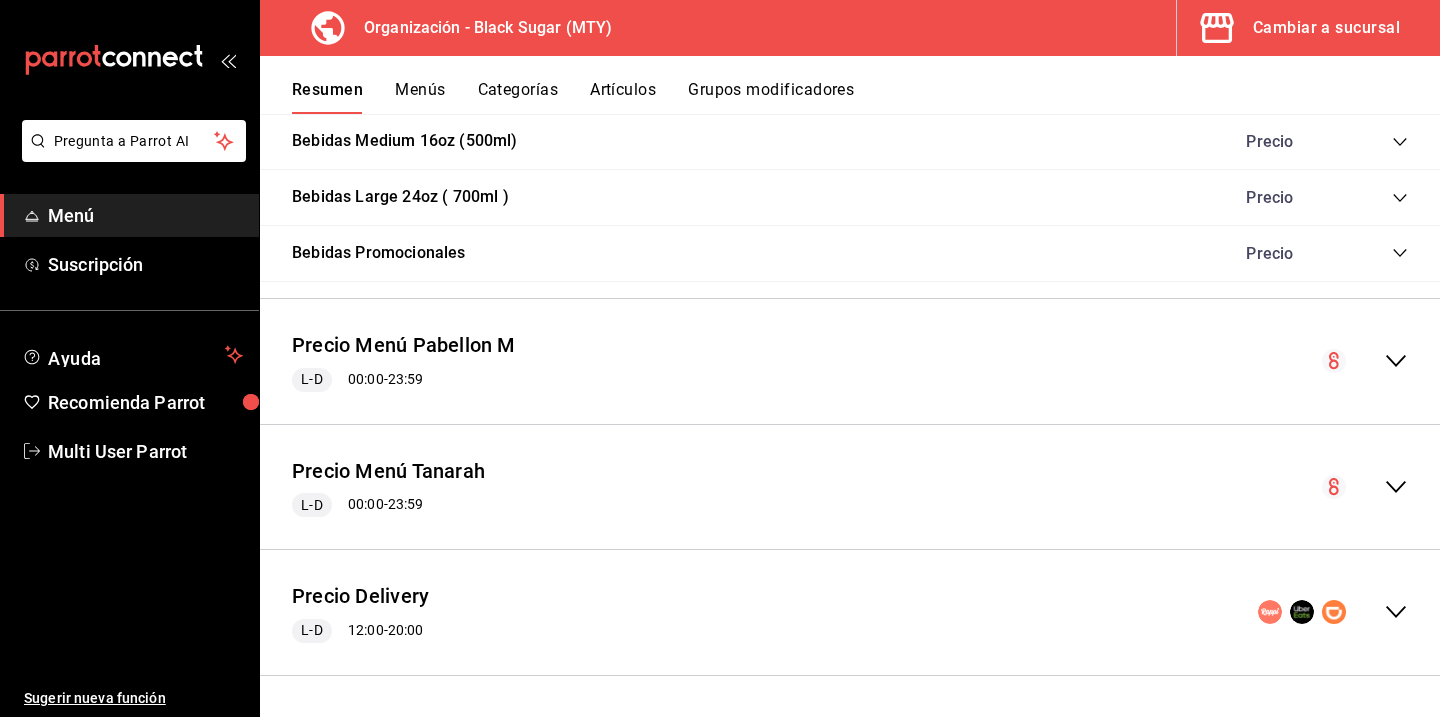 click 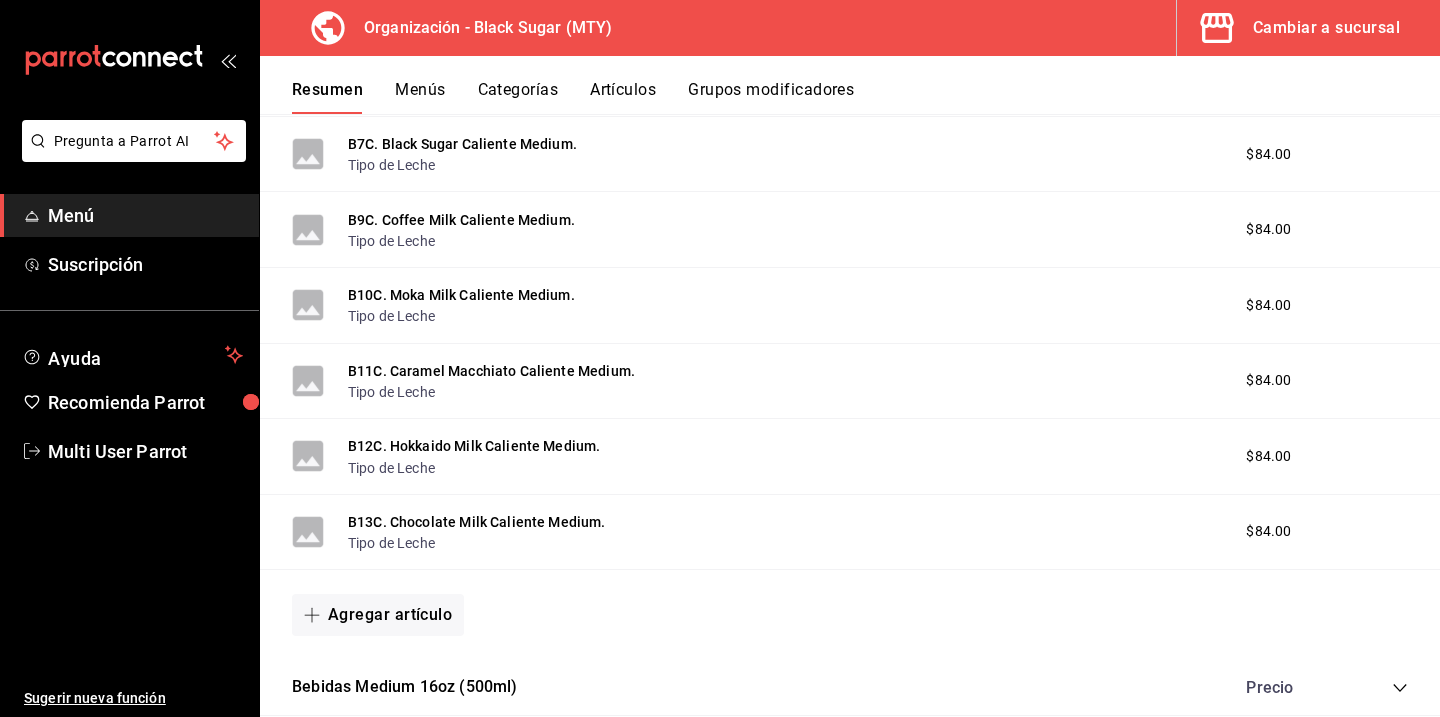 scroll, scrollTop: 1080, scrollLeft: 0, axis: vertical 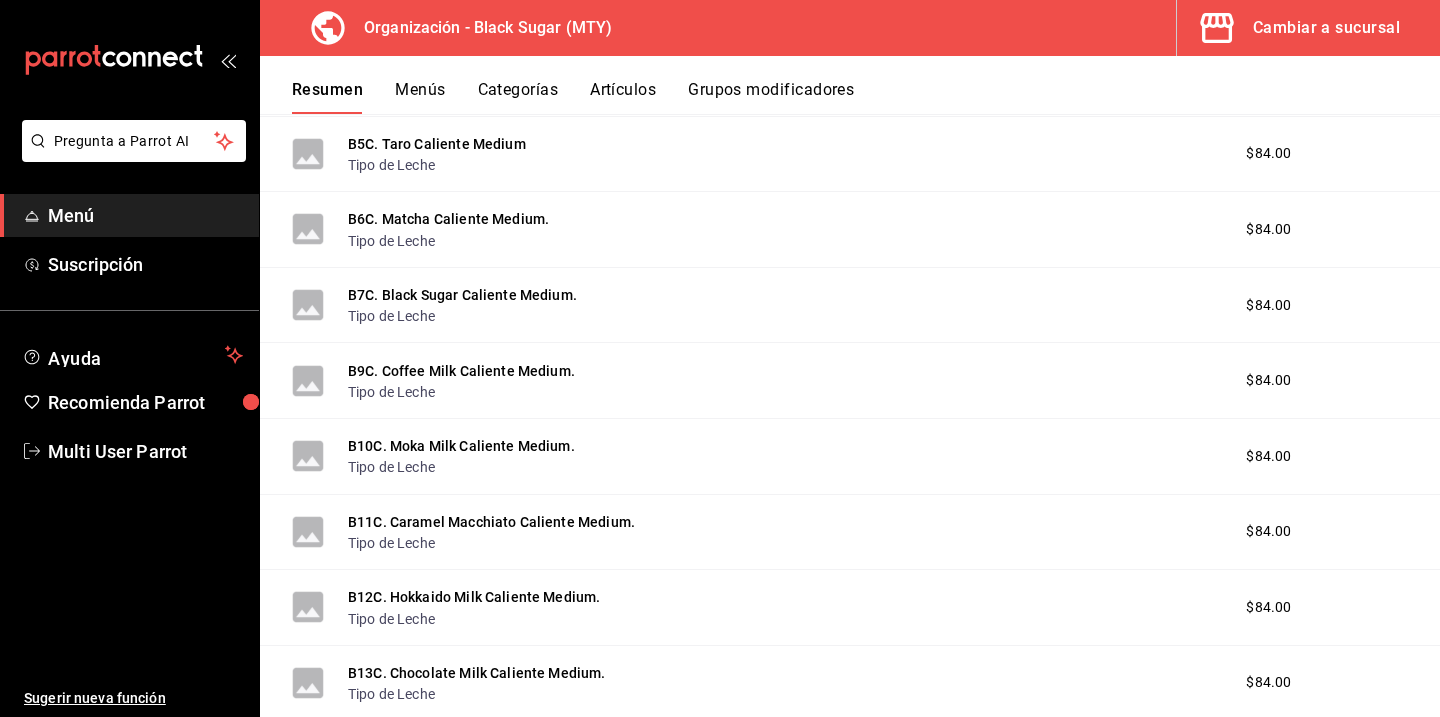 click on "Artículos" at bounding box center (623, 97) 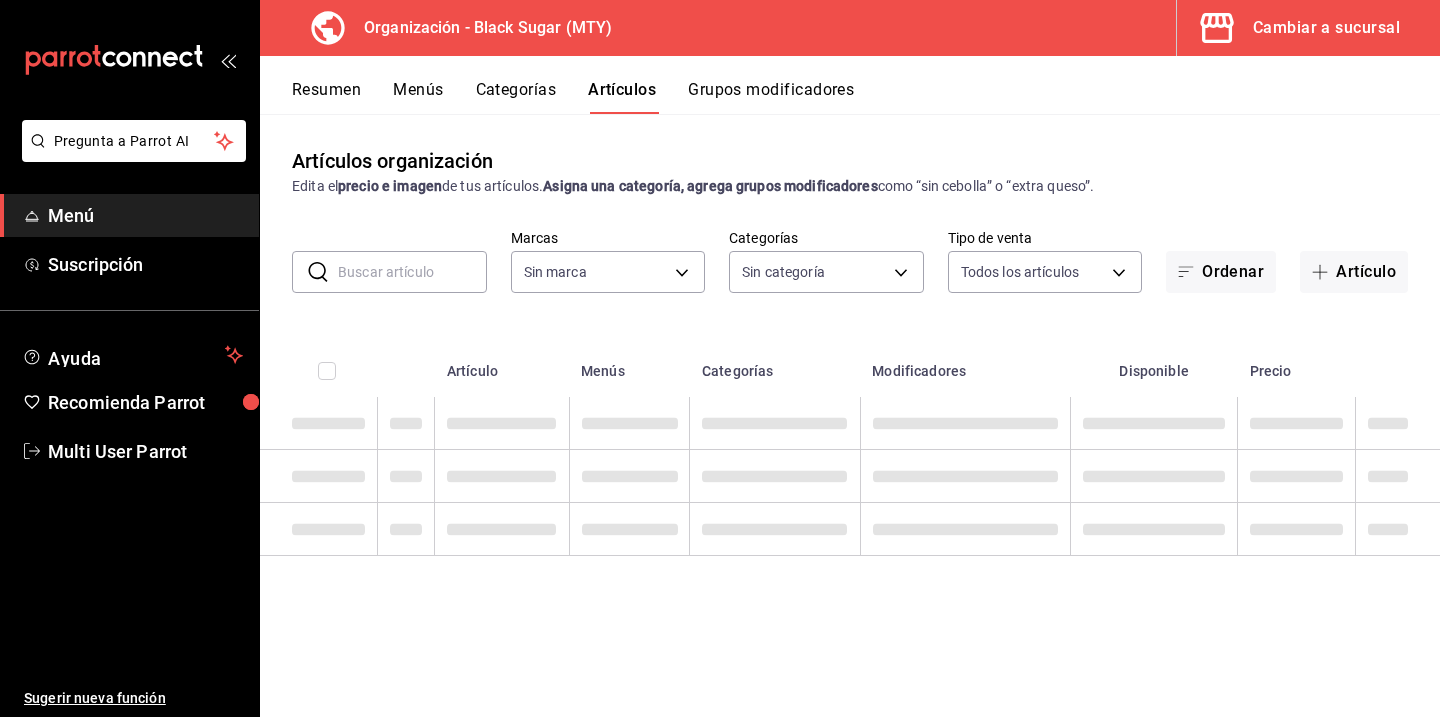 type on "187a88df-2753-4421-b0d4-a17ef0034368" 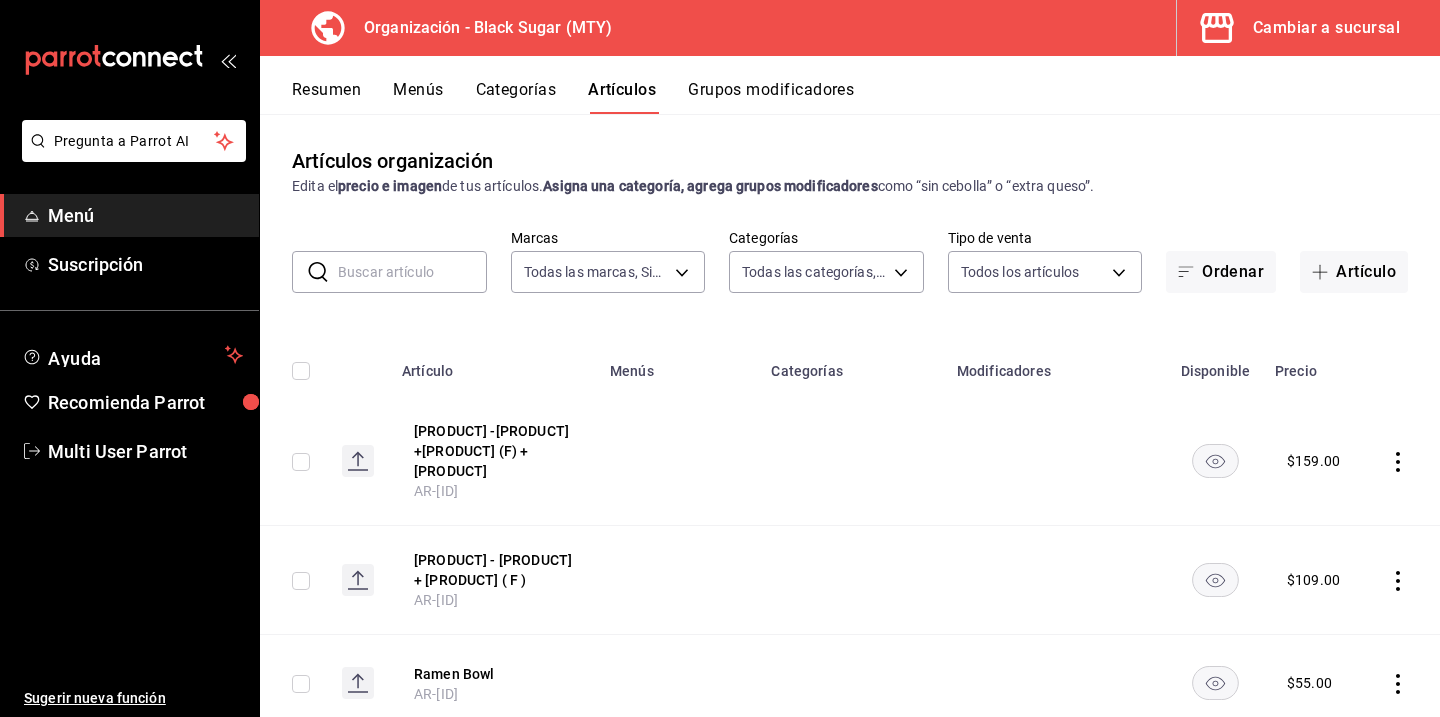 click at bounding box center [412, 272] 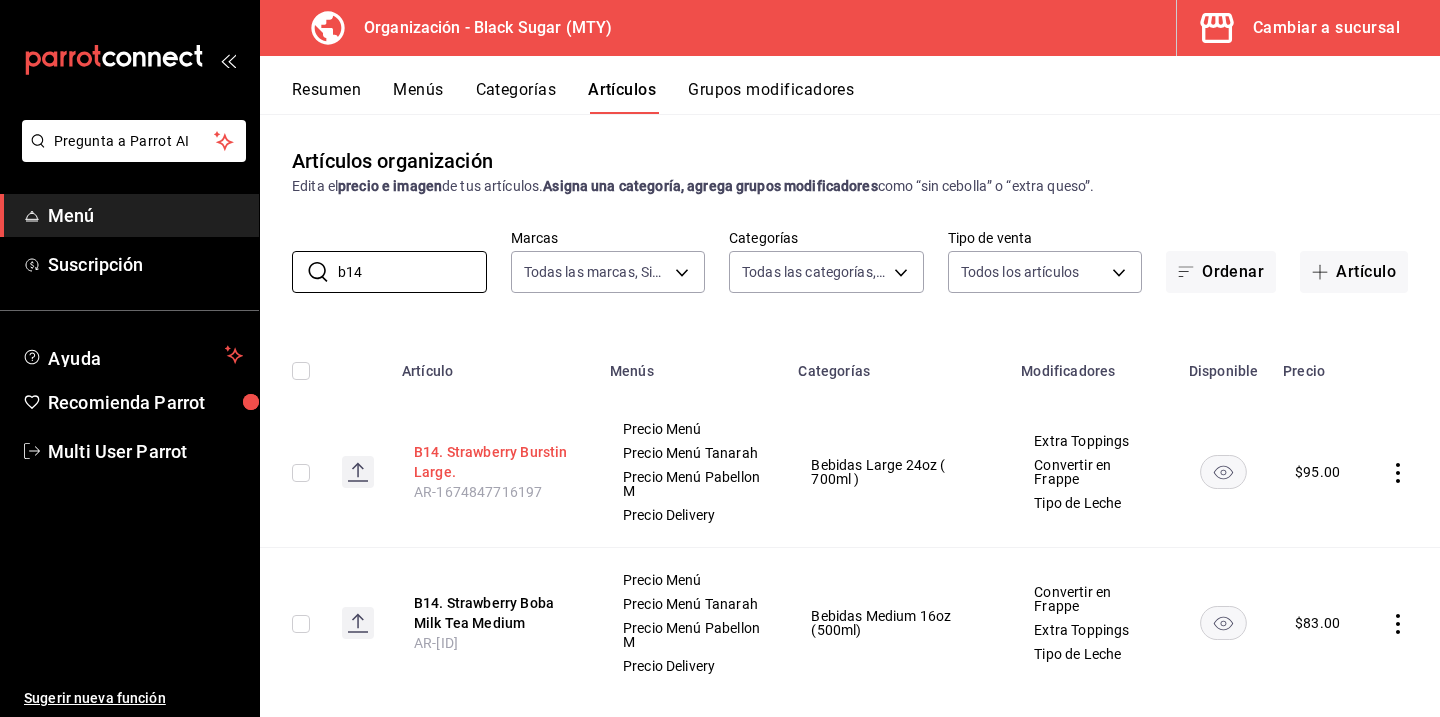 type on "b14" 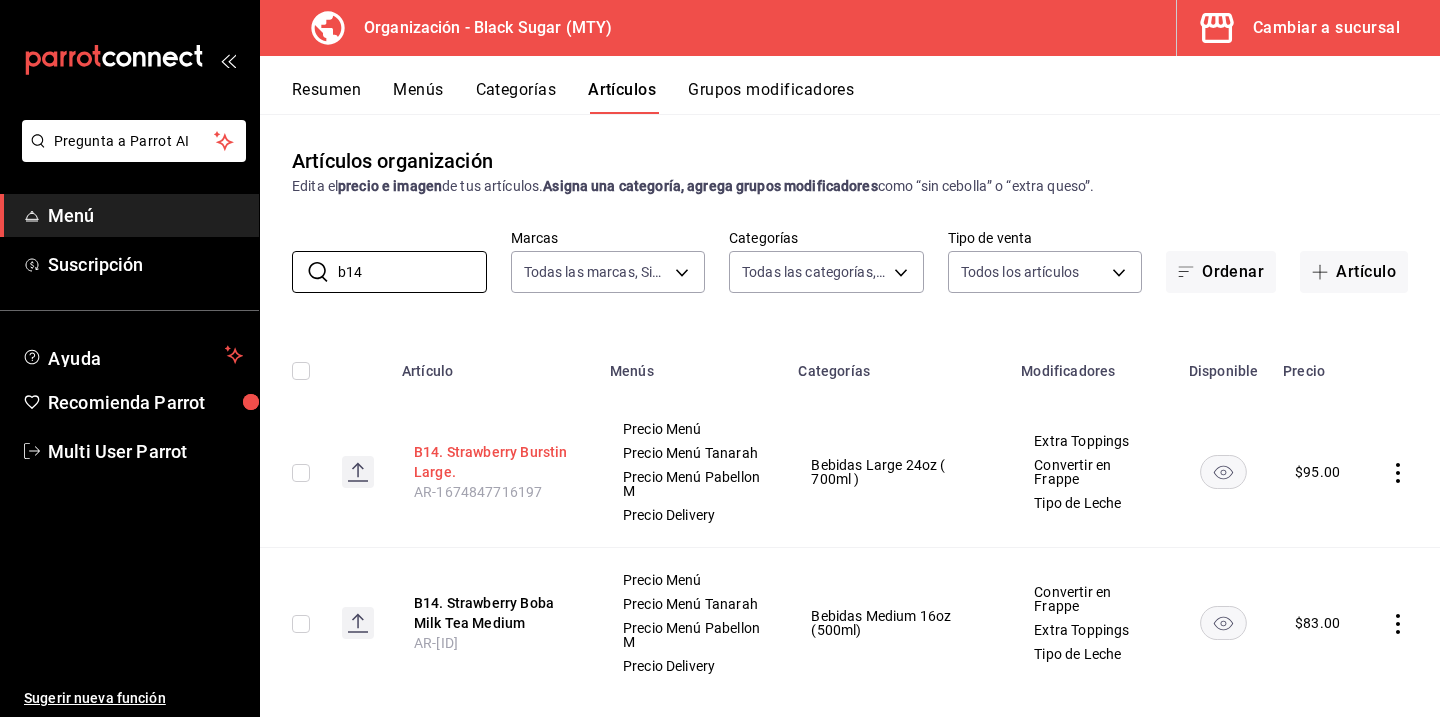 click on "B14. Strawberry Burstin Large." at bounding box center [494, 462] 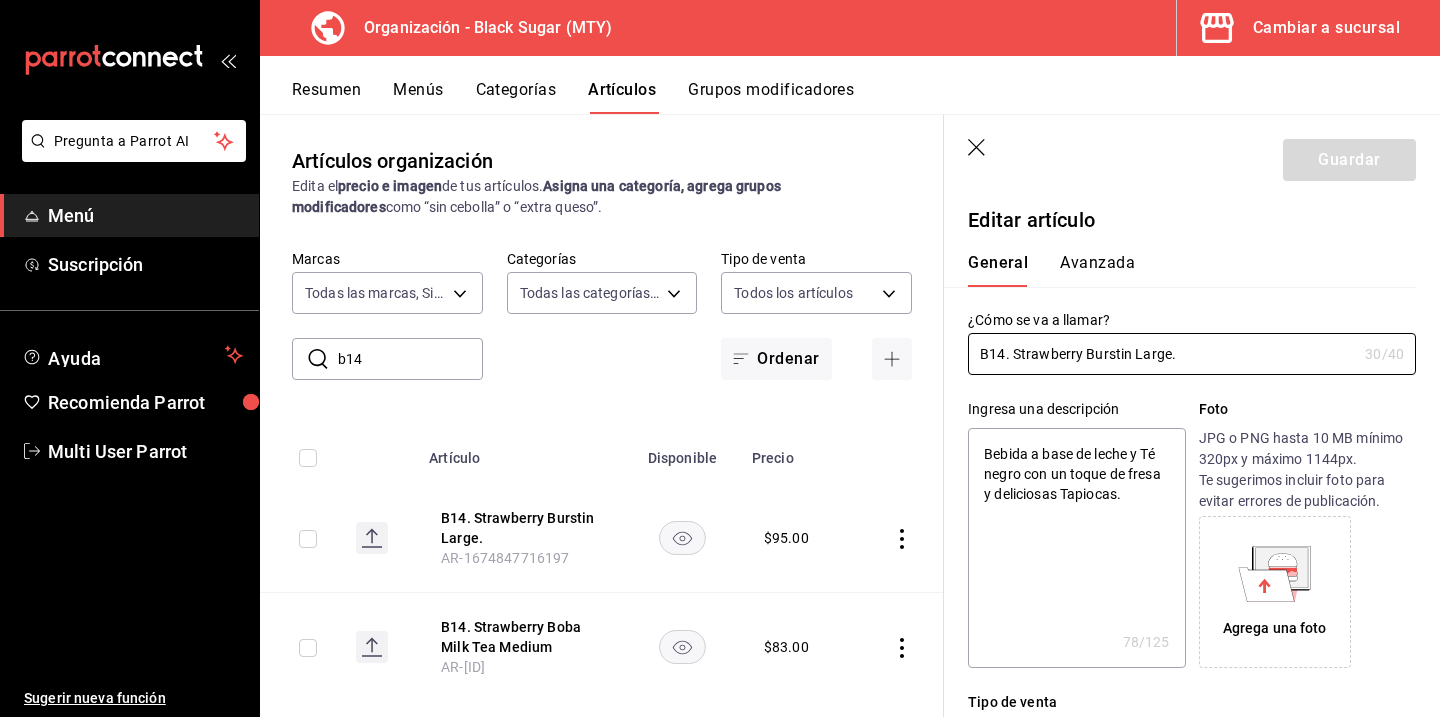 type on "x" 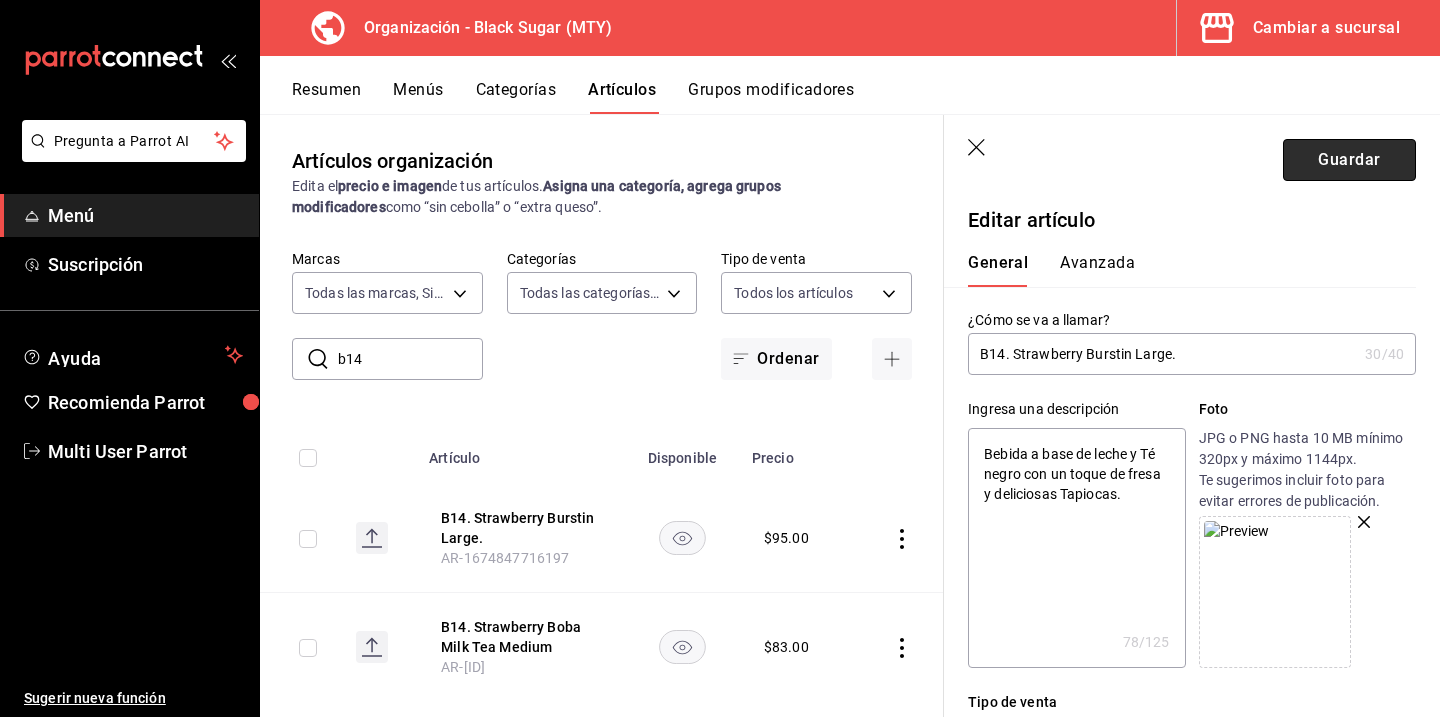 click on "Guardar" at bounding box center [1349, 160] 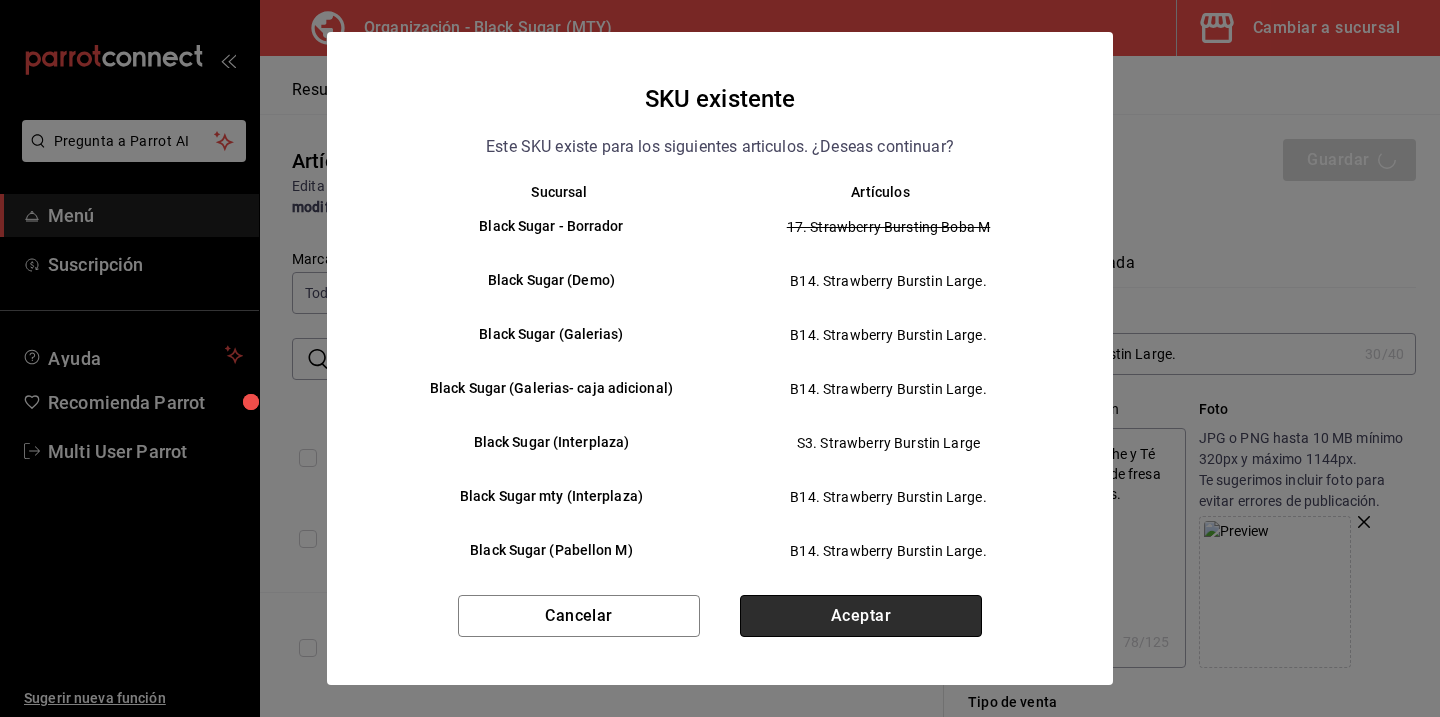 click on "Aceptar" at bounding box center [861, 616] 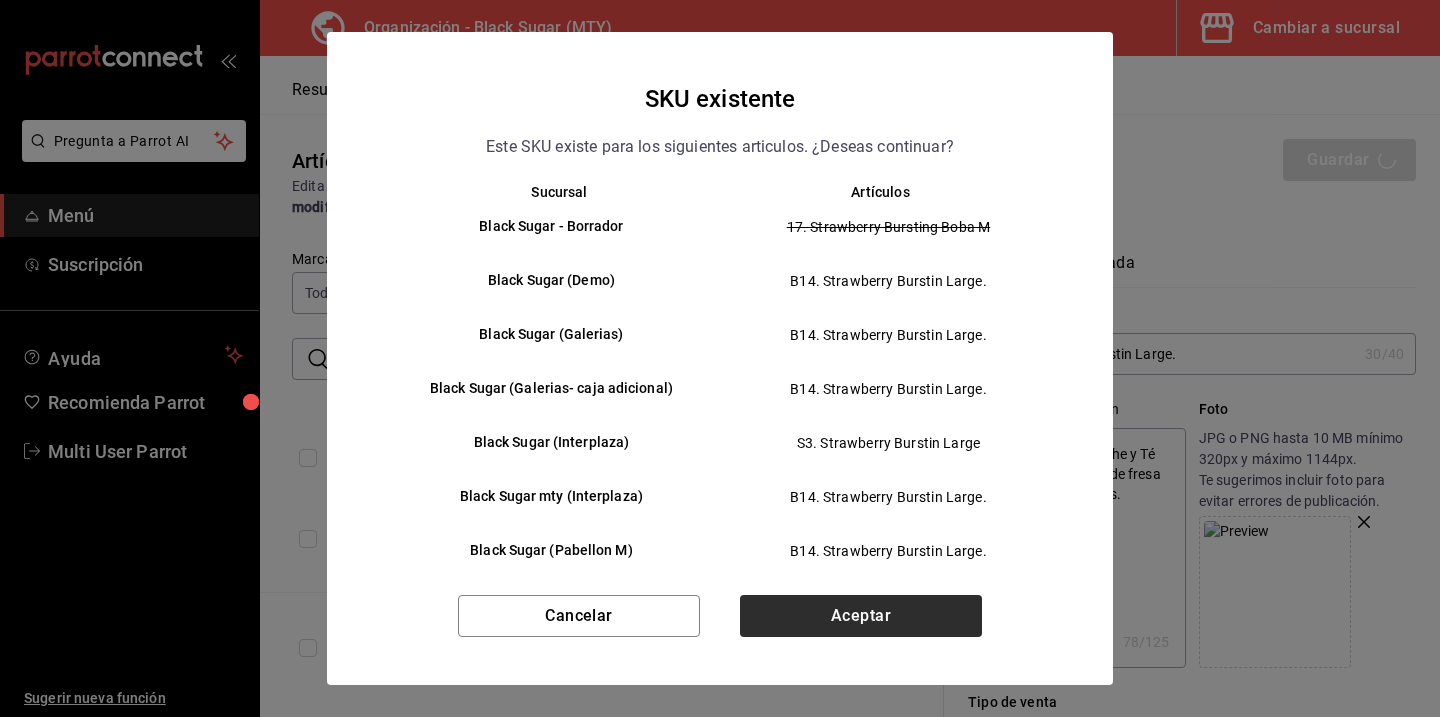 type on "x" 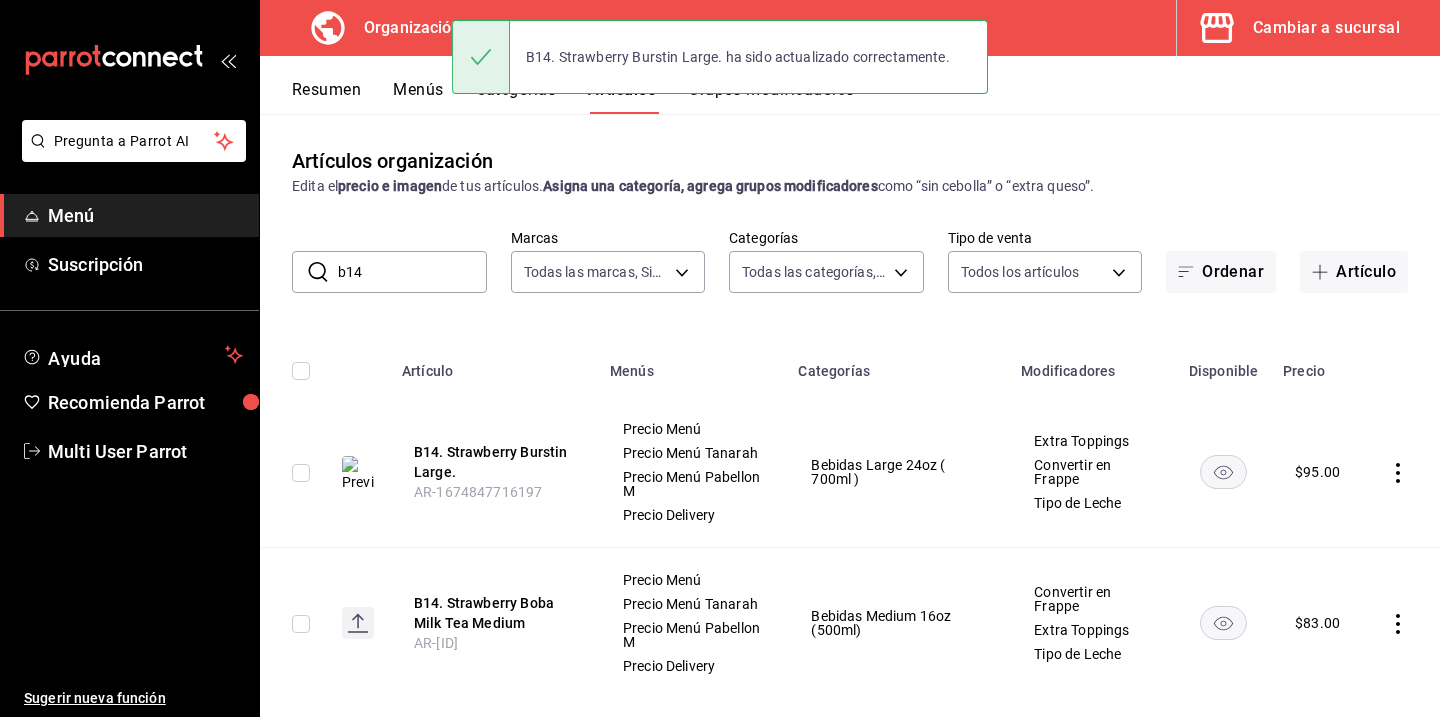click on "Resumen" at bounding box center (326, 97) 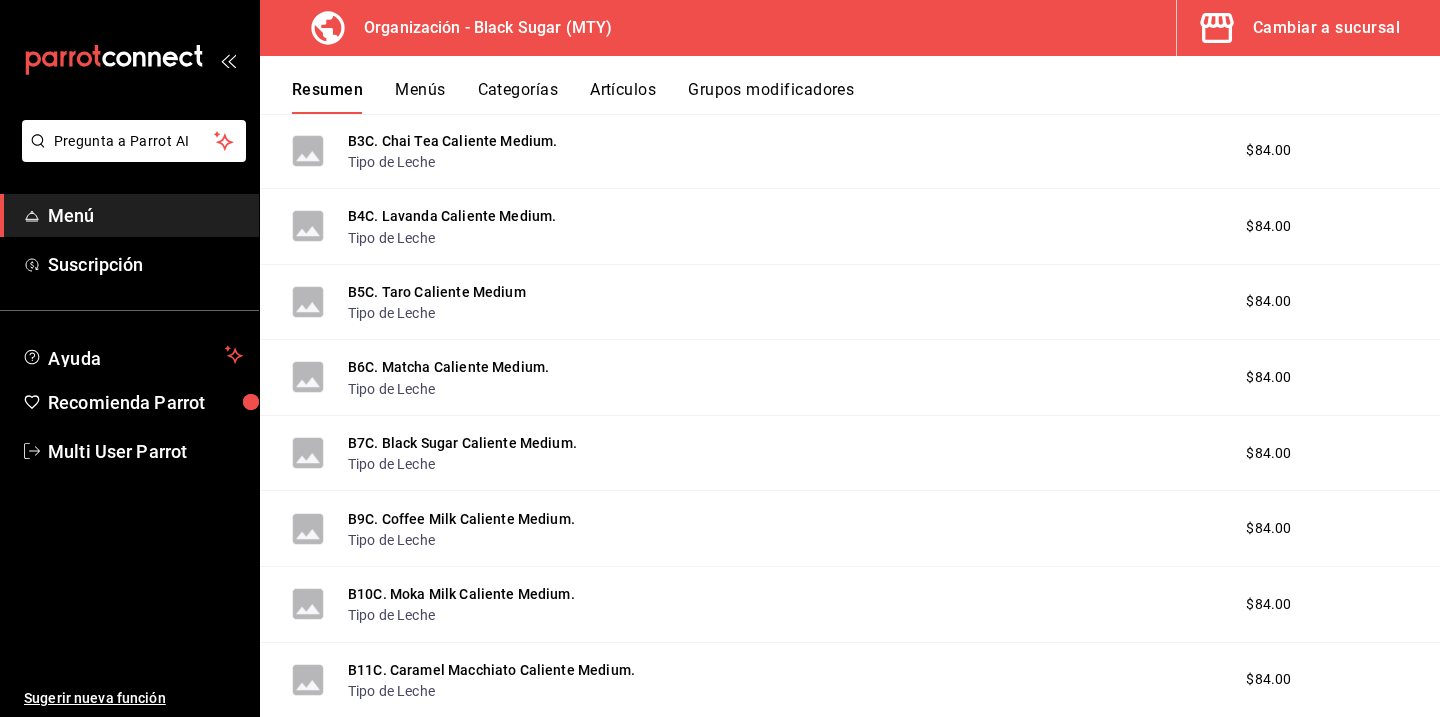 scroll, scrollTop: 1777, scrollLeft: 0, axis: vertical 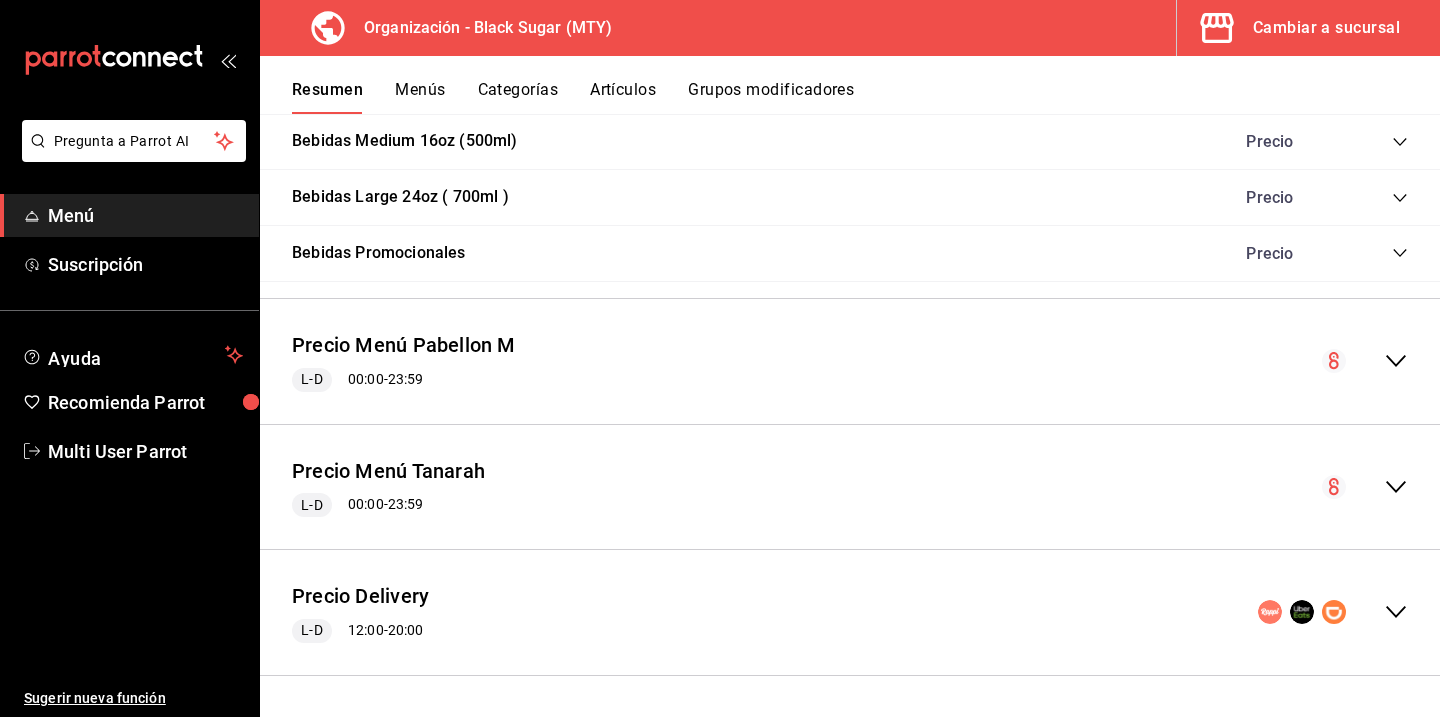 click on "Menús" at bounding box center [420, 97] 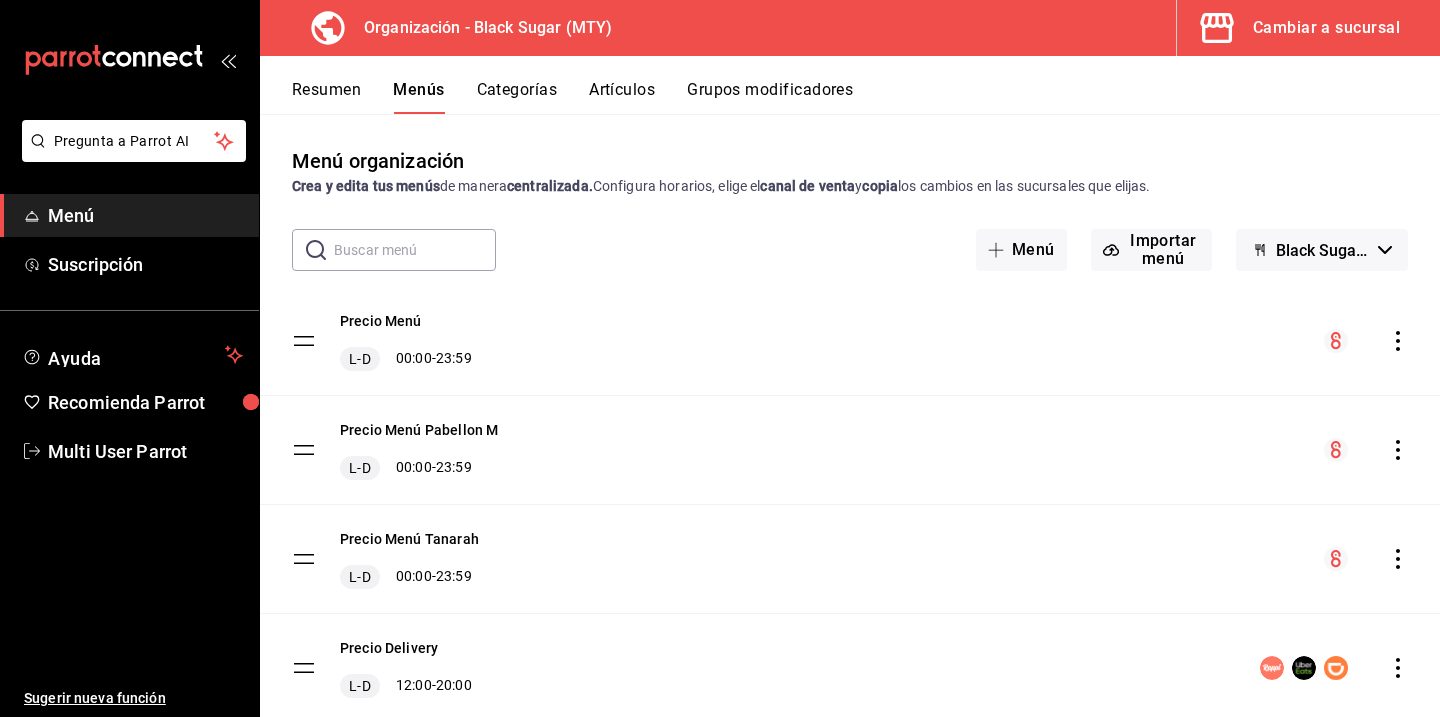 scroll, scrollTop: 63, scrollLeft: 0, axis: vertical 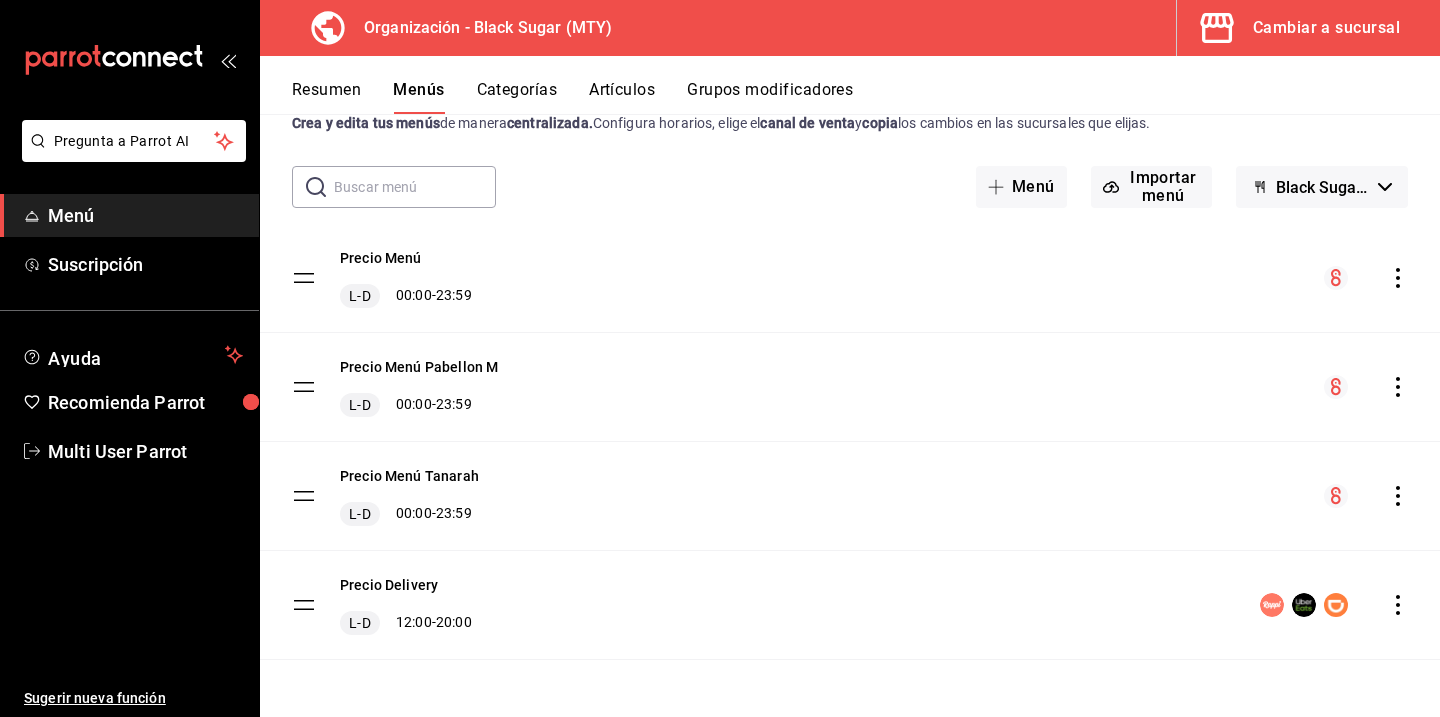 click on "Resumen" at bounding box center [326, 97] 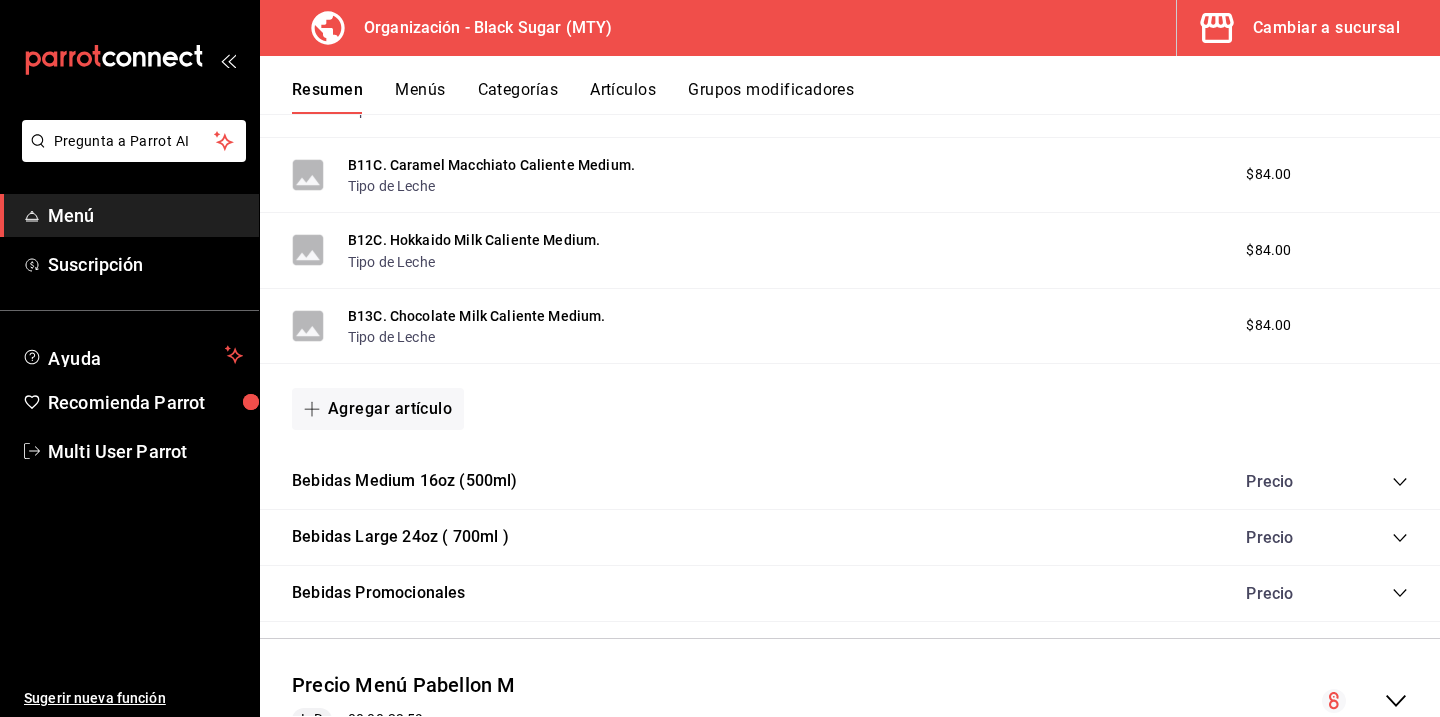 scroll, scrollTop: 1777, scrollLeft: 0, axis: vertical 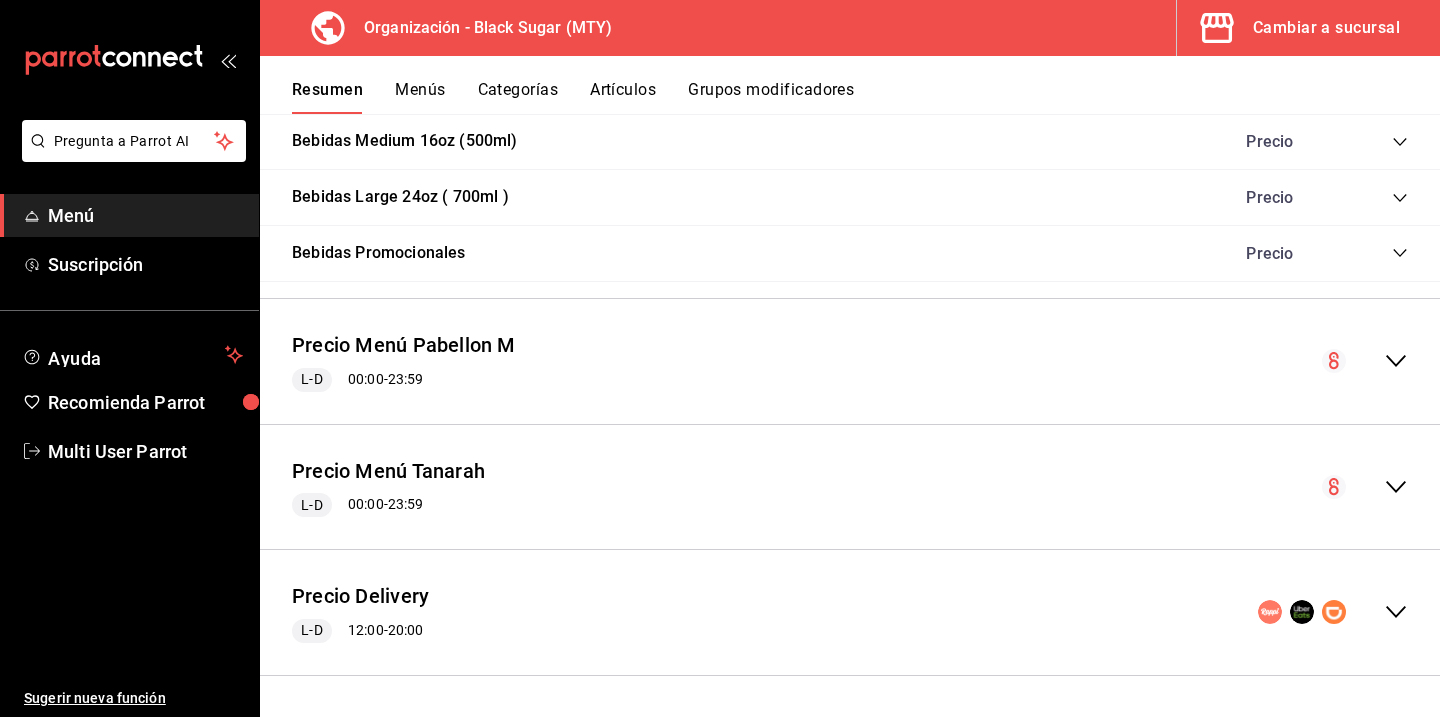 click 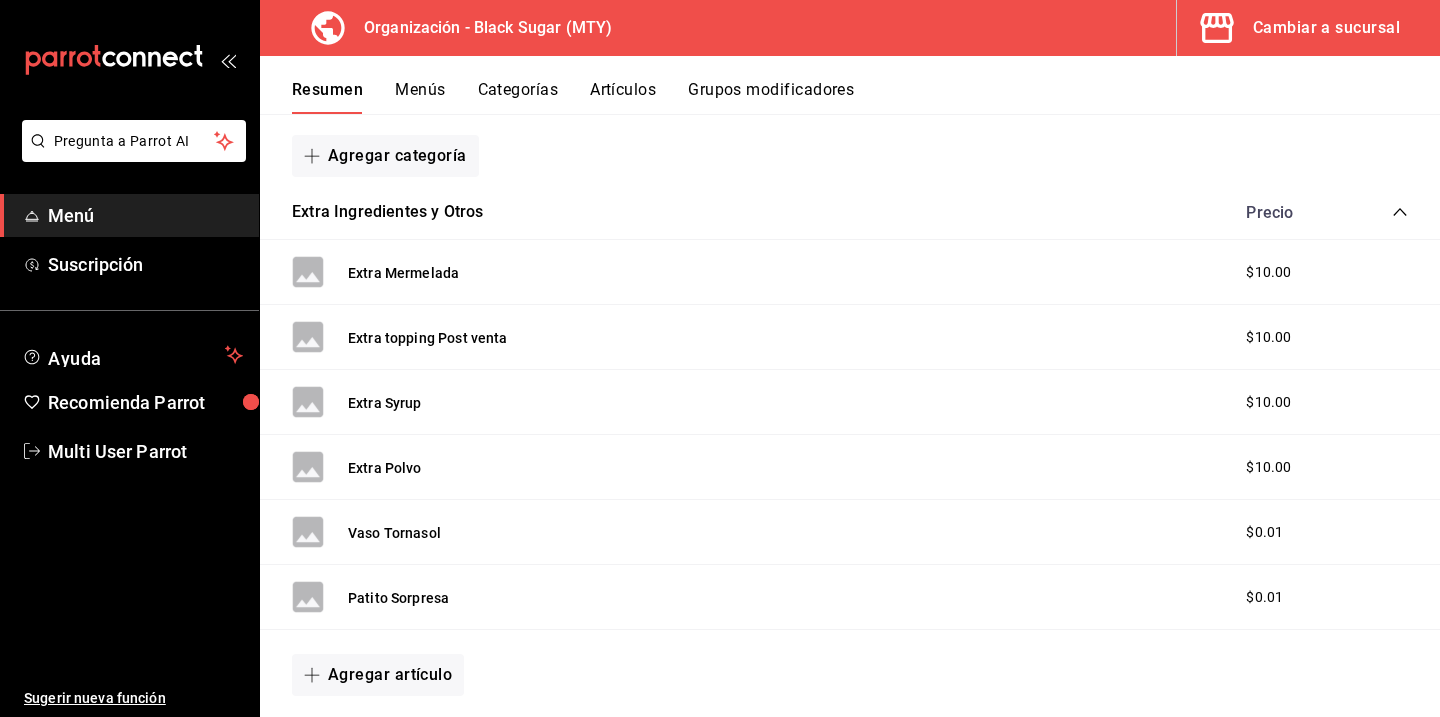 scroll, scrollTop: 0, scrollLeft: 0, axis: both 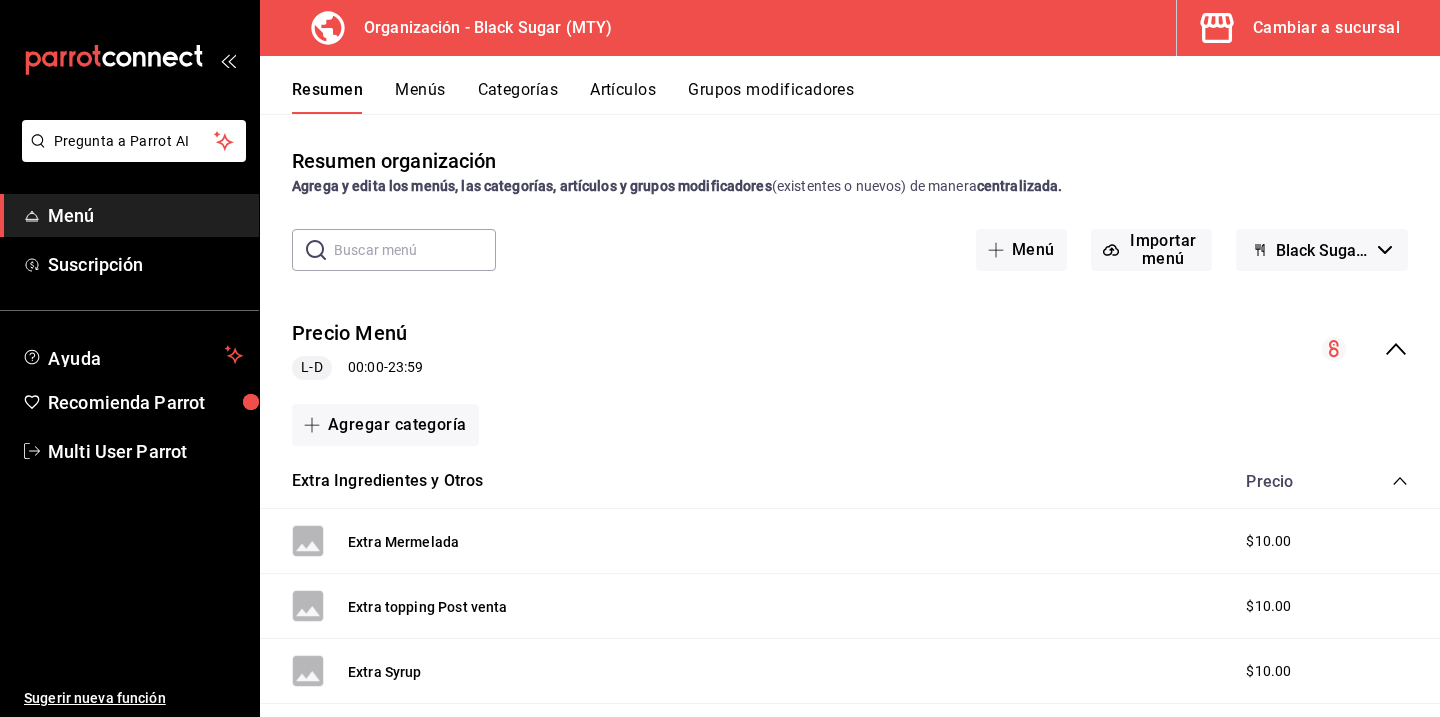 click on "Resumen Menús Categorías Artículos Grupos modificadores" at bounding box center [850, 85] 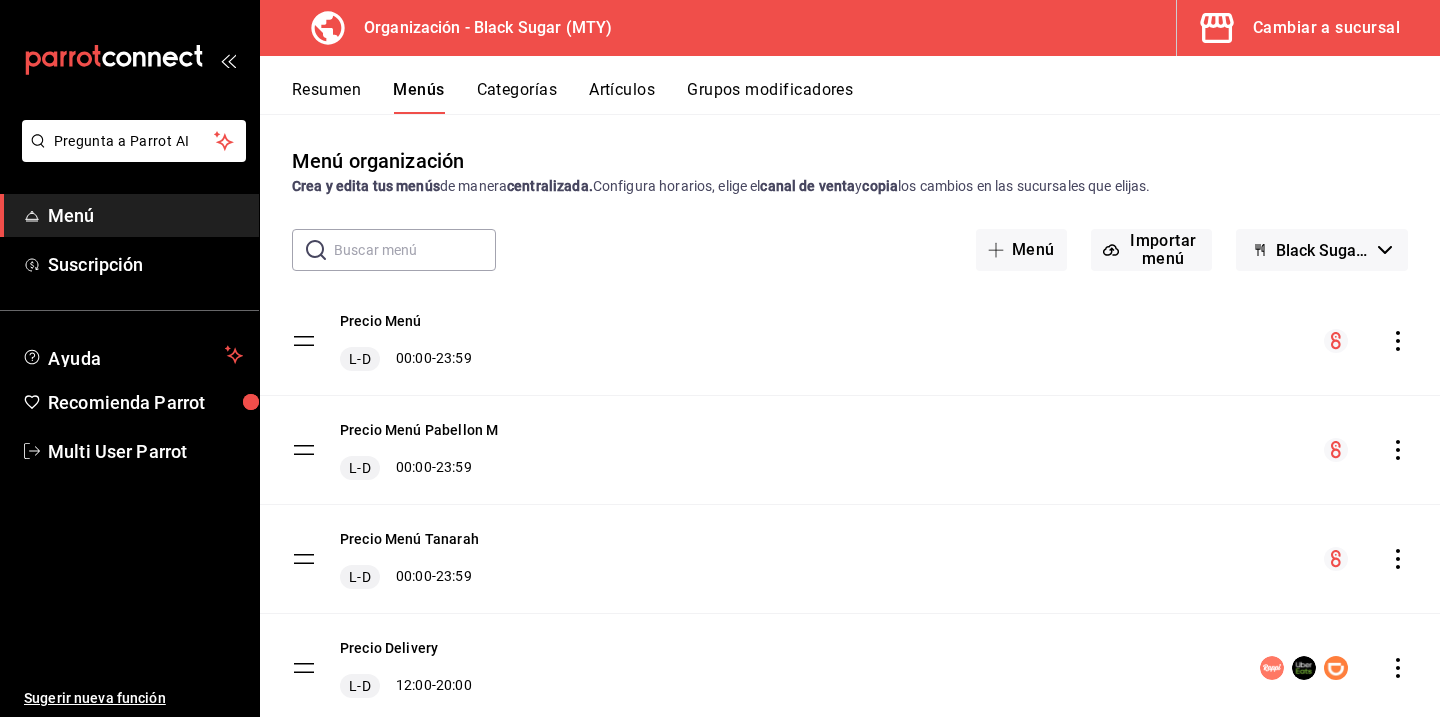 scroll, scrollTop: 63, scrollLeft: 0, axis: vertical 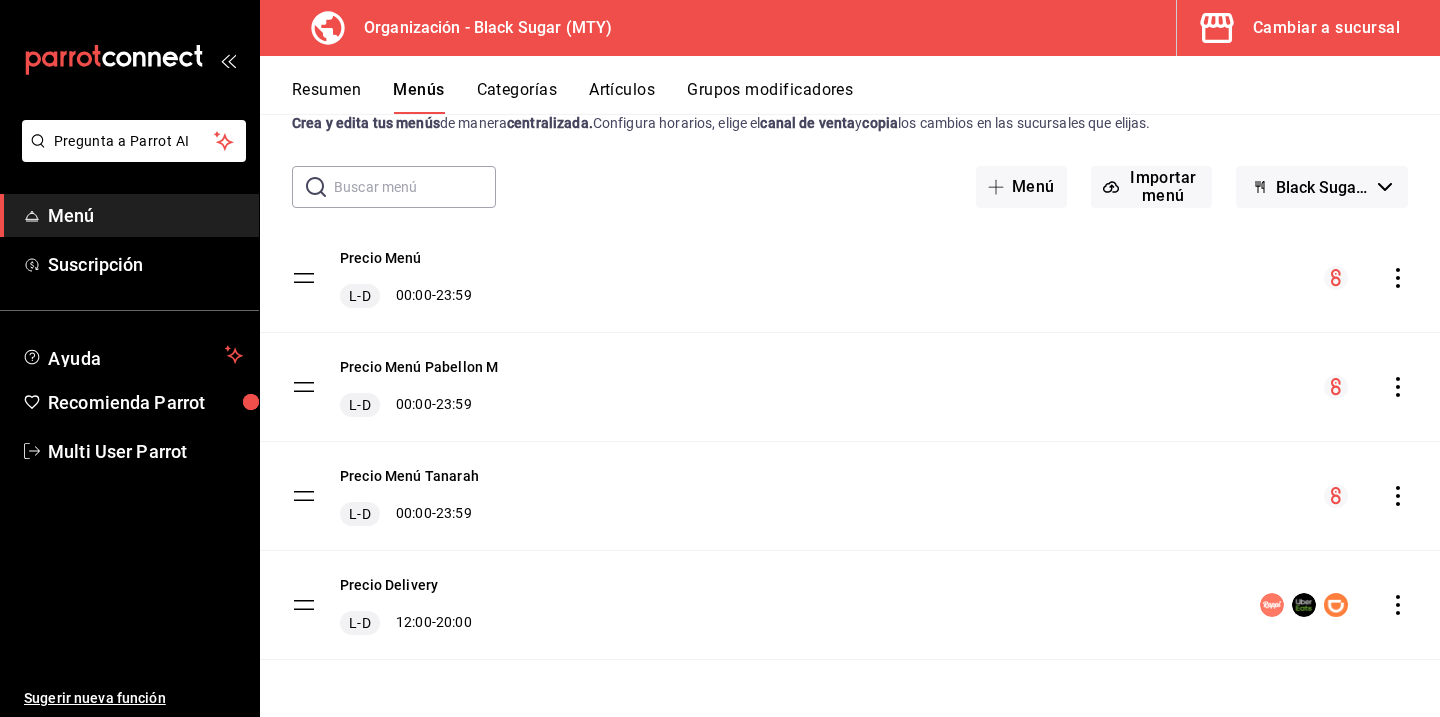 click 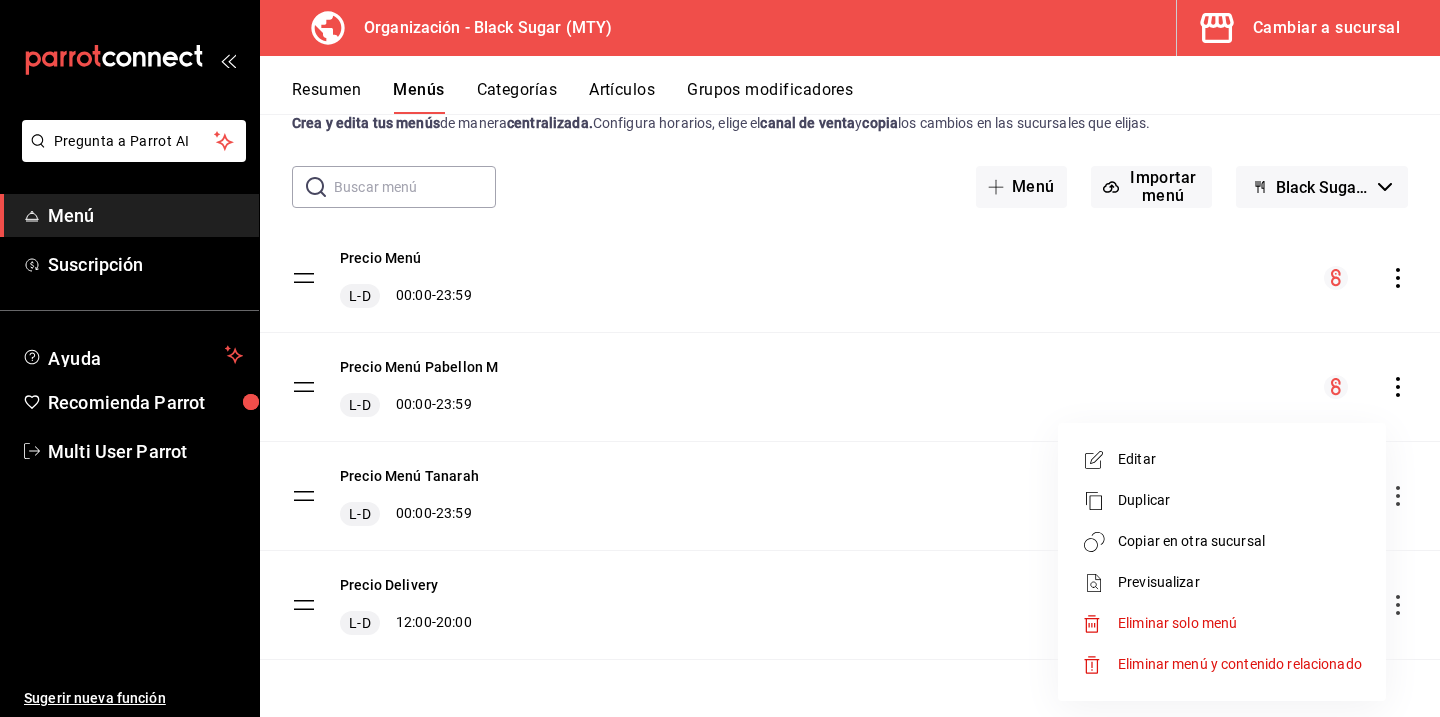 click on "Copiar en otra sucursal" at bounding box center [1240, 541] 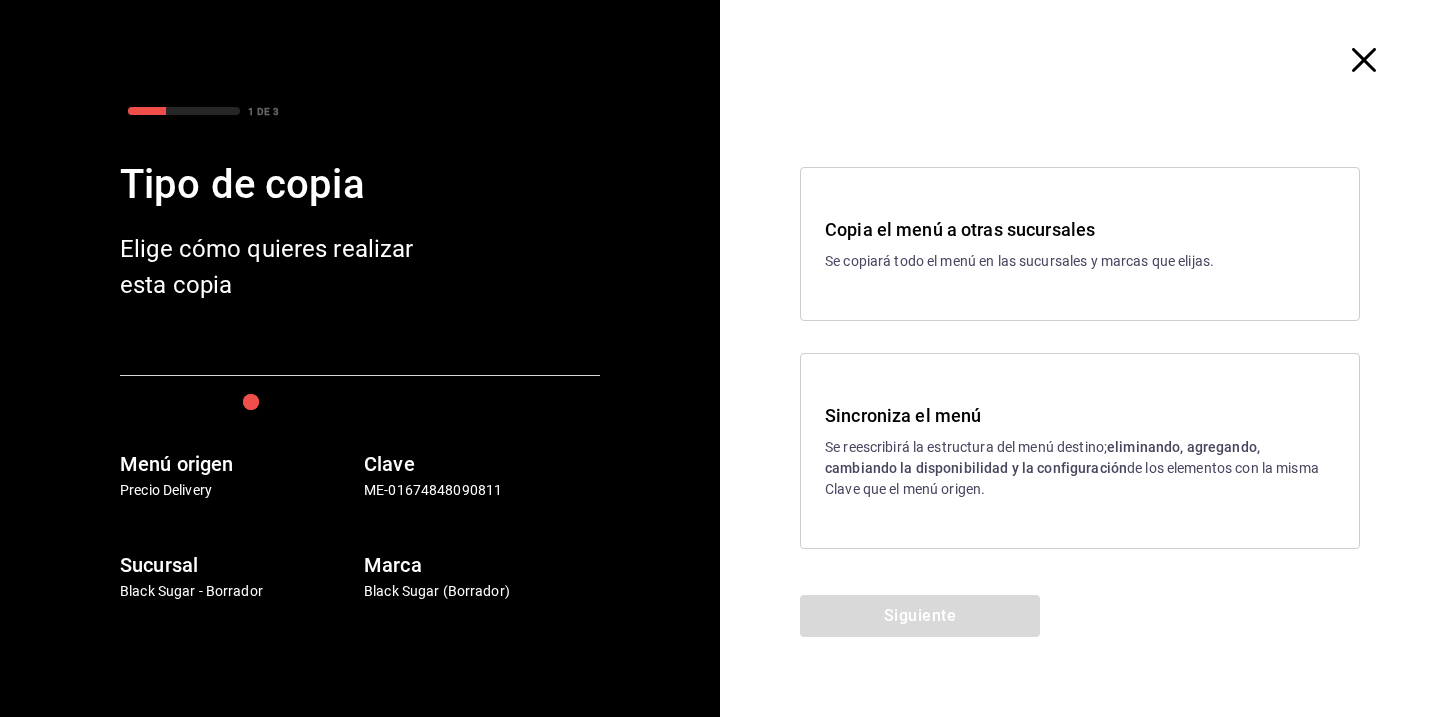 click on "Sincroniza el menú" at bounding box center (1080, 415) 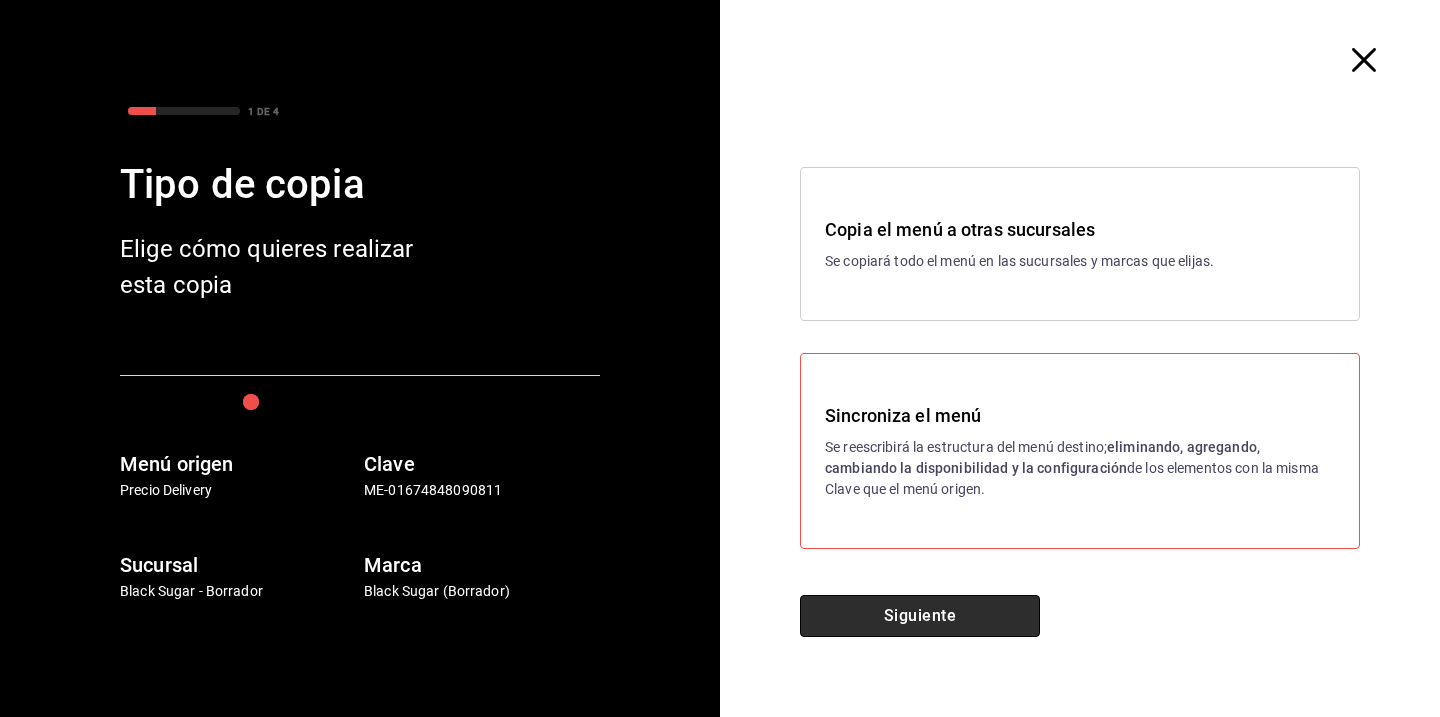click on "Siguiente" at bounding box center [920, 616] 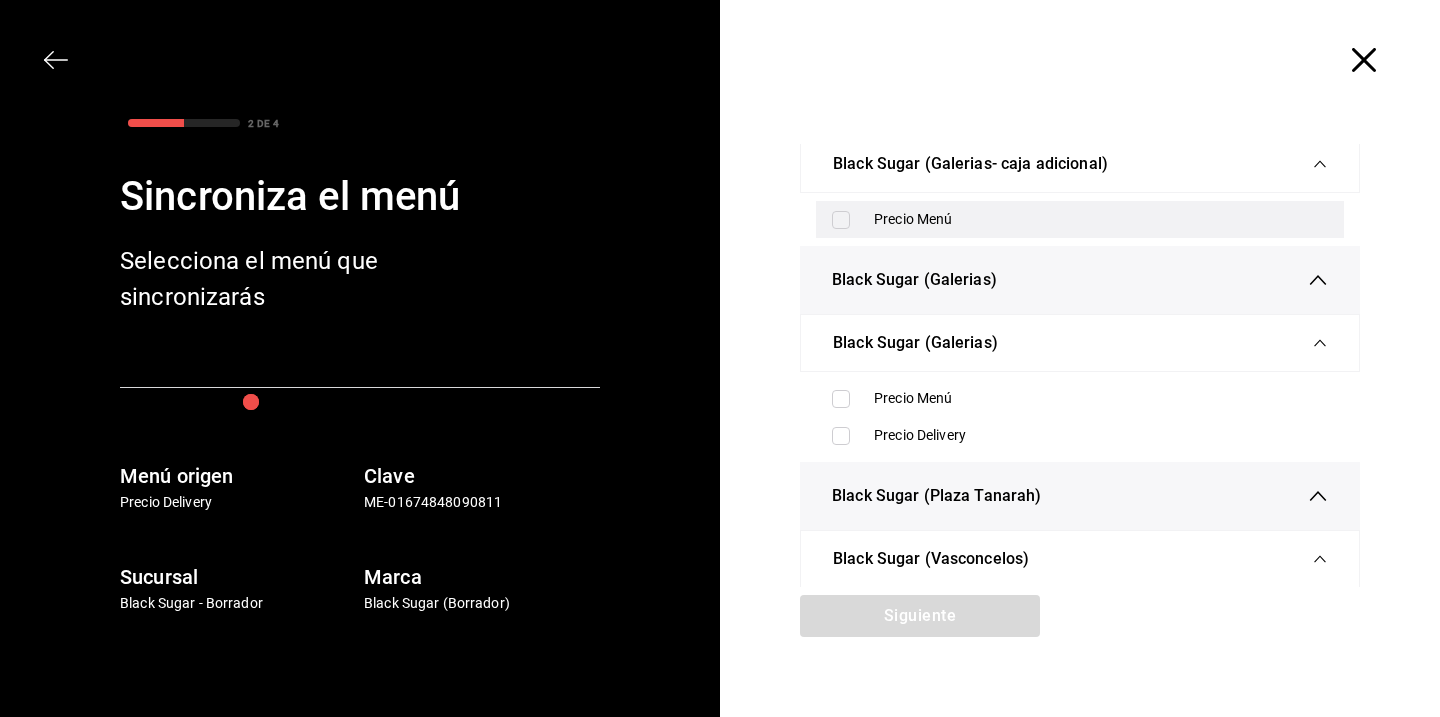 scroll, scrollTop: 80, scrollLeft: 0, axis: vertical 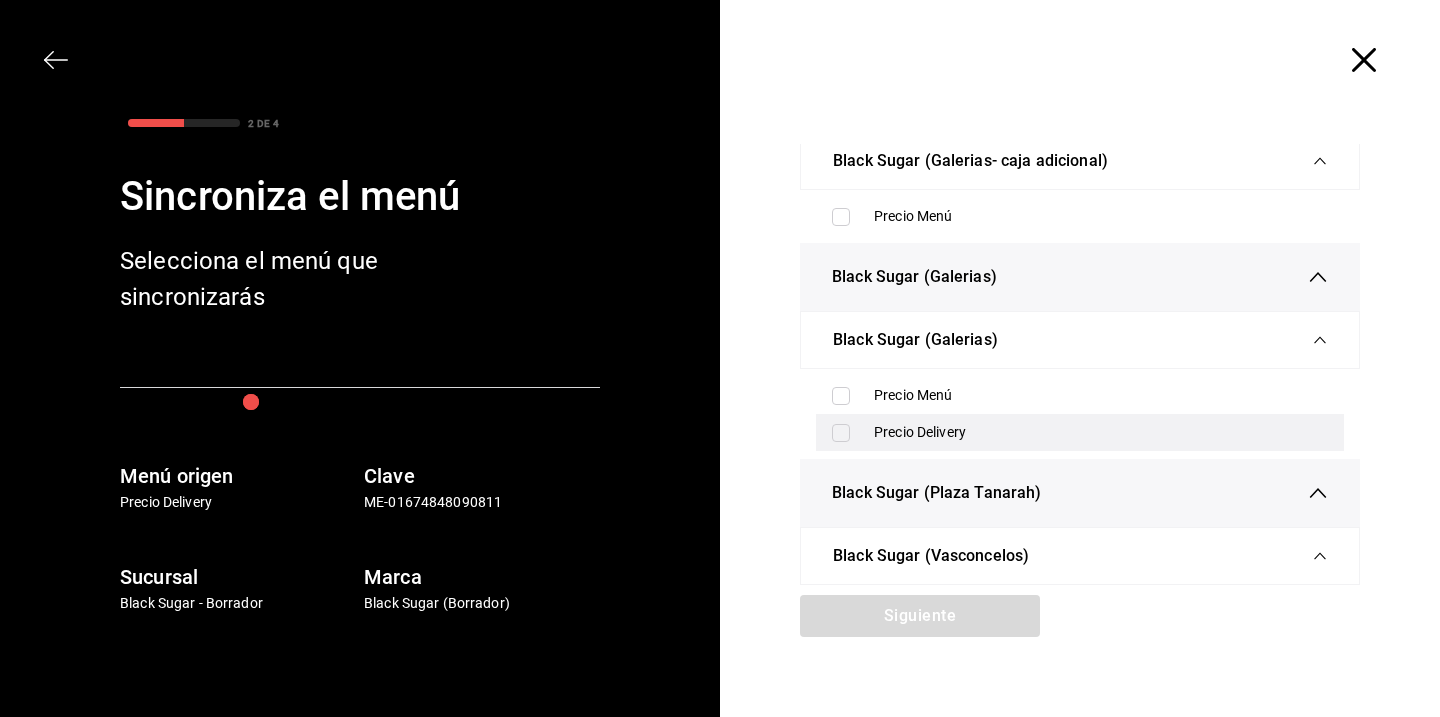 click at bounding box center [841, 433] 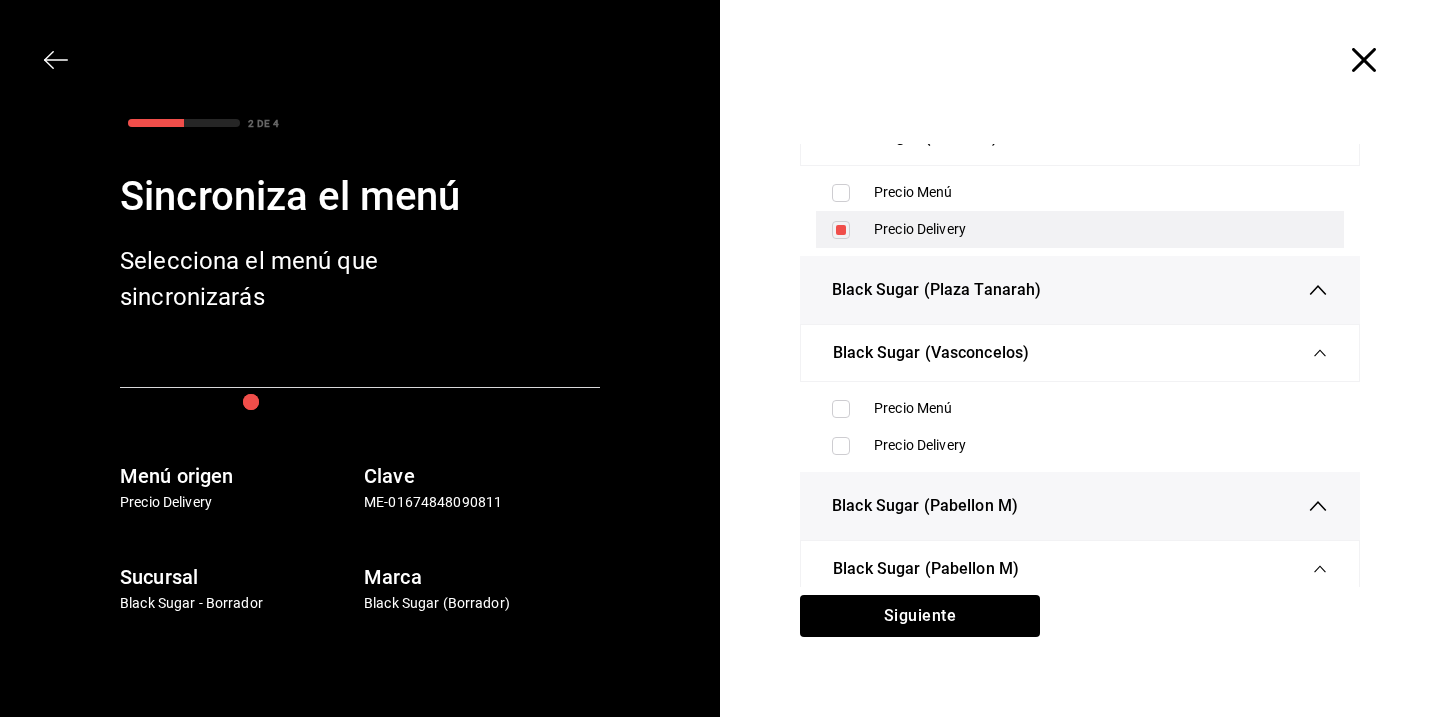 scroll, scrollTop: 284, scrollLeft: 0, axis: vertical 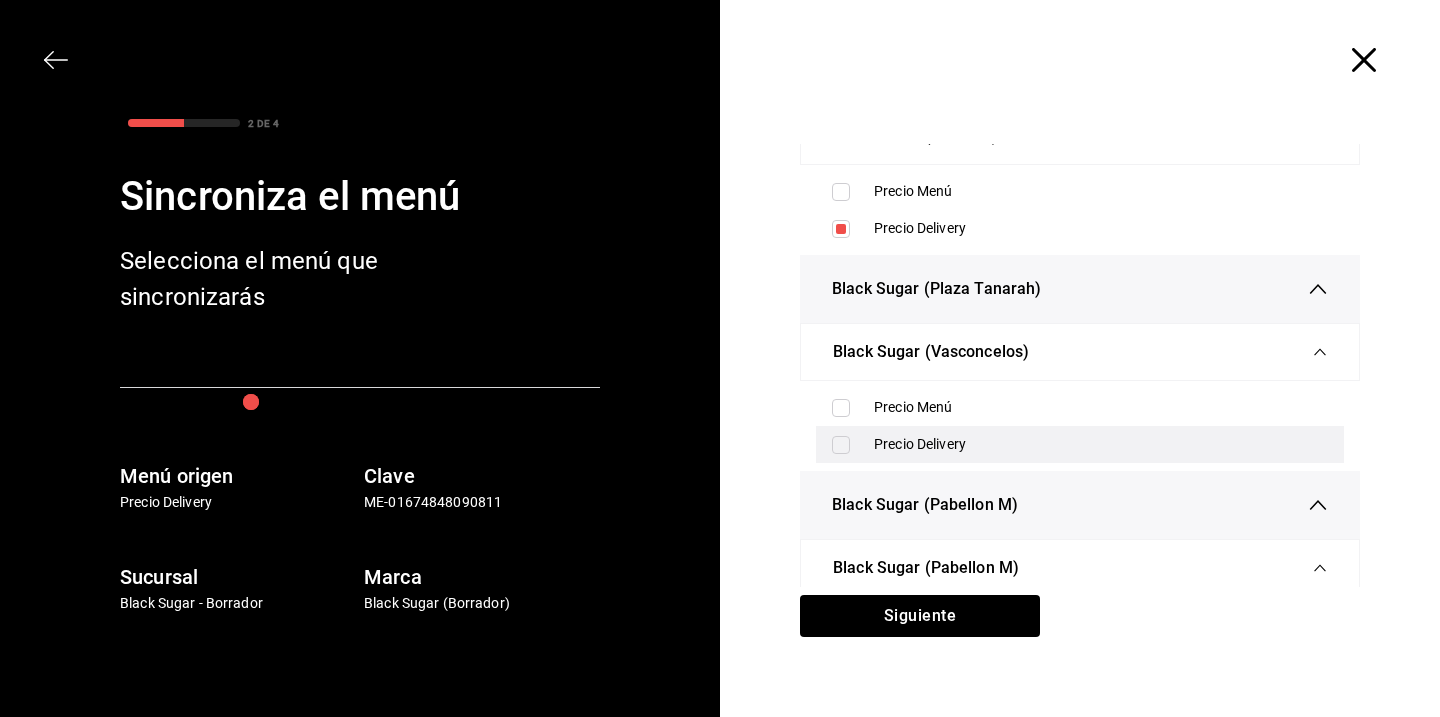 click at bounding box center (841, 445) 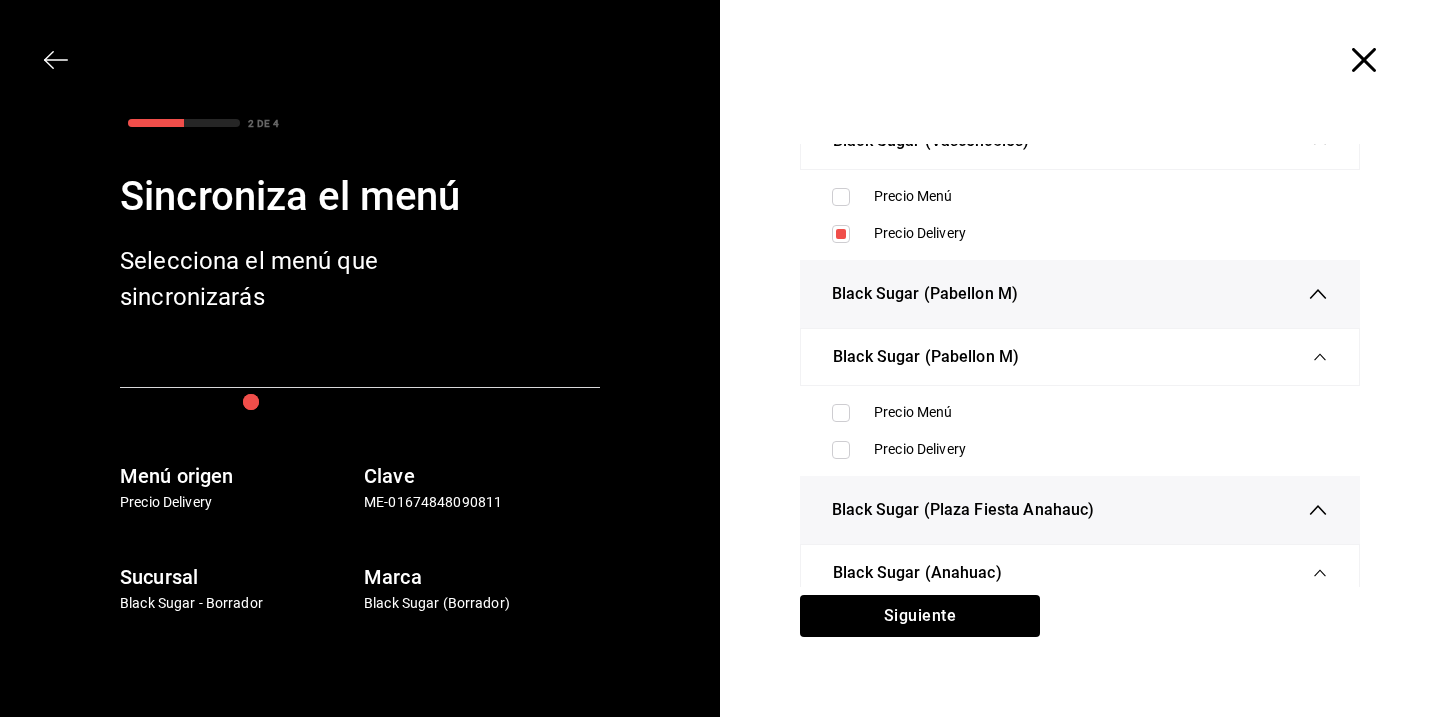 scroll, scrollTop: 497, scrollLeft: 0, axis: vertical 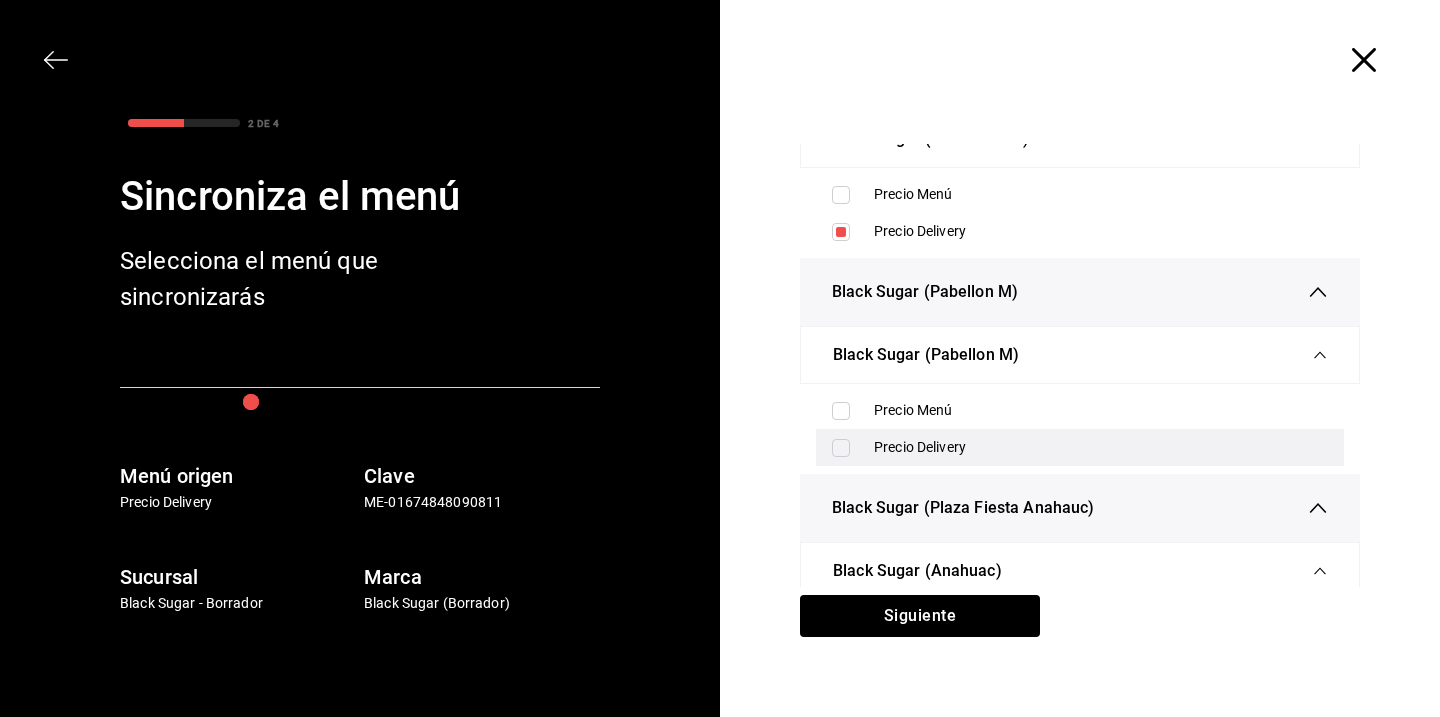 click on "Precio Delivery" at bounding box center [1080, 447] 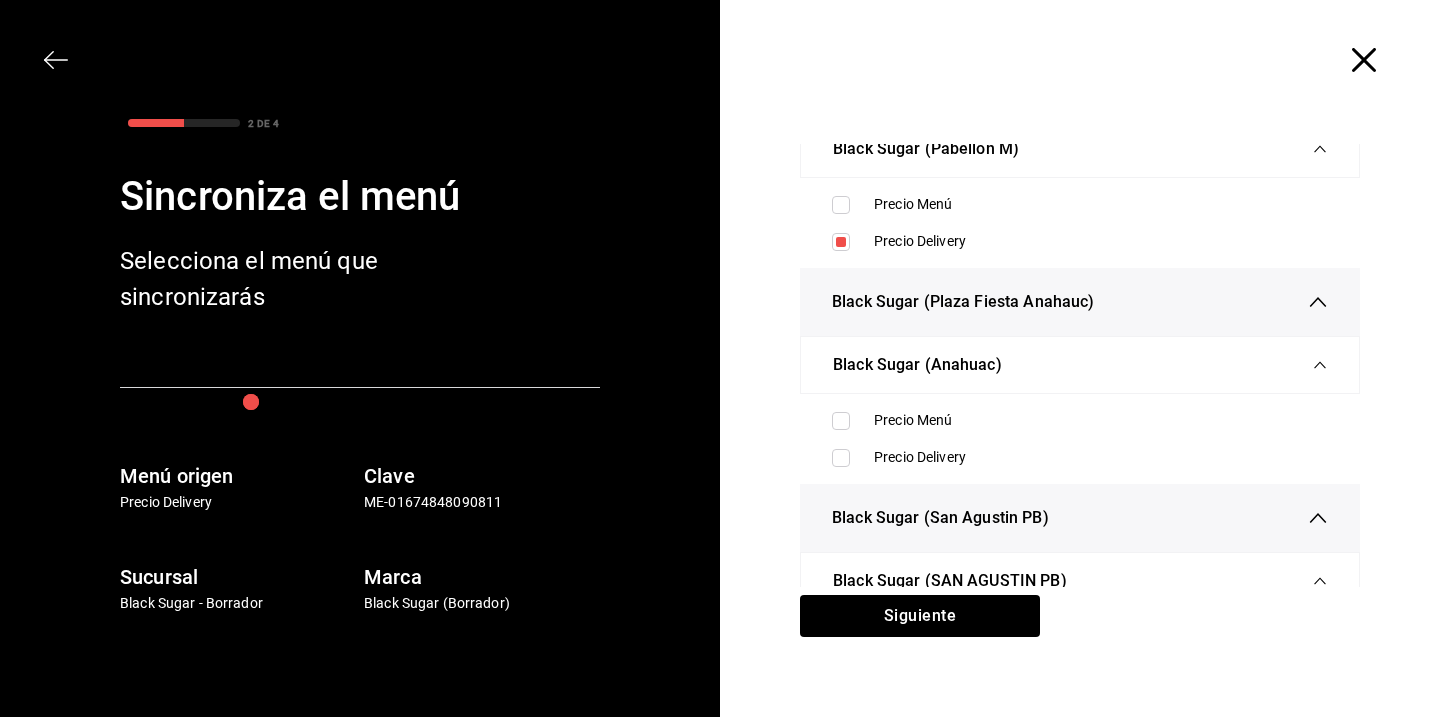 scroll, scrollTop: 705, scrollLeft: 0, axis: vertical 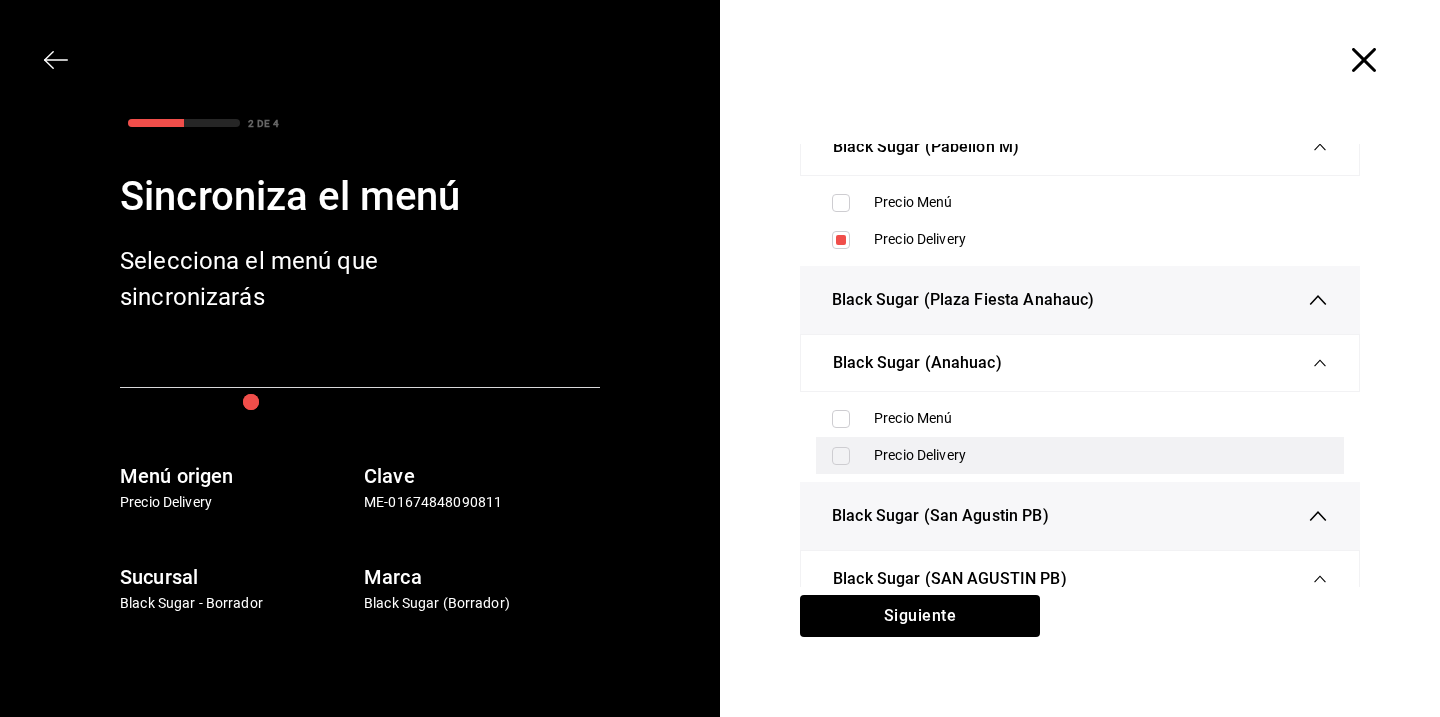 click at bounding box center [841, 456] 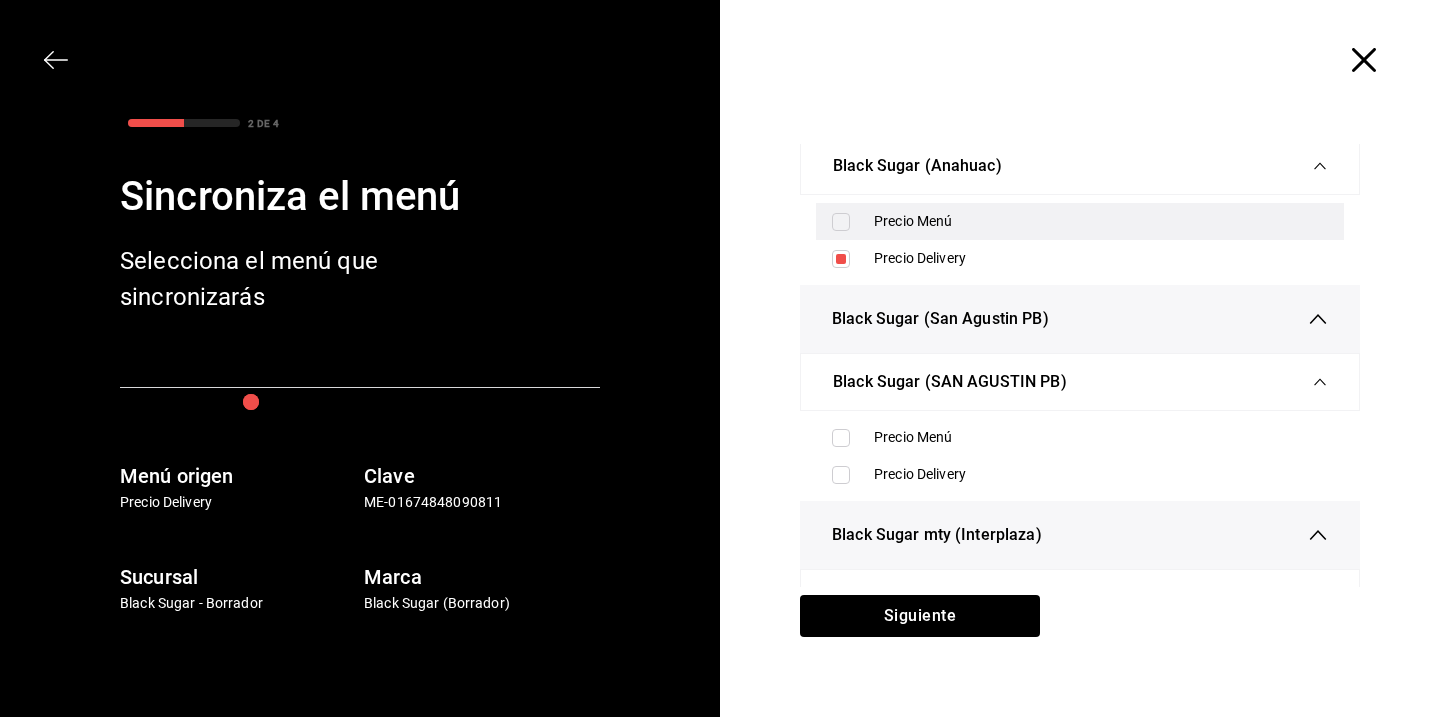 scroll, scrollTop: 904, scrollLeft: 0, axis: vertical 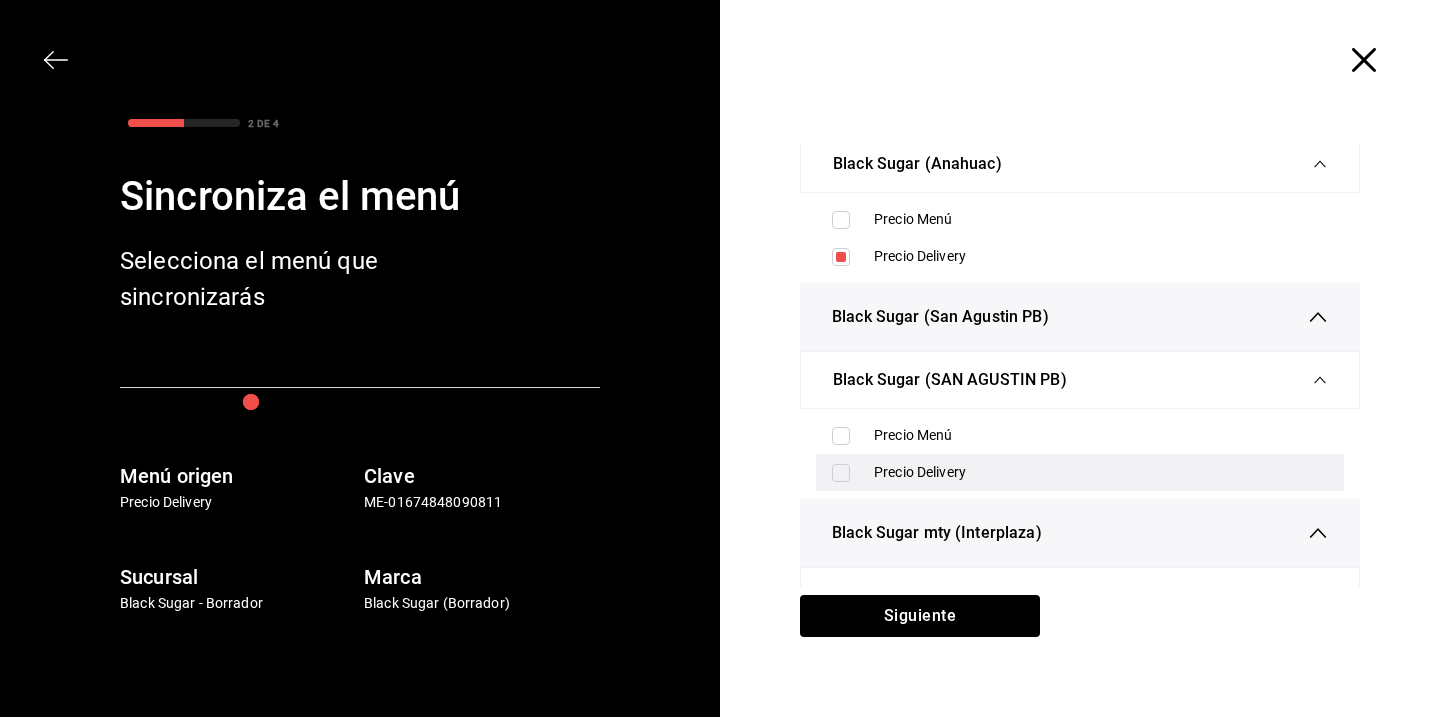 click at bounding box center [845, 473] 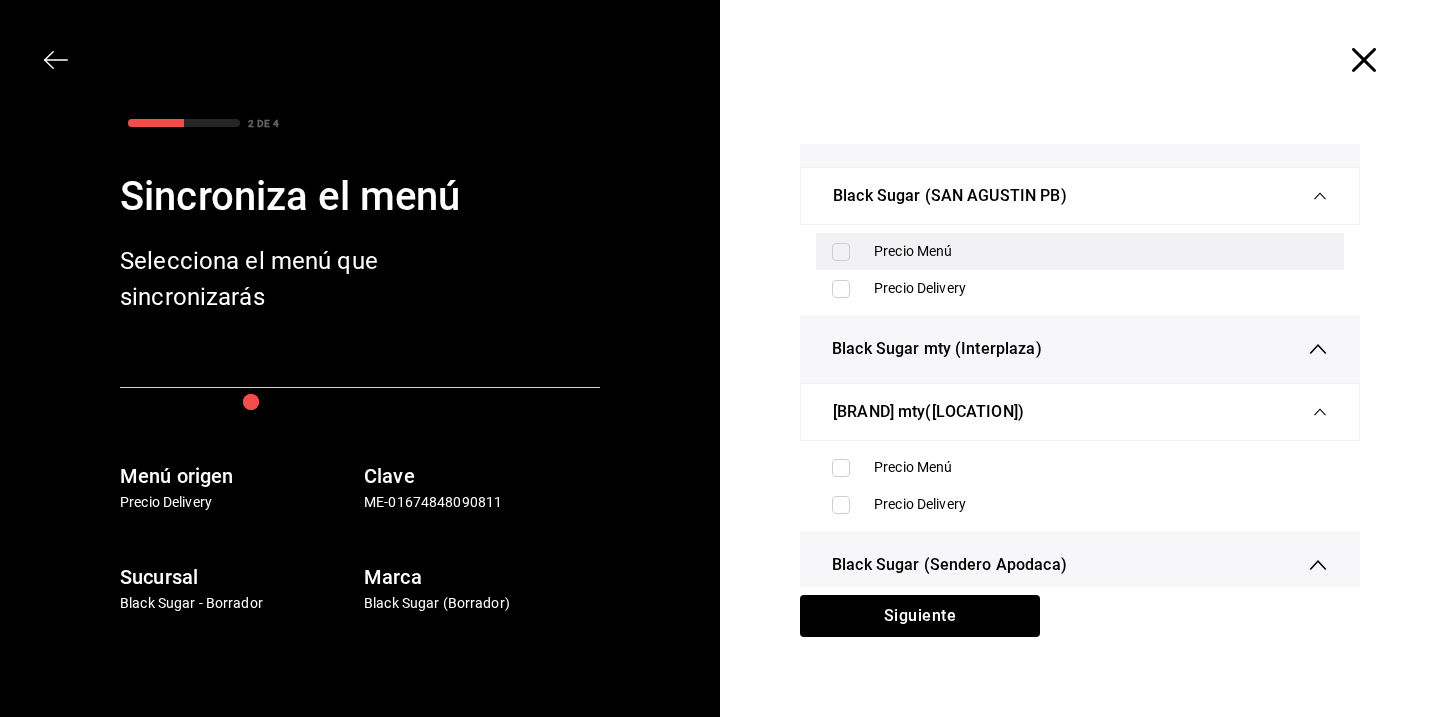 scroll, scrollTop: 1121, scrollLeft: 0, axis: vertical 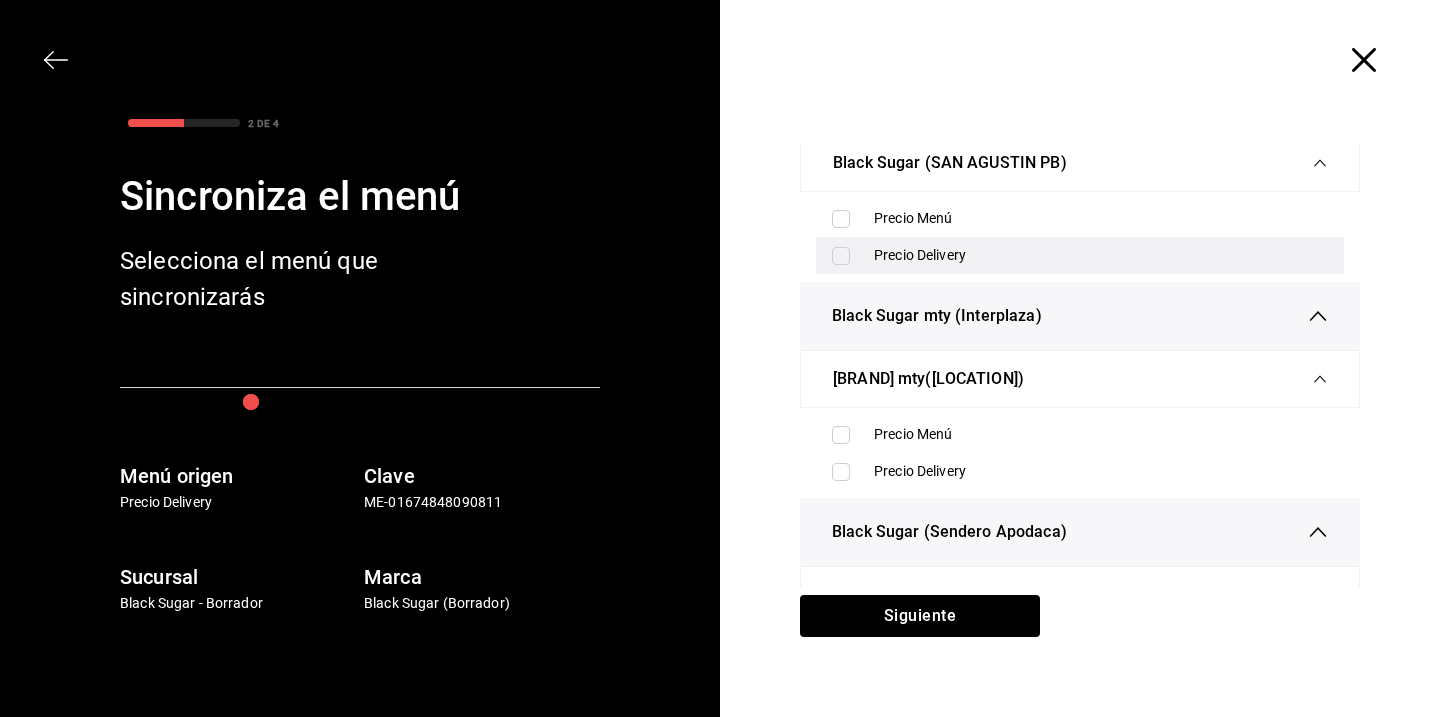 click at bounding box center (841, 256) 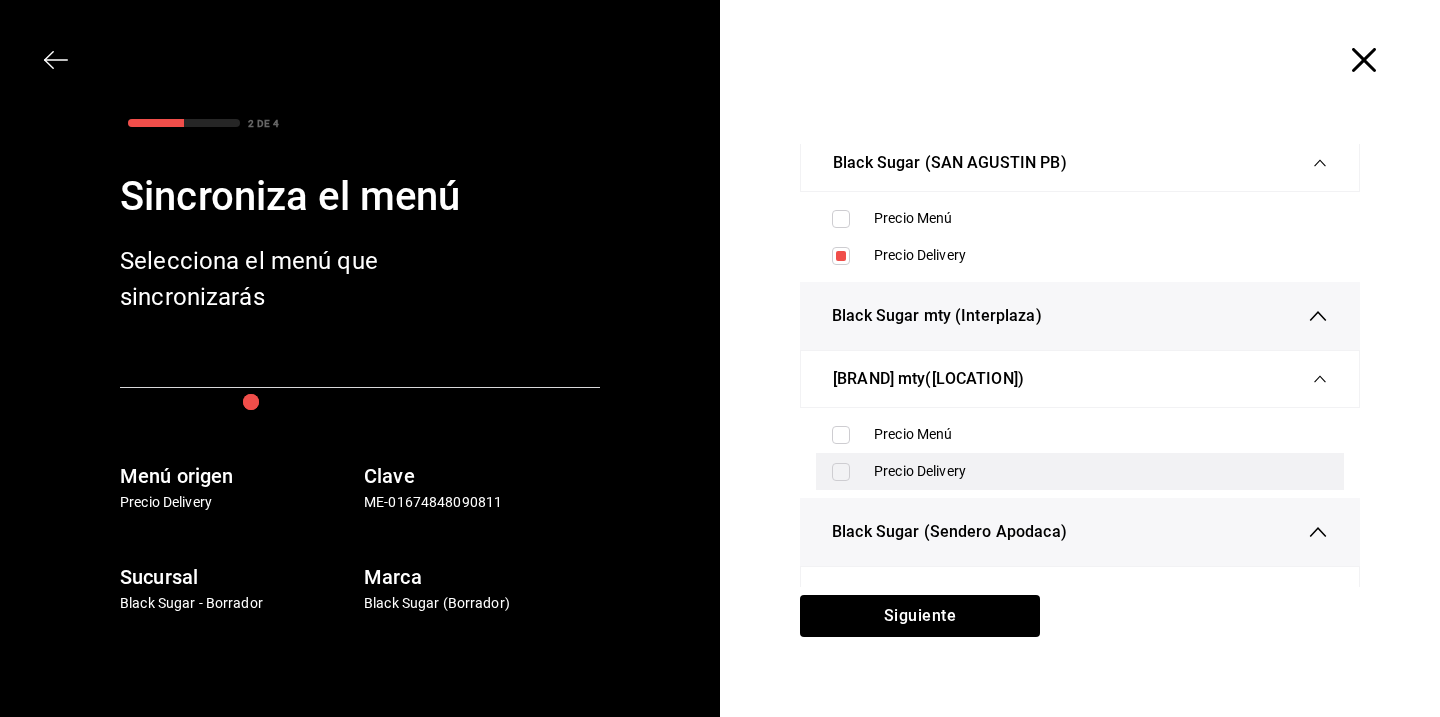 click at bounding box center (841, 472) 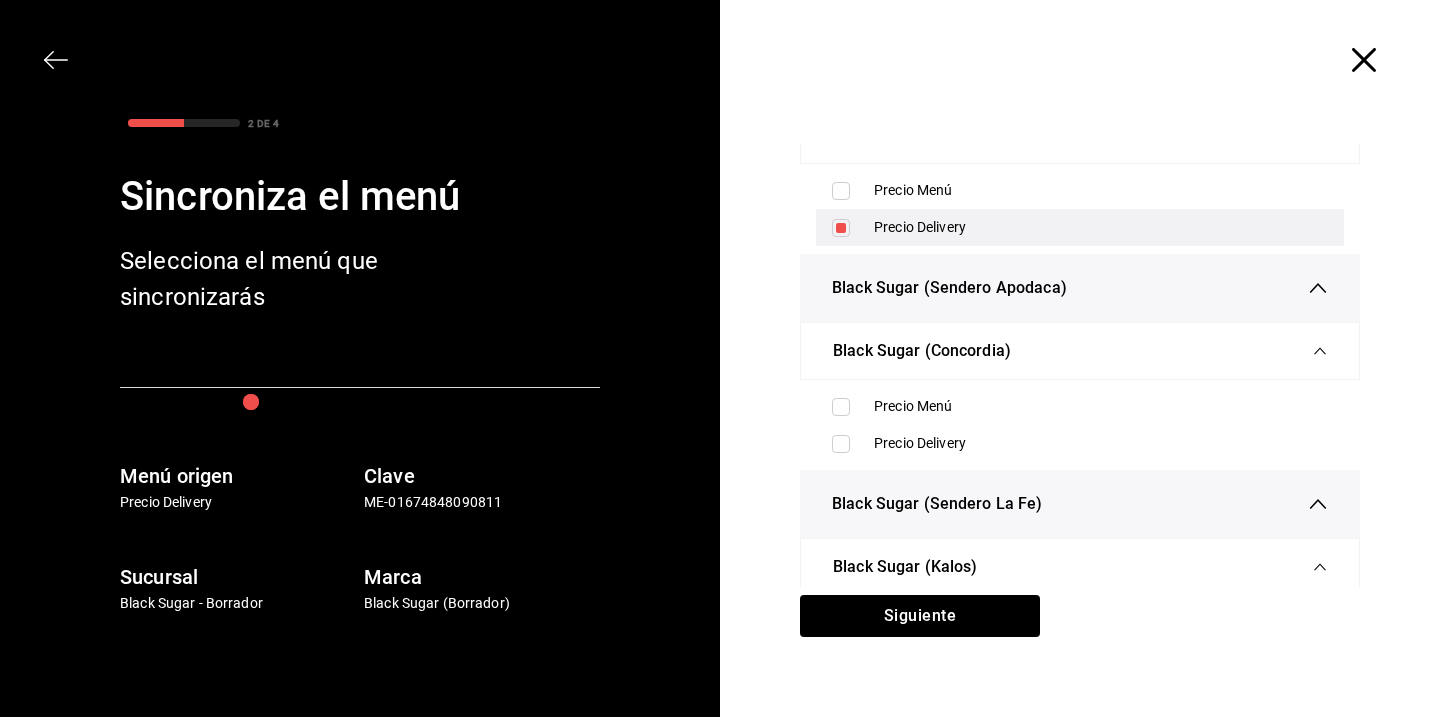 scroll, scrollTop: 1401, scrollLeft: 0, axis: vertical 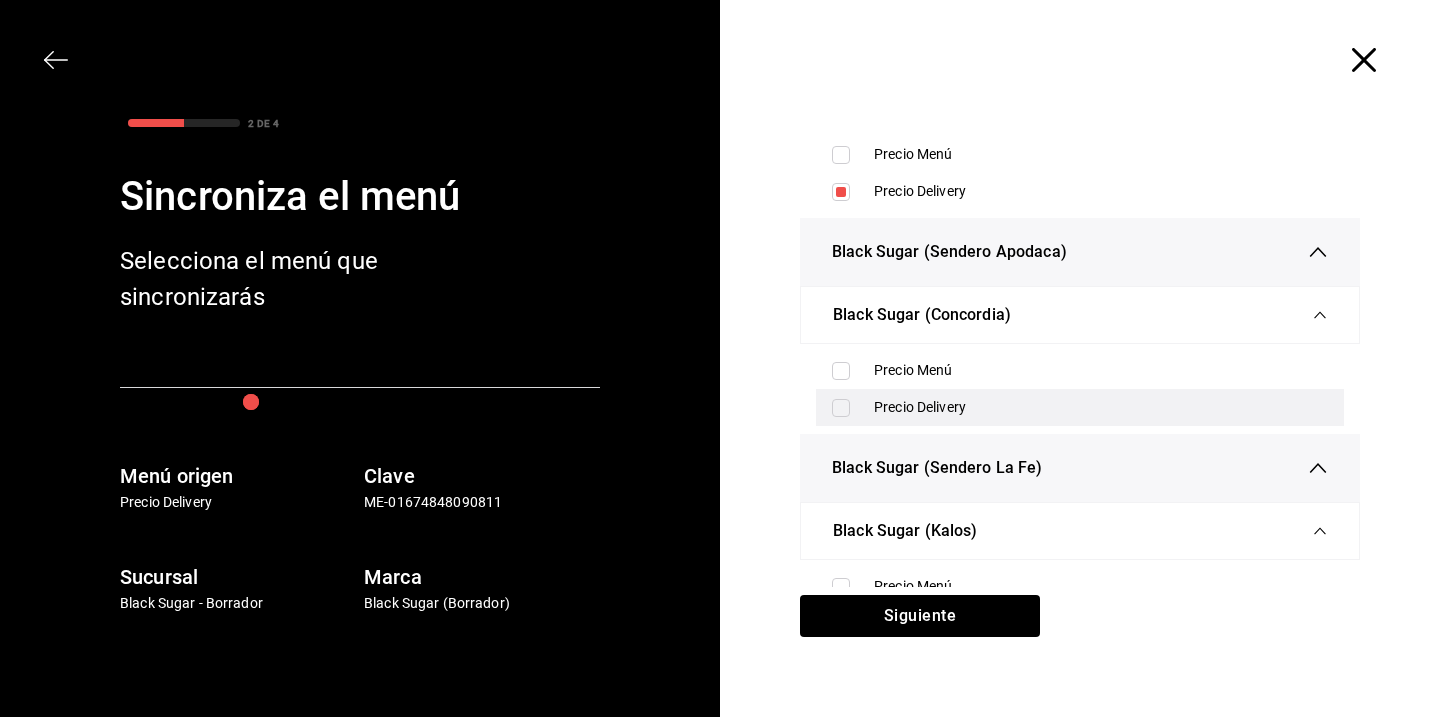 click at bounding box center [841, 408] 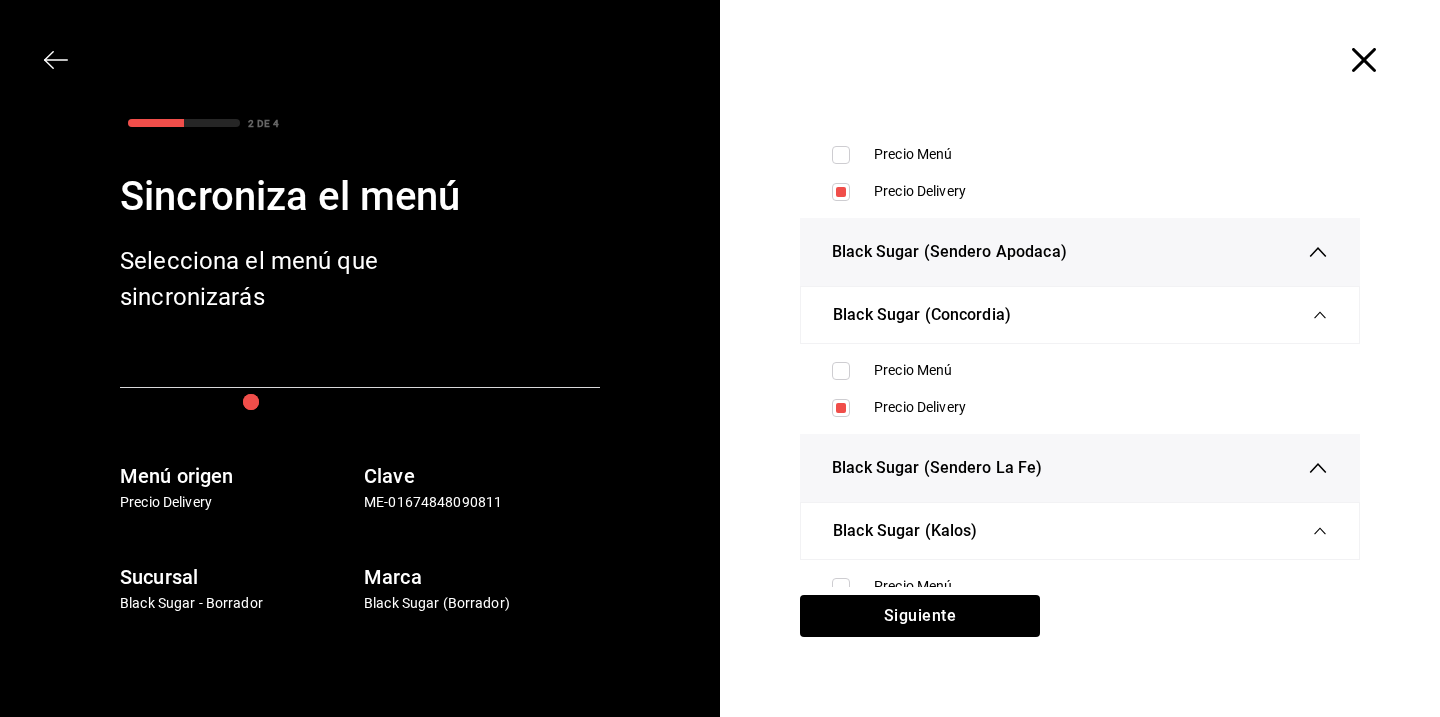 scroll, scrollTop: 1473, scrollLeft: 0, axis: vertical 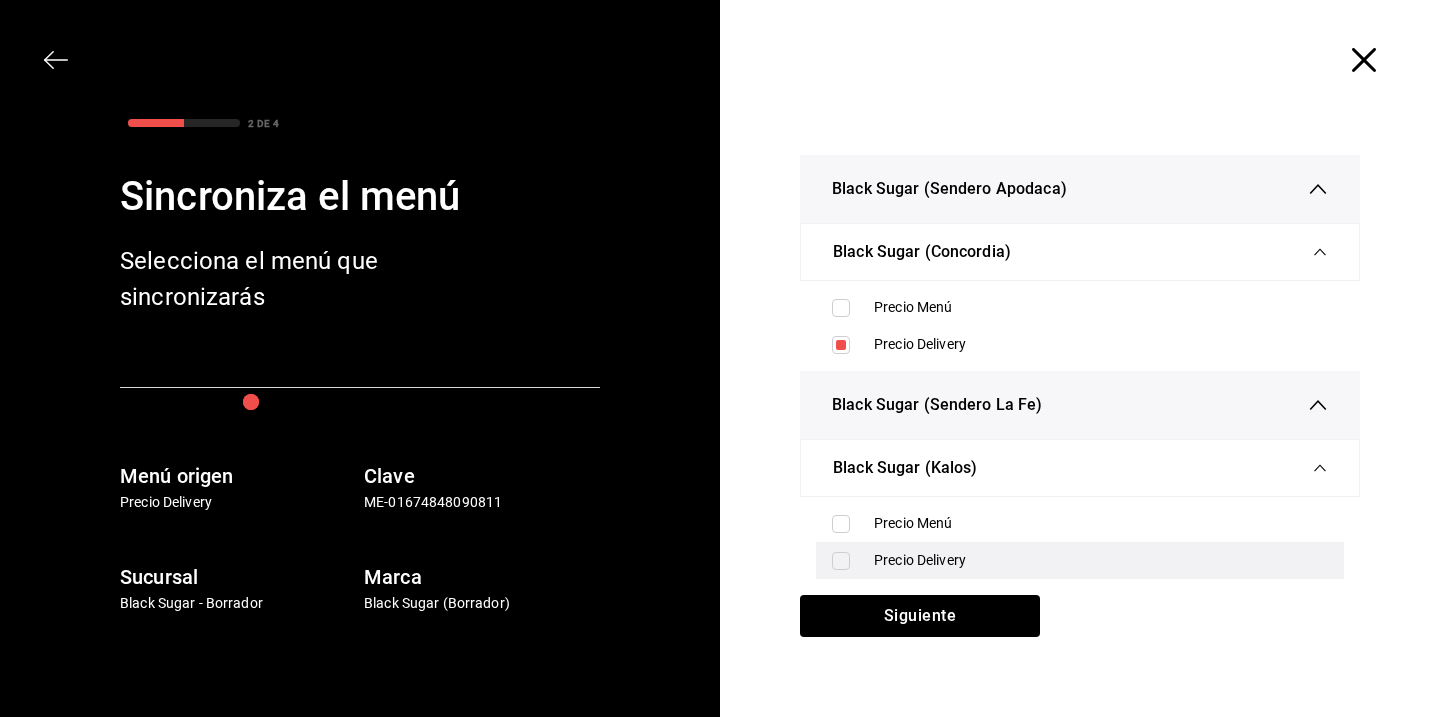 click at bounding box center (841, 561) 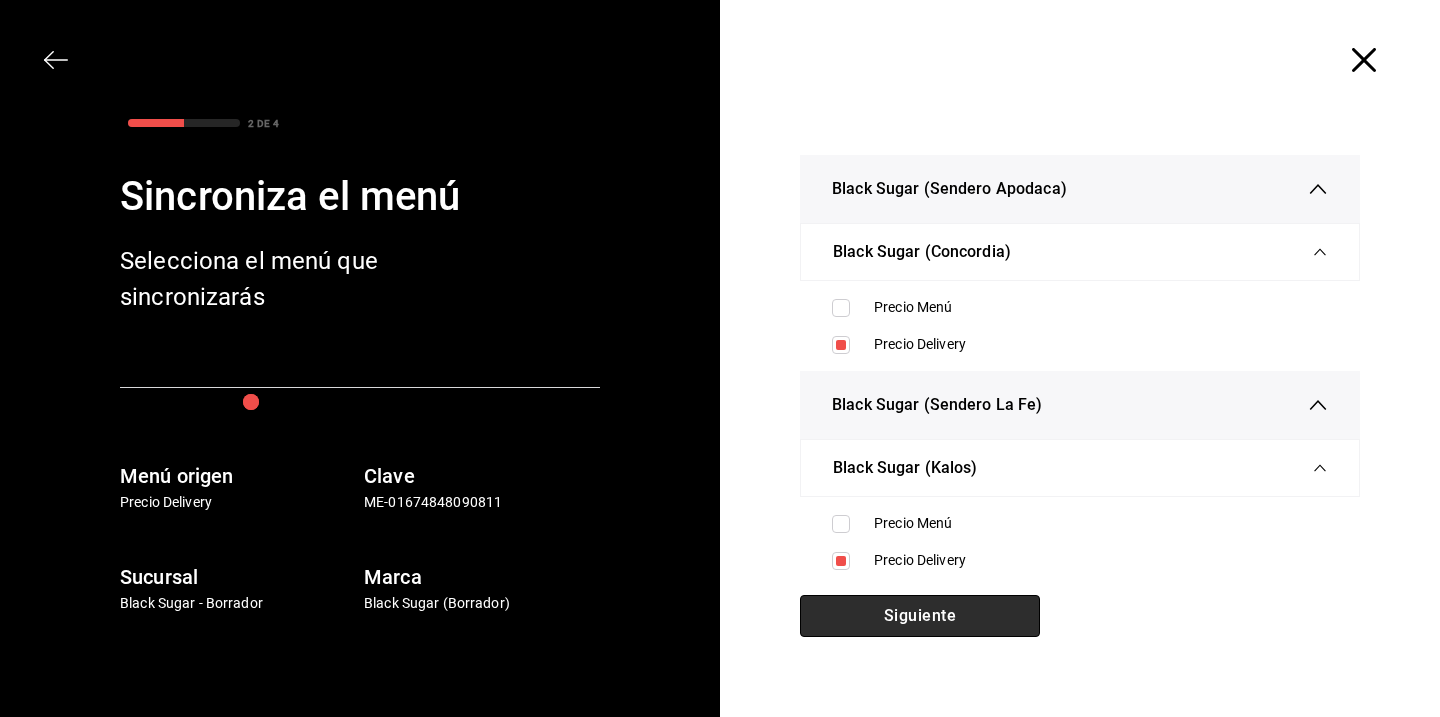 click on "Siguiente" at bounding box center (920, 616) 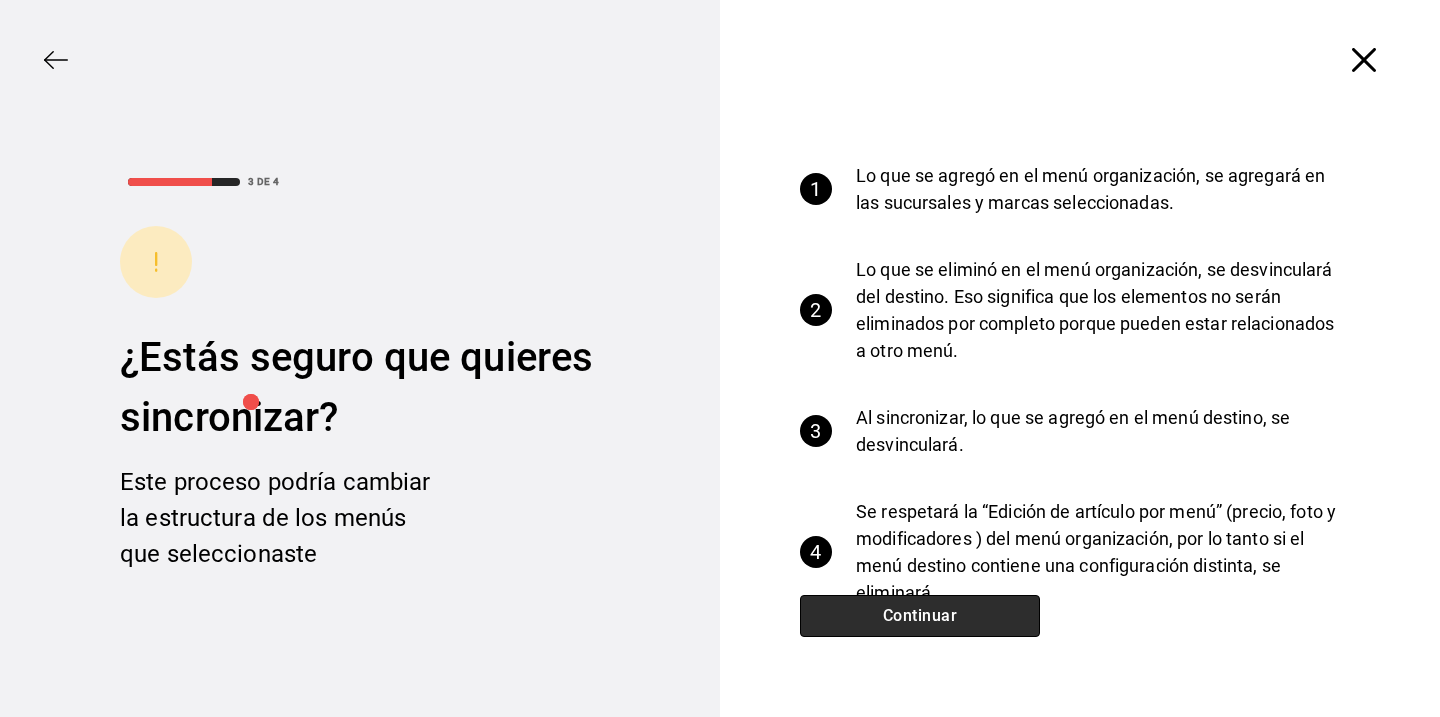 click on "Continuar" at bounding box center (920, 616) 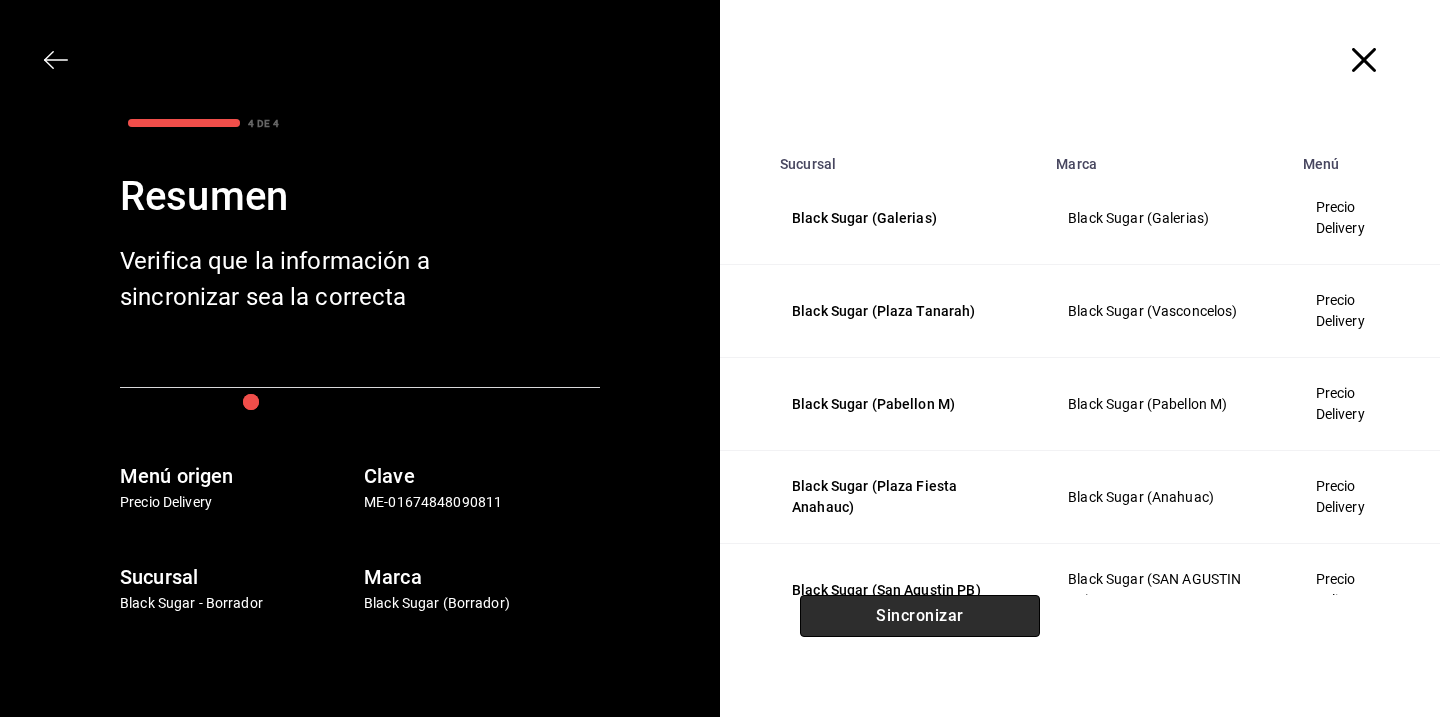 click on "Sincronizar" at bounding box center [920, 616] 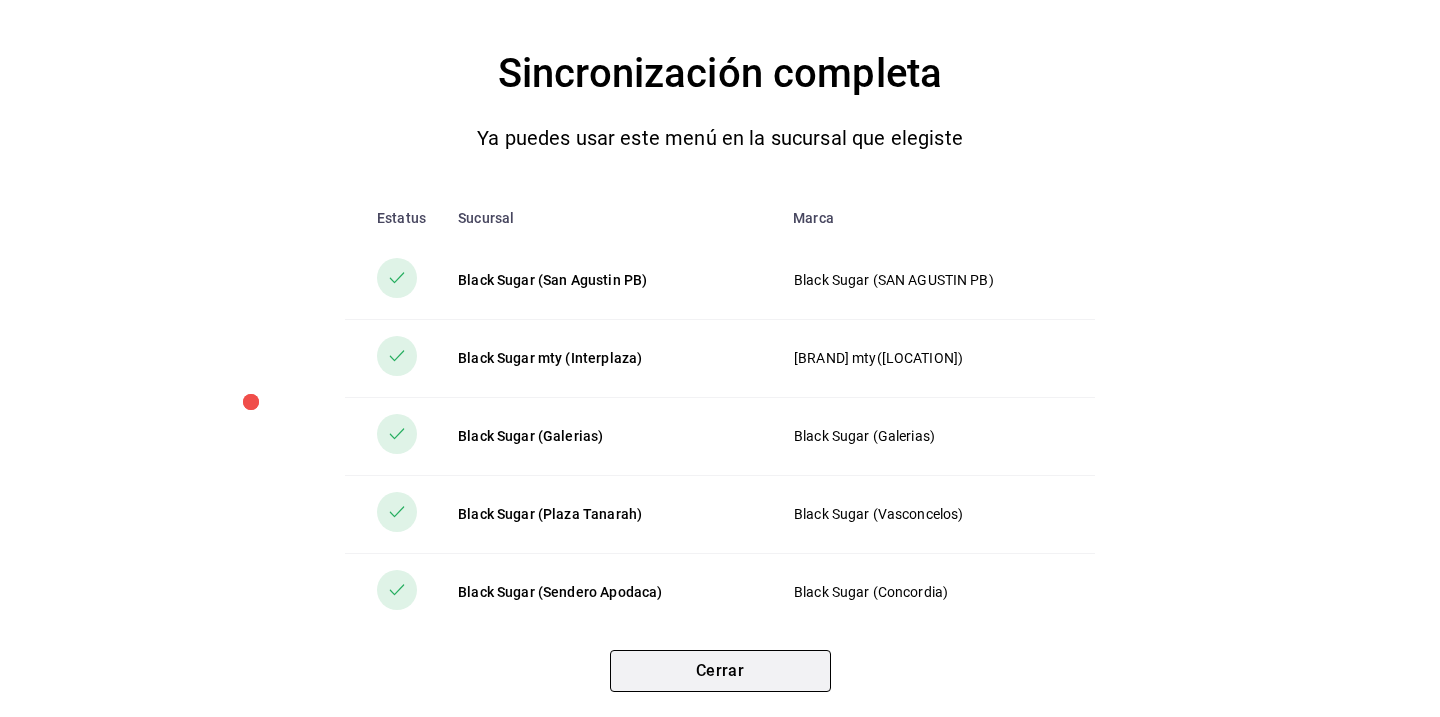 click on "Cerrar" at bounding box center (720, 671) 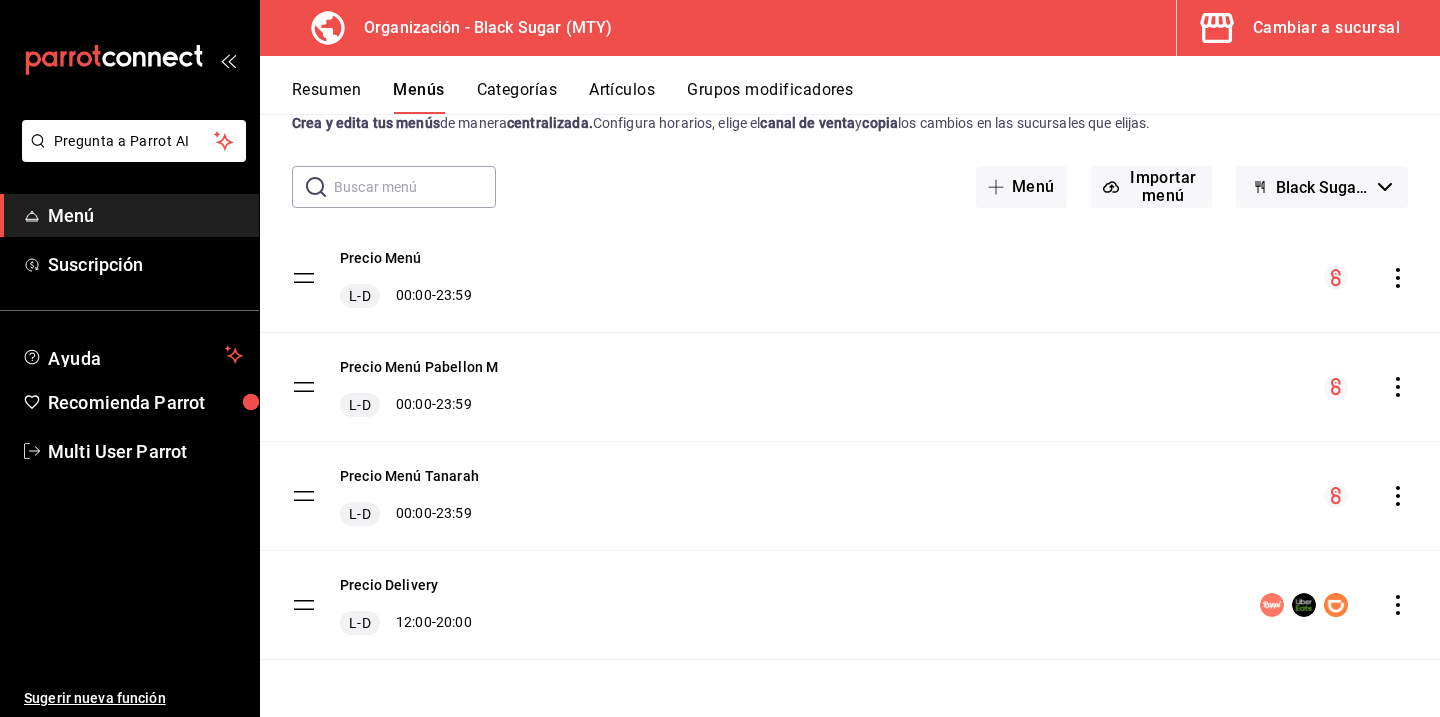 click on "Cambiar a sucursal" at bounding box center [1300, 28] 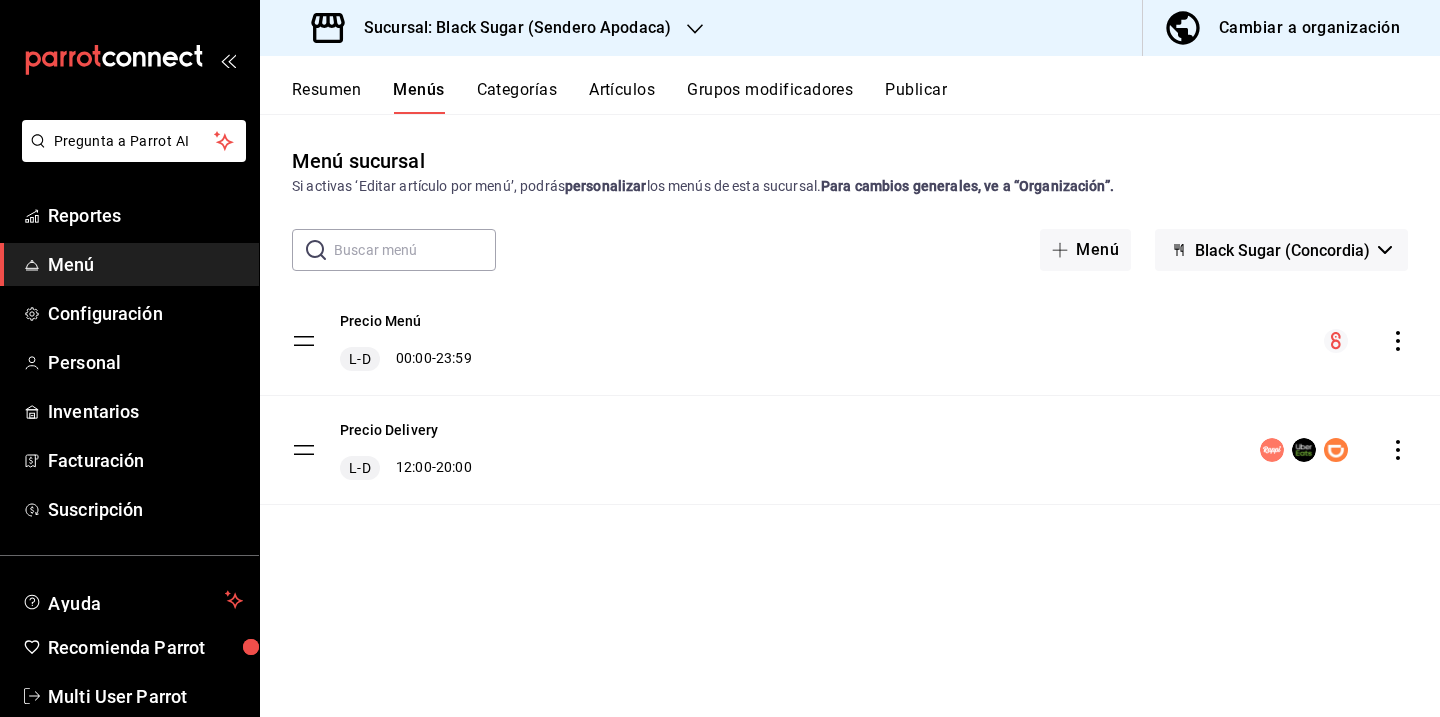 click on "Publicar" at bounding box center [916, 97] 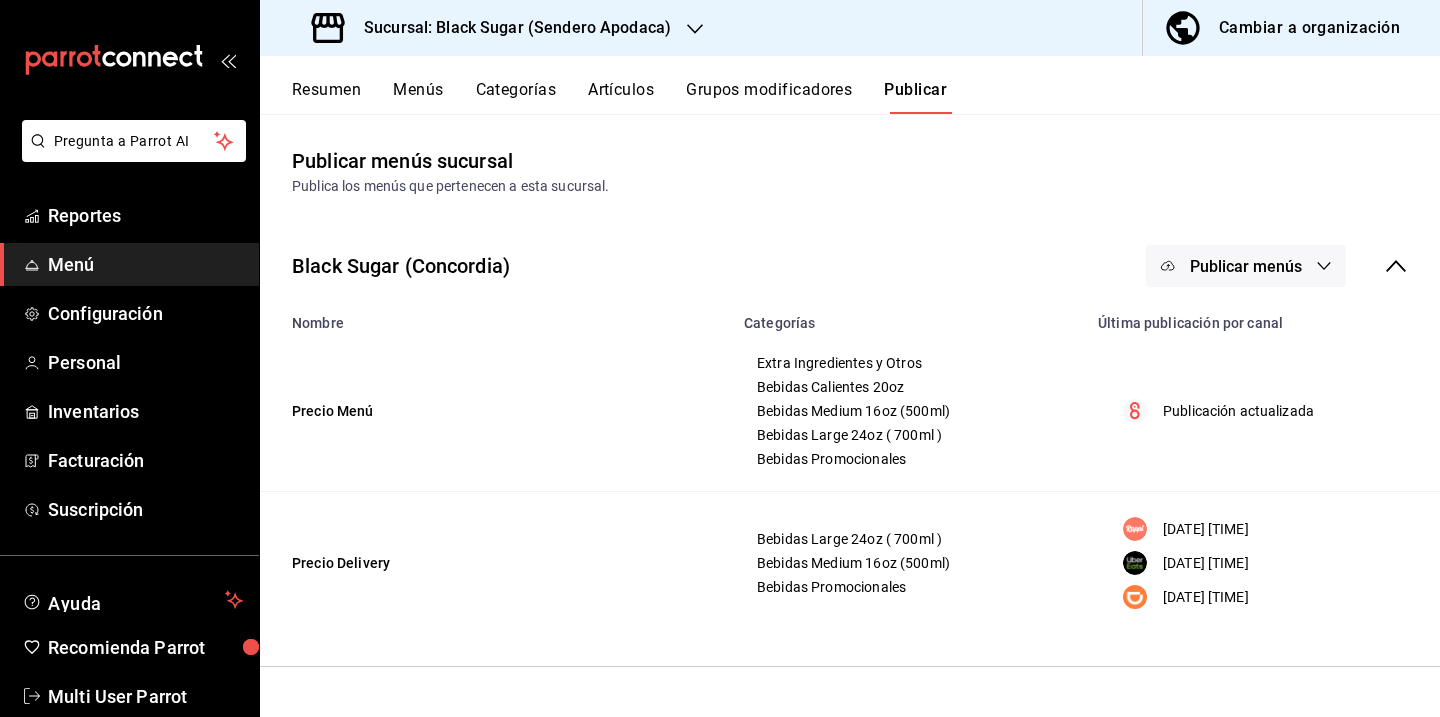 click 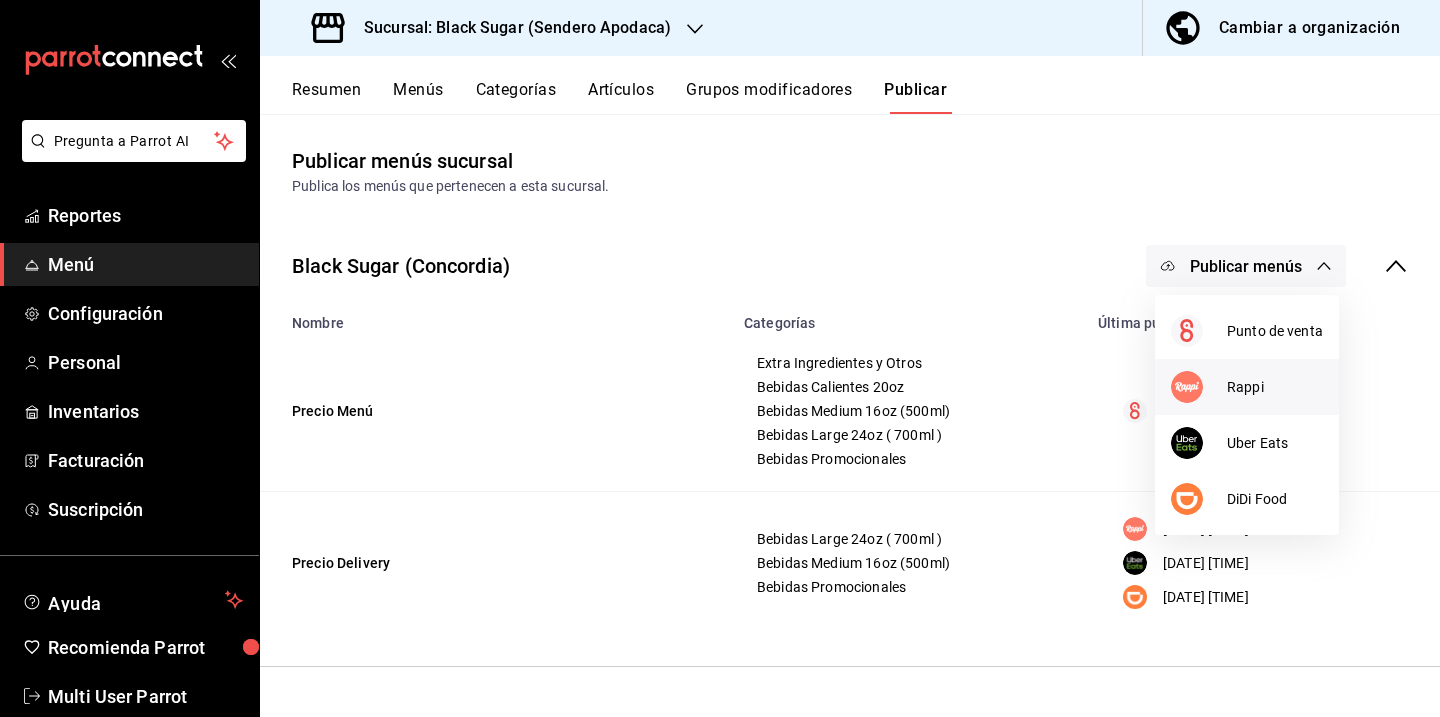 click on "Rappi" at bounding box center [1275, 387] 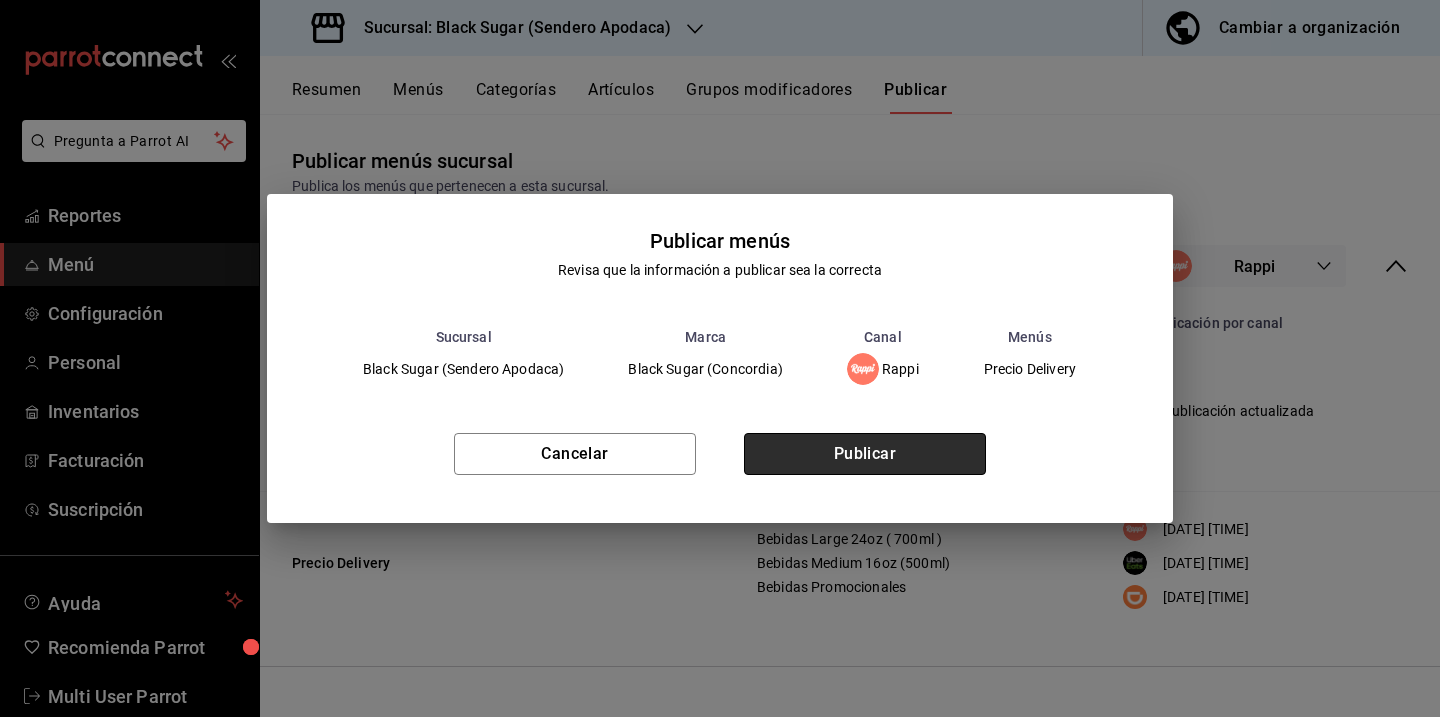 click on "Publicar" at bounding box center (865, 454) 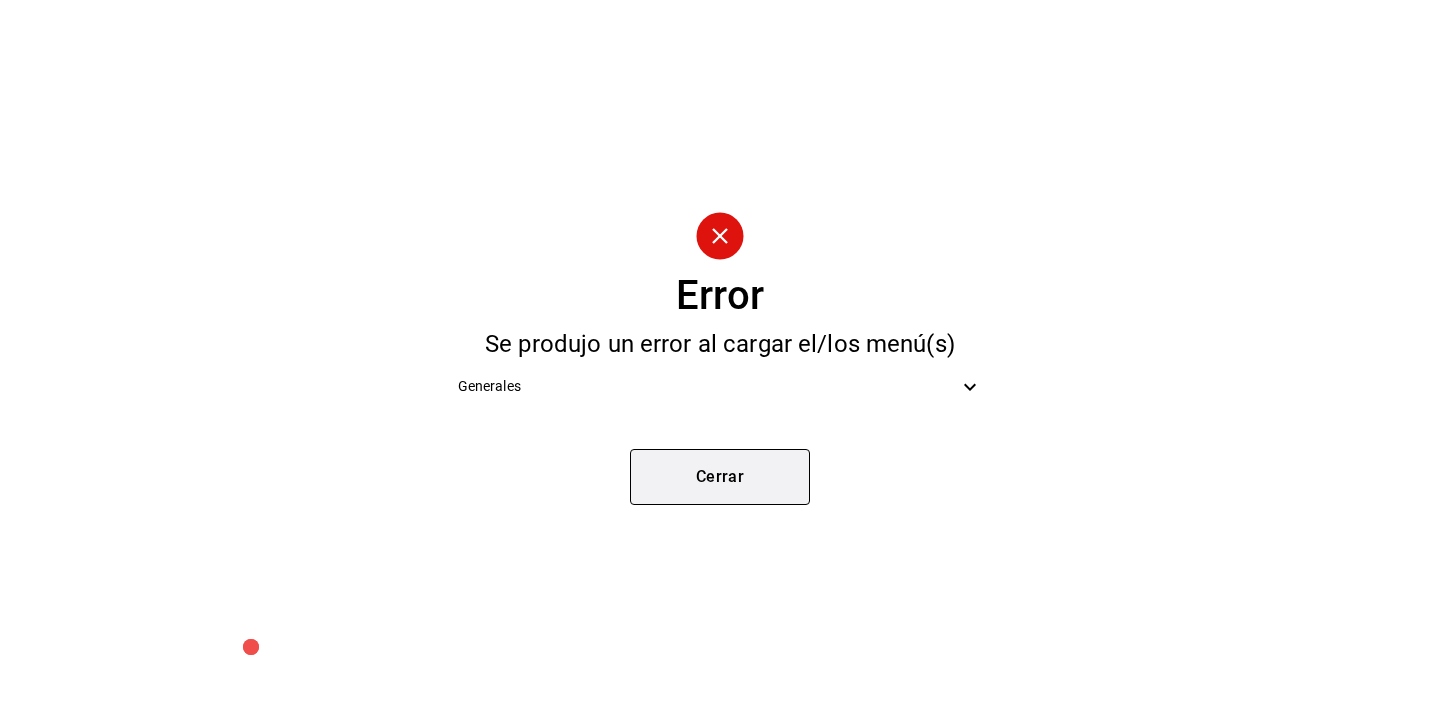 click on "Cerrar" at bounding box center [720, 477] 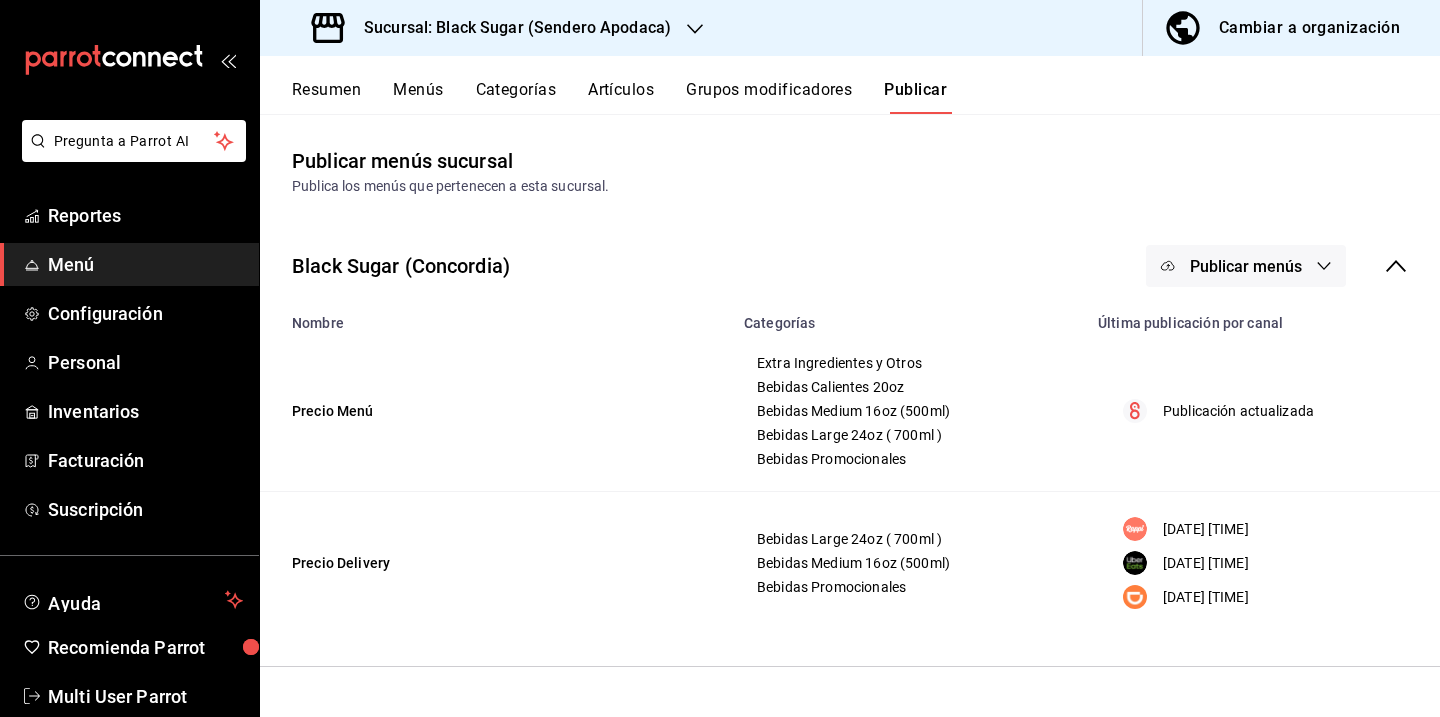 click 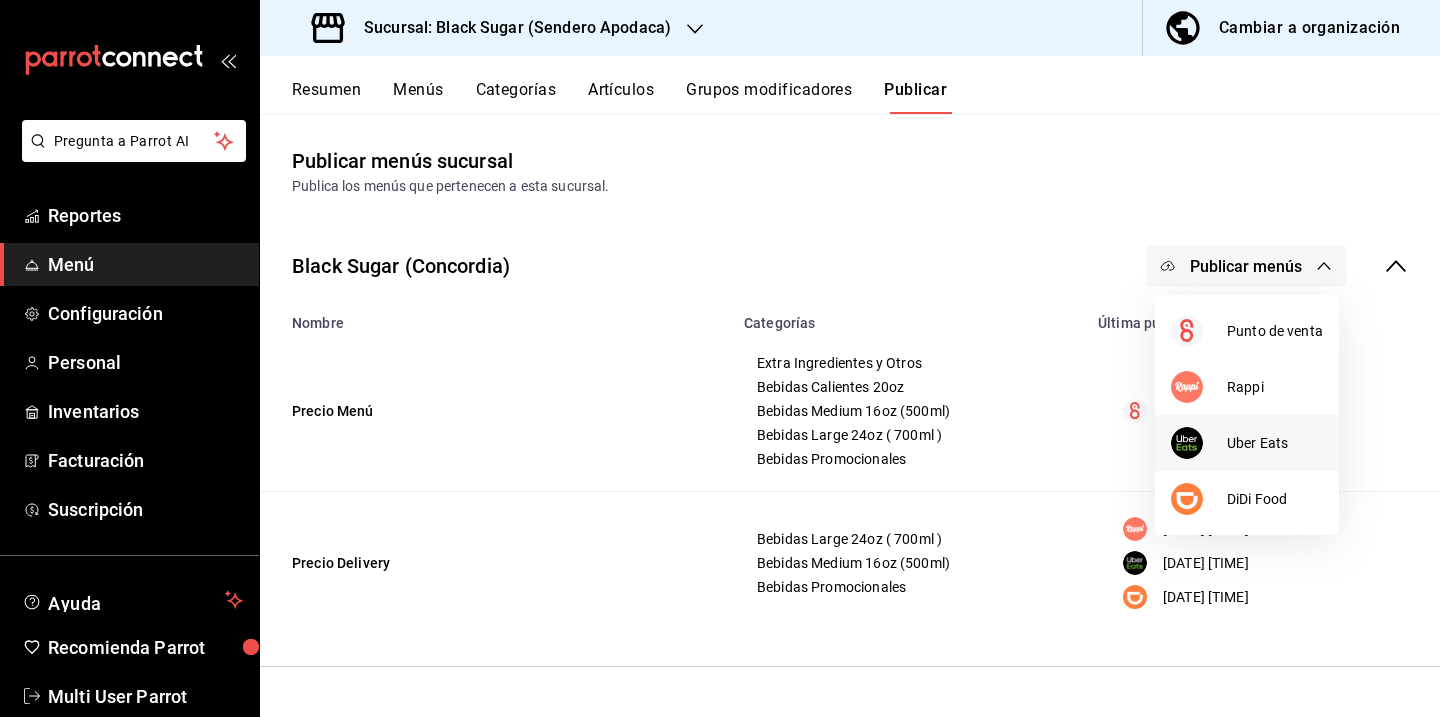 click on "Uber Eats" at bounding box center (1247, 443) 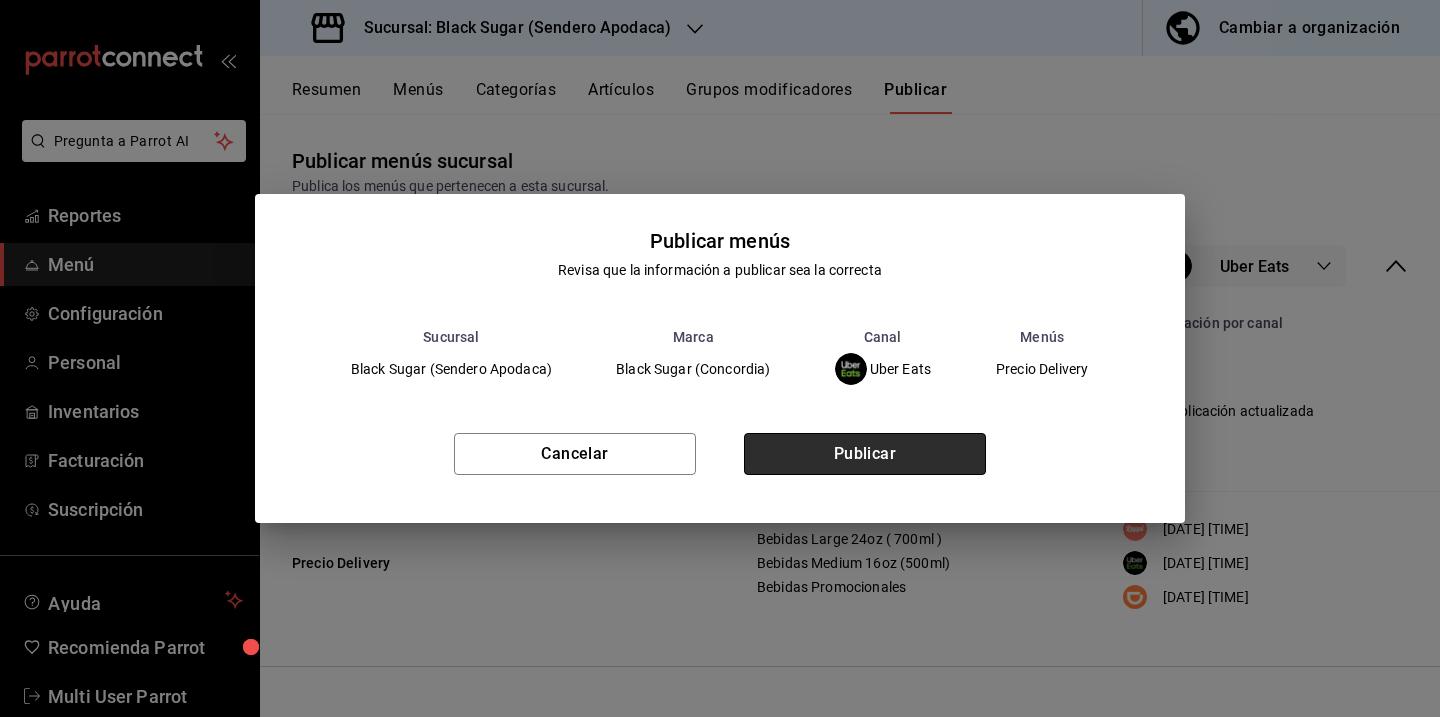 click on "Publicar" at bounding box center (865, 454) 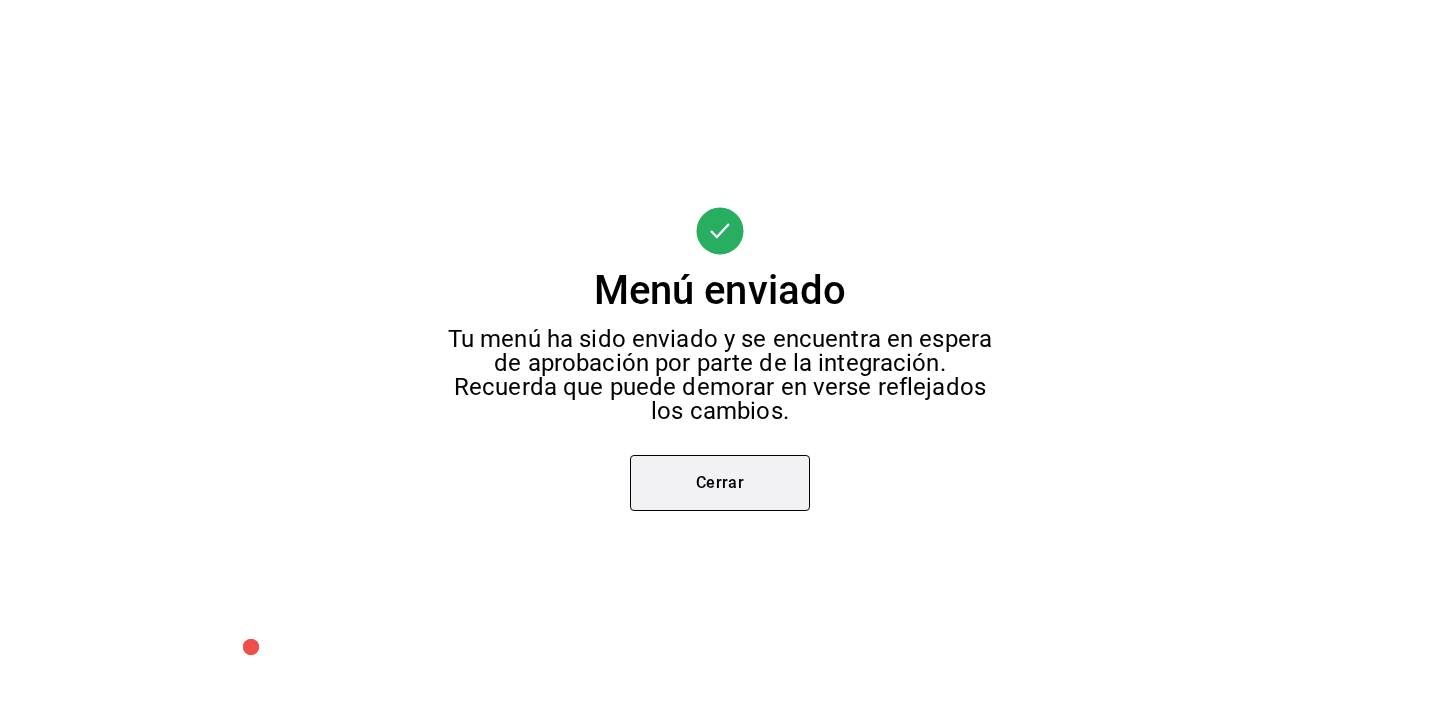 click on "Cerrar" at bounding box center (720, 483) 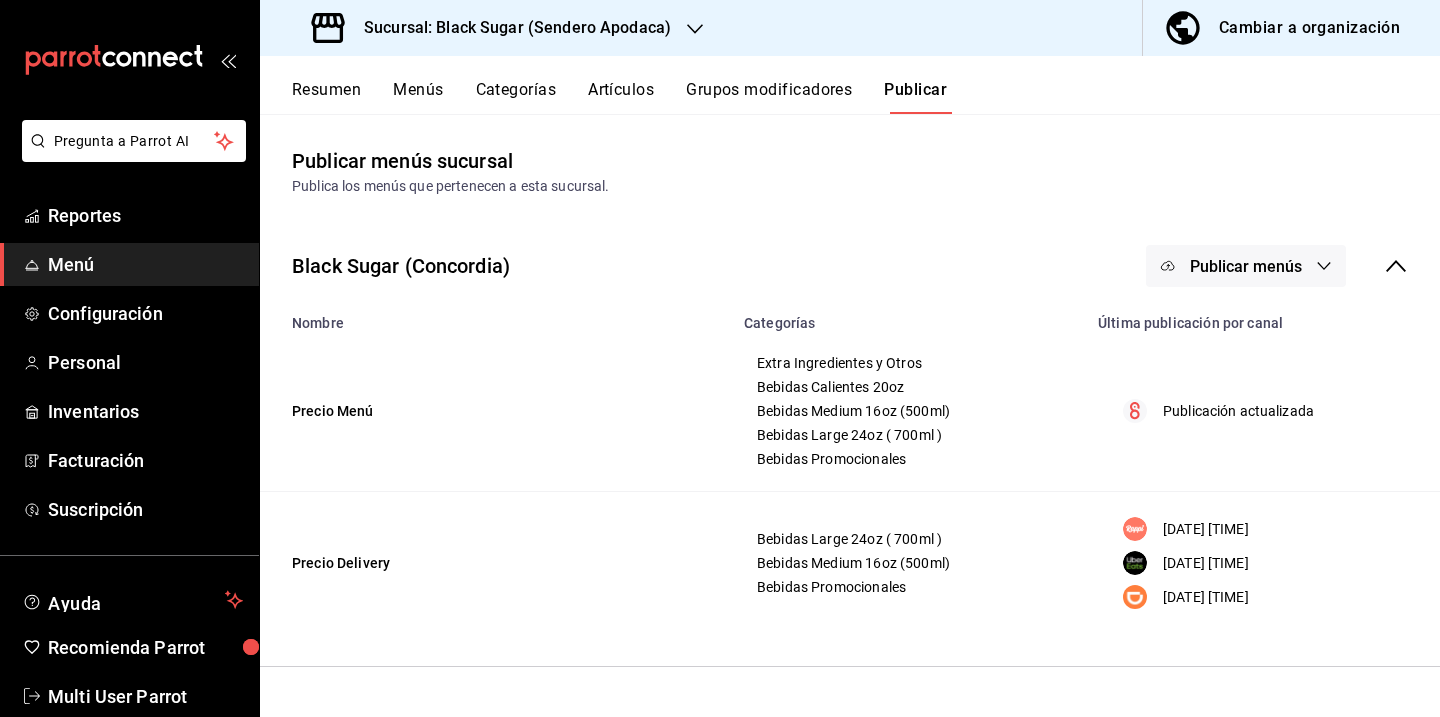 click on "Publicar menús" at bounding box center [1246, 266] 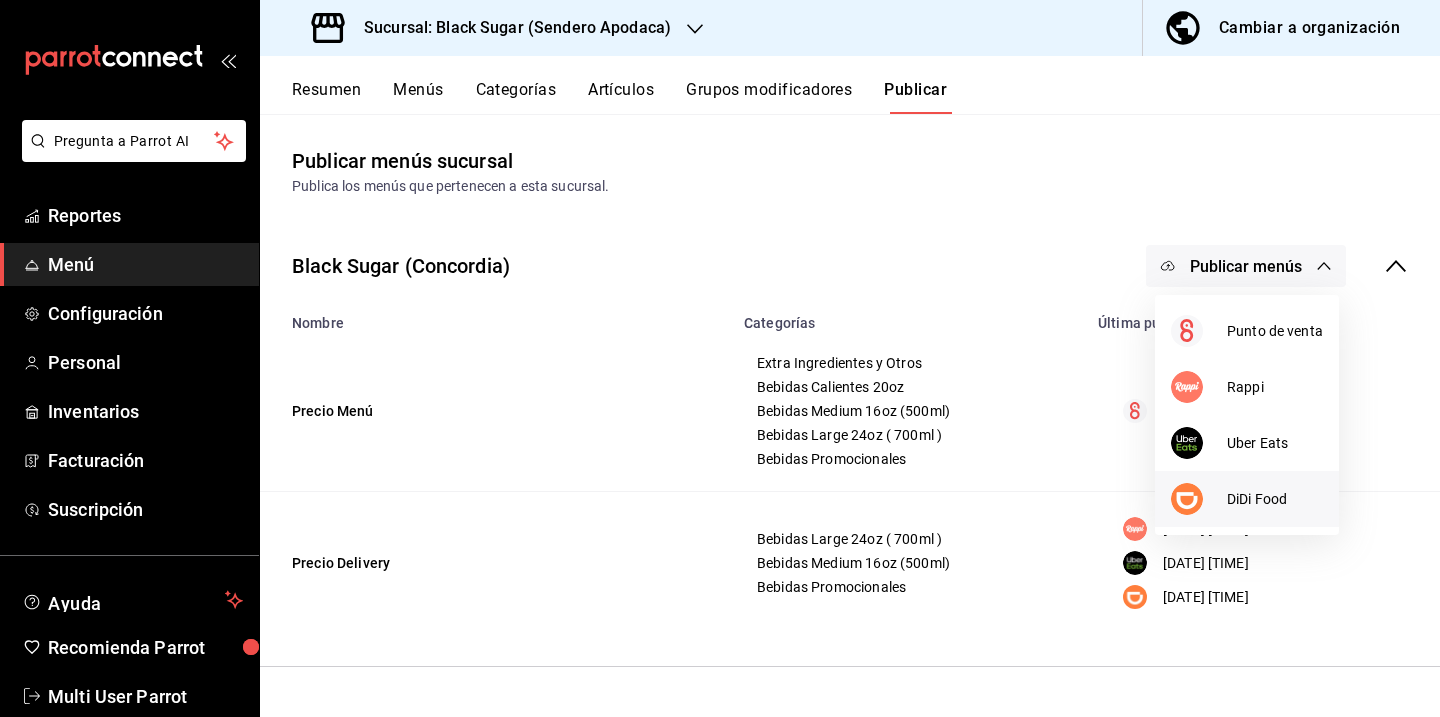click on "DiDi Food" at bounding box center [1247, 499] 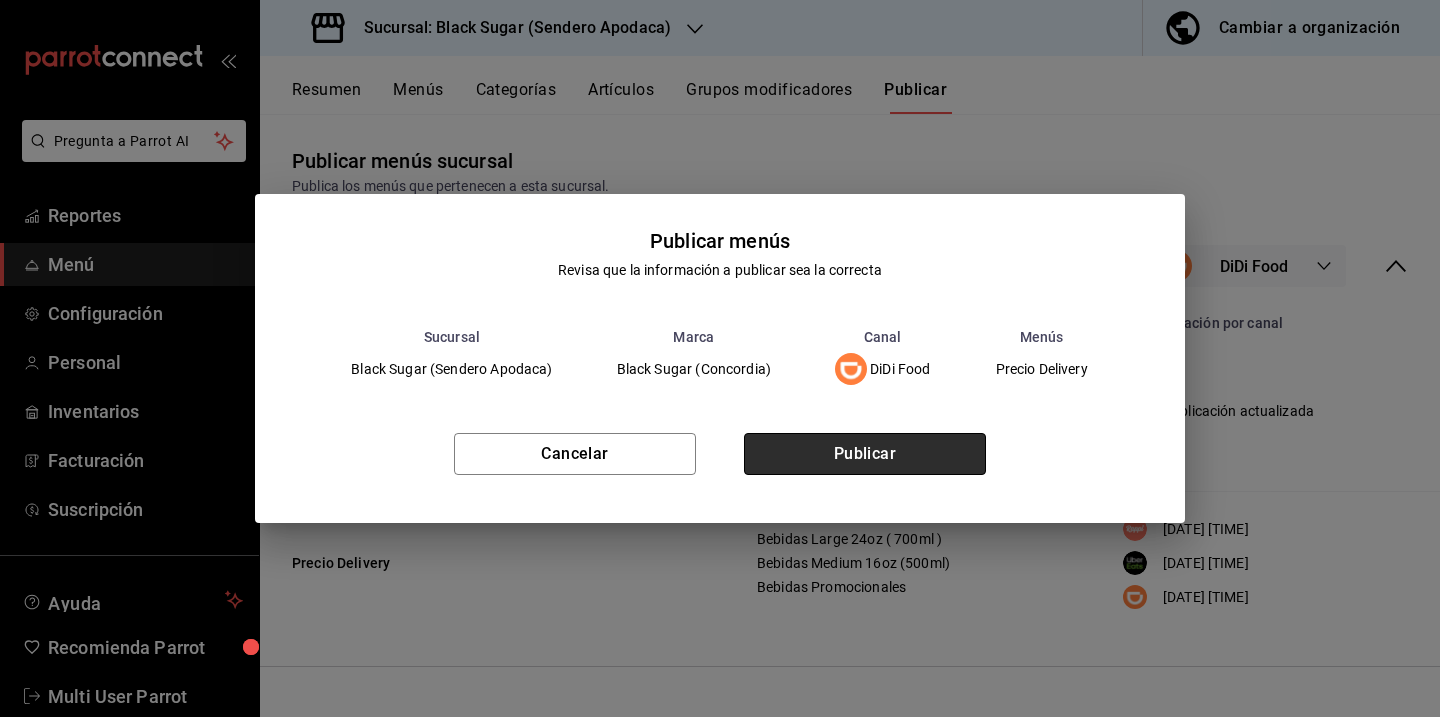 click on "Publicar" at bounding box center (865, 454) 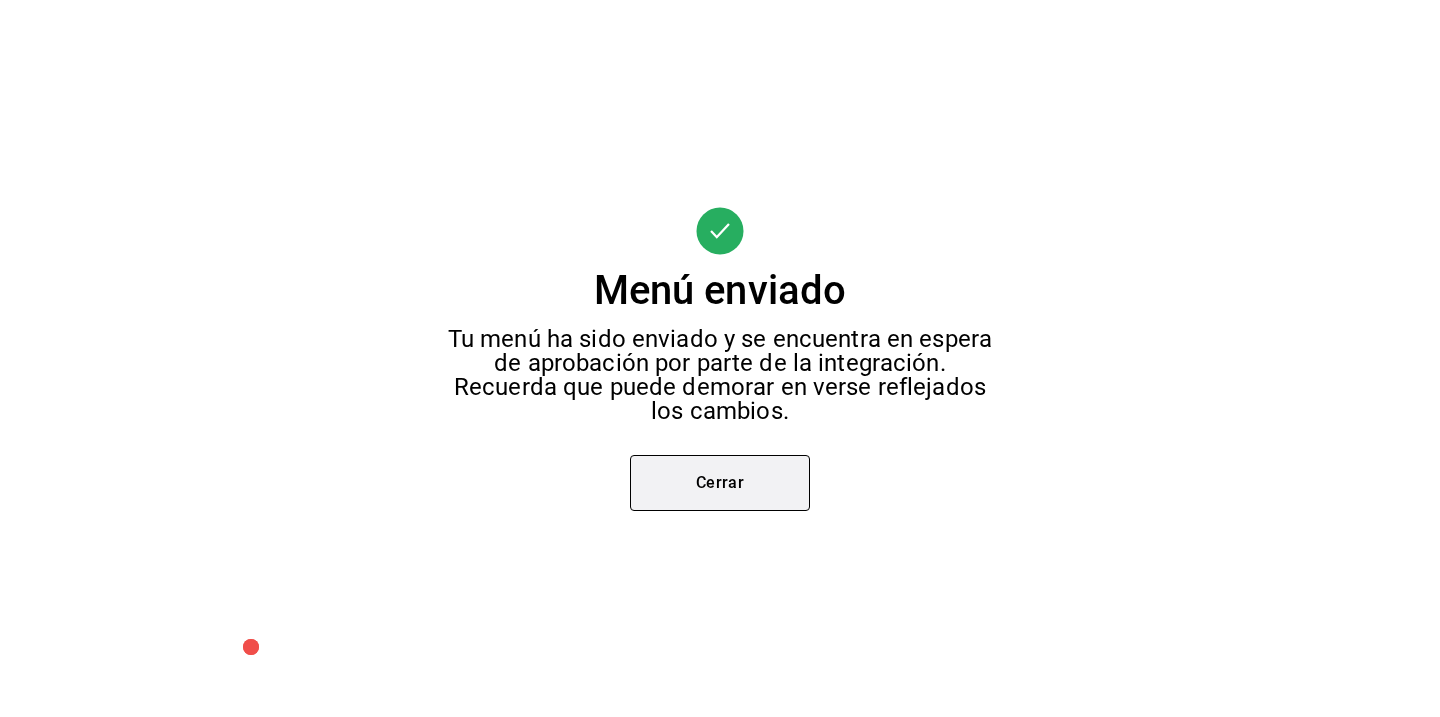 click on "Cerrar" at bounding box center (720, 483) 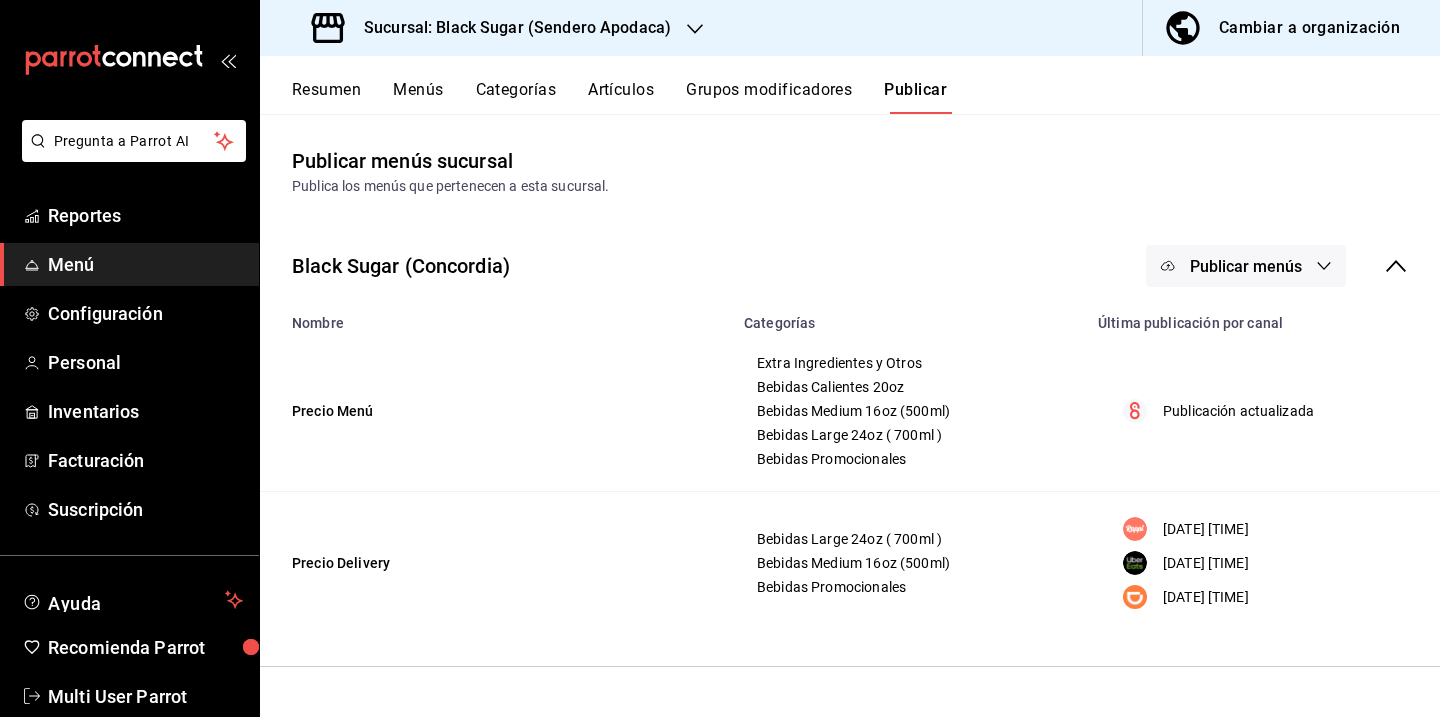 click 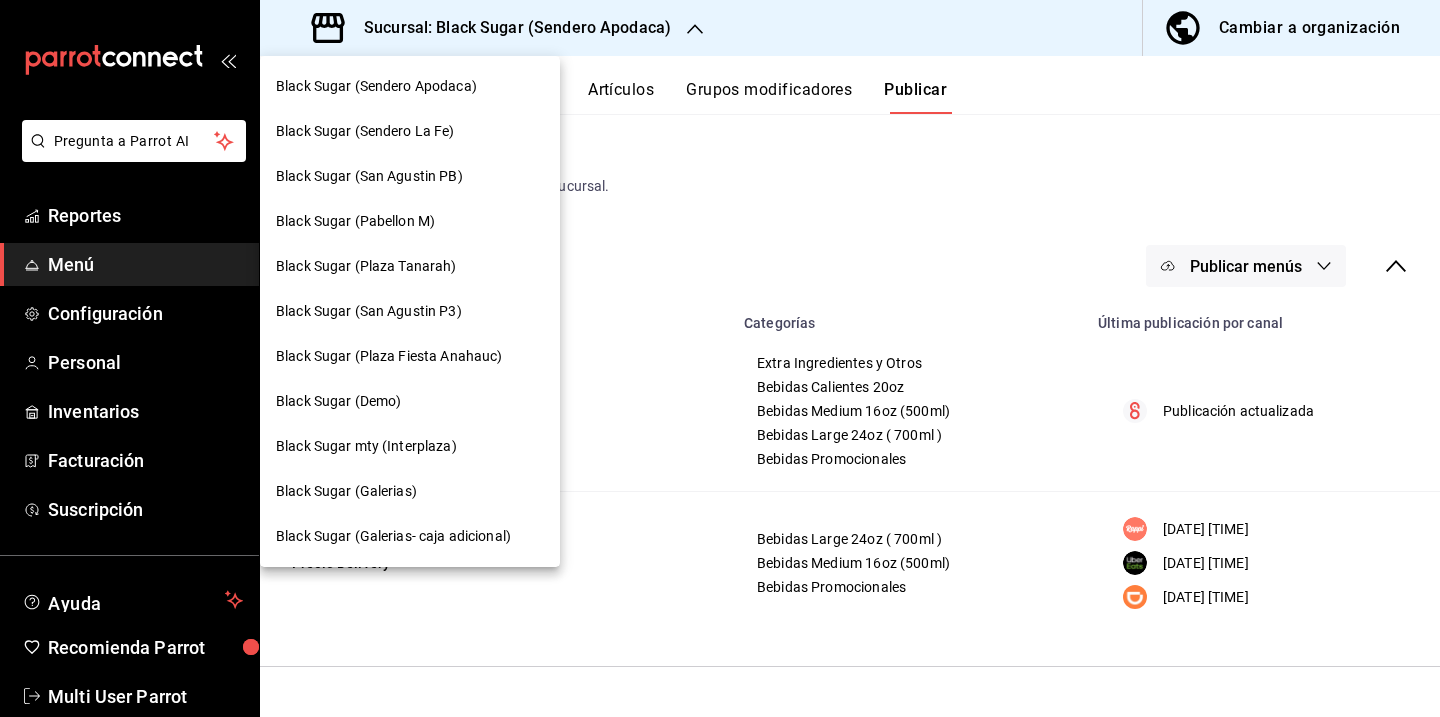 click on "Black Sugar (Sendero La Fe)" at bounding box center [410, 131] 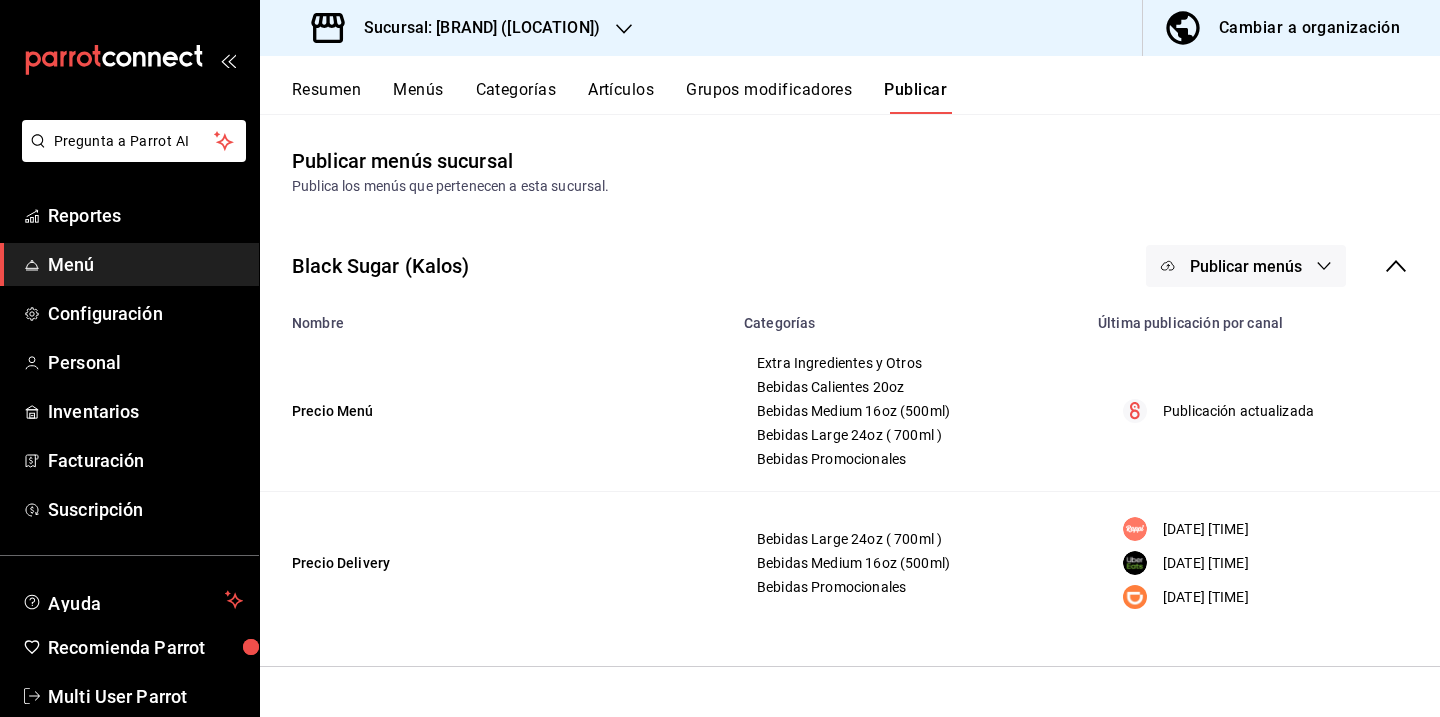 click 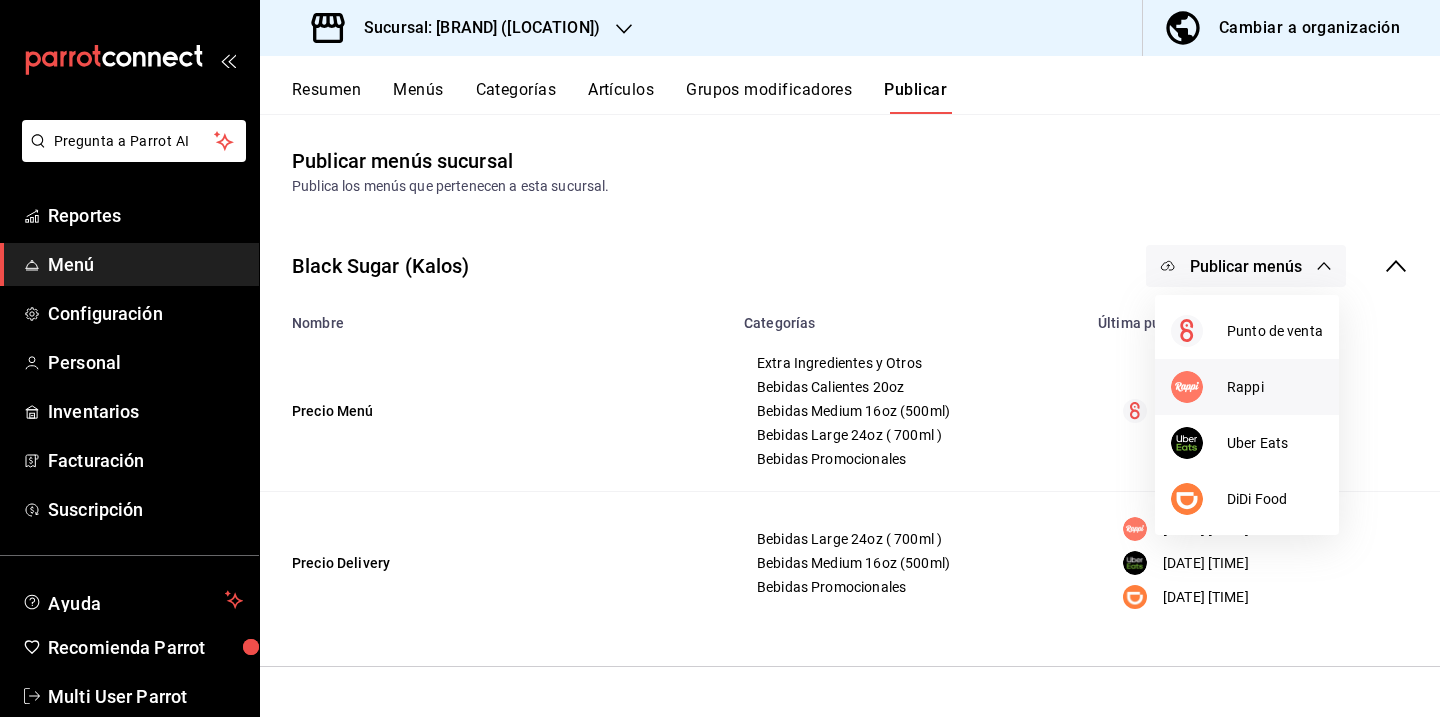 click on "Rappi" at bounding box center [1275, 387] 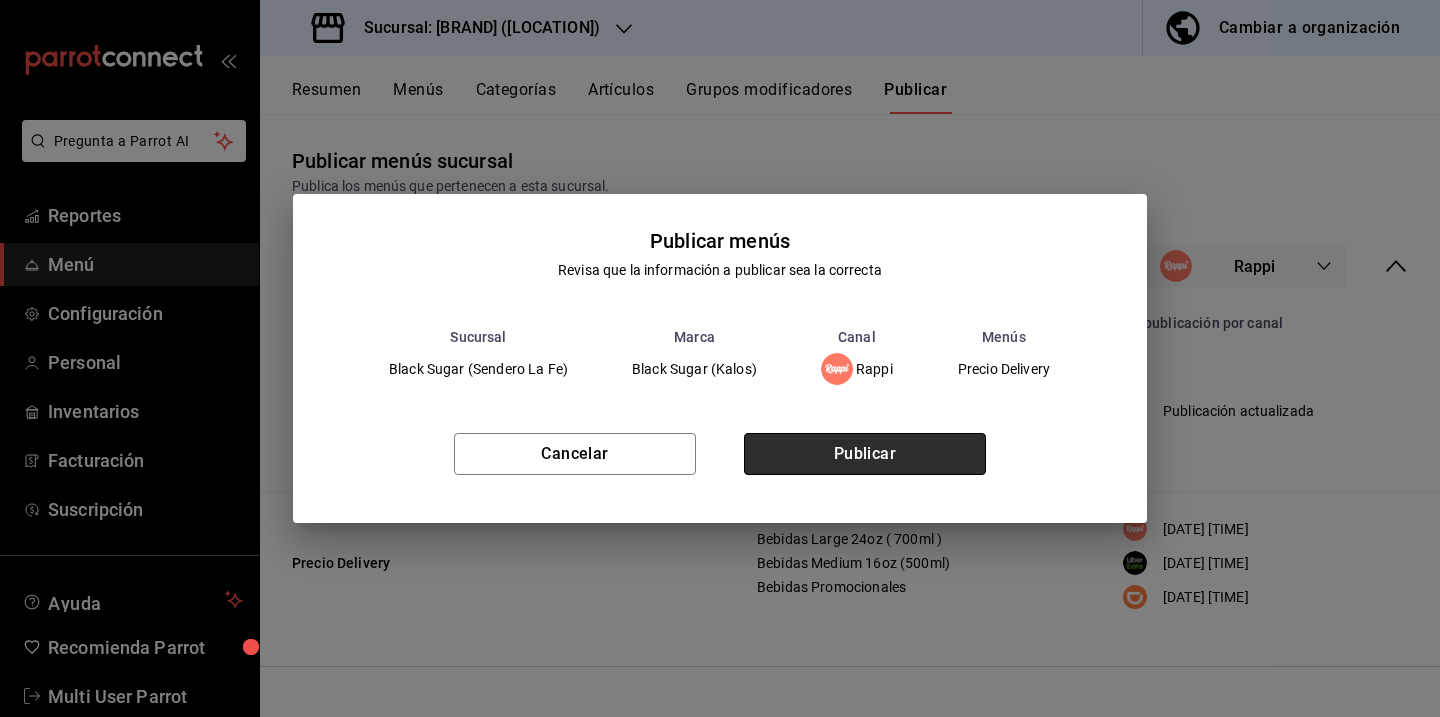 click on "Publicar" at bounding box center [865, 454] 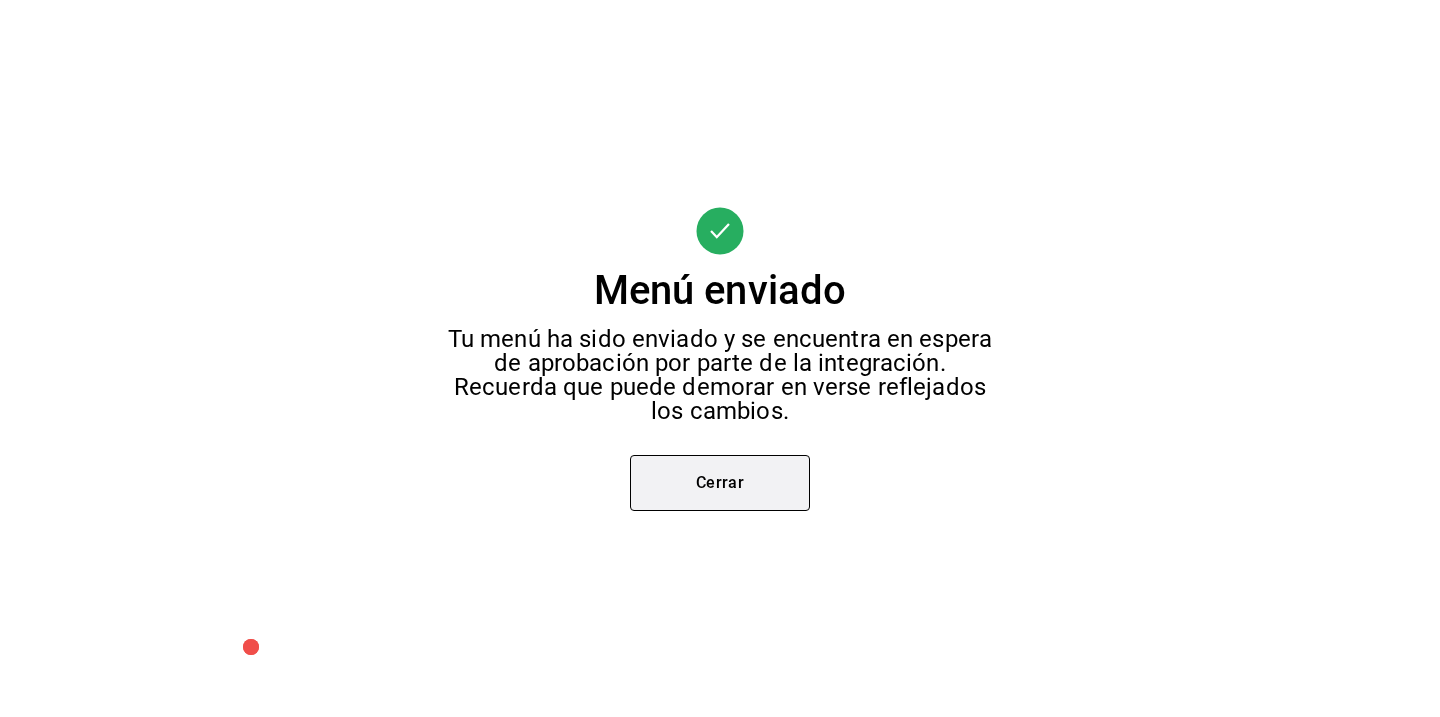 click on "Cerrar" at bounding box center (720, 483) 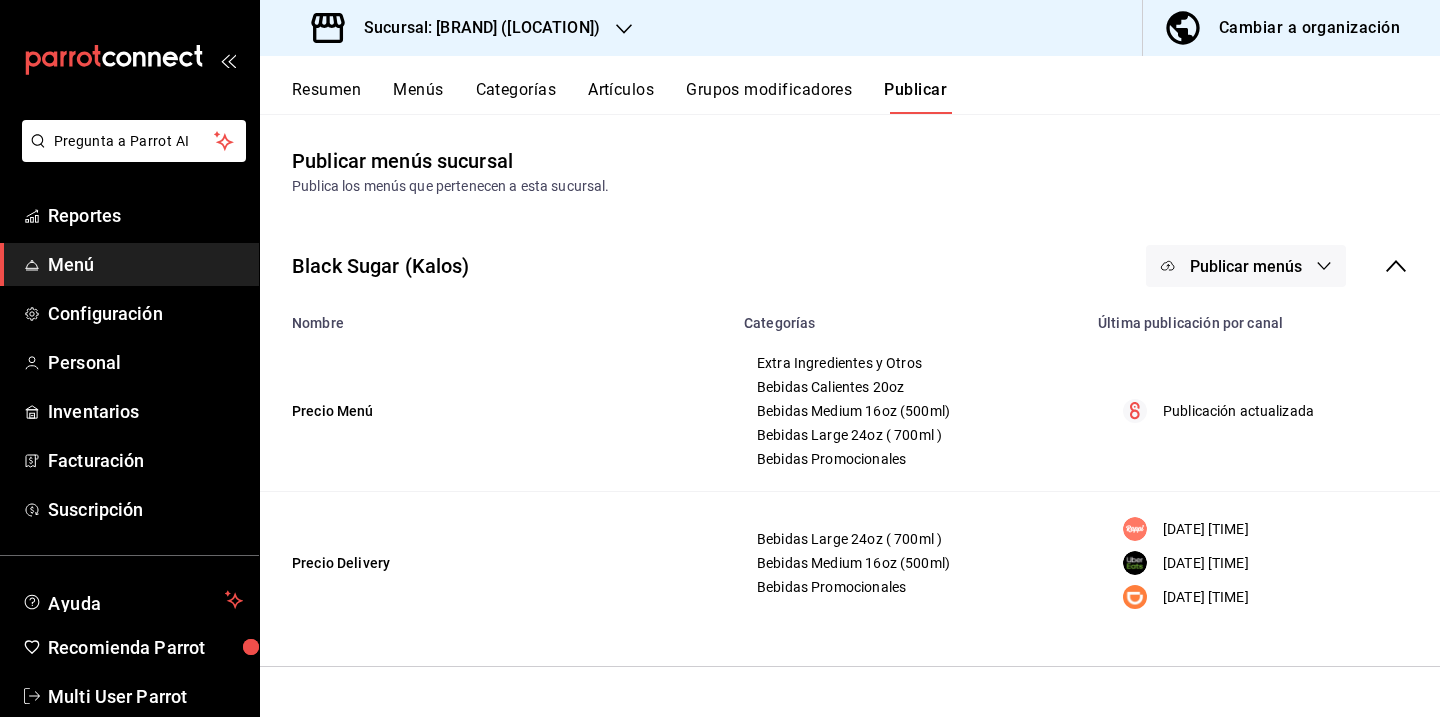 click 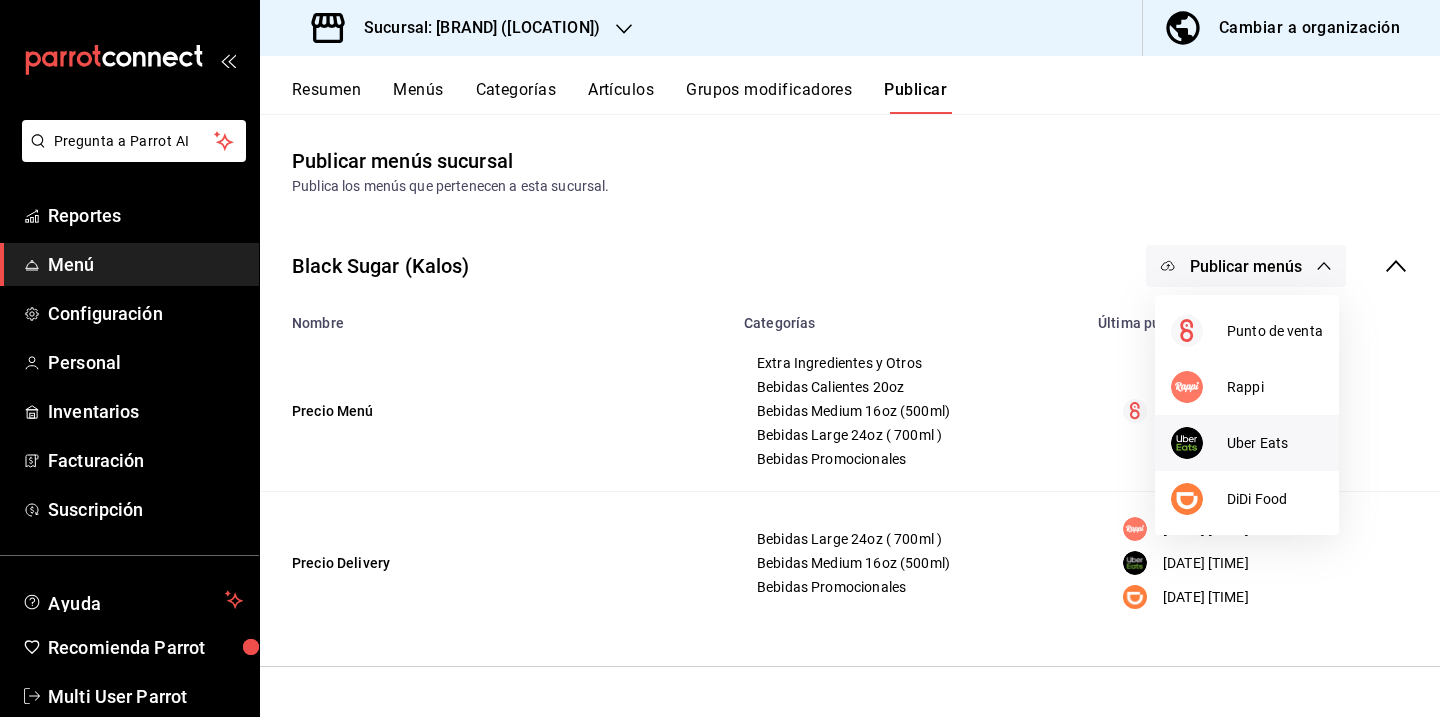 click on "Uber Eats" at bounding box center (1275, 443) 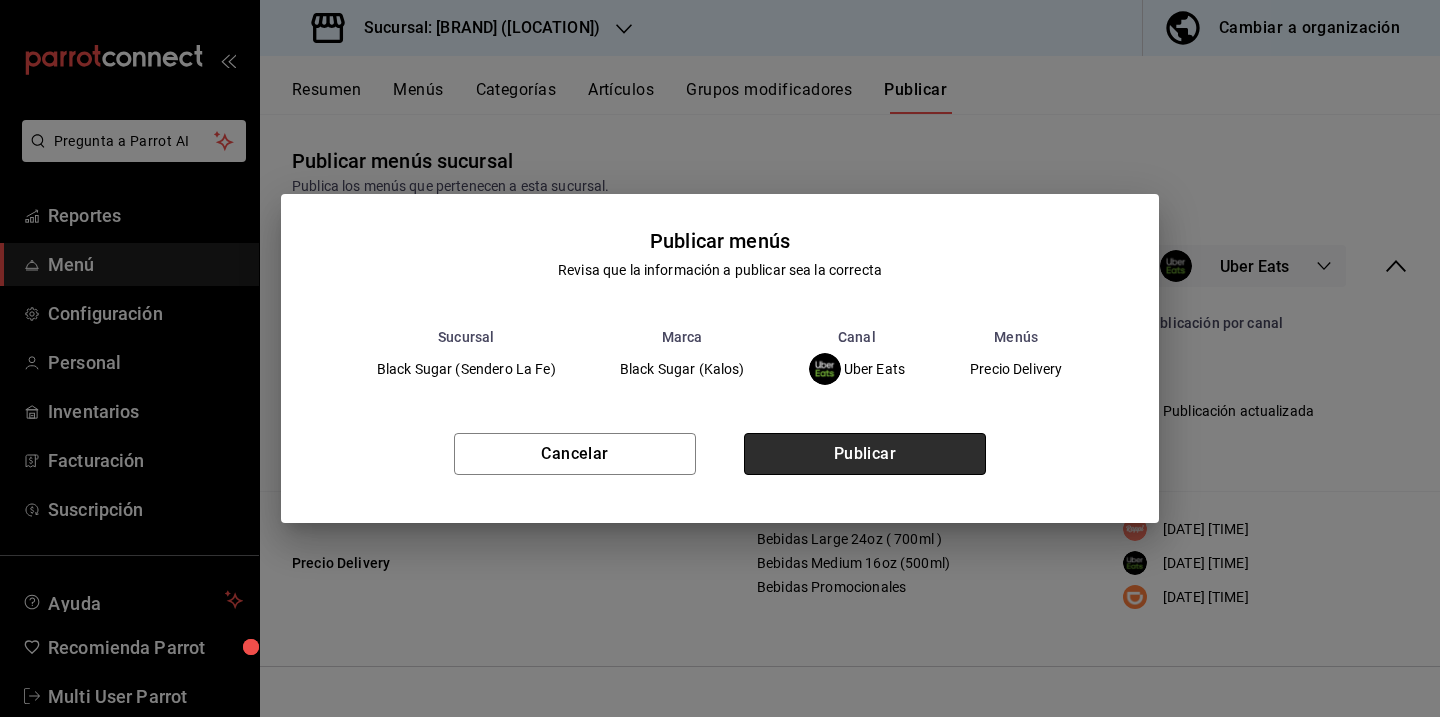 click on "Publicar" at bounding box center (865, 454) 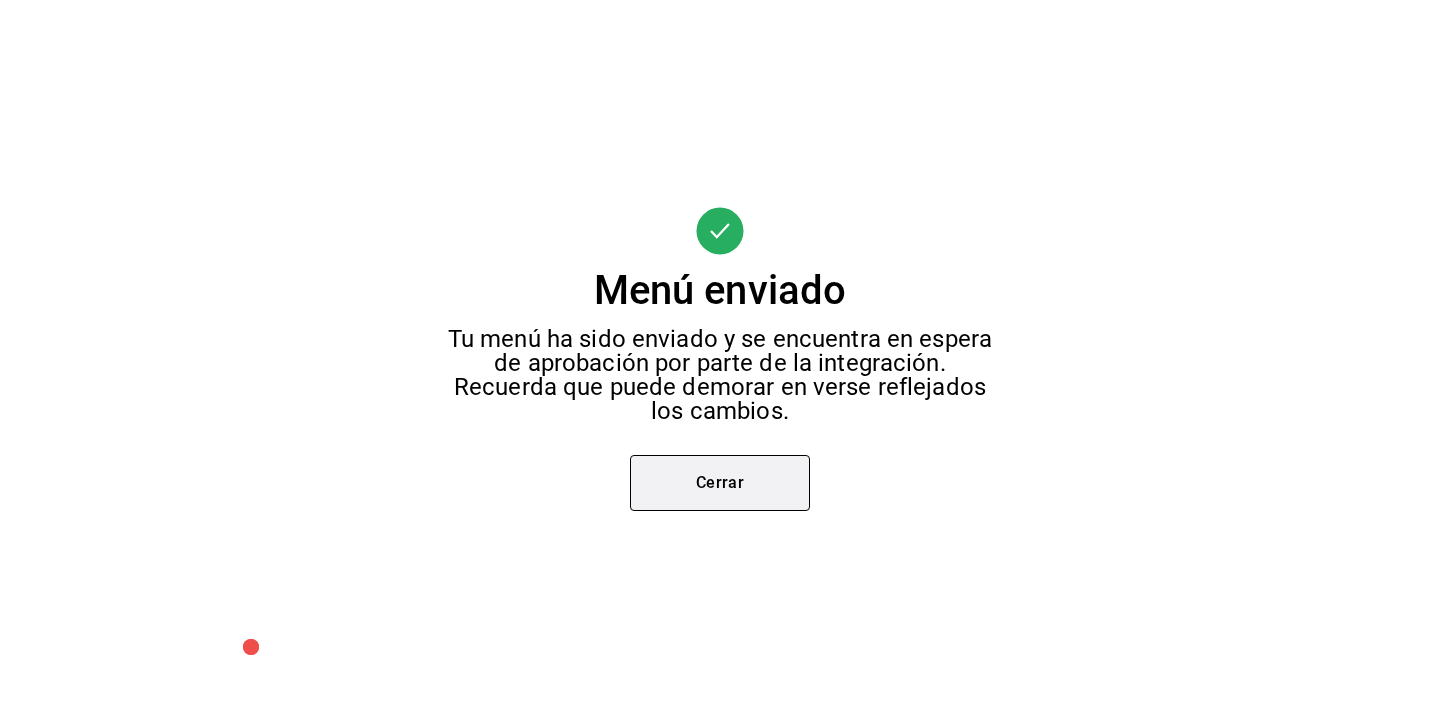 click on "Cerrar" at bounding box center (720, 483) 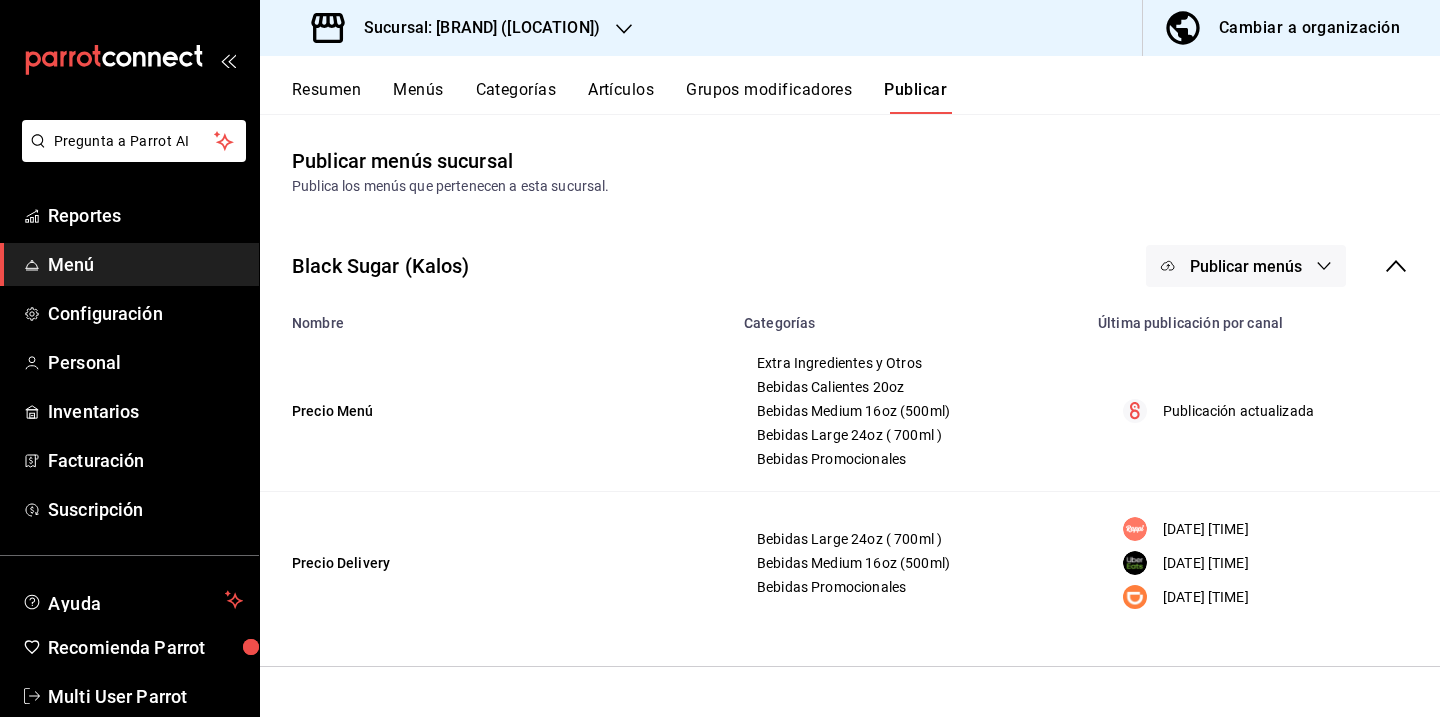 click on "Publicar menús" at bounding box center (1246, 266) 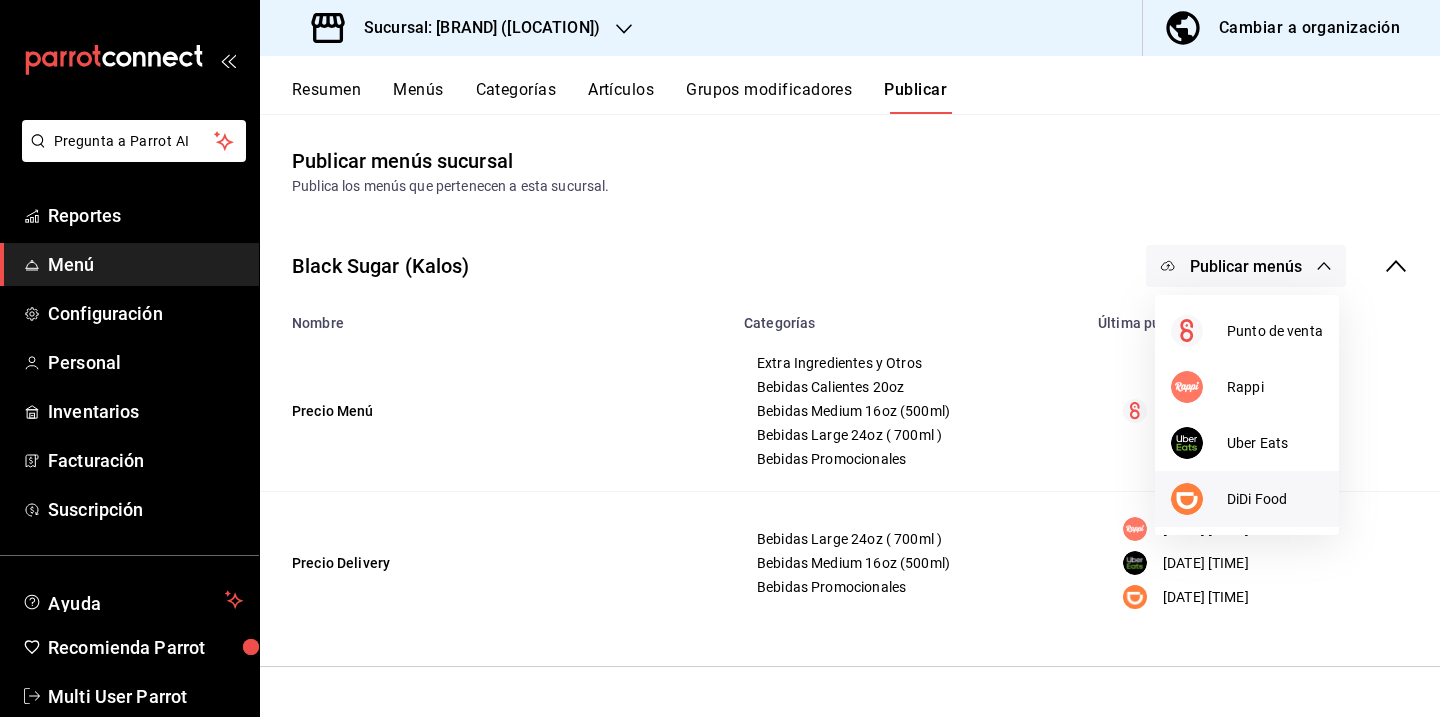 click on "DiDi Food" at bounding box center [1275, 499] 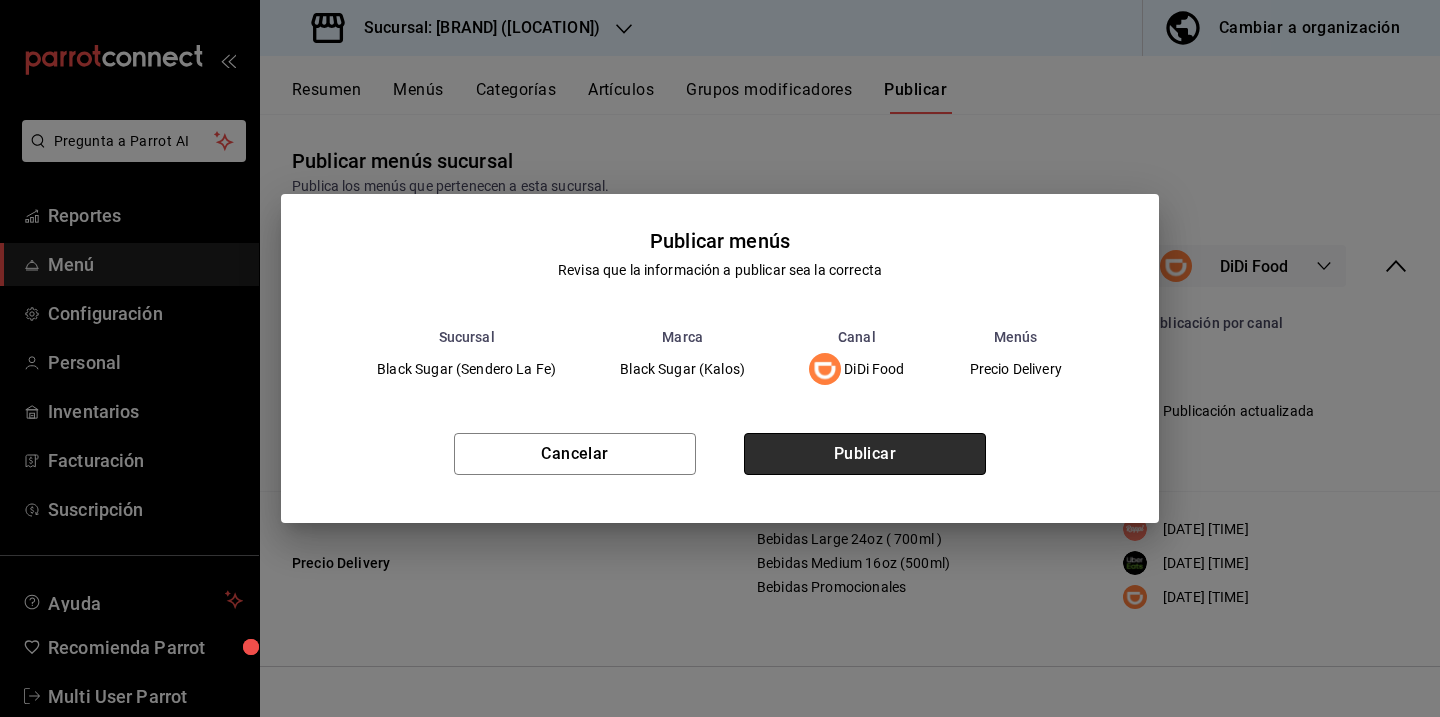 click on "Publicar" at bounding box center (865, 454) 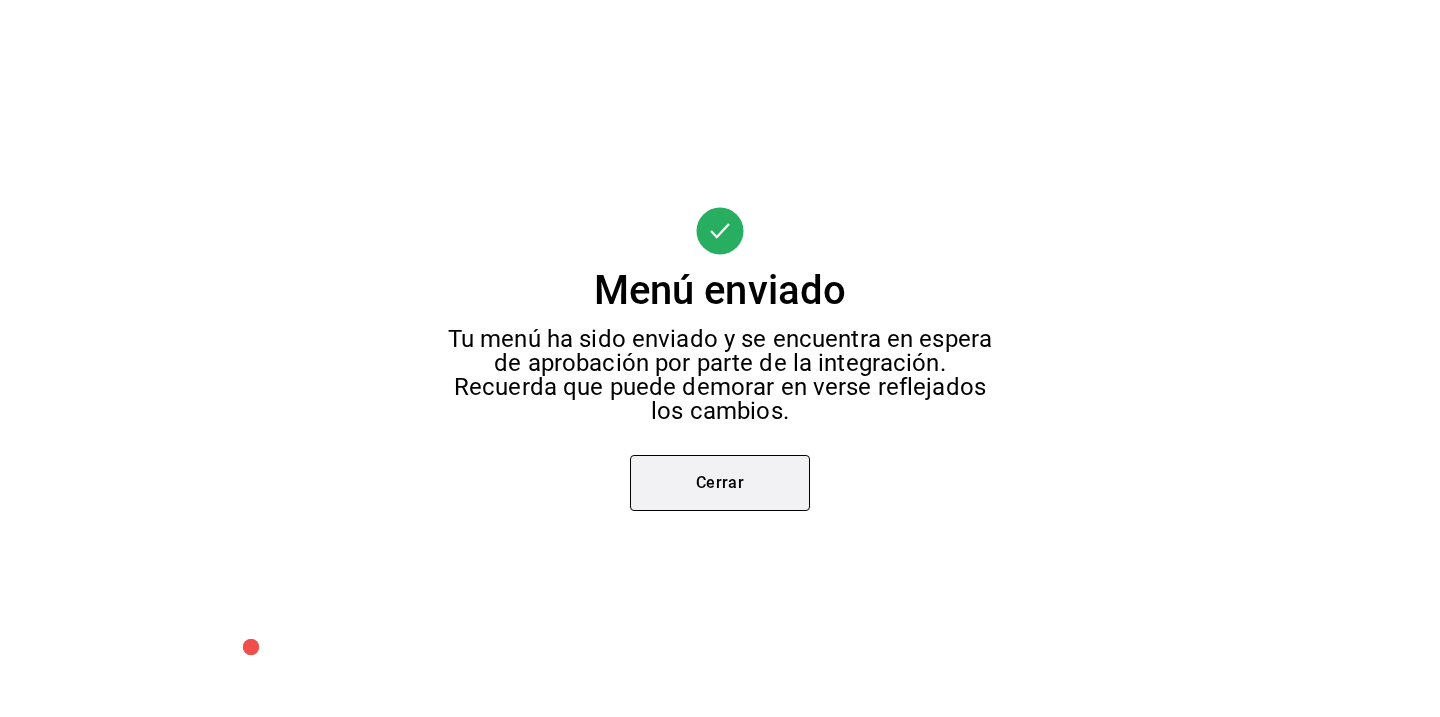 click on "Cerrar" at bounding box center [720, 483] 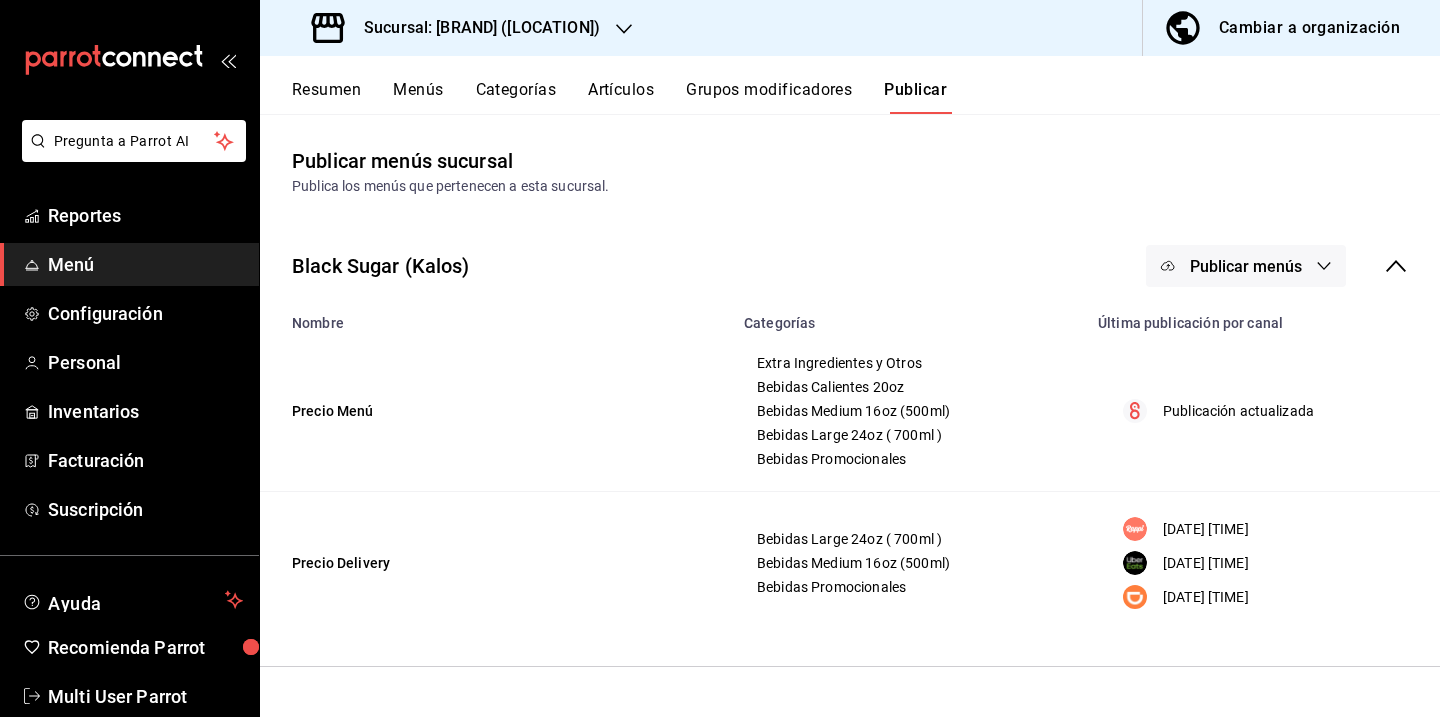 click 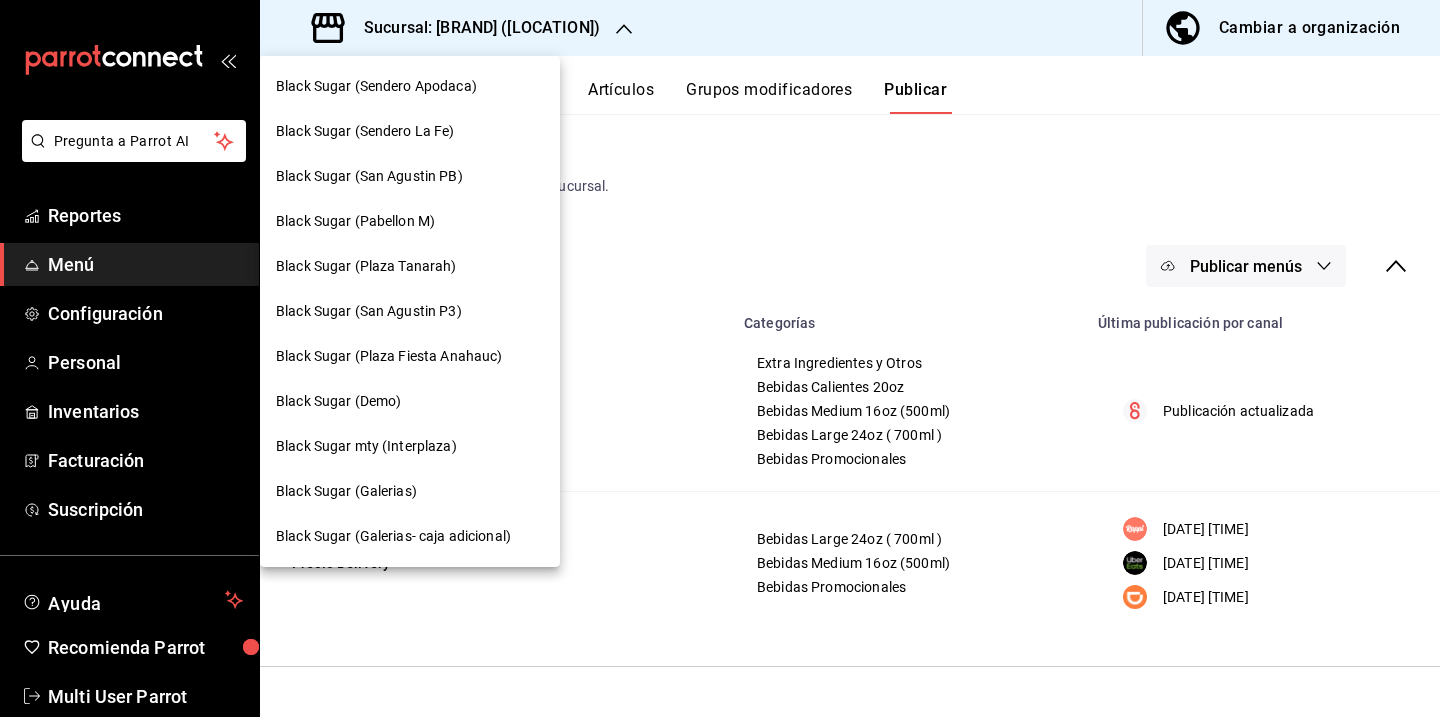 click on "Black Sugar (San Agustin PB)" at bounding box center (410, 176) 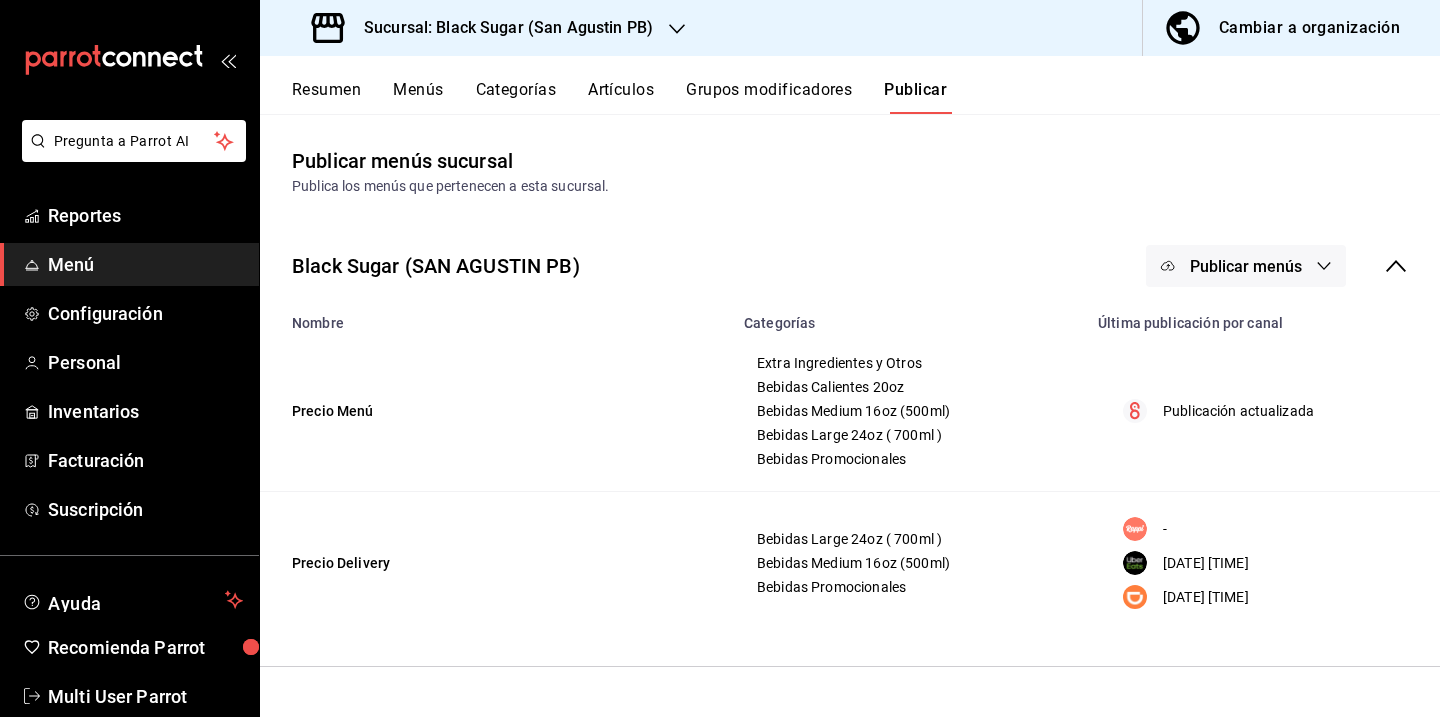 click on "Publicar menús" at bounding box center (1246, 266) 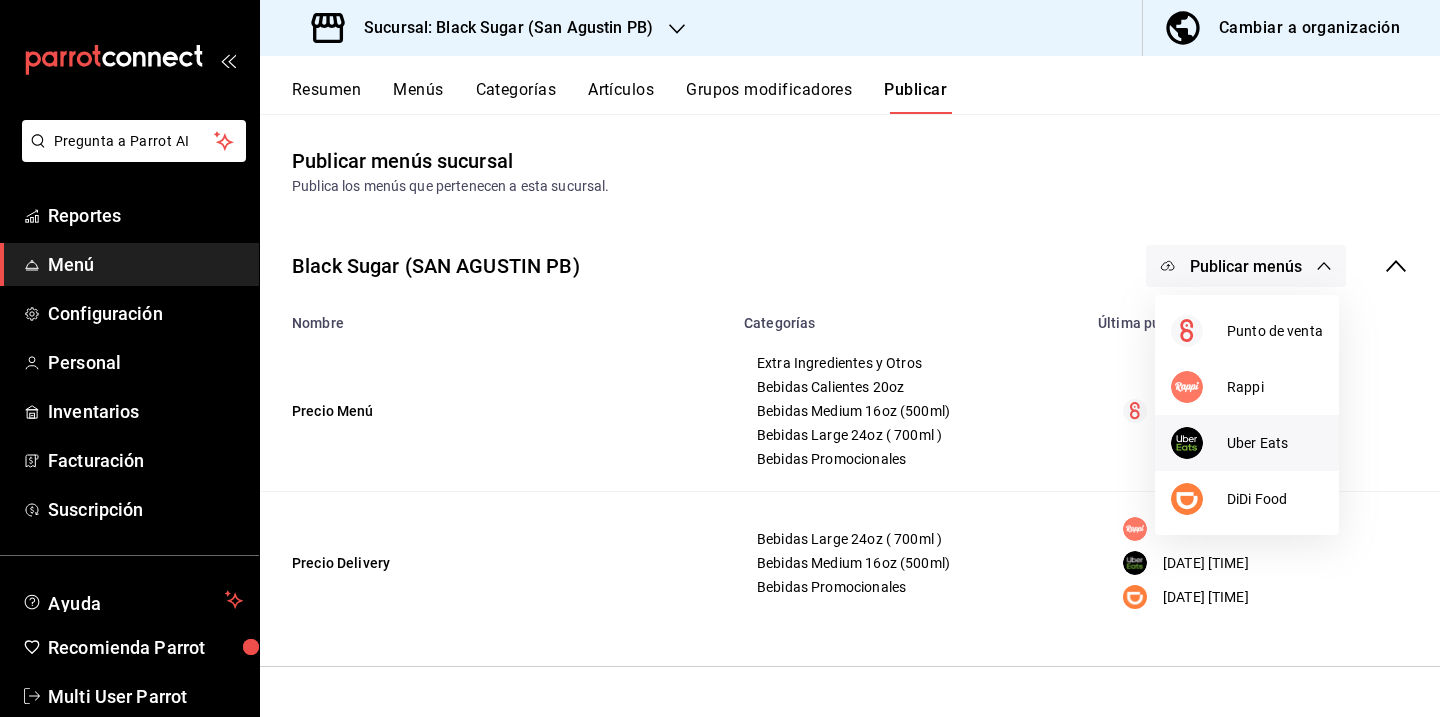 click on "Uber Eats" at bounding box center [1275, 443] 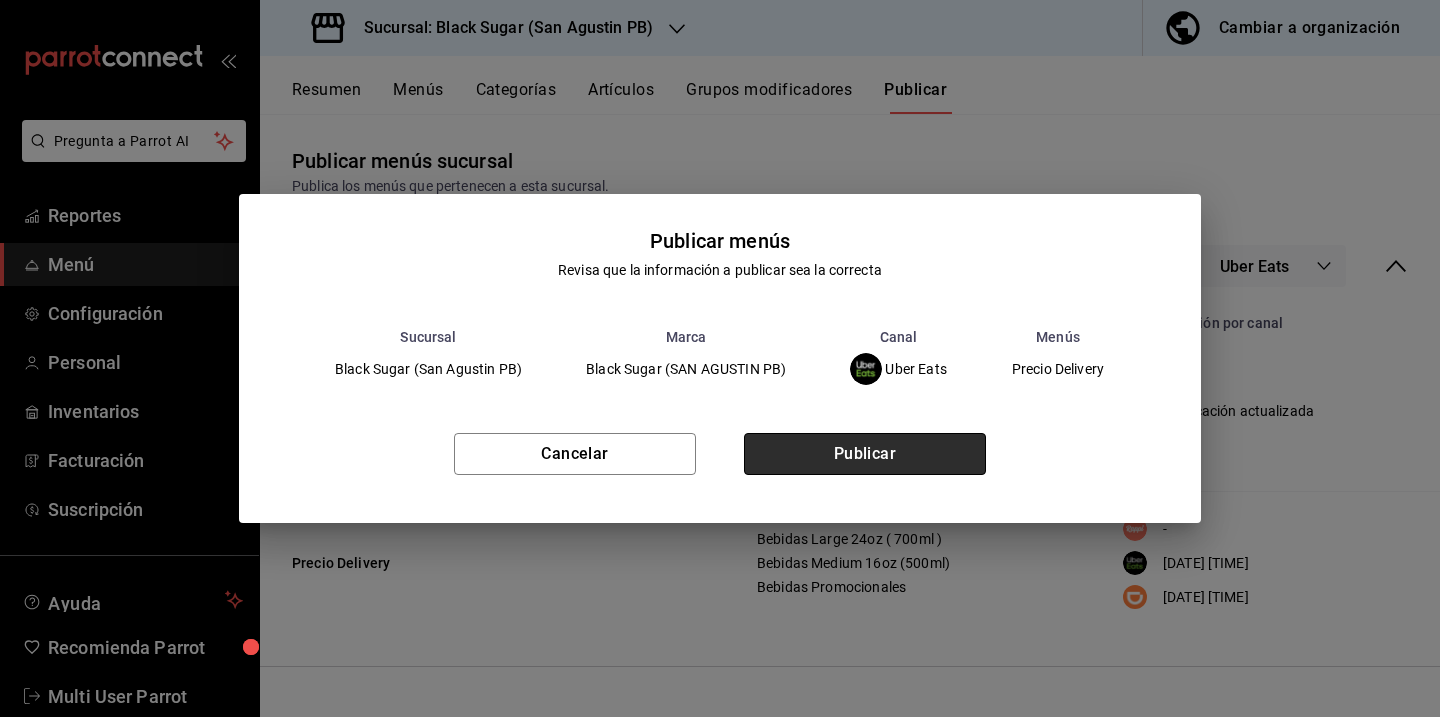 click on "Publicar" at bounding box center [865, 454] 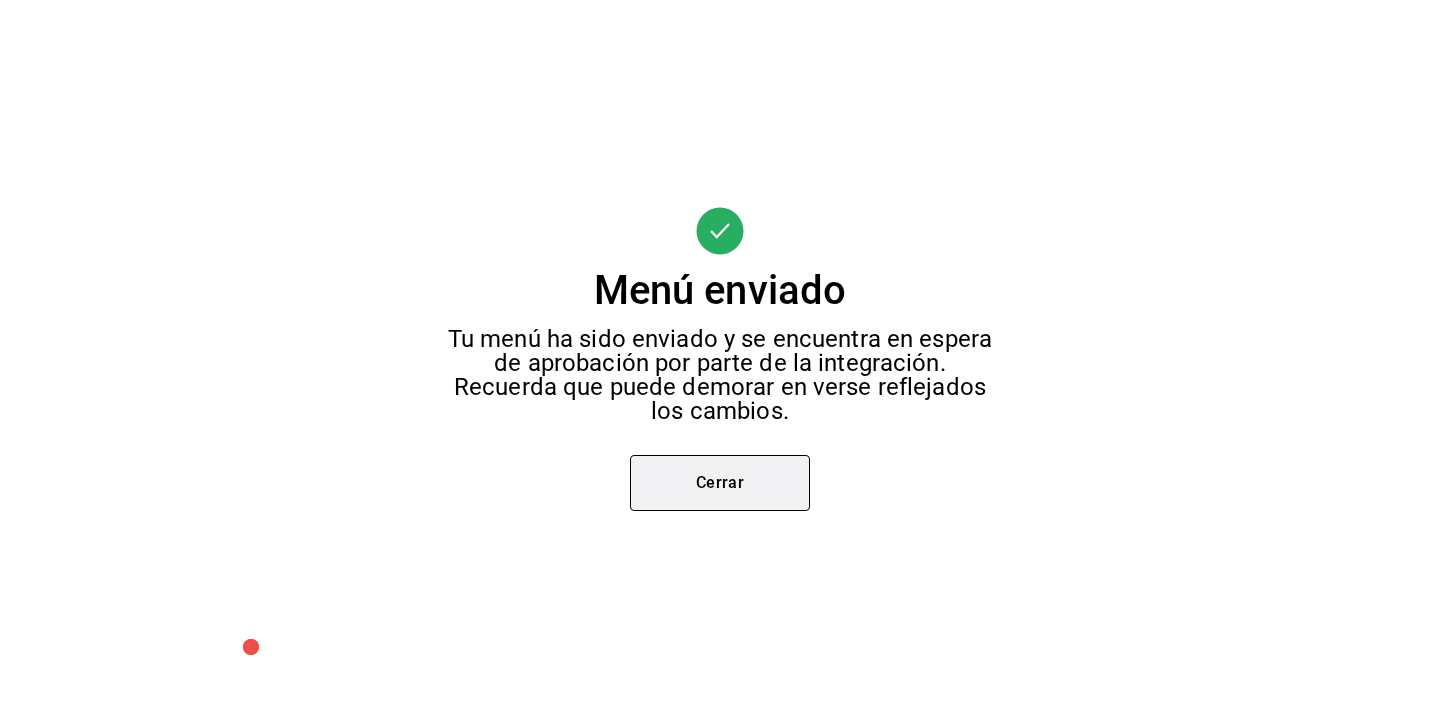 click on "Cerrar" at bounding box center [720, 483] 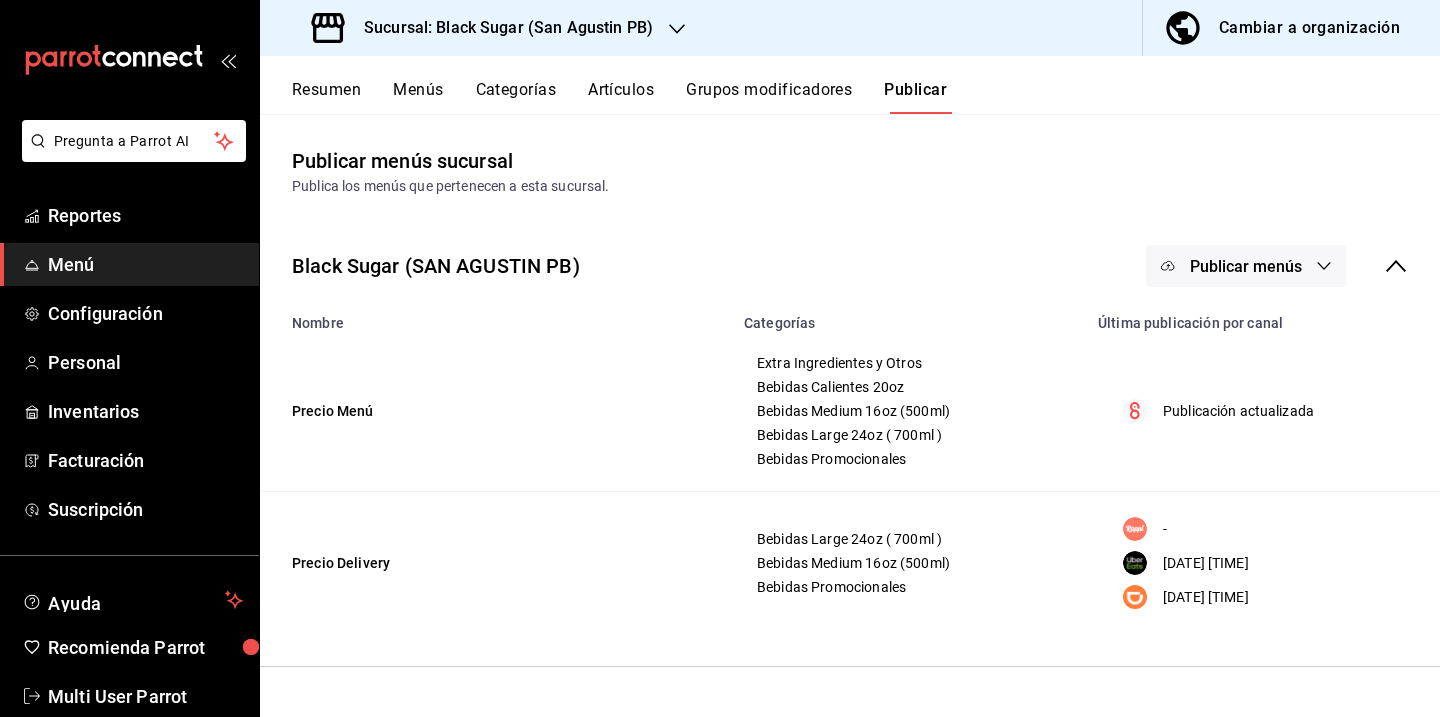 click on "Sucursal: Black Sugar (San Agustin PB)" at bounding box center (484, 28) 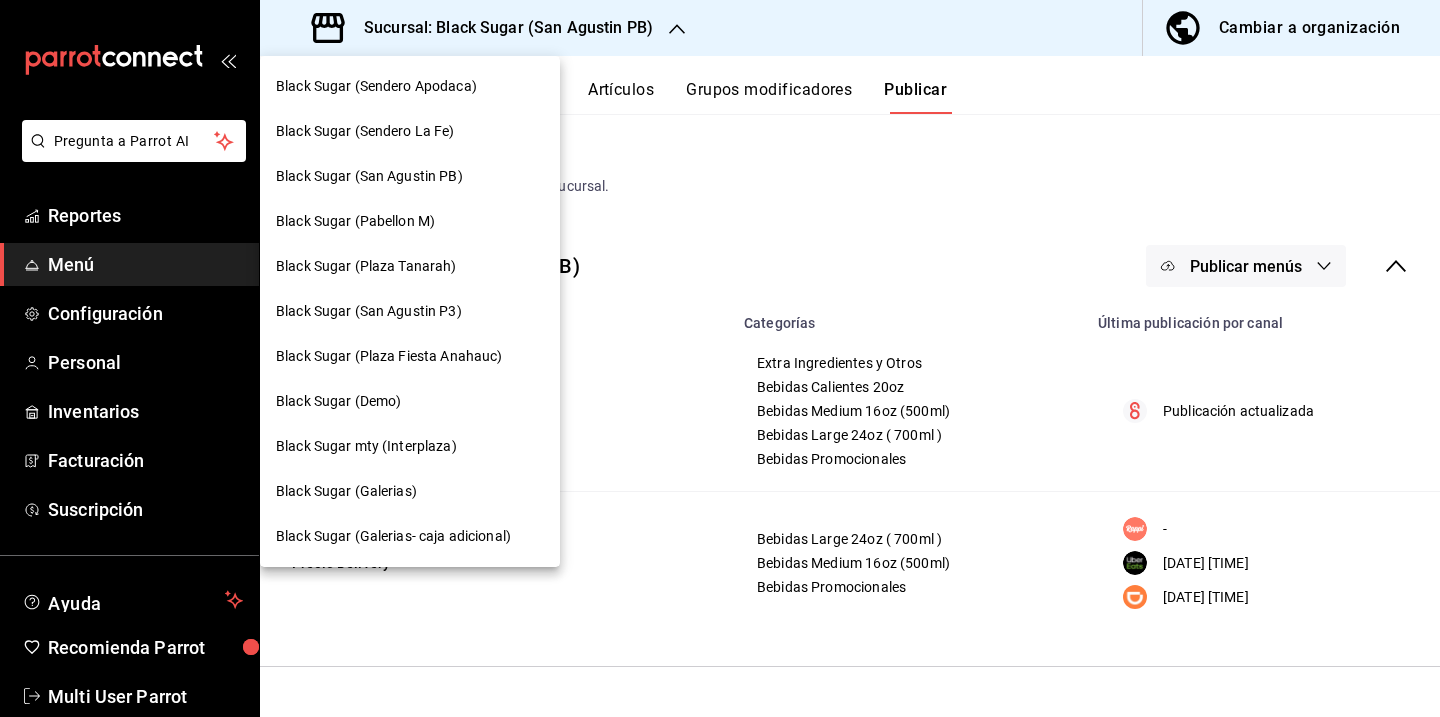 click at bounding box center (720, 358) 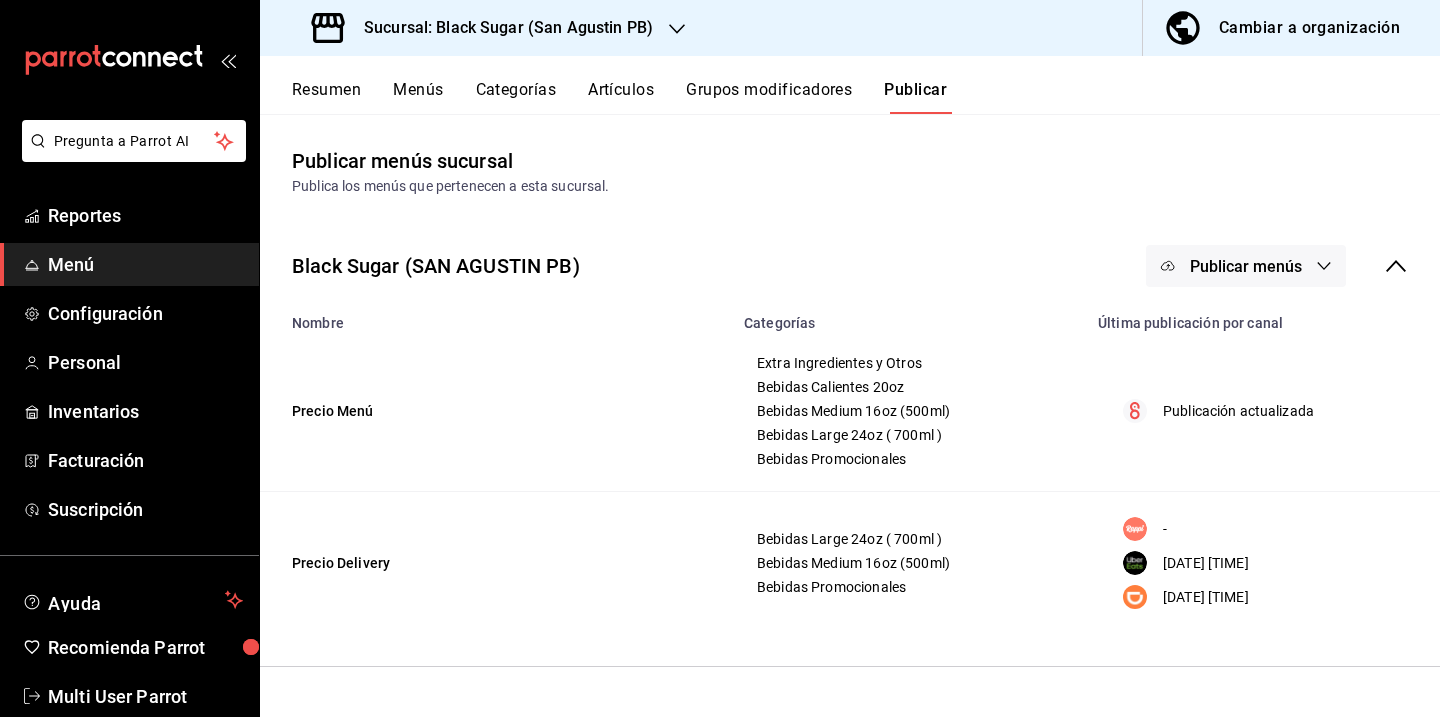 click on "Publicar menús" at bounding box center [1246, 266] 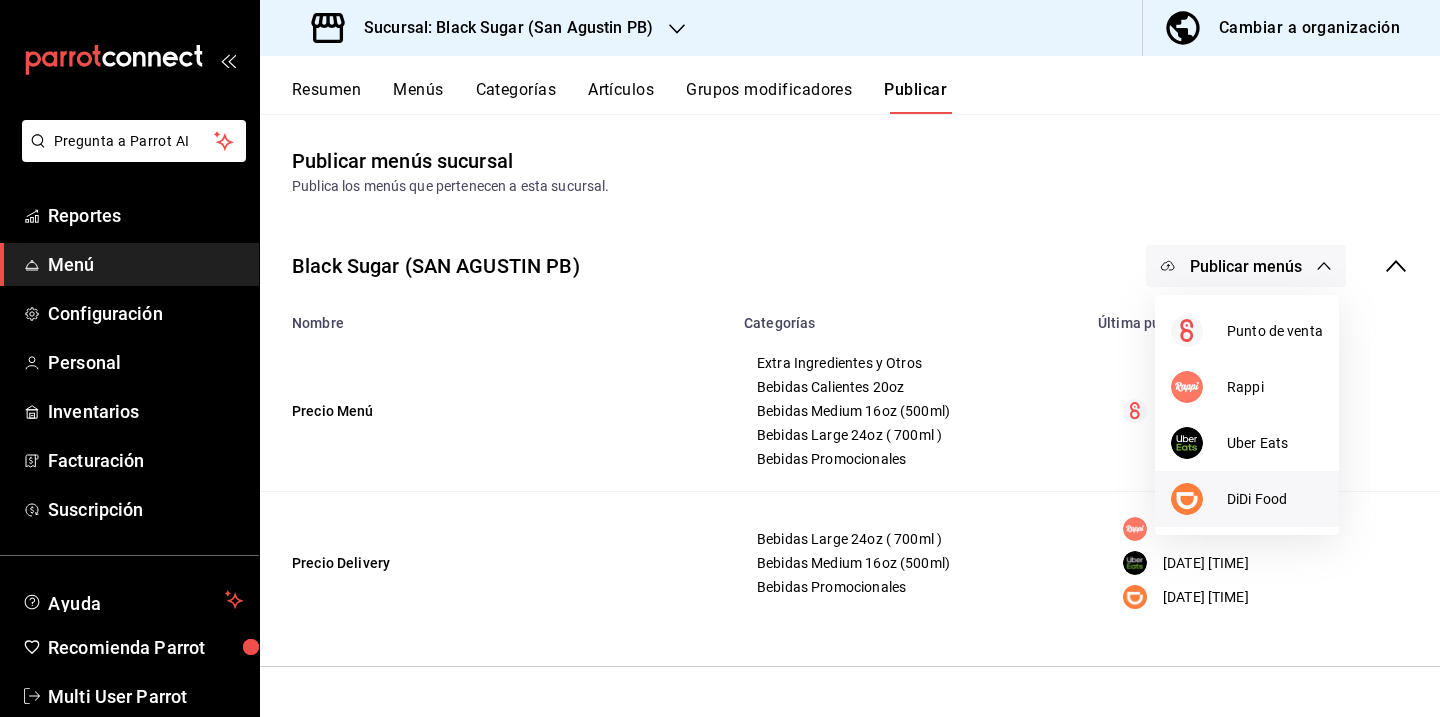 click on "DiDi Food" at bounding box center (1275, 499) 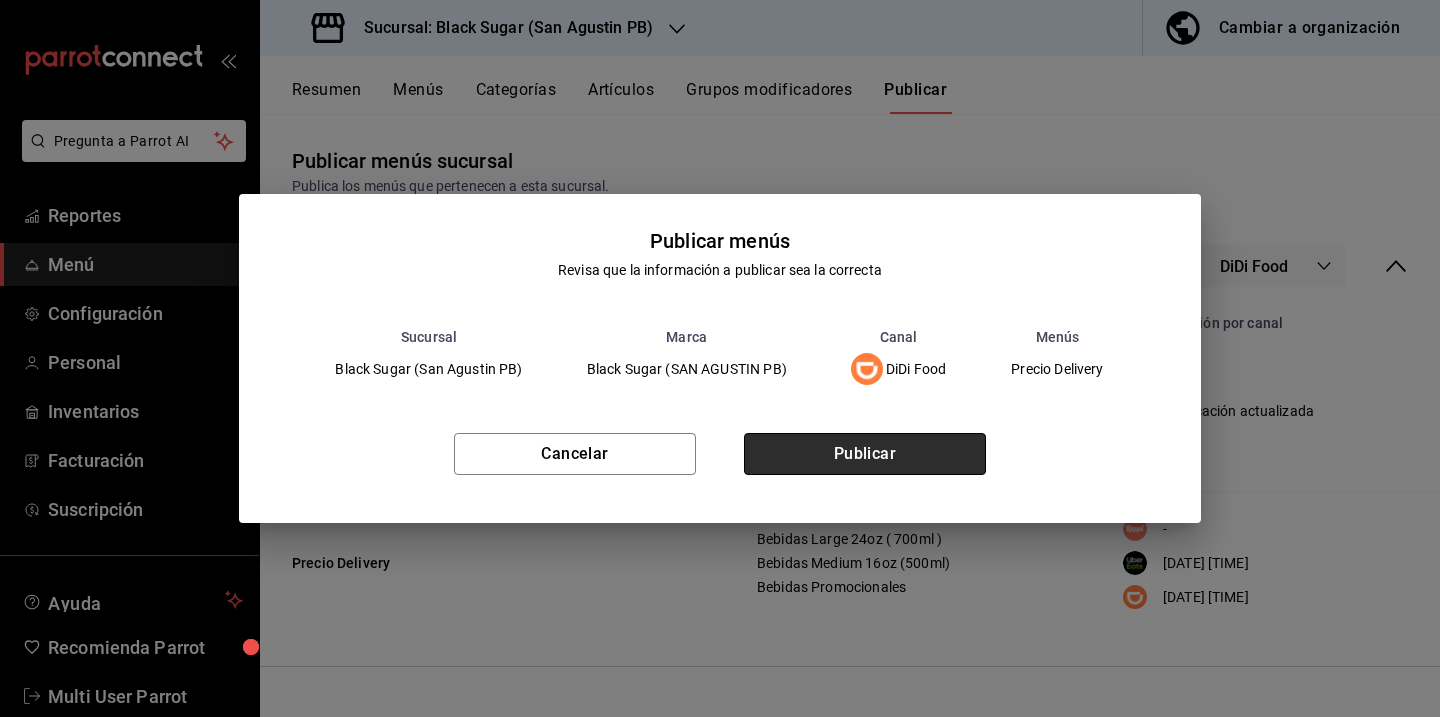 click on "Publicar" at bounding box center [865, 454] 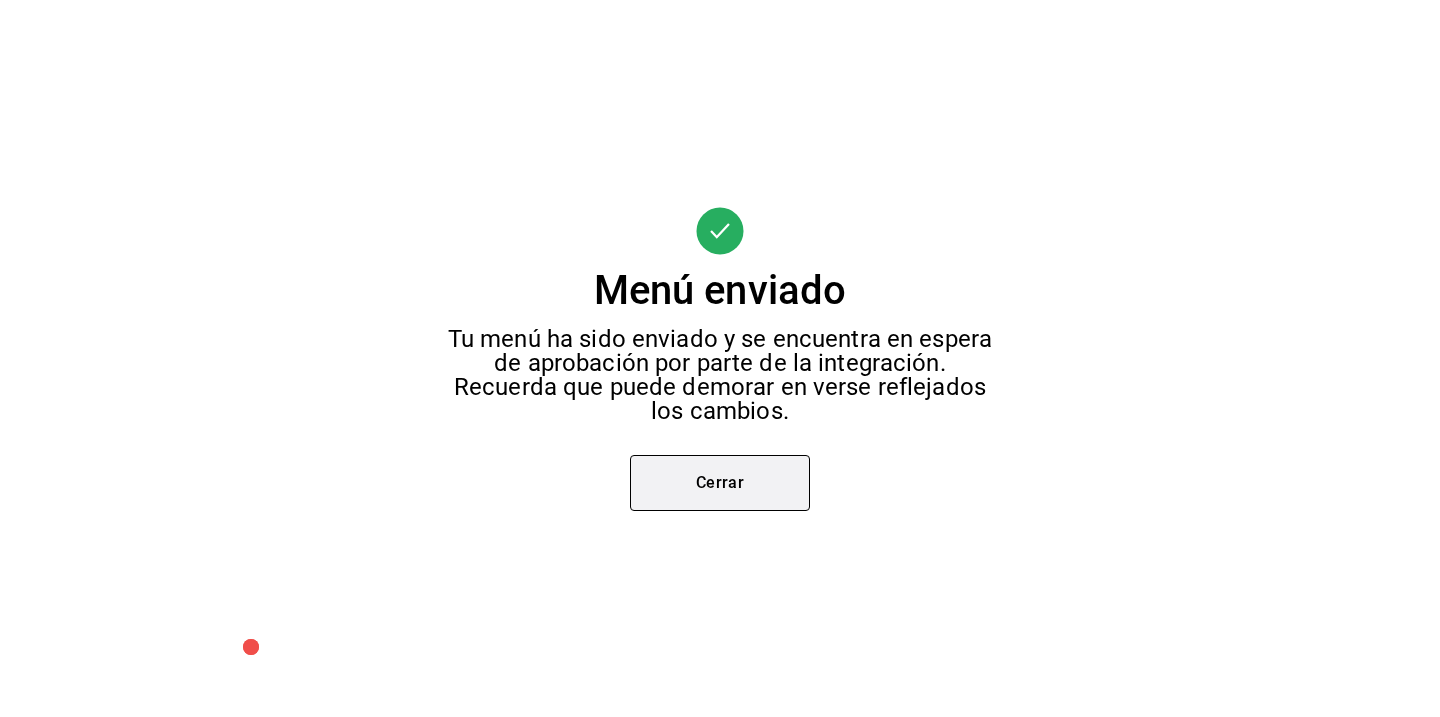 click on "Cerrar" at bounding box center (720, 483) 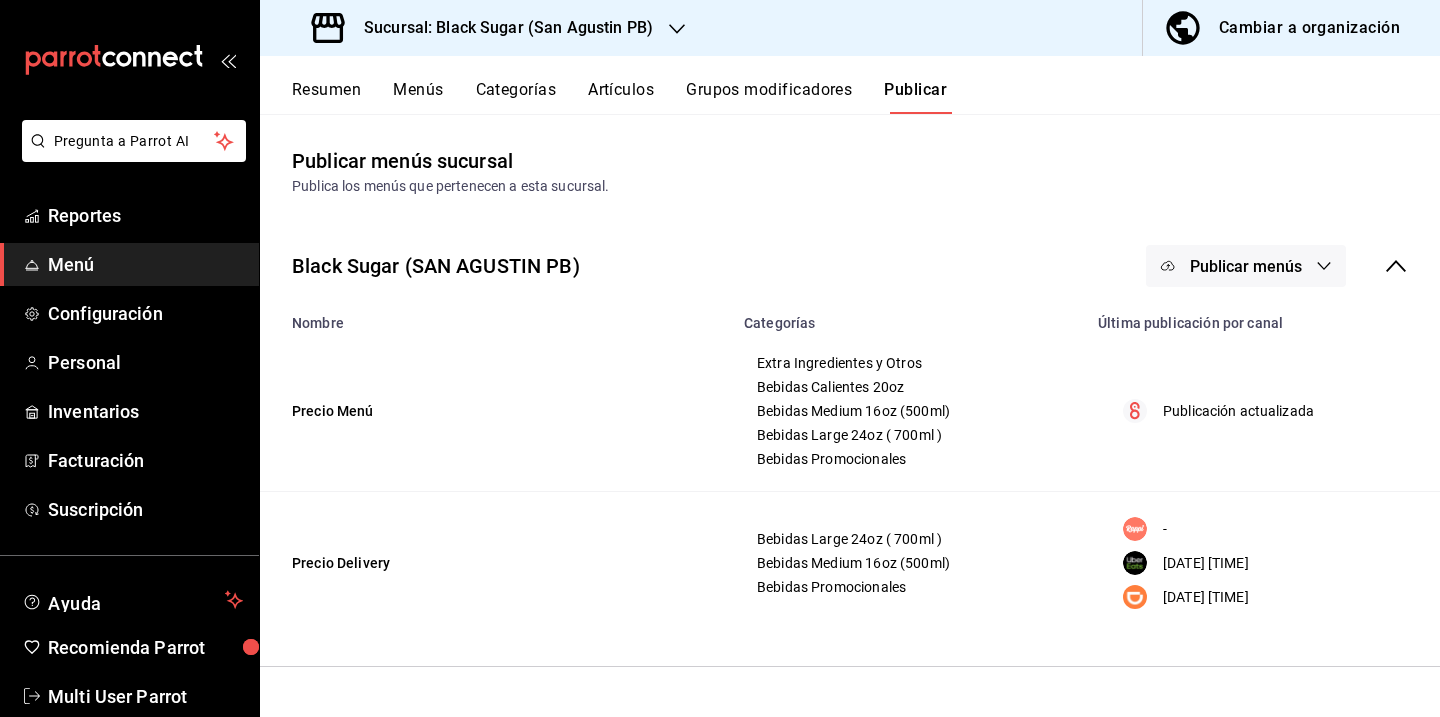 click 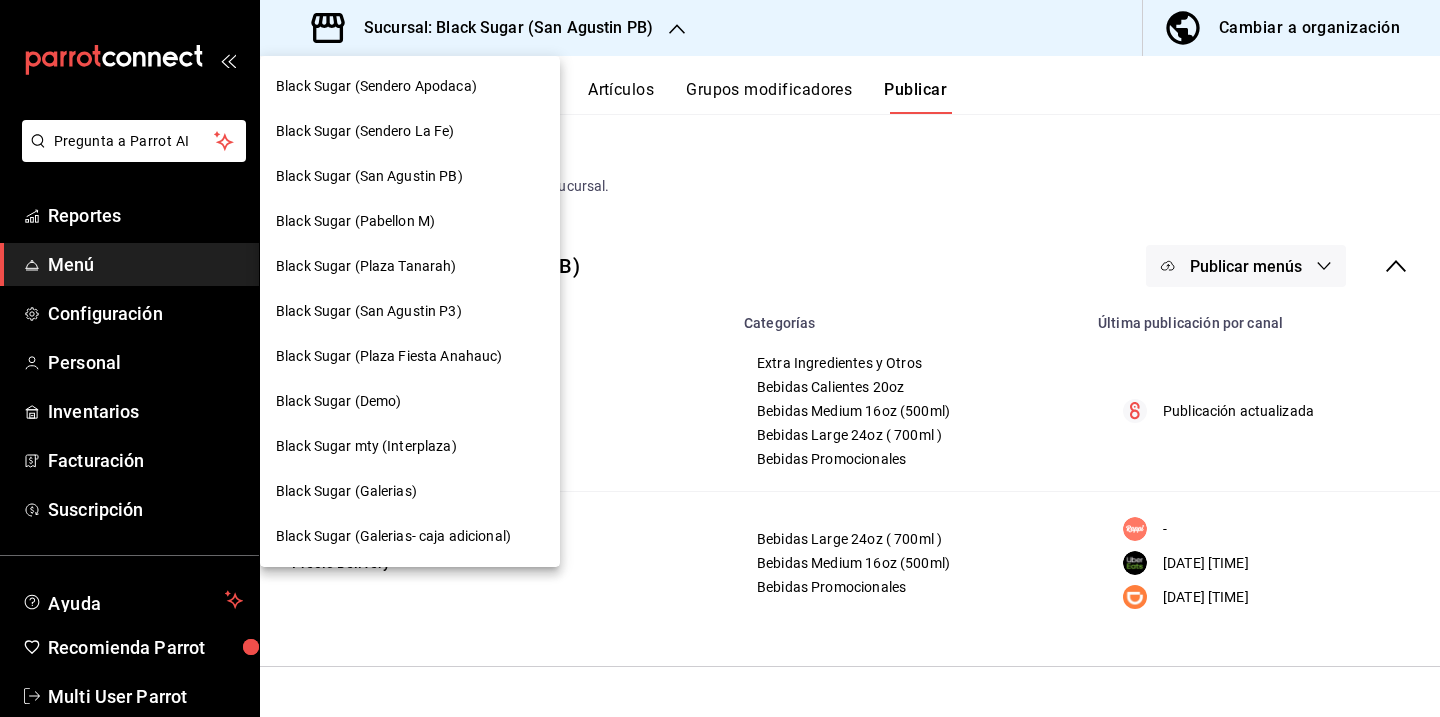 click on "Black Sugar (Pabellon M)" at bounding box center [410, 221] 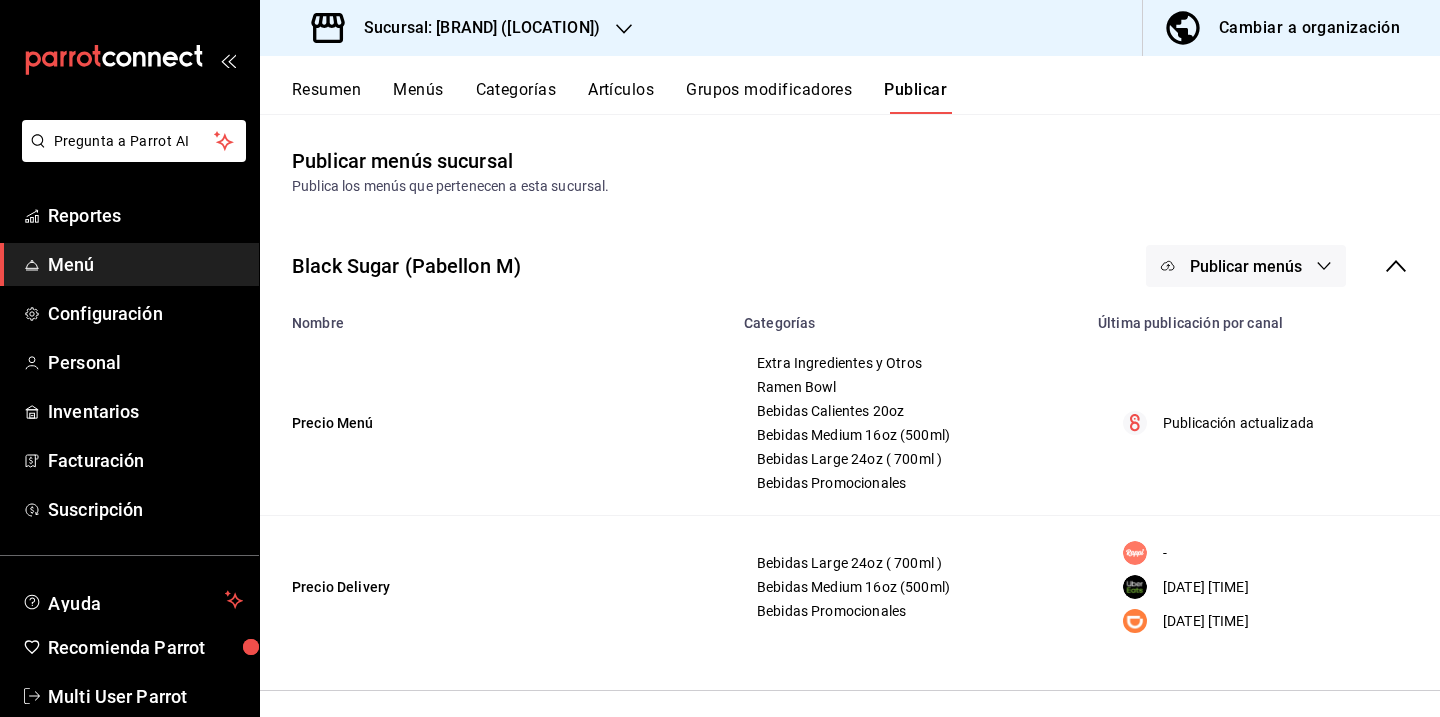 click 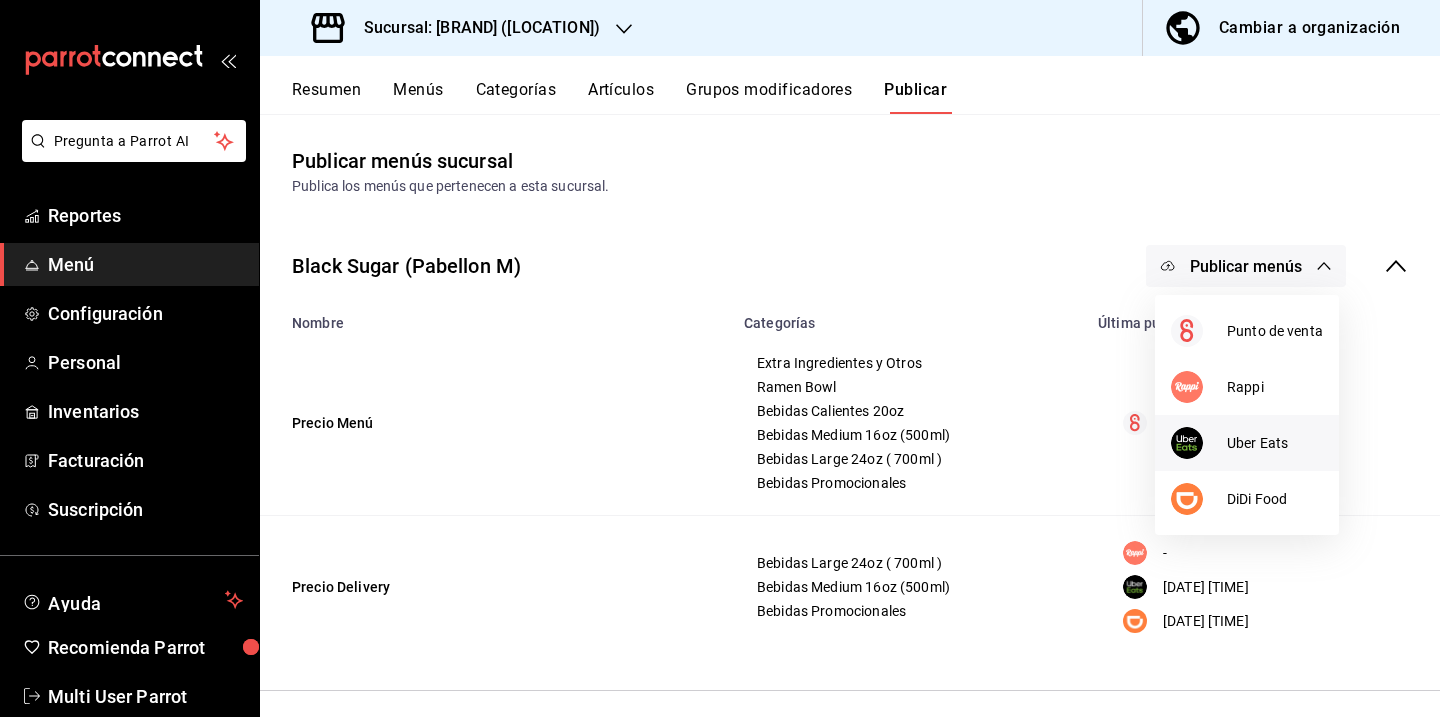click on "Uber Eats" at bounding box center (1275, 443) 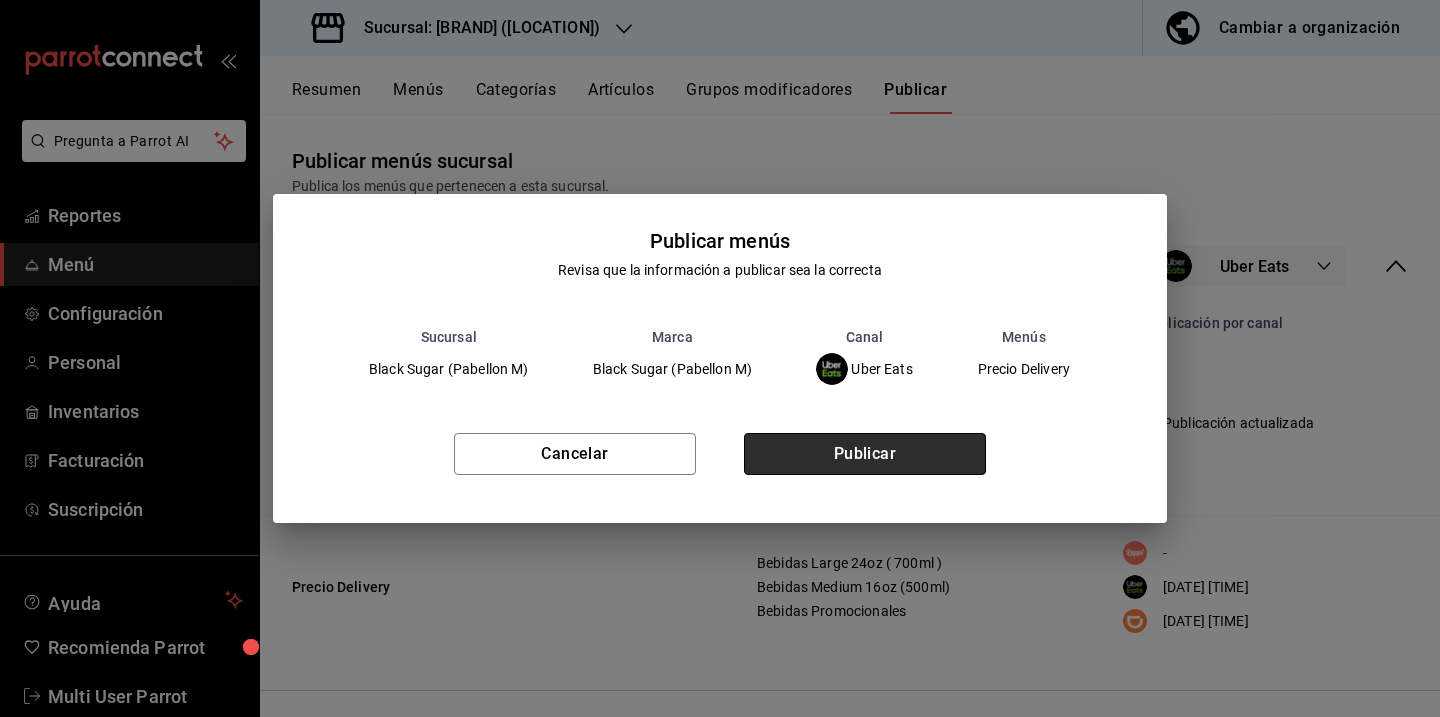 click on "Publicar" at bounding box center (865, 454) 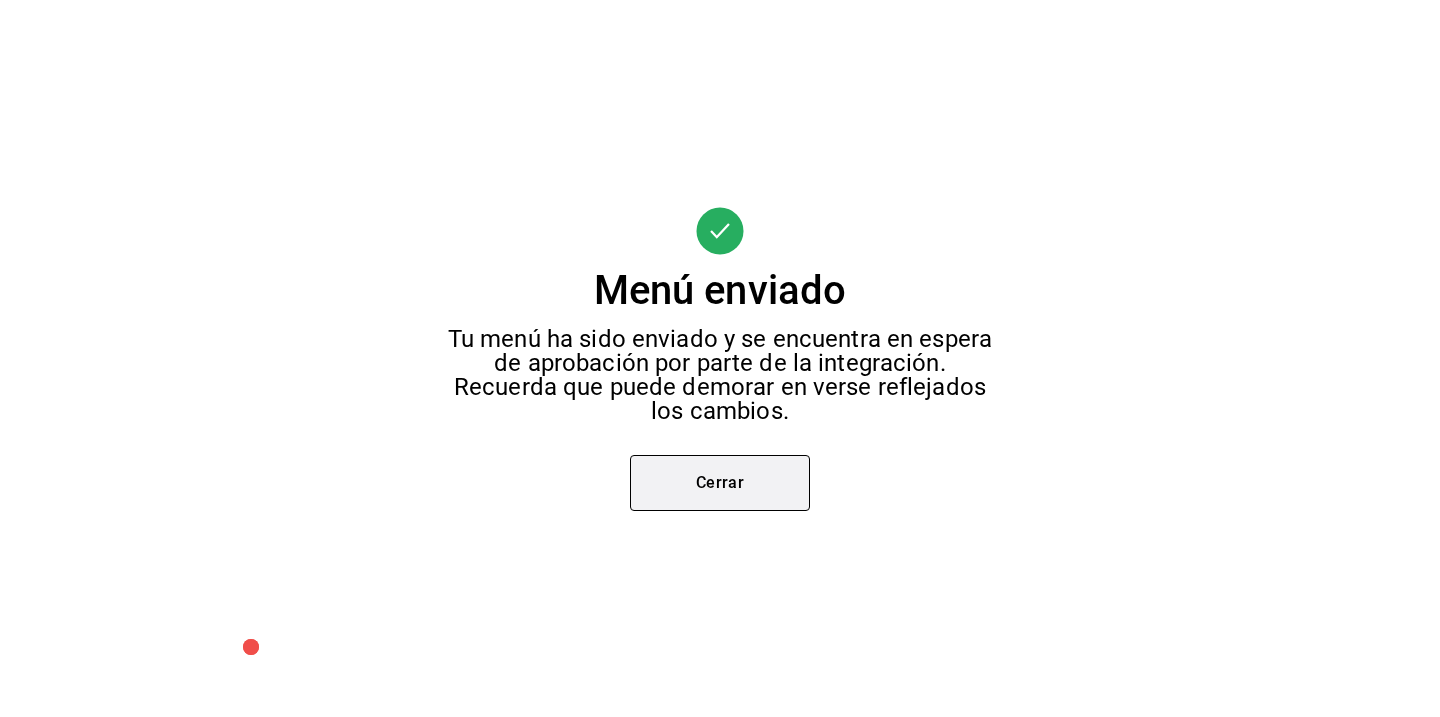 click on "Cerrar" at bounding box center (720, 483) 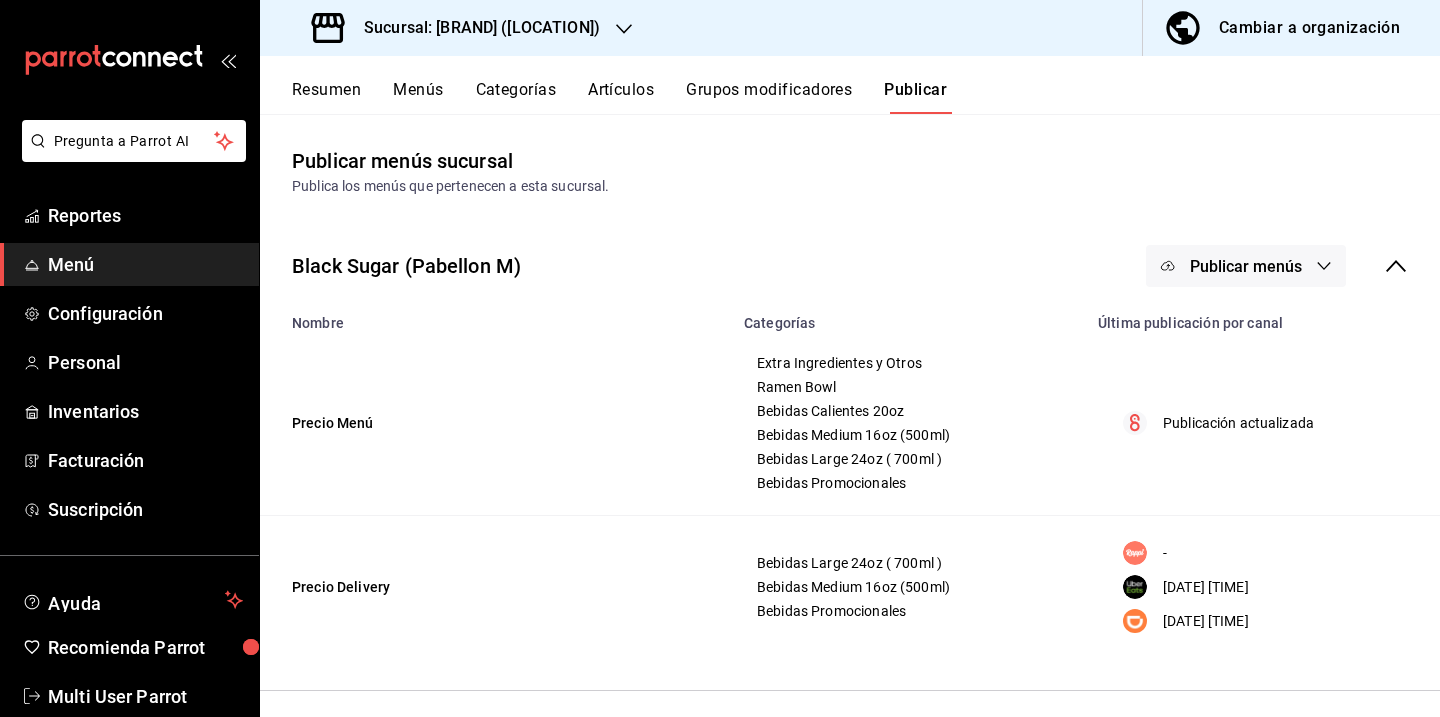 click 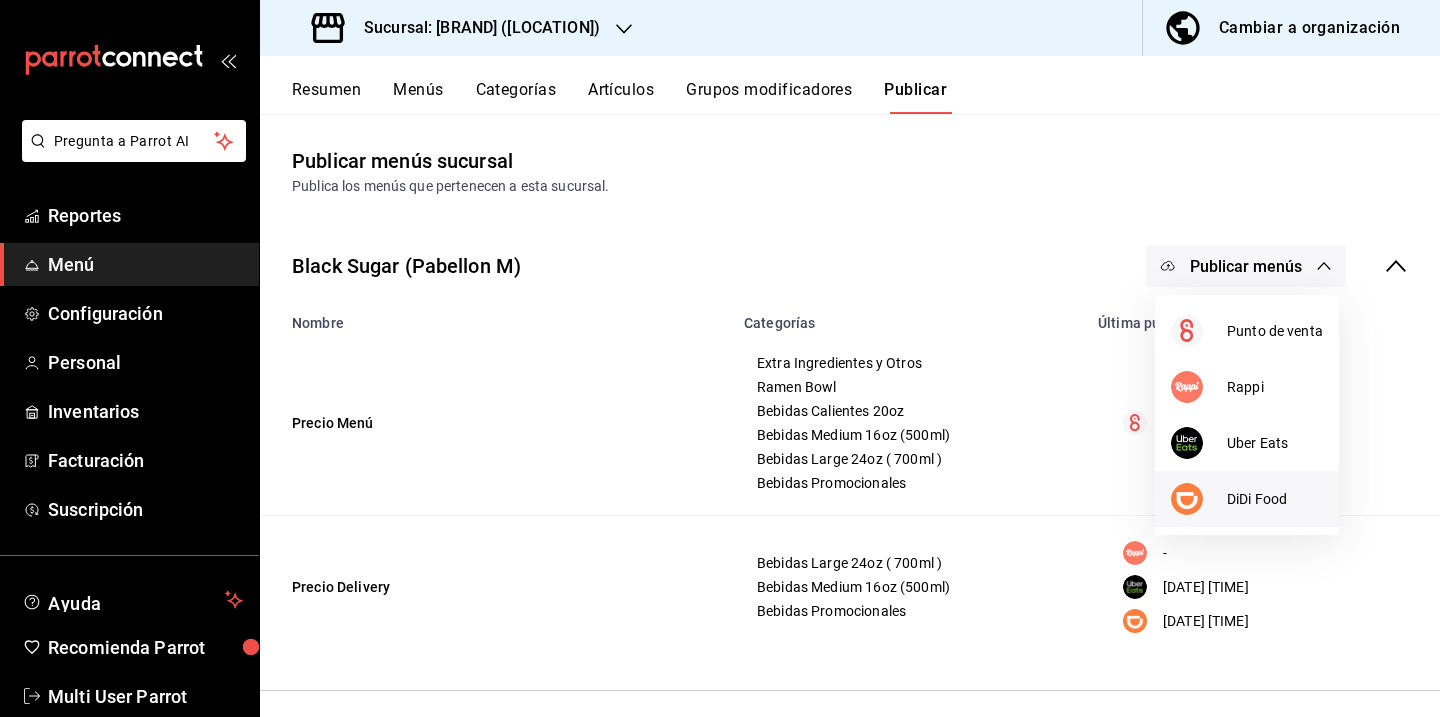 click on "DiDi Food" at bounding box center (1275, 499) 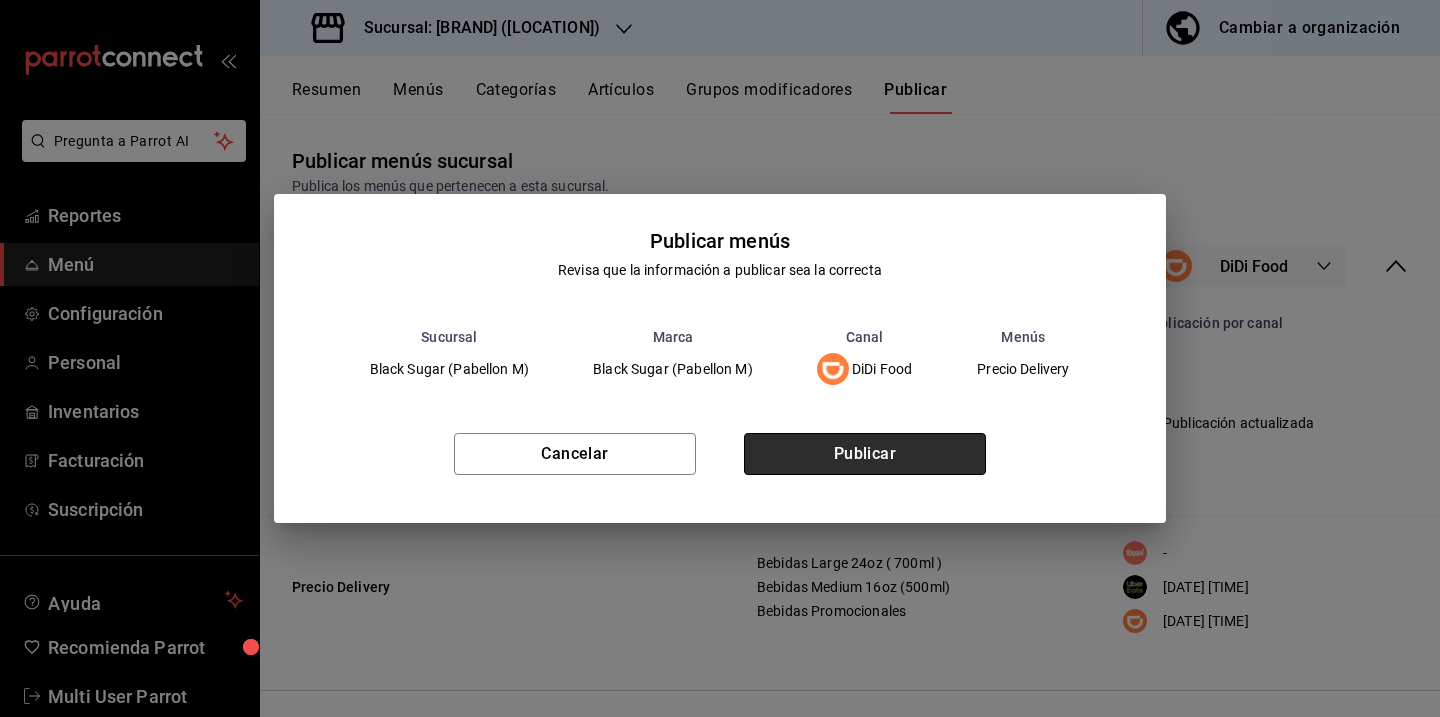 click on "Publicar" at bounding box center (865, 454) 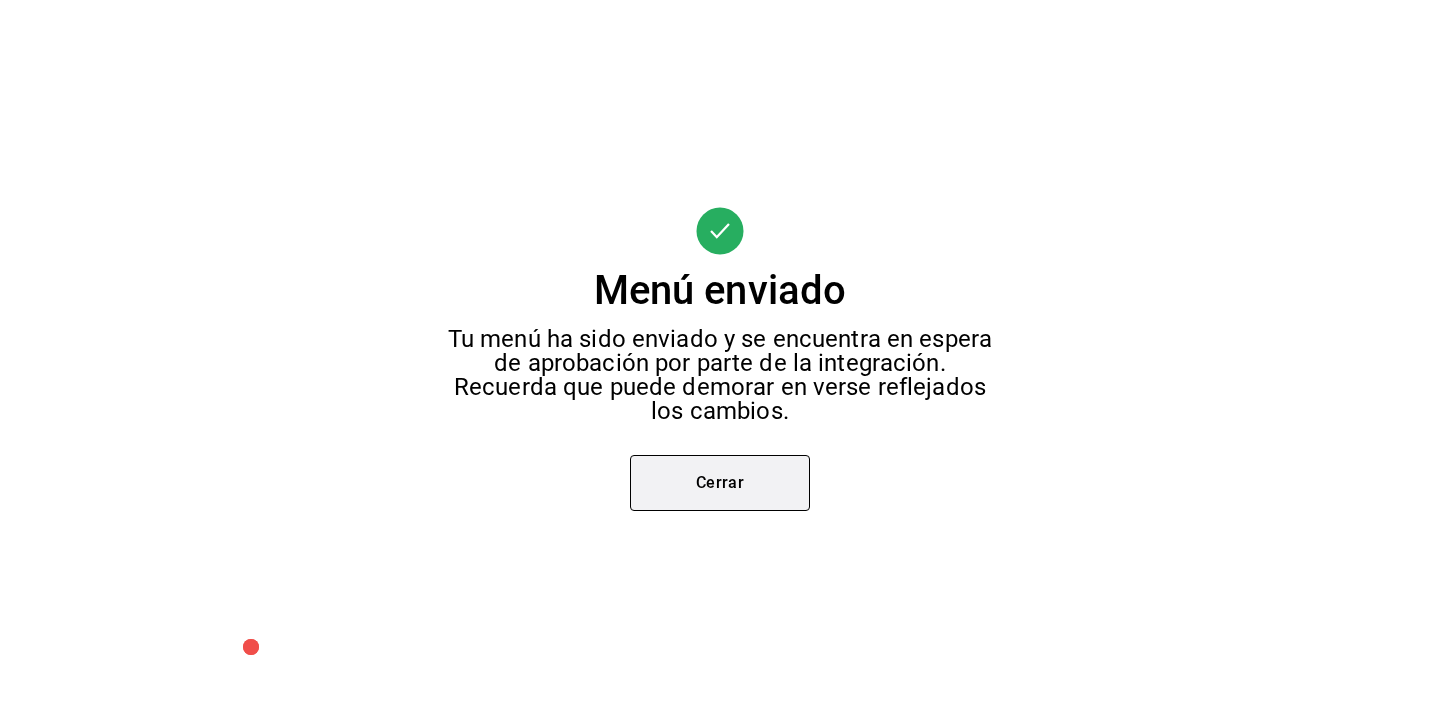click on "Cerrar" at bounding box center [720, 483] 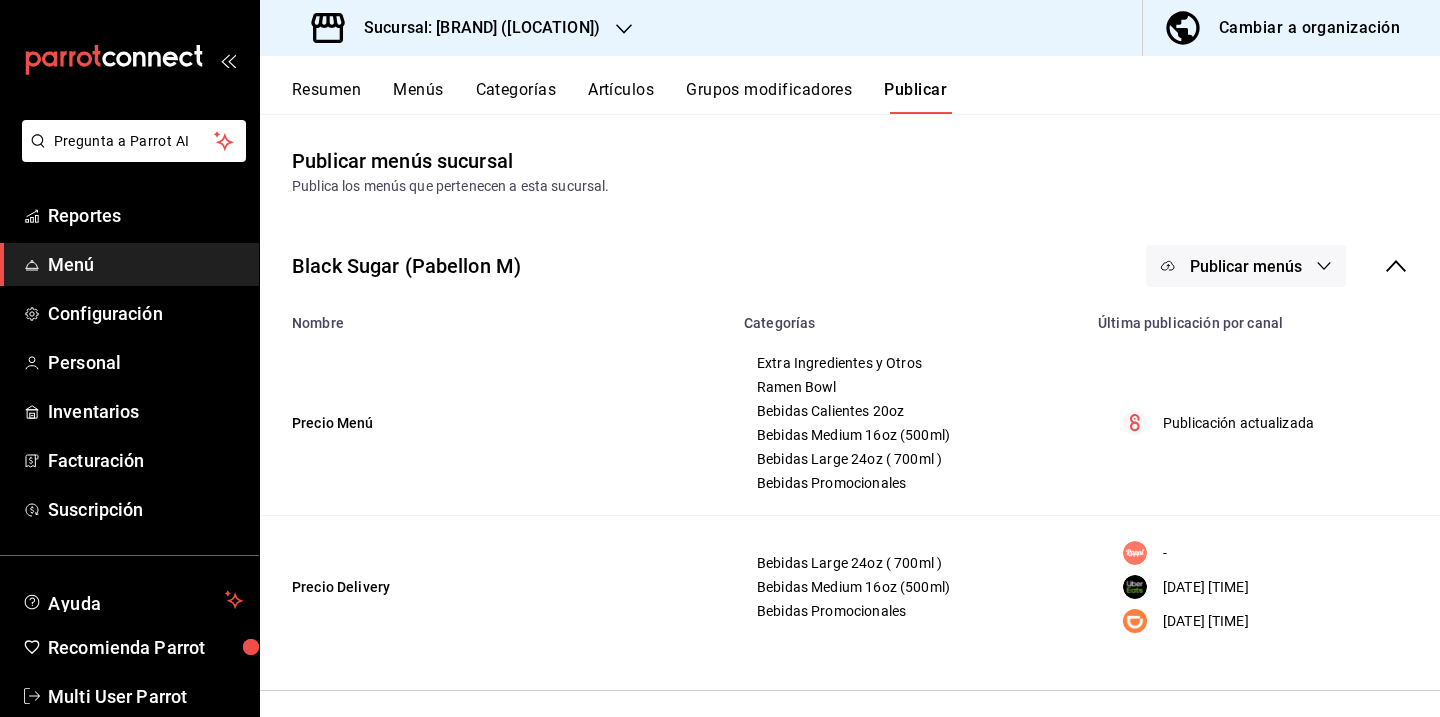 click 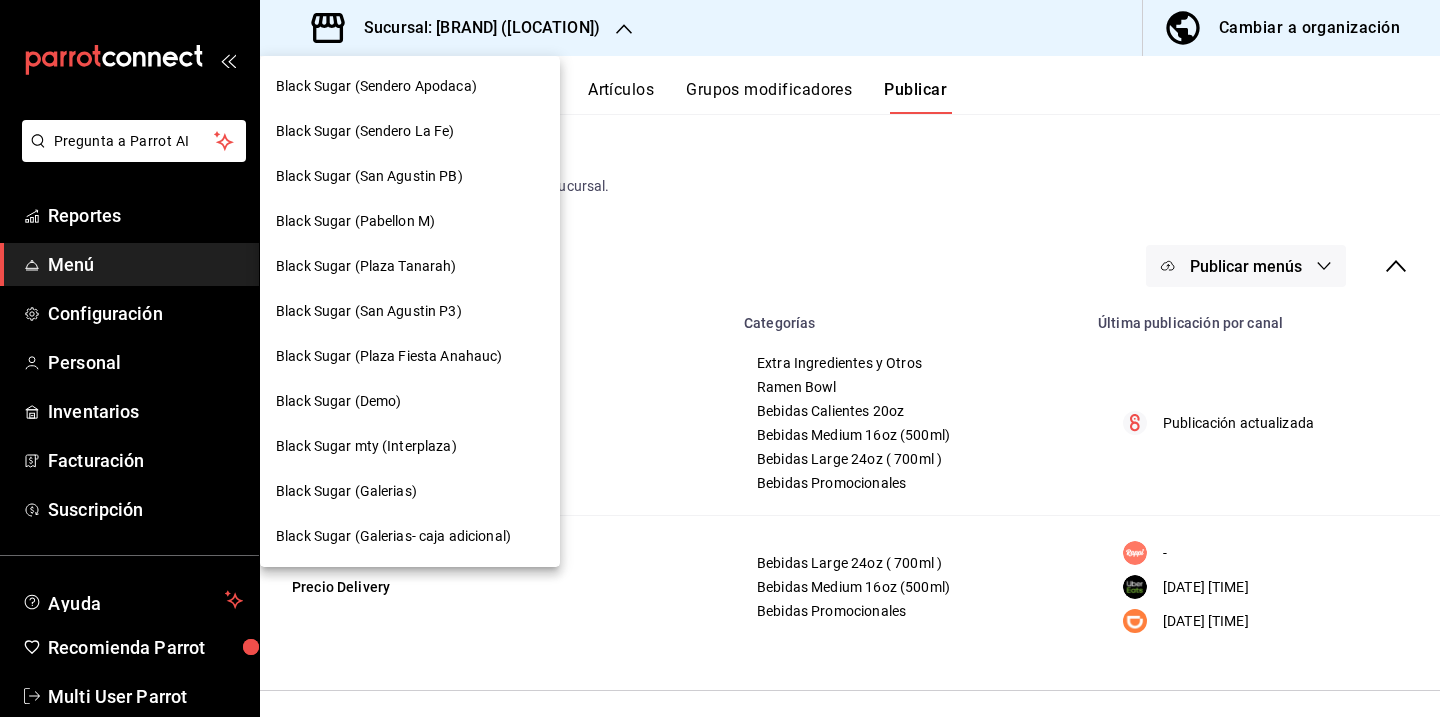 click on "Black Sugar (Plaza Tanarah)" at bounding box center (410, 266) 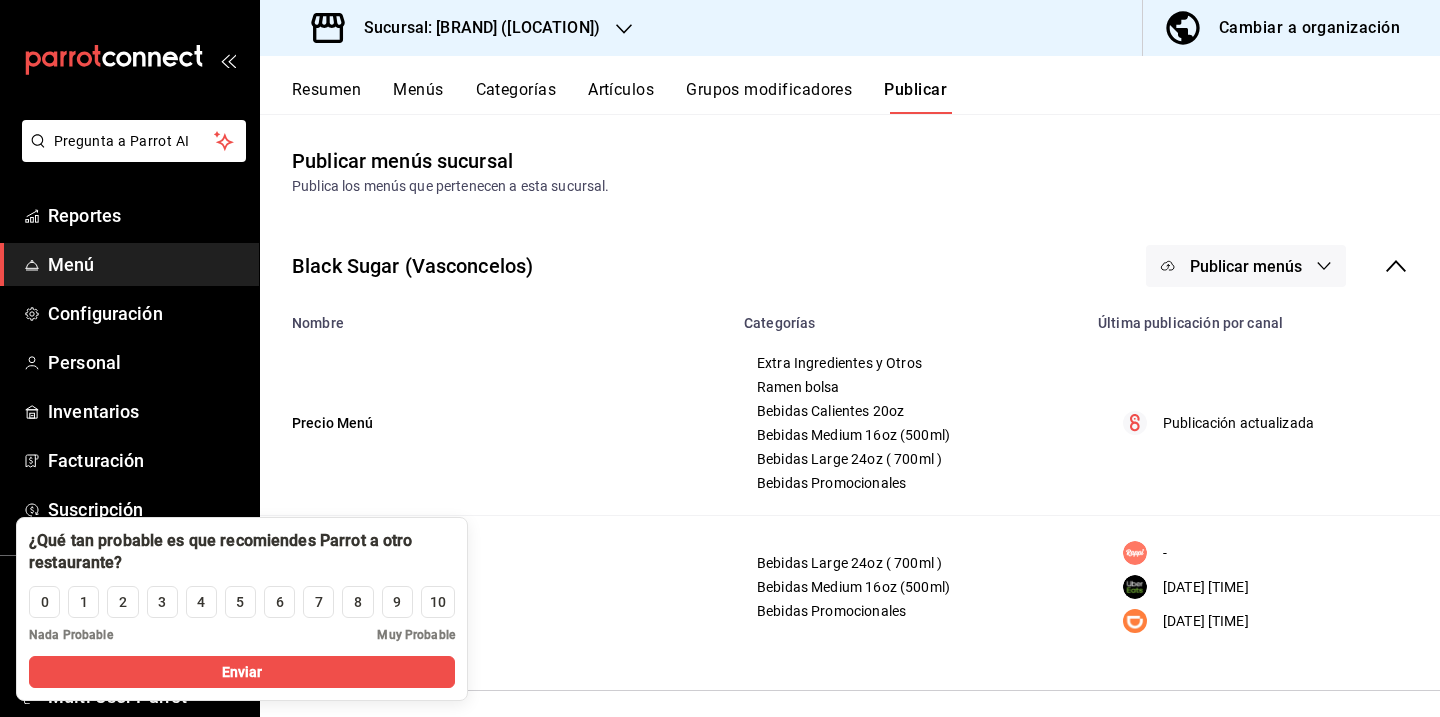 click 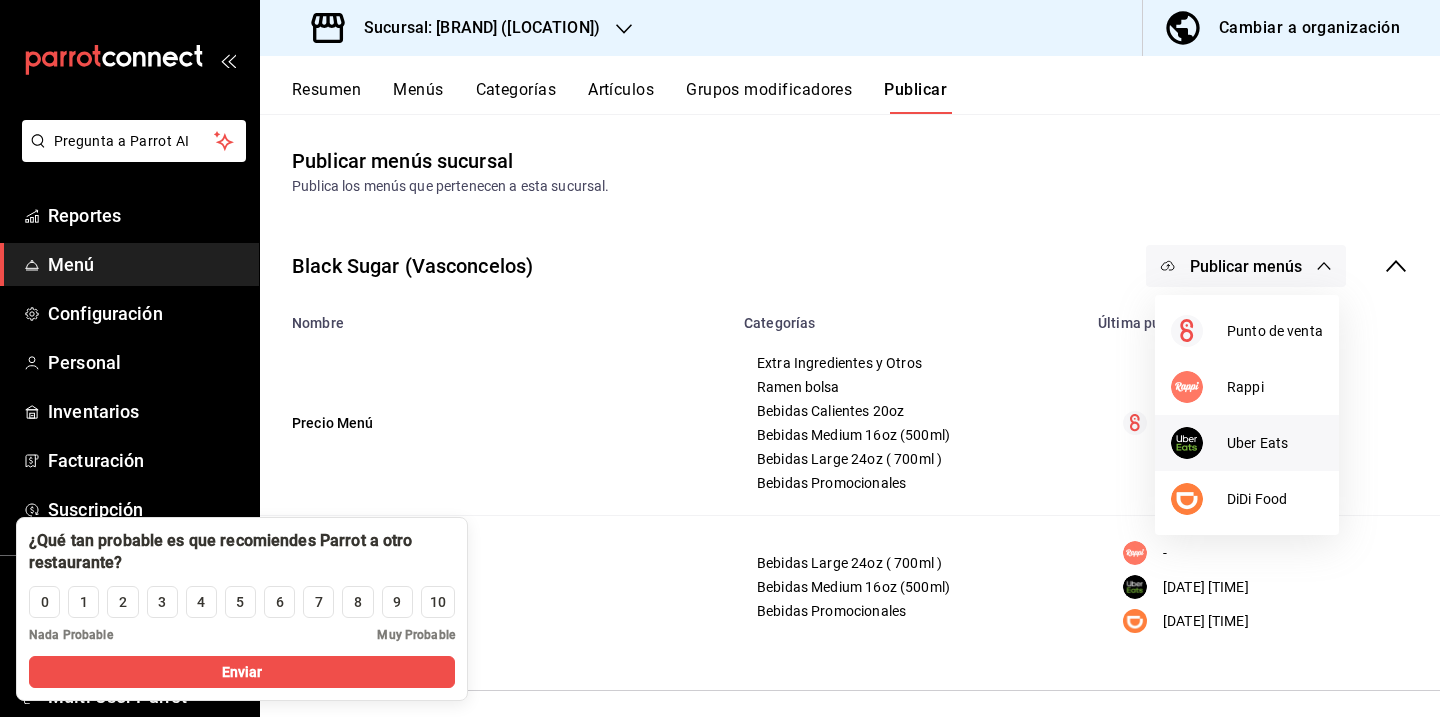 click on "Uber Eats" at bounding box center (1275, 443) 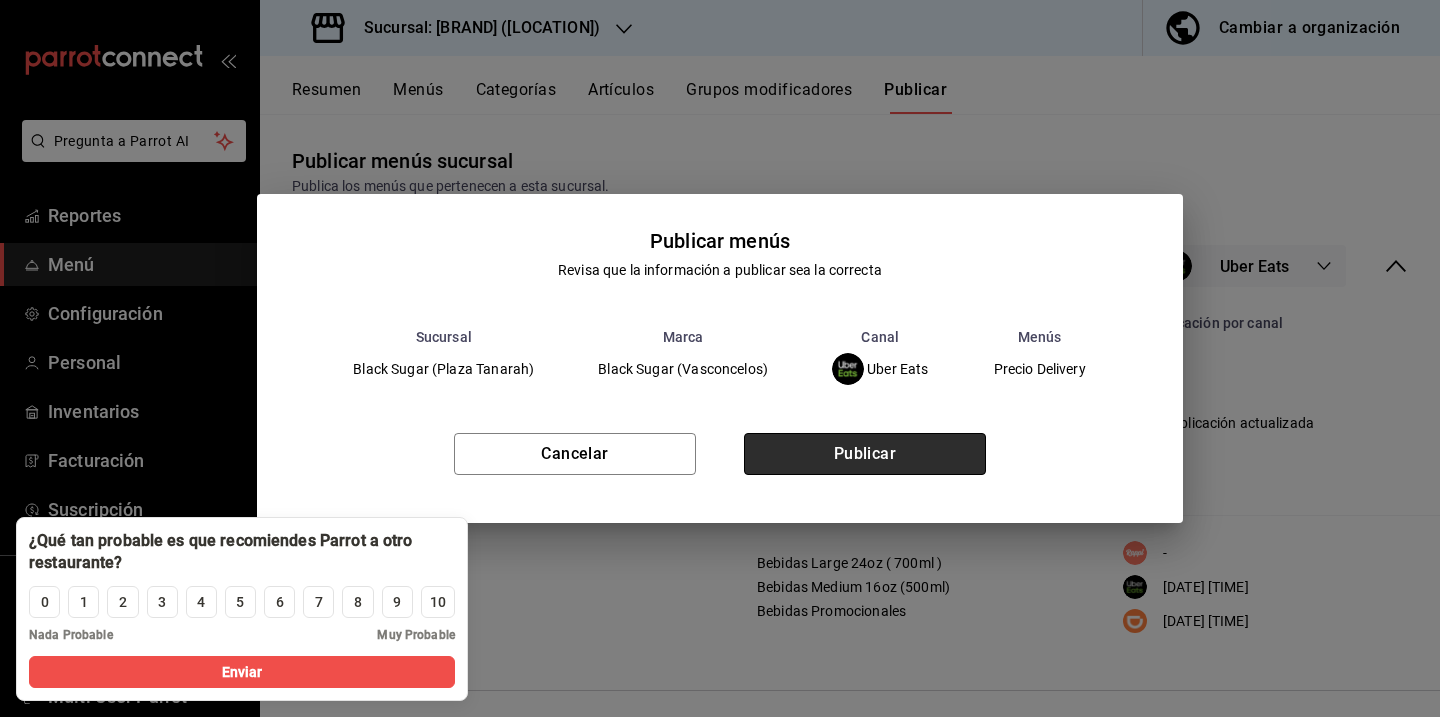 click on "Publicar" at bounding box center [865, 454] 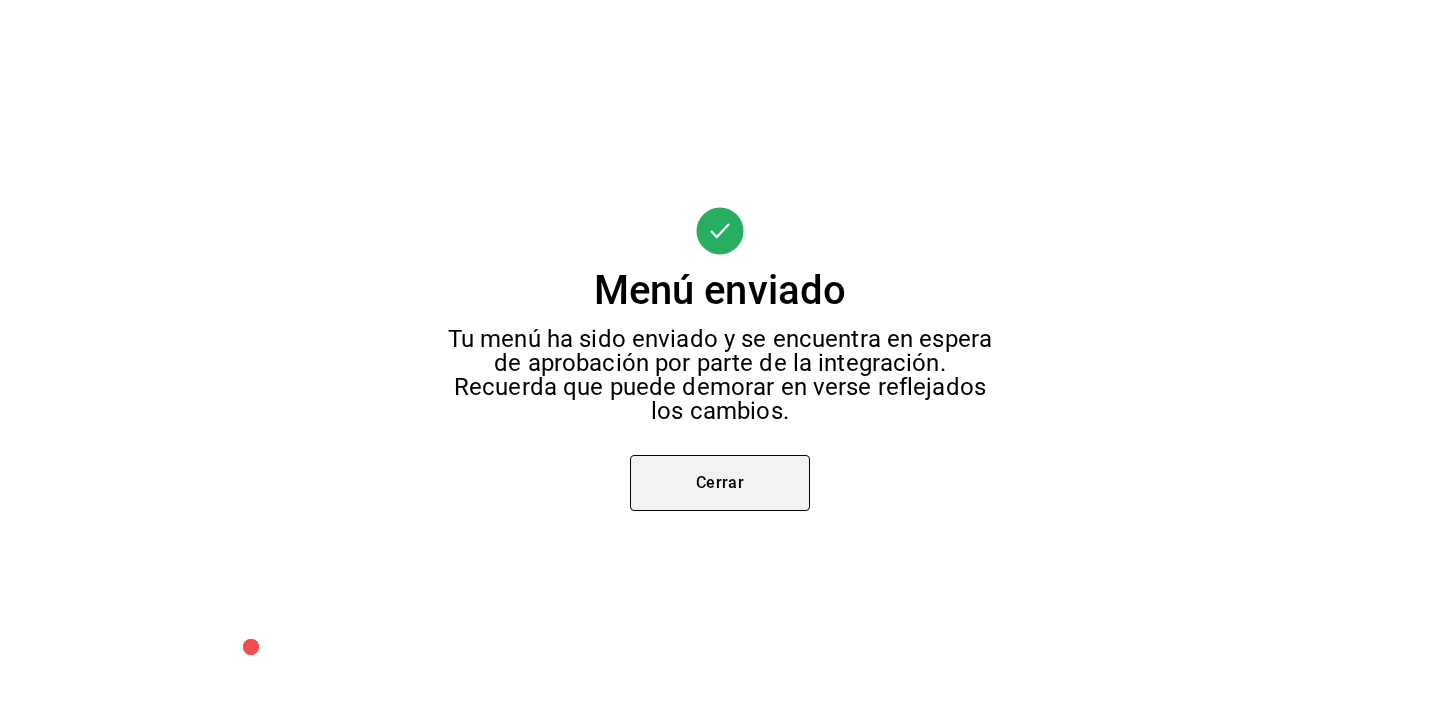 click on "Cerrar" at bounding box center [720, 483] 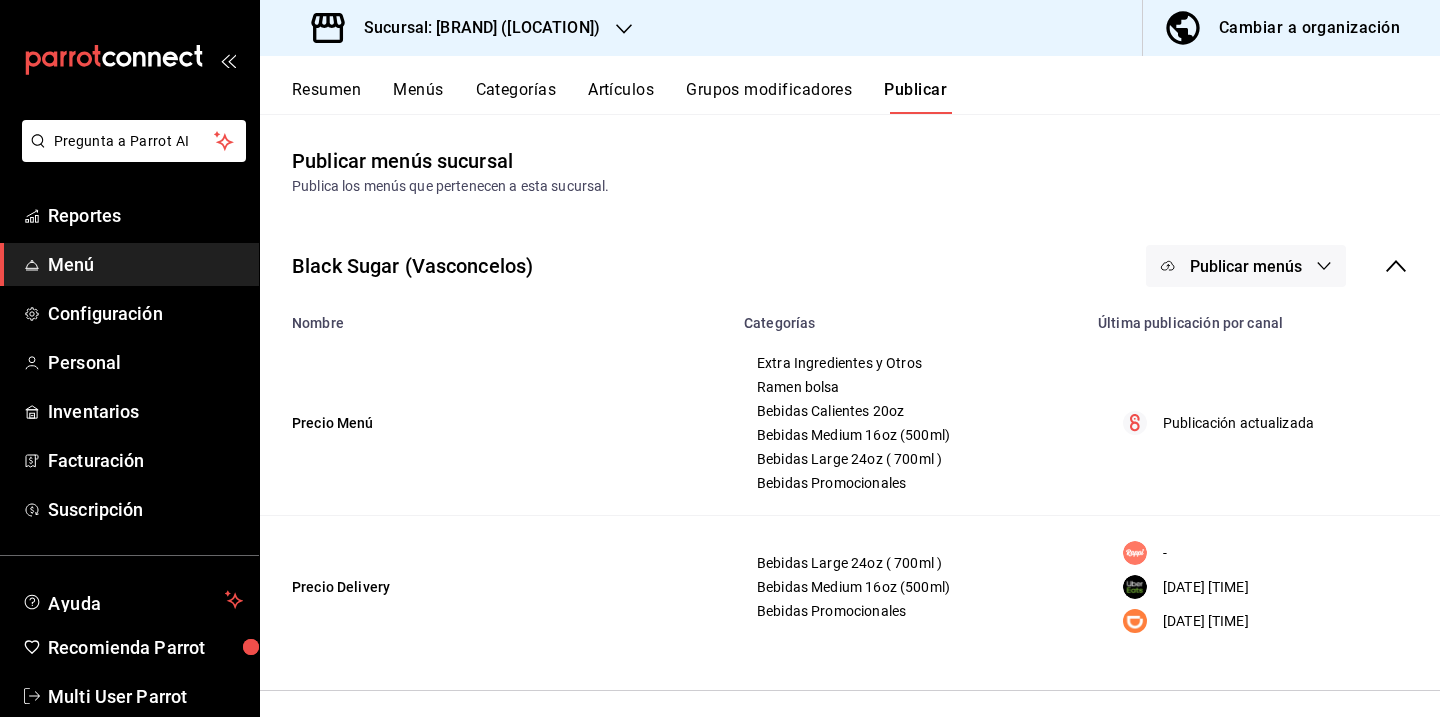click on "Publicar menús" at bounding box center [1246, 266] 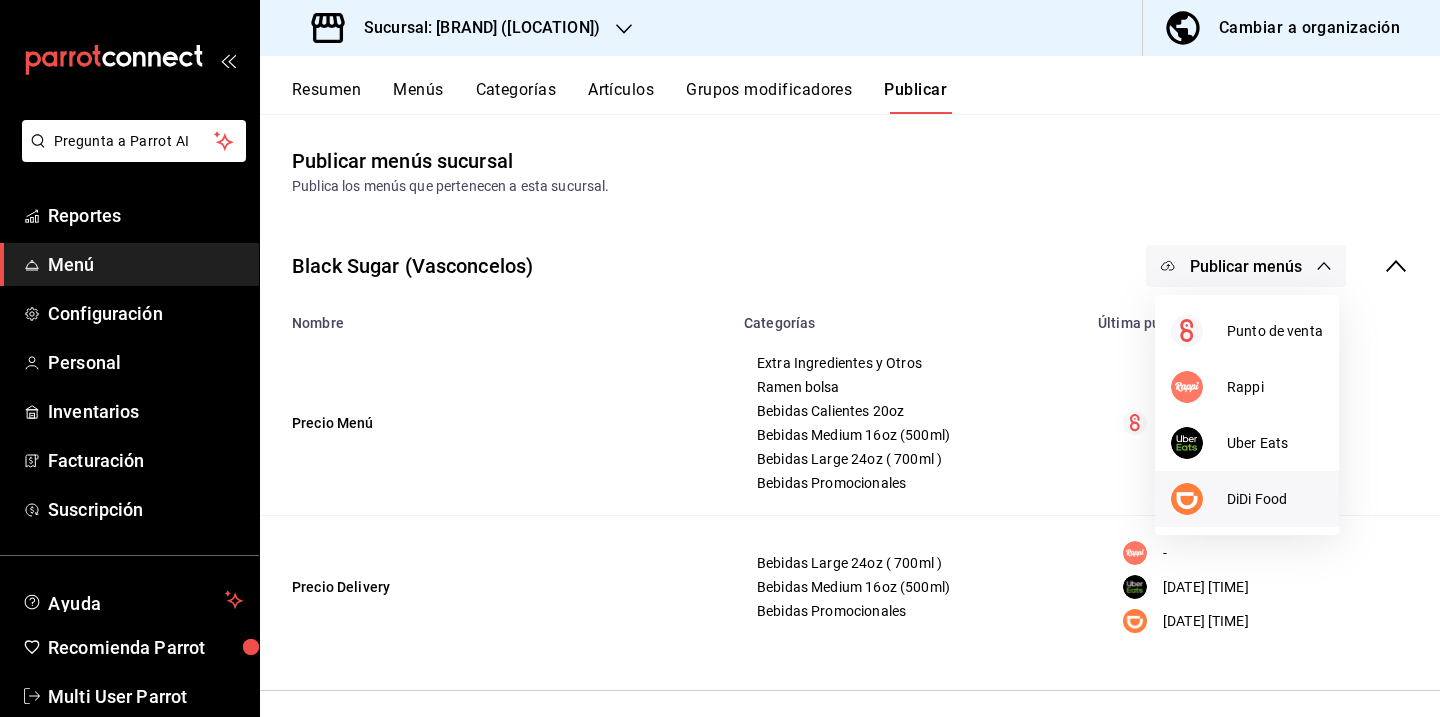 click on "DiDi Food" at bounding box center [1247, 499] 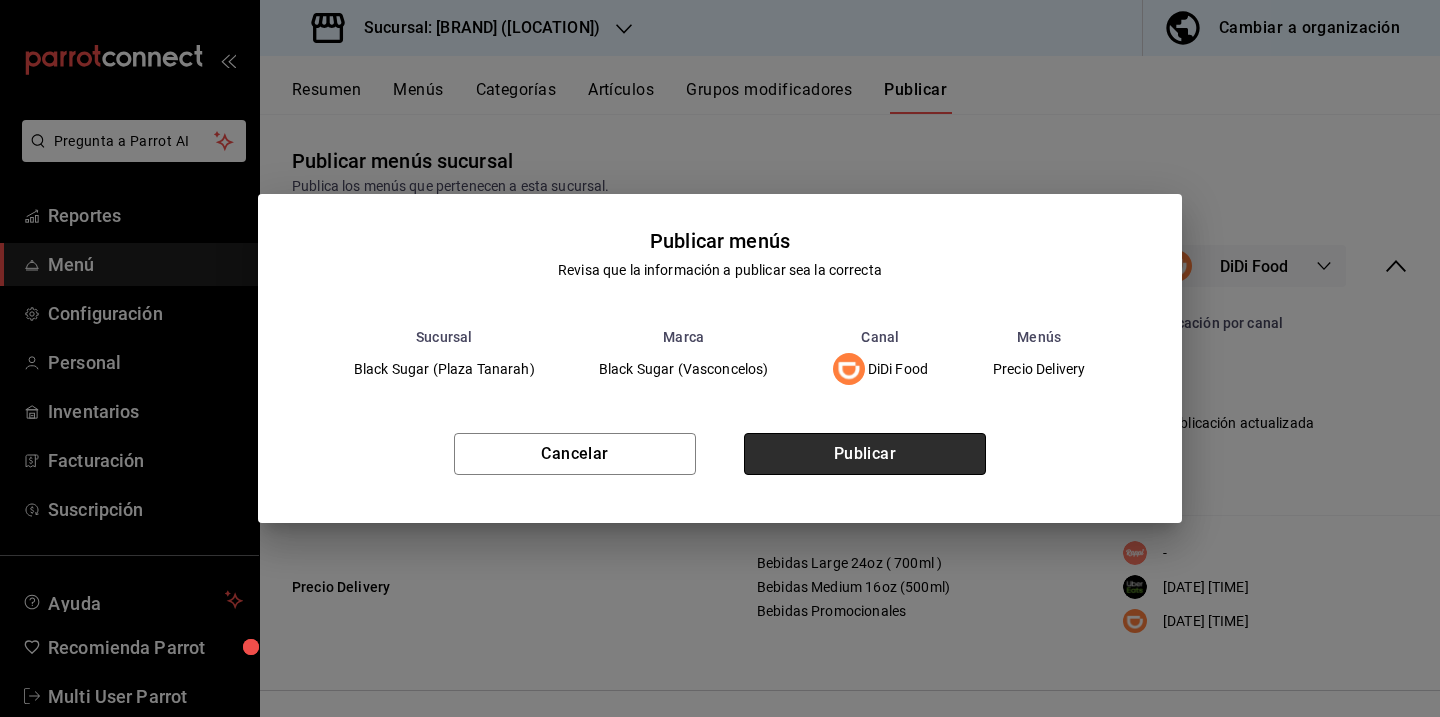 click on "Publicar" at bounding box center [865, 454] 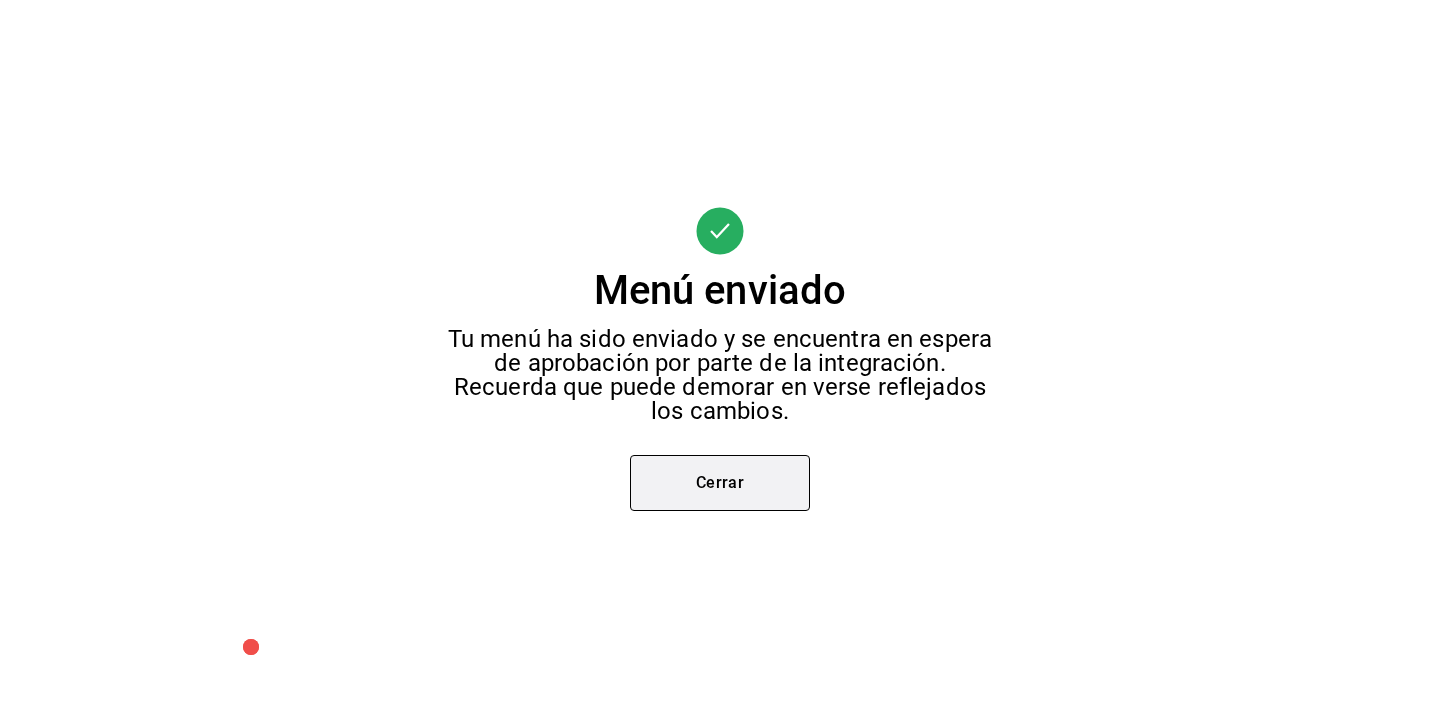 click on "Cerrar" at bounding box center (720, 483) 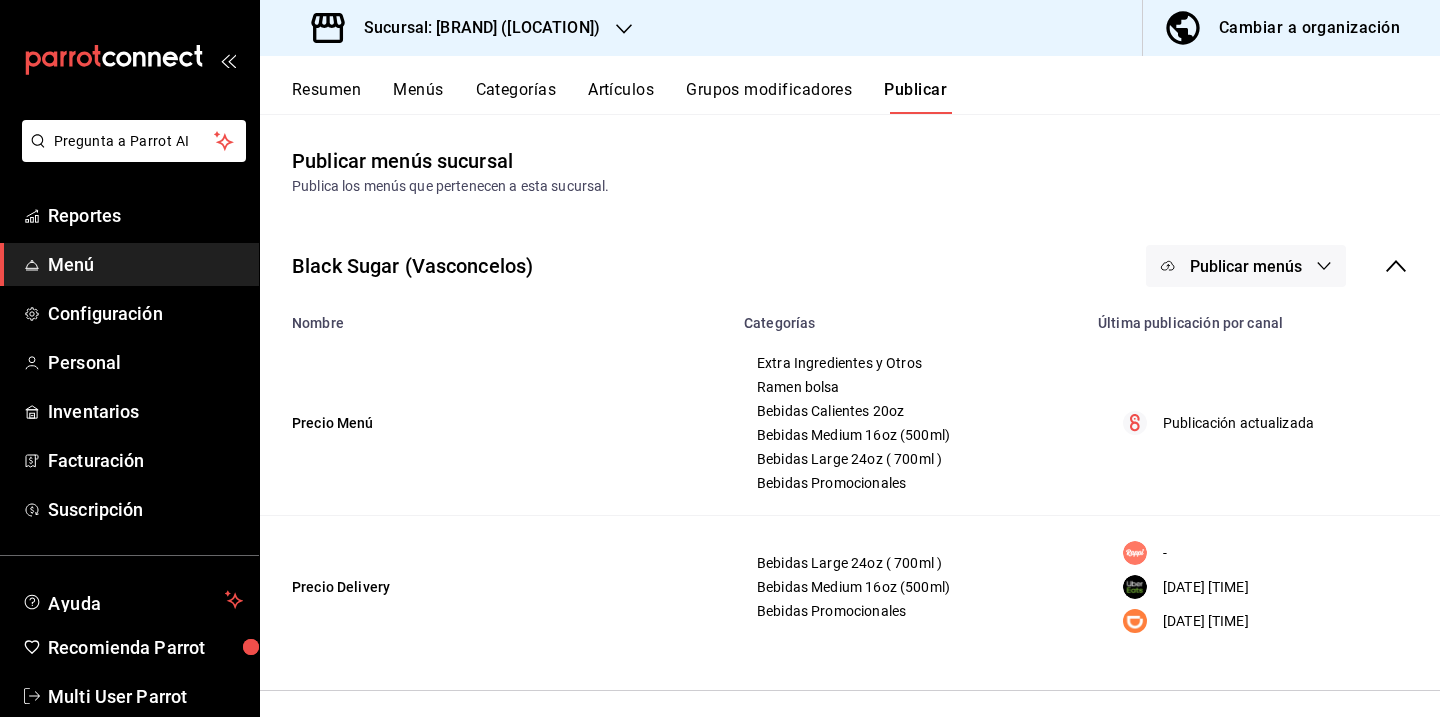 click 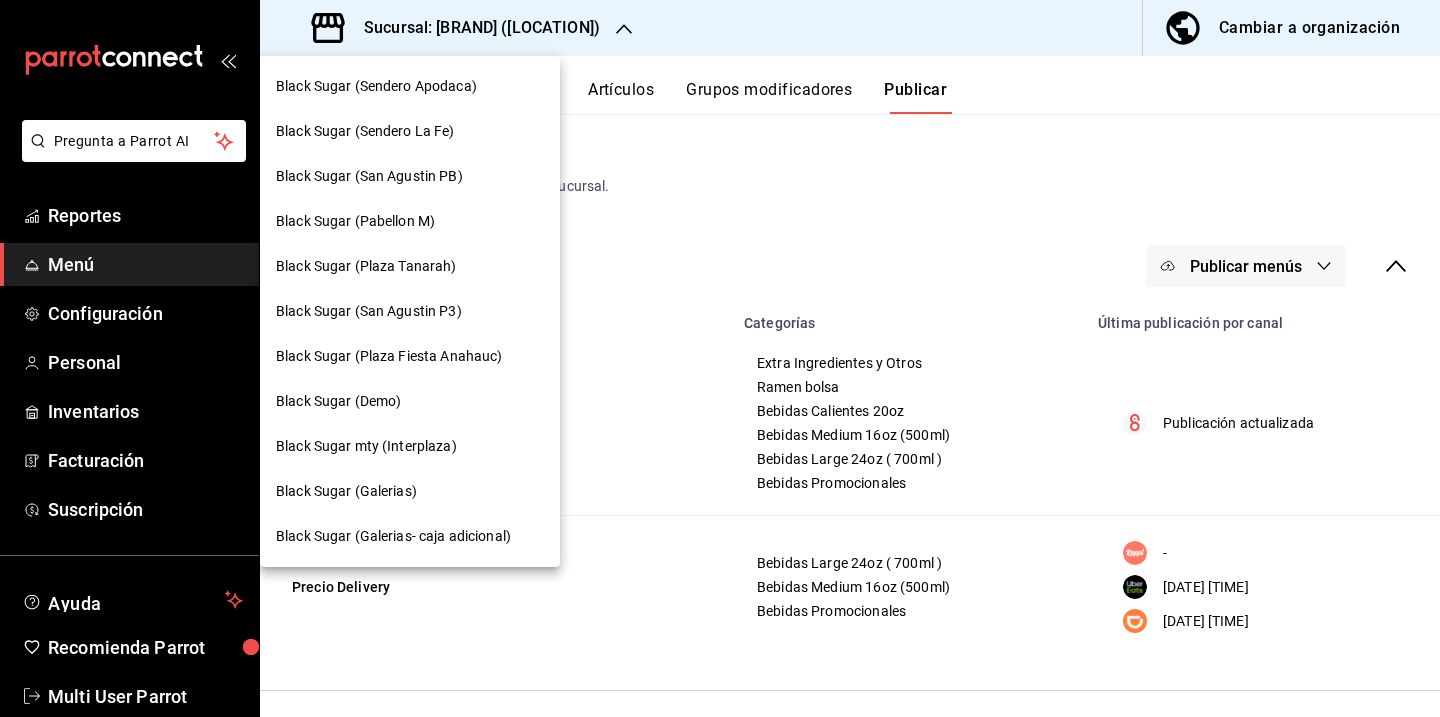 click on "Black Sugar (Plaza Fiesta Anahauc)" at bounding box center (389, 356) 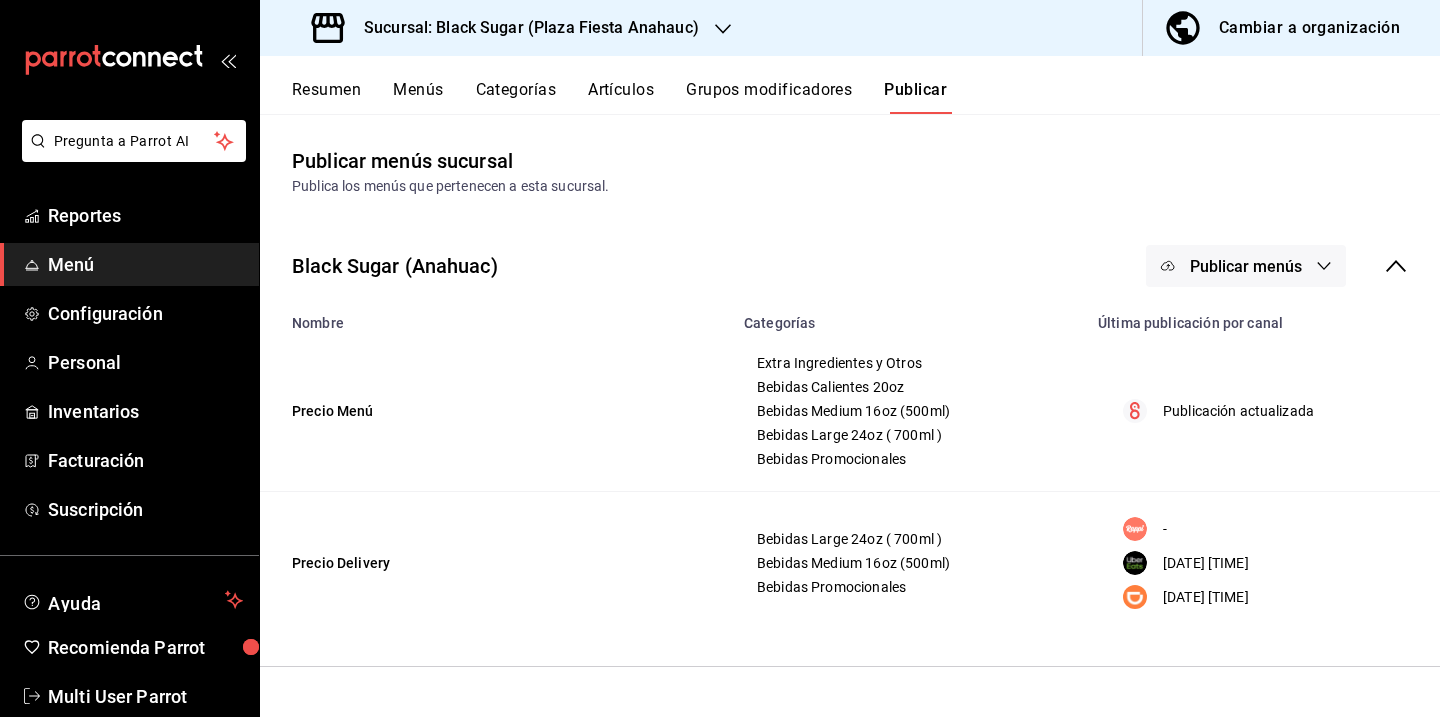 click on "Publicar menús" at bounding box center [1246, 266] 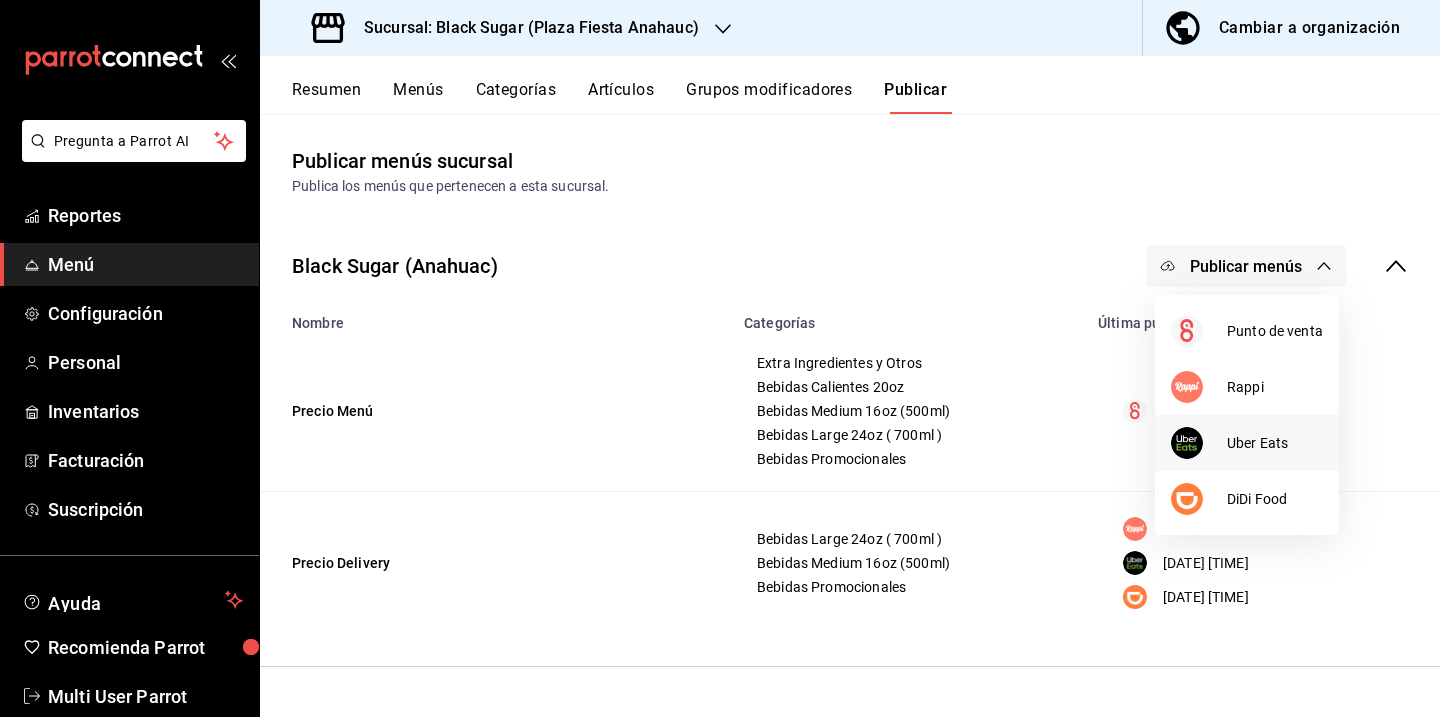 click on "Uber Eats" at bounding box center (1275, 443) 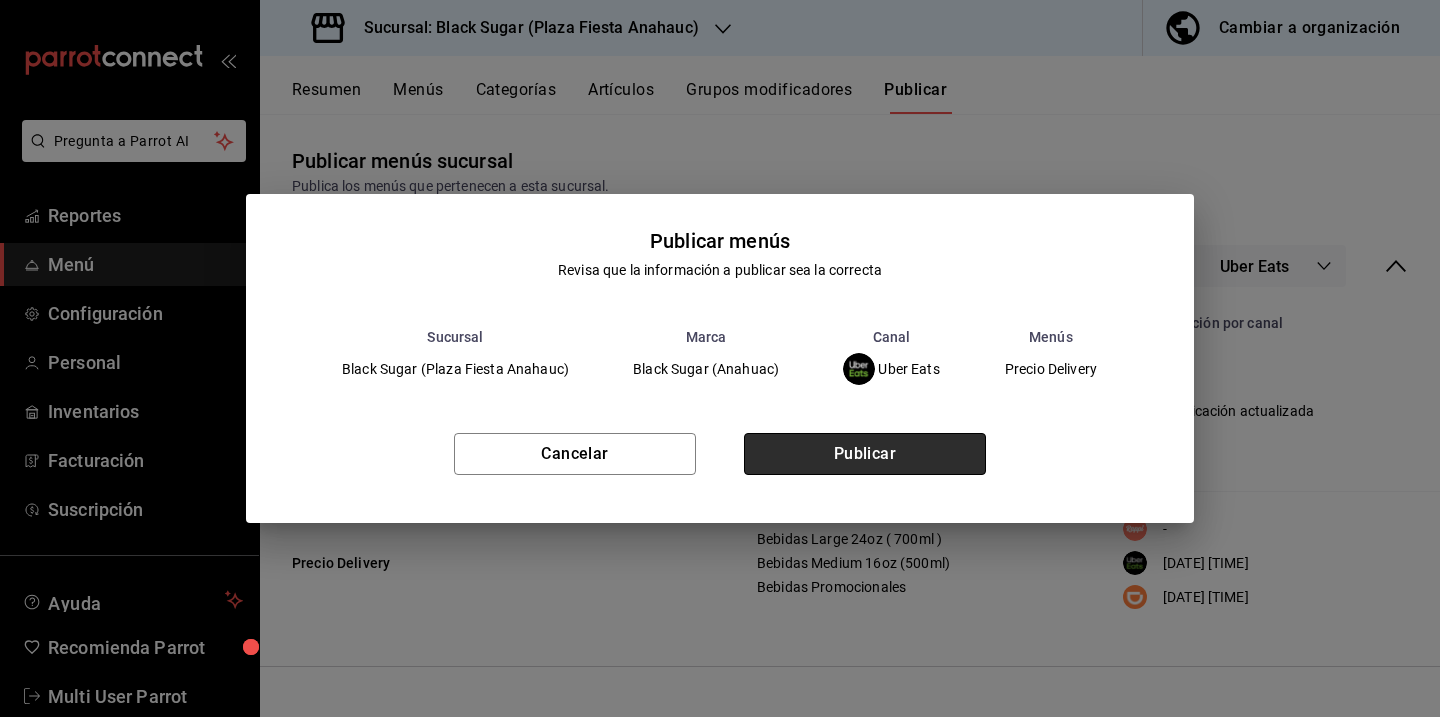 click on "Publicar" at bounding box center (865, 454) 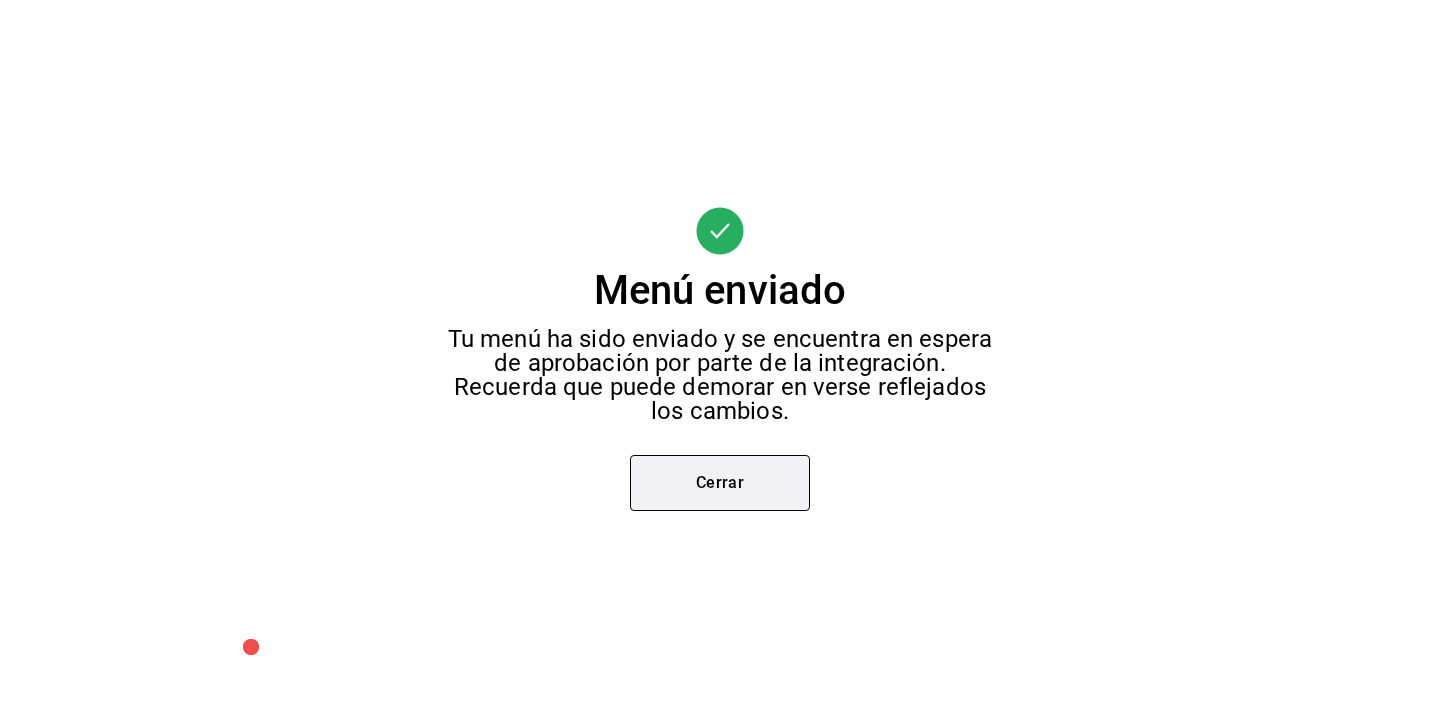click on "Cerrar" at bounding box center (720, 483) 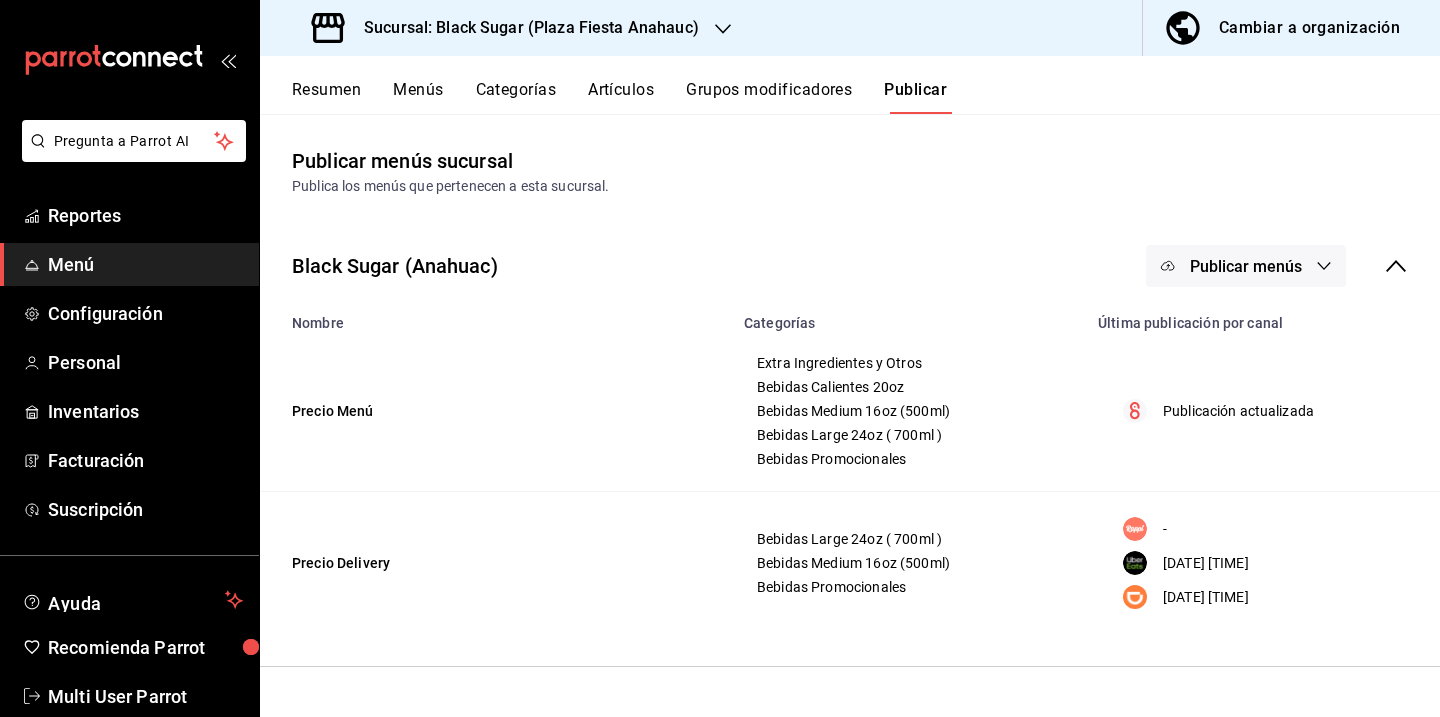 click 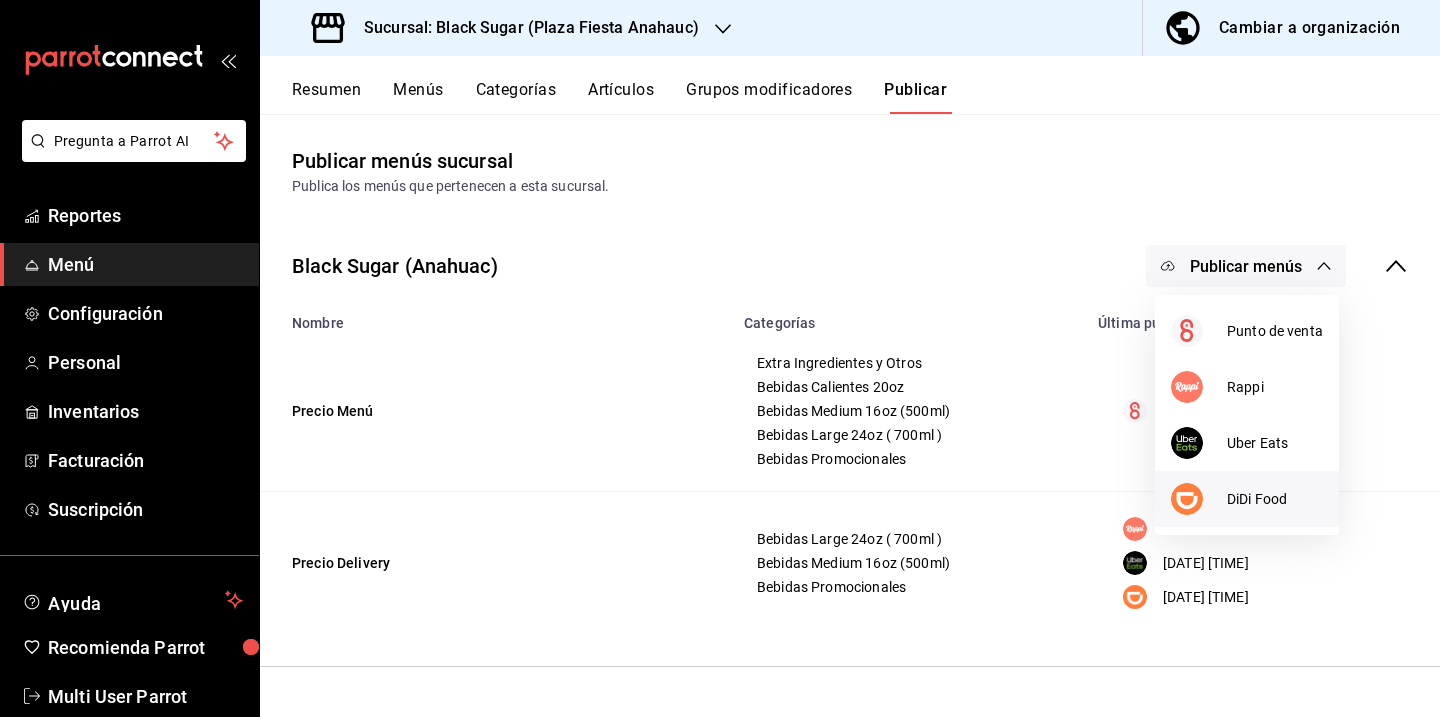 click on "DiDi Food" at bounding box center (1275, 499) 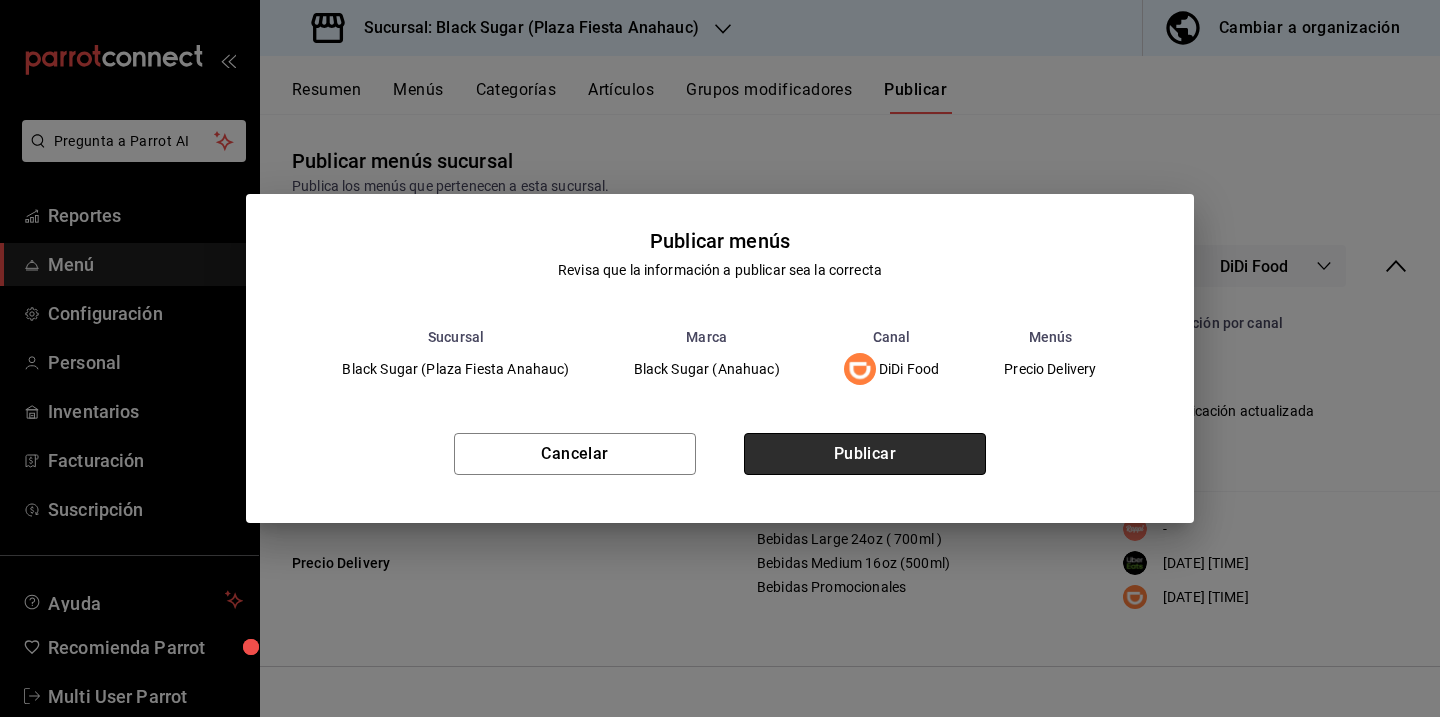 click on "Publicar" at bounding box center [865, 454] 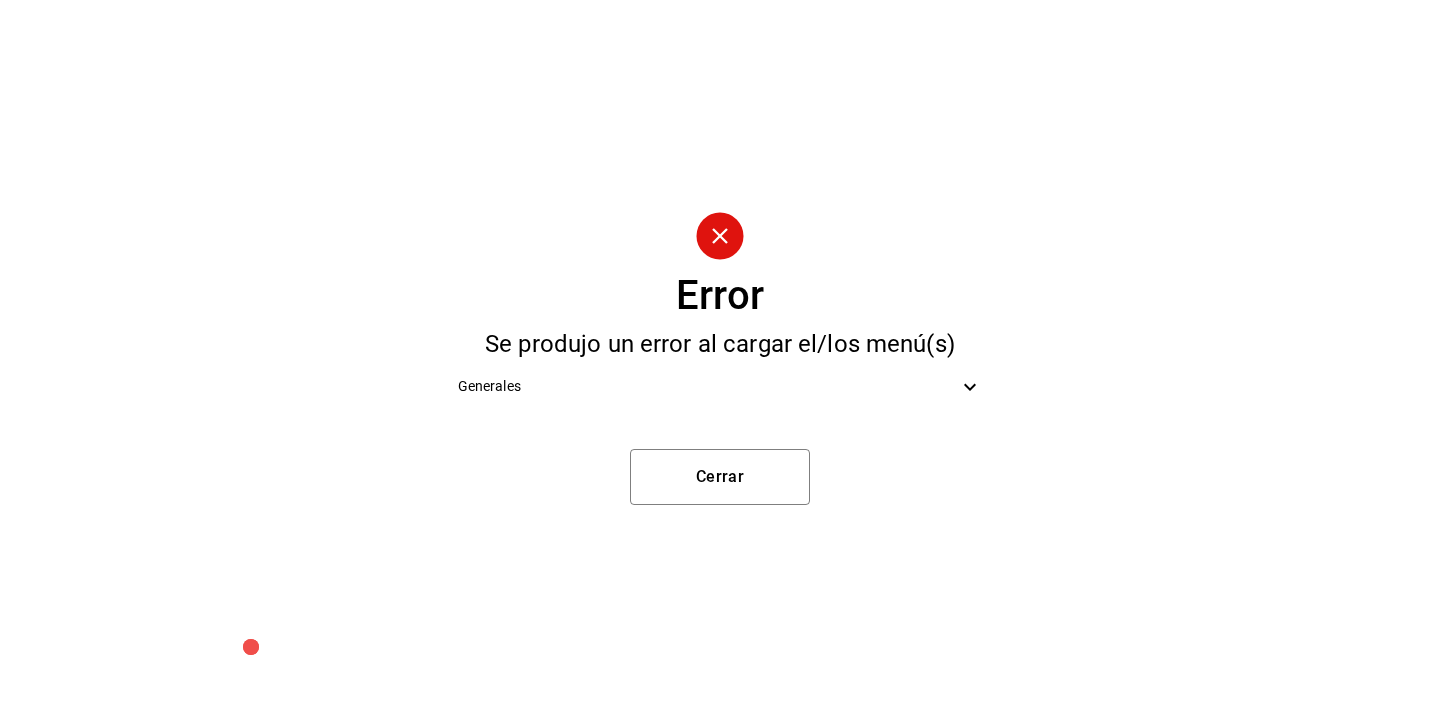 click 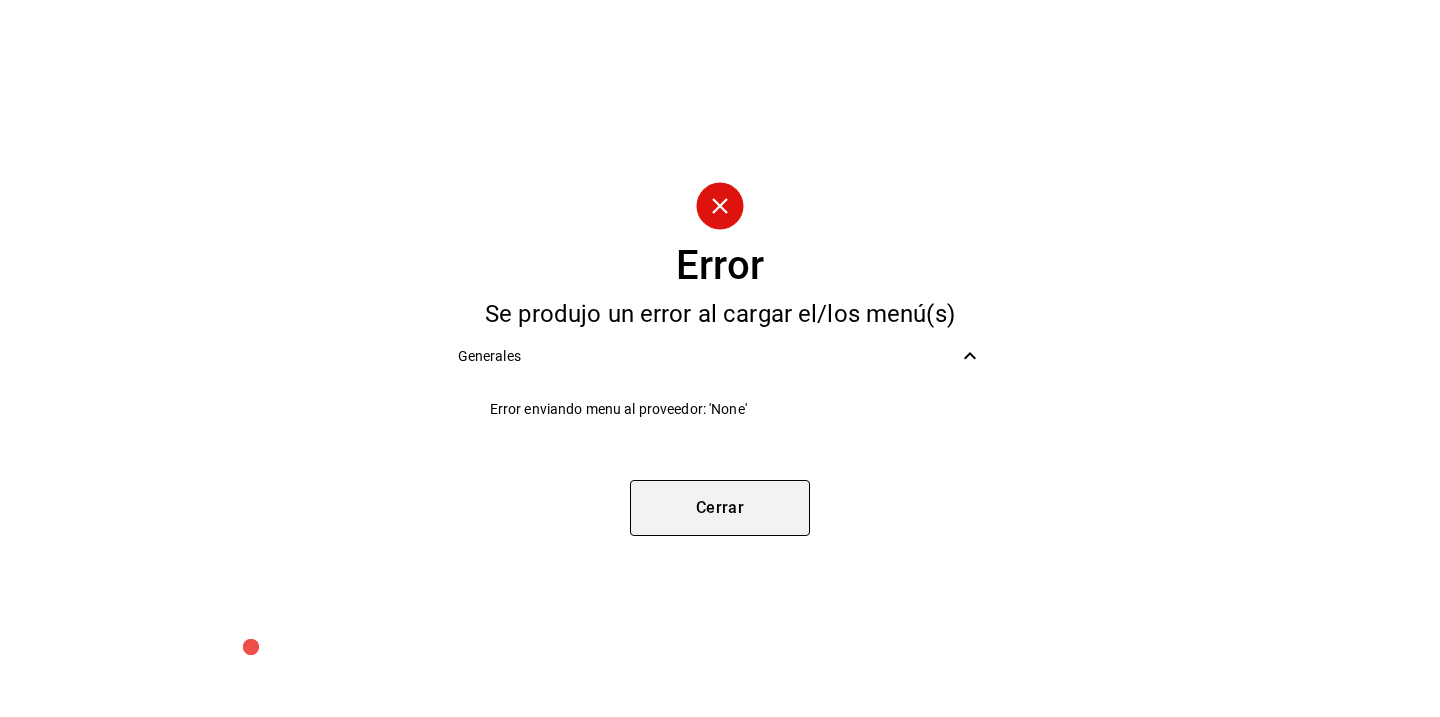 click on "Cerrar" at bounding box center [720, 508] 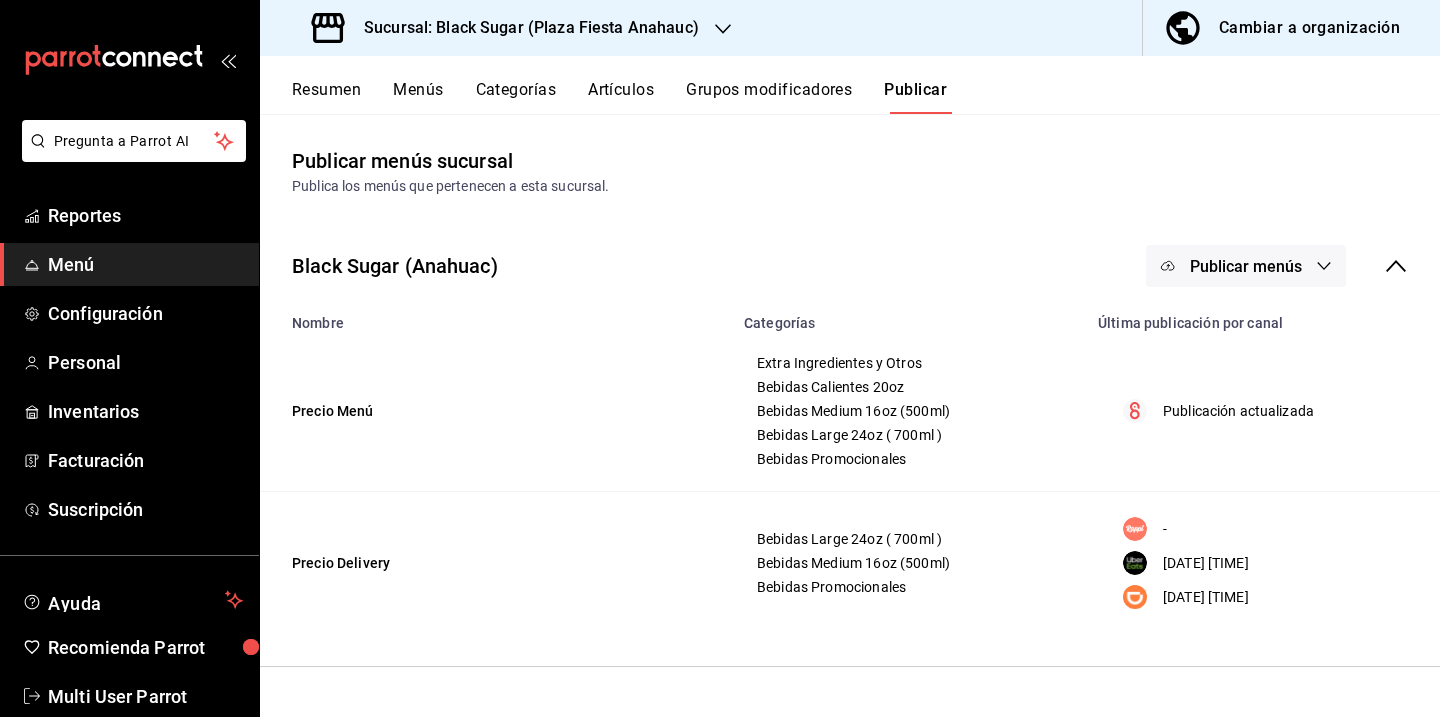 click 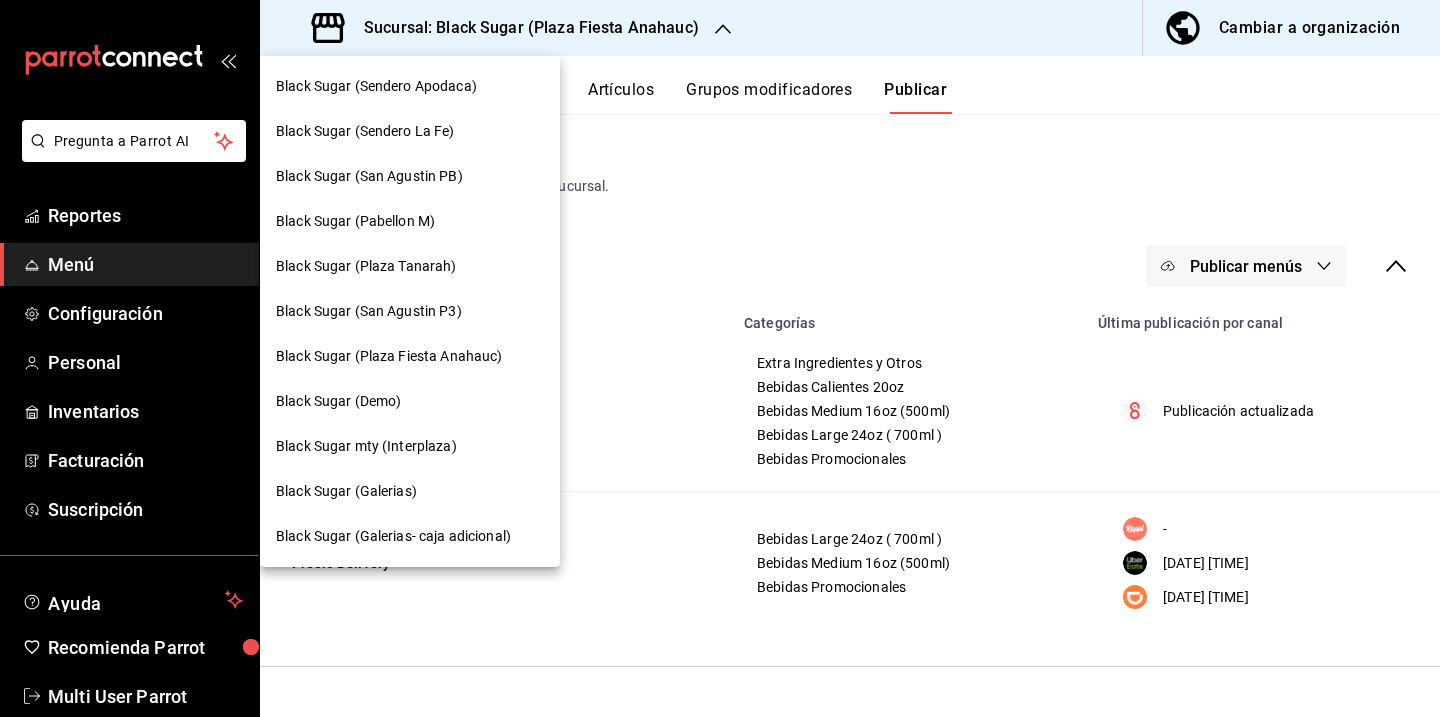 click on "Black Sugar mty (Interplaza)" at bounding box center (410, 446) 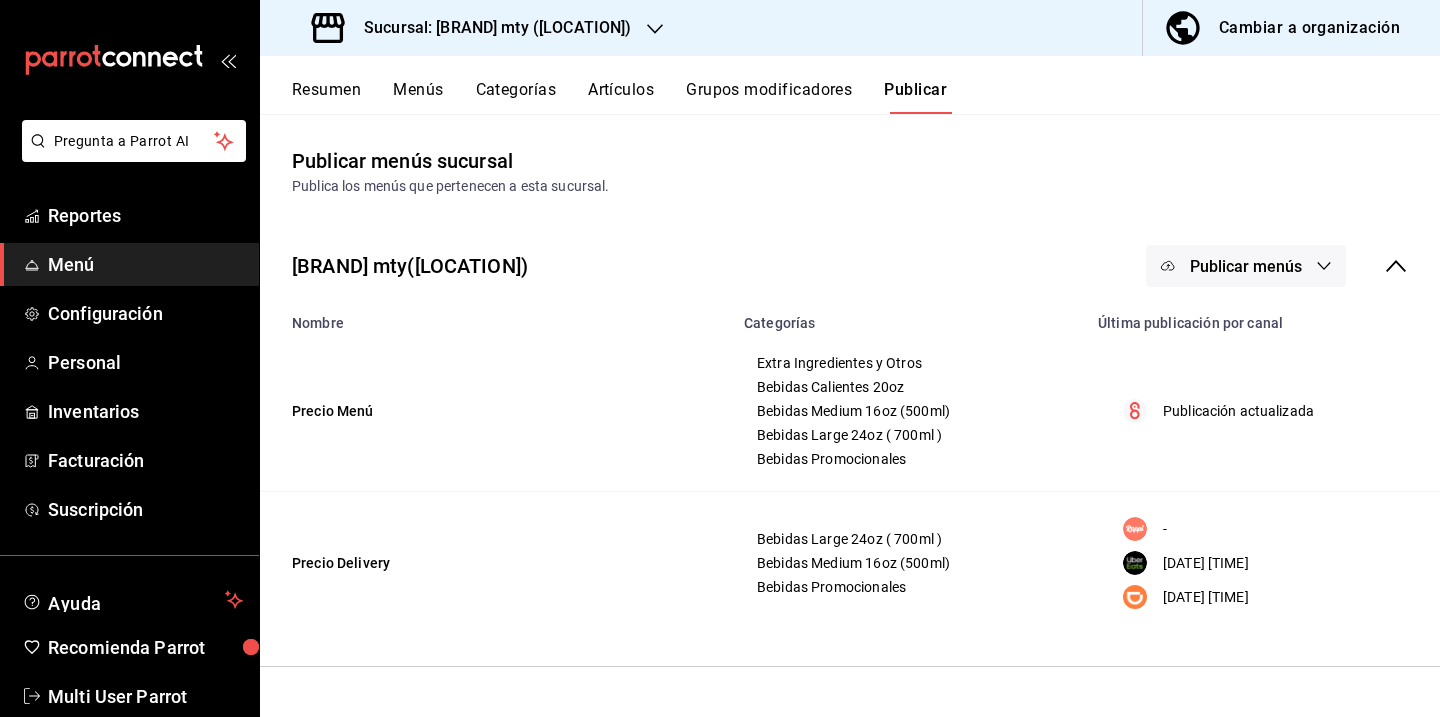 click 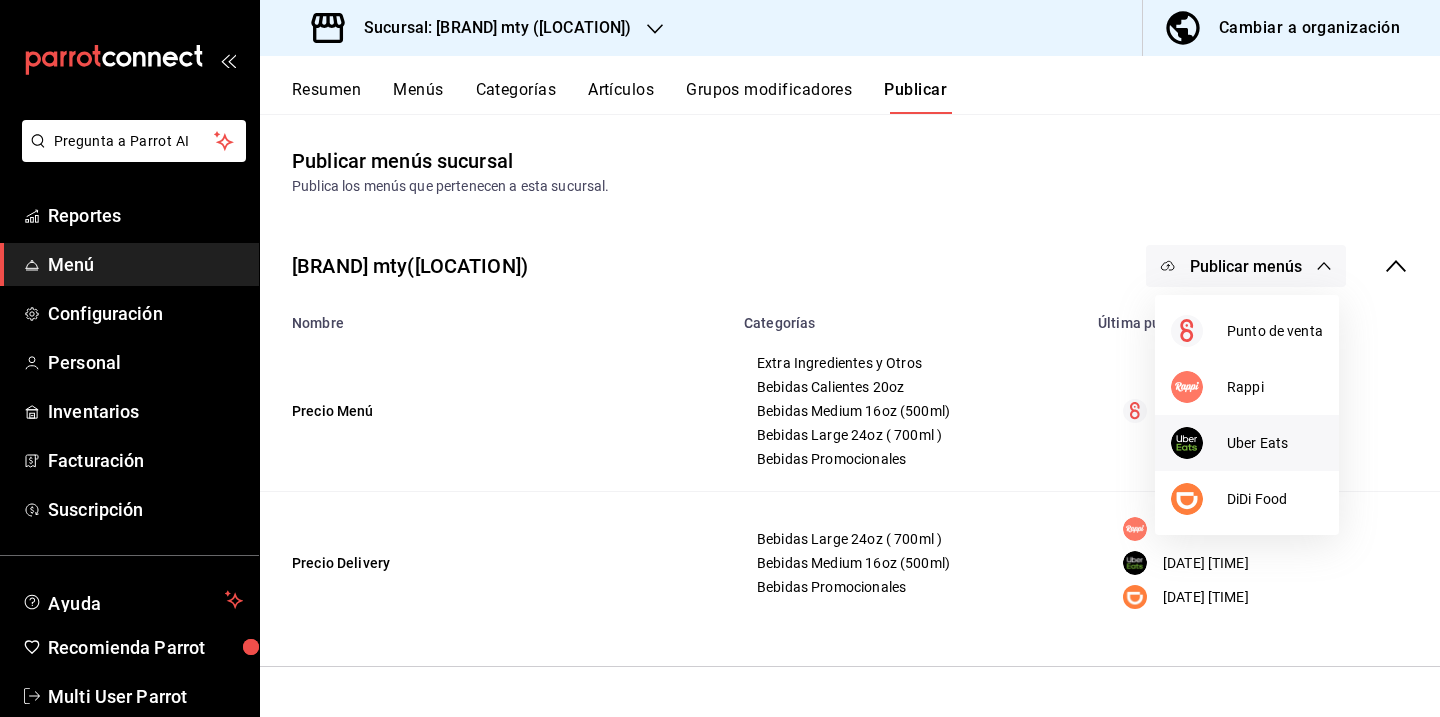 click on "Uber Eats" at bounding box center [1275, 443] 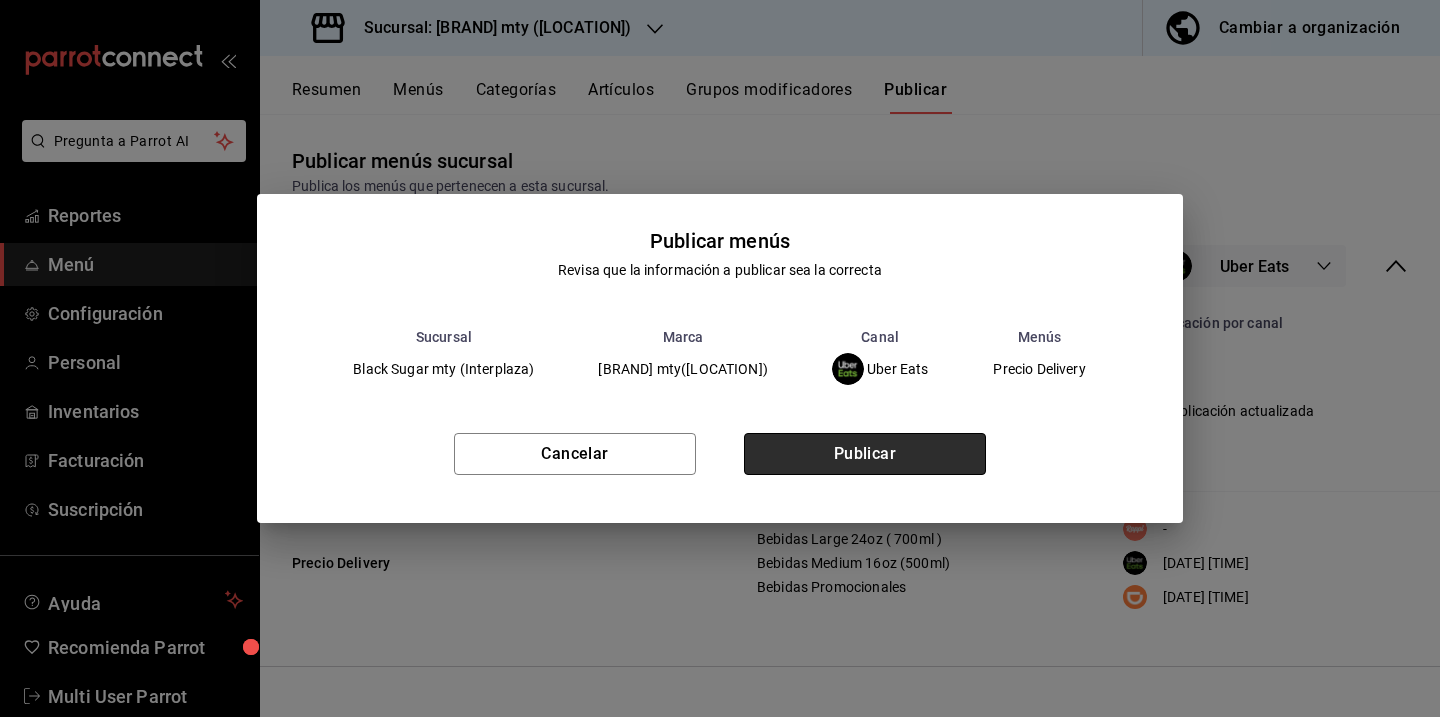 click on "Publicar" at bounding box center (865, 454) 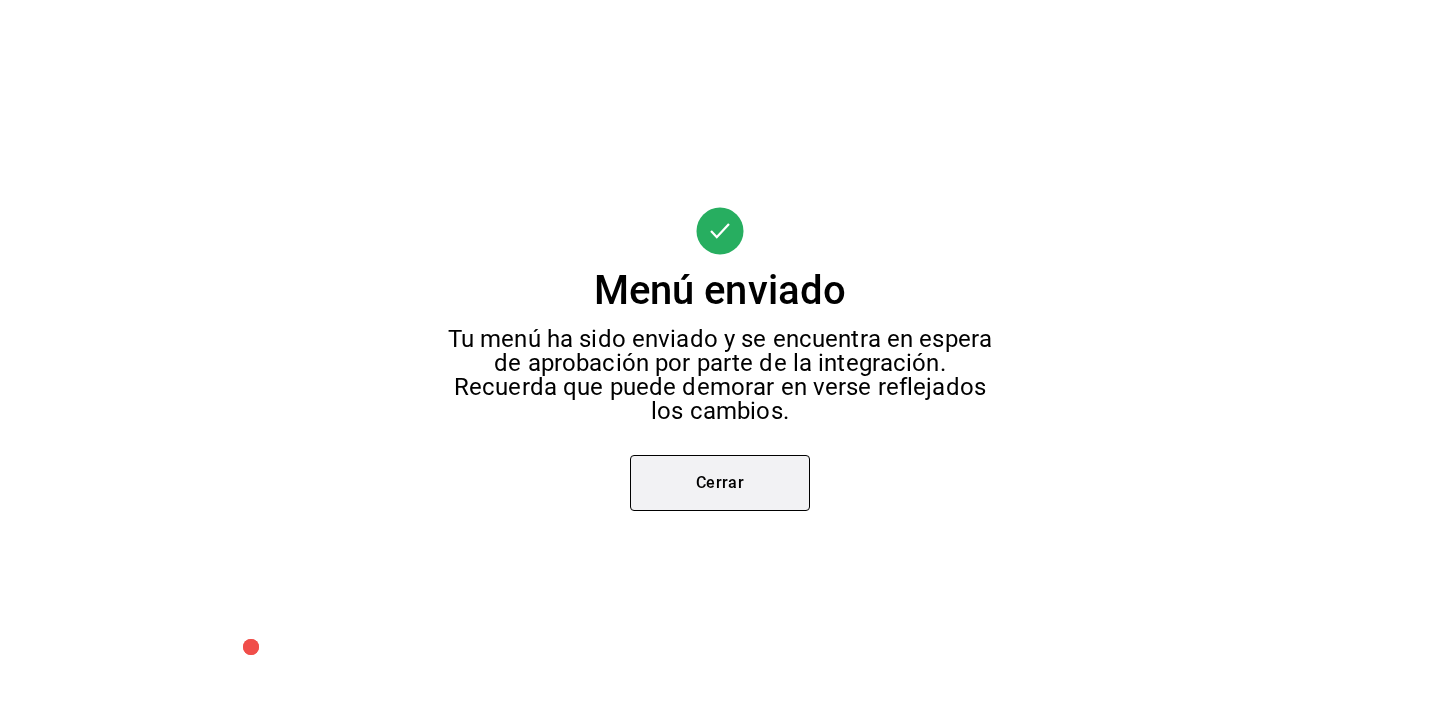 click on "Cerrar" at bounding box center [720, 483] 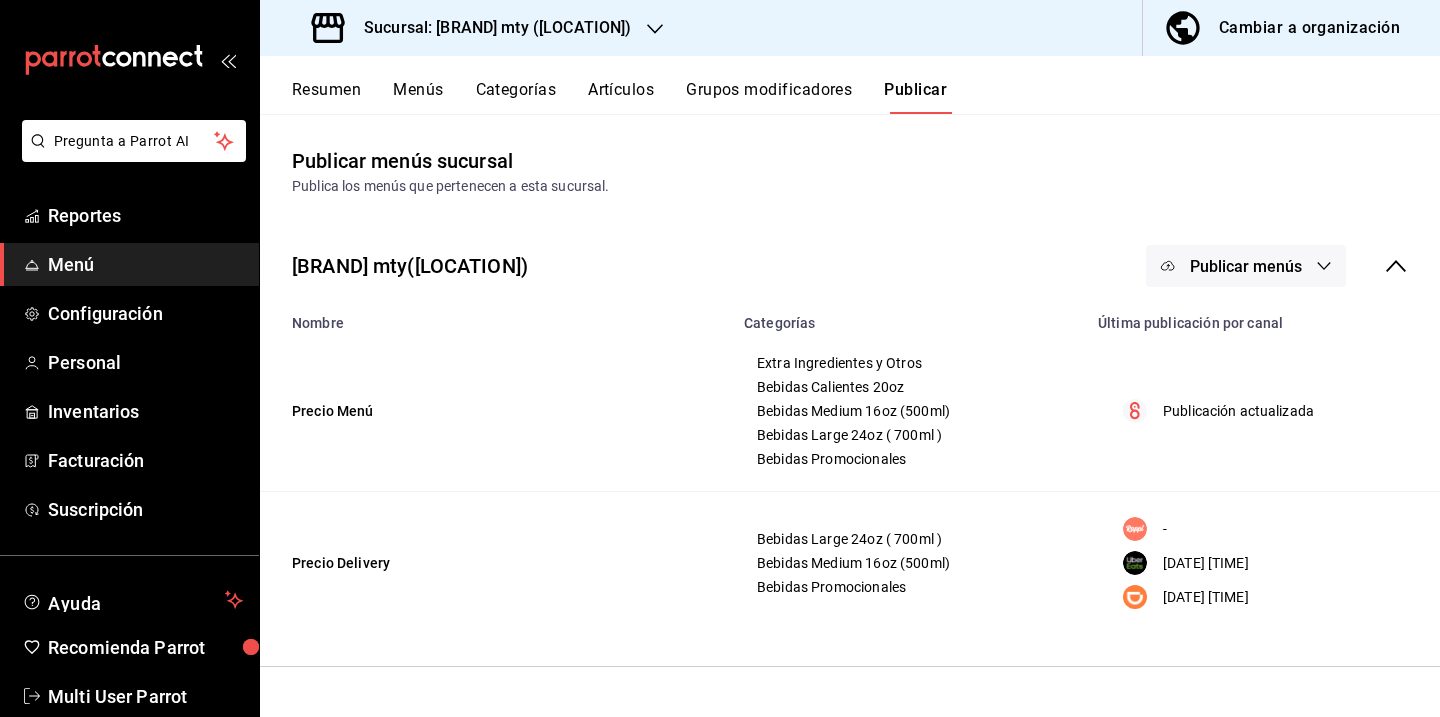 click on "Publicar menús" at bounding box center (1246, 266) 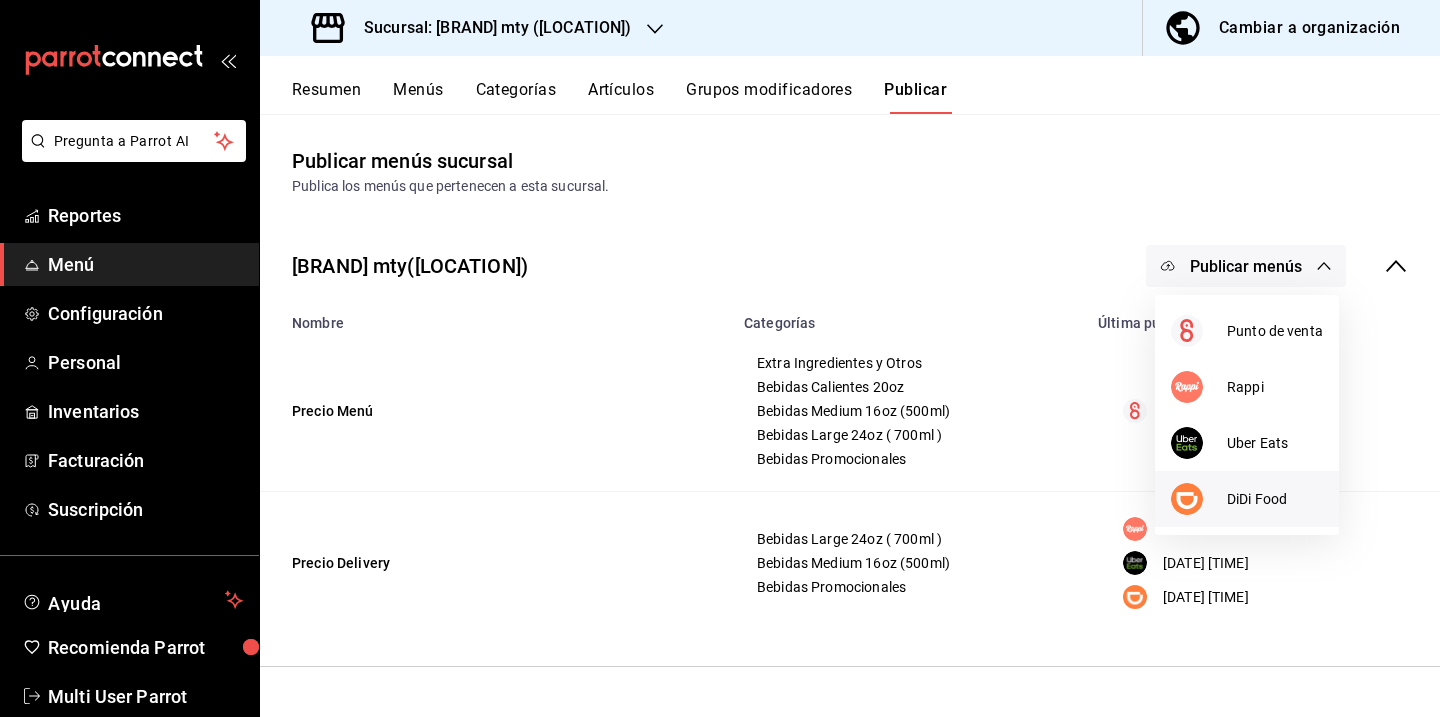 click on "DiDi Food" at bounding box center (1275, 499) 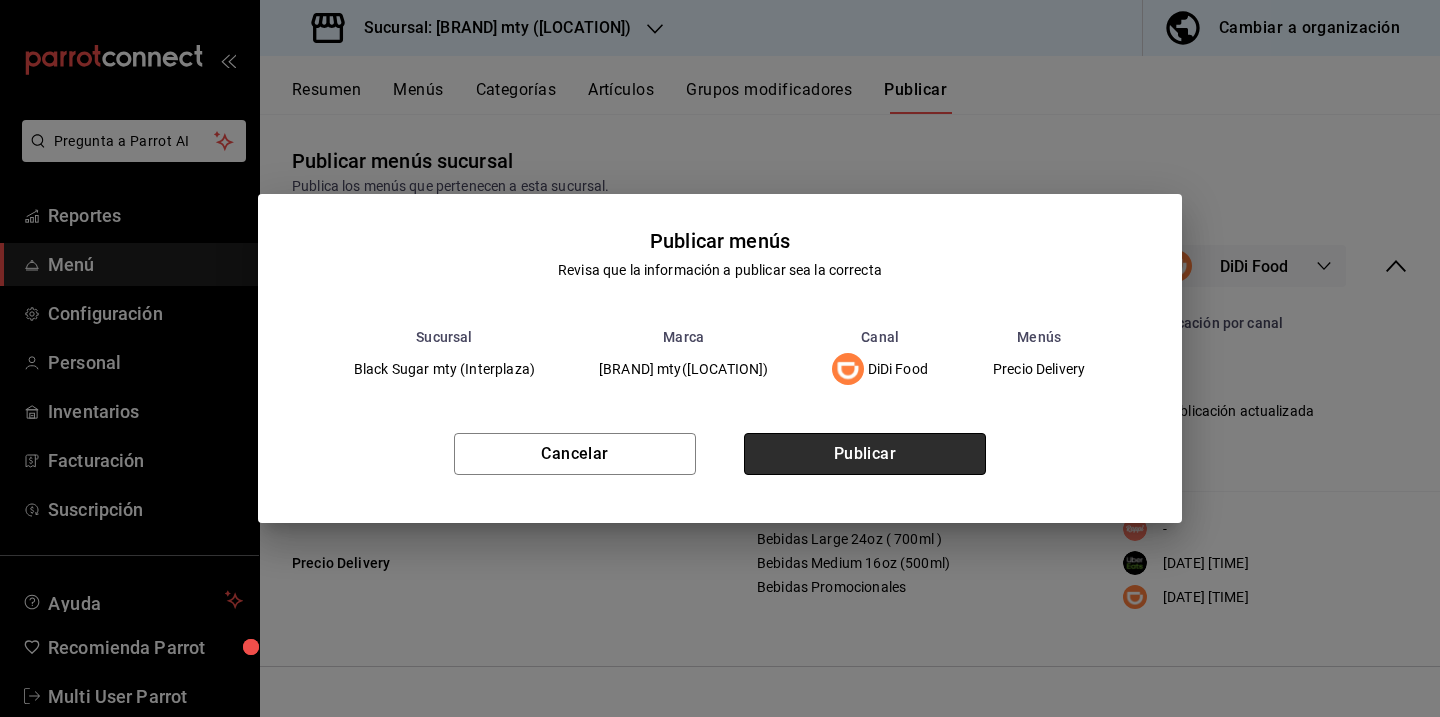 click on "Publicar" at bounding box center [865, 454] 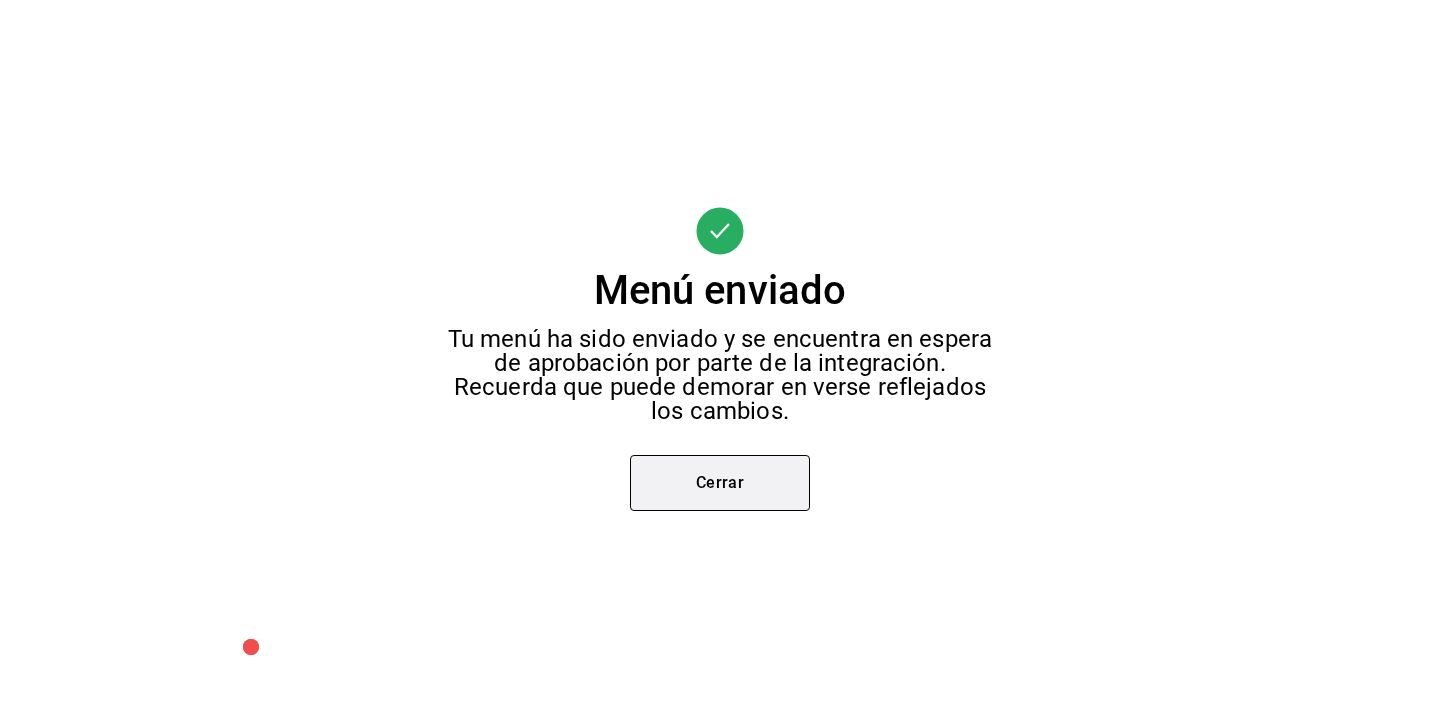 click on "Cerrar" at bounding box center [720, 483] 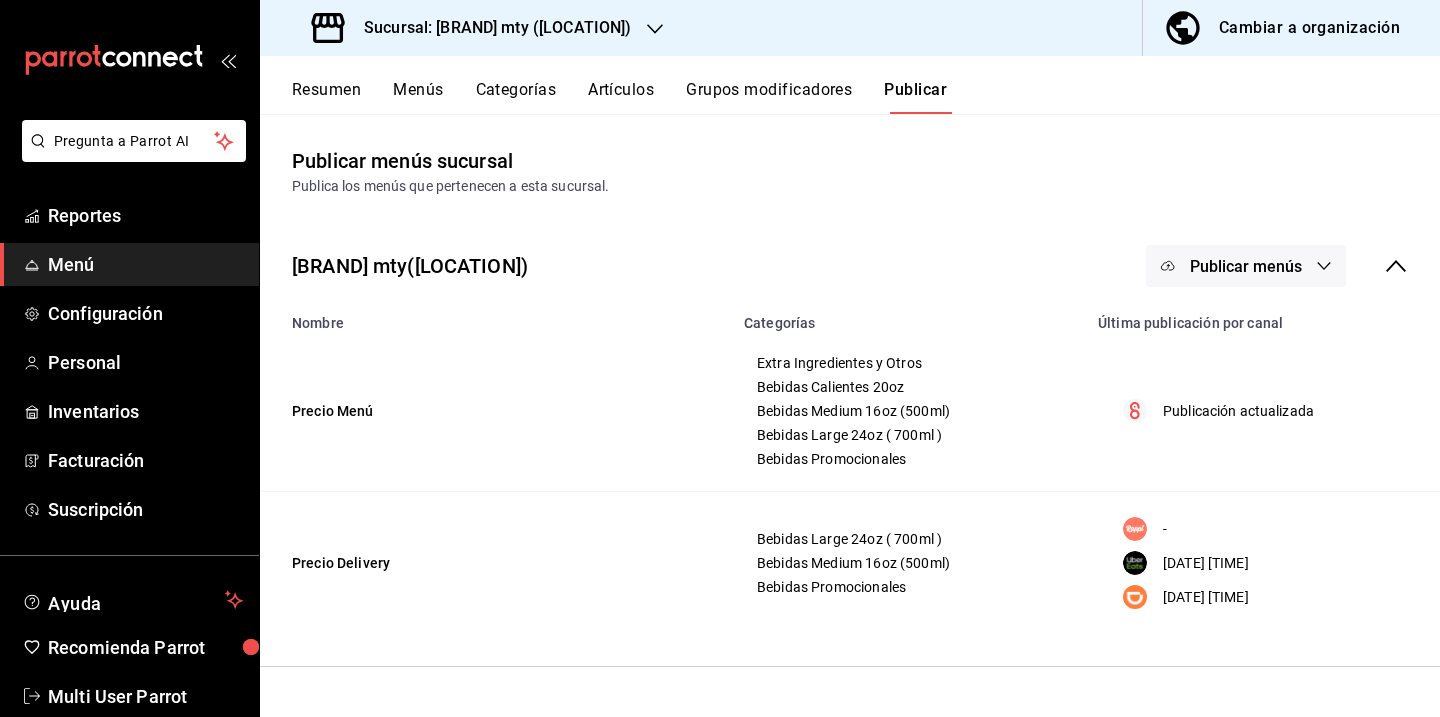 click 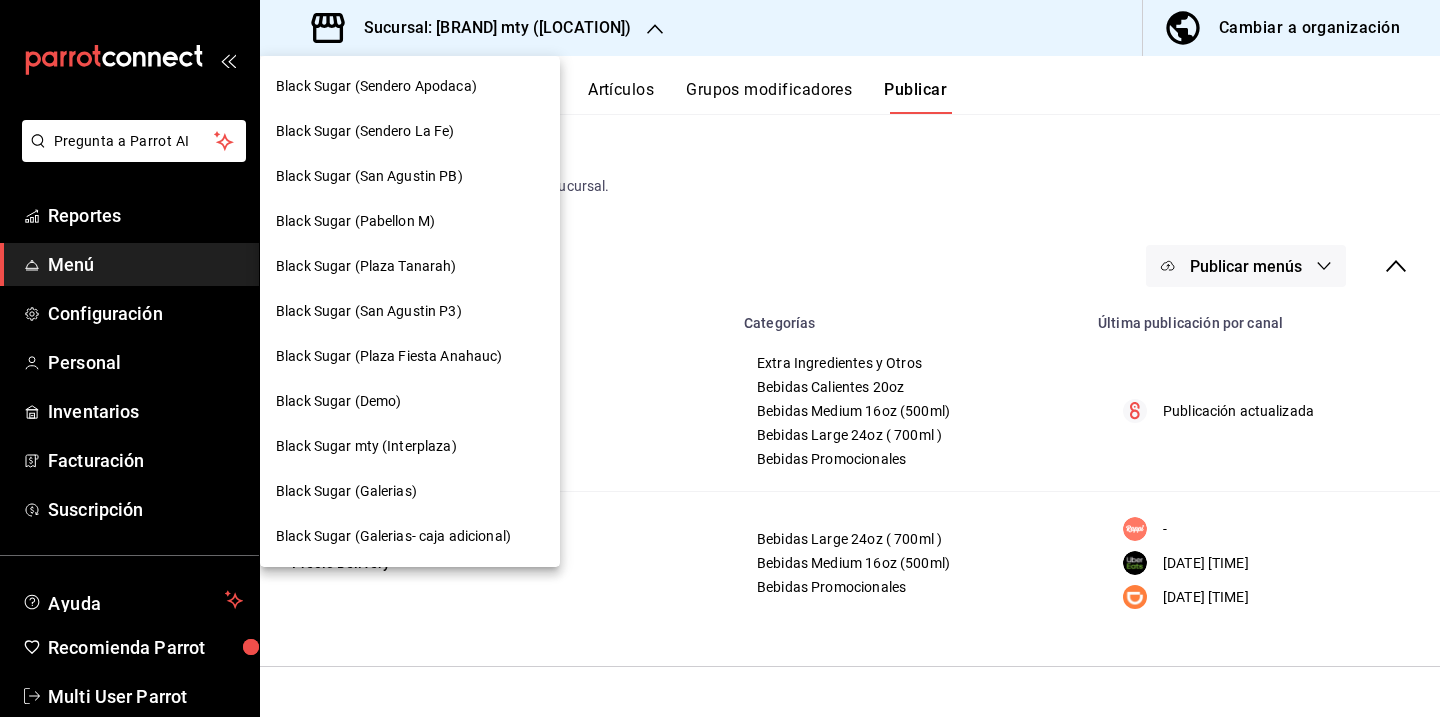 click on "Black Sugar (Galerias)" at bounding box center (410, 491) 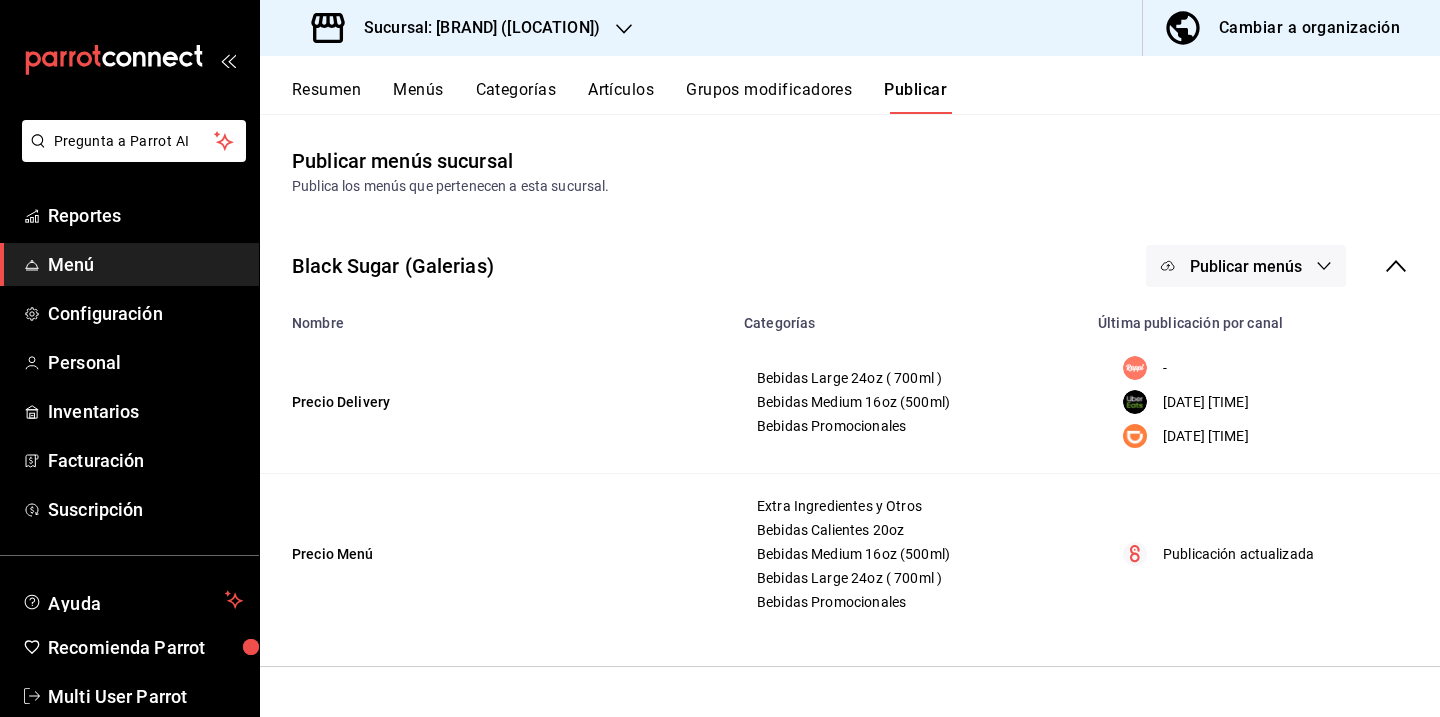 click 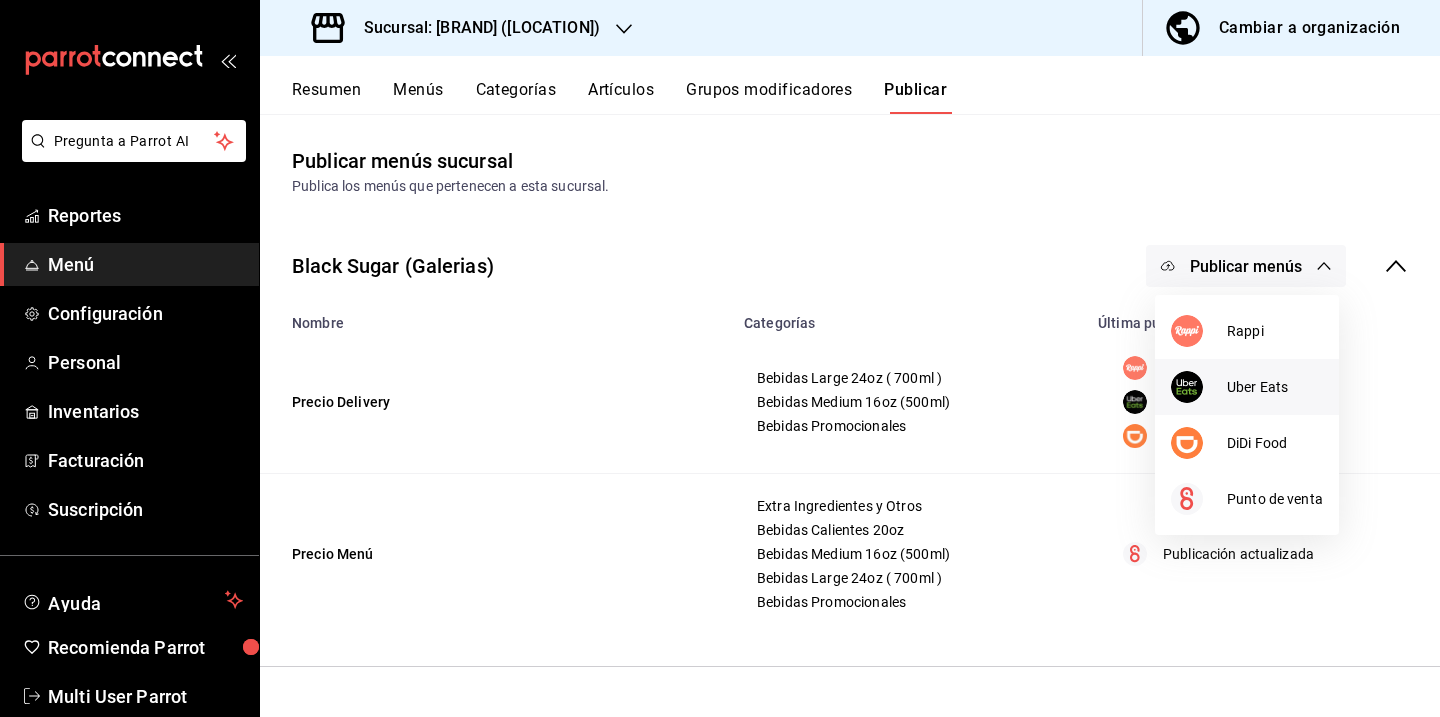 click on "Uber Eats" at bounding box center [1275, 387] 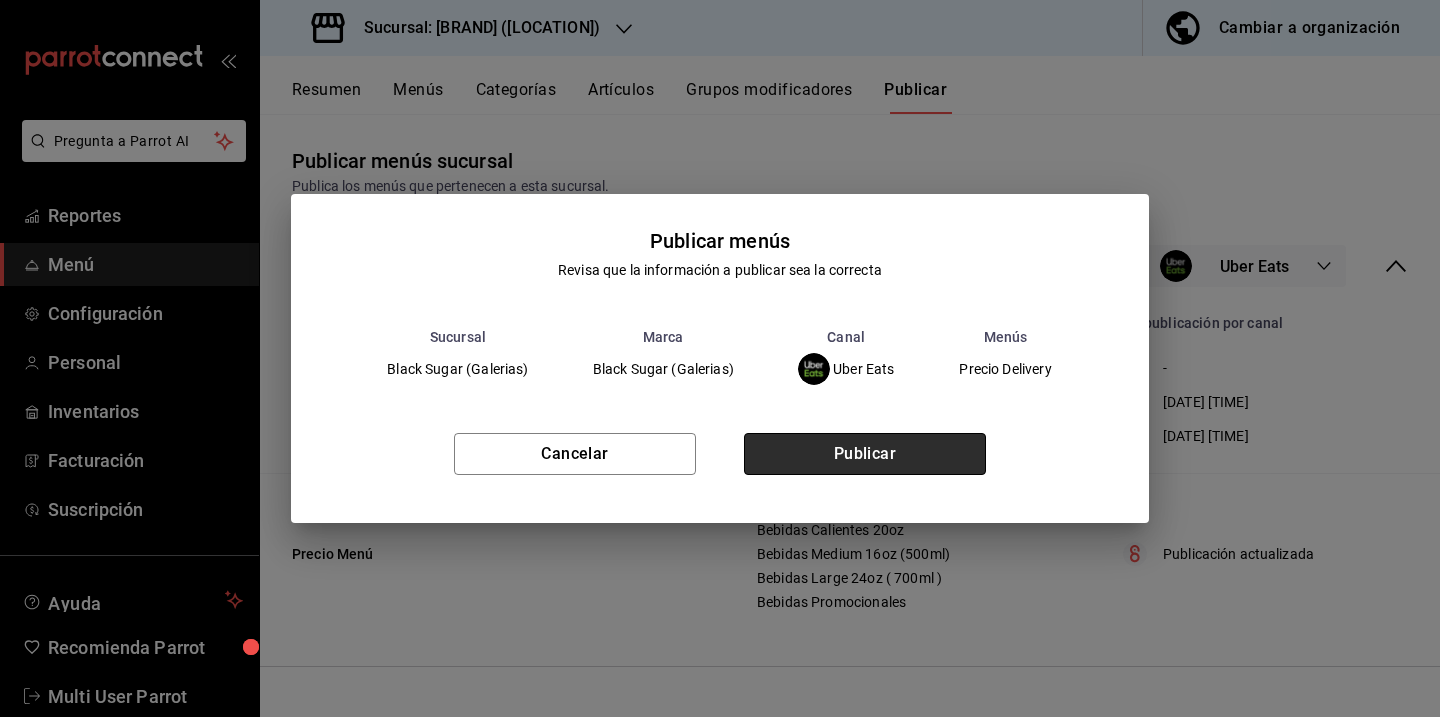 click on "Publicar" at bounding box center (865, 454) 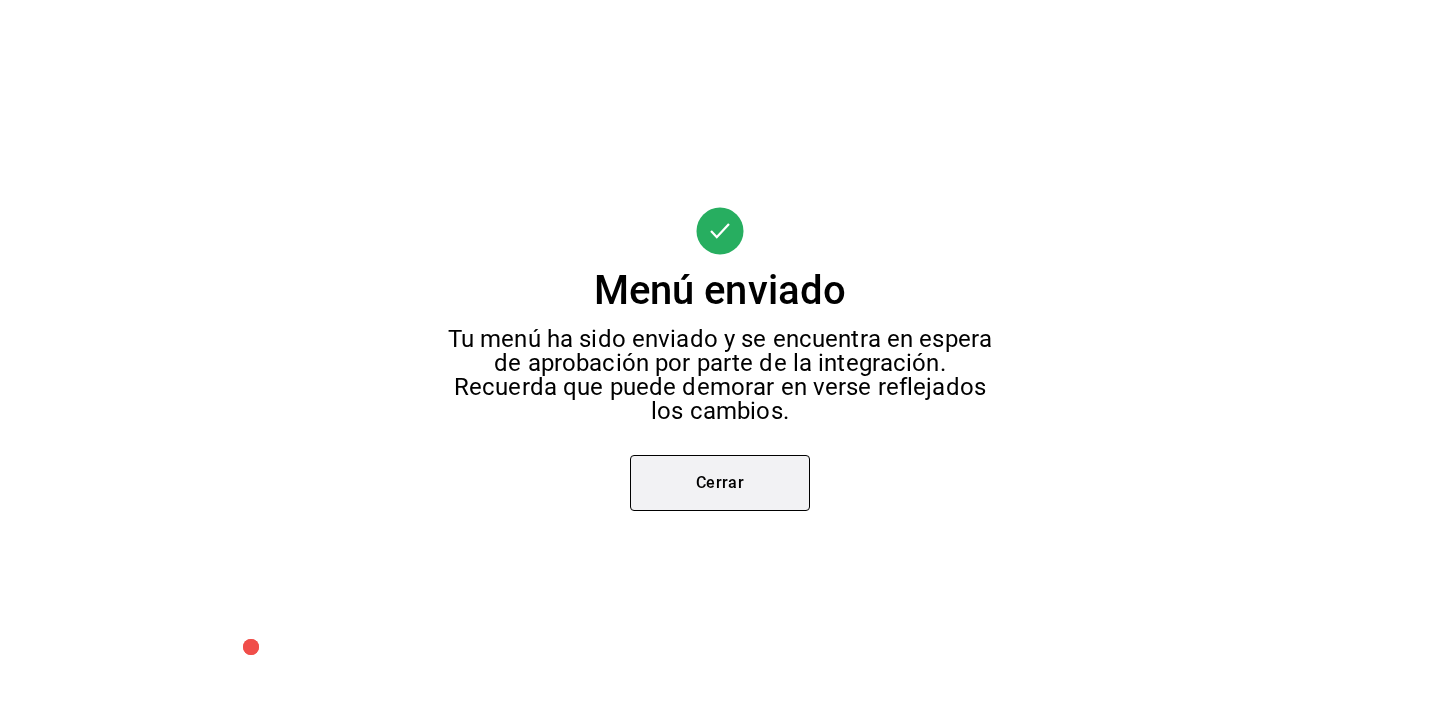 click on "Cerrar" at bounding box center [720, 483] 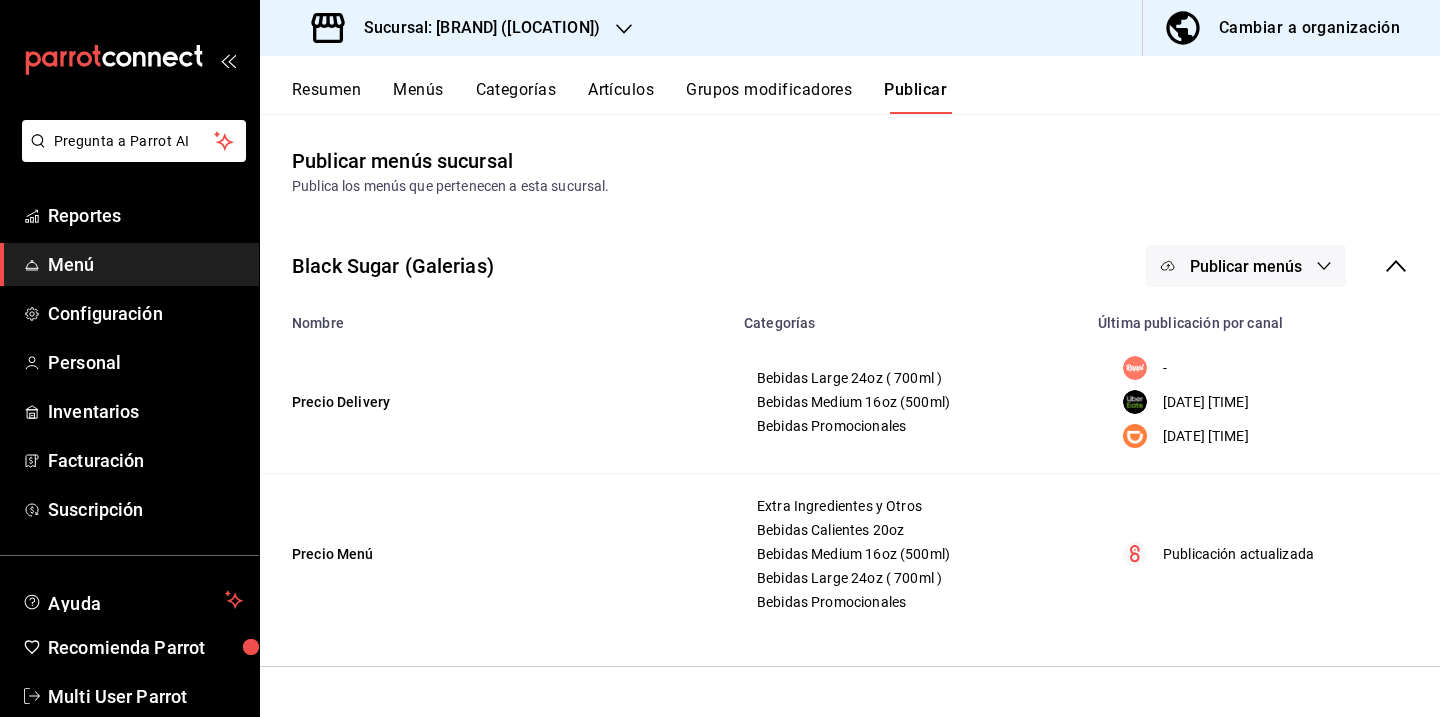 click on "Publicar menús" at bounding box center (1246, 266) 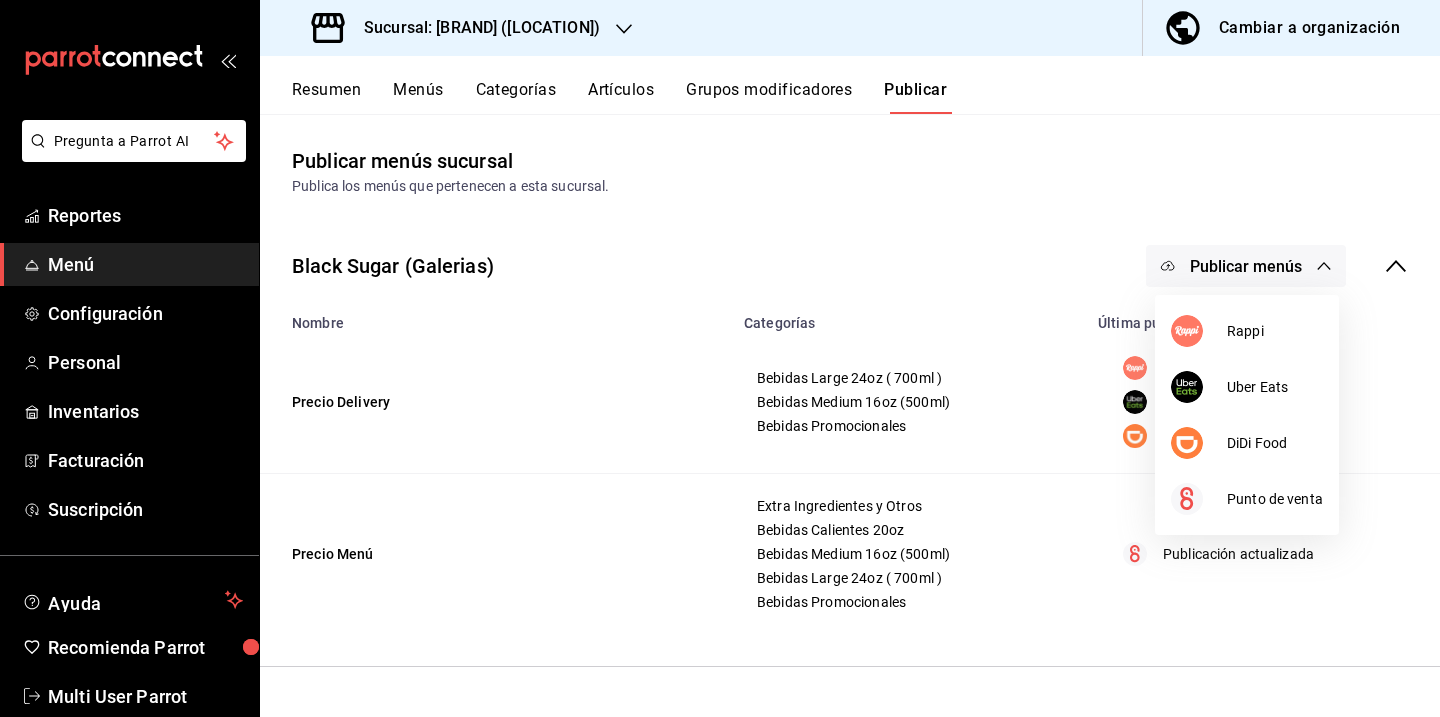 click at bounding box center [720, 358] 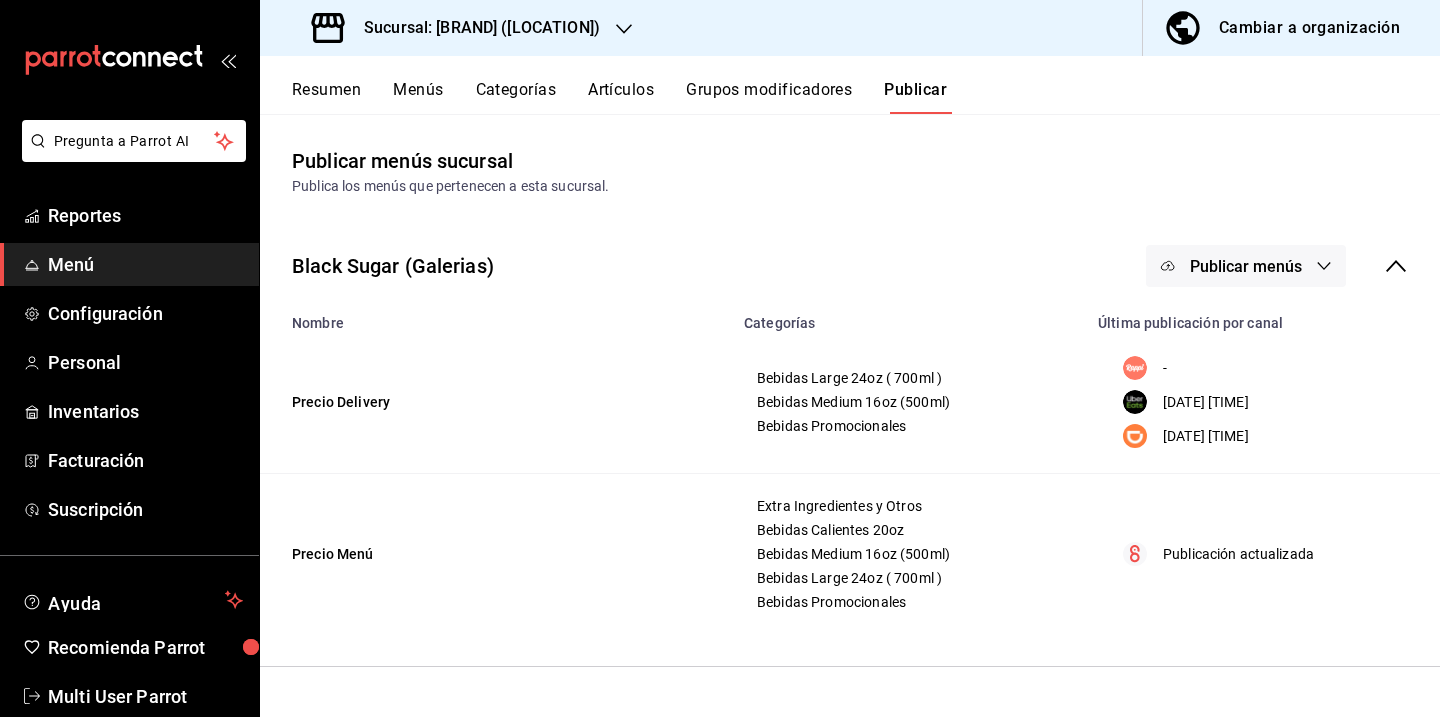 click on "Publicar menús" at bounding box center [1246, 266] 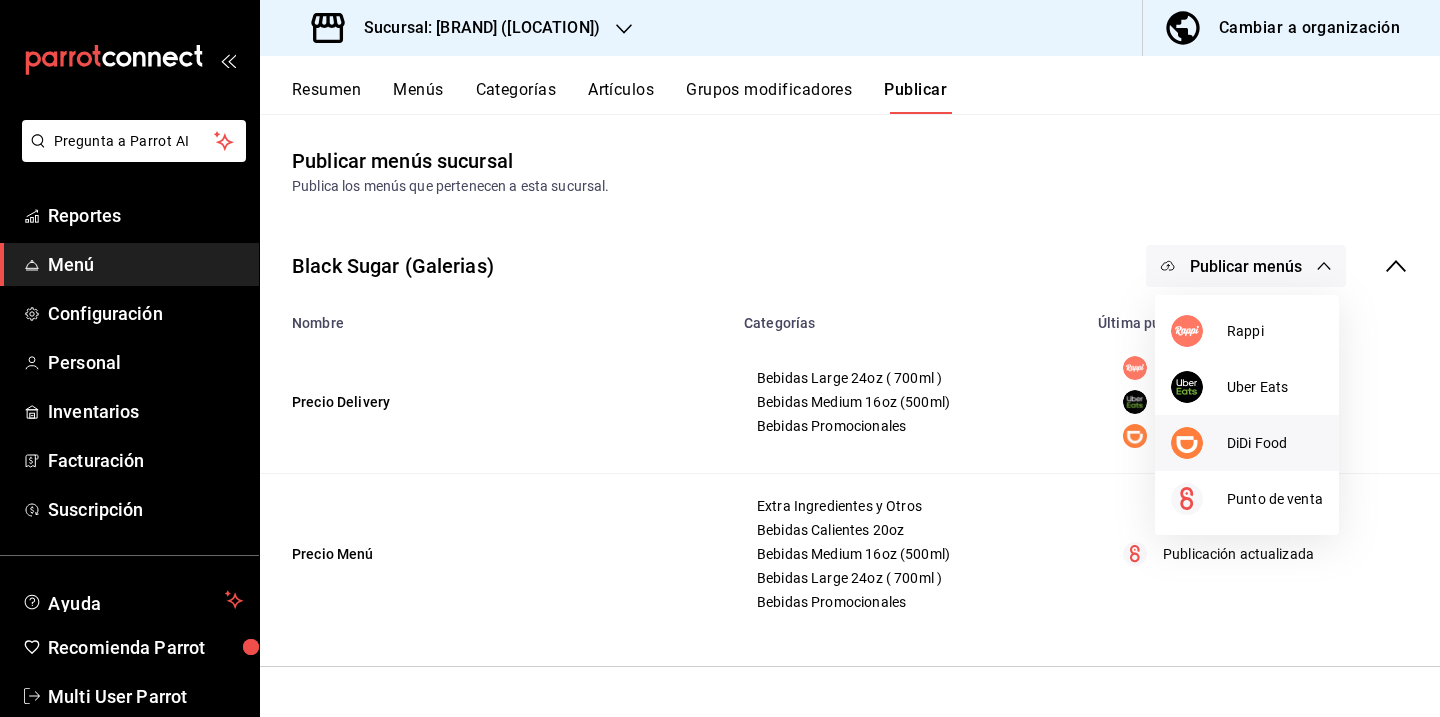 click on "DiDi Food" at bounding box center (1275, 443) 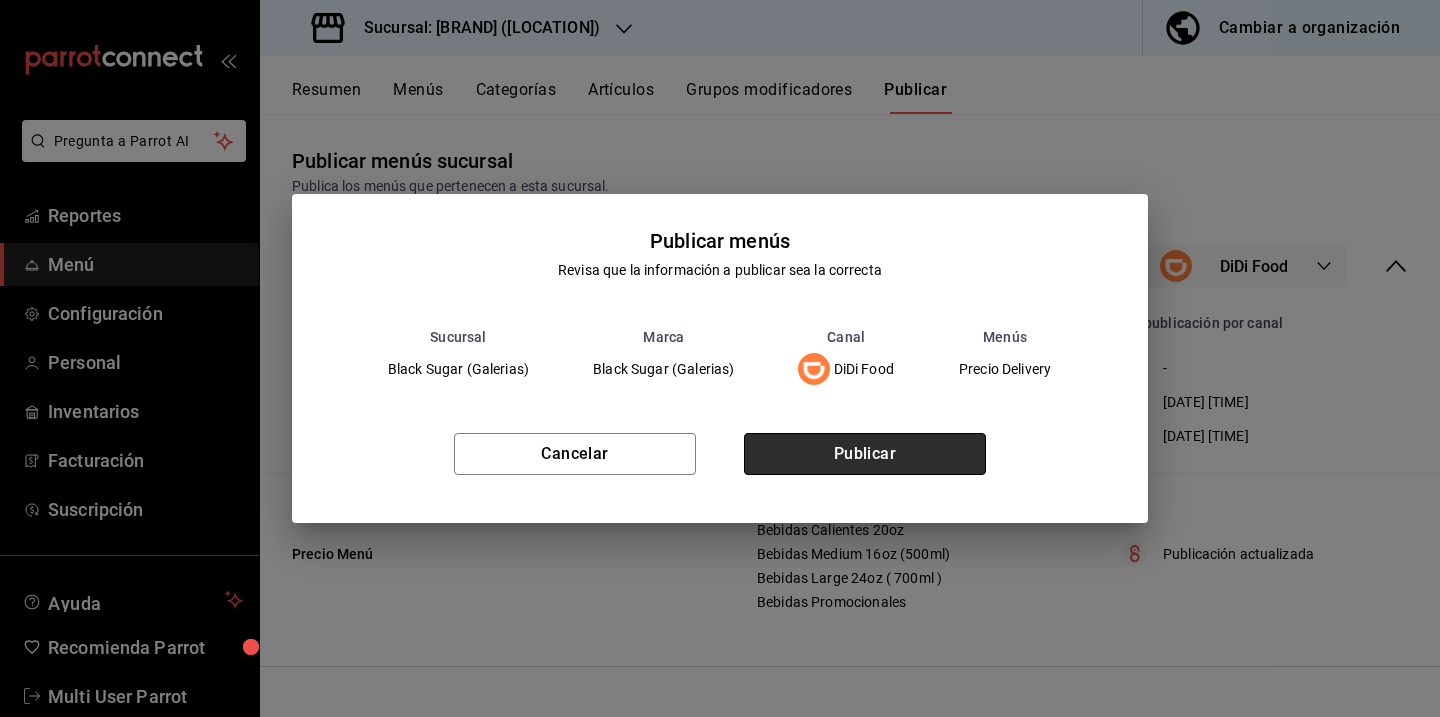 click on "Publicar" at bounding box center [865, 454] 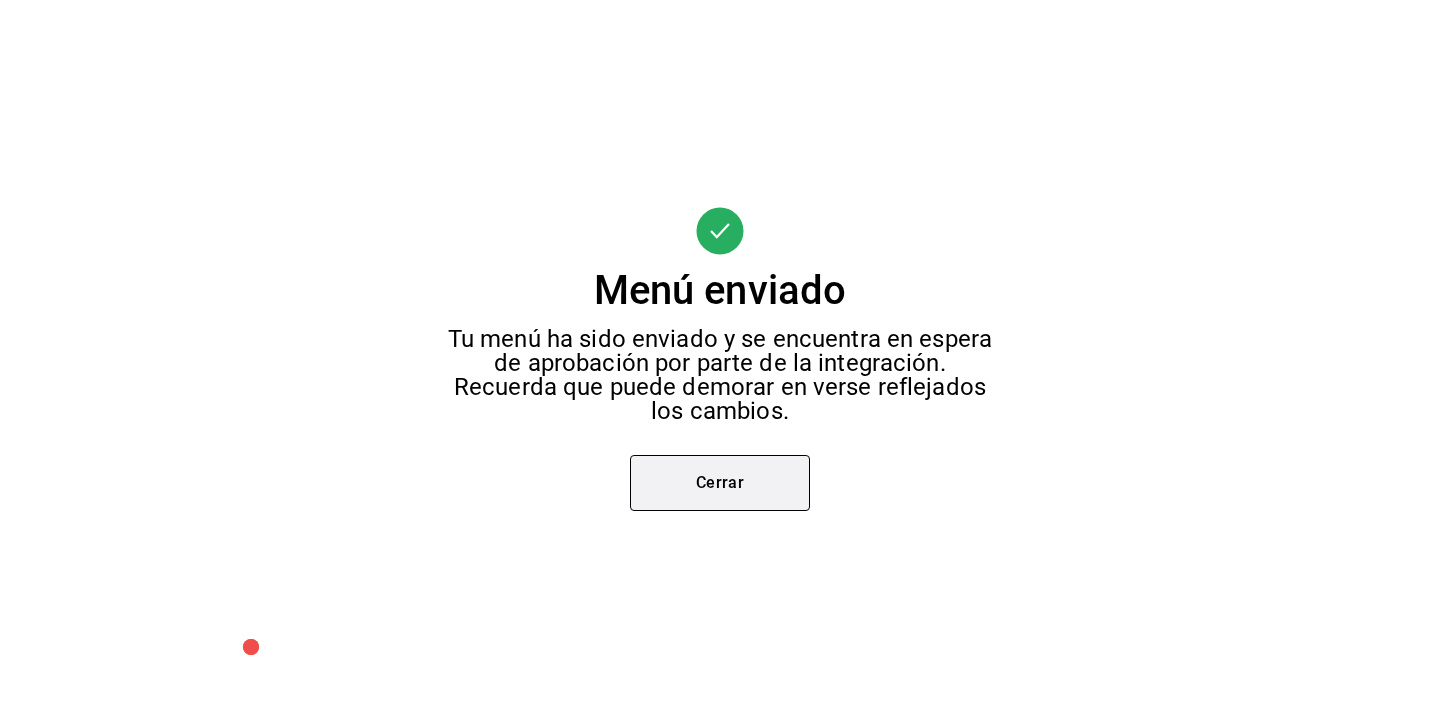 click on "Cerrar" at bounding box center (720, 483) 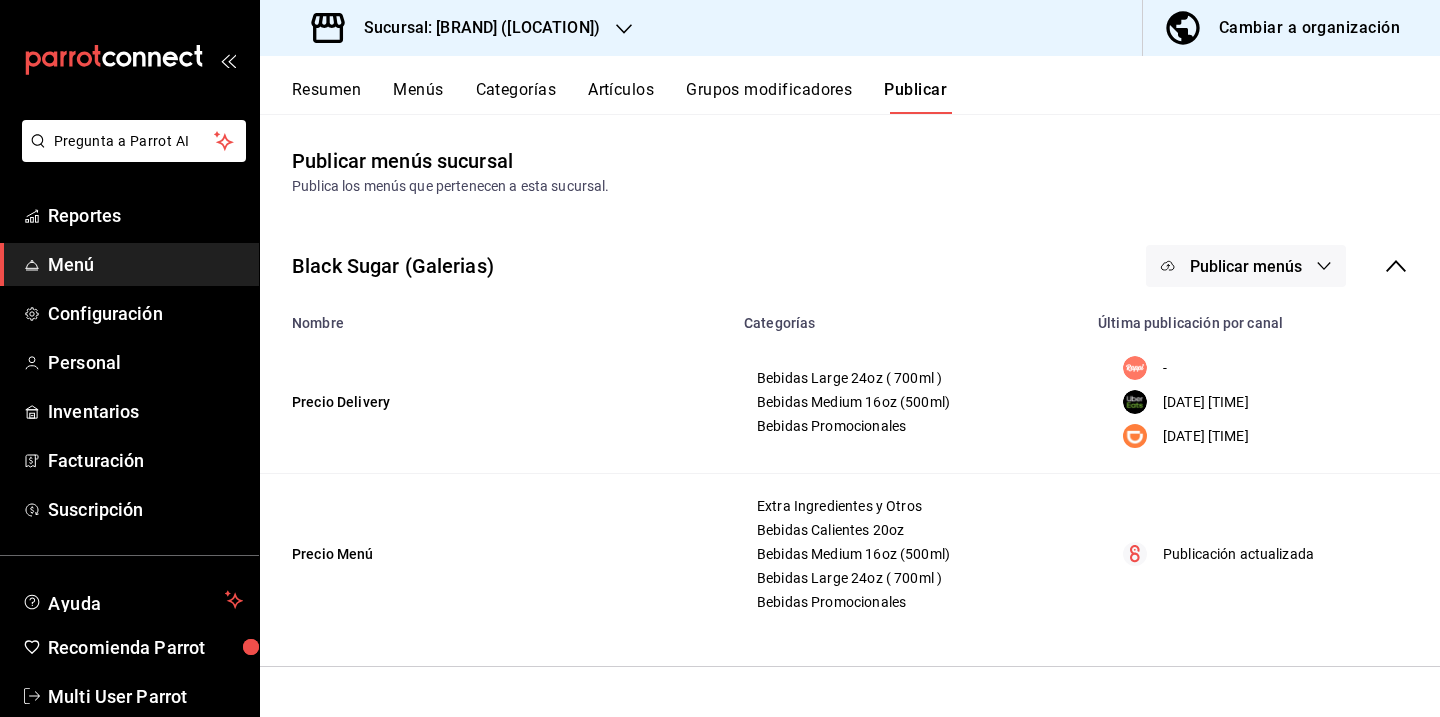 click 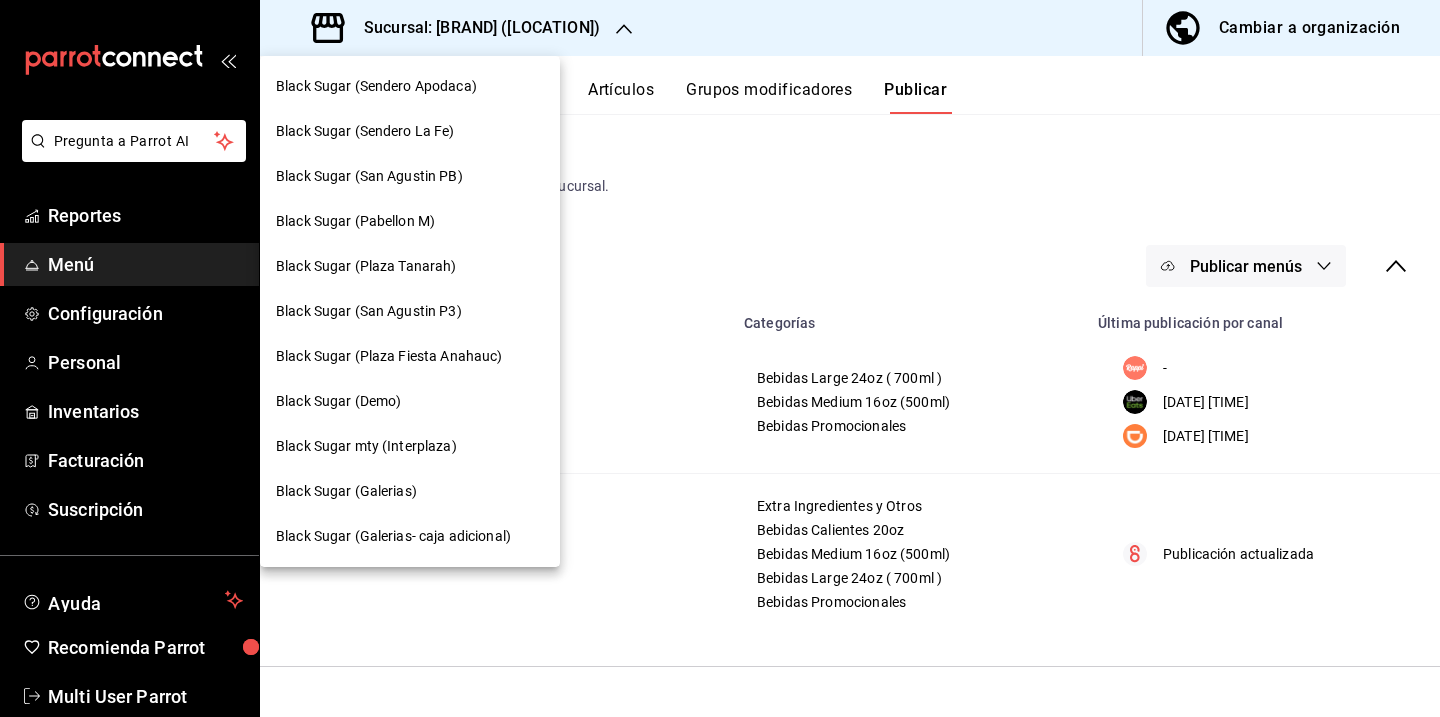 click at bounding box center (720, 358) 